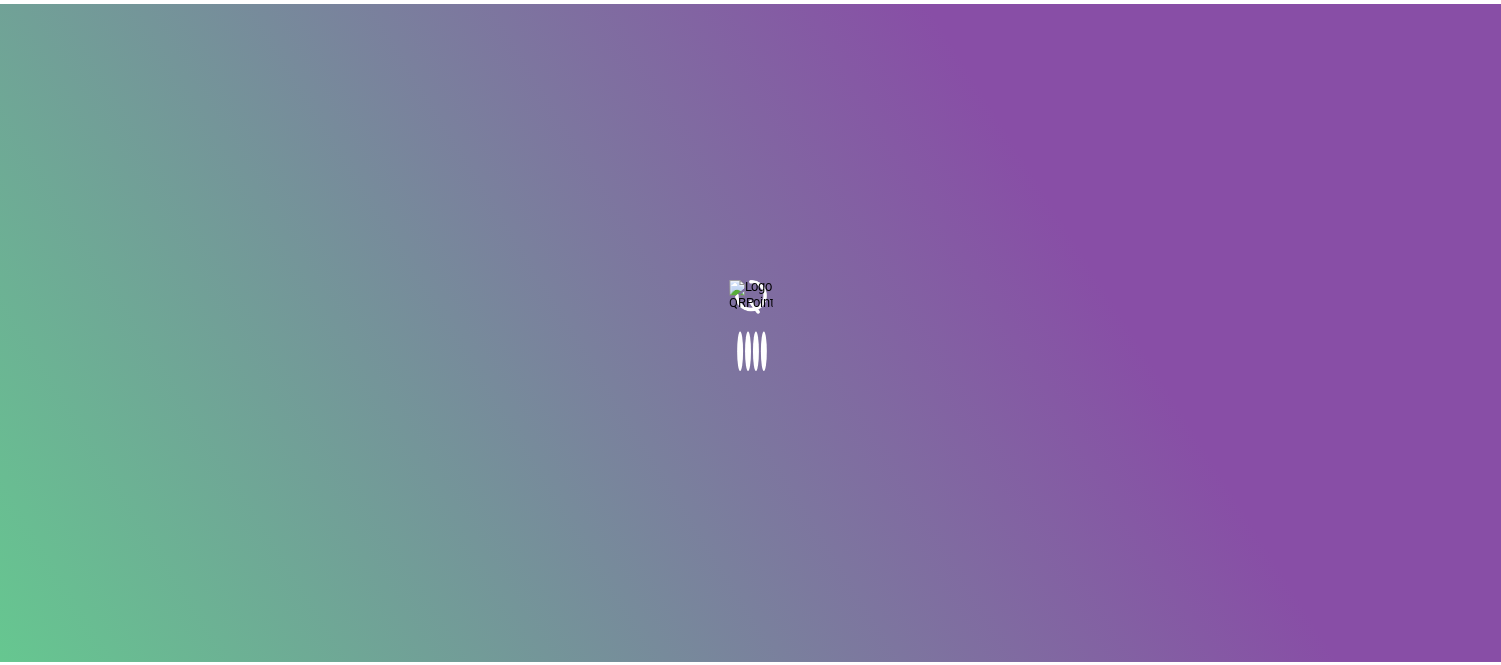 scroll, scrollTop: 0, scrollLeft: 0, axis: both 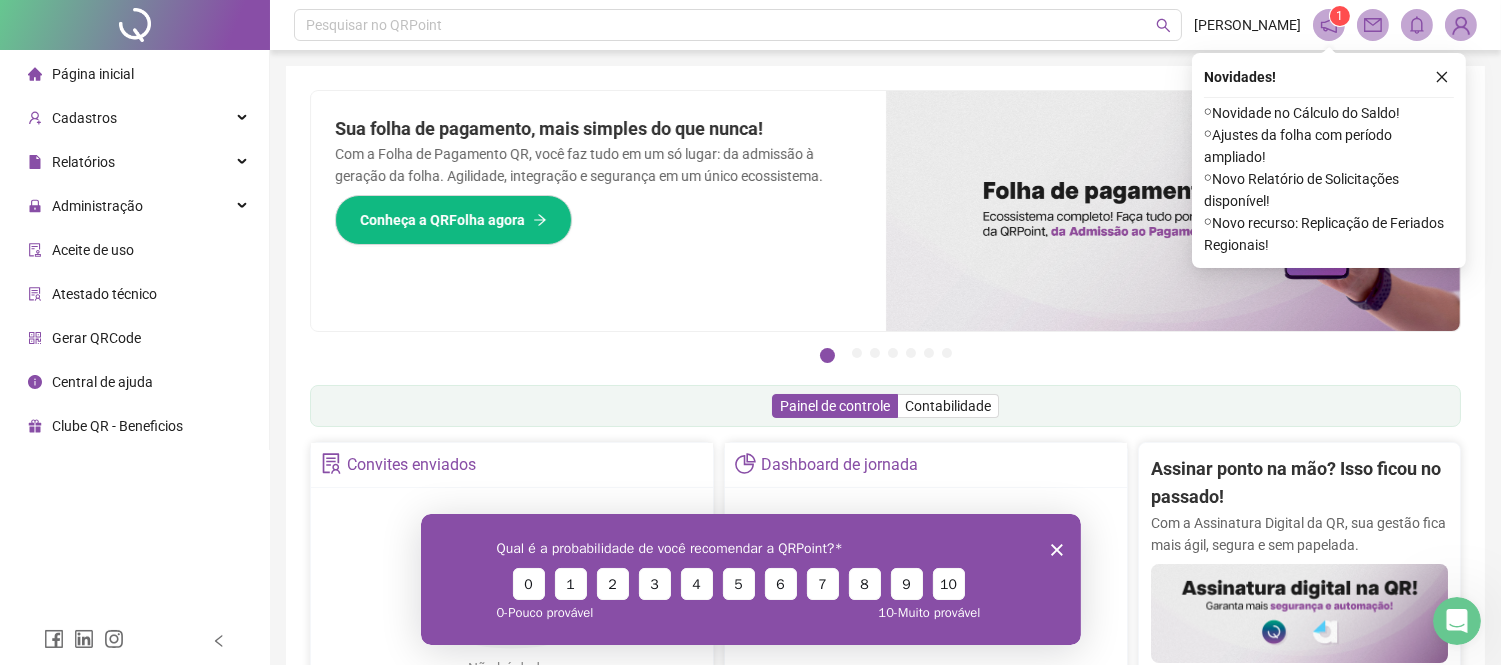 click 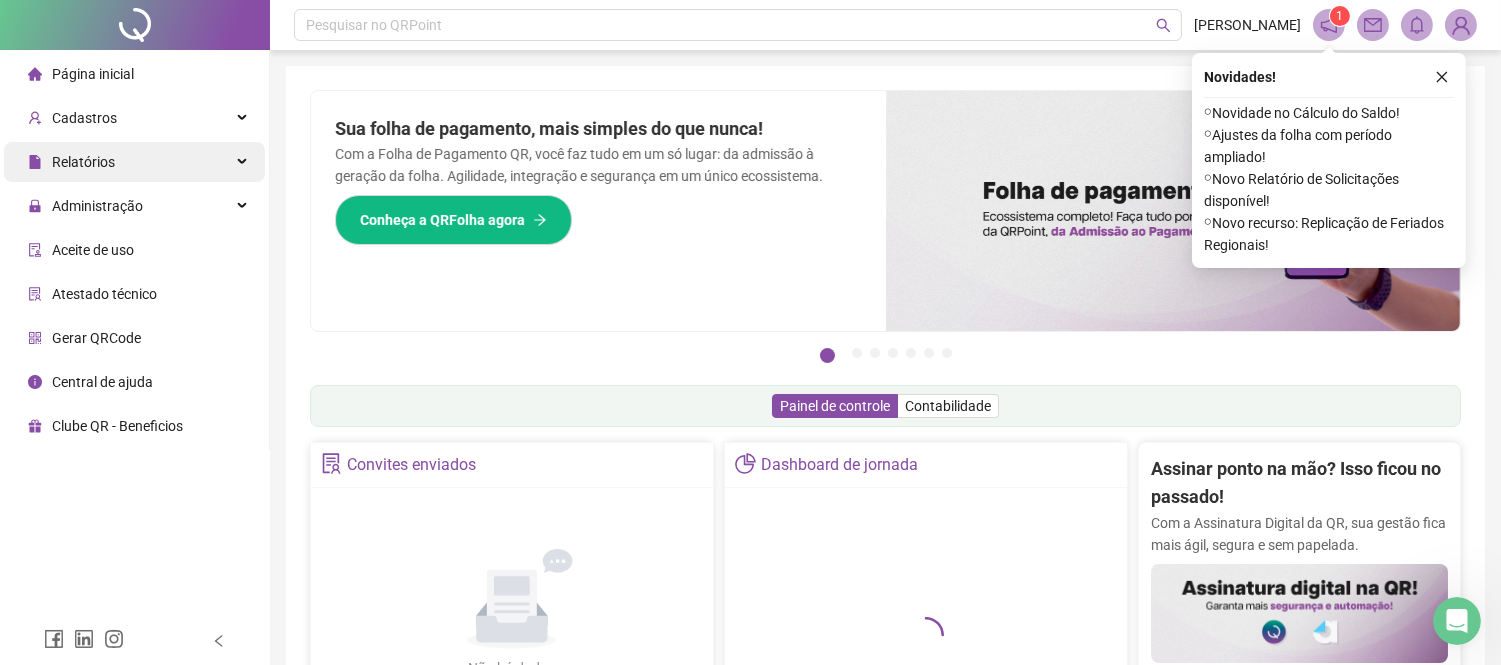 click on "Relatórios" at bounding box center [83, 162] 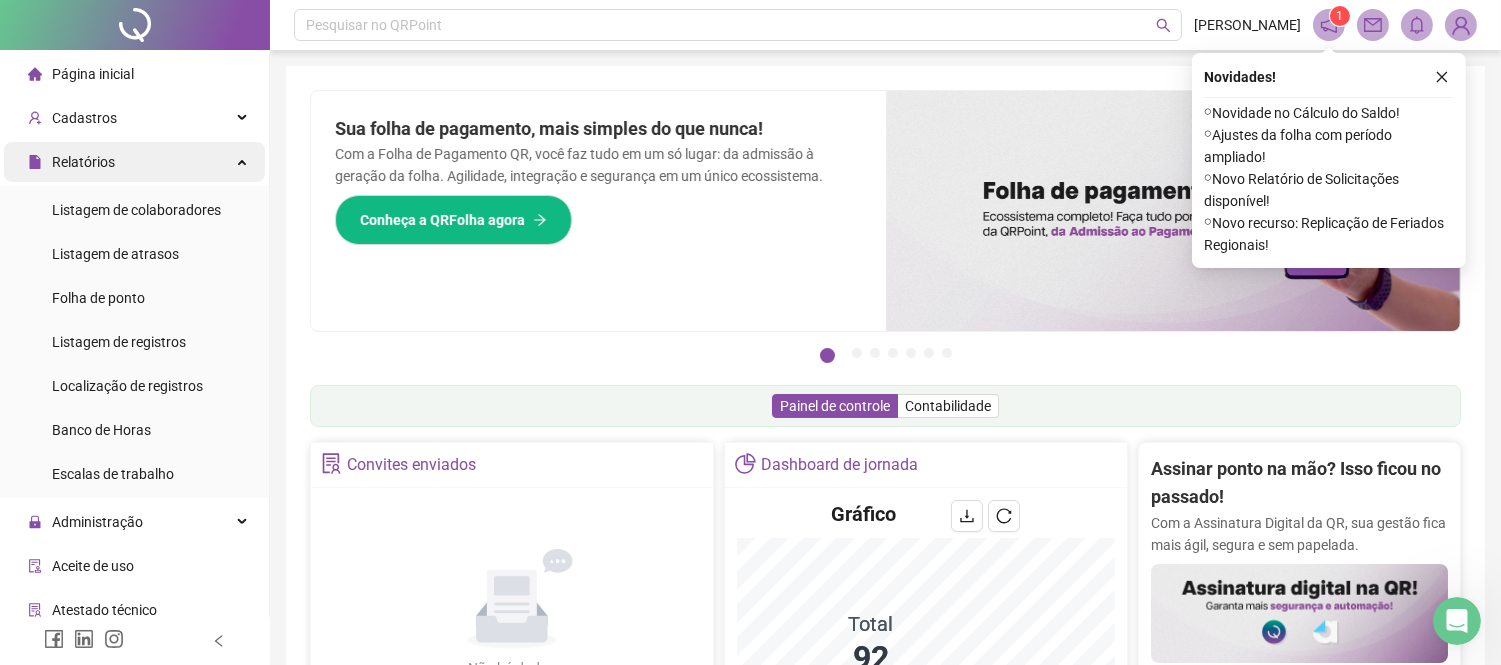 click on "Relatórios" at bounding box center (71, 162) 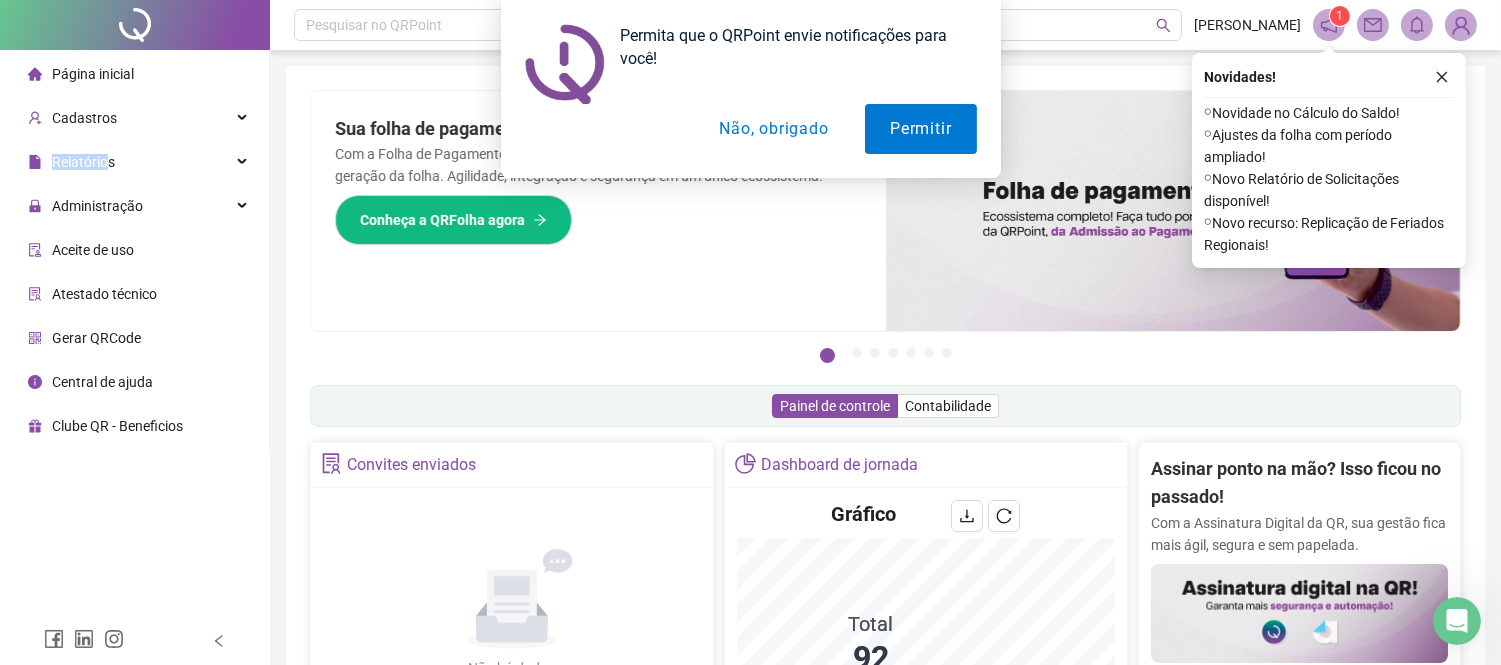 click on "Não, obrigado" at bounding box center (773, 129) 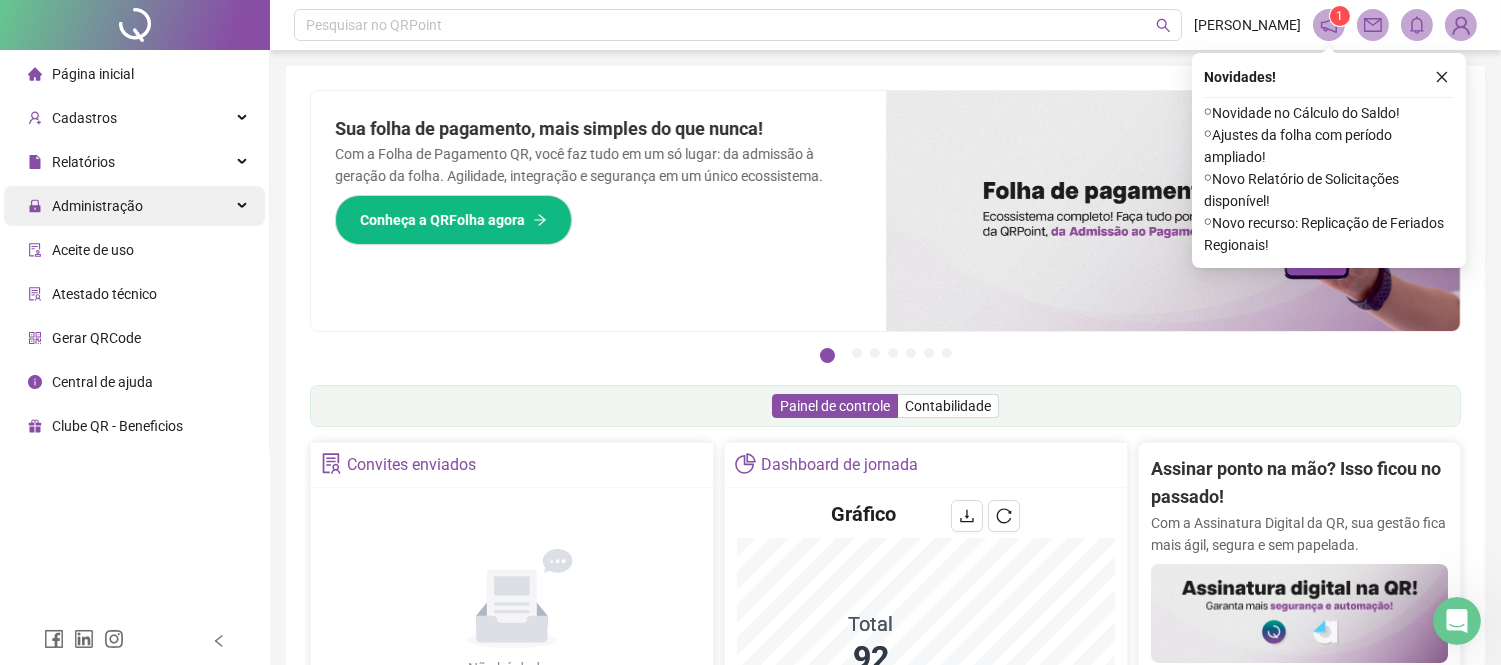 click on "Administração" at bounding box center [134, 206] 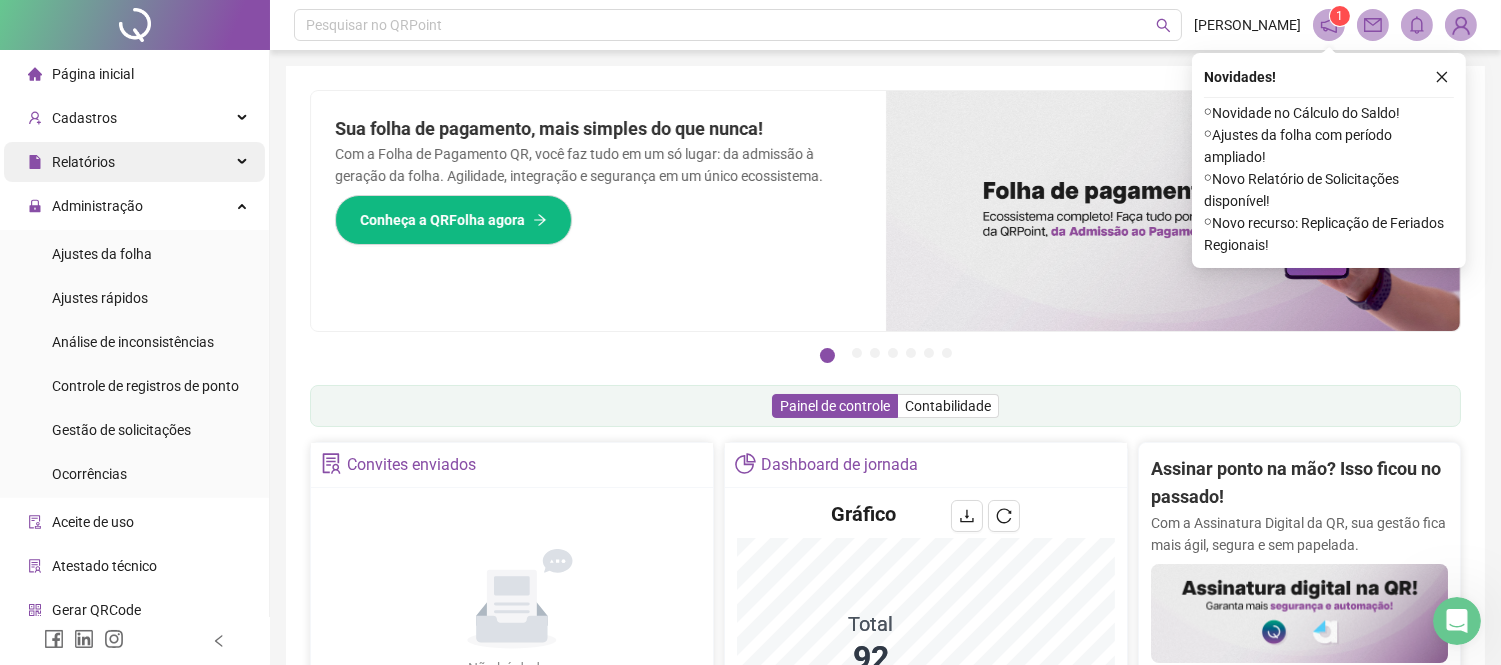 click on "Administração" at bounding box center (134, 206) 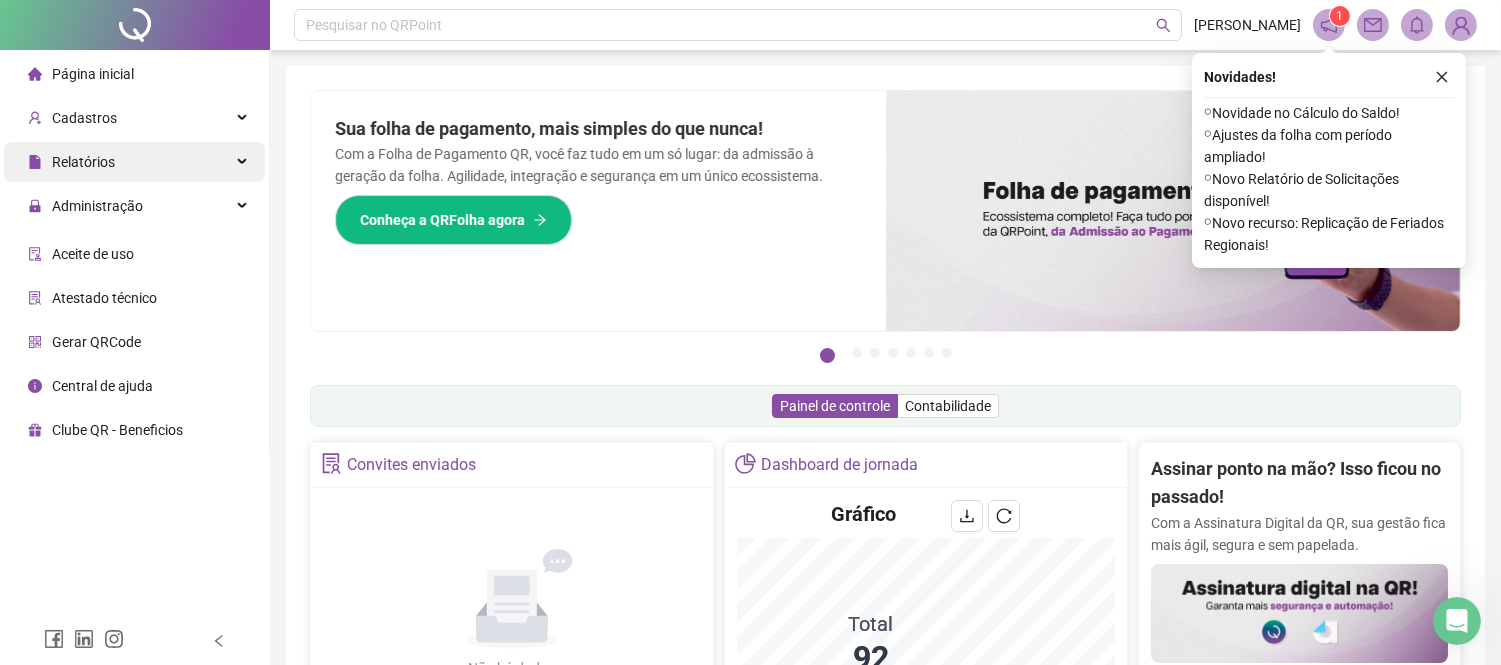 click on "Relatórios" at bounding box center (134, 162) 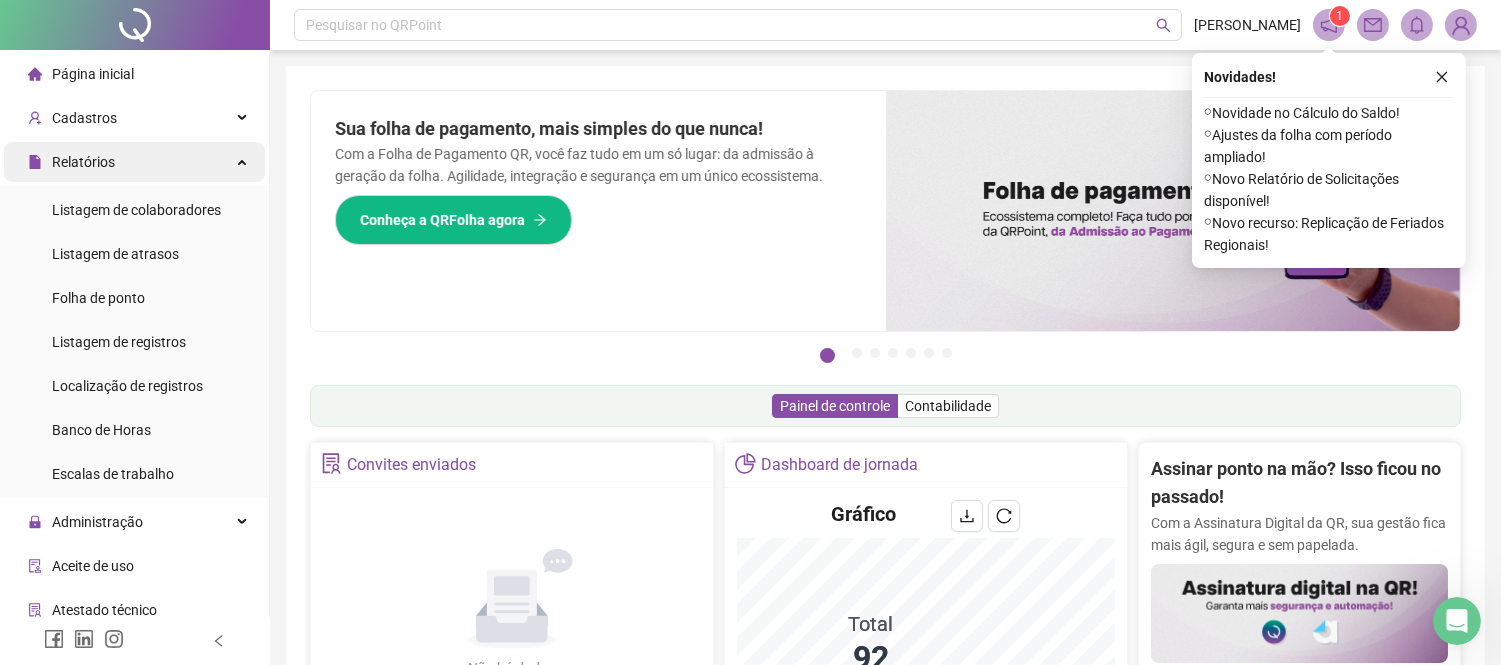 drag, startPoint x: 134, startPoint y: 160, endPoint x: 142, endPoint y: 144, distance: 17.888544 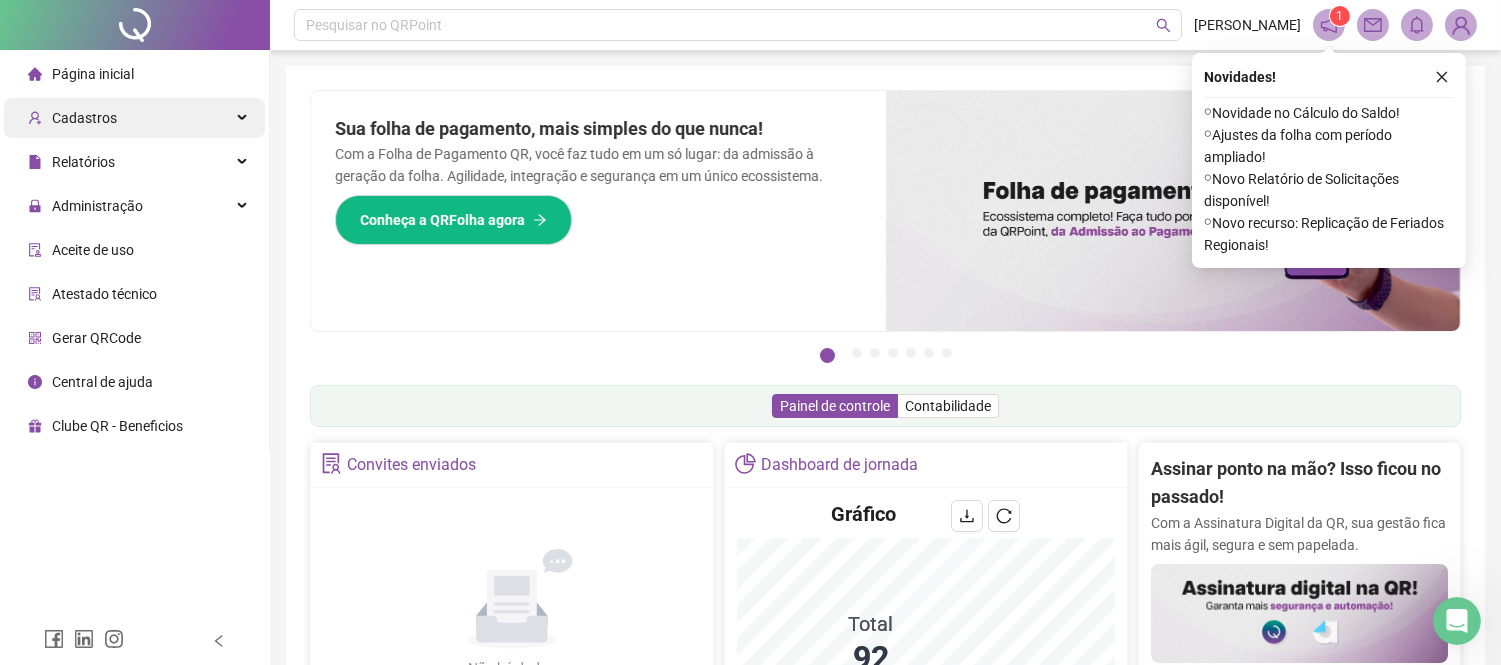 click on "Cadastros" at bounding box center [134, 118] 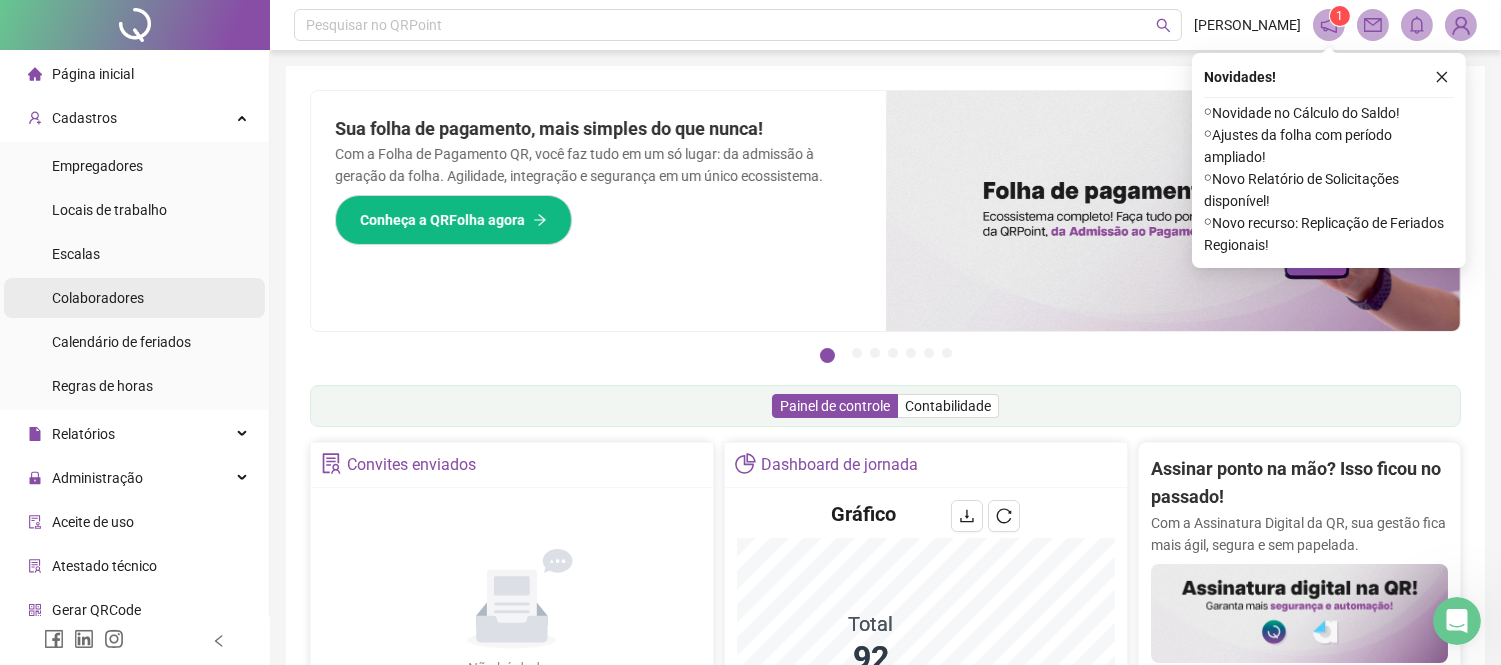 click on "Colaboradores" at bounding box center (98, 298) 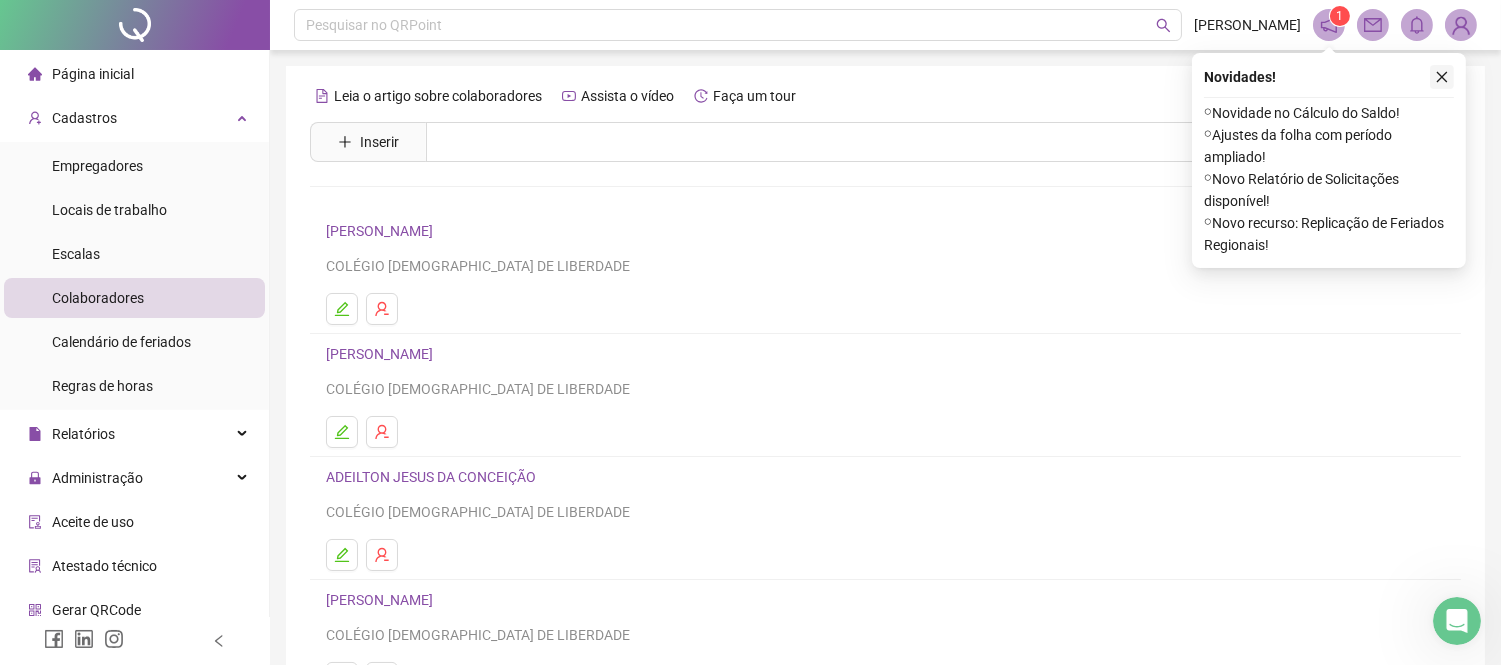 click 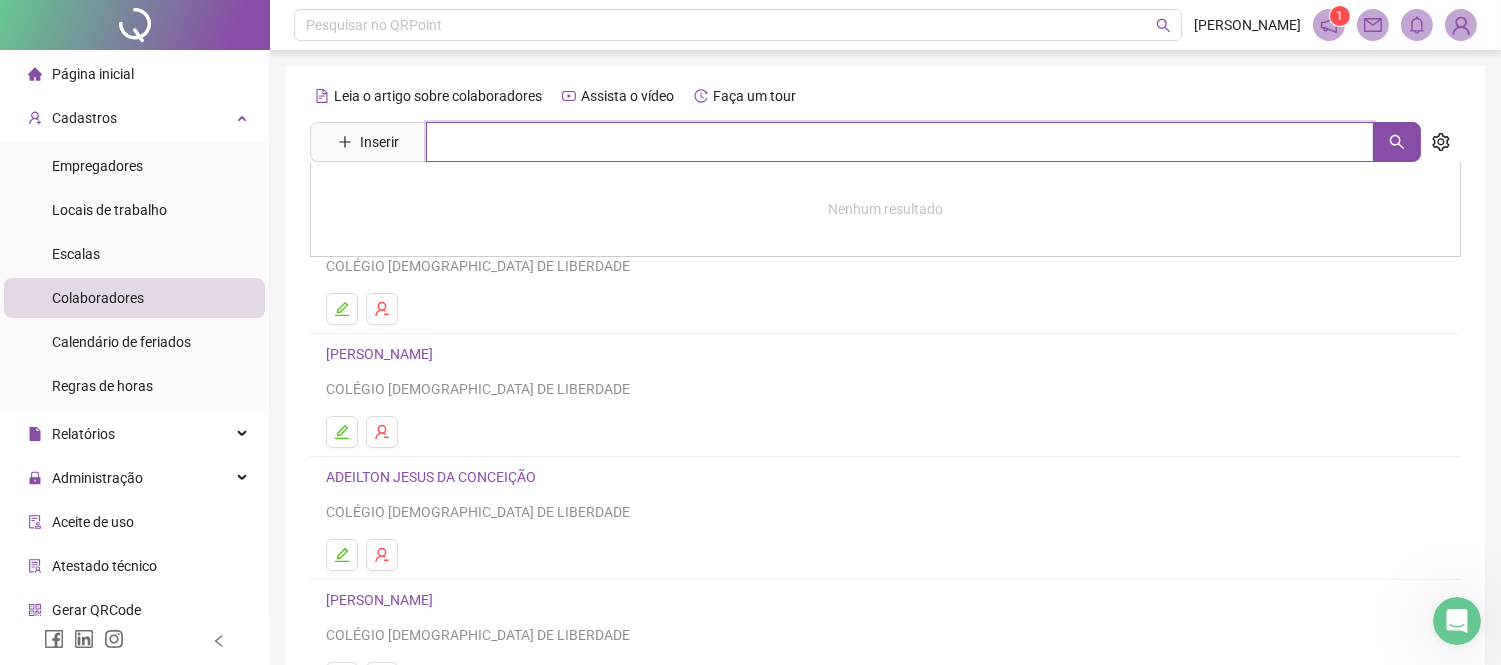 click at bounding box center (900, 142) 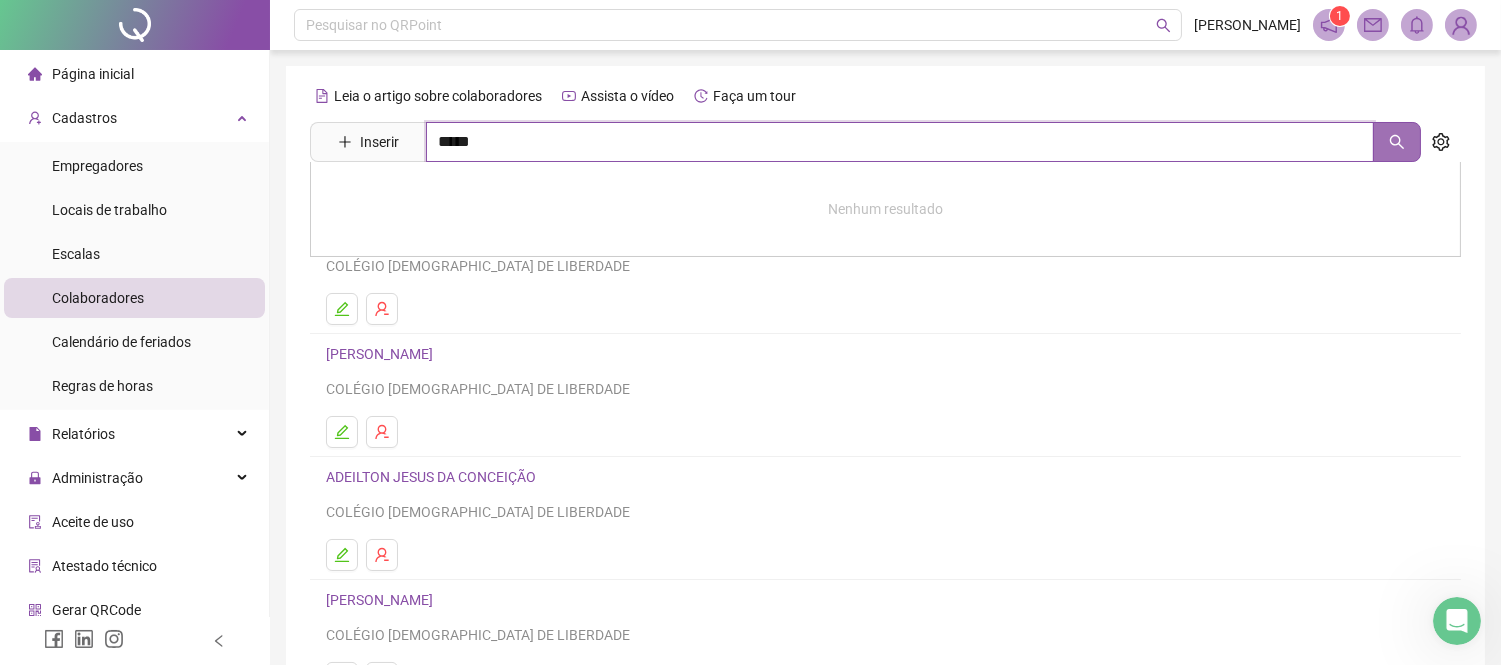 click at bounding box center (1397, 142) 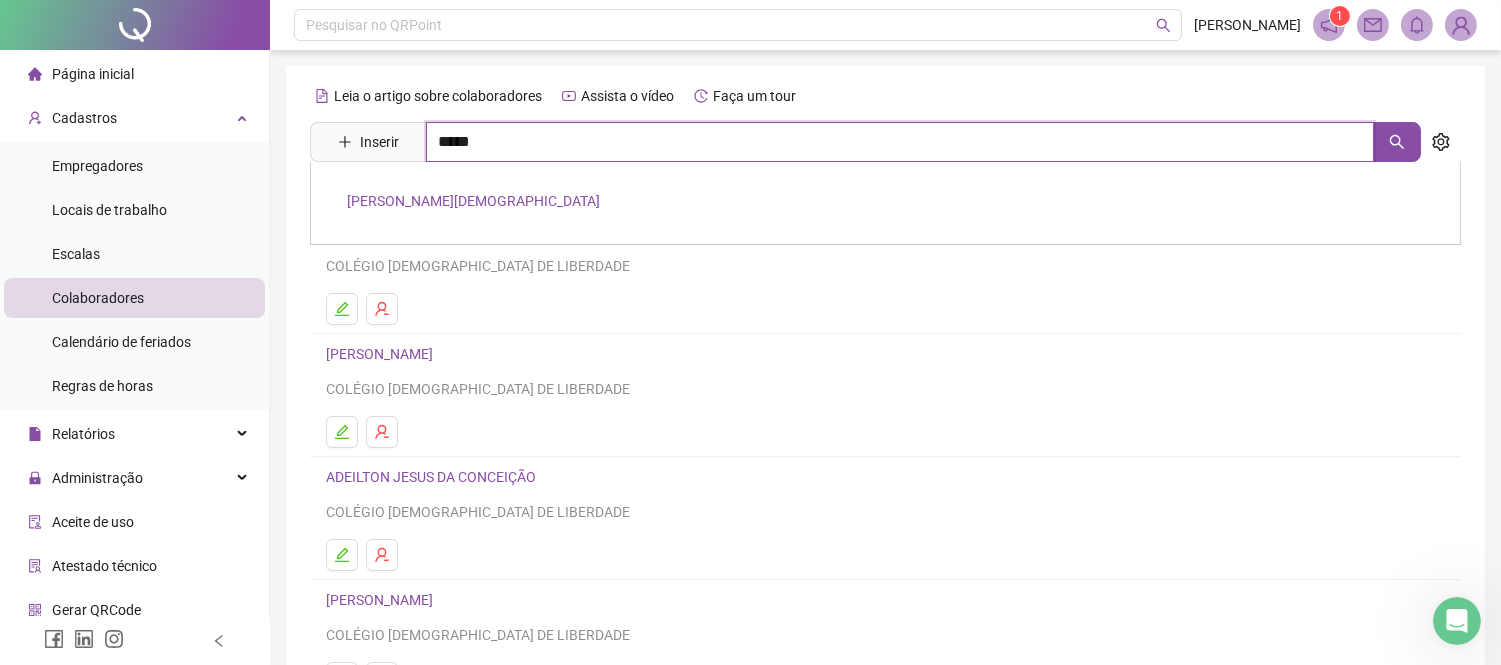 type on "*****" 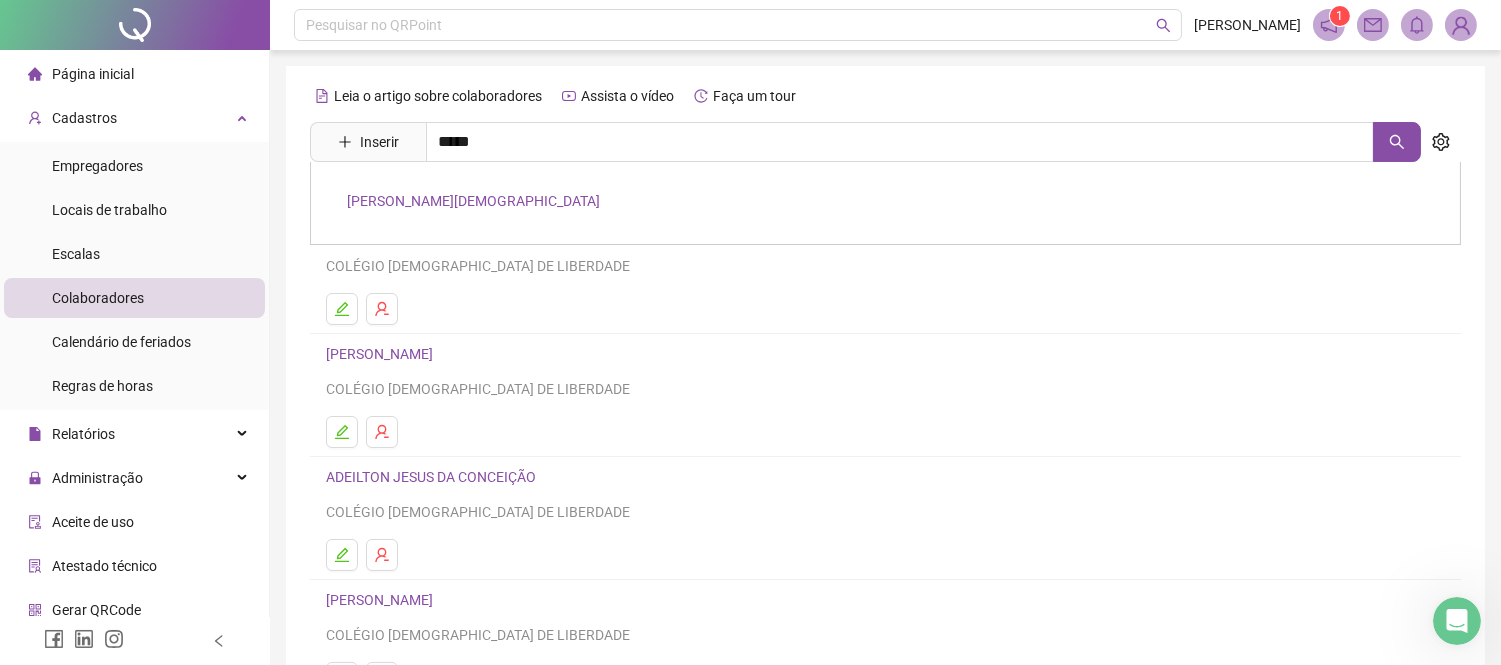 click on "[PERSON_NAME][DEMOGRAPHIC_DATA]" at bounding box center [473, 201] 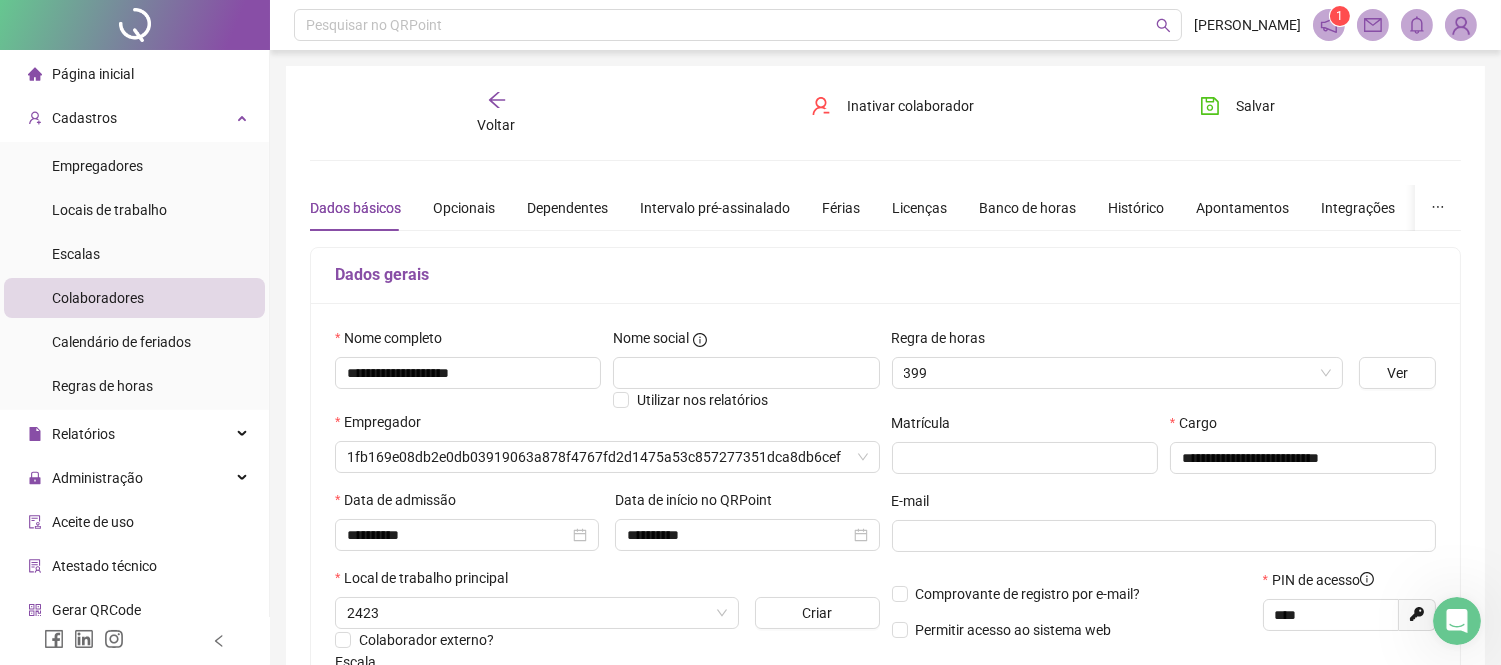 type on "**********" 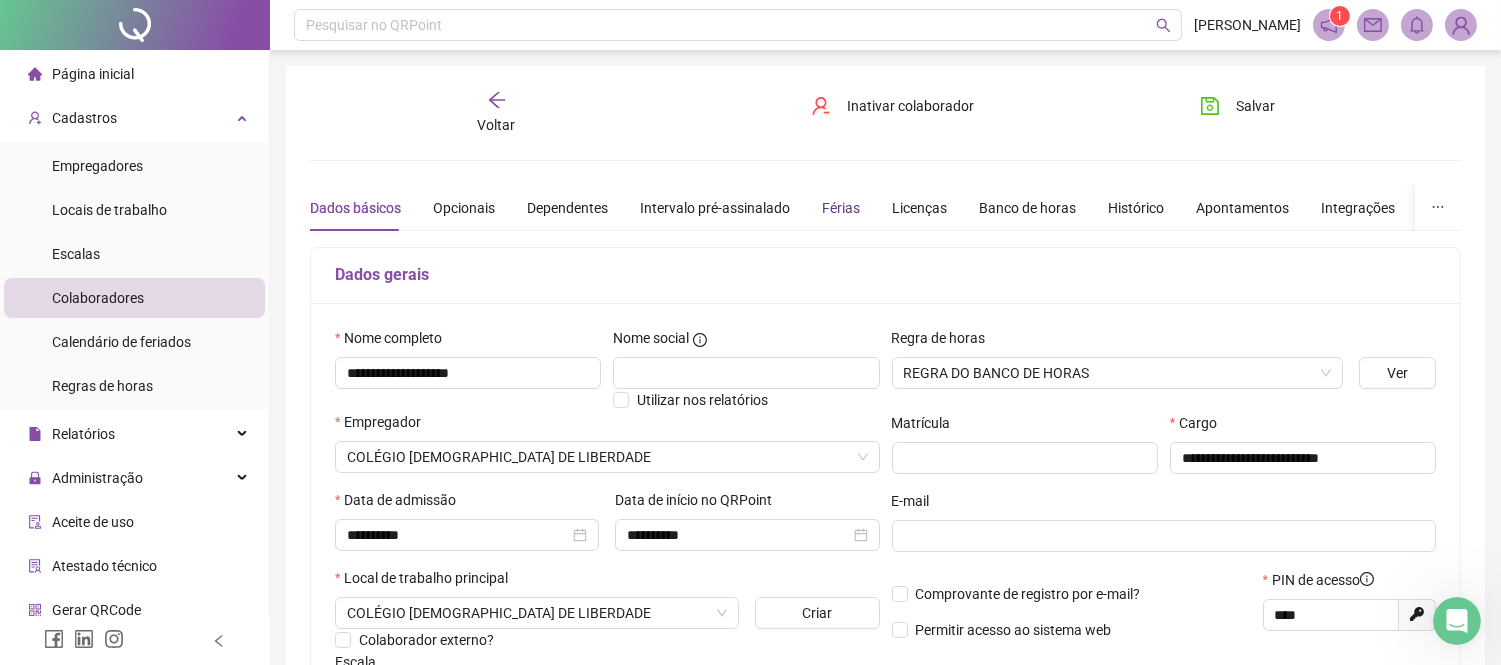 click on "Férias" at bounding box center (841, 208) 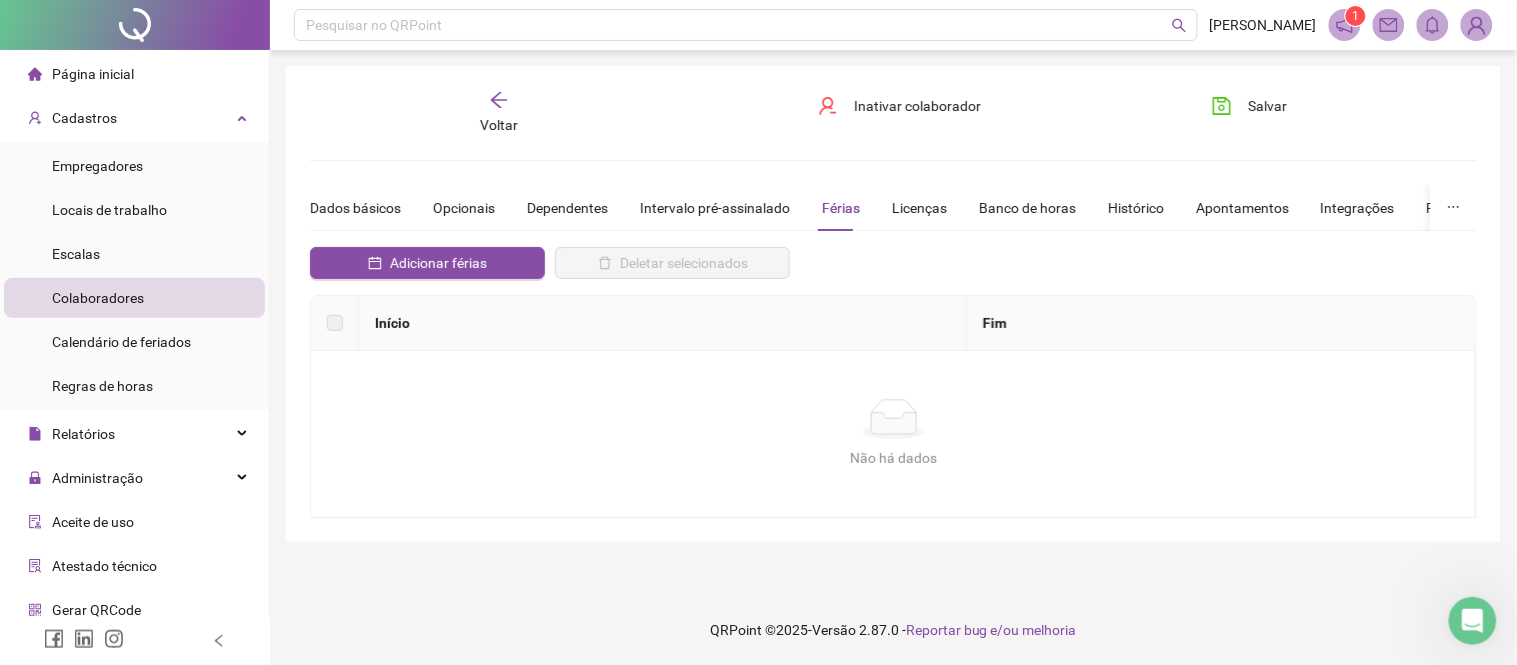 click on "Voltar" at bounding box center [499, 125] 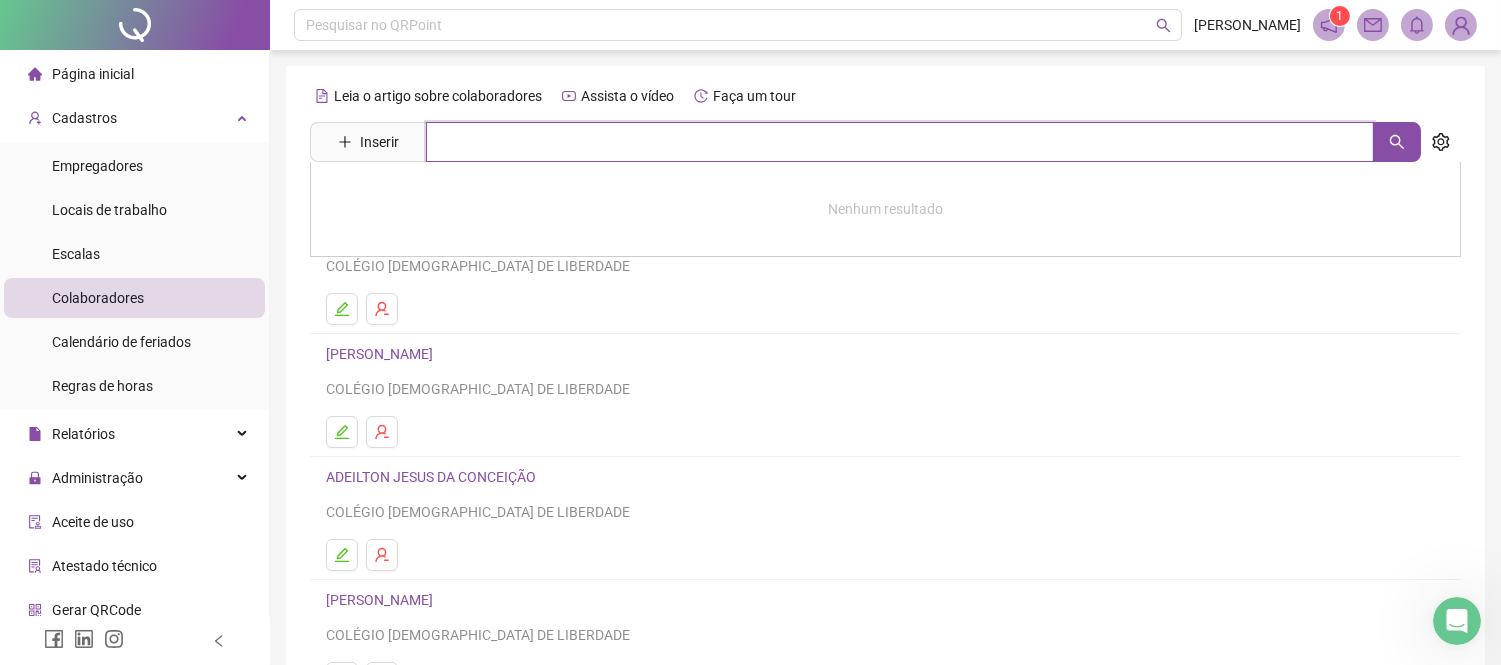 click at bounding box center (900, 142) 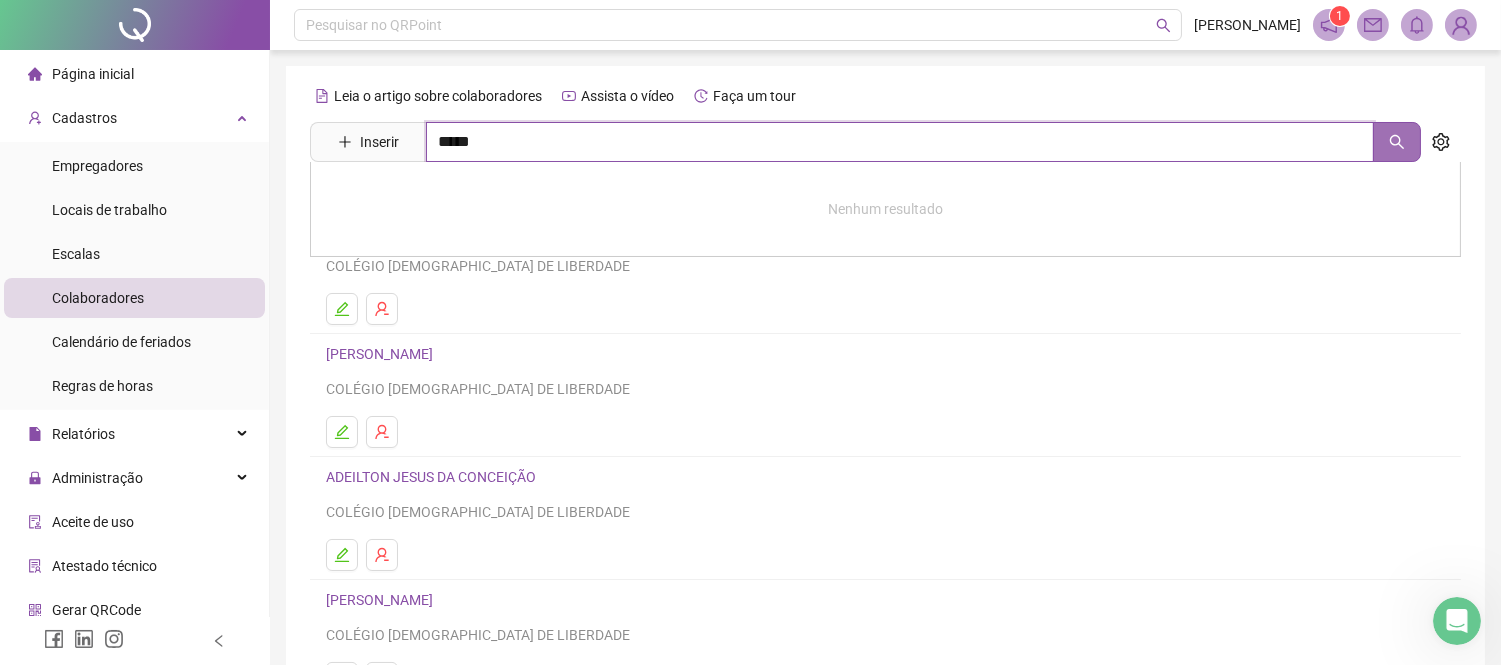 click at bounding box center (1397, 142) 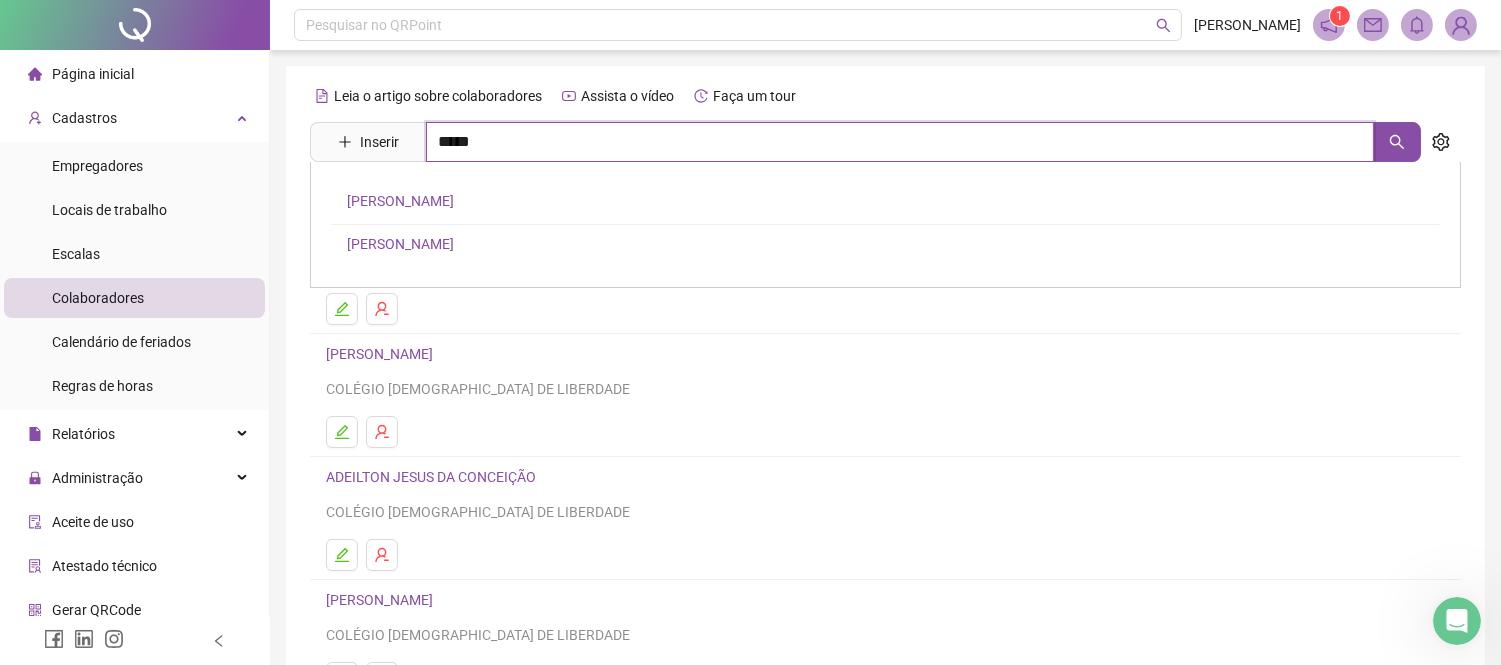 type on "*****" 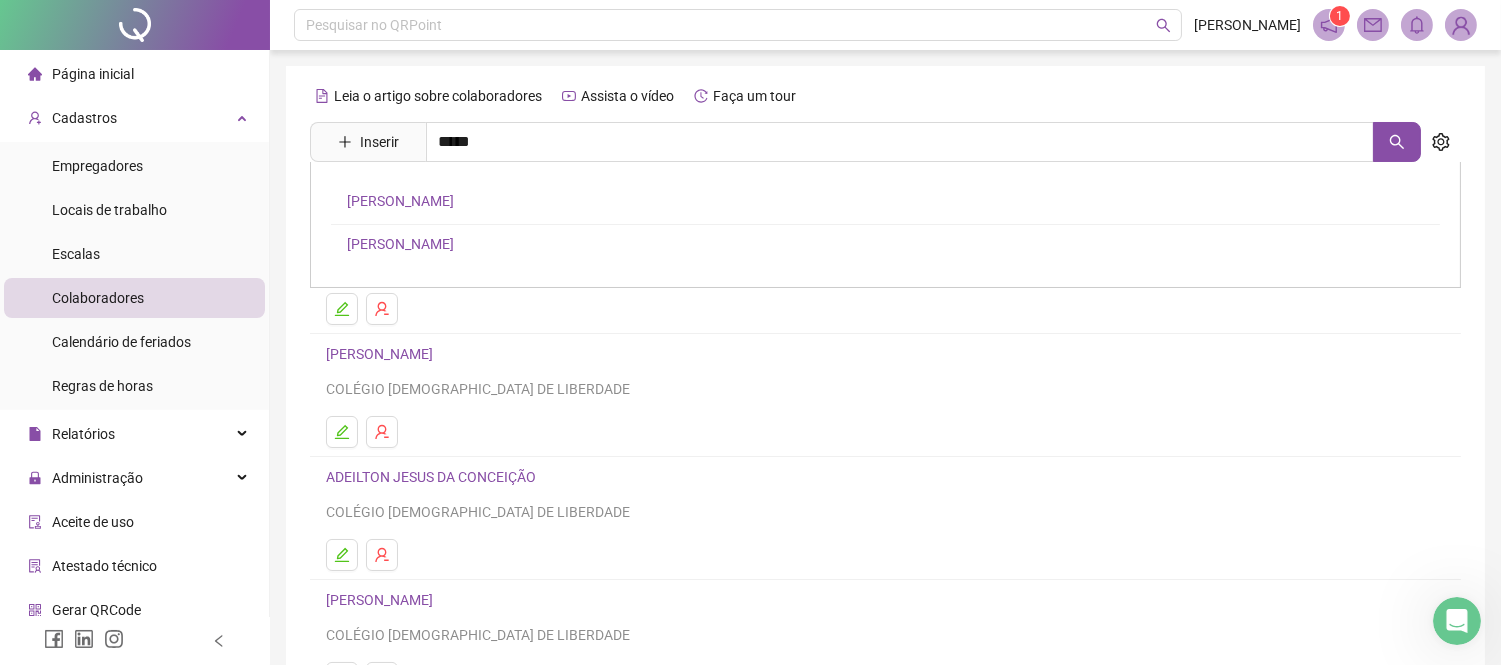 click on "[PERSON_NAME]" at bounding box center [400, 244] 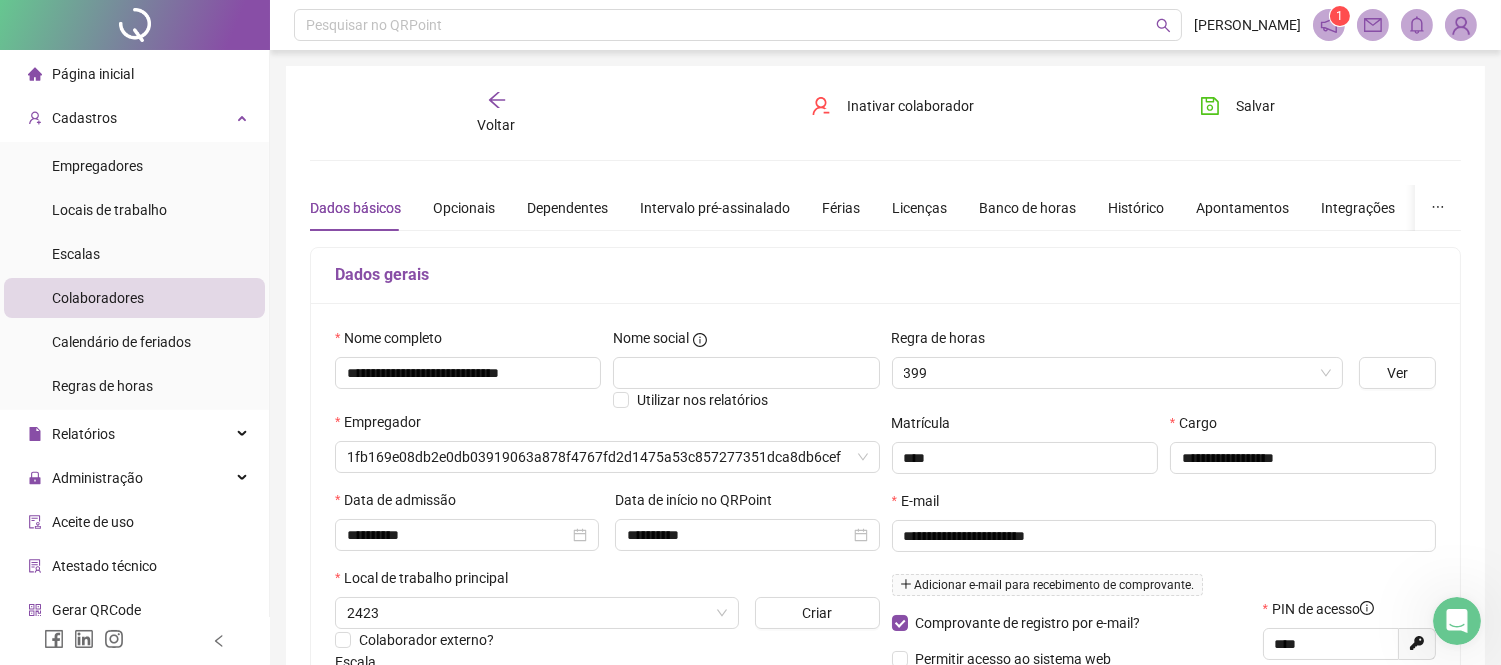 type on "**********" 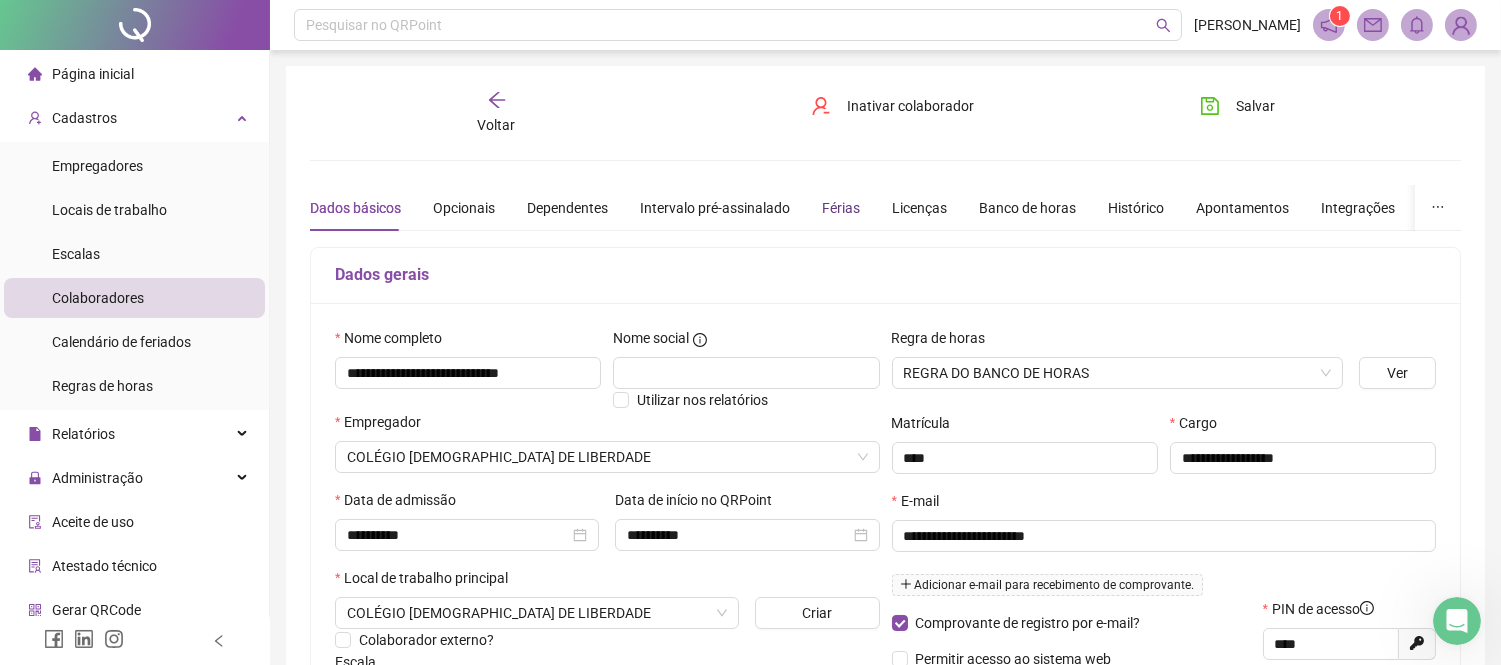 click on "Férias" at bounding box center [841, 208] 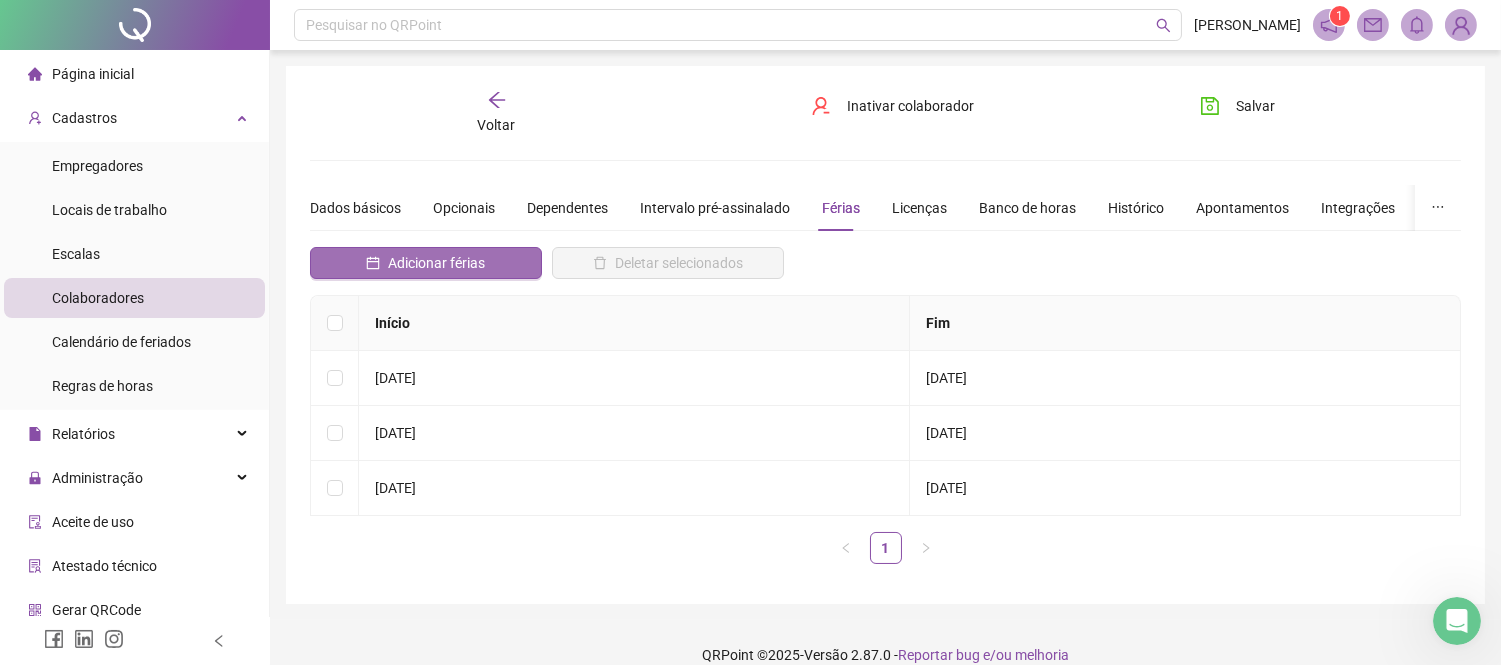 click on "Adicionar férias" at bounding box center (436, 263) 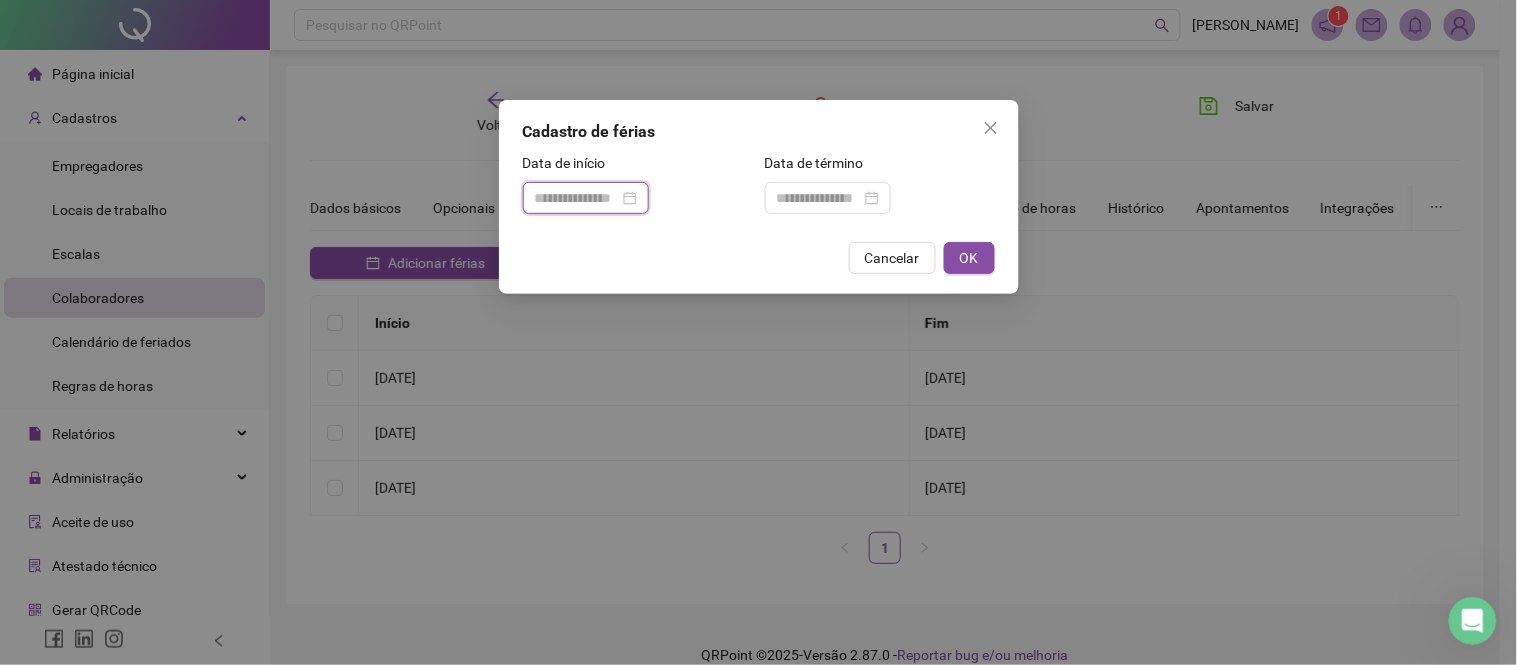 click at bounding box center (577, 198) 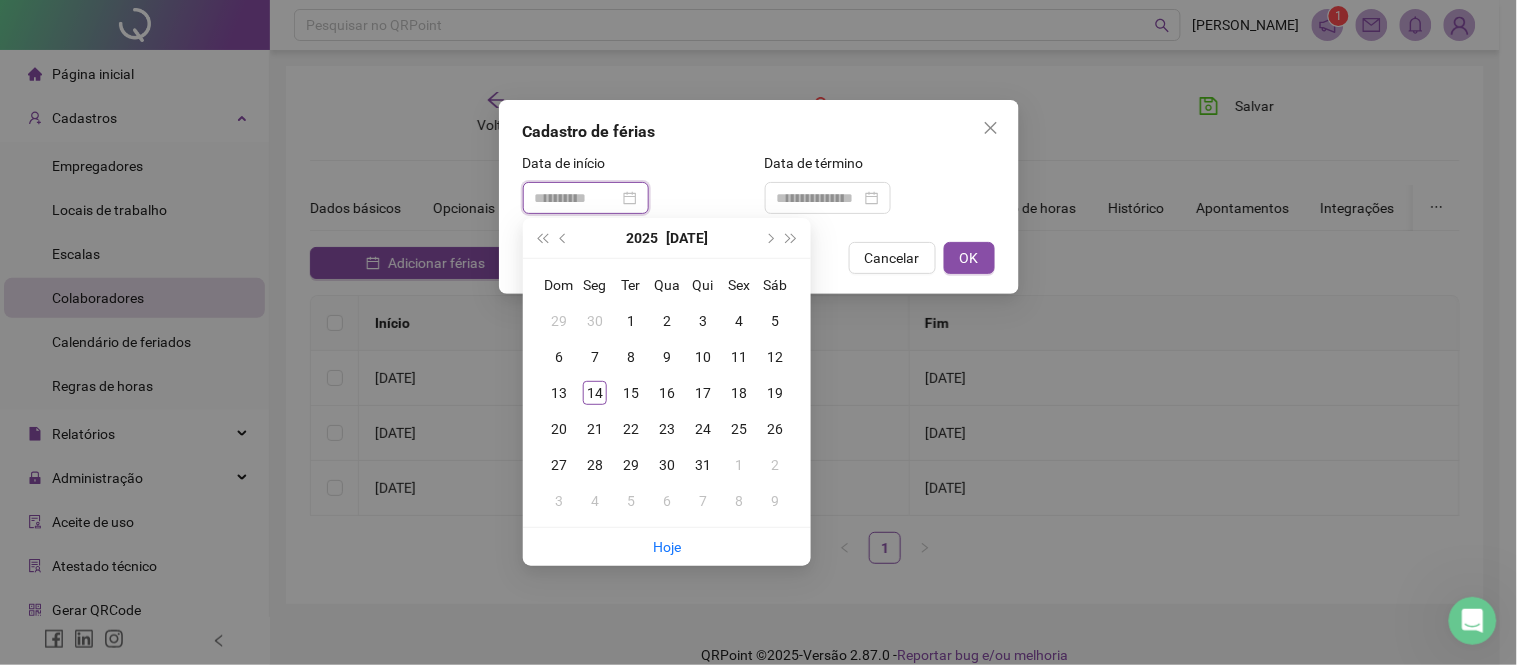 type on "**********" 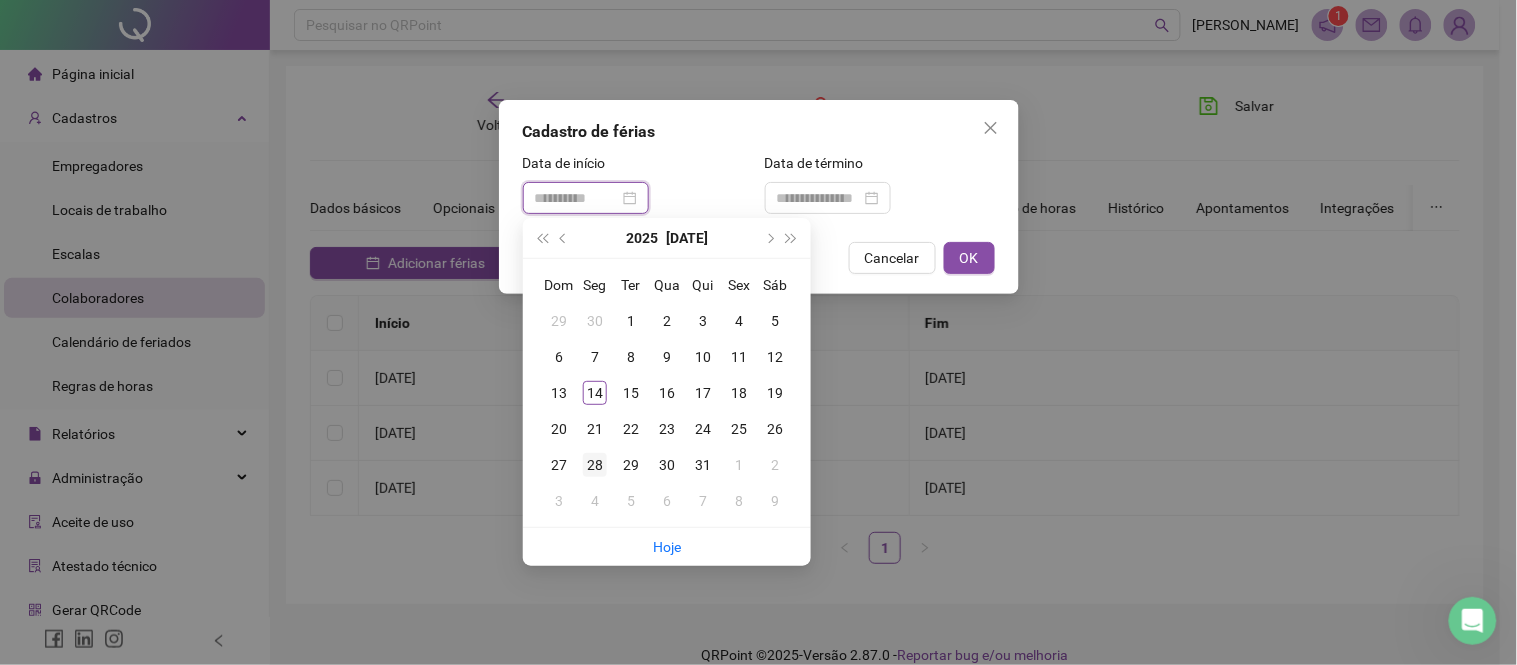 type on "**********" 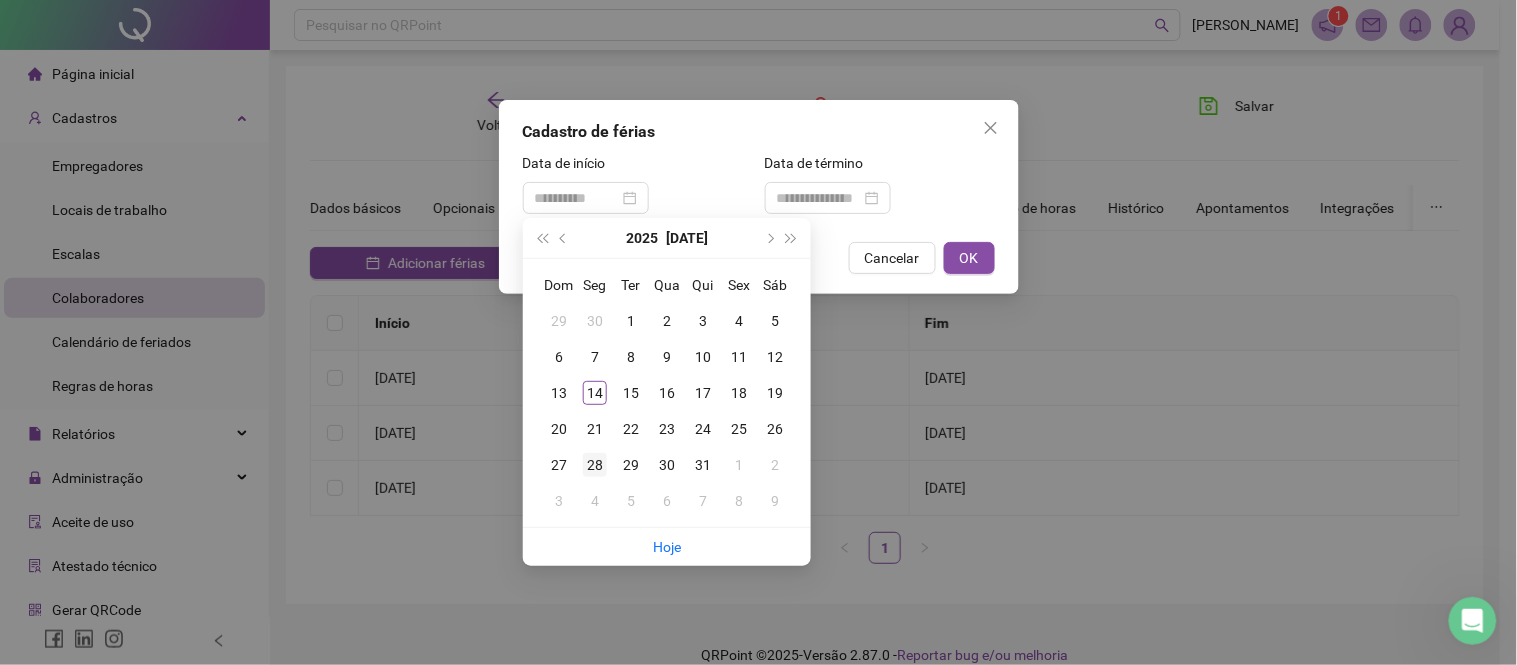 click on "28" at bounding box center (595, 465) 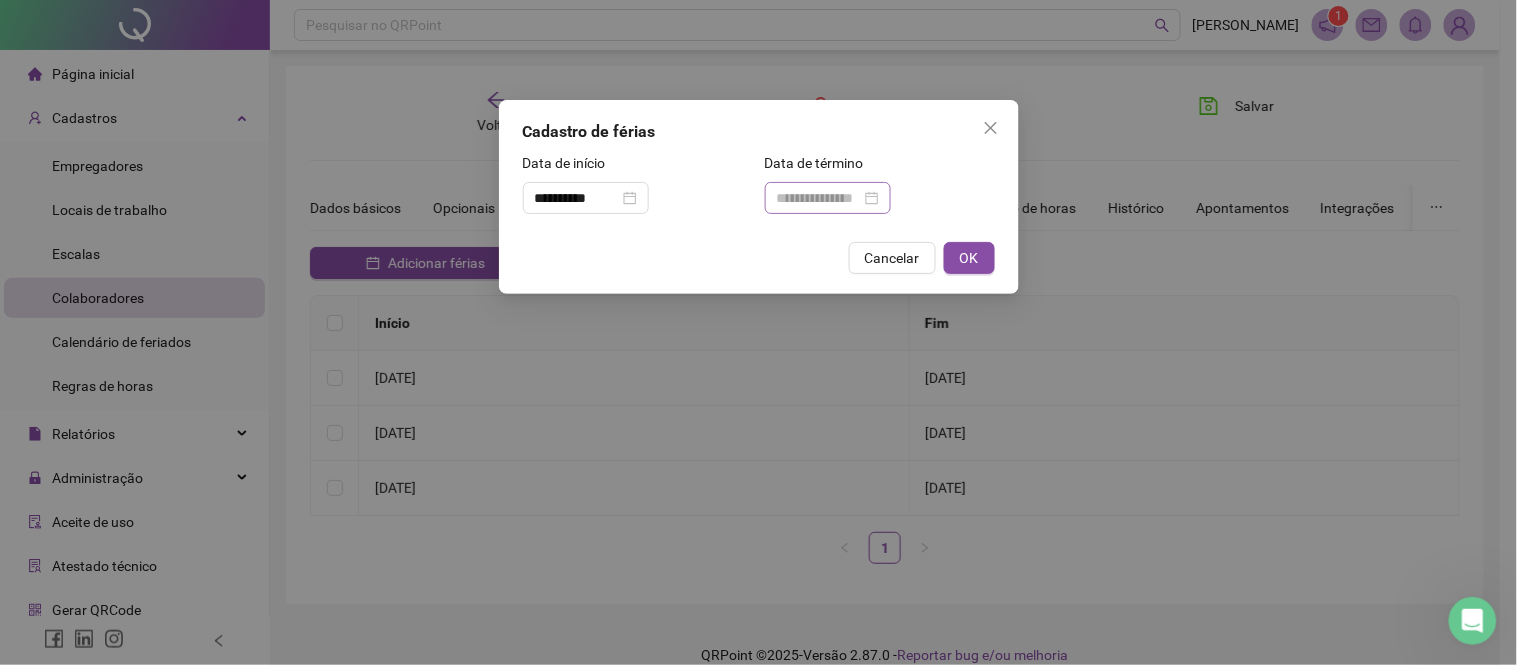 click at bounding box center (828, 198) 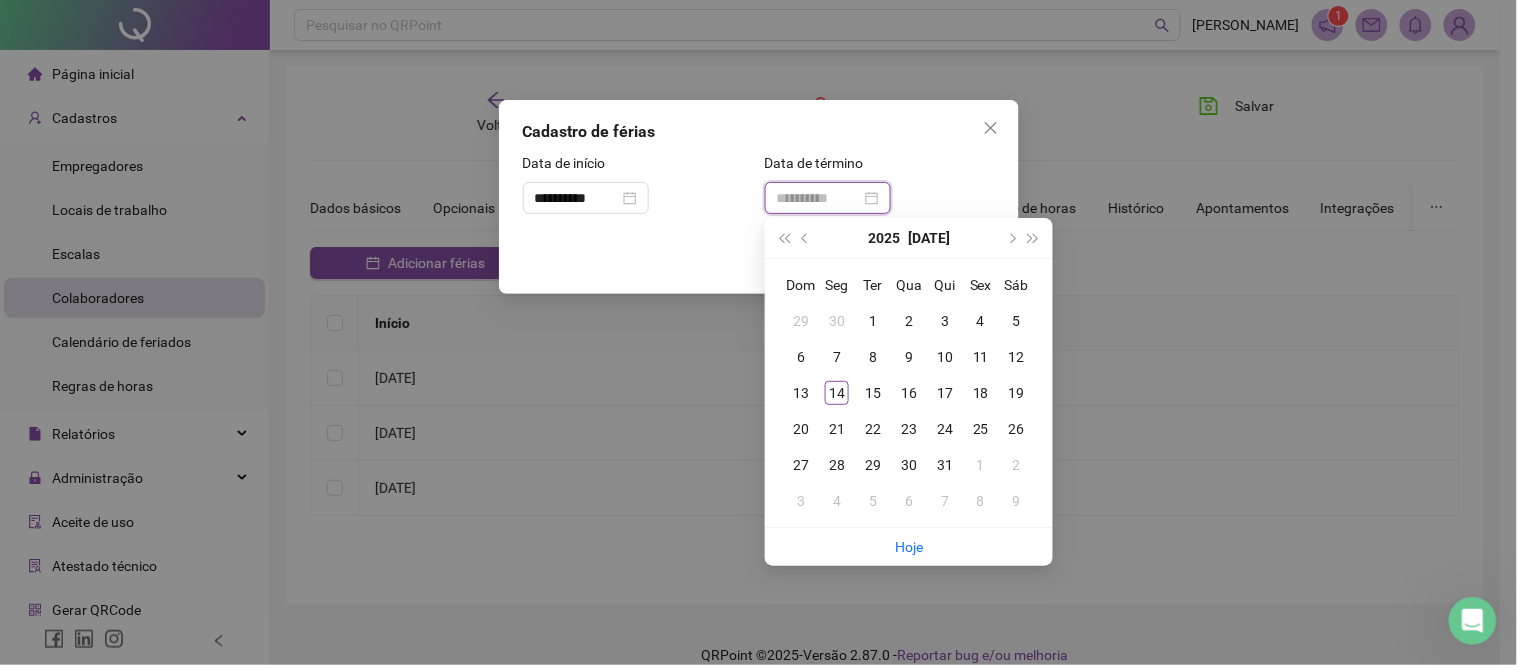 type on "**********" 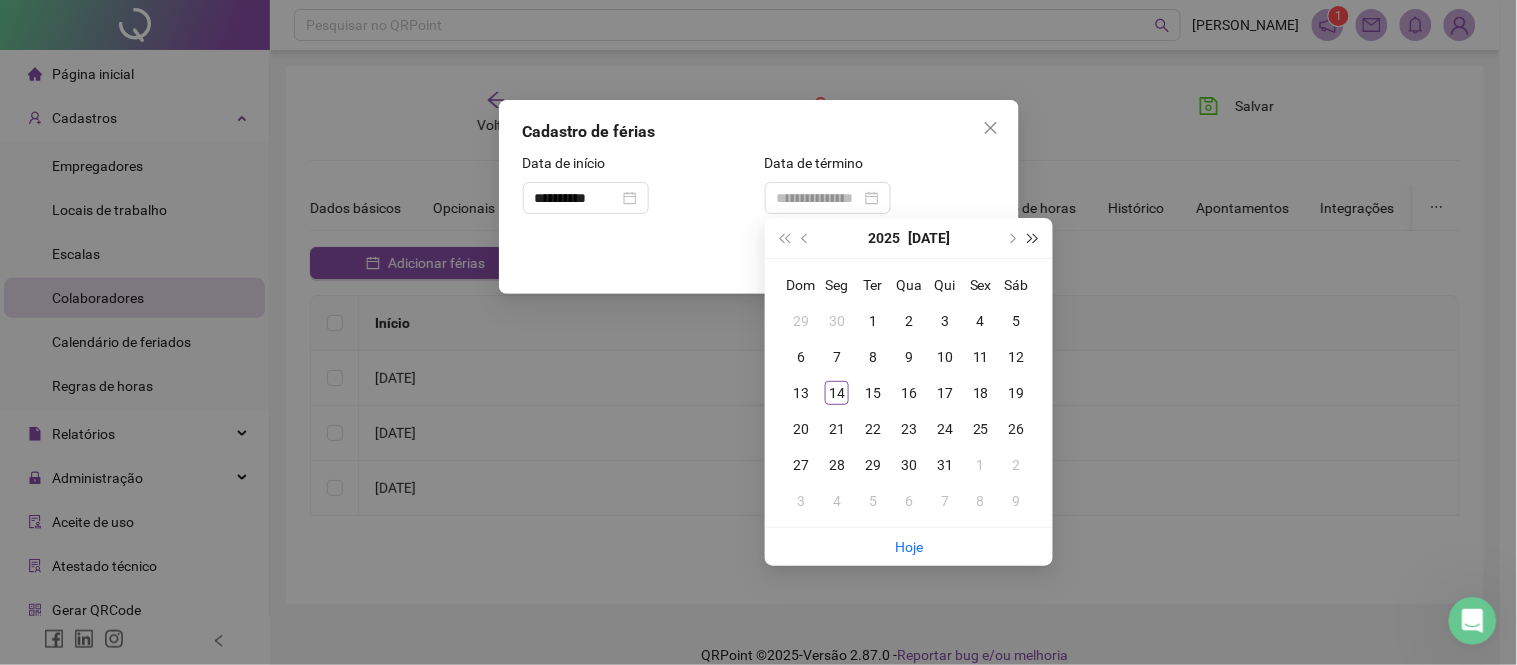 click at bounding box center (1034, 238) 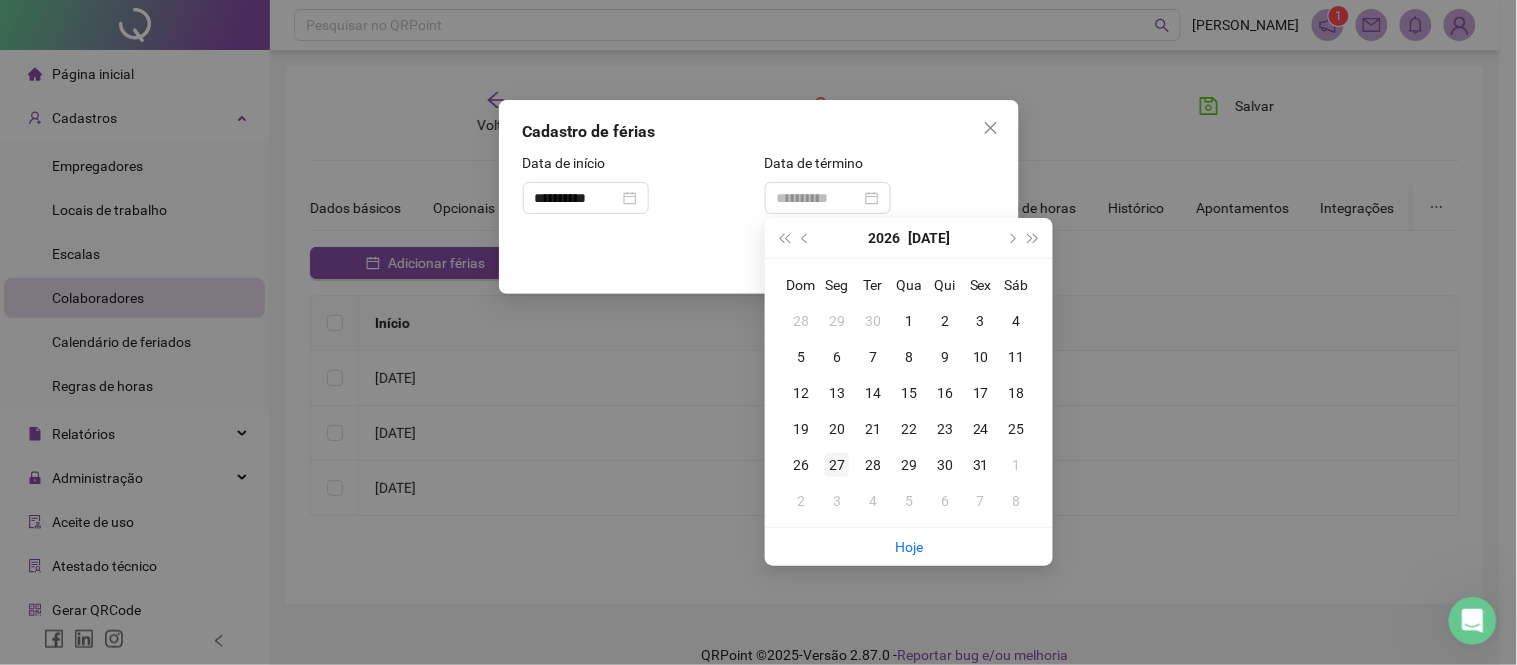 type on "**********" 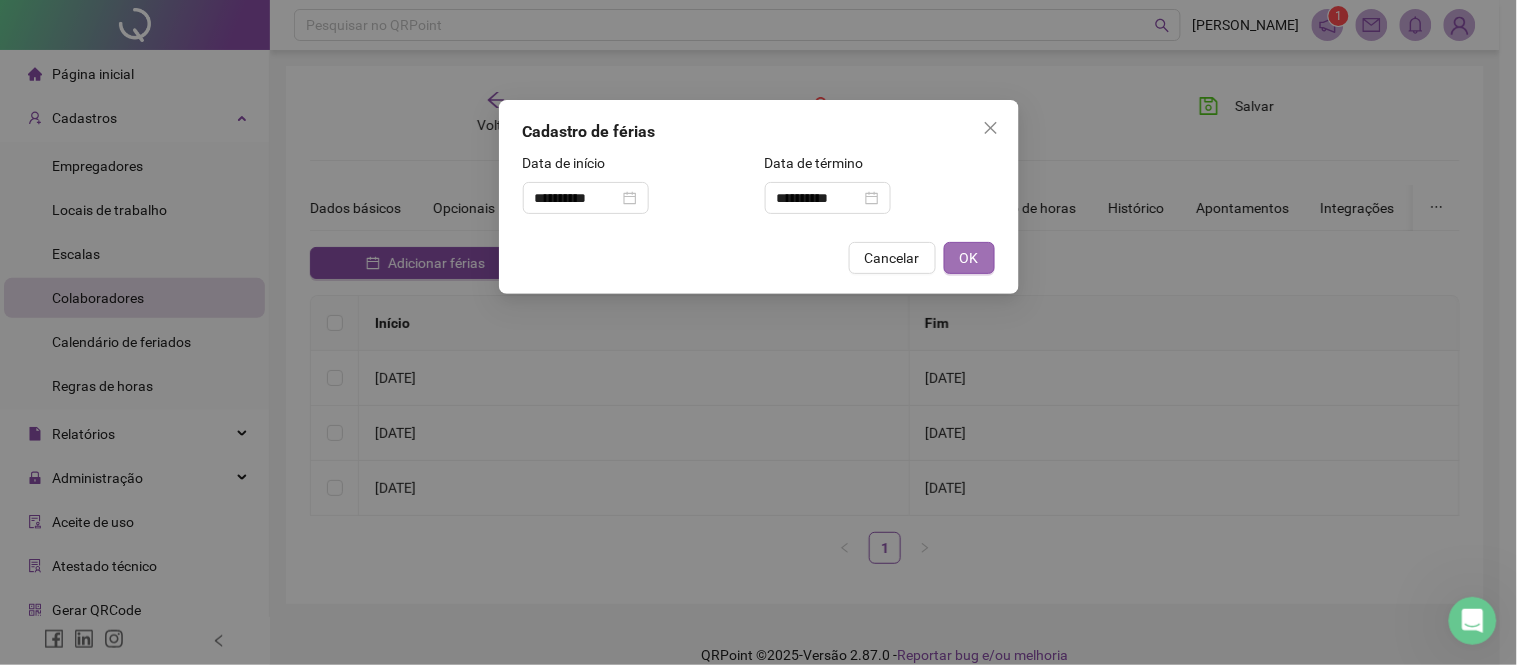 click on "OK" at bounding box center (969, 258) 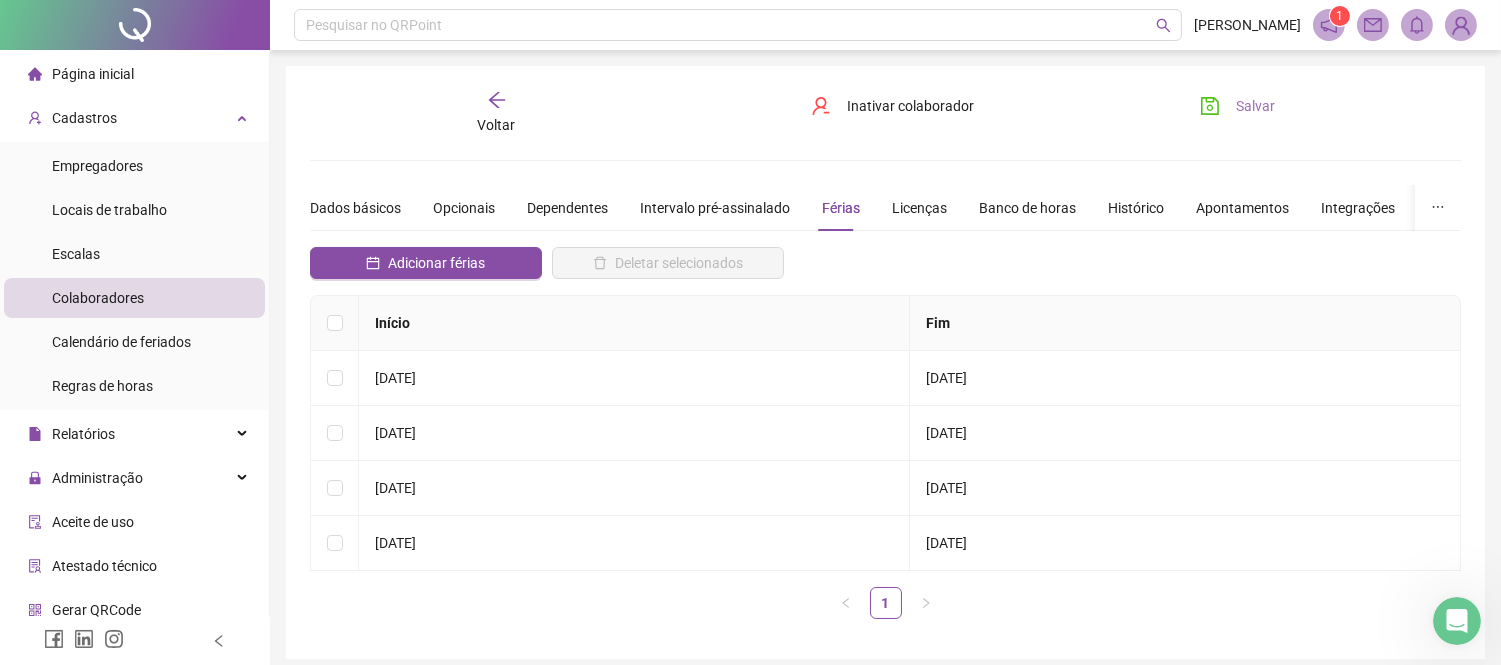 click on "Salvar" at bounding box center (1255, 106) 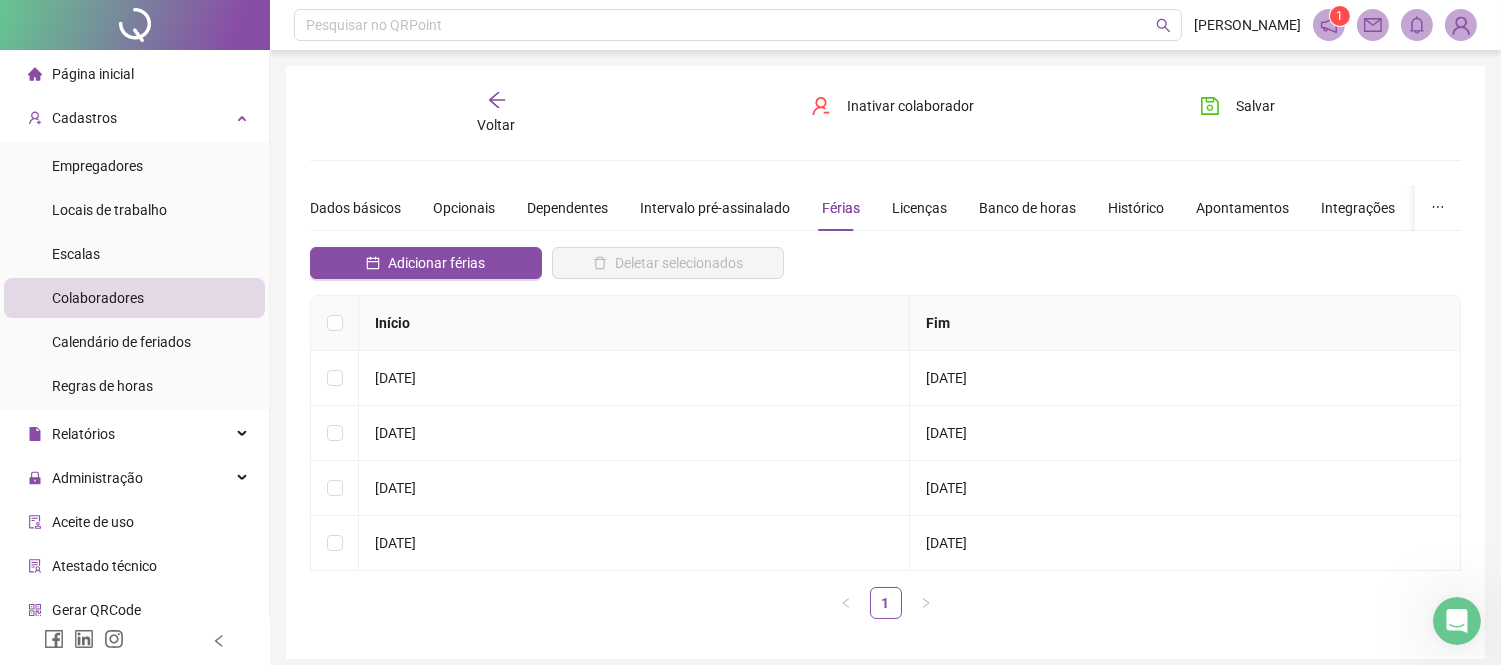 click 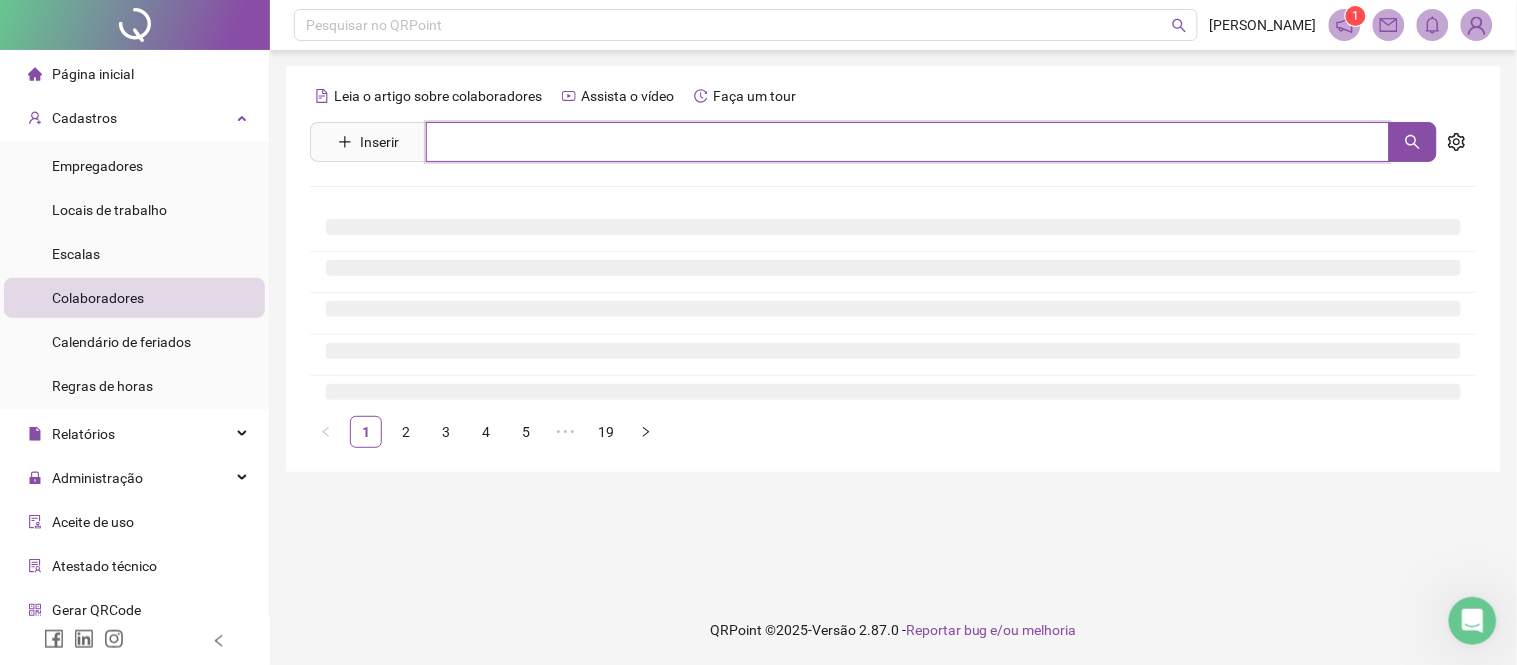 click at bounding box center (908, 142) 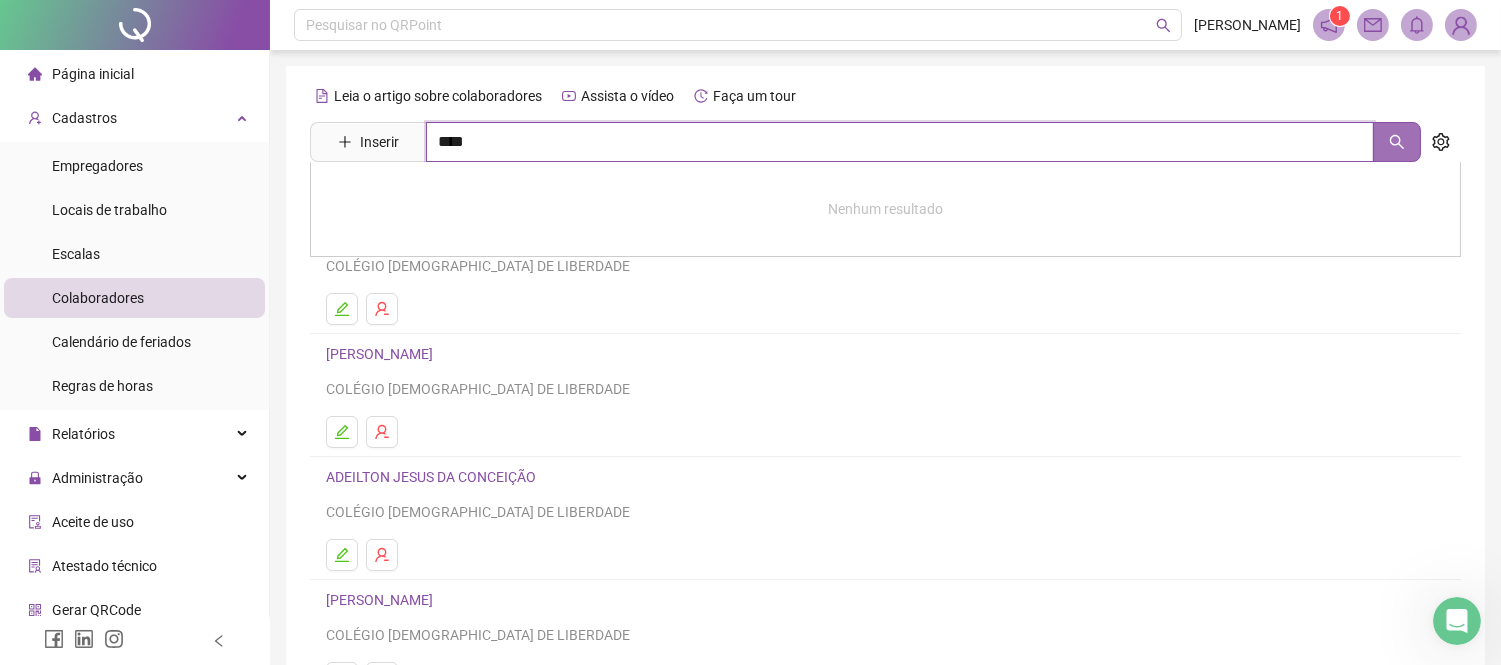 click at bounding box center [1397, 142] 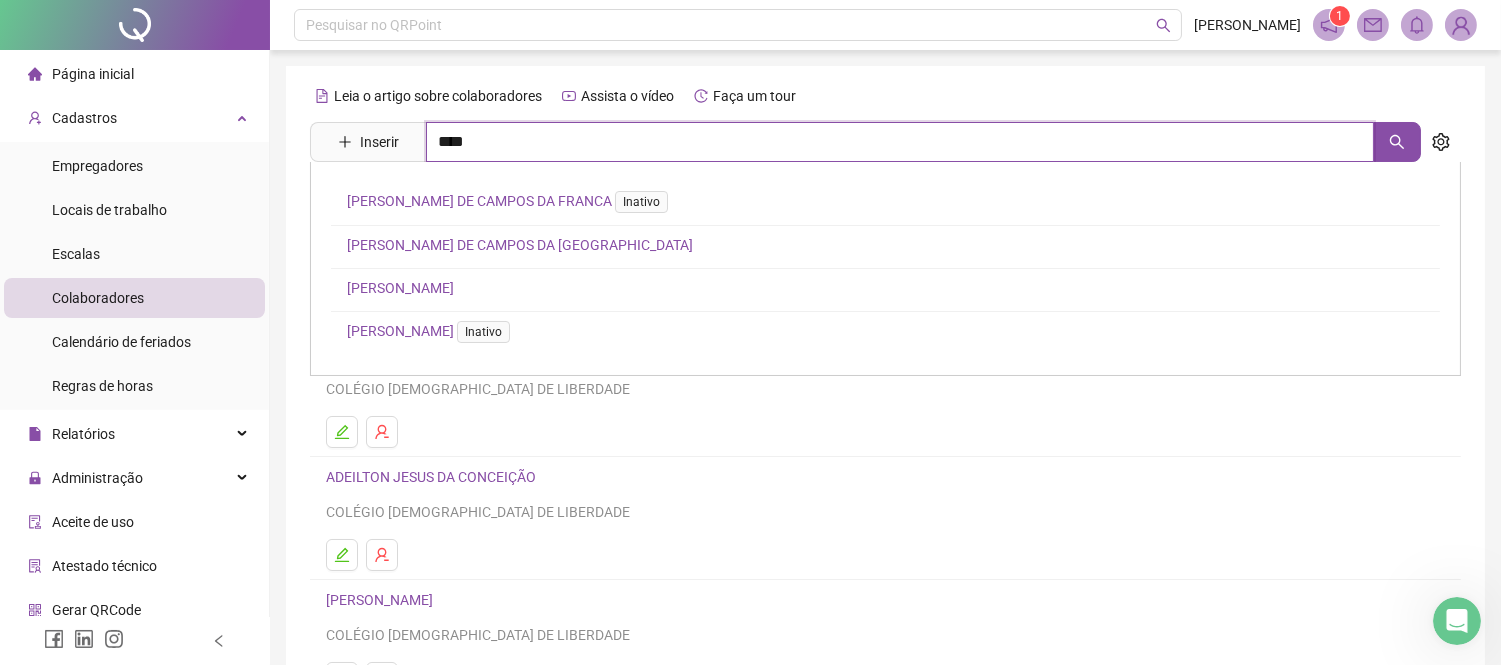 type on "****" 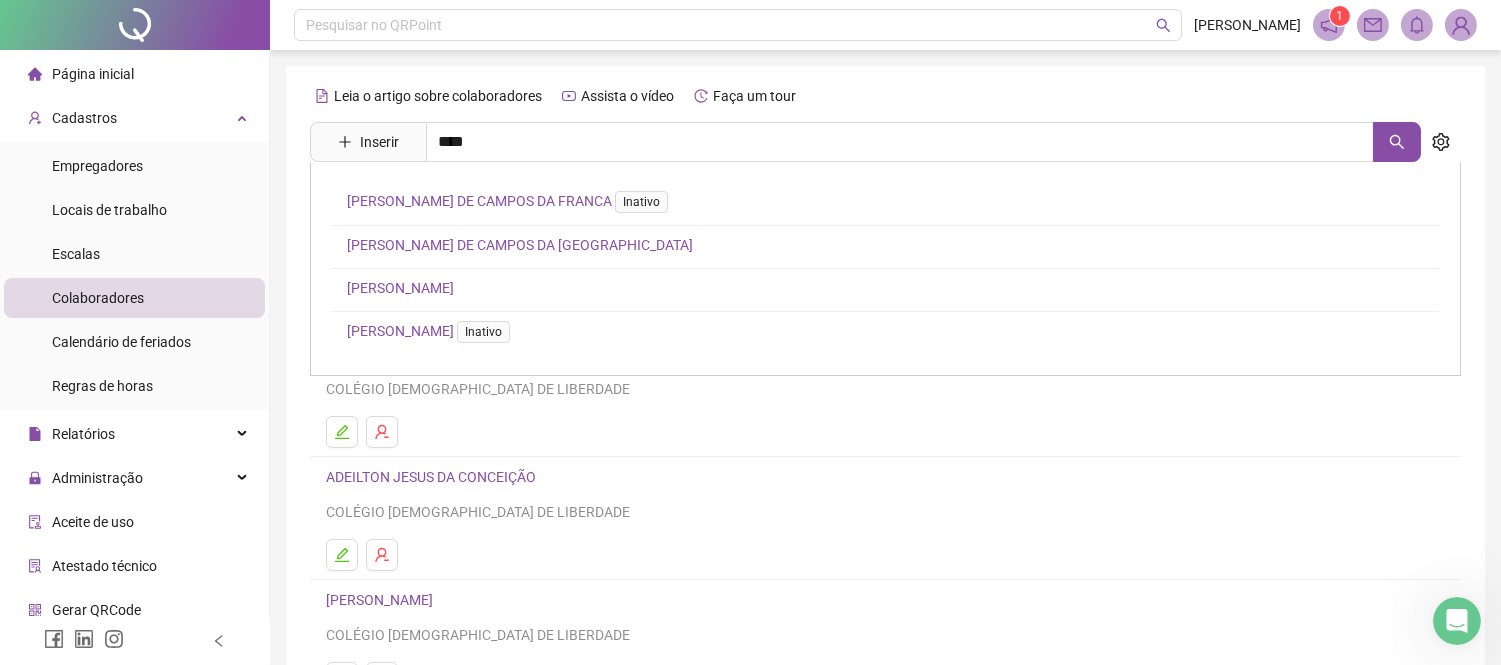 click on "[PERSON_NAME]" at bounding box center (400, 288) 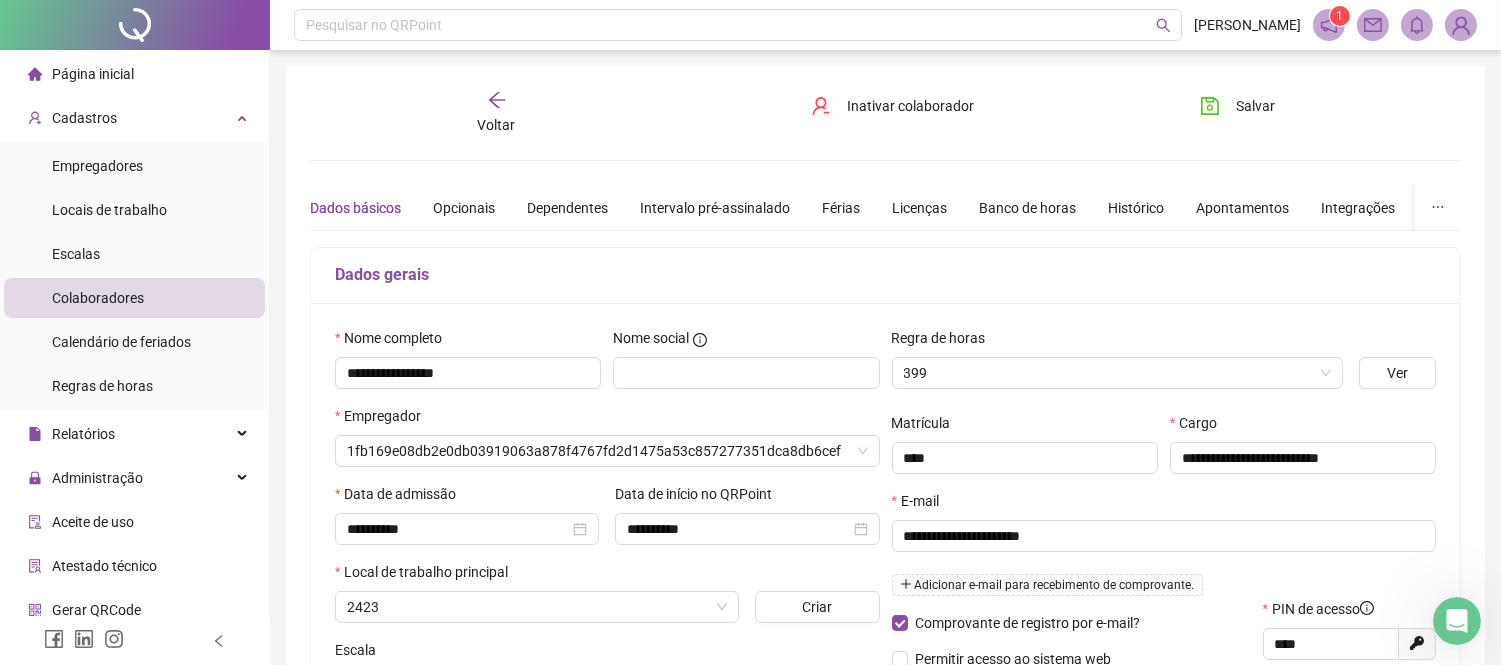 type on "**********" 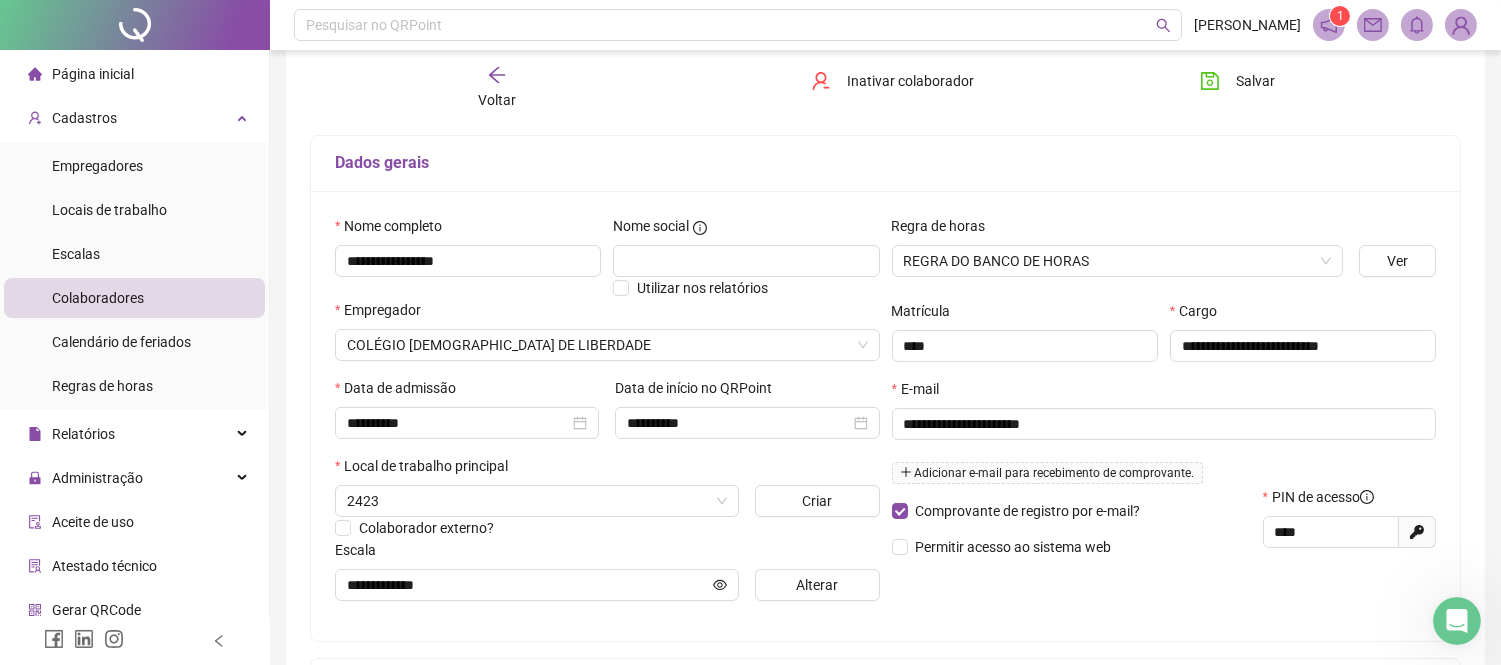 scroll, scrollTop: 0, scrollLeft: 0, axis: both 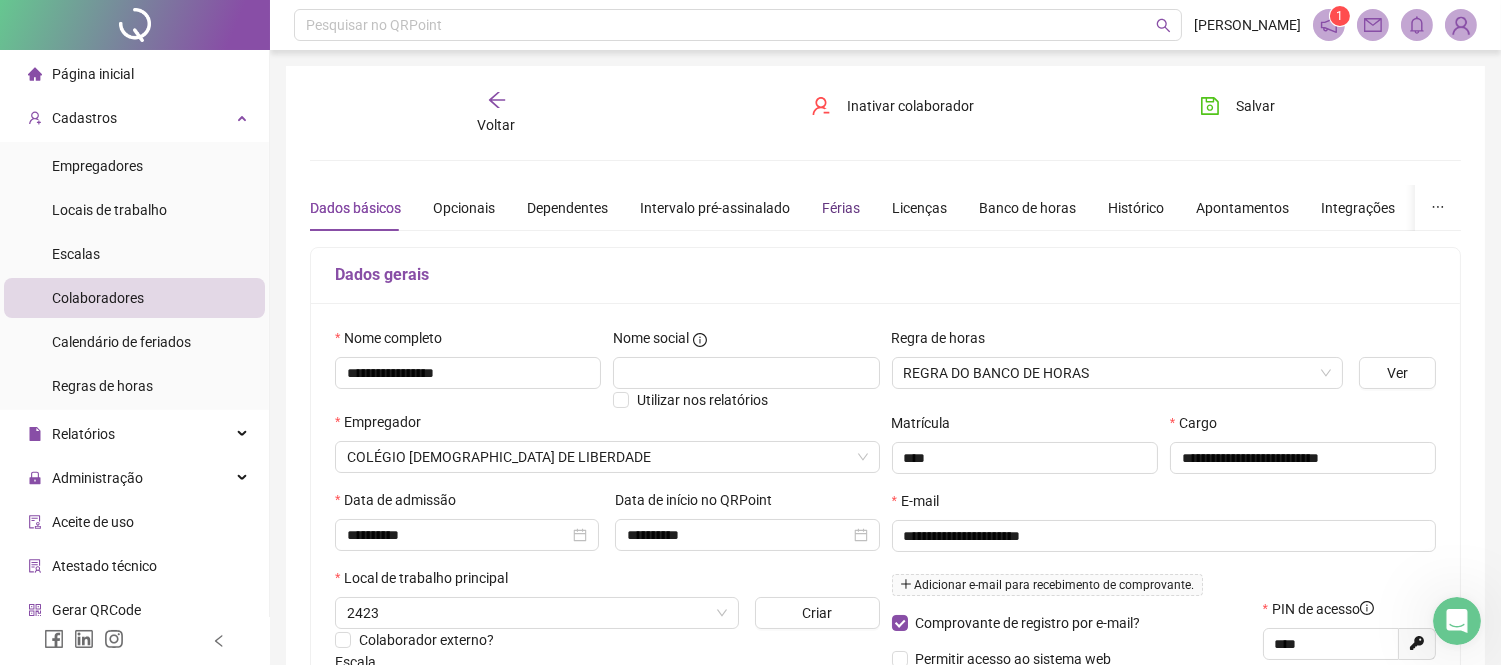 click on "Férias" at bounding box center [841, 208] 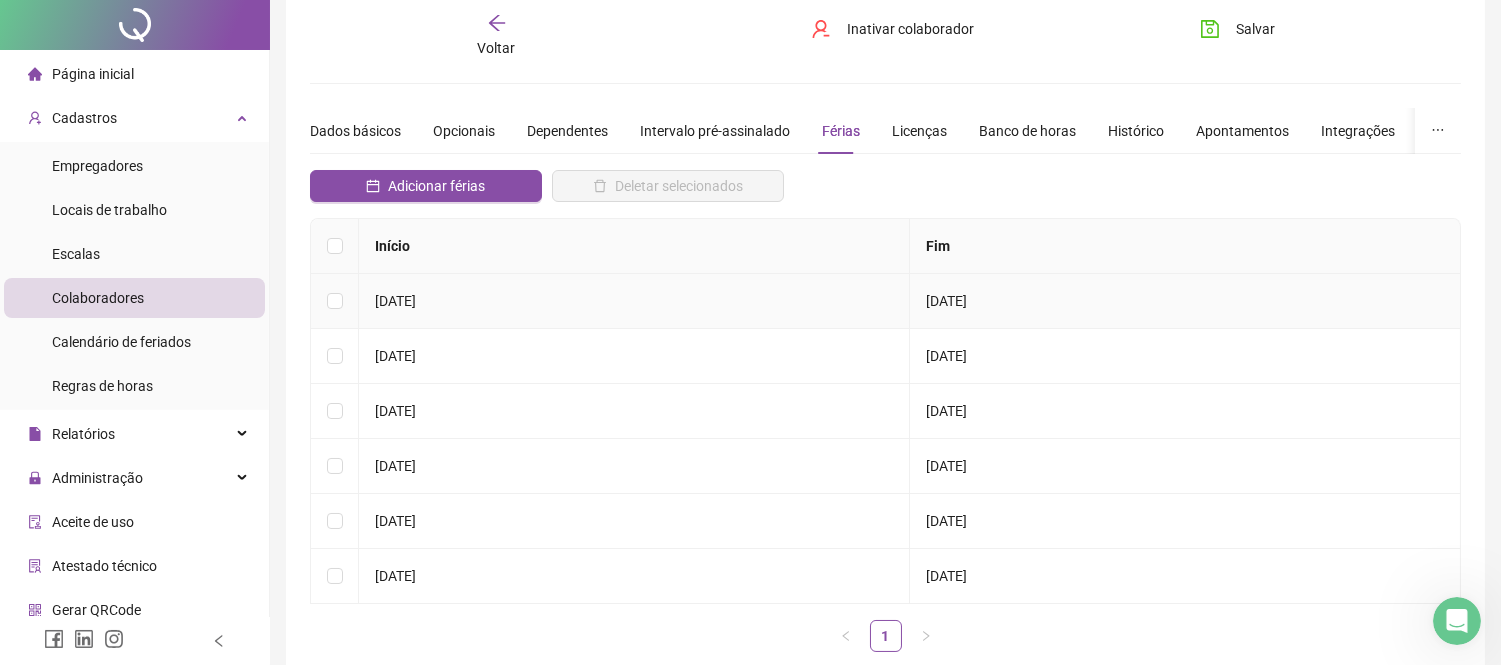scroll, scrollTop: 0, scrollLeft: 0, axis: both 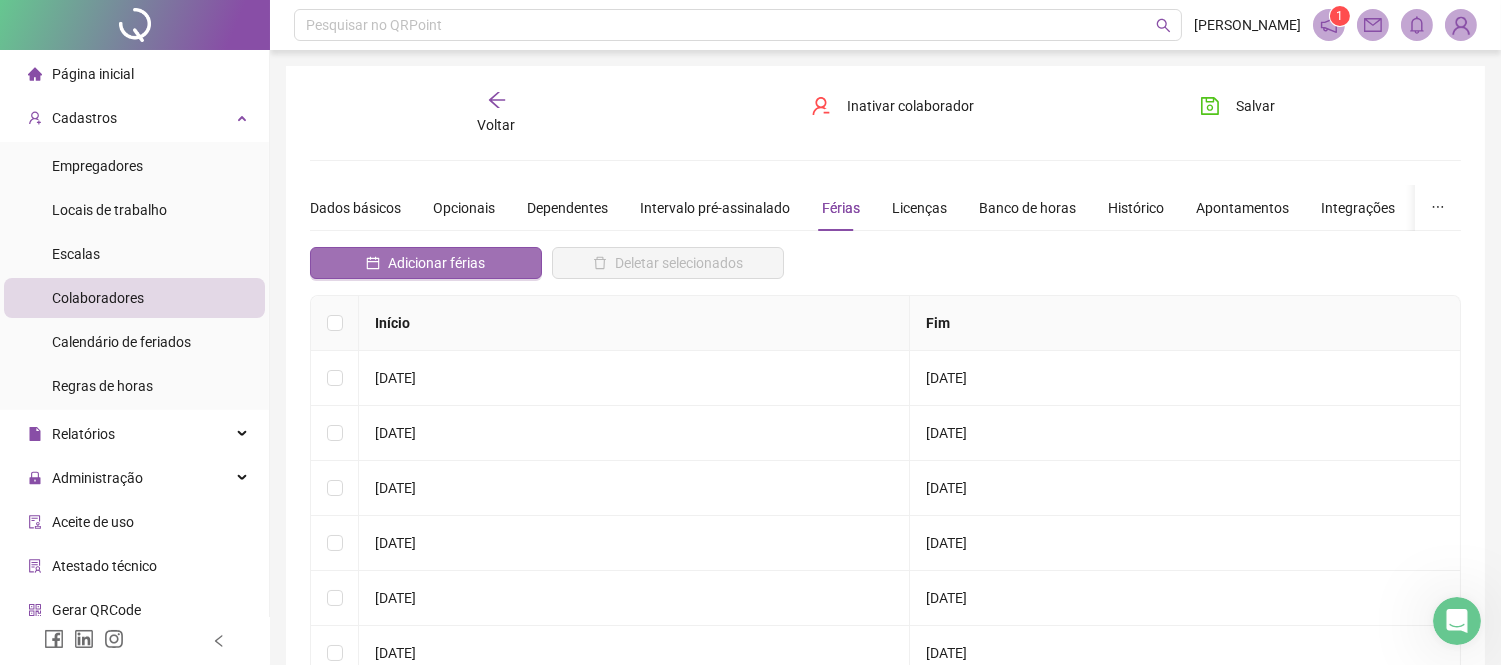 click on "Adicionar férias" at bounding box center [436, 263] 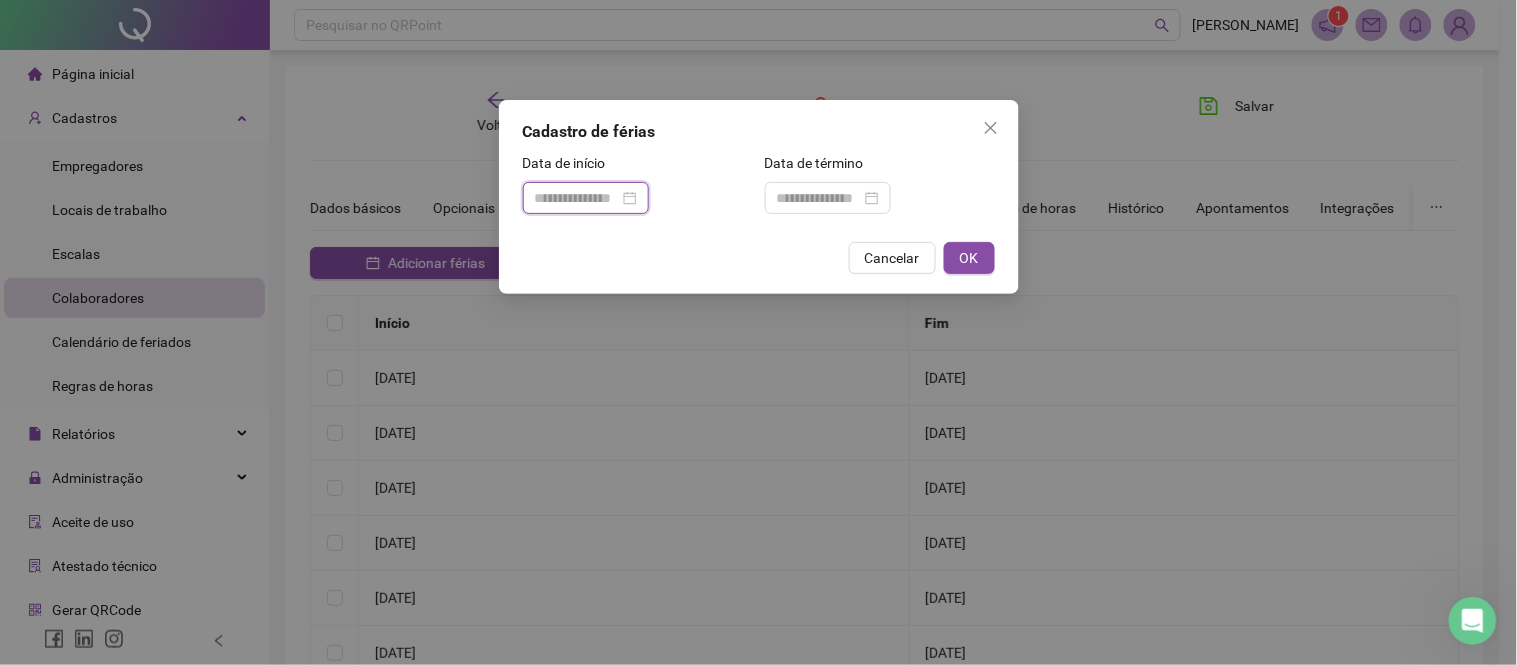 click at bounding box center (577, 198) 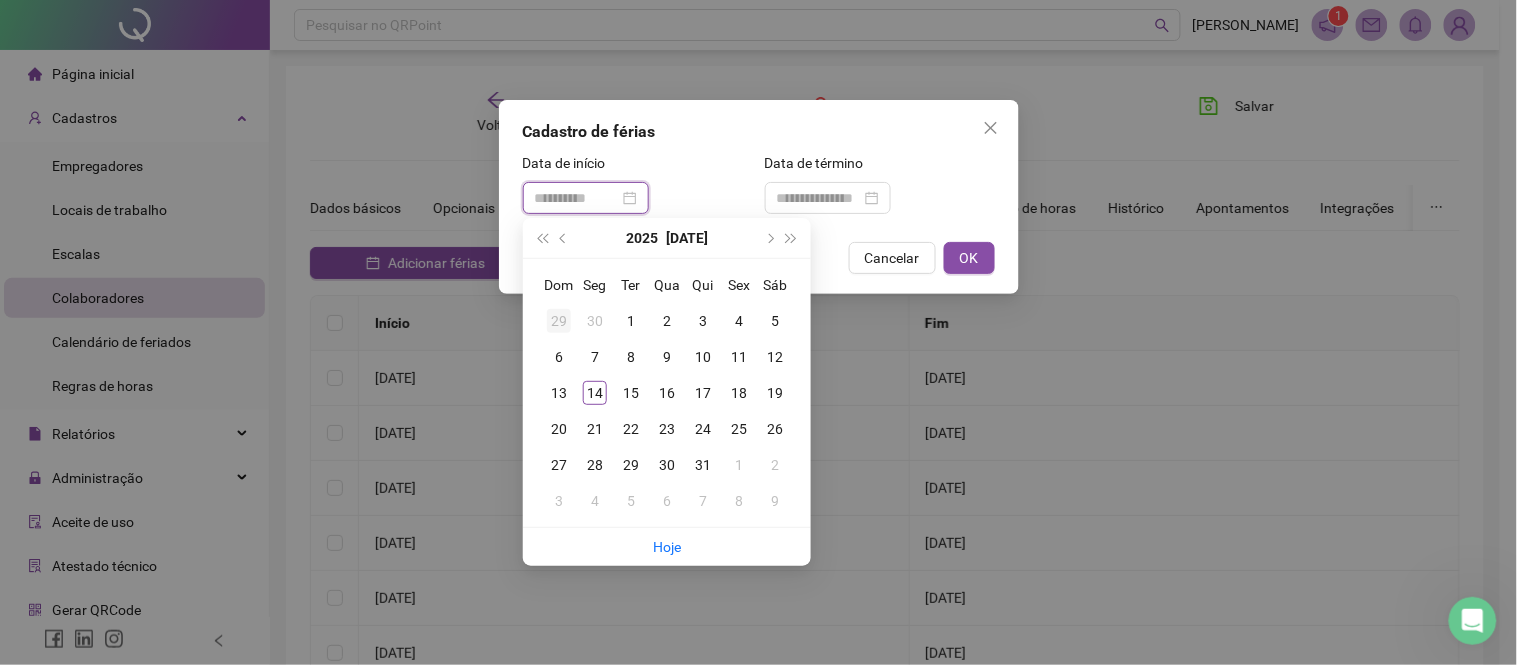 type on "**********" 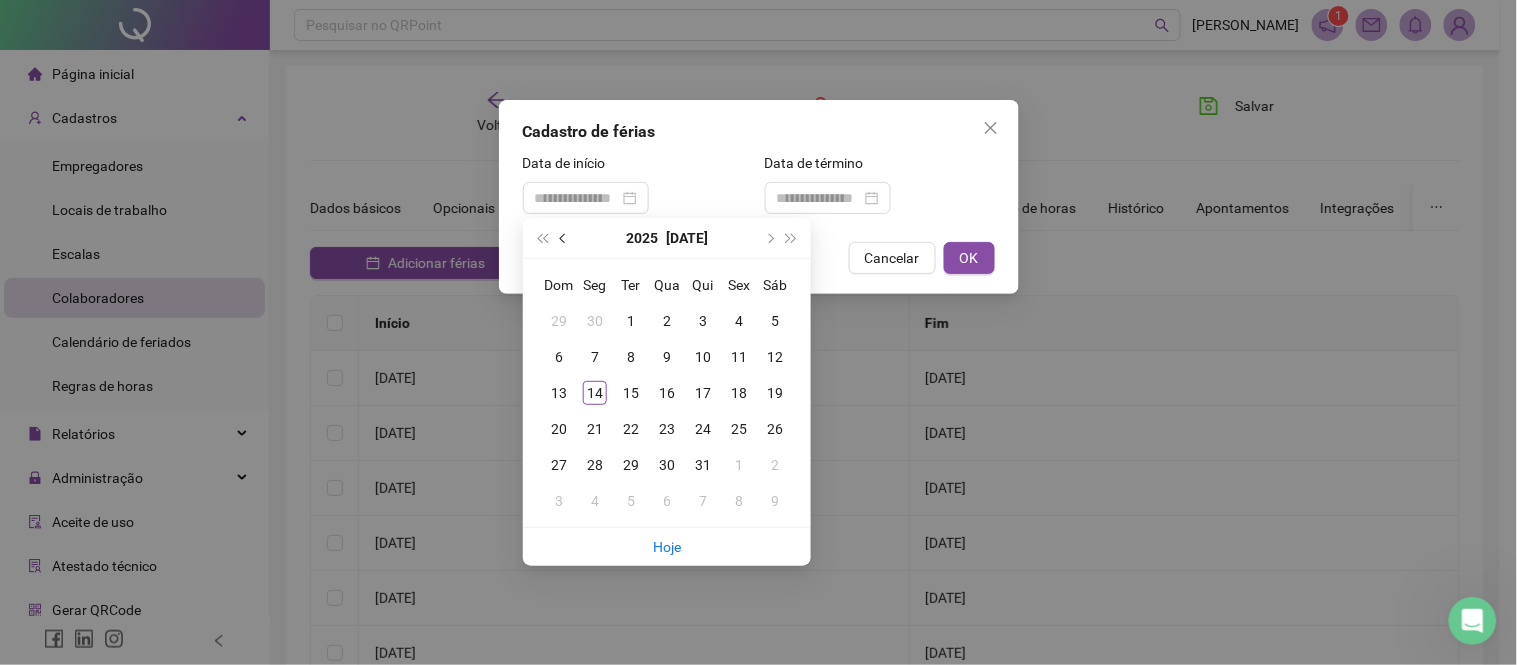 click at bounding box center [565, 238] 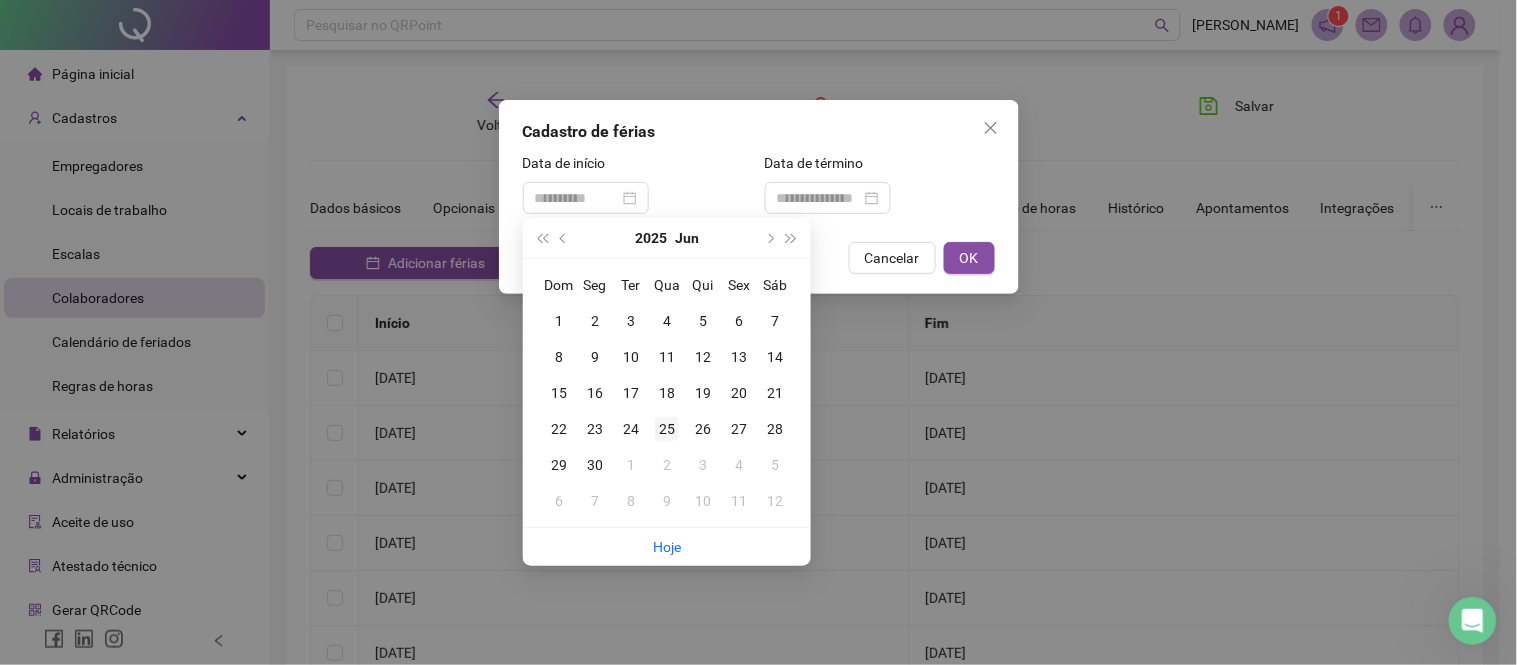 type on "**********" 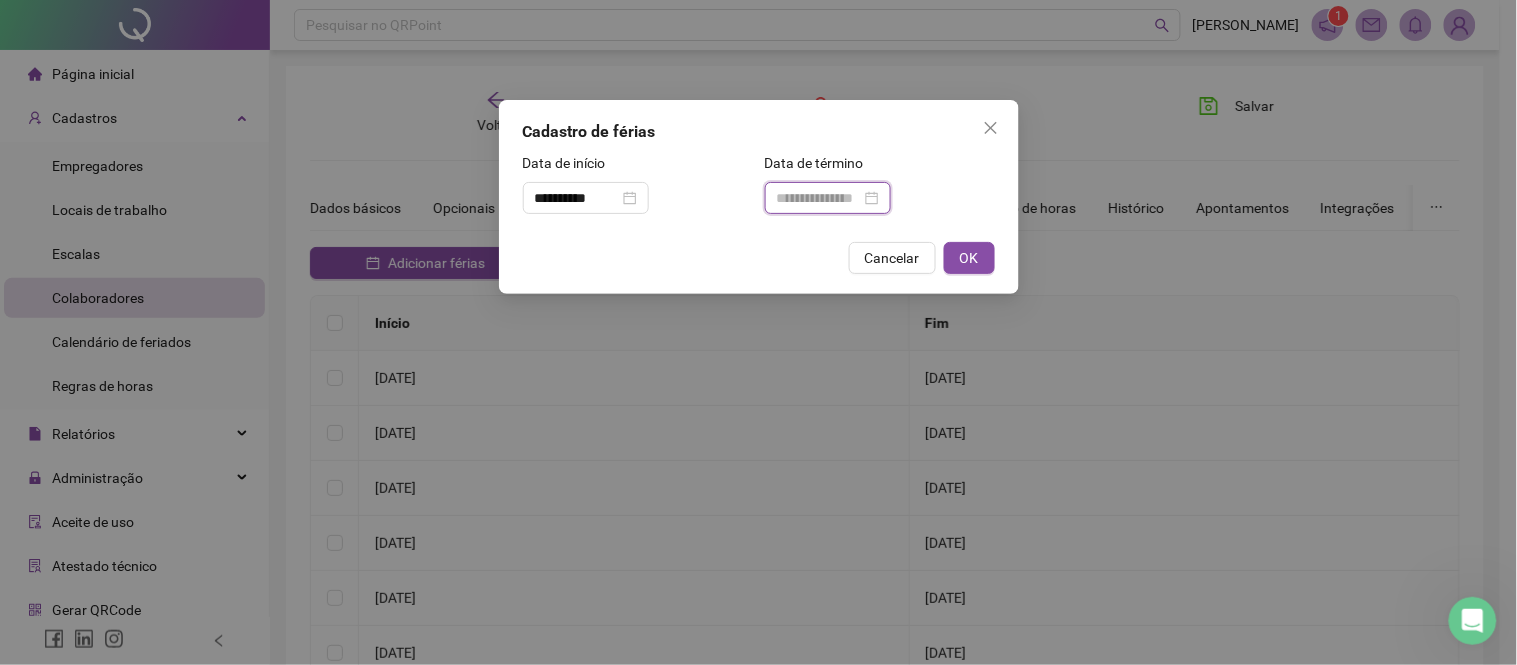 click at bounding box center [819, 198] 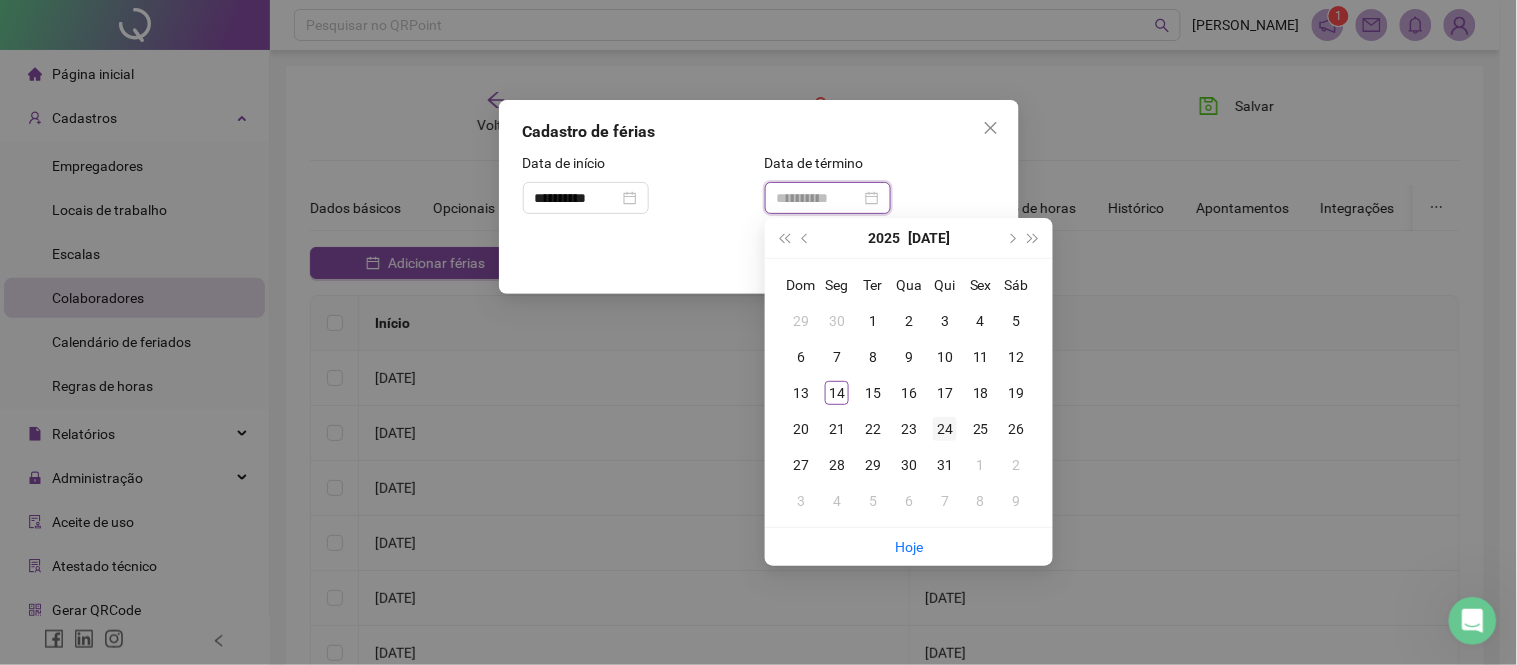 type on "**********" 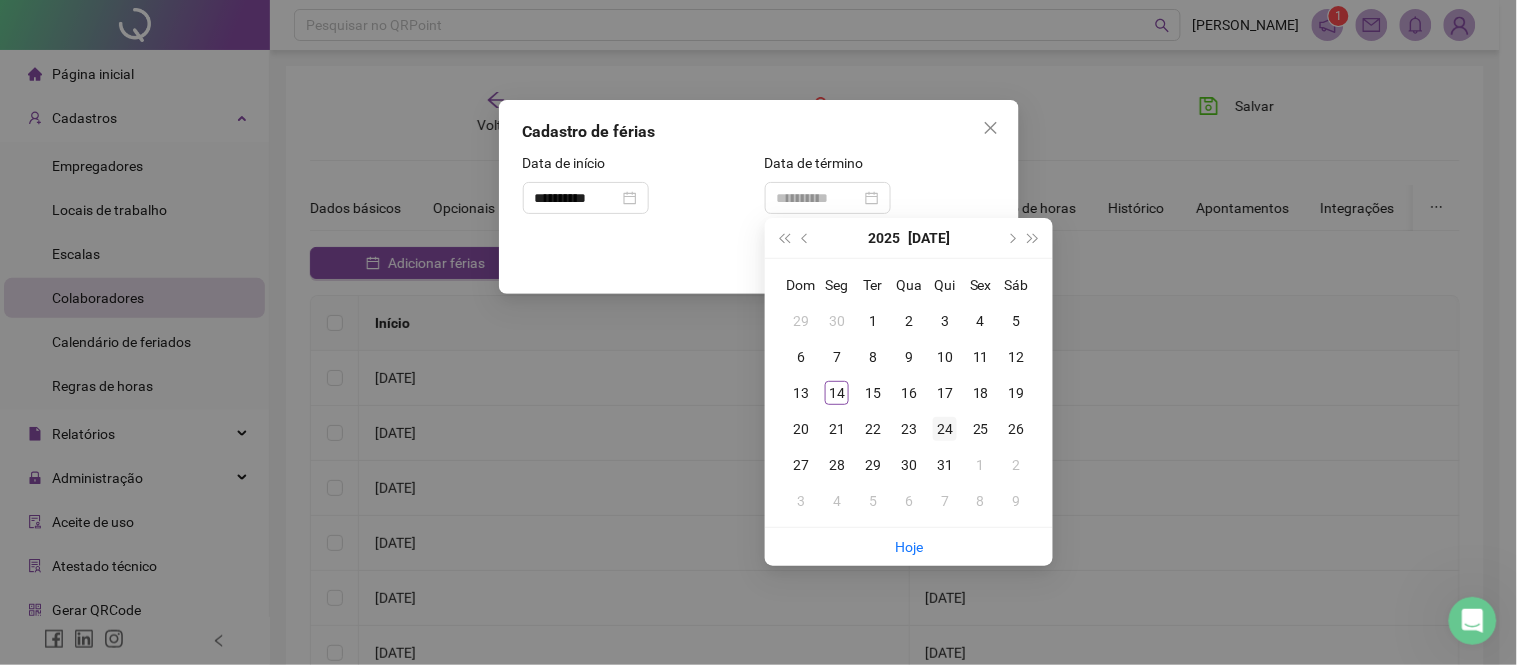 click on "24" at bounding box center [945, 429] 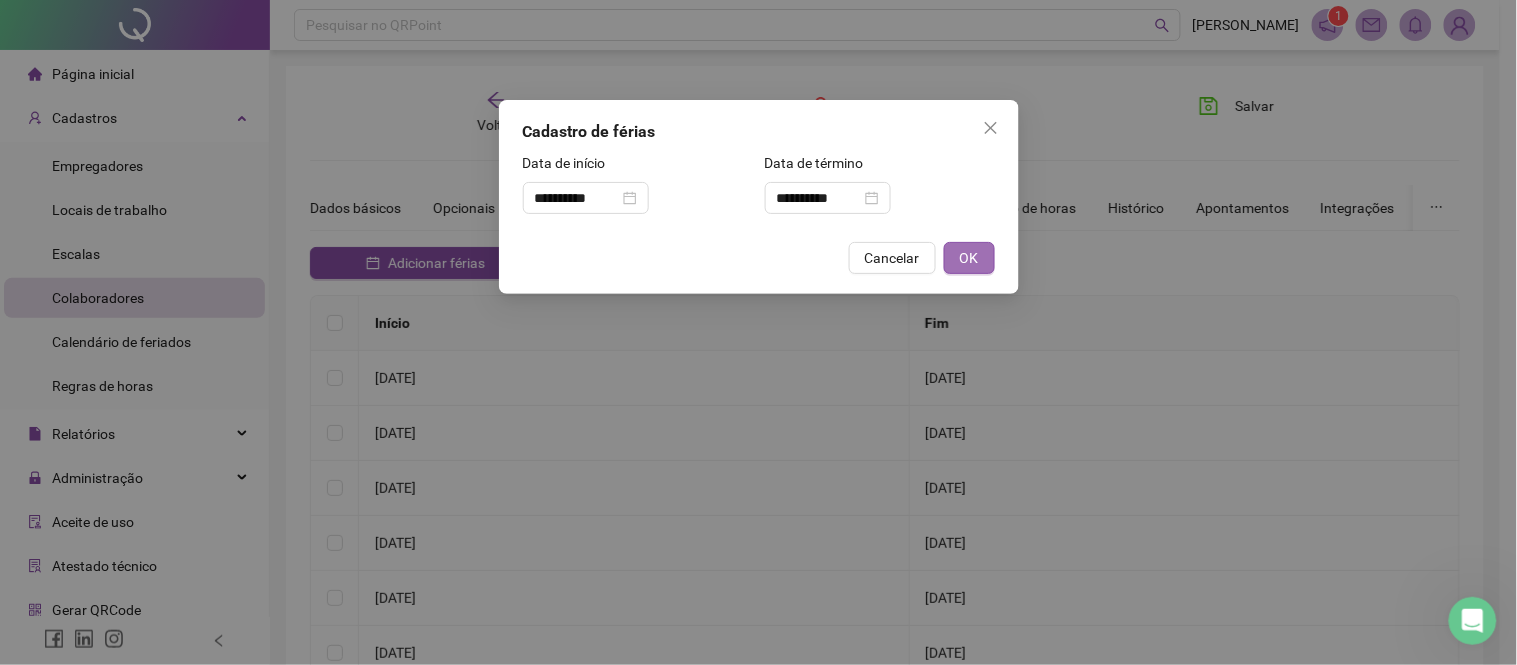 click on "OK" at bounding box center [969, 258] 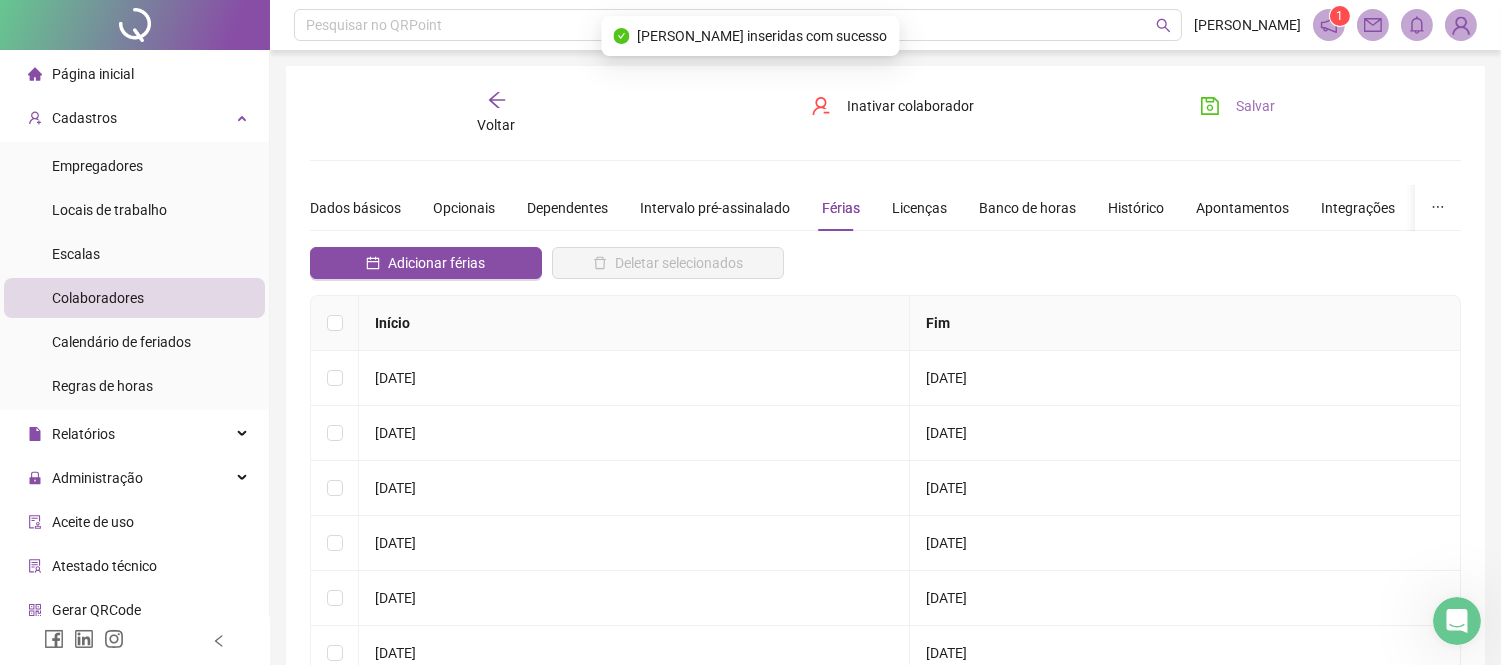 click on "Salvar" at bounding box center [1255, 106] 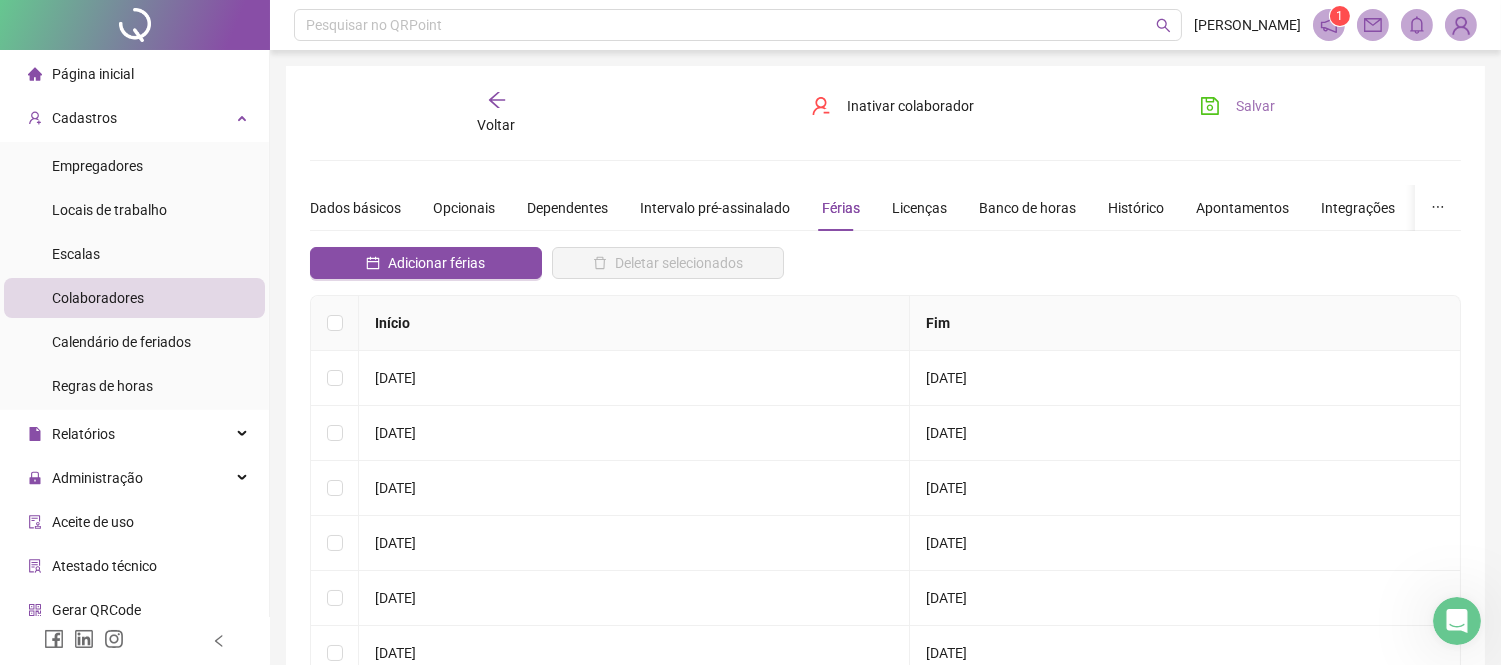 click on "**********" at bounding box center (885, 445) 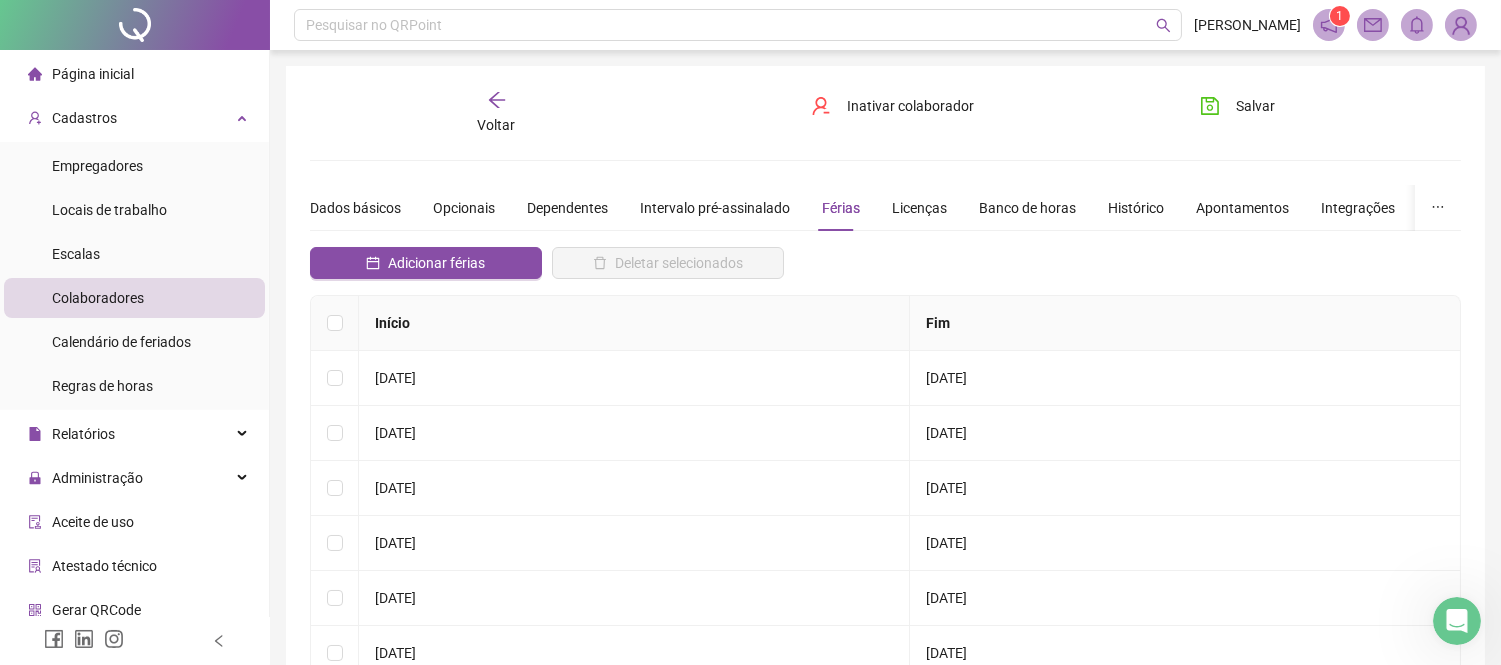 click 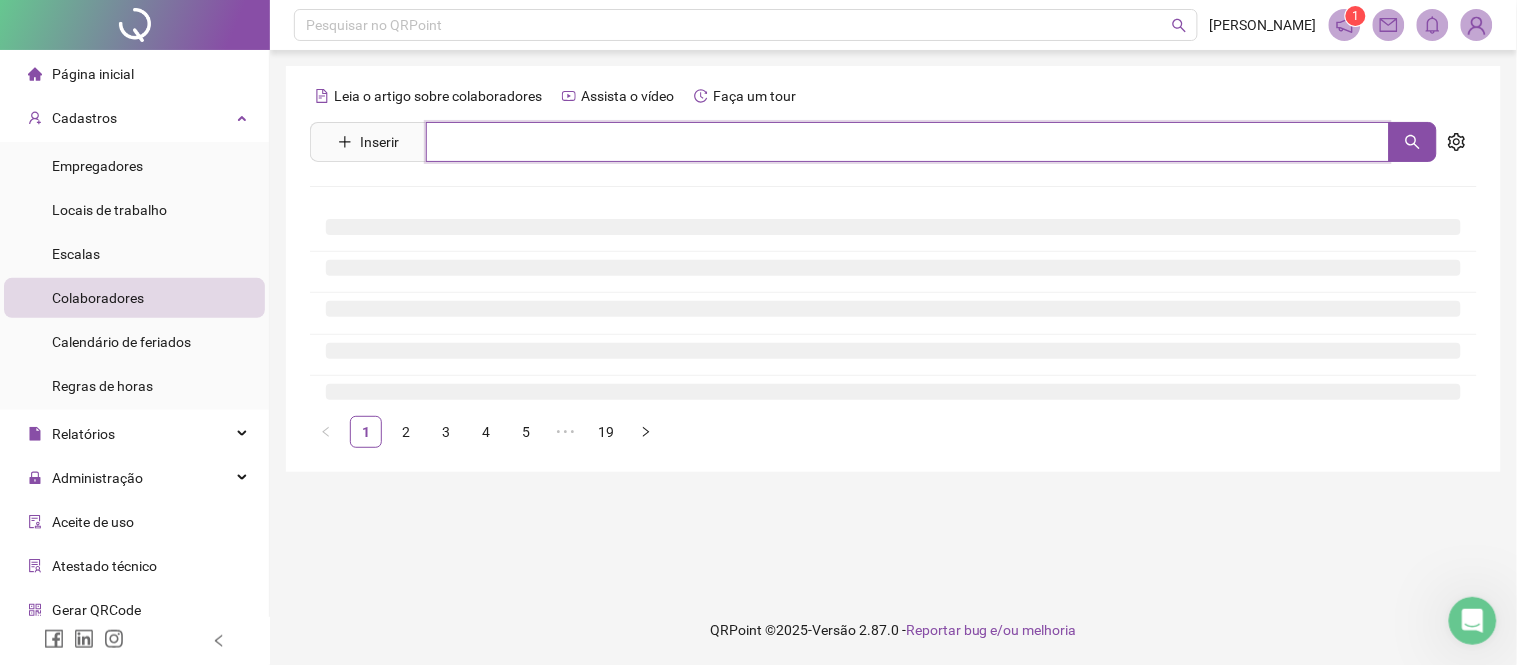 click at bounding box center (908, 142) 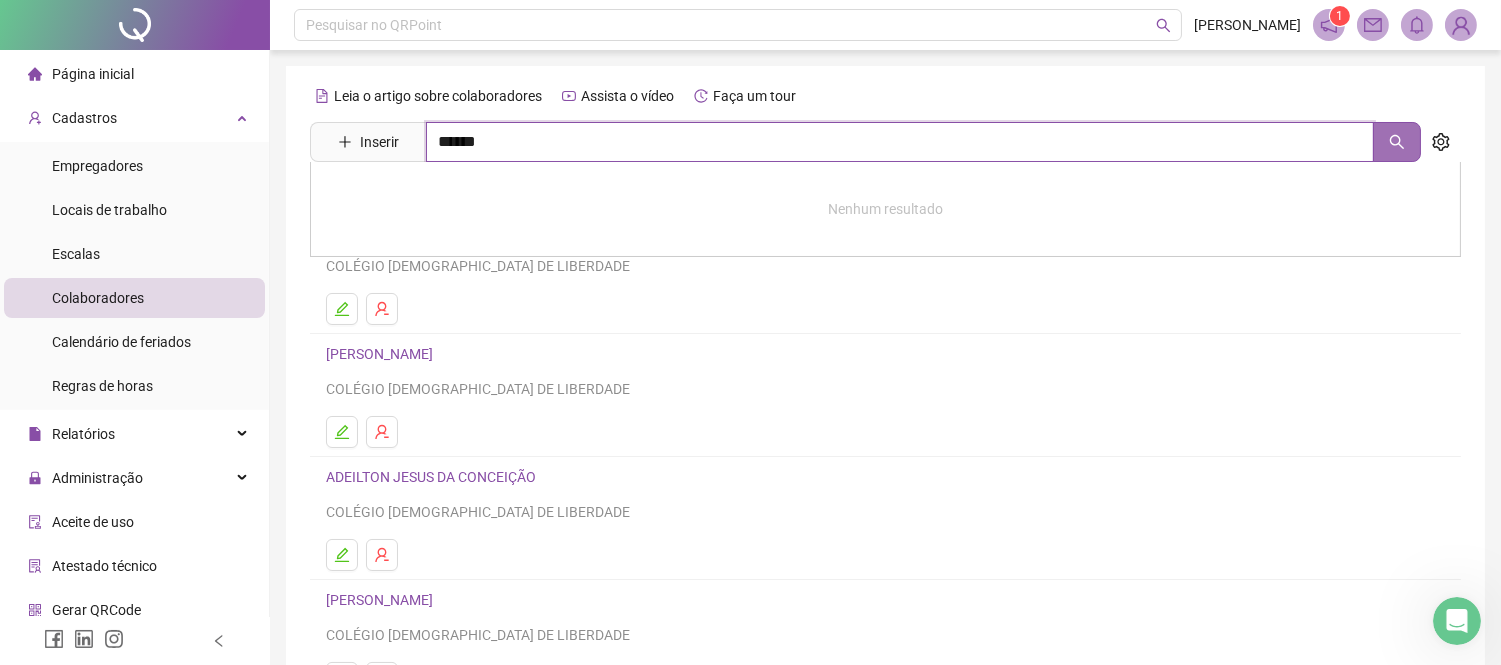 click 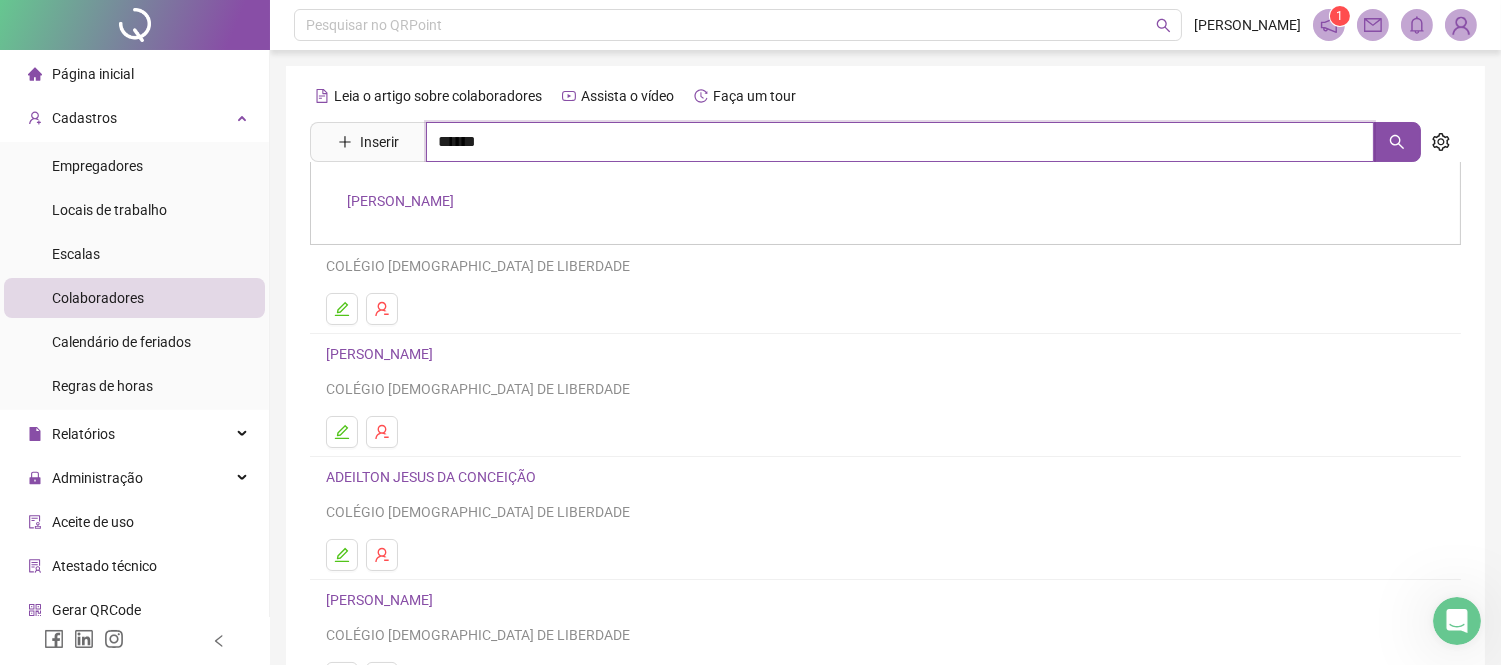 type on "******" 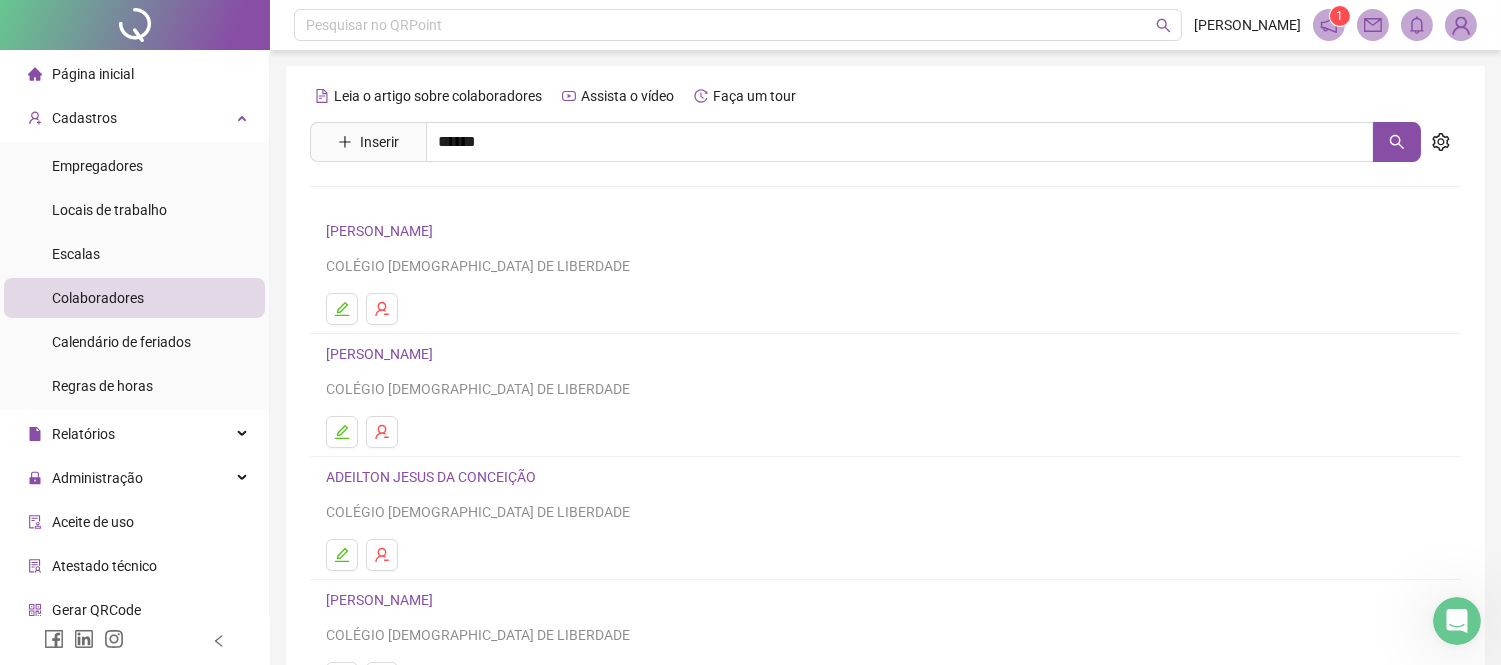 click on "[PERSON_NAME]" at bounding box center (400, 201) 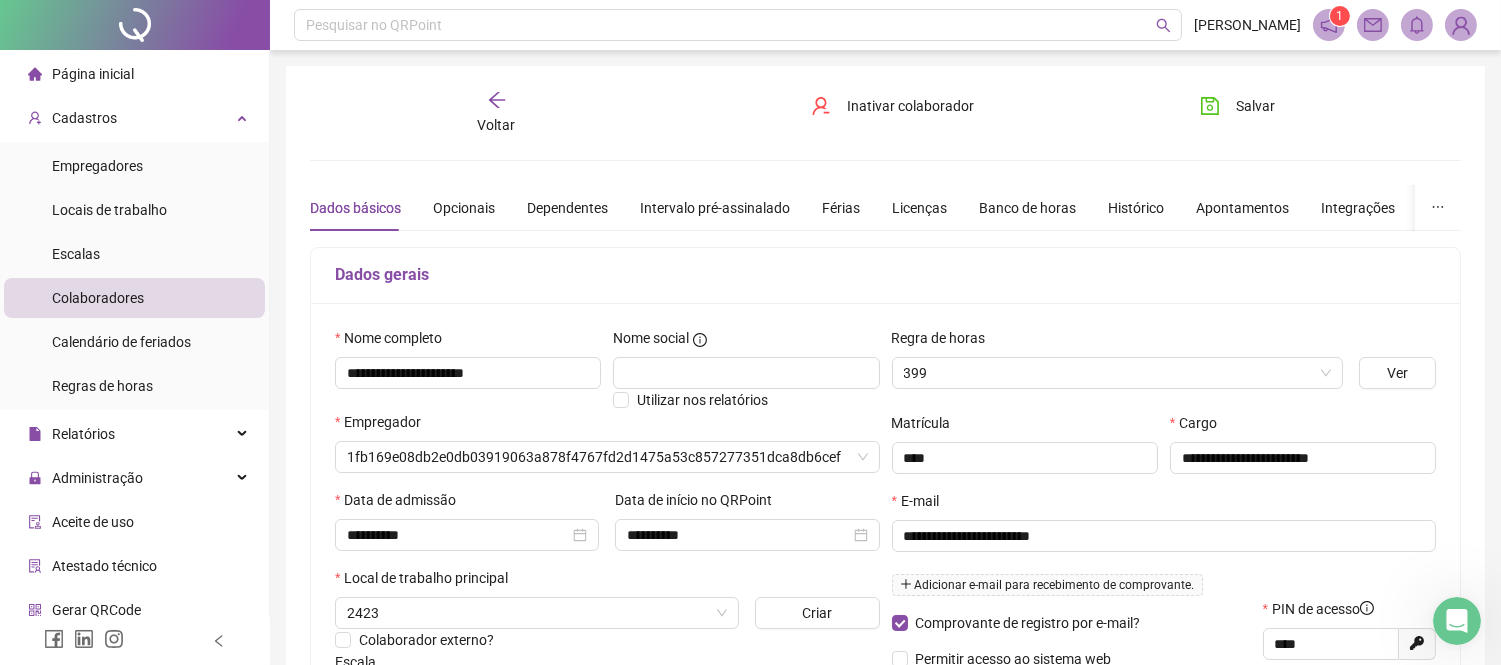 type on "**********" 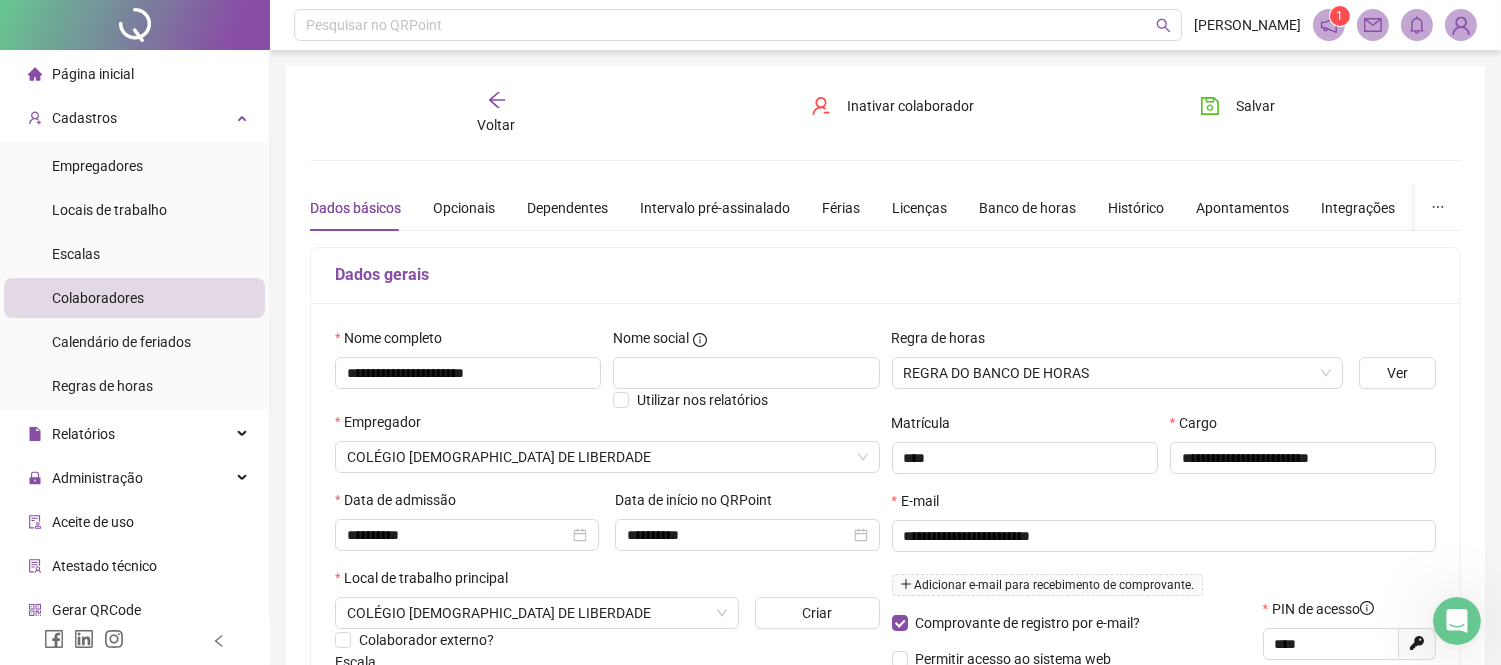 click on "Dados básicos Opcionais Dependentes Intervalo pré-assinalado Férias Licenças Banco de horas Histórico Apontamentos Integrações Preferências" at bounding box center [907, 208] 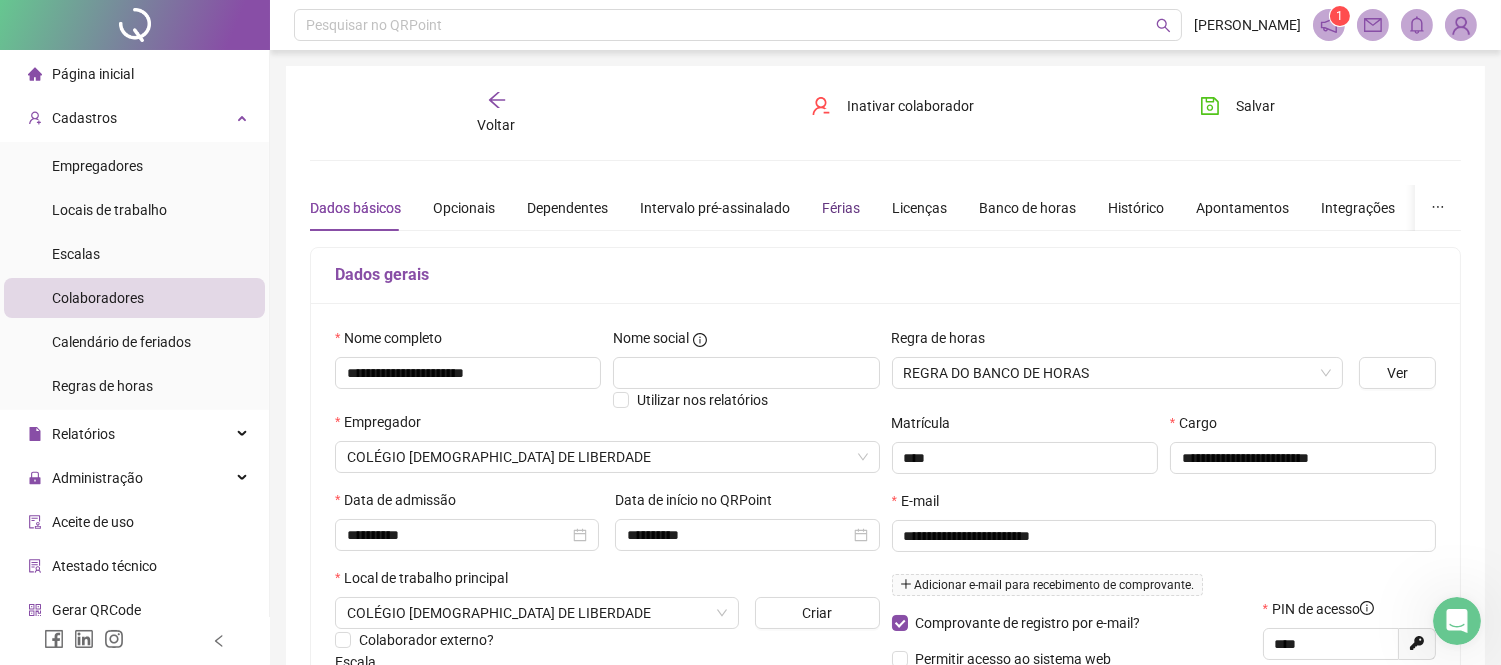 click on "Férias" at bounding box center [841, 208] 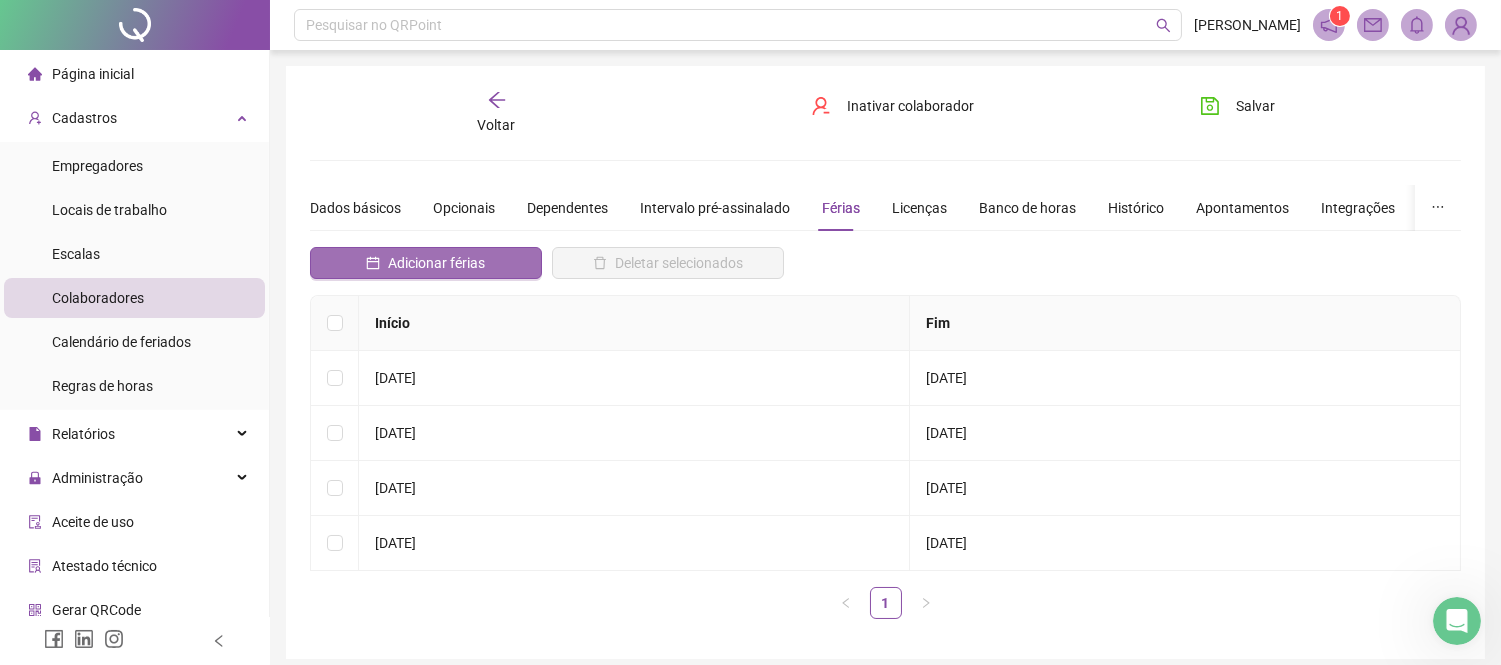 click on "Adicionar férias" at bounding box center (436, 263) 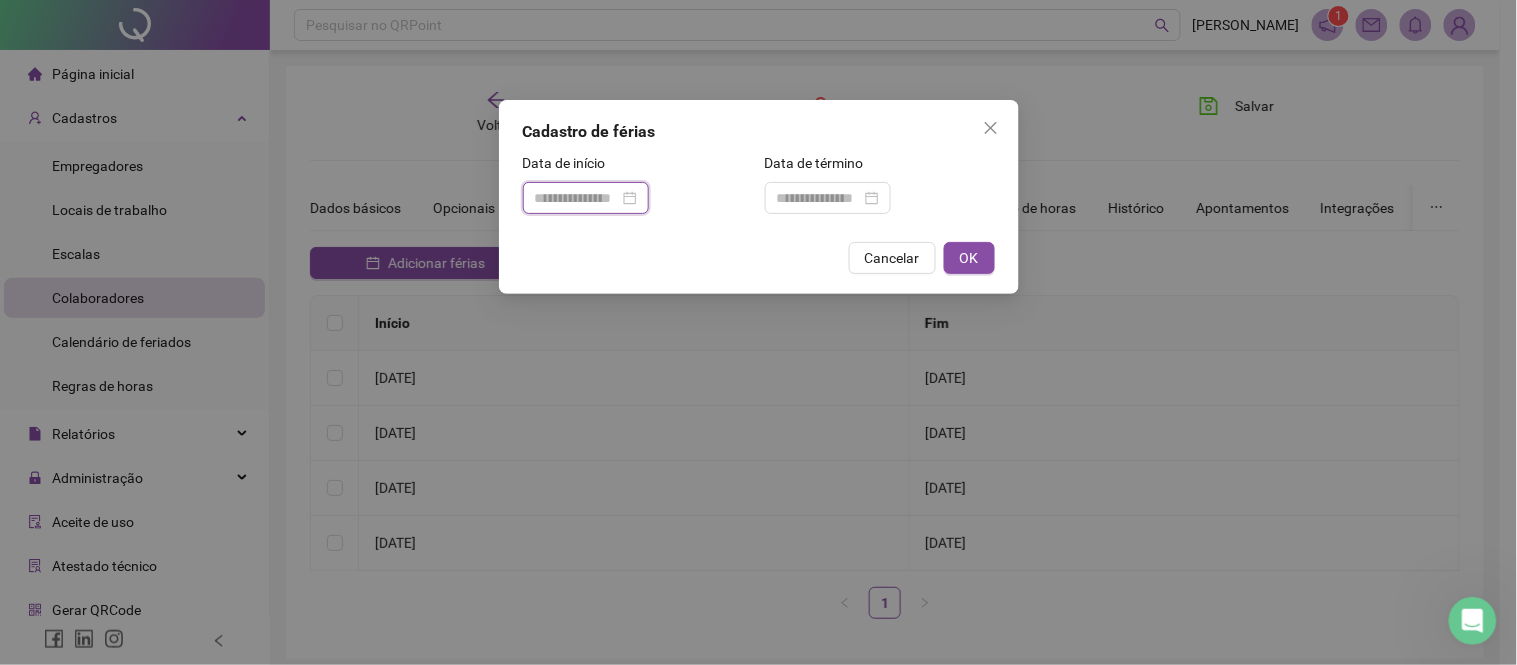 click at bounding box center (577, 198) 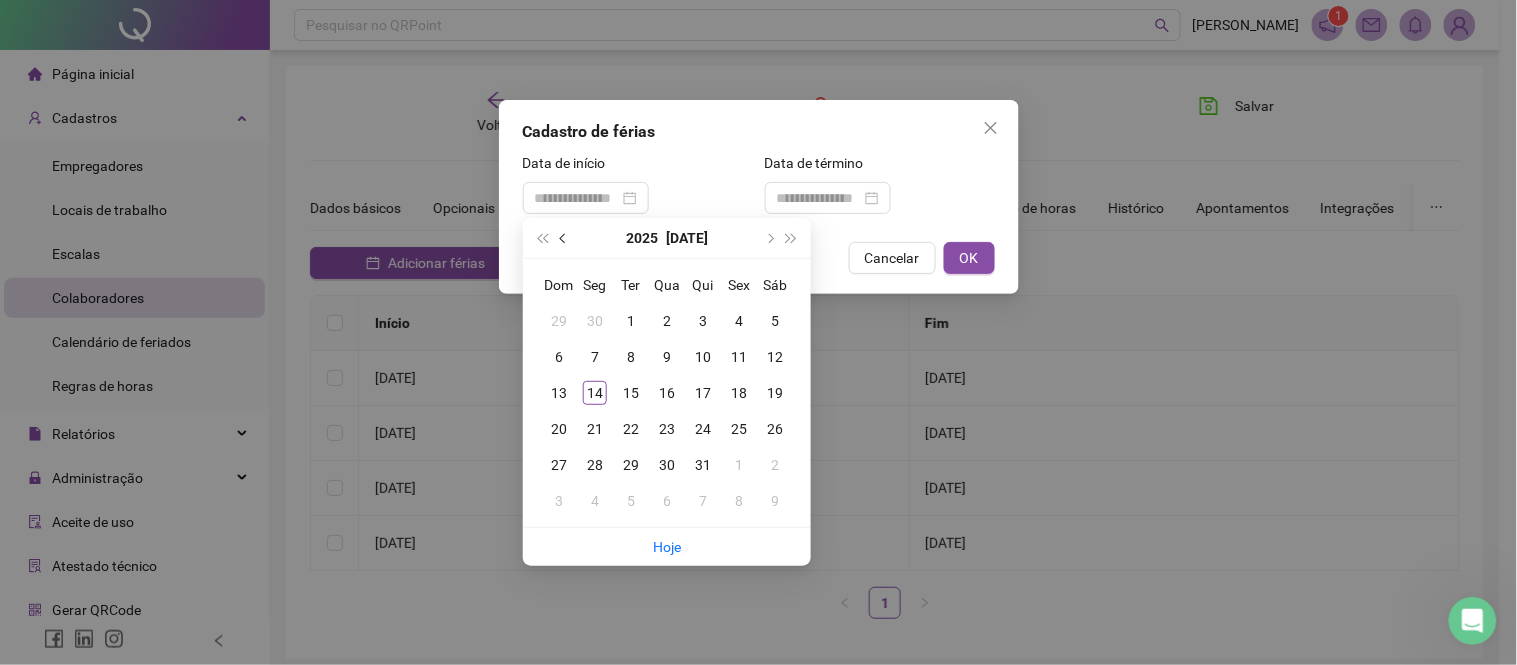 click at bounding box center [564, 238] 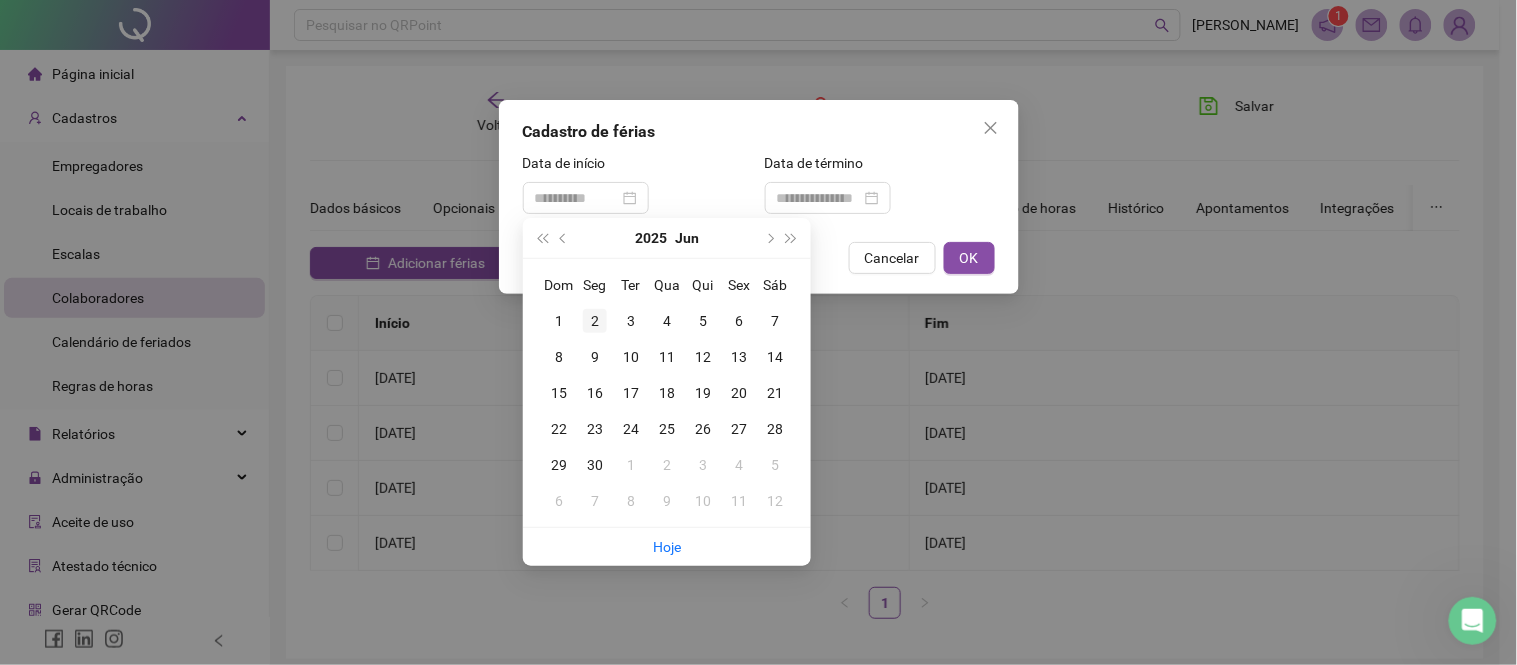 type on "**********" 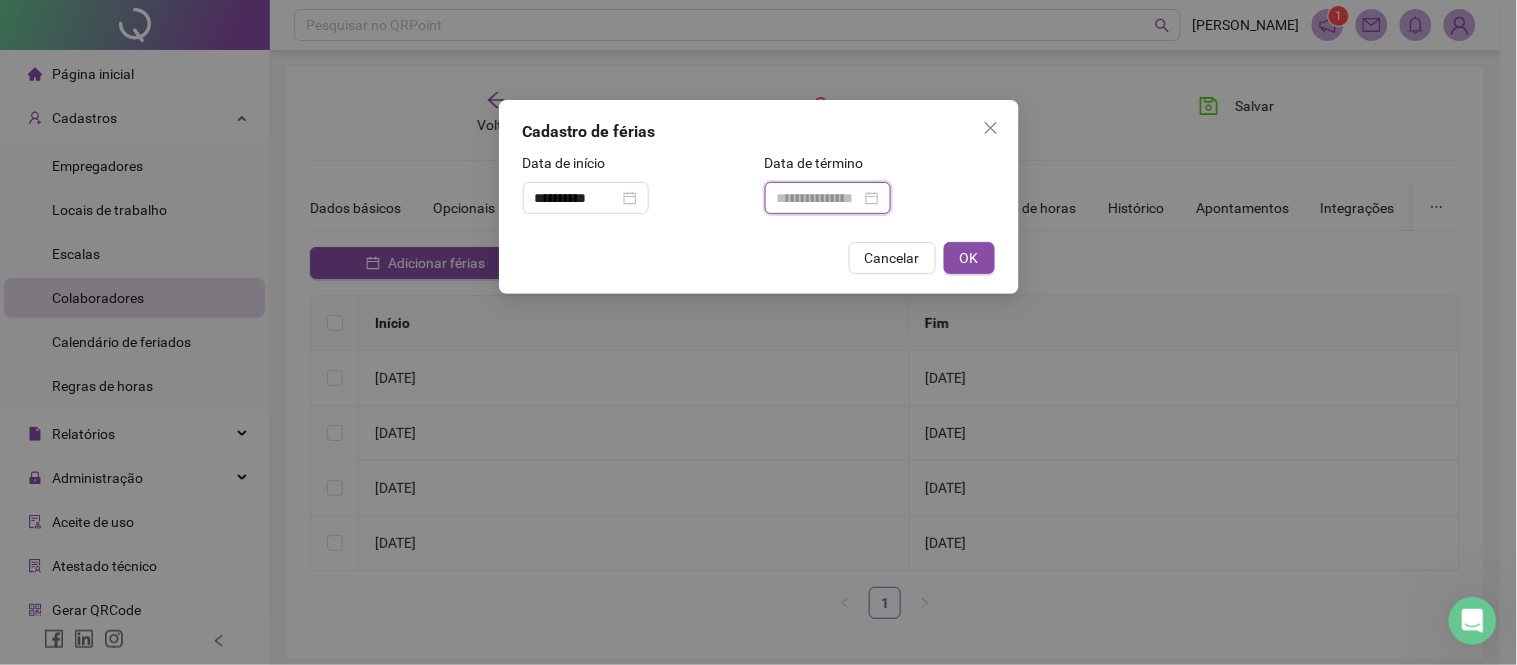 click at bounding box center (819, 198) 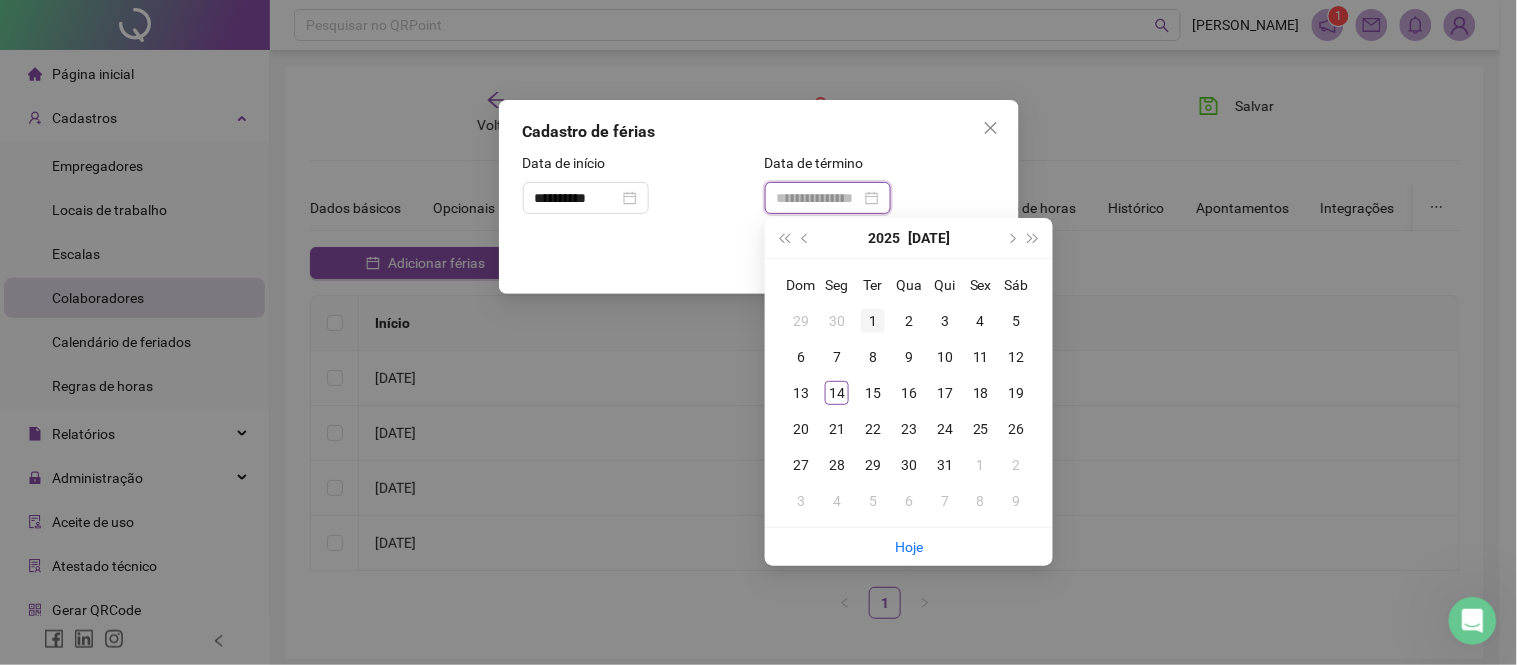 type on "**********" 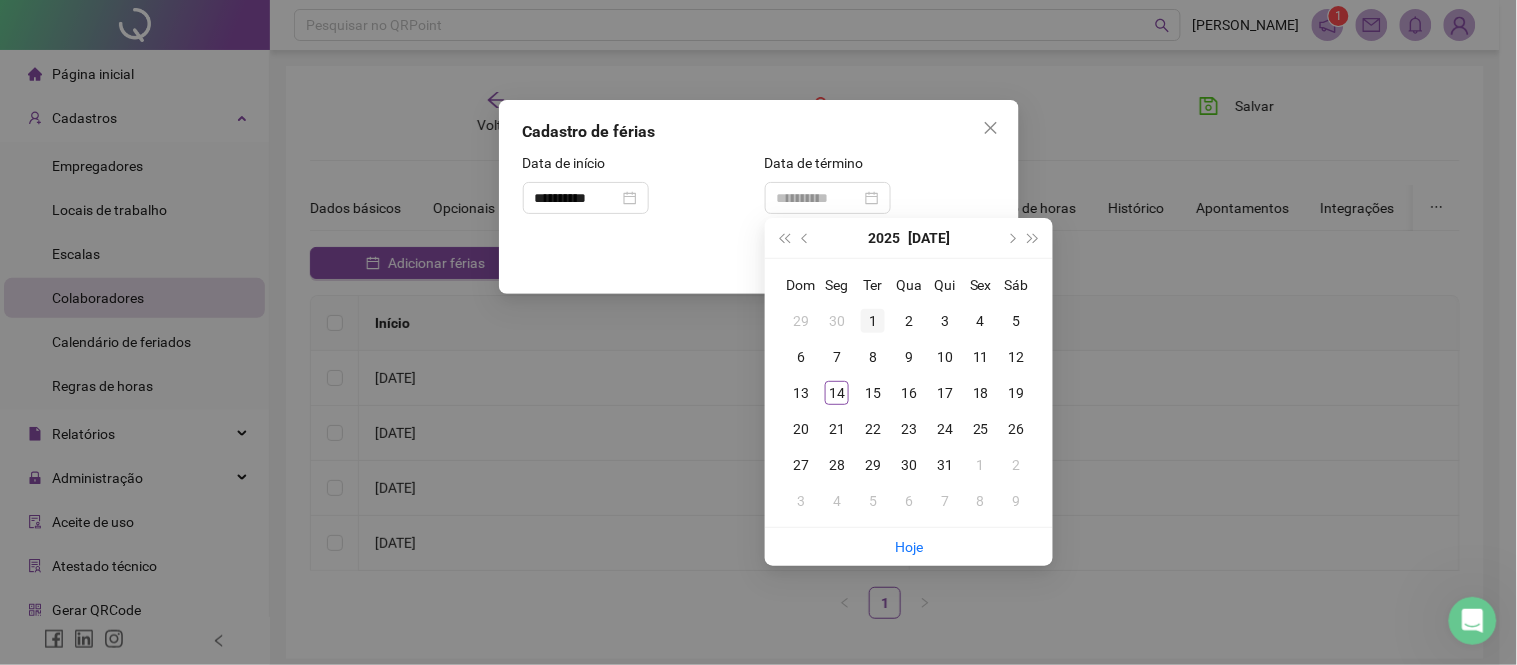 click on "1" at bounding box center (873, 321) 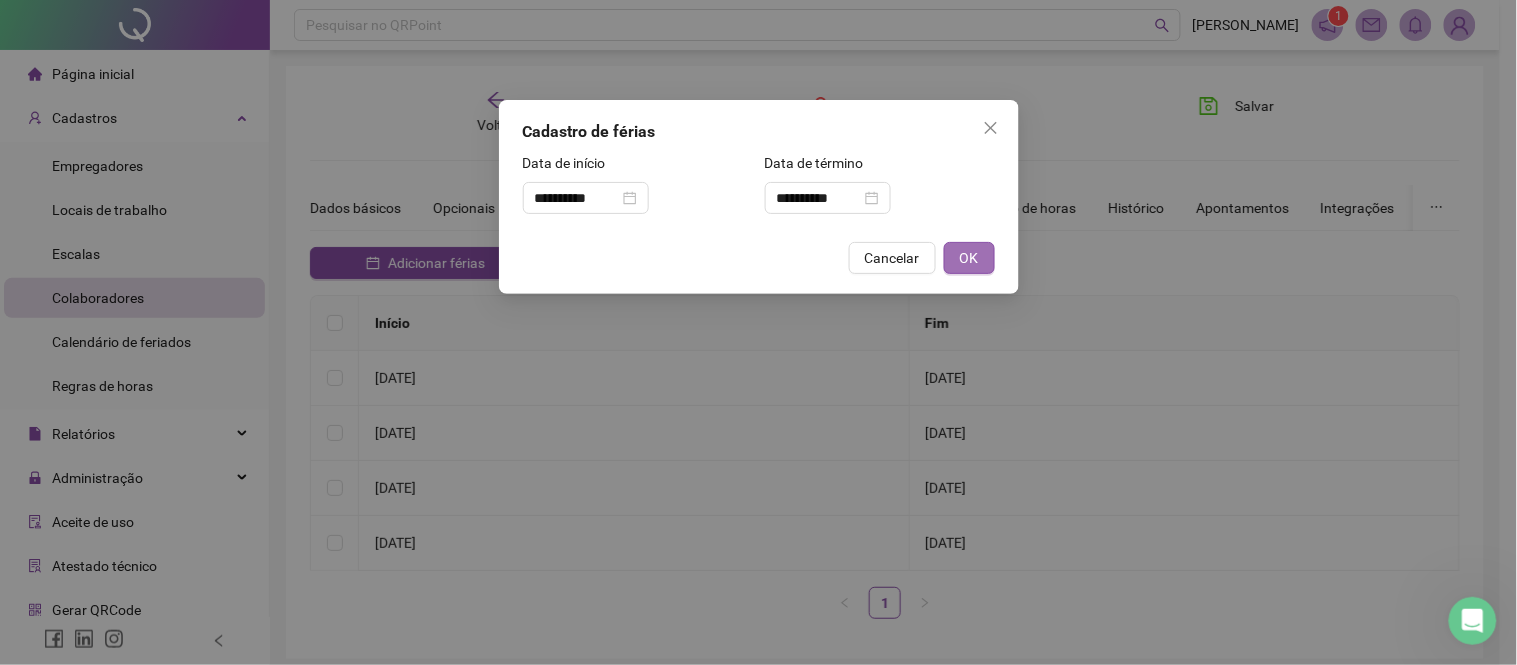 click on "OK" at bounding box center (969, 258) 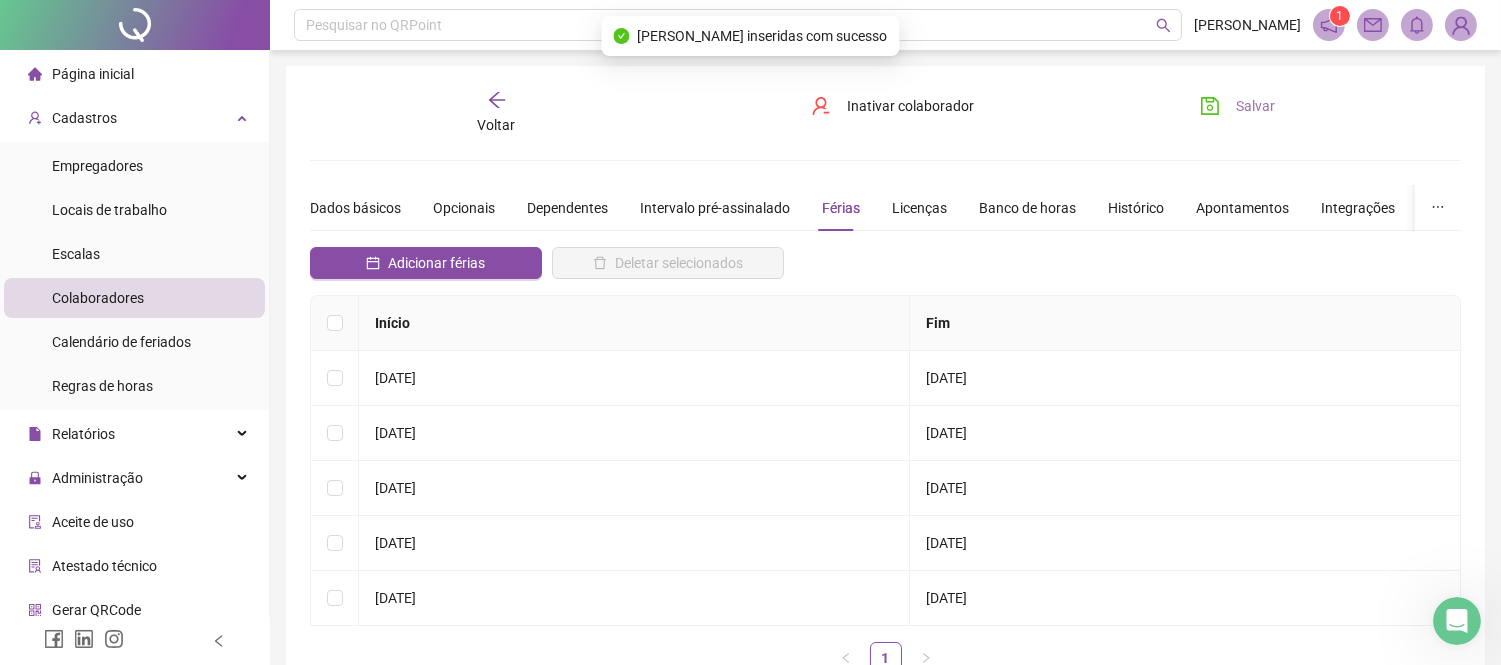 click on "Salvar" at bounding box center (1255, 106) 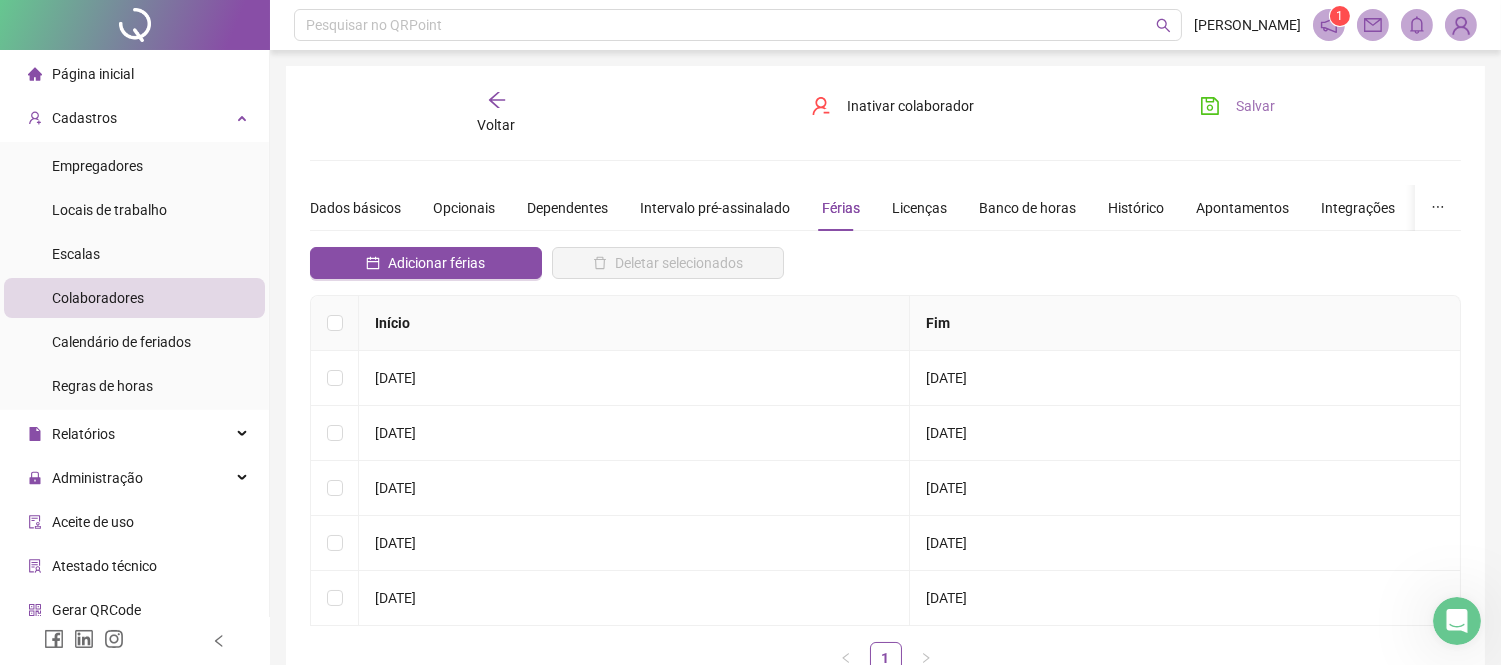 drag, startPoint x: 1252, startPoint y: 102, endPoint x: 1231, endPoint y: 102, distance: 21 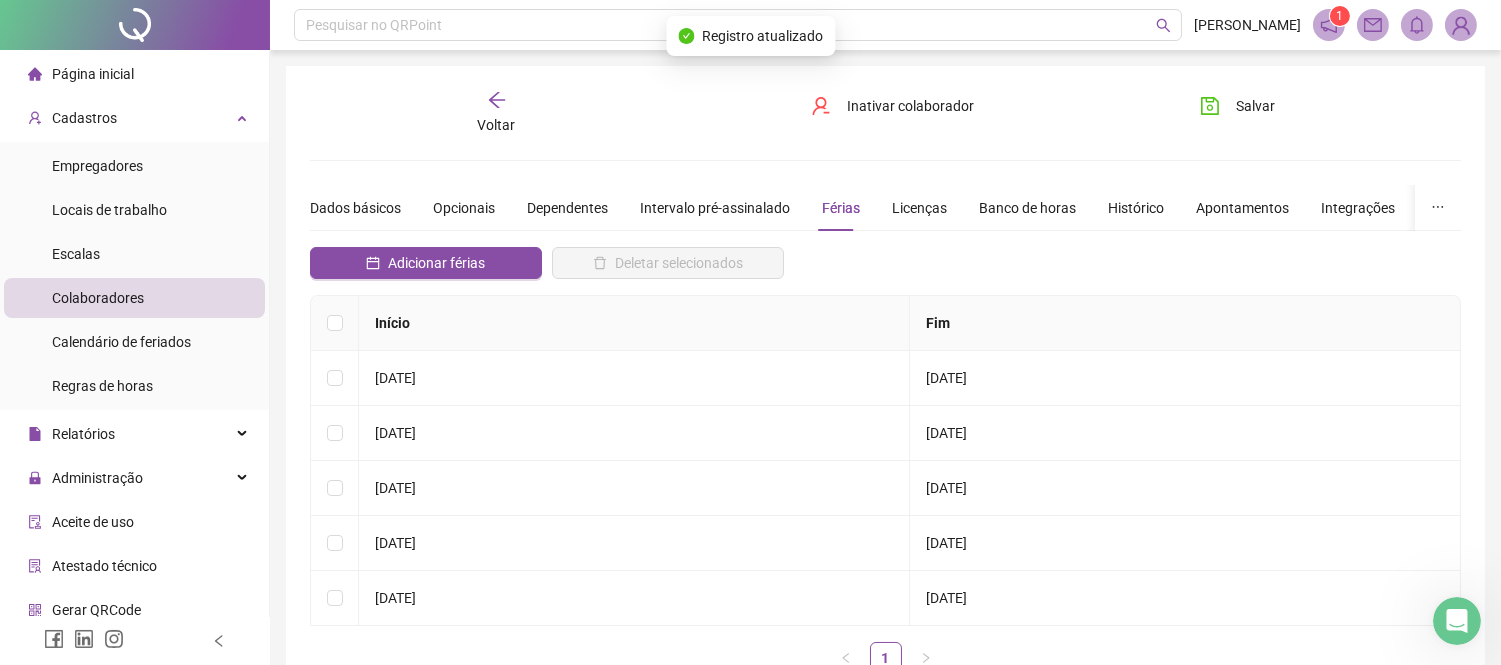click on "Voltar" at bounding box center (497, 125) 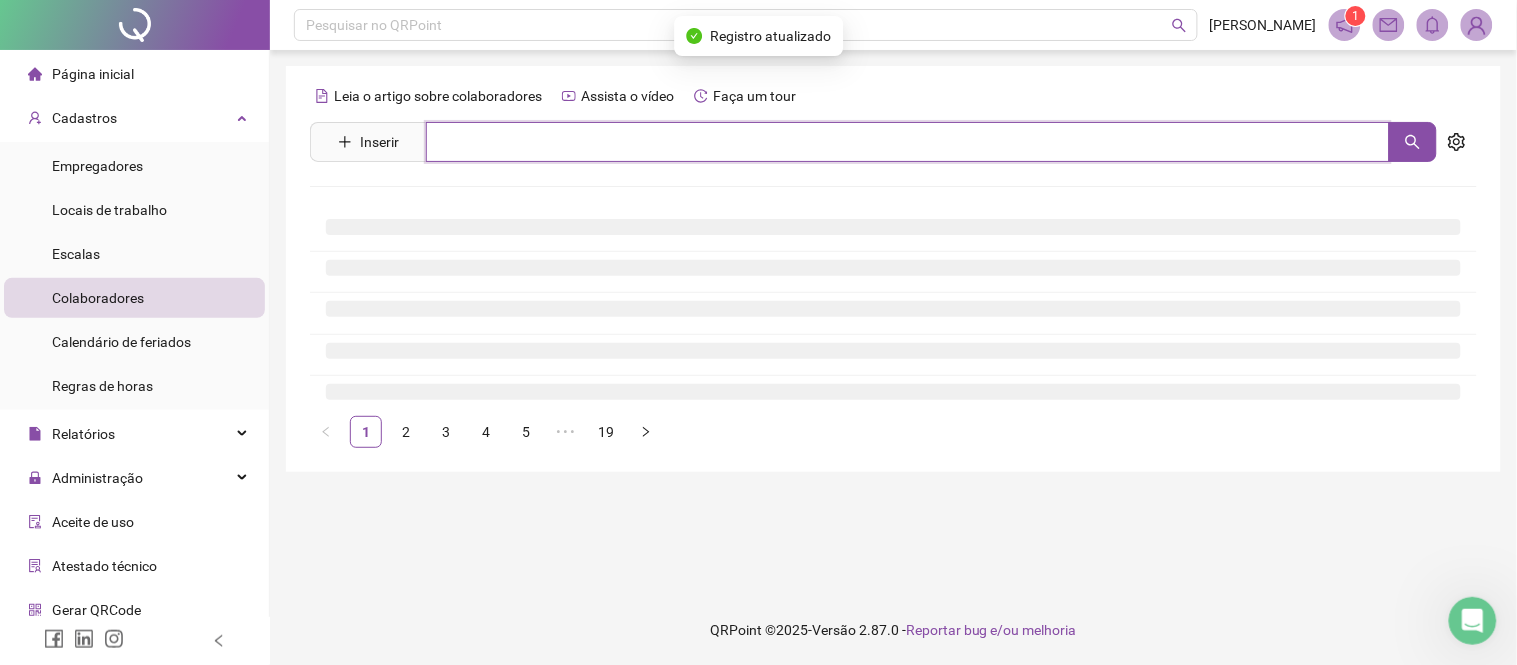click at bounding box center [908, 142] 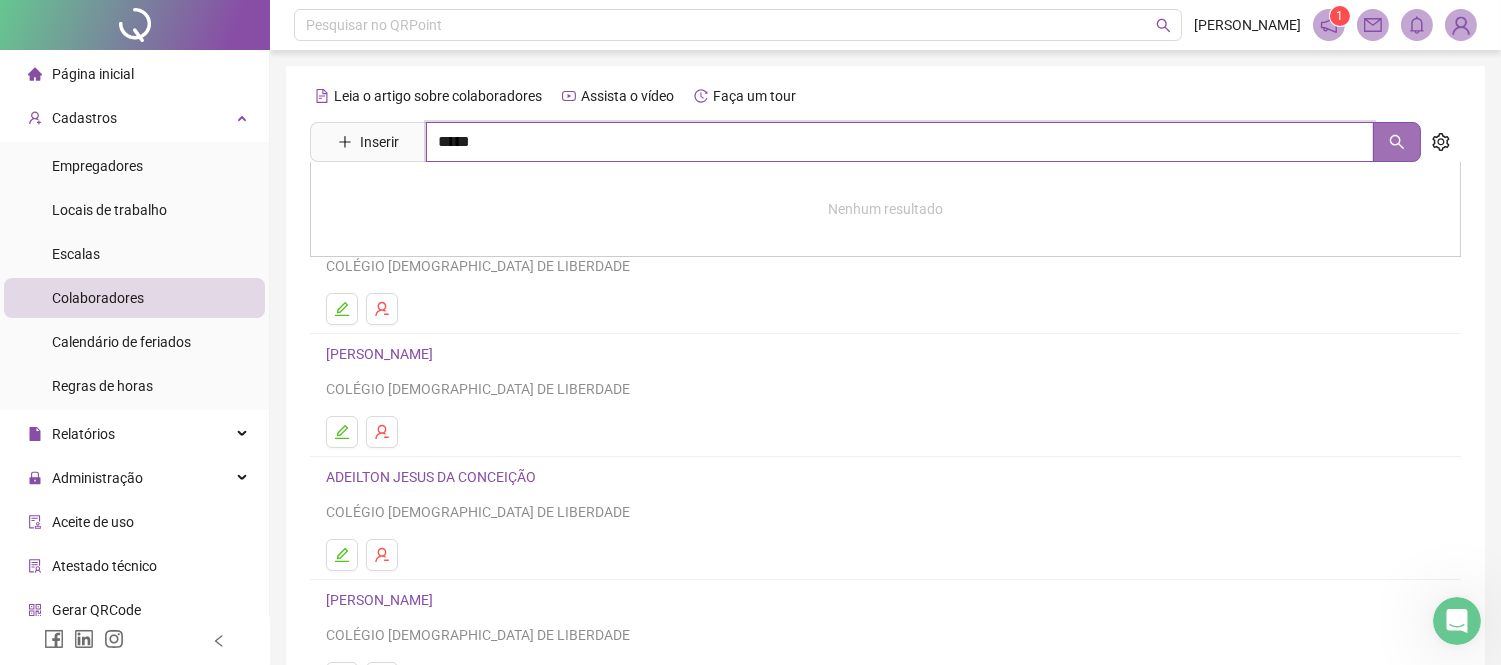 click at bounding box center [1397, 142] 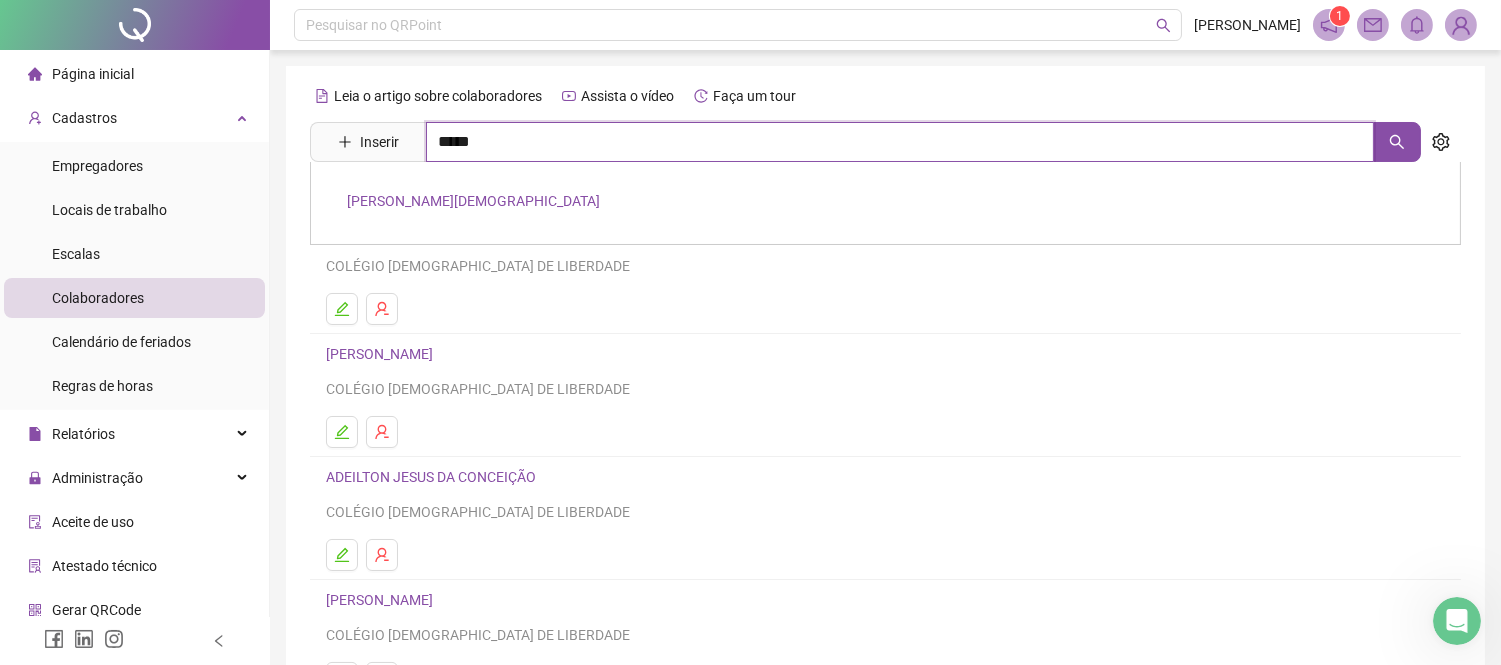 type on "*****" 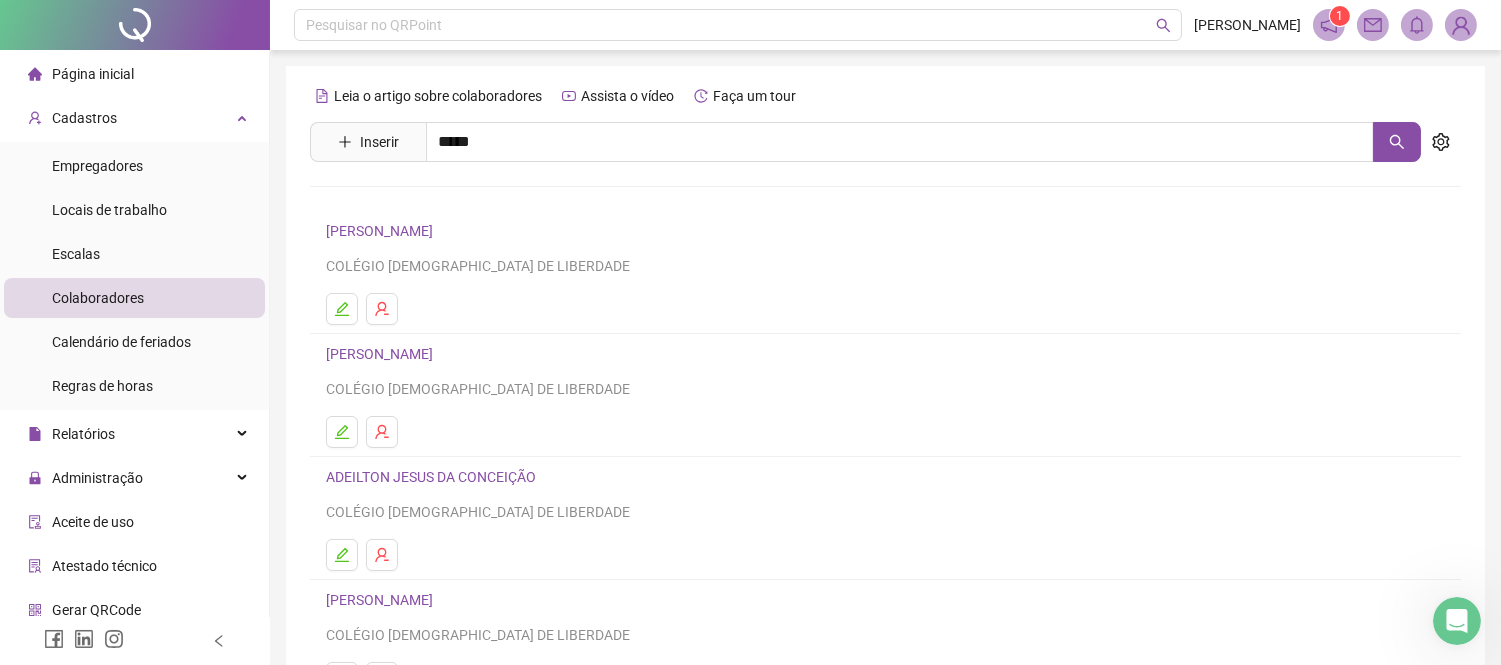 click on "[PERSON_NAME][DEMOGRAPHIC_DATA]" at bounding box center (473, 201) 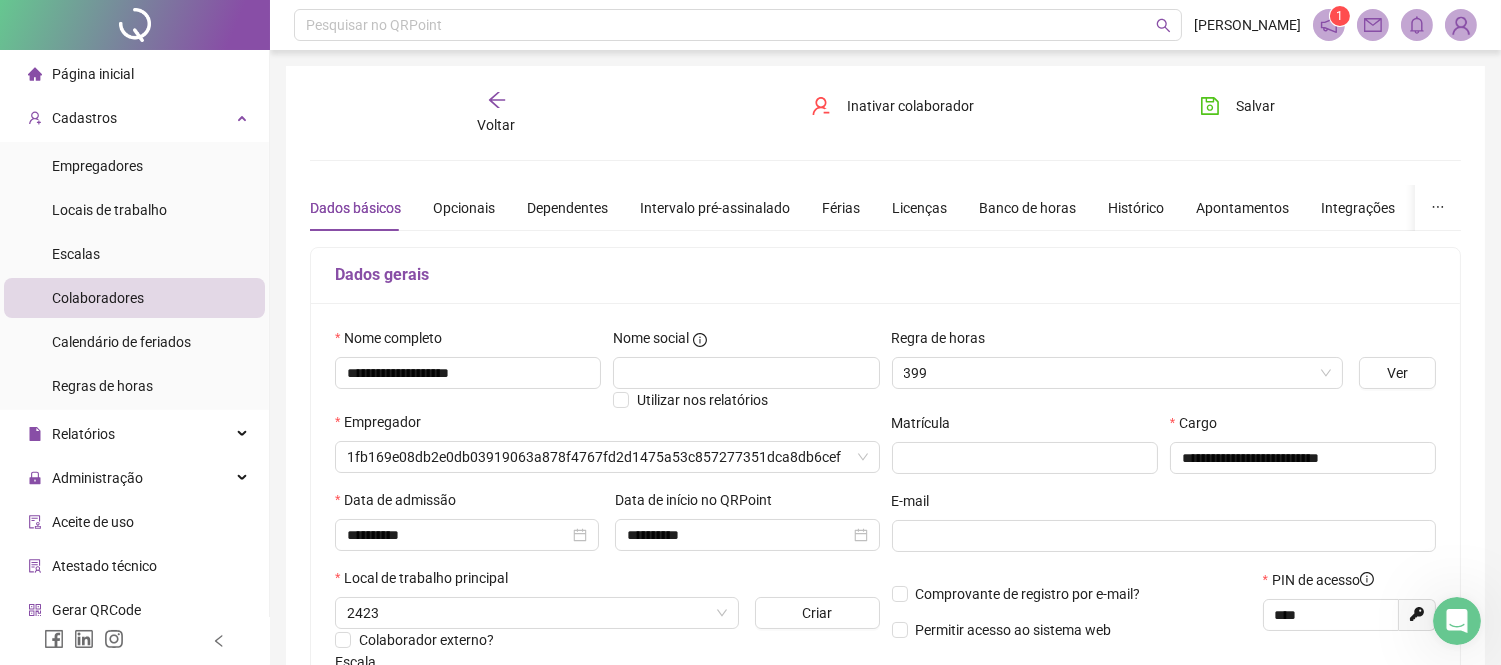 type on "**********" 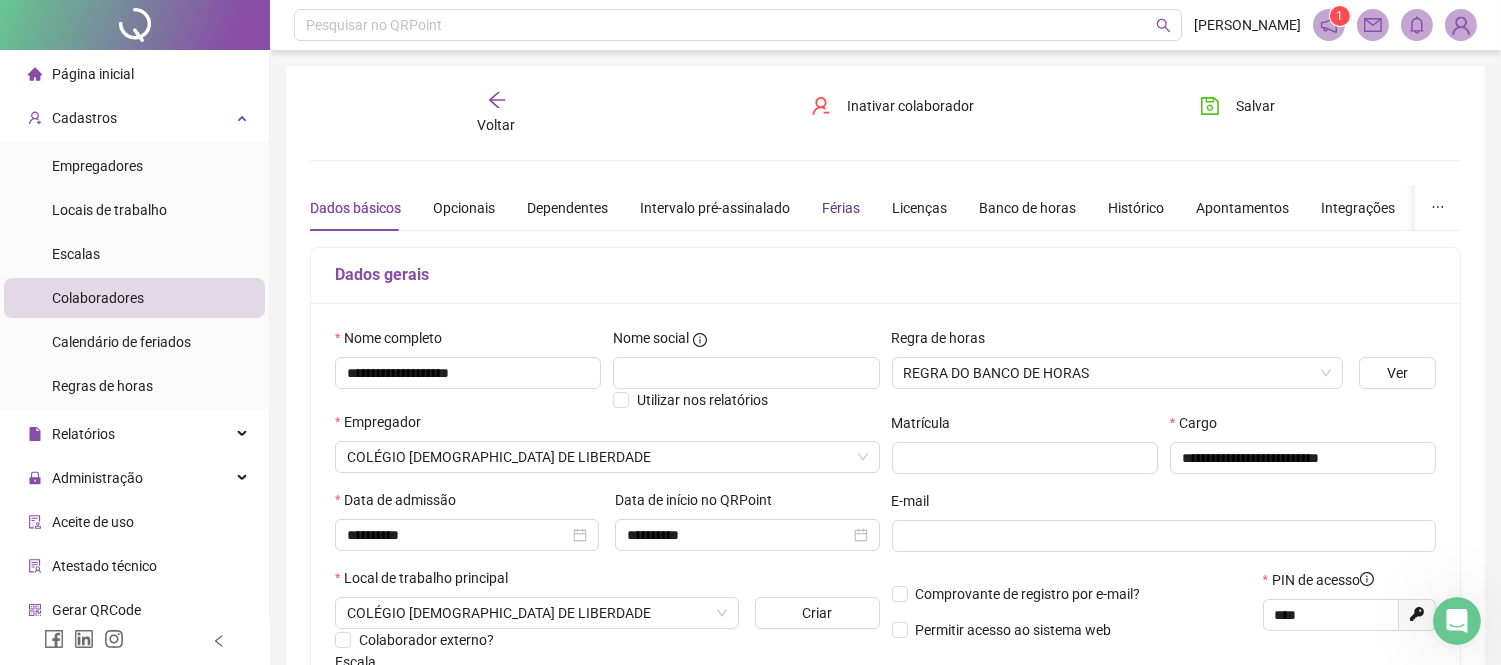 click on "Férias" at bounding box center (841, 208) 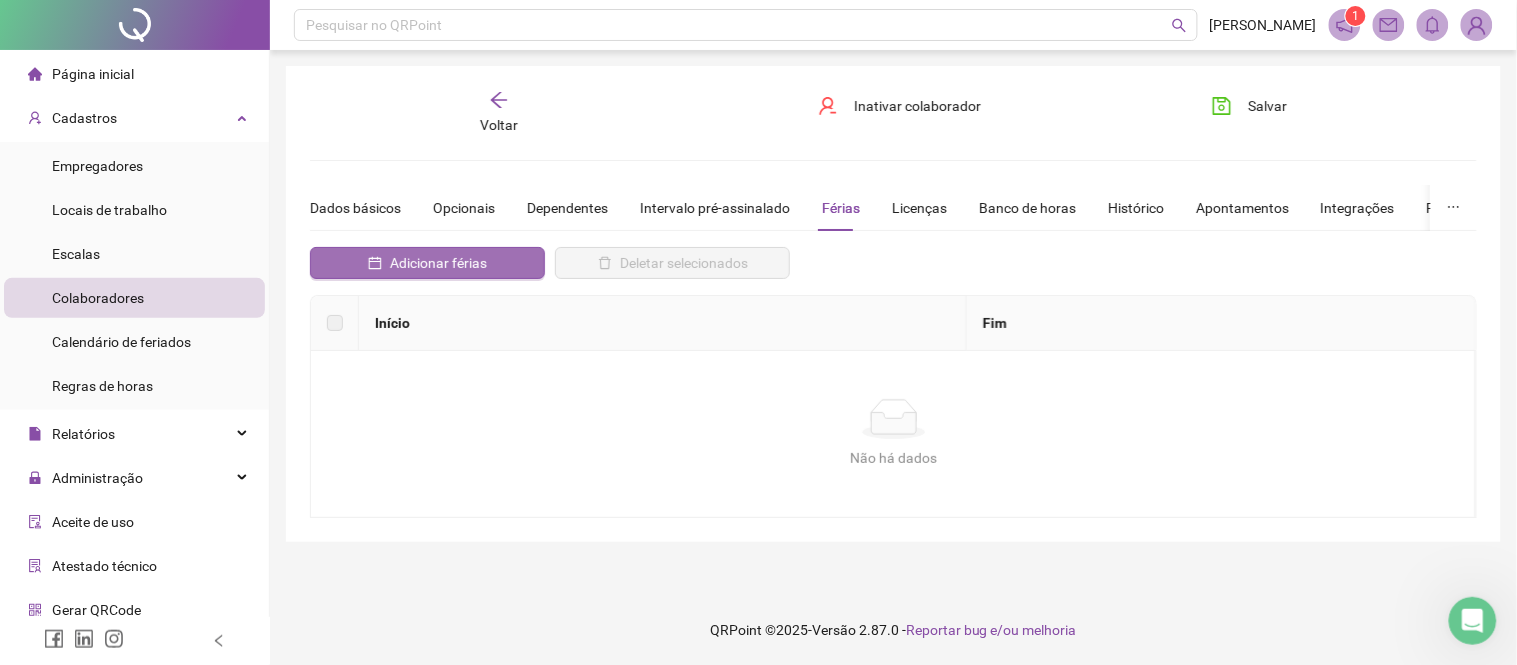 click on "Adicionar férias" at bounding box center (438, 263) 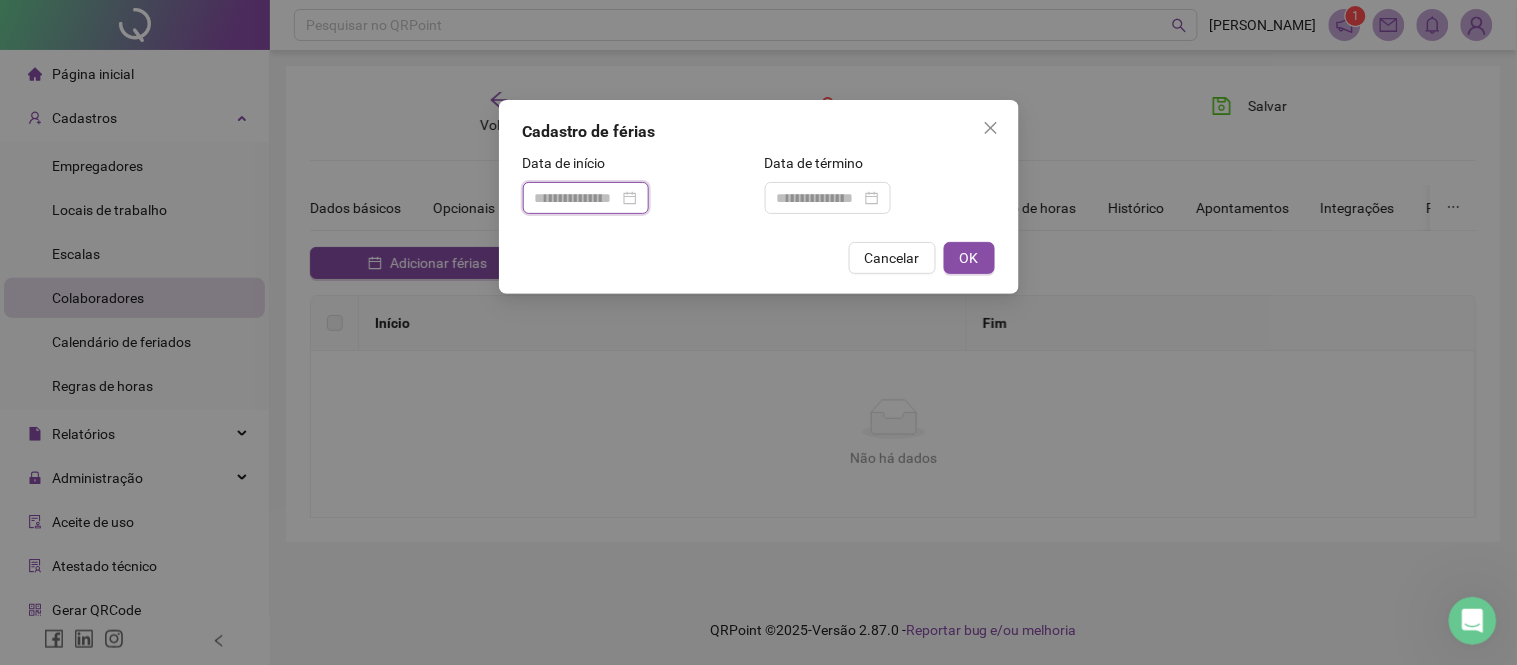 click at bounding box center [577, 198] 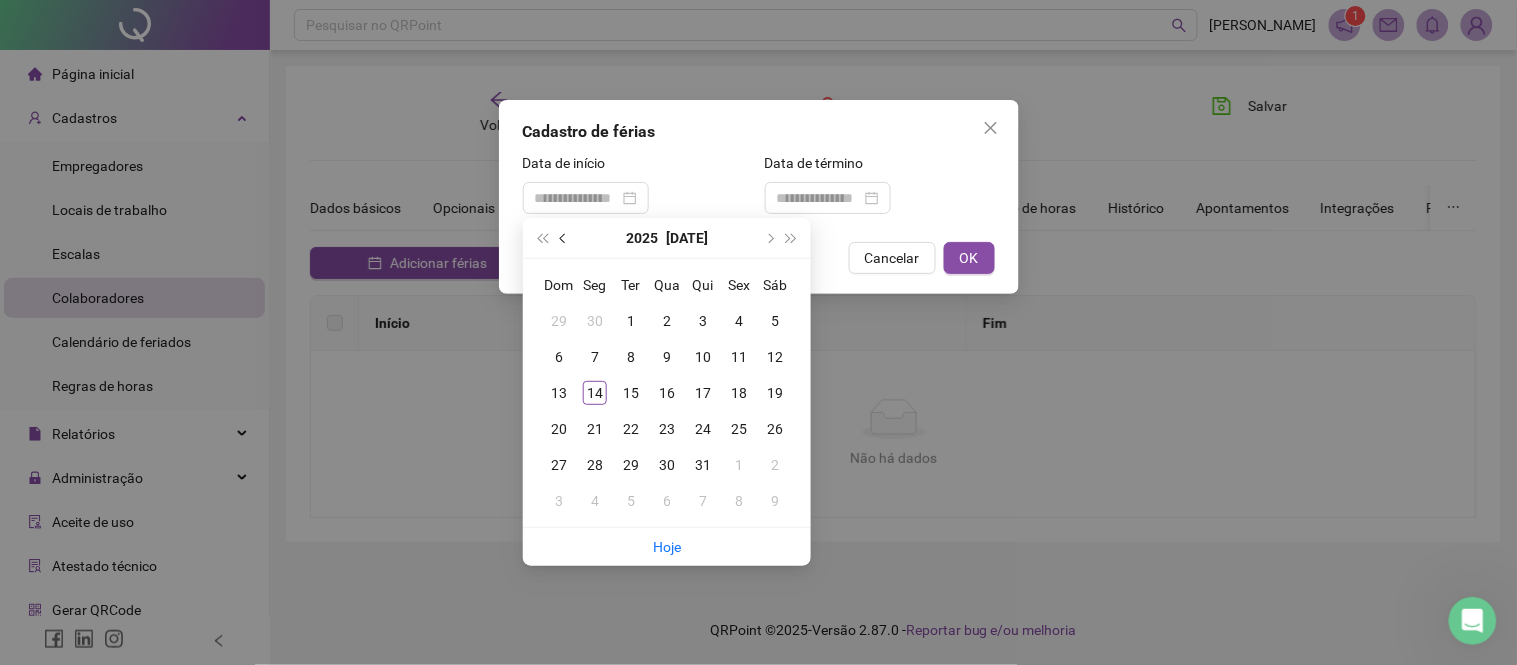 click at bounding box center [564, 238] 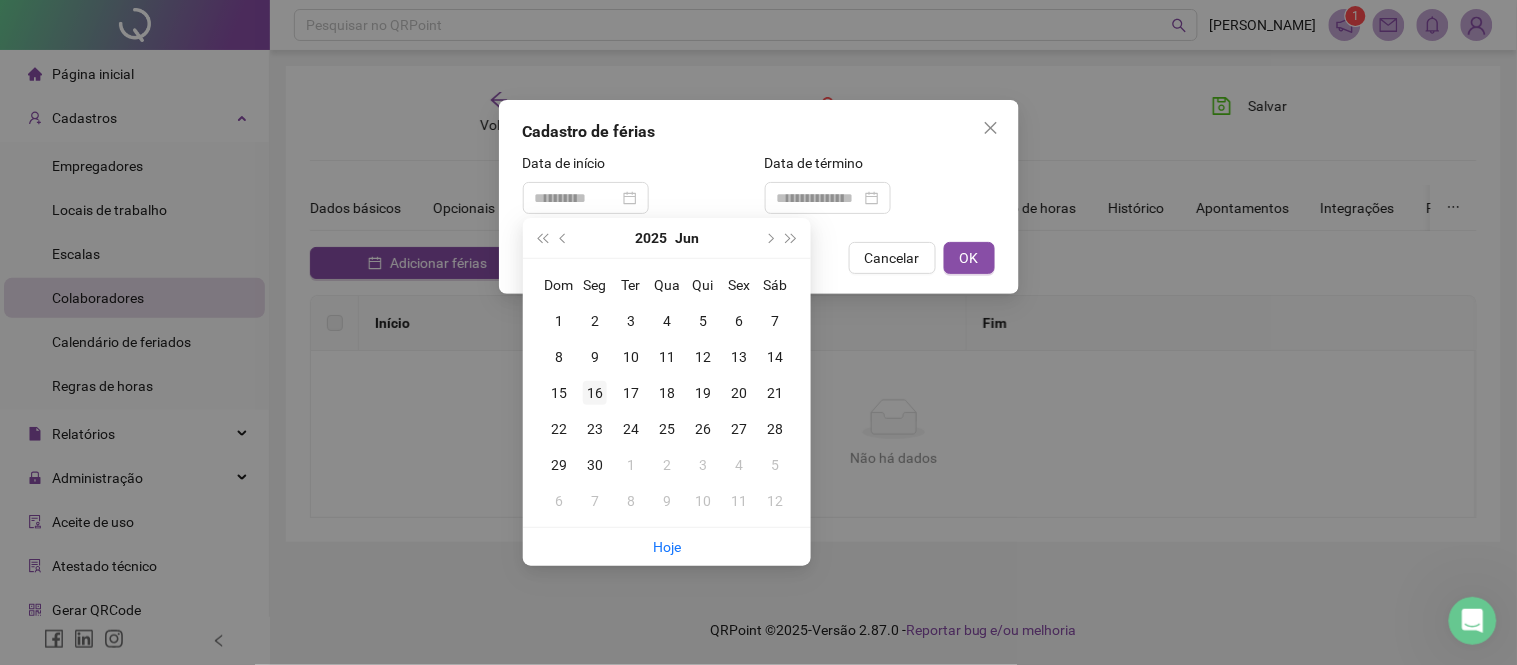 type on "**********" 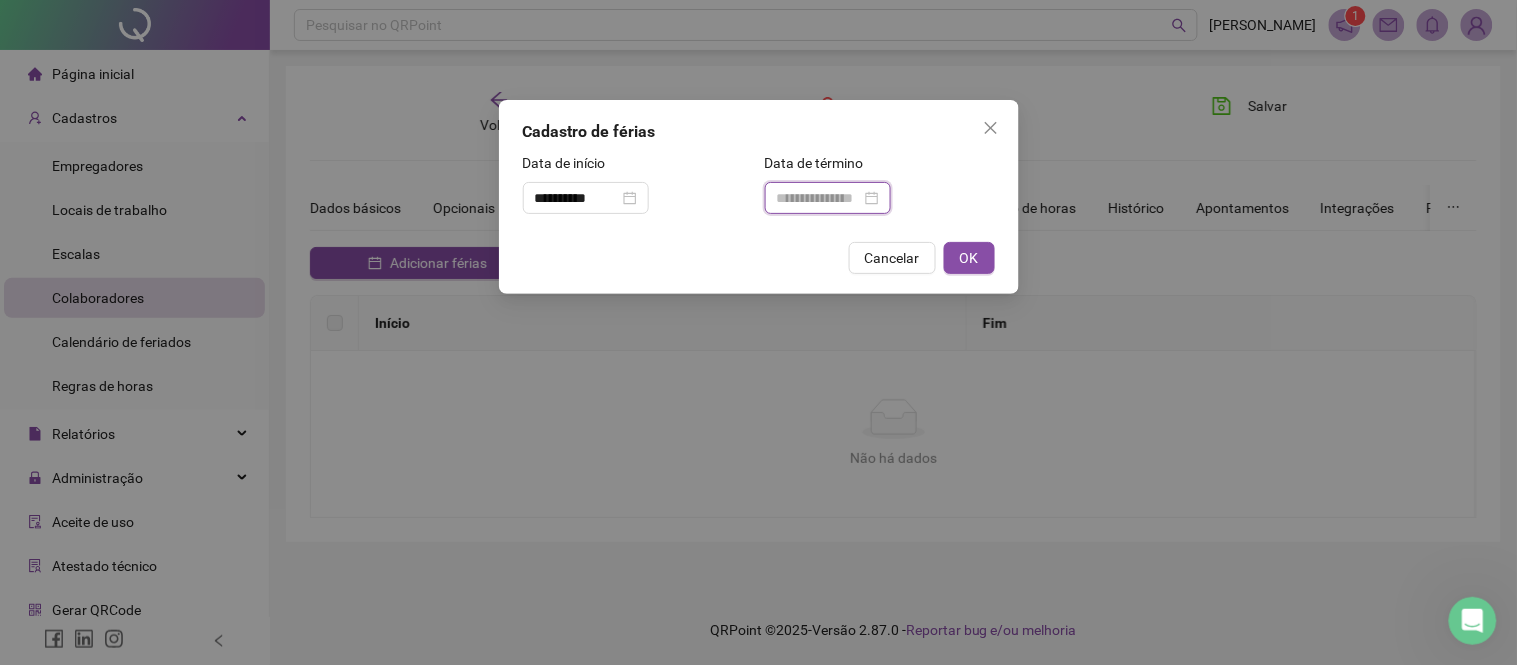 click at bounding box center [819, 198] 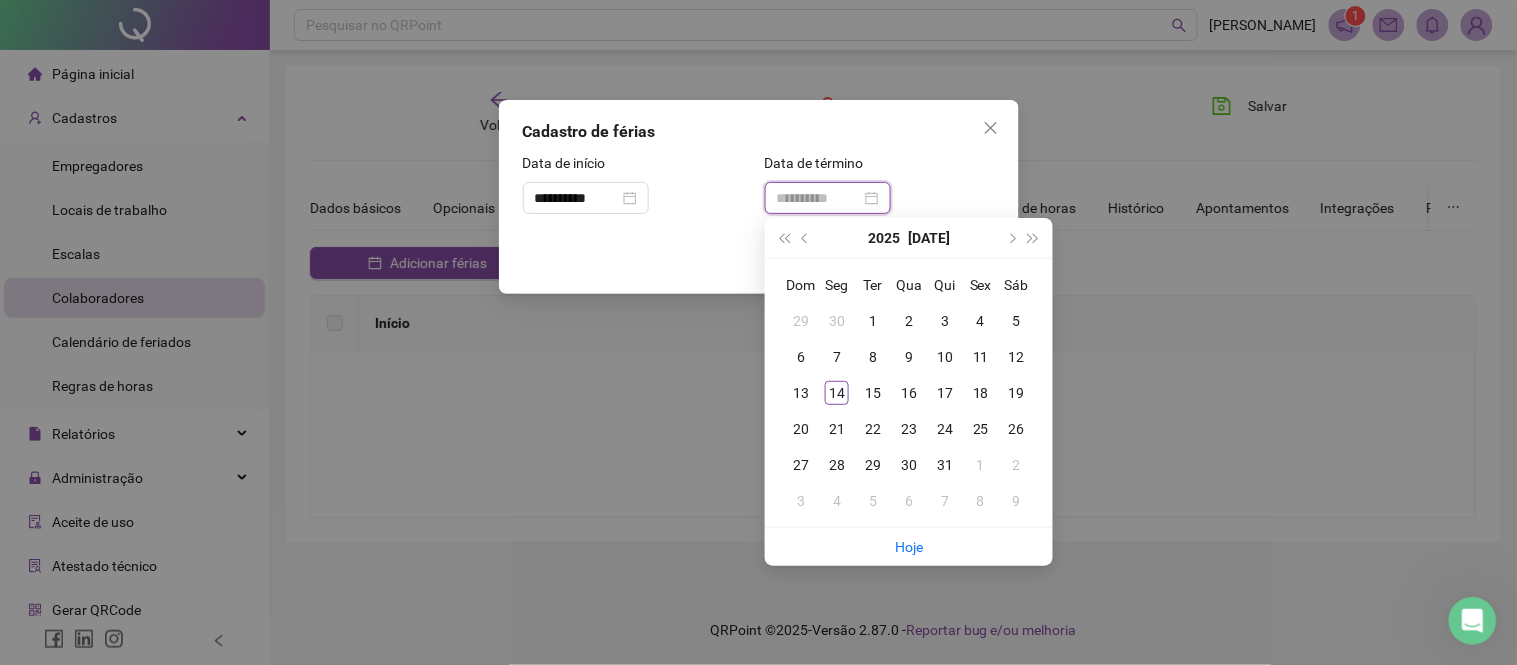 type on "**********" 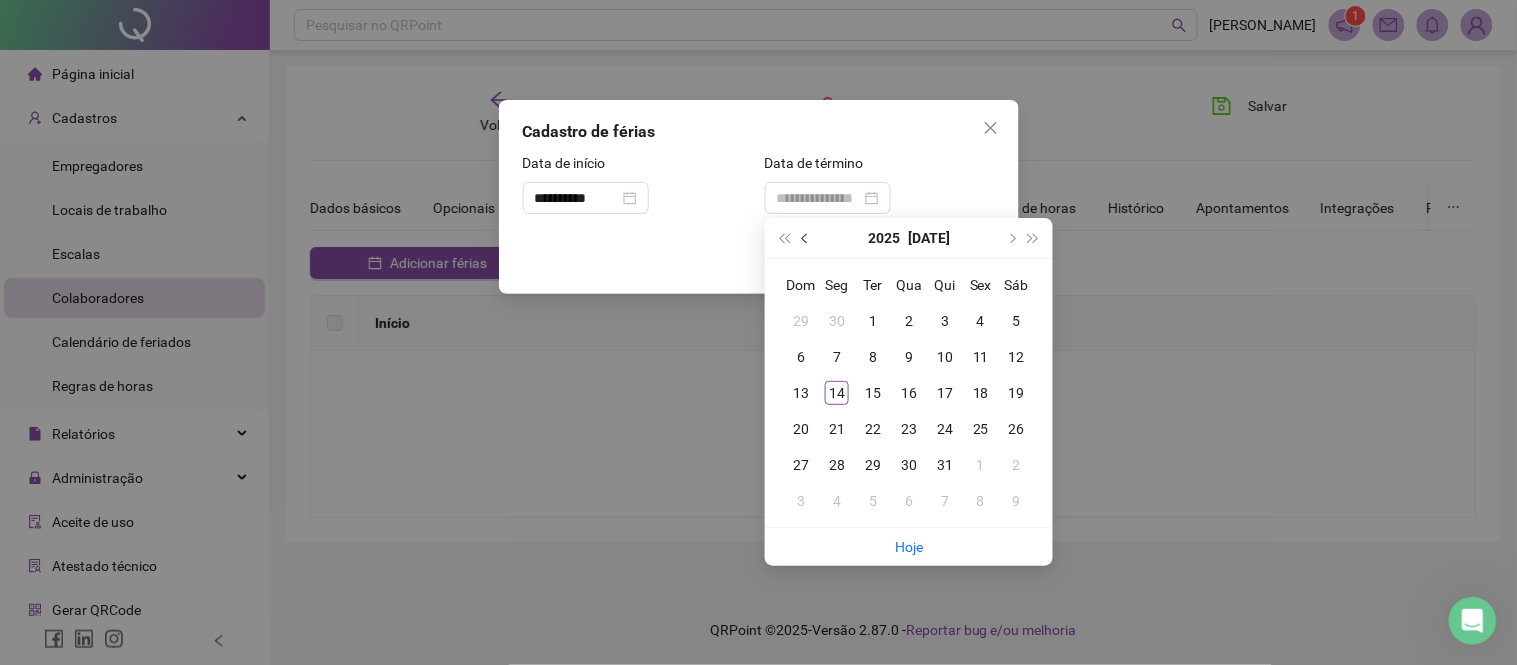 click at bounding box center (807, 238) 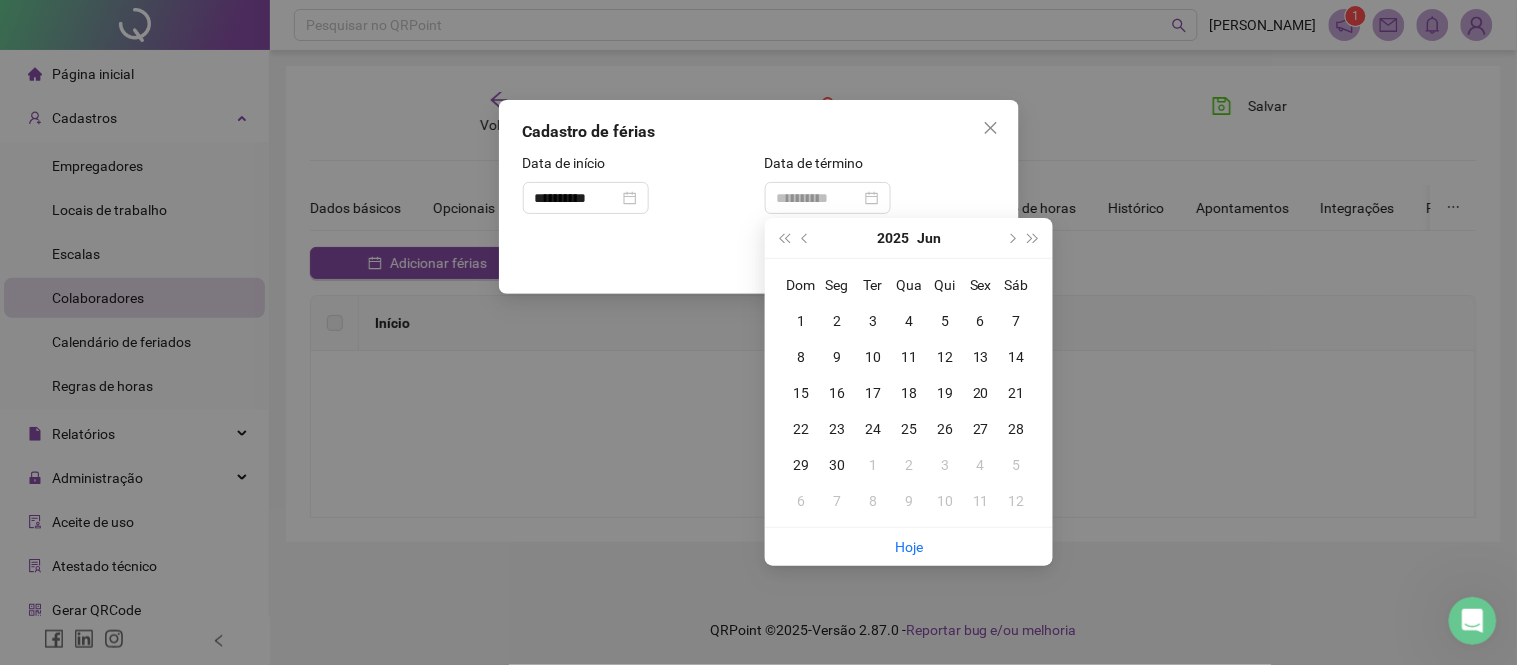 type on "**********" 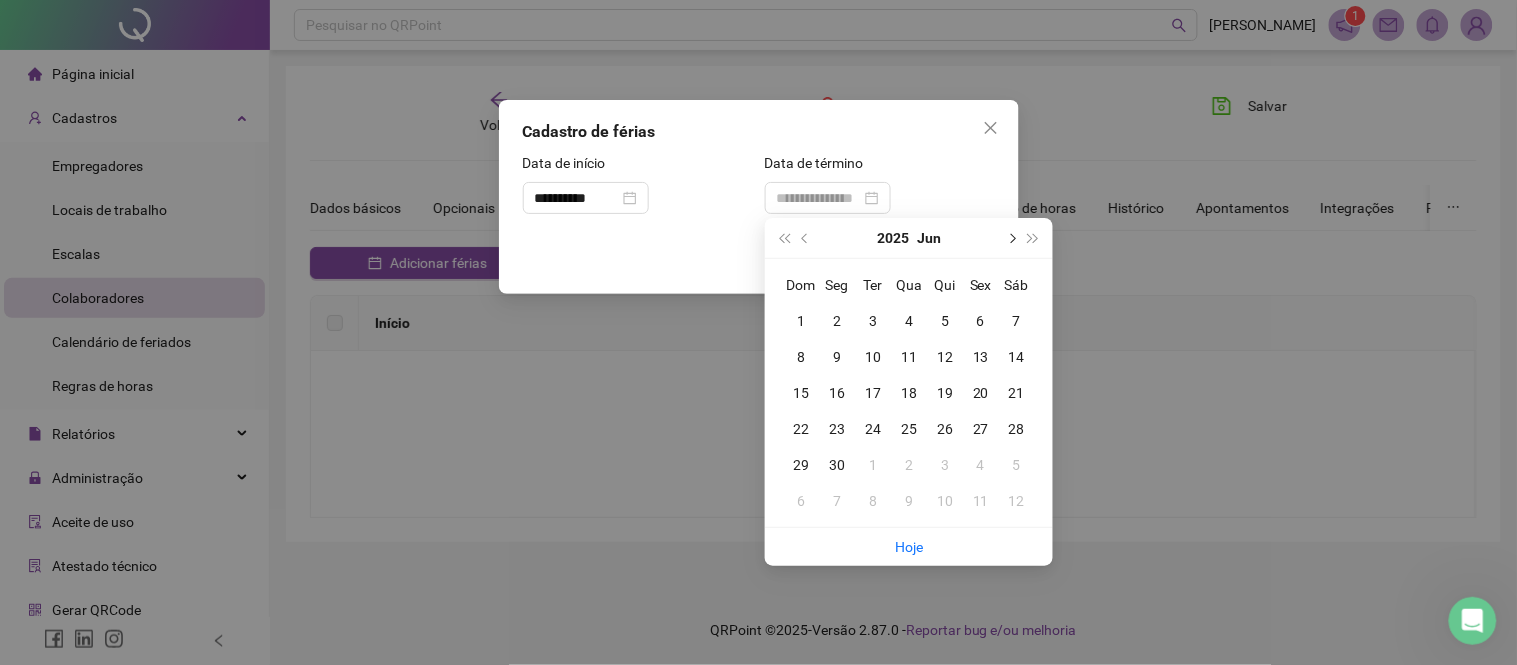click at bounding box center [1011, 238] 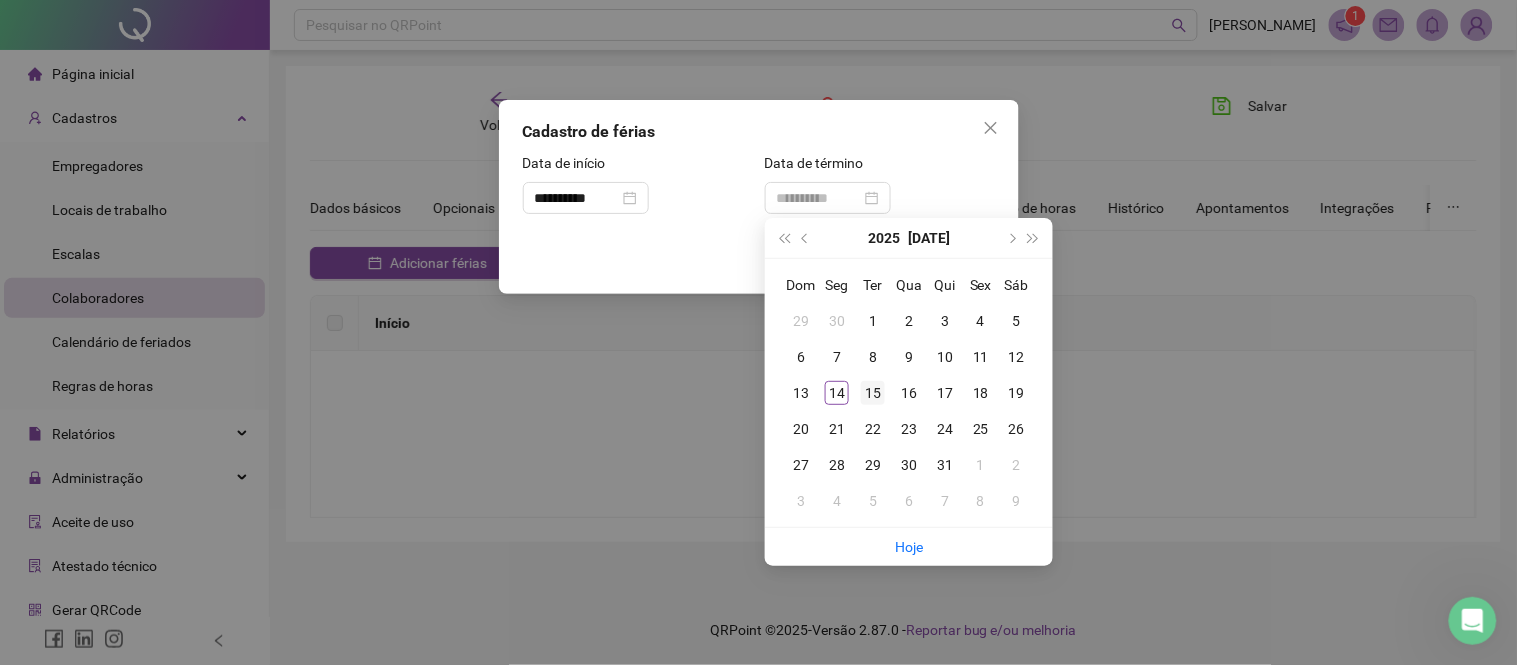 type on "**********" 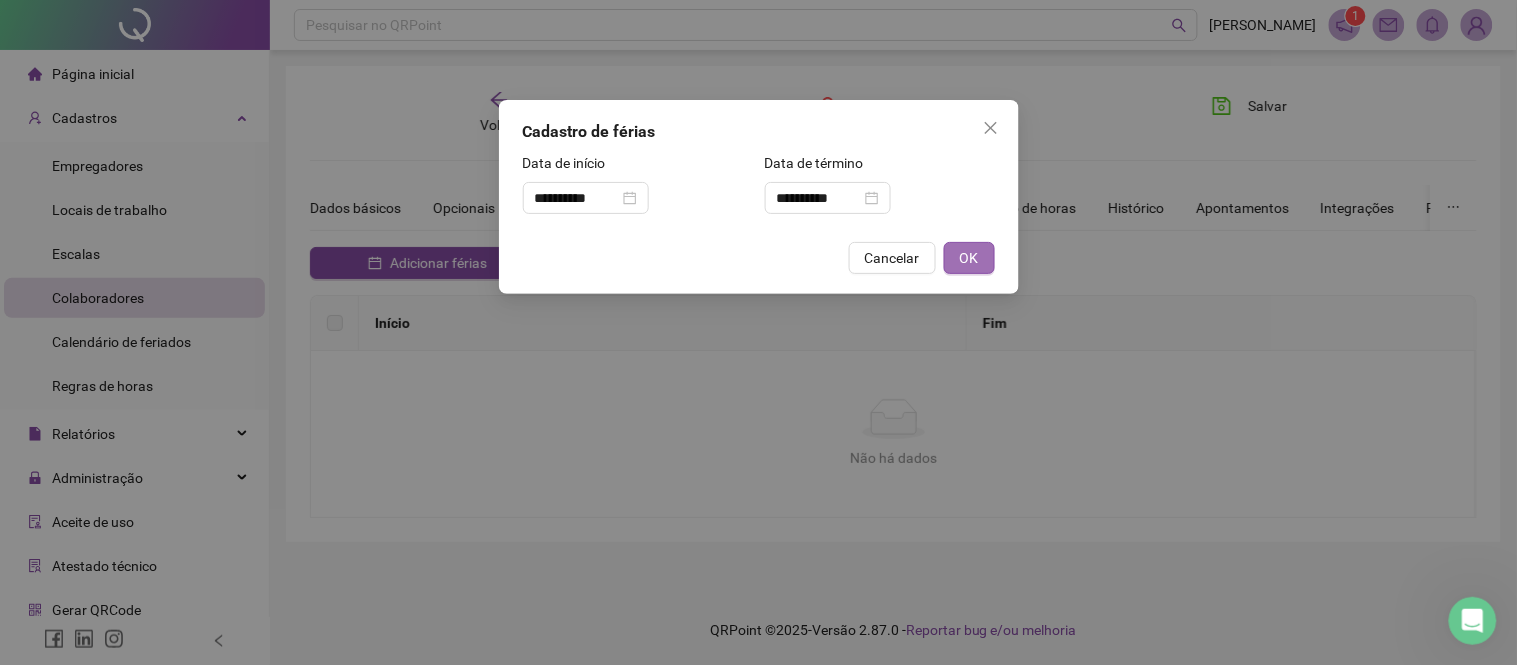 click on "OK" at bounding box center (969, 258) 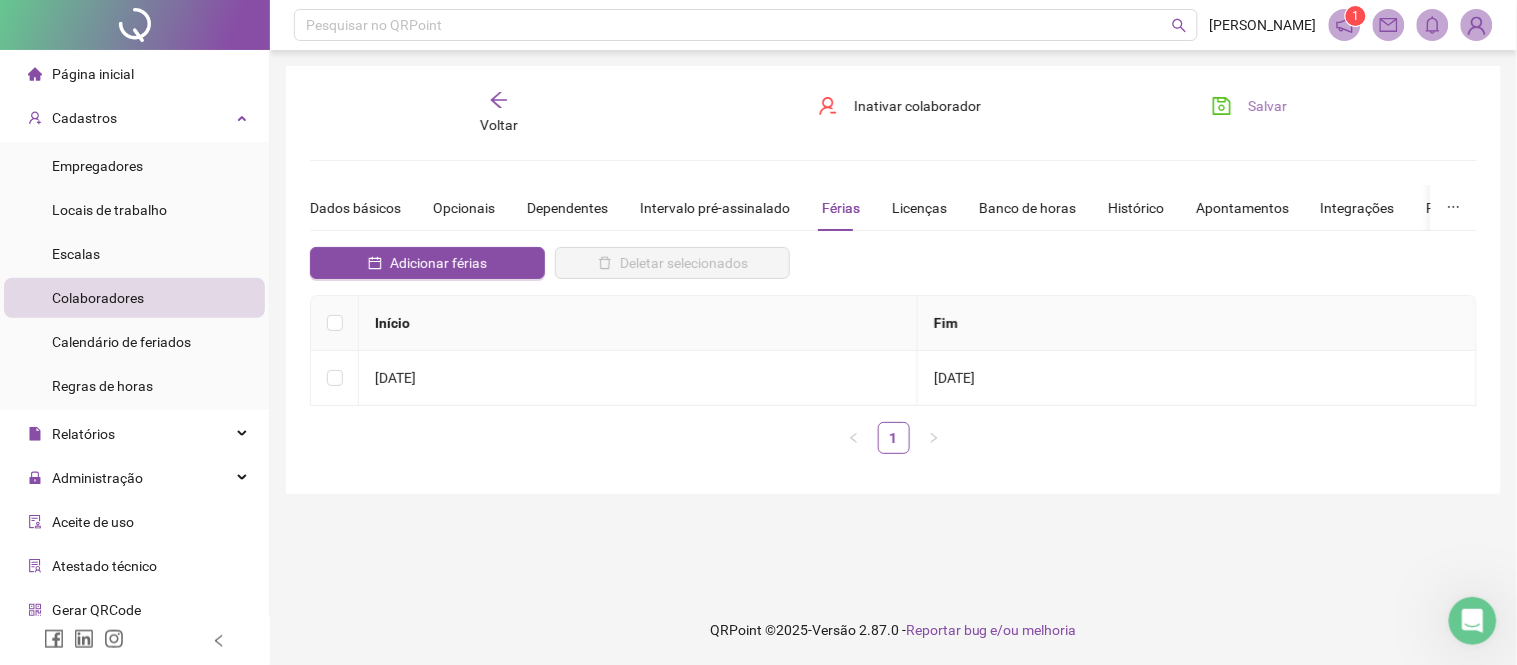 click on "Salvar" at bounding box center (1267, 106) 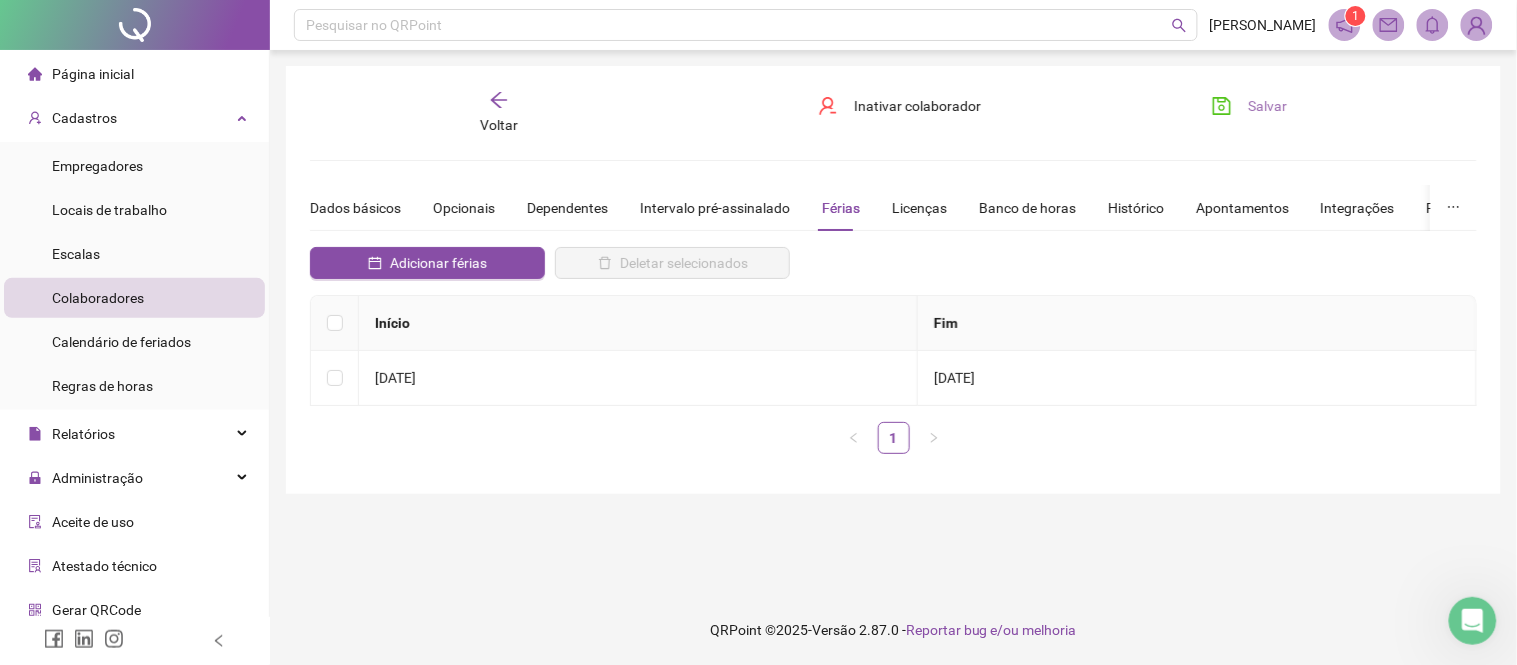 click on "Salvar" at bounding box center (1267, 106) 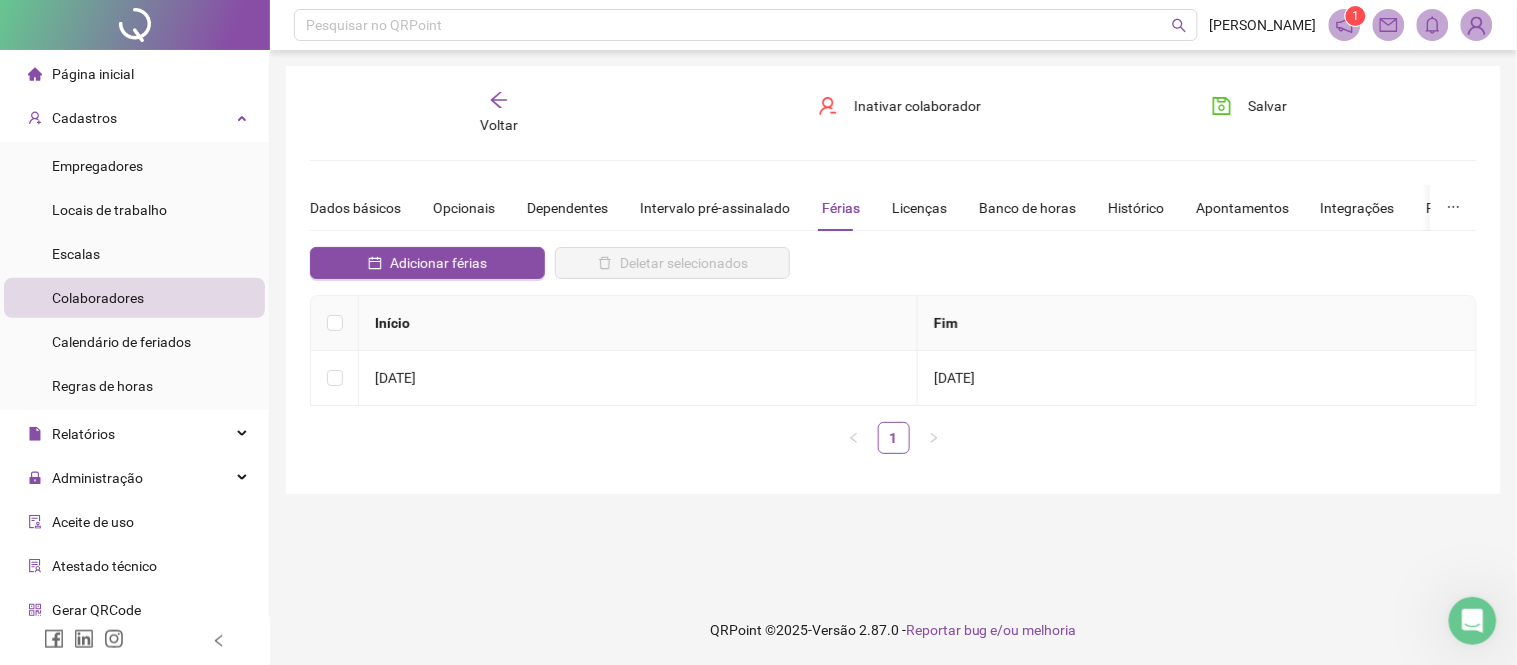 click 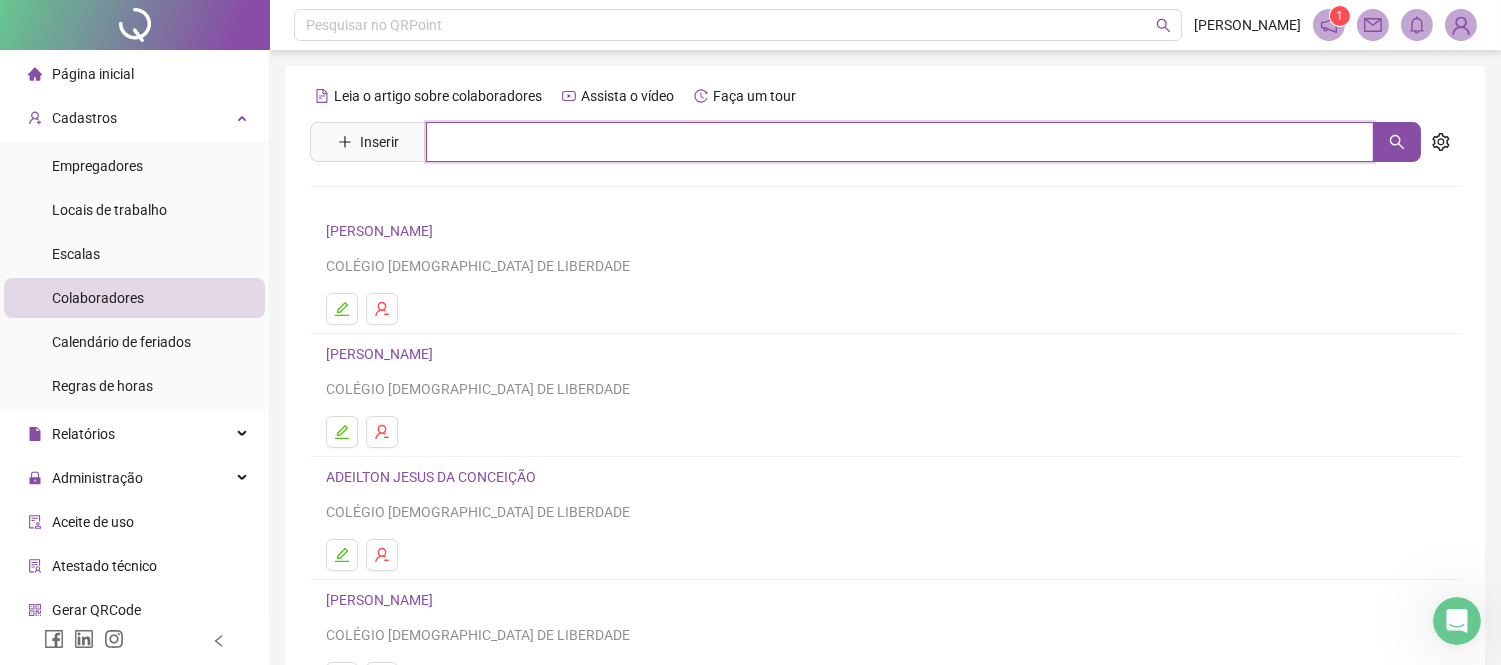 click at bounding box center (900, 142) 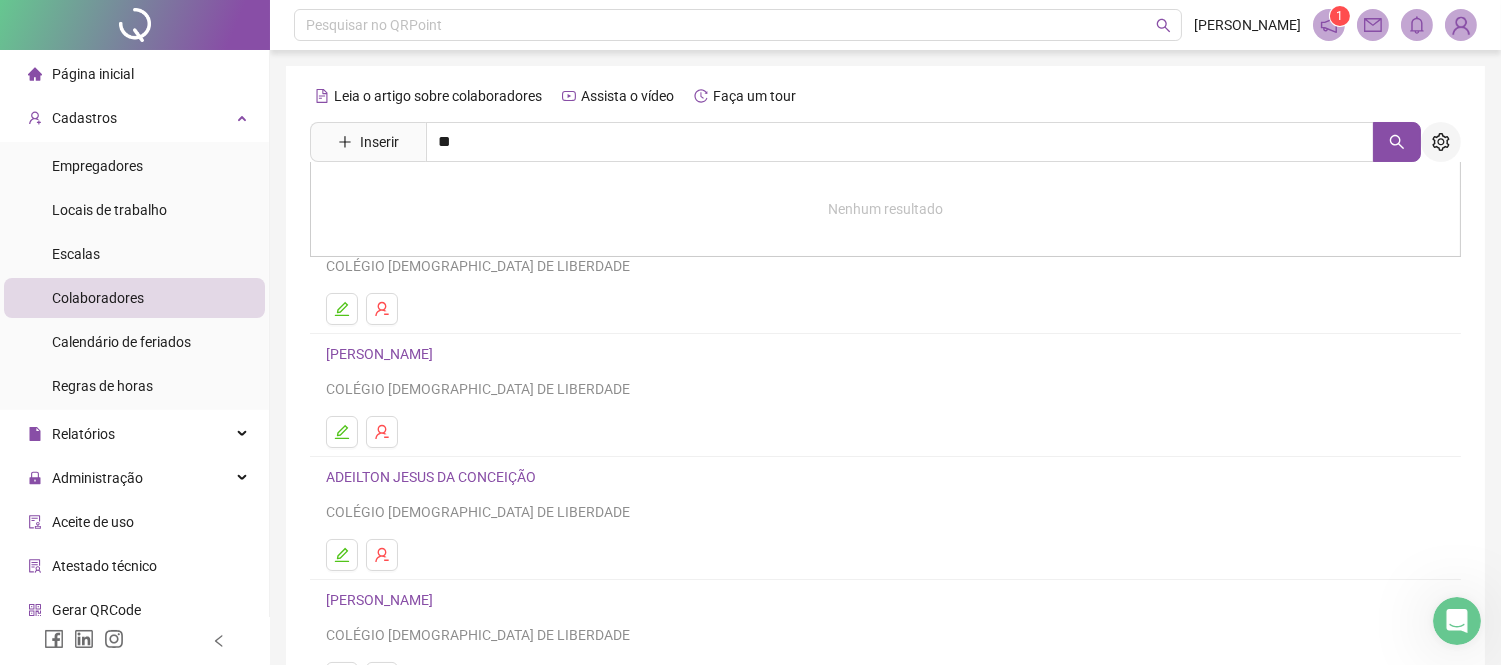 click at bounding box center (1441, 142) 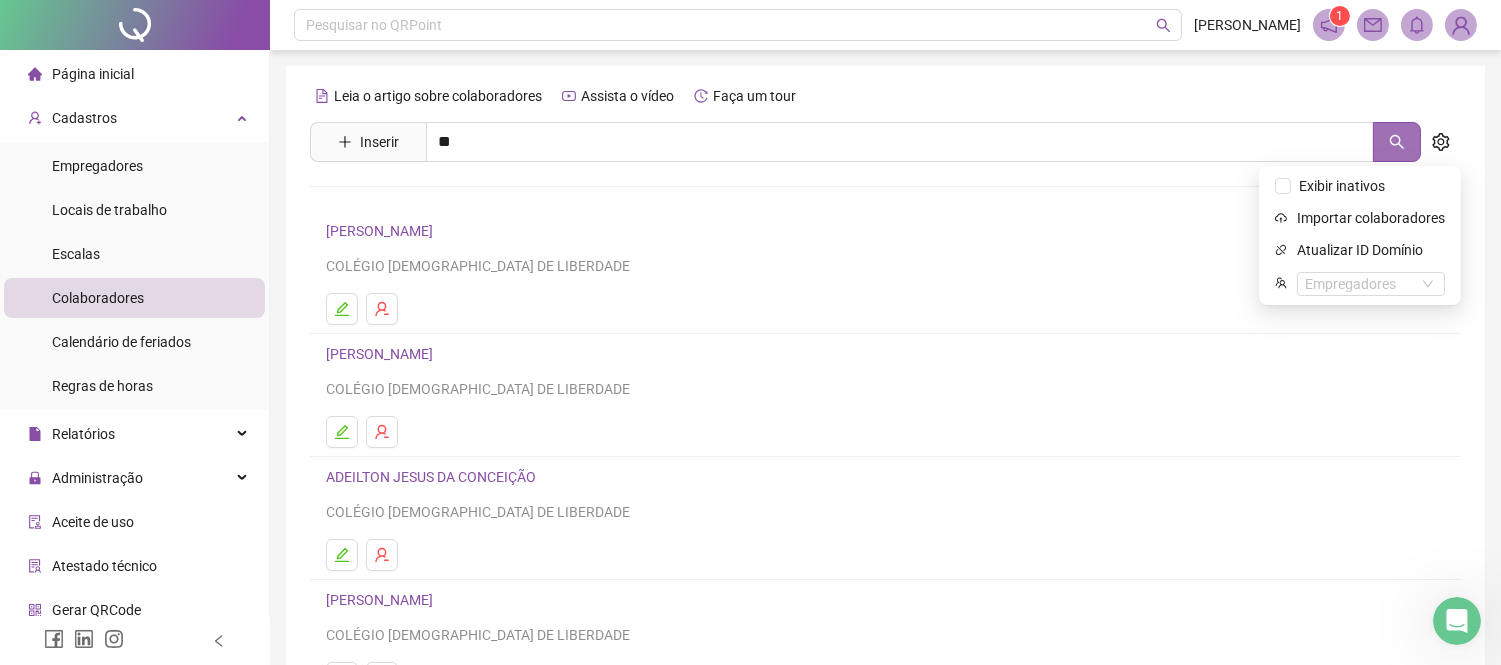 click 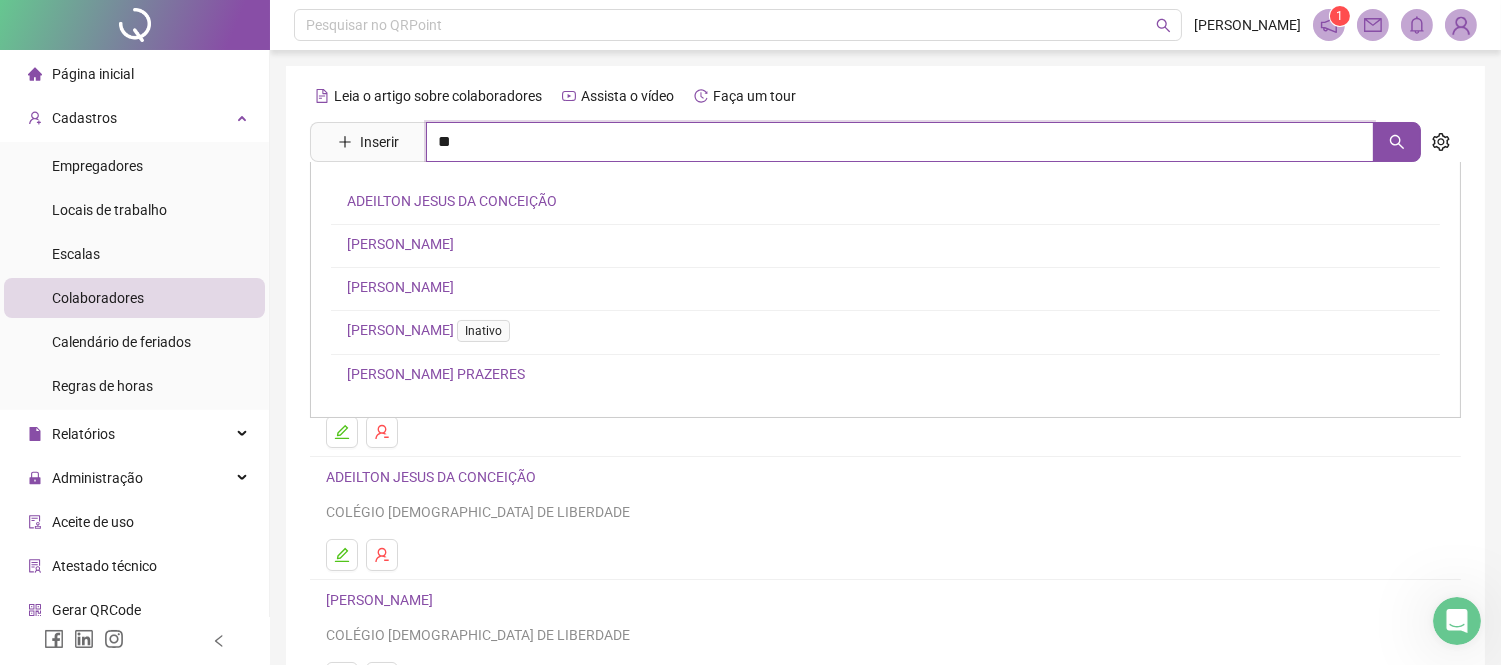 click on "**" at bounding box center [900, 142] 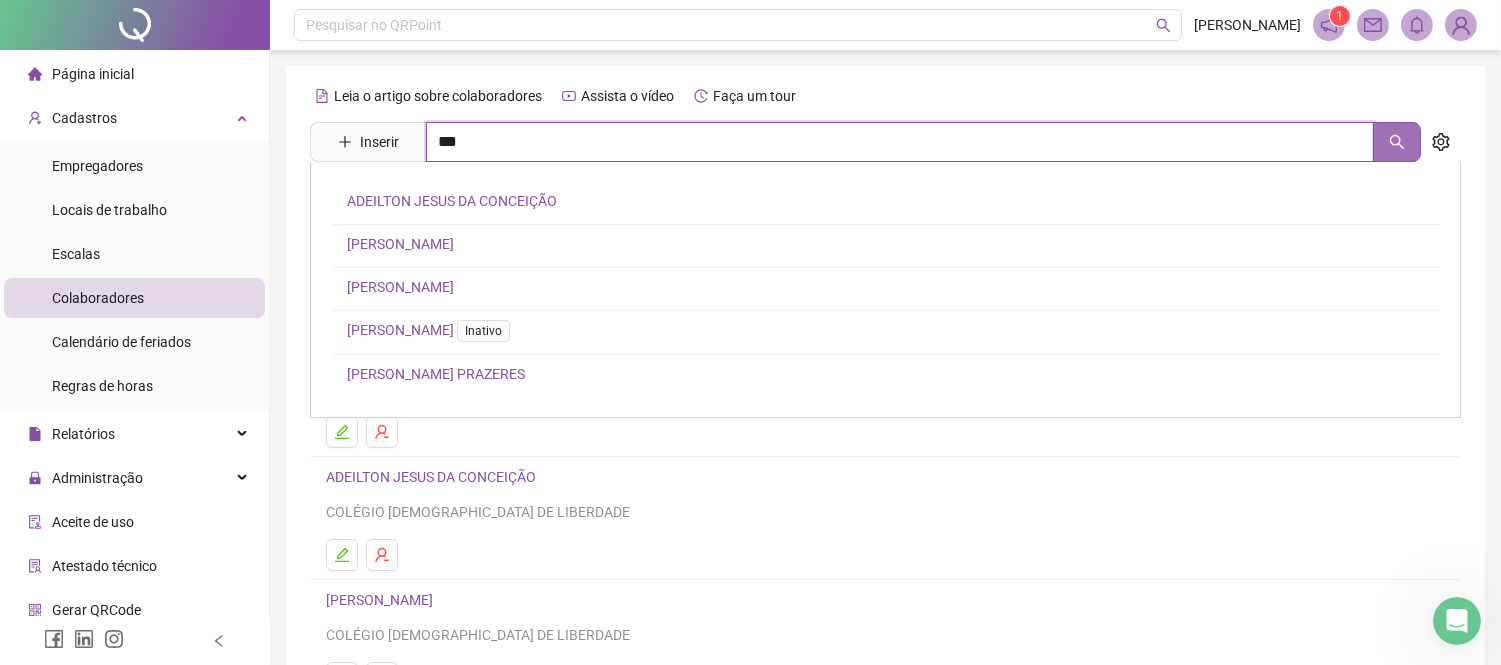 click at bounding box center (1397, 142) 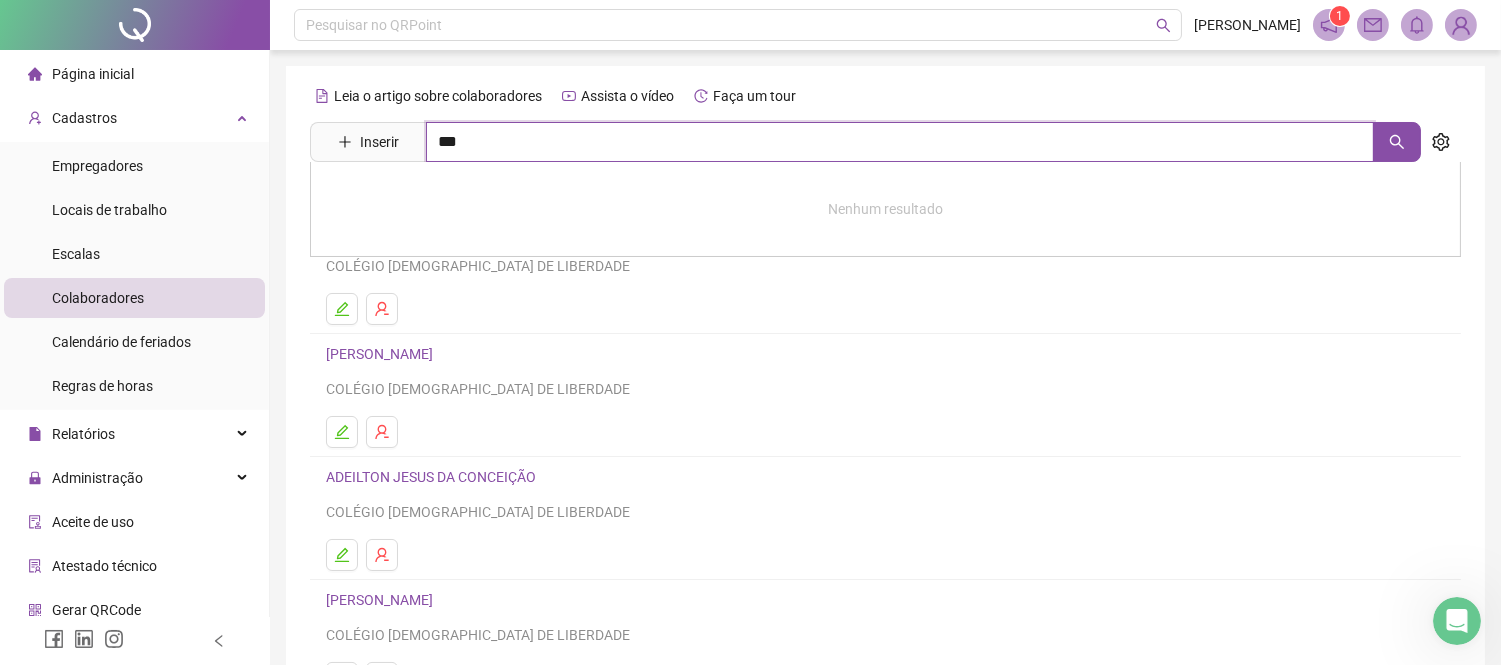 click on "***" at bounding box center (900, 142) 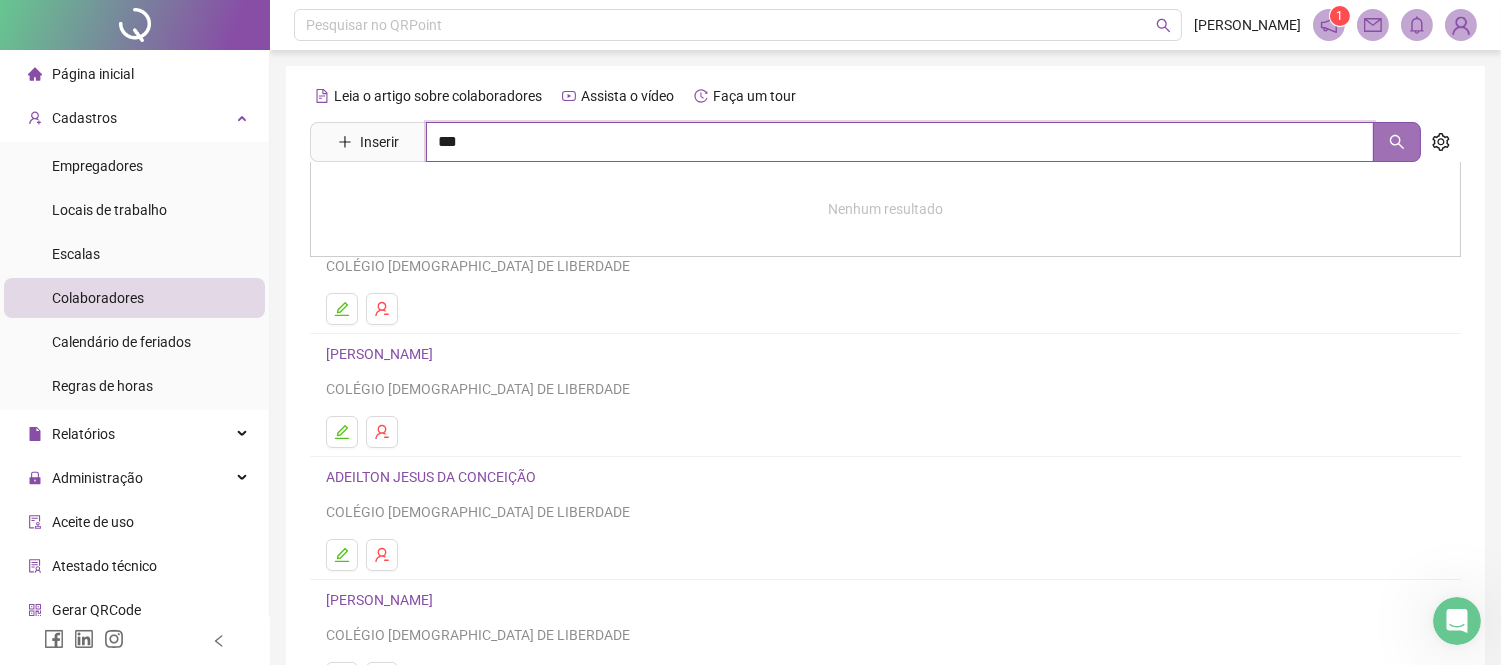 click at bounding box center [1397, 142] 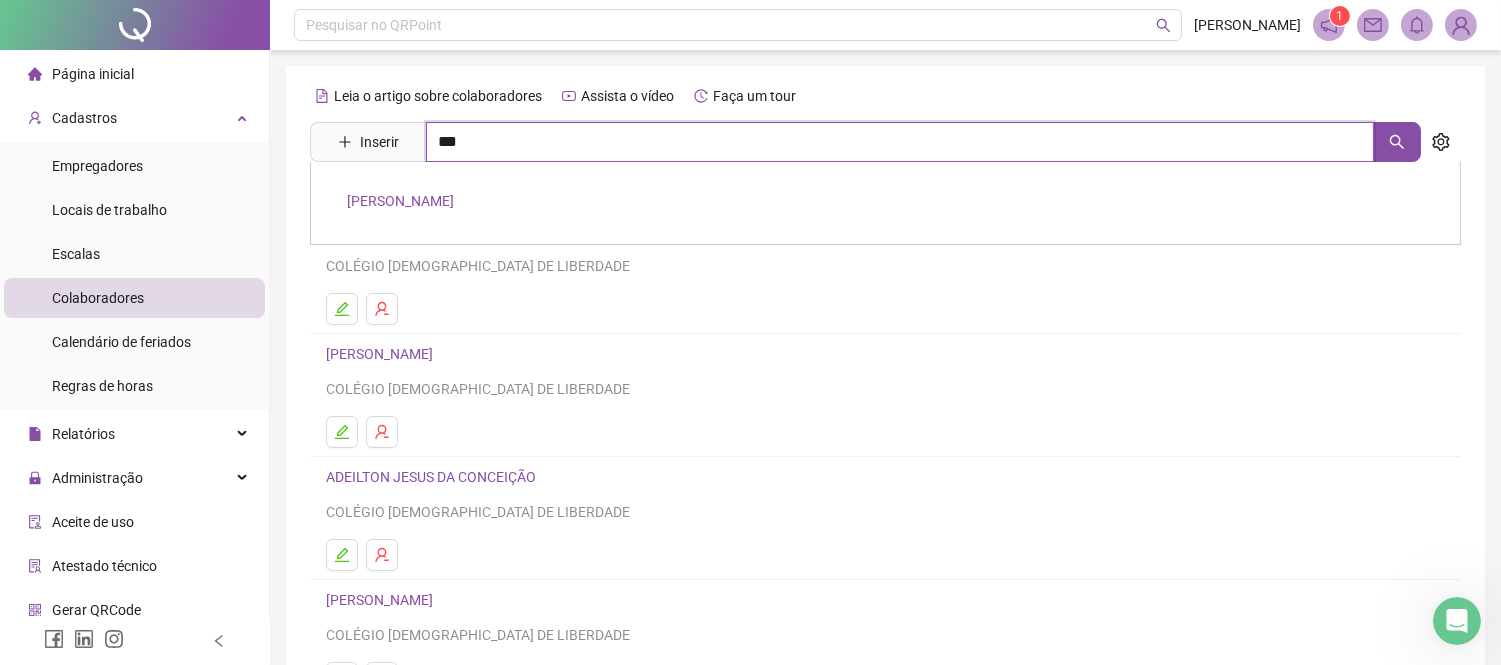 type on "***" 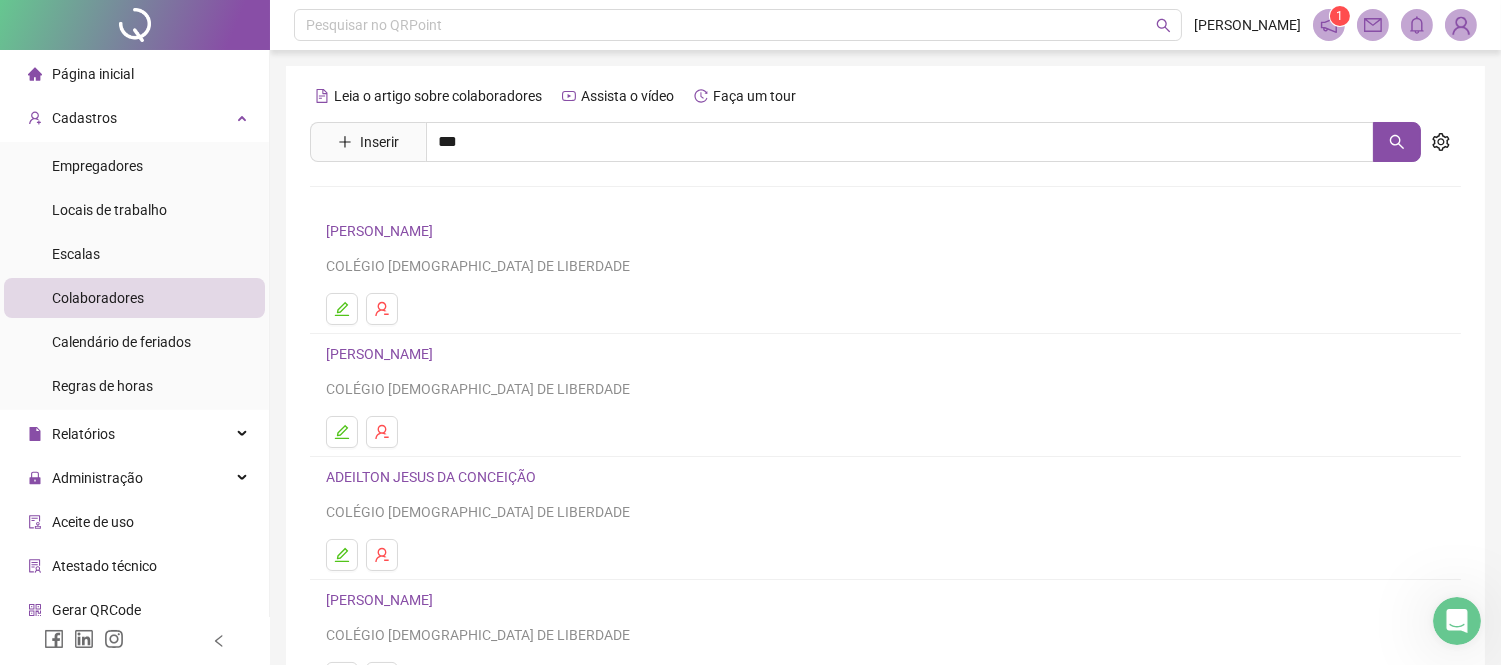 click on "[PERSON_NAME]" at bounding box center [400, 201] 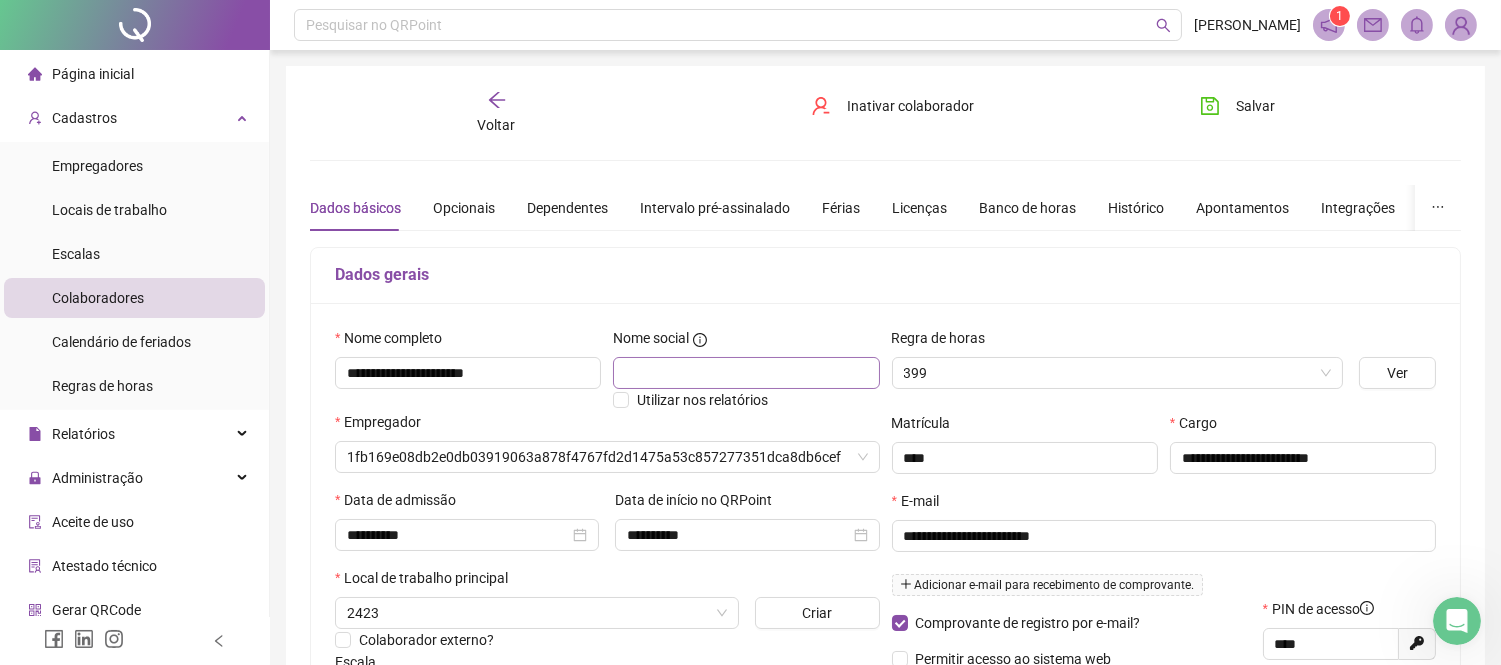 type on "**********" 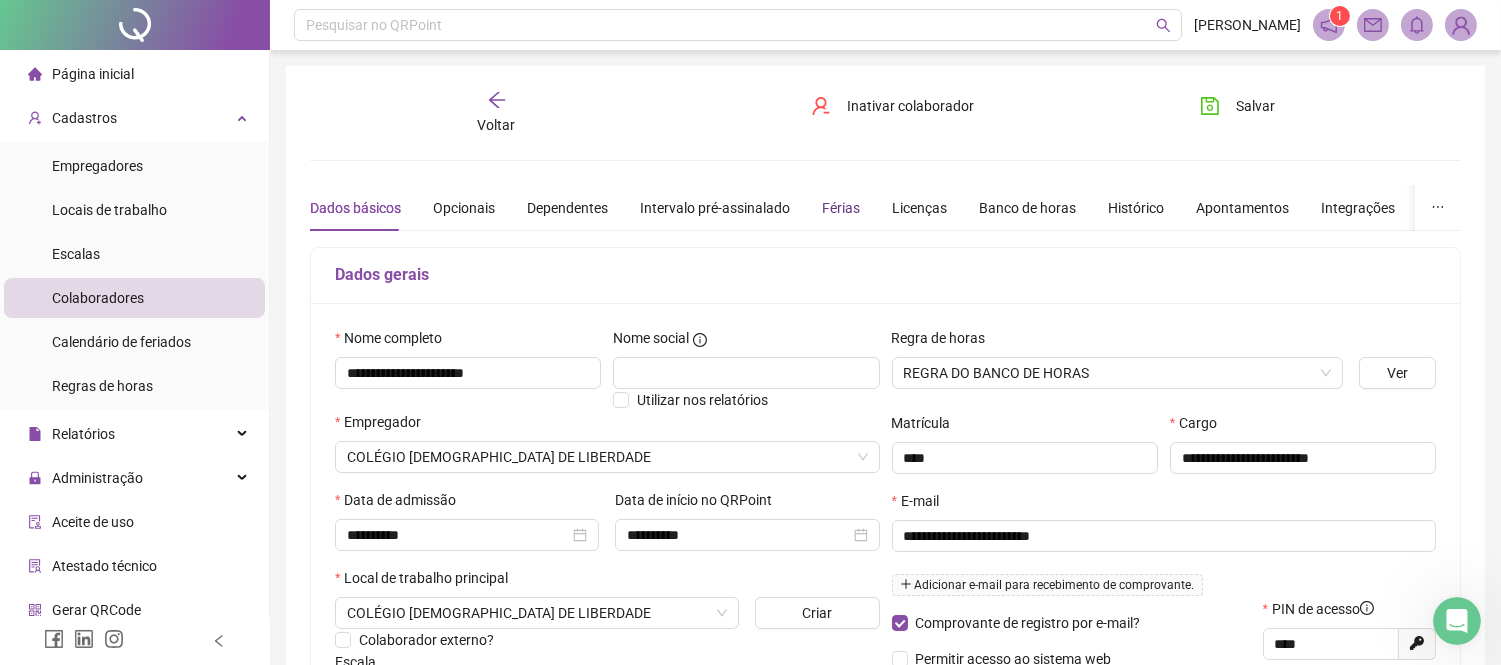 click on "Férias" at bounding box center [841, 208] 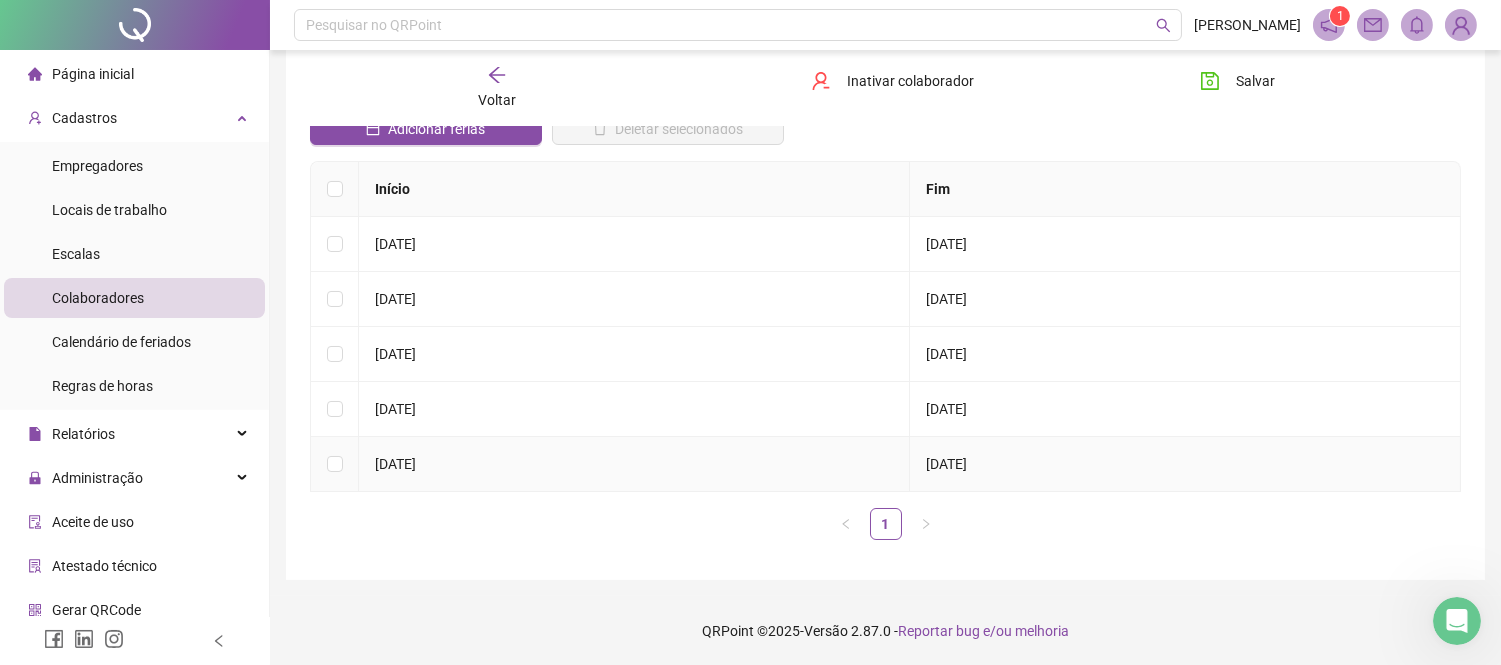 scroll, scrollTop: 0, scrollLeft: 0, axis: both 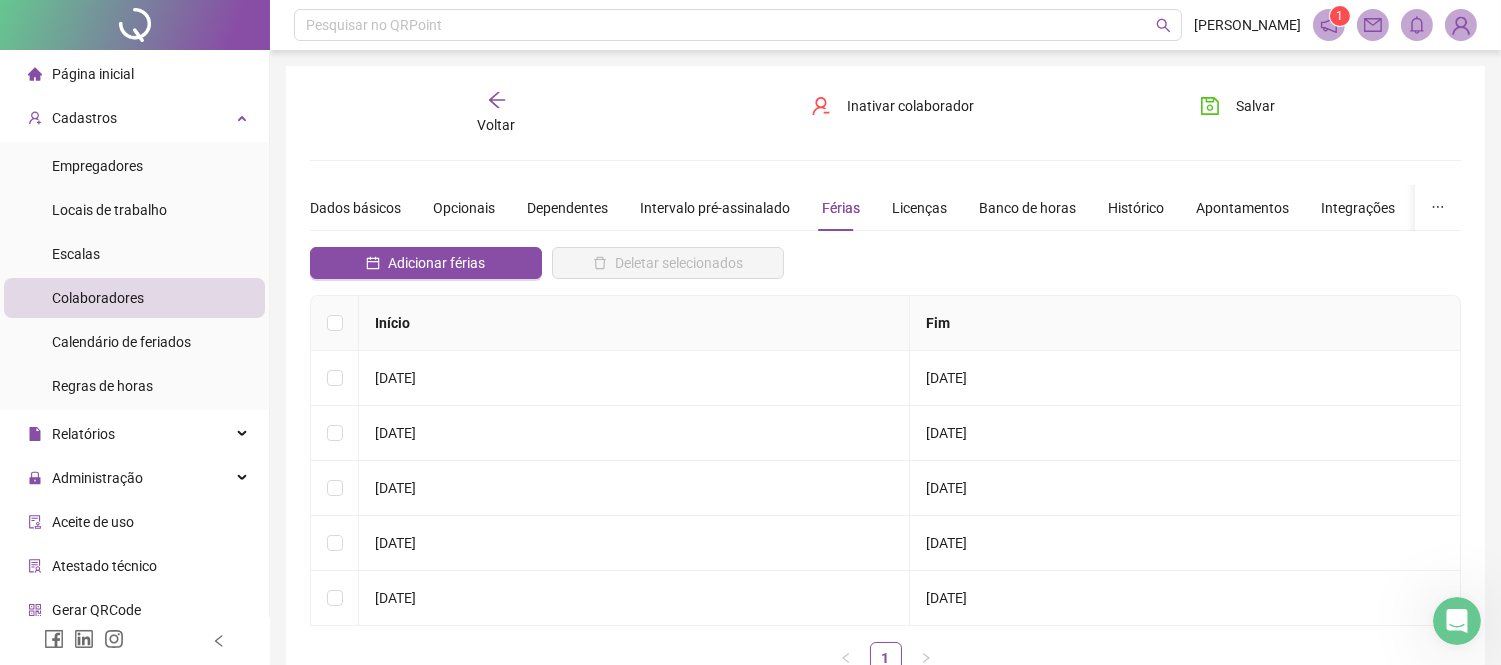 click on "Voltar" at bounding box center (496, 113) 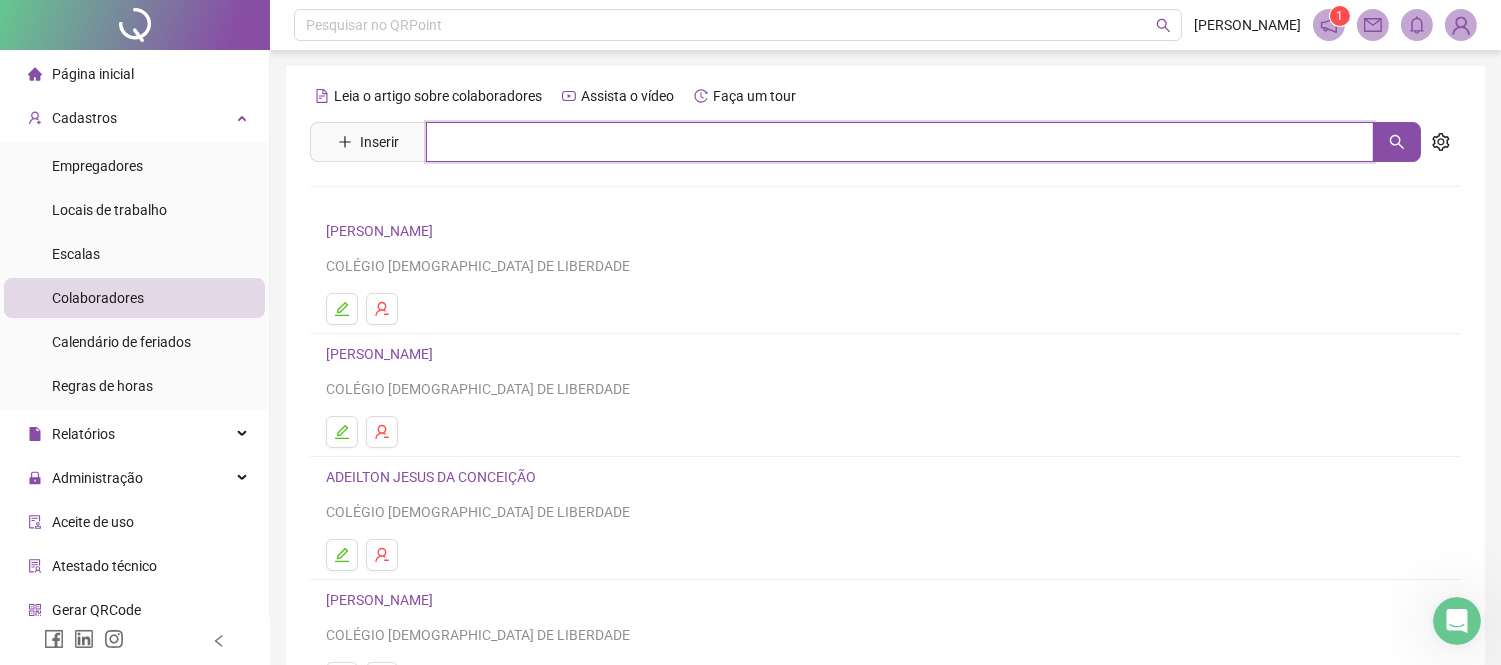 click at bounding box center (900, 142) 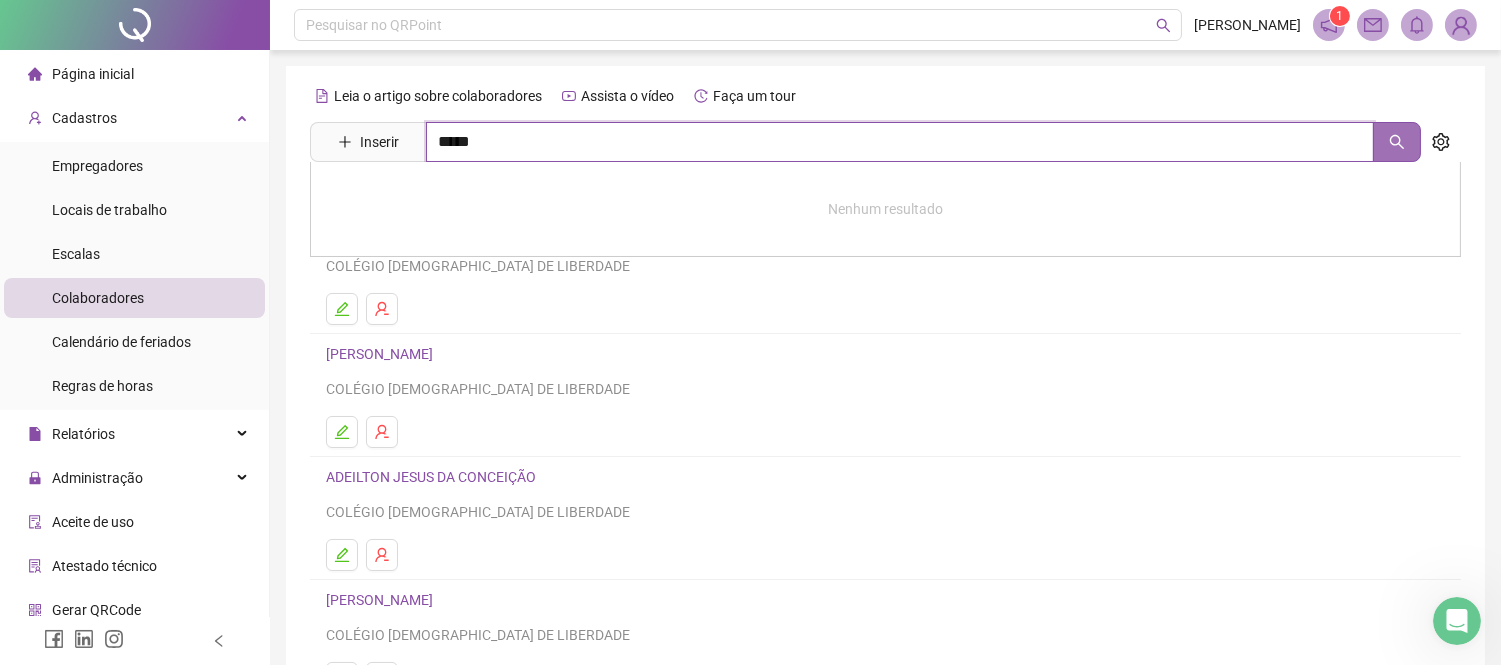 click at bounding box center [1397, 142] 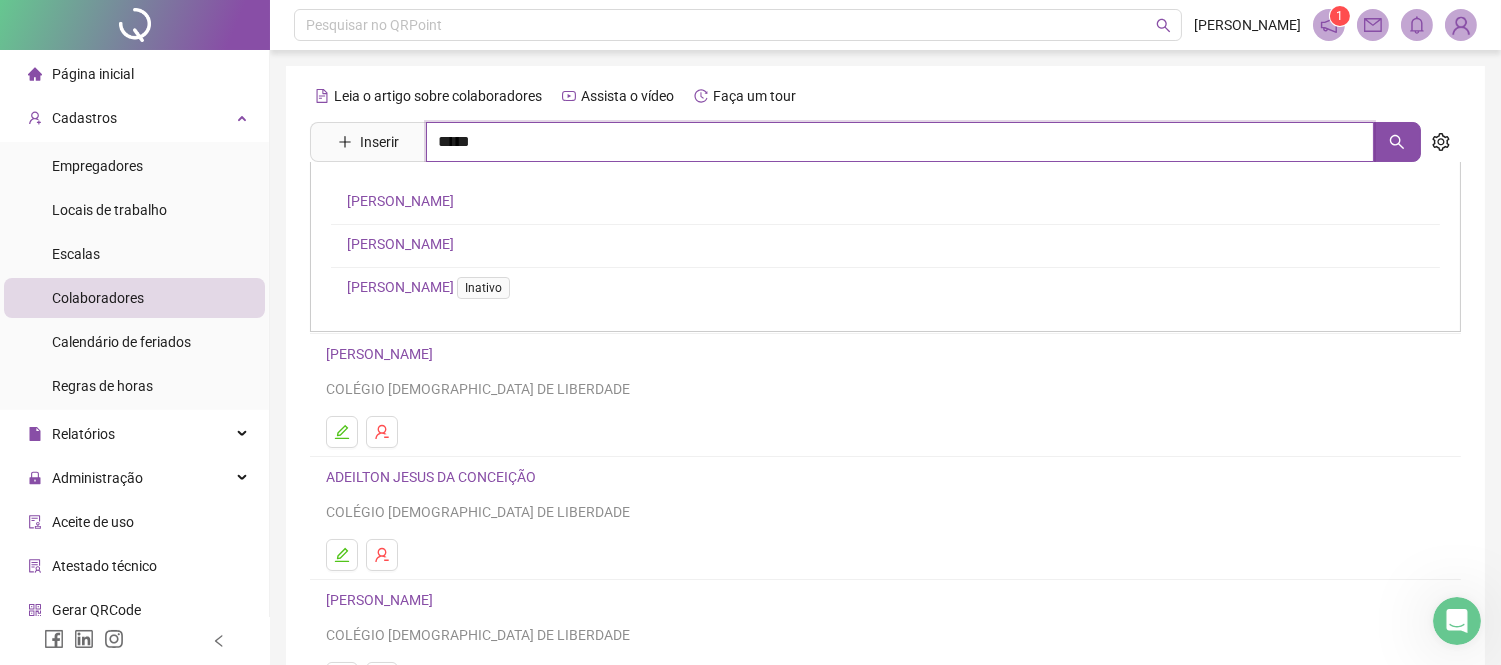 type on "*****" 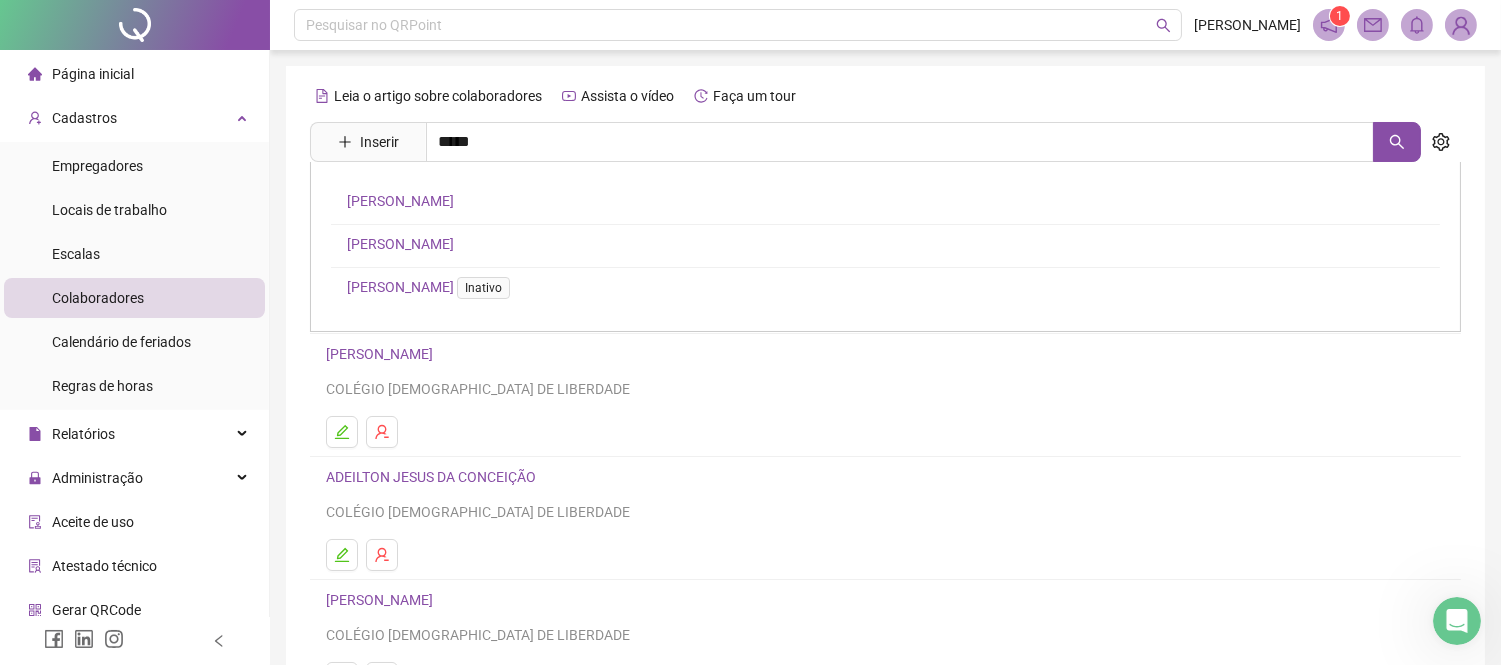 click on "[PERSON_NAME]" at bounding box center [400, 244] 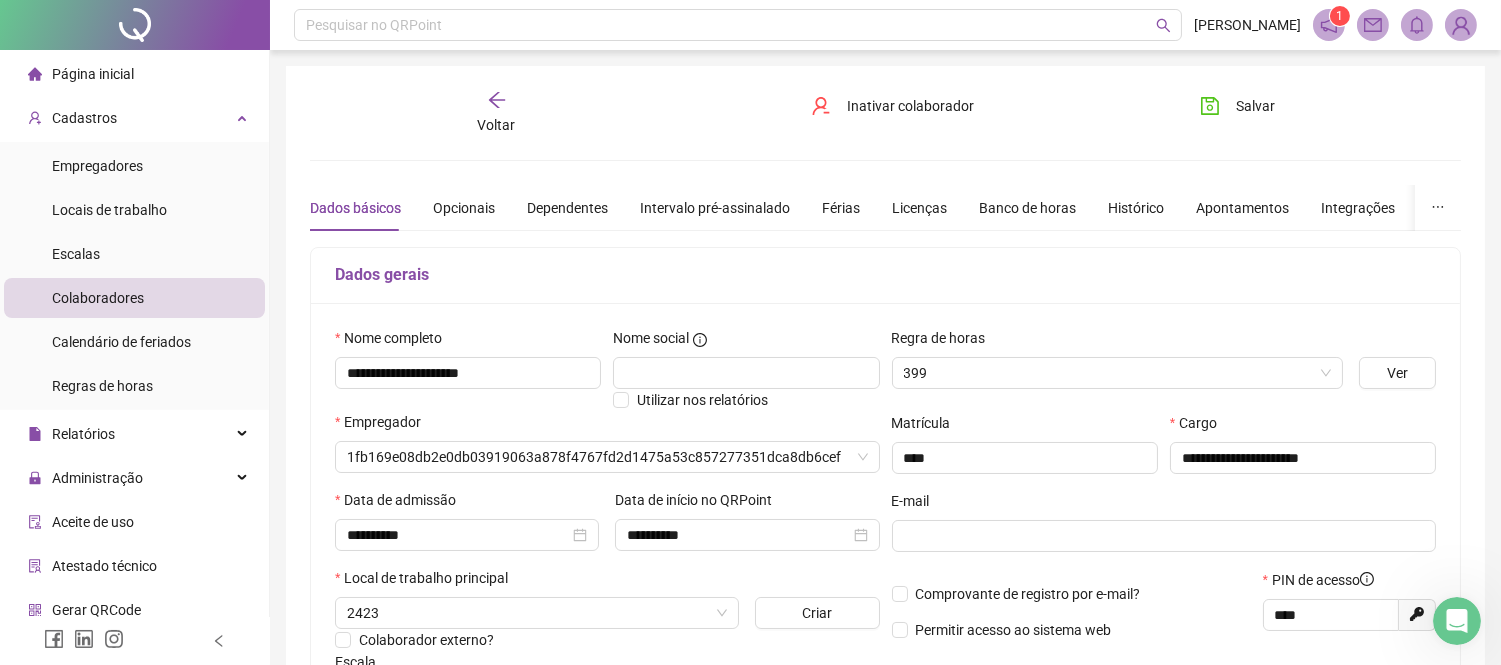 type on "**********" 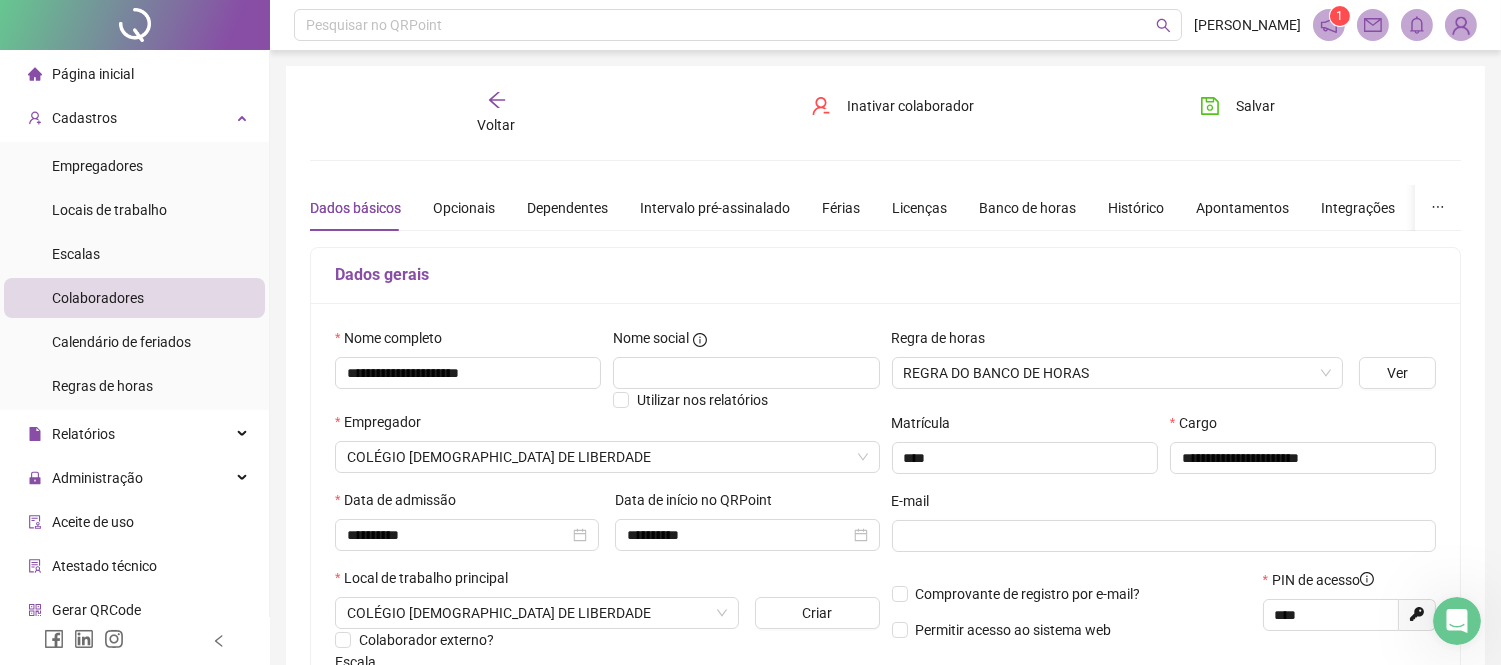click on "Dados básicos Opcionais Dependentes Intervalo pré-assinalado Férias Licenças Banco de horas Histórico Apontamentos Integrações Preferências" at bounding box center (907, 208) 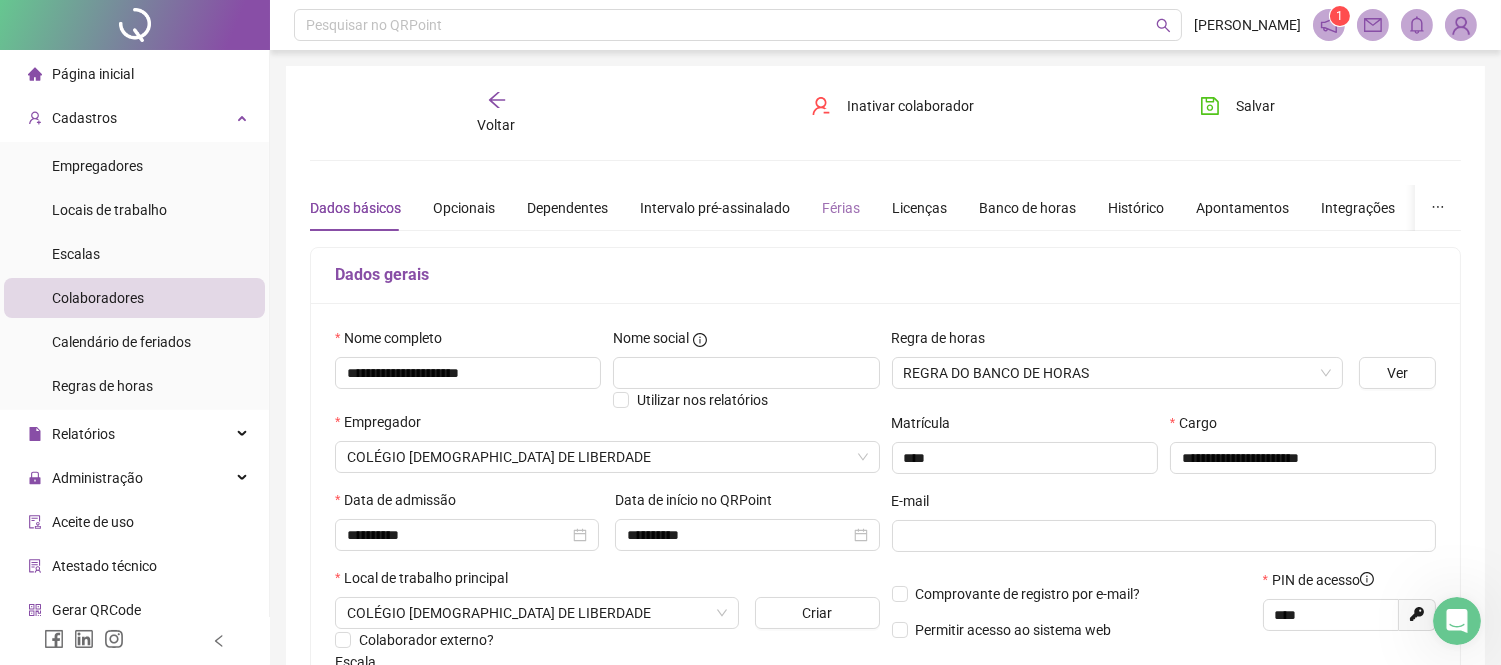 click on "Dados básicos Opcionais Dependentes Intervalo pré-assinalado Férias Licenças Banco de horas Histórico Apontamentos Integrações Preferências" at bounding box center (907, 208) 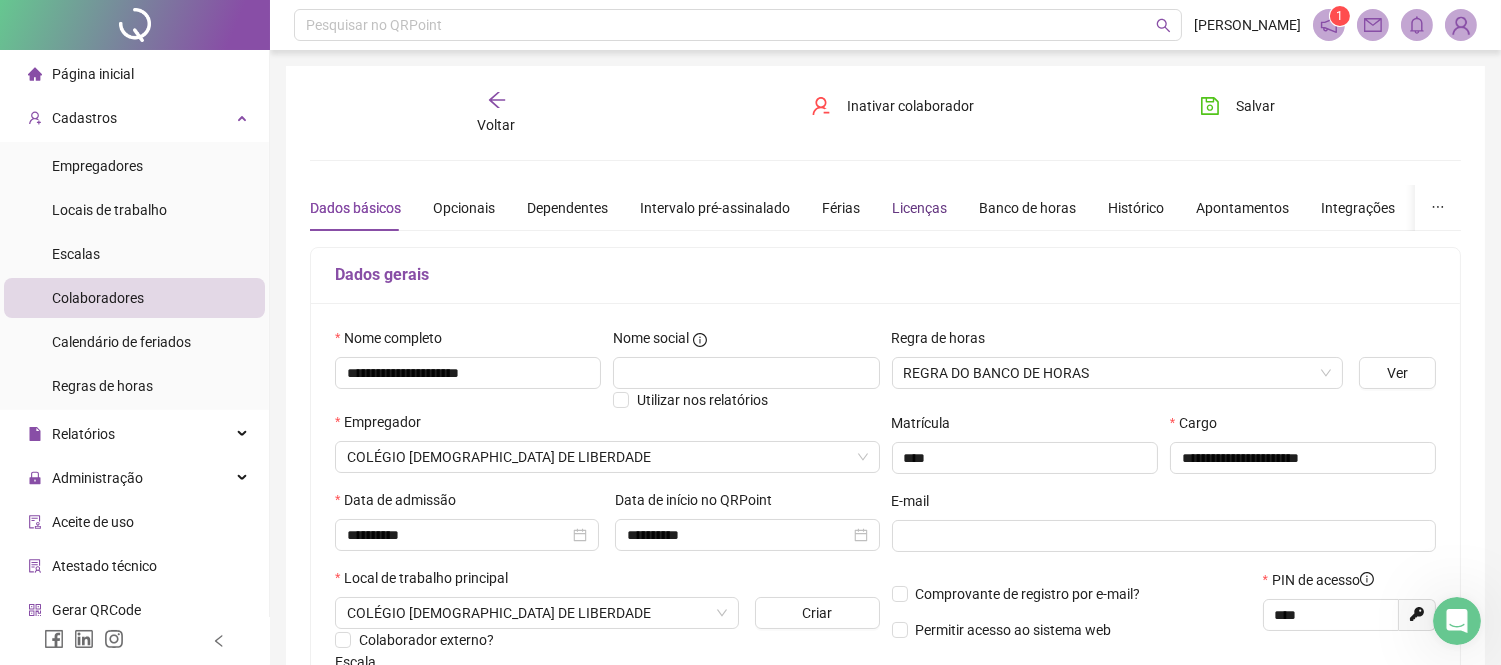 click on "Licenças" at bounding box center [919, 208] 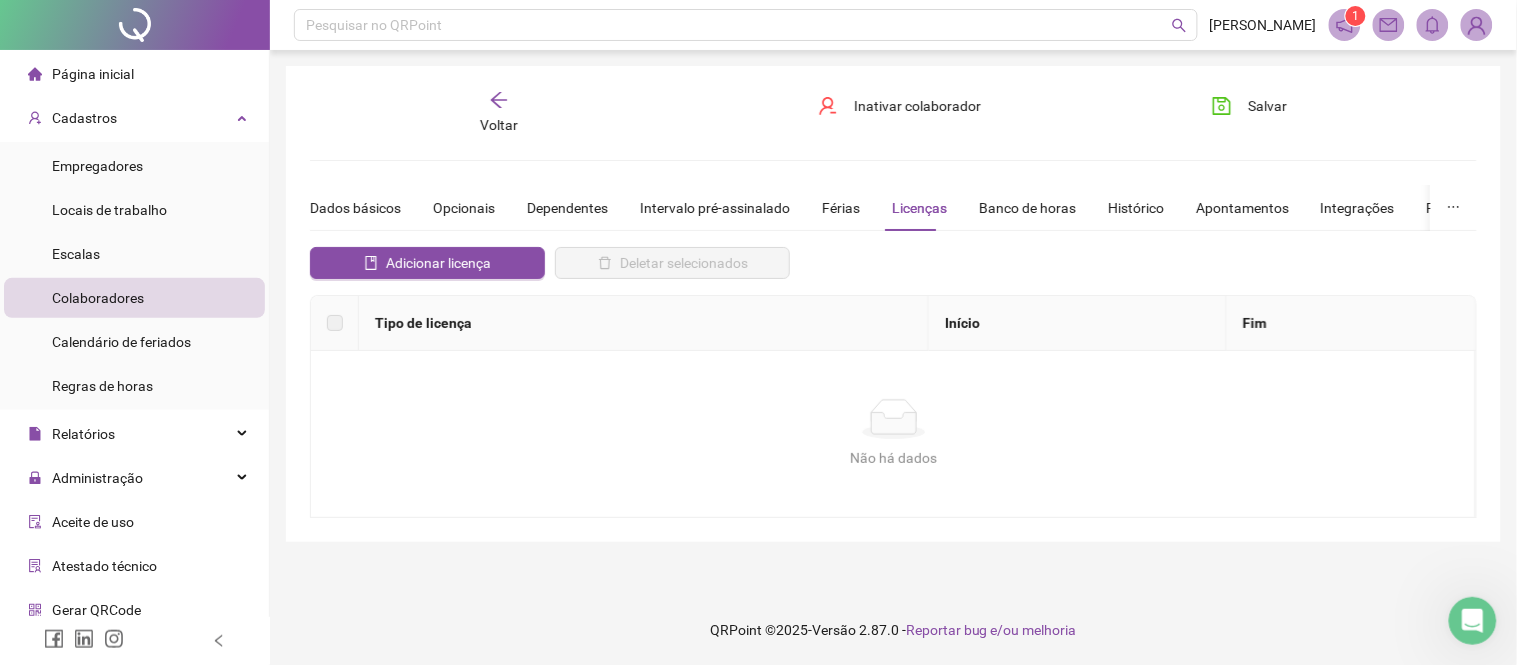 click on "Dados básicos Opcionais Dependentes Intervalo pré-assinalado Férias Licenças Banco de horas Histórico Apontamentos Integrações Preferências" at bounding box center (907, 208) 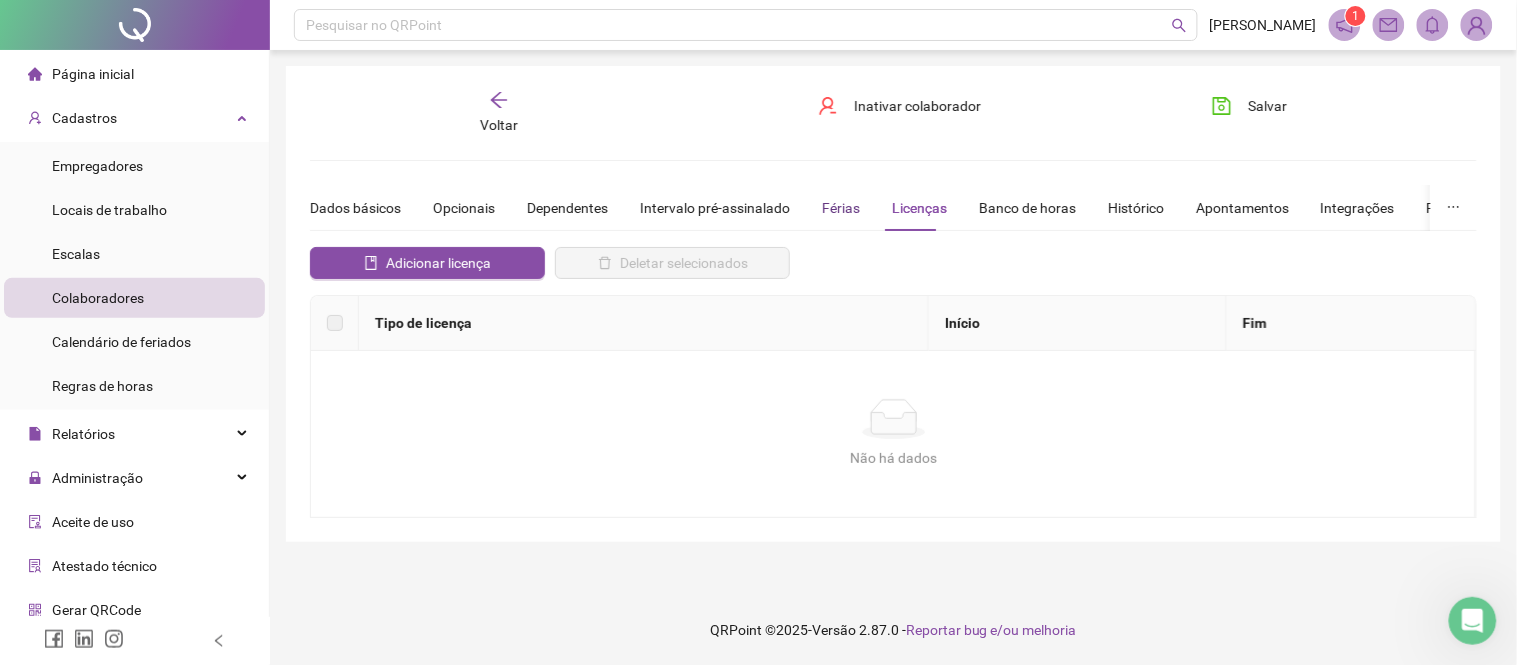 click on "Férias" at bounding box center (841, 208) 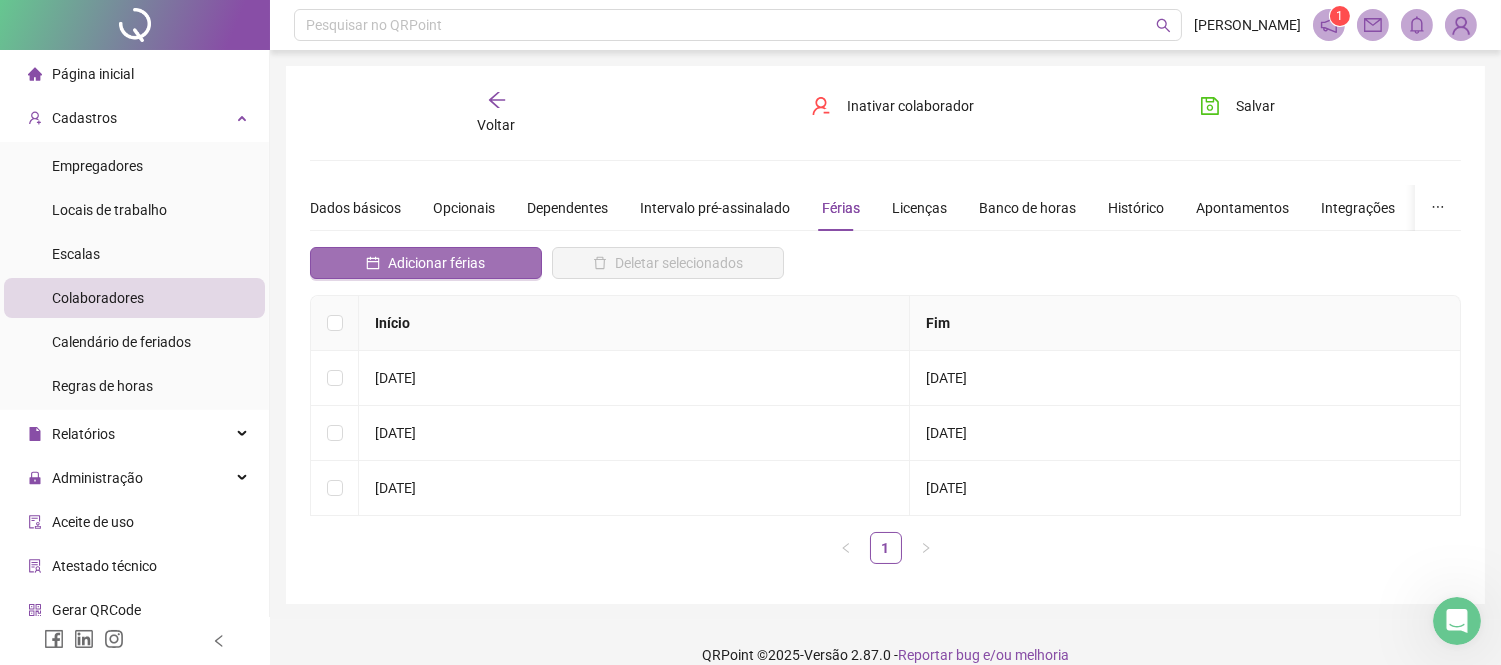 click on "Adicionar férias" at bounding box center (436, 263) 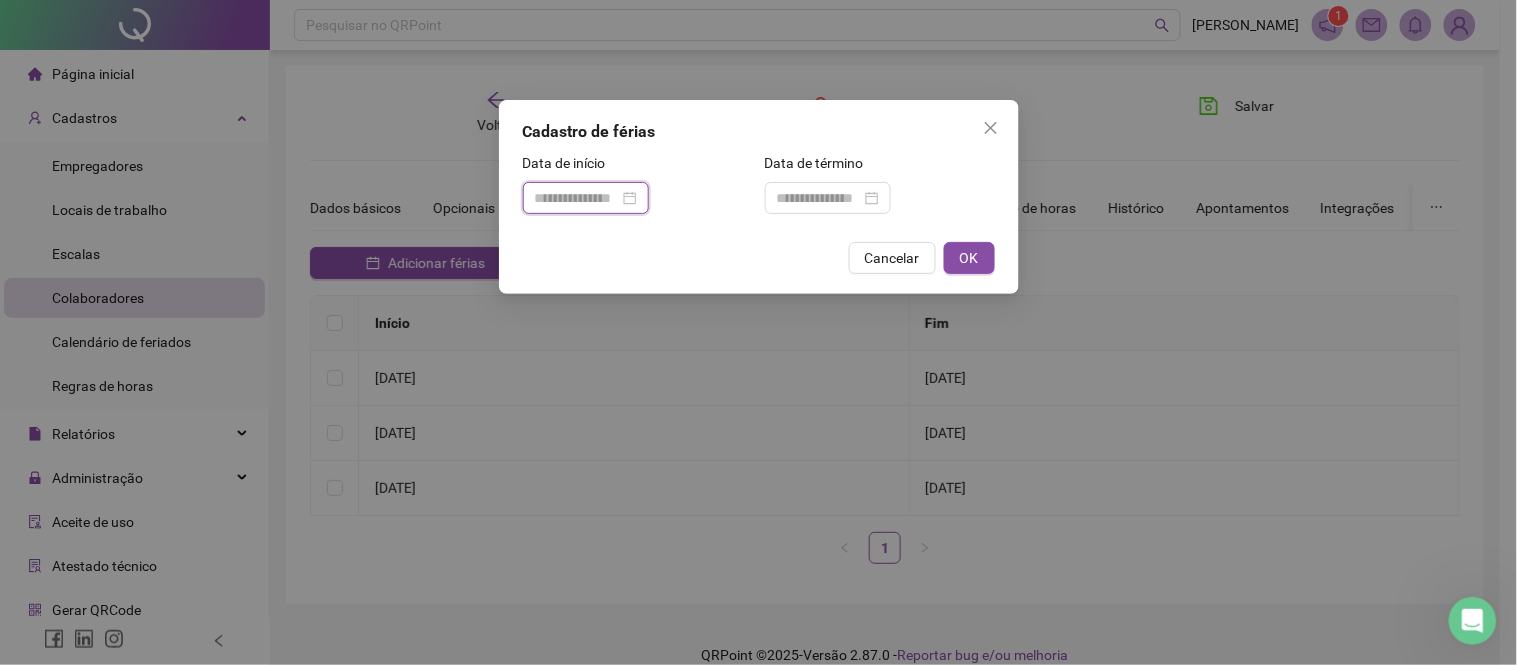 click at bounding box center [577, 198] 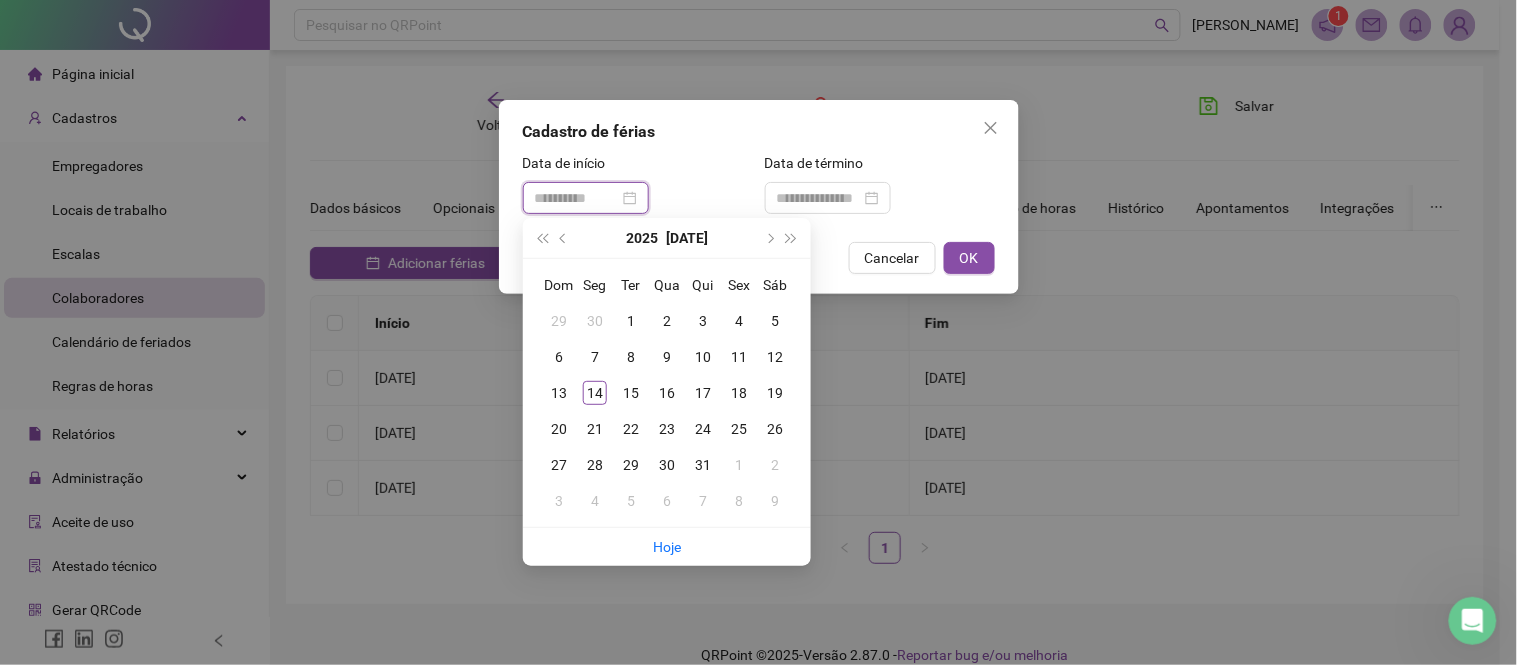 type on "**********" 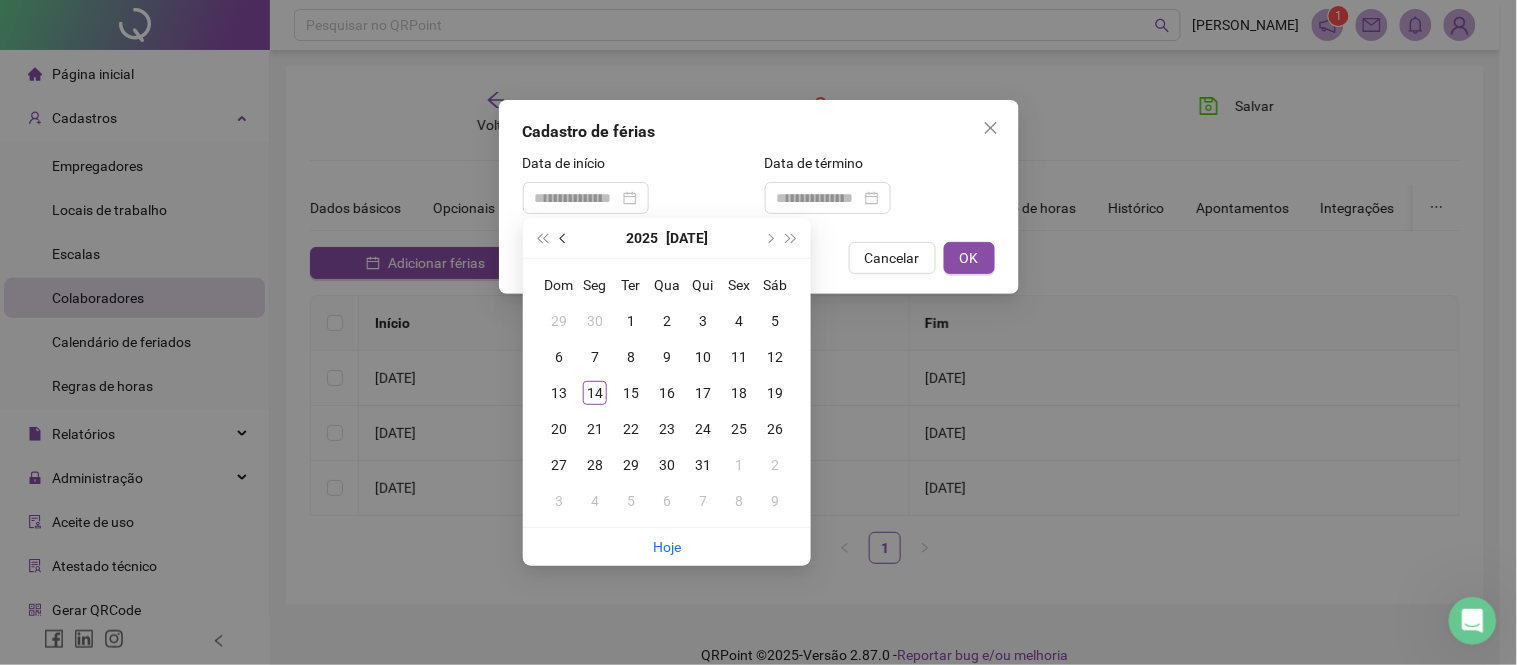 click at bounding box center (565, 238) 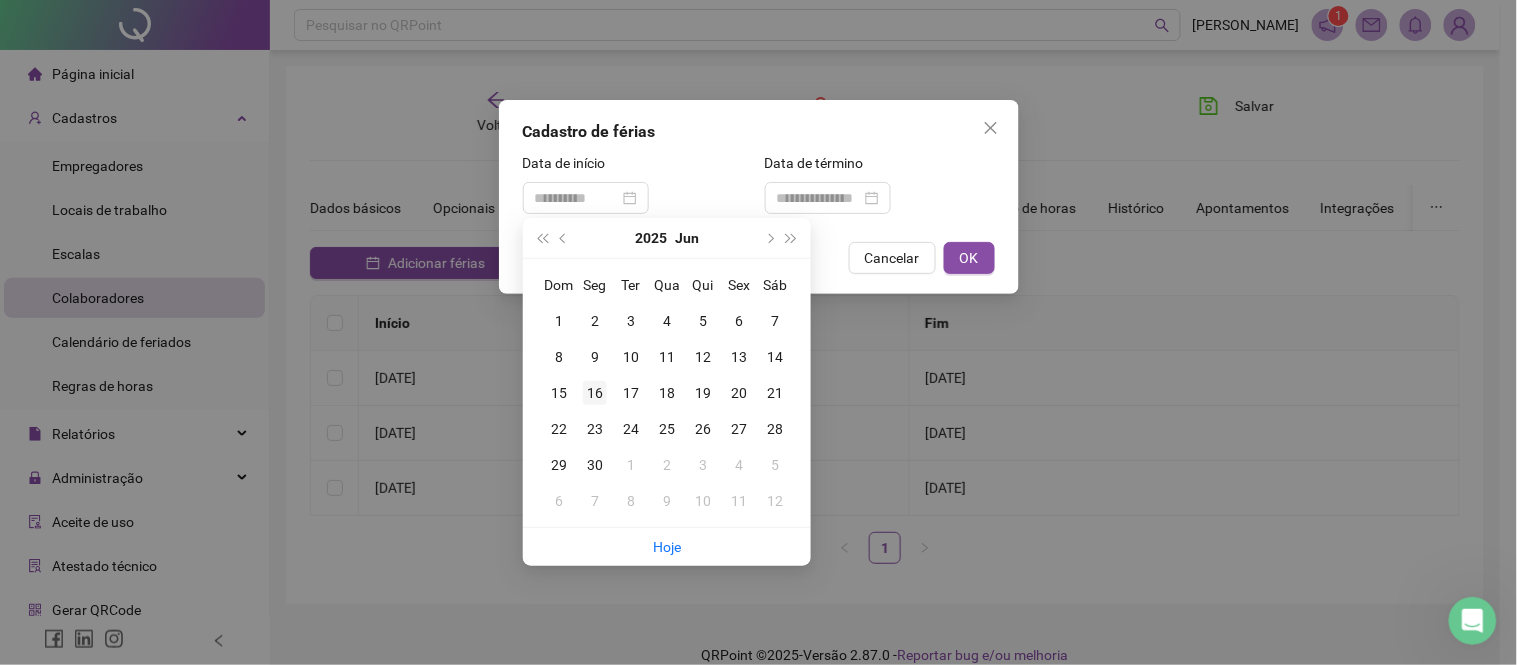 type on "**********" 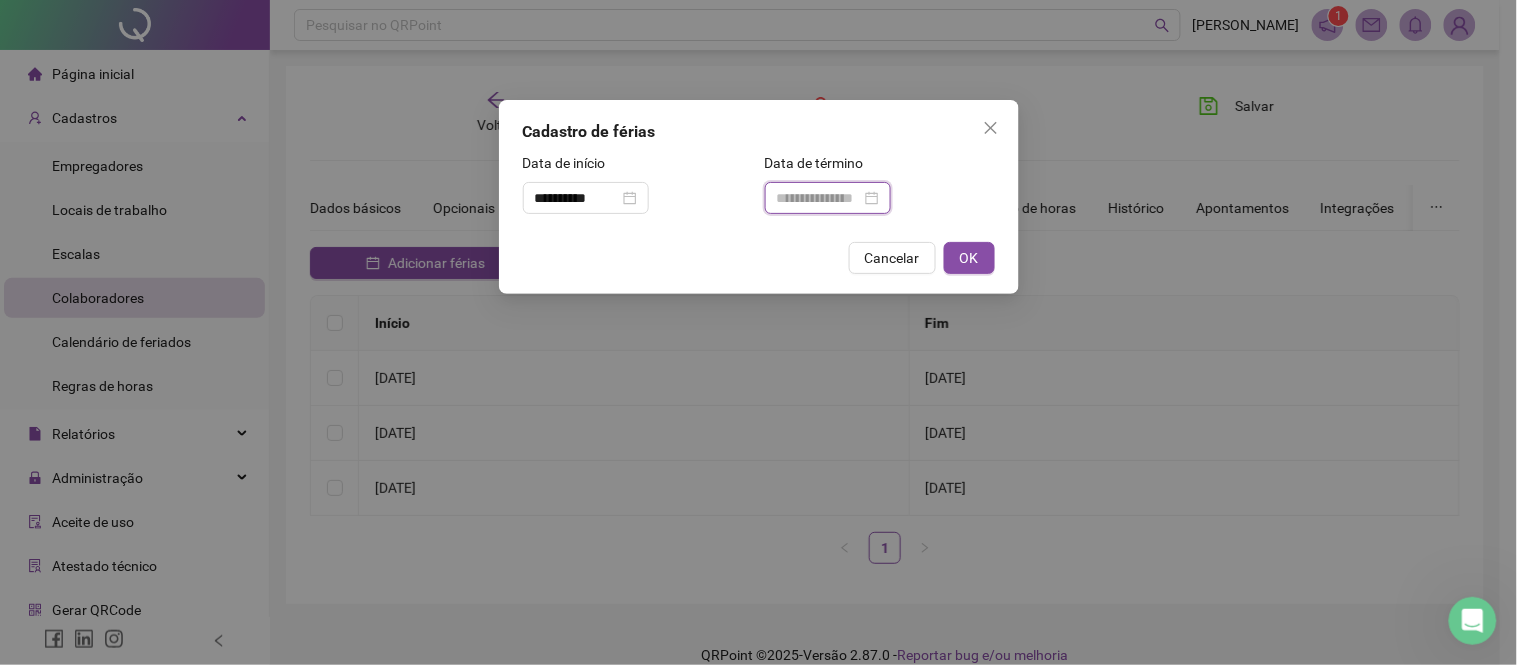 click at bounding box center [819, 198] 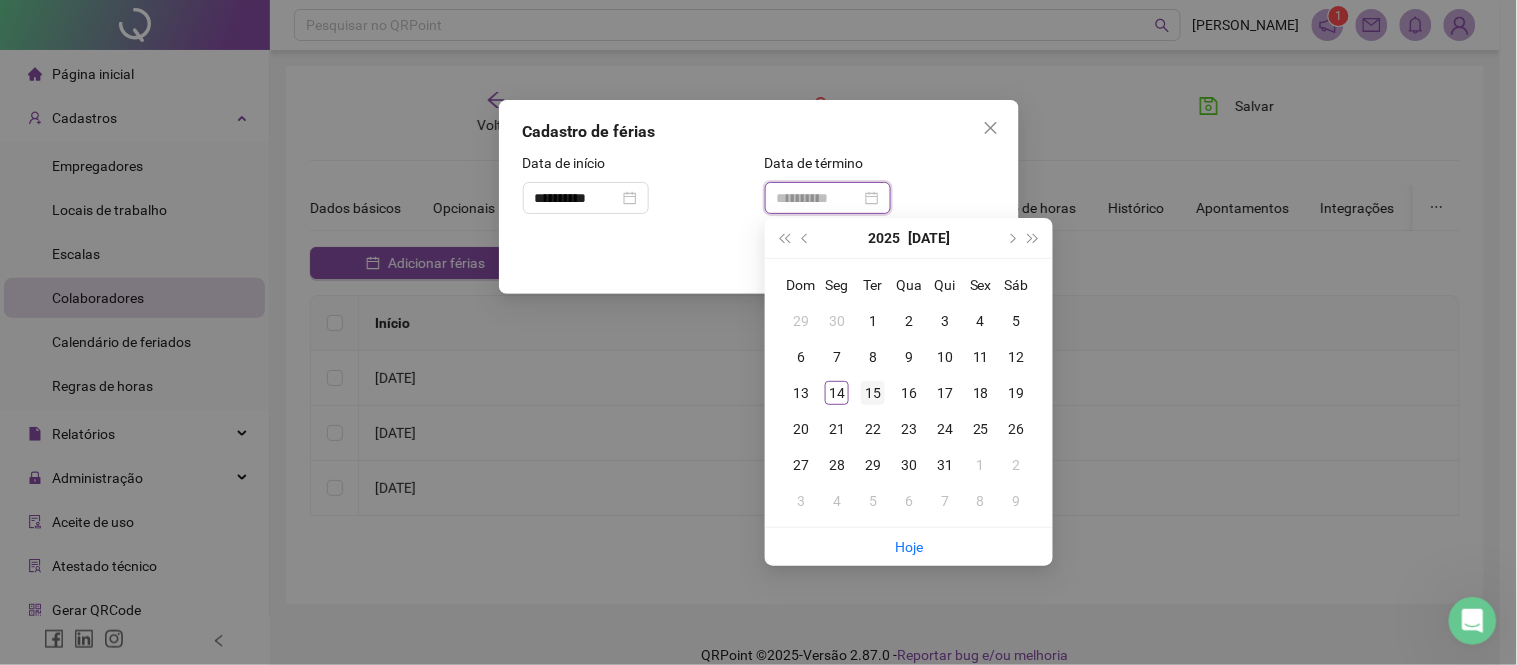 type on "**********" 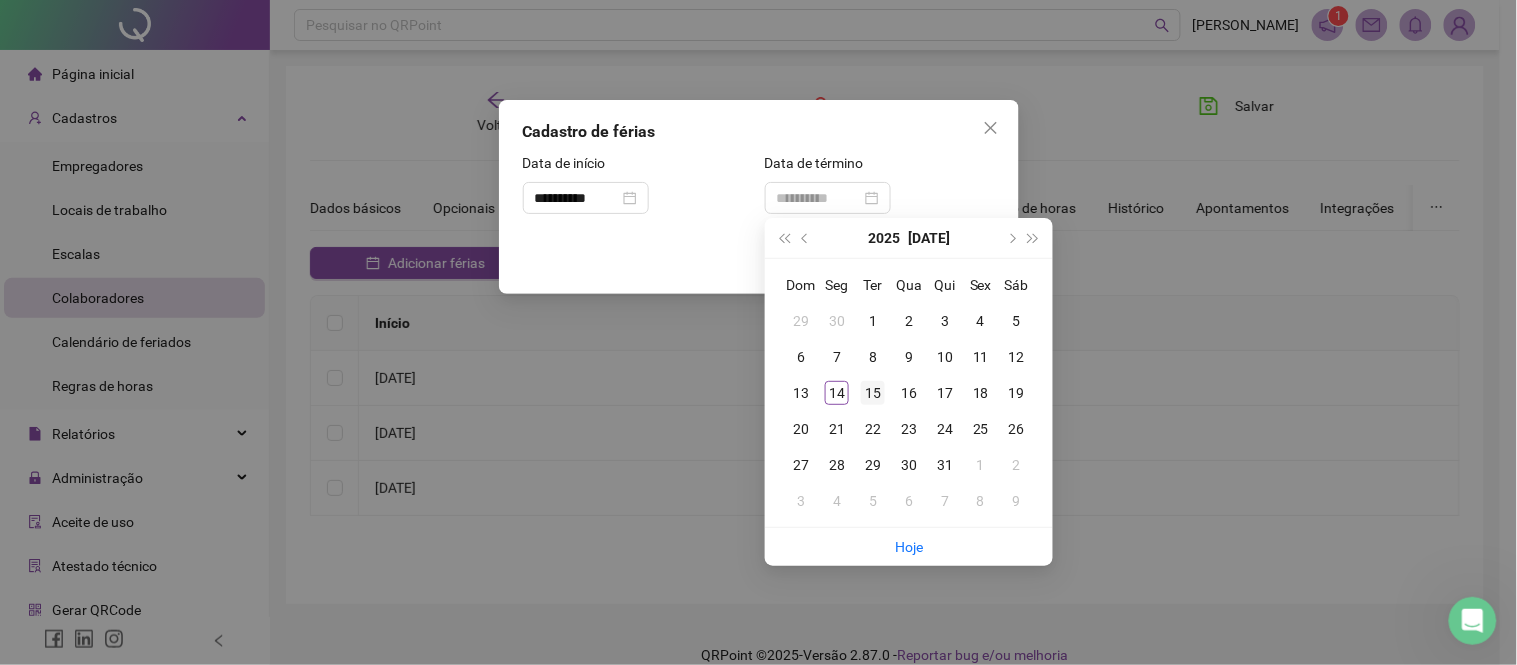 click on "15" at bounding box center (873, 393) 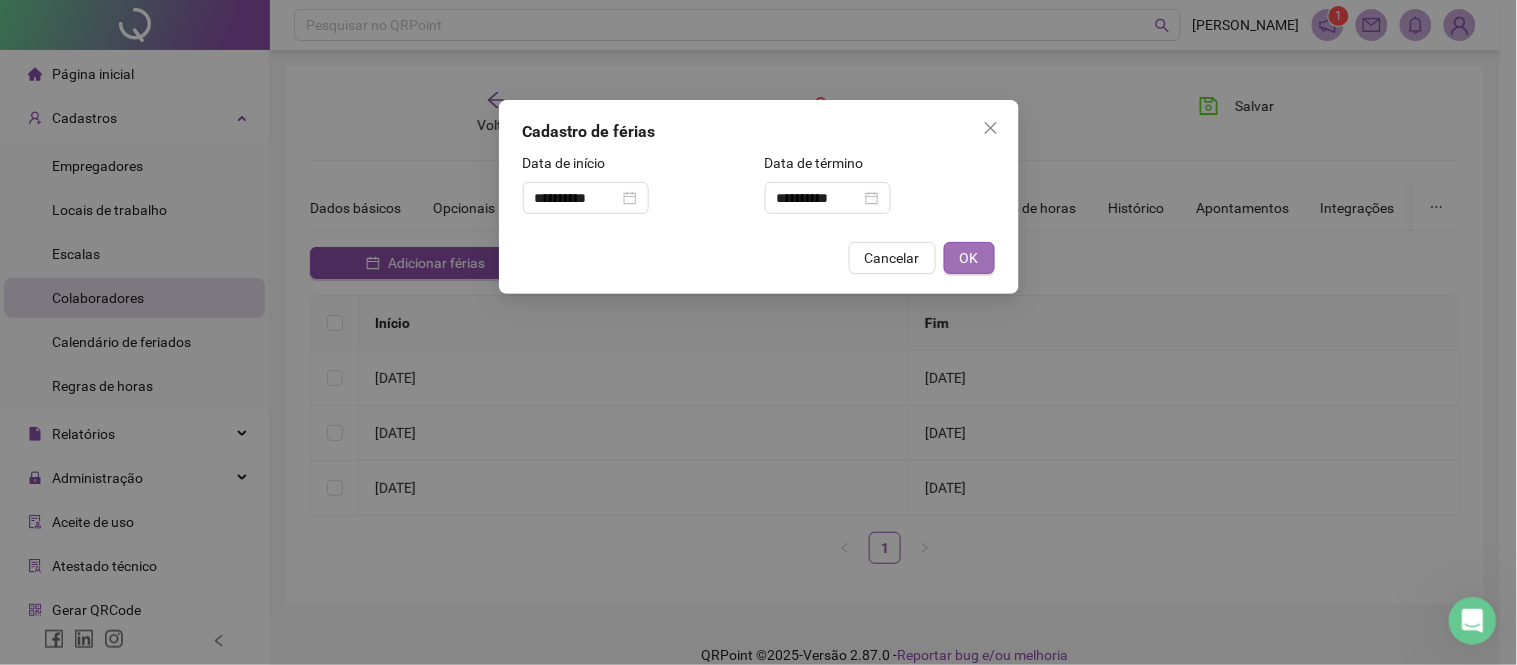 click on "OK" at bounding box center [969, 258] 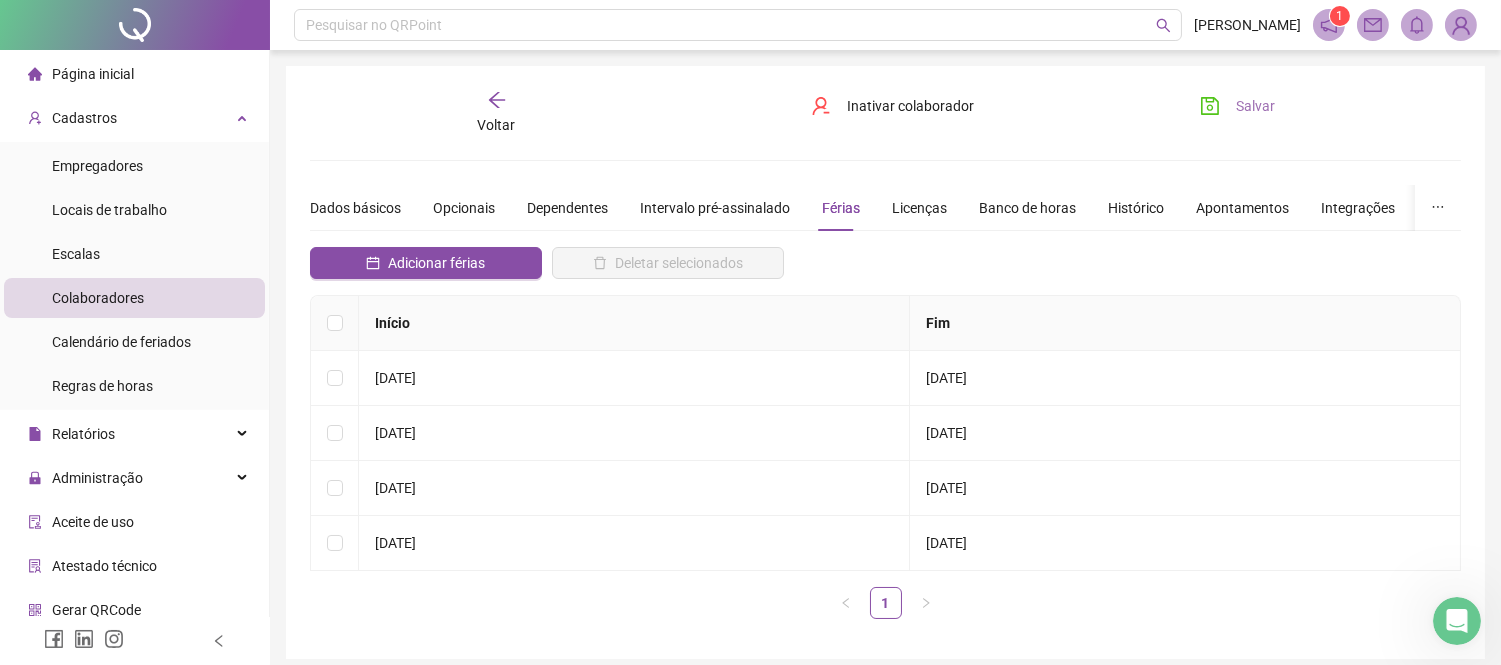 click on "Salvar" at bounding box center (1237, 106) 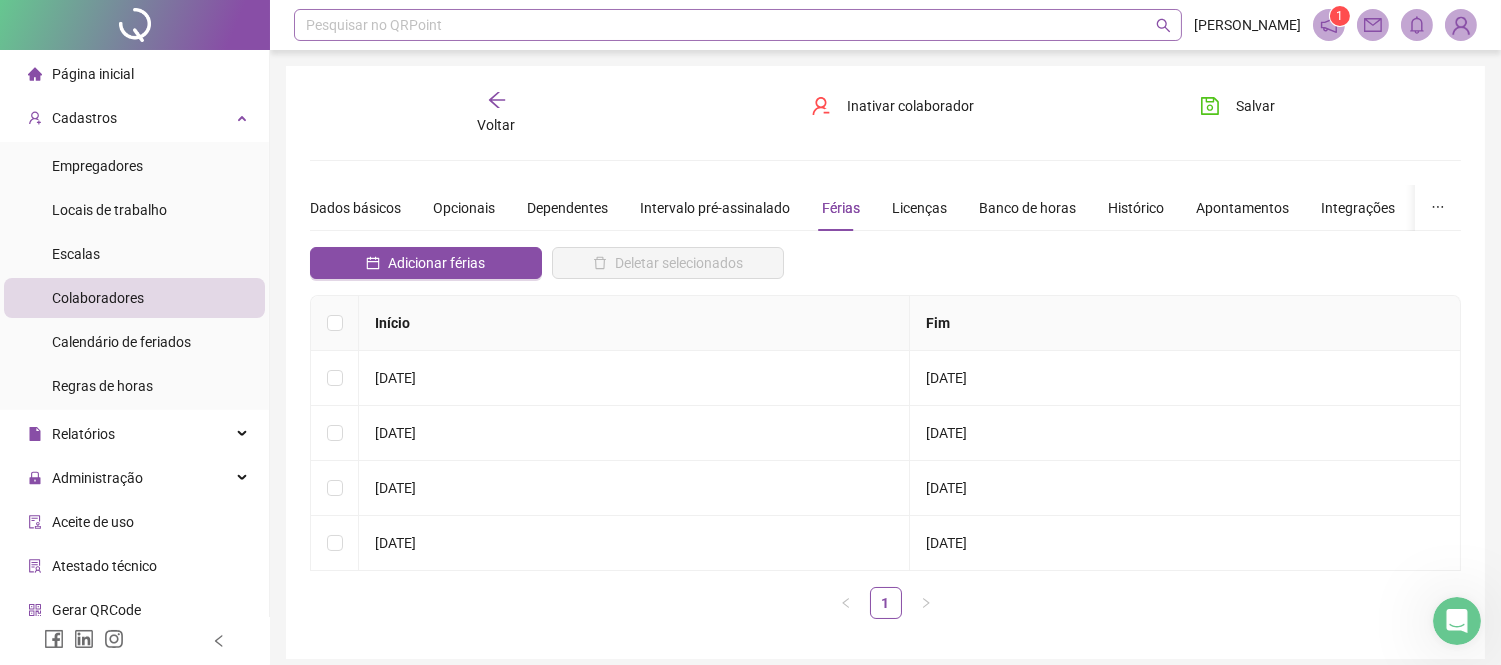 click at bounding box center (727, 25) 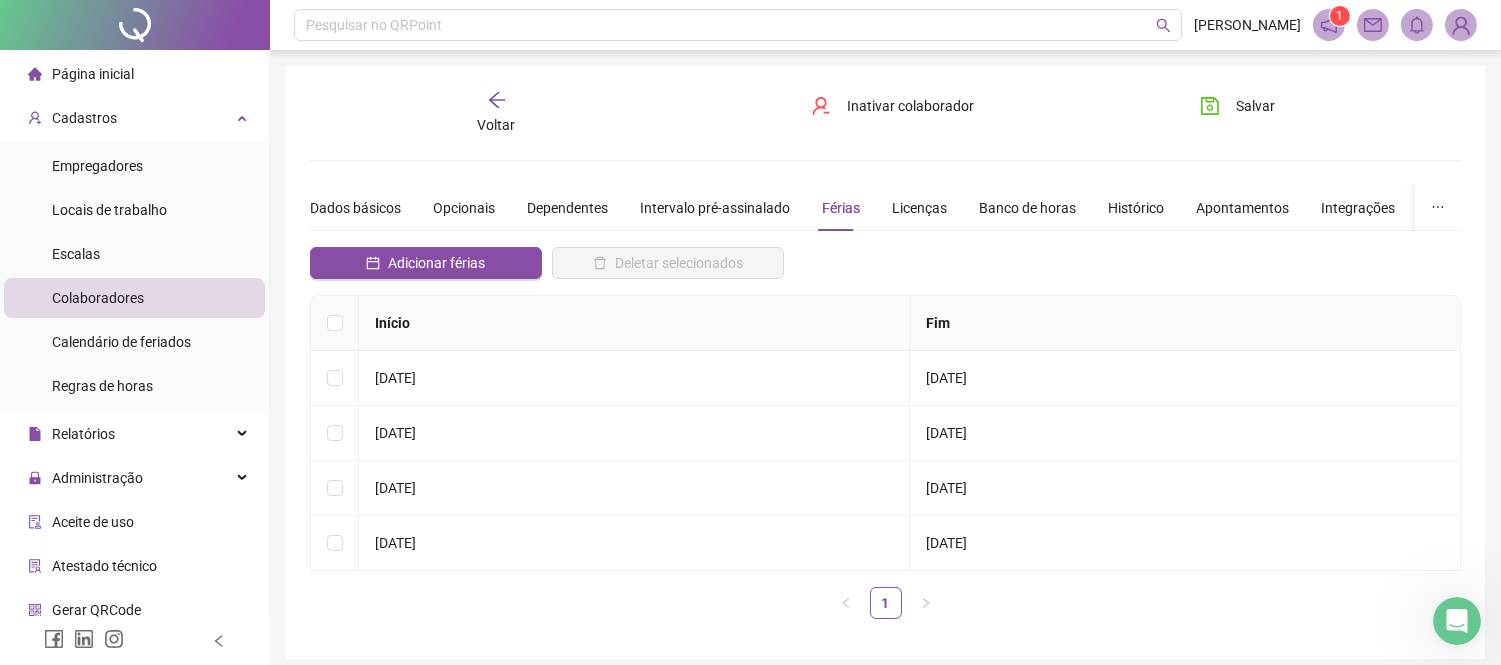 click on "Voltar" at bounding box center (496, 113) 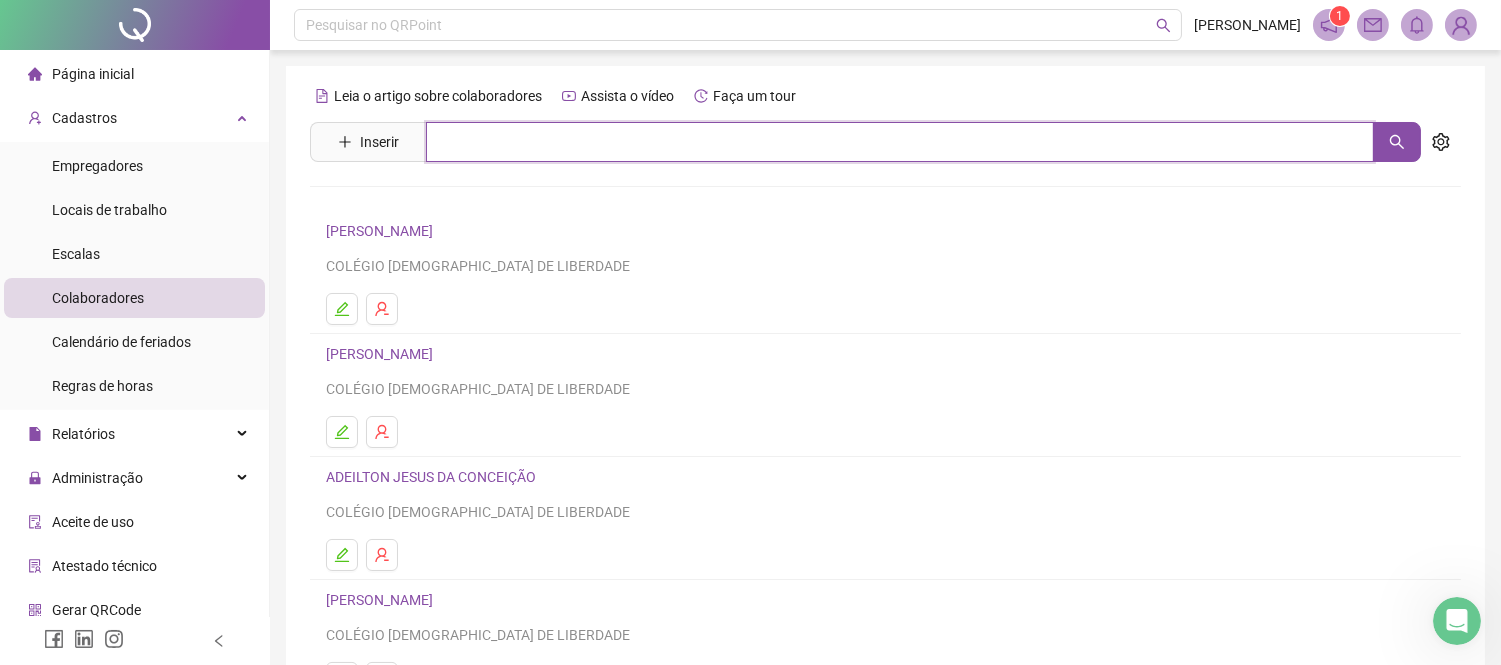 click at bounding box center [900, 142] 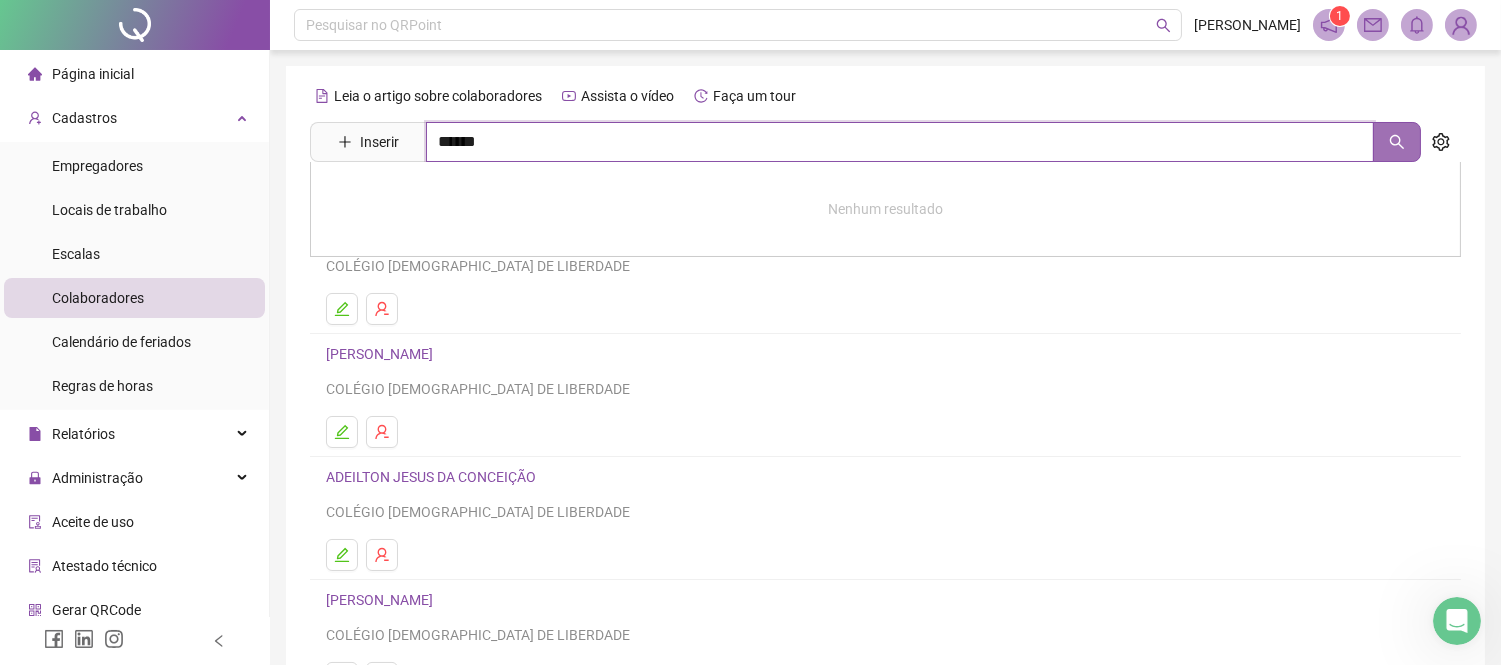 click 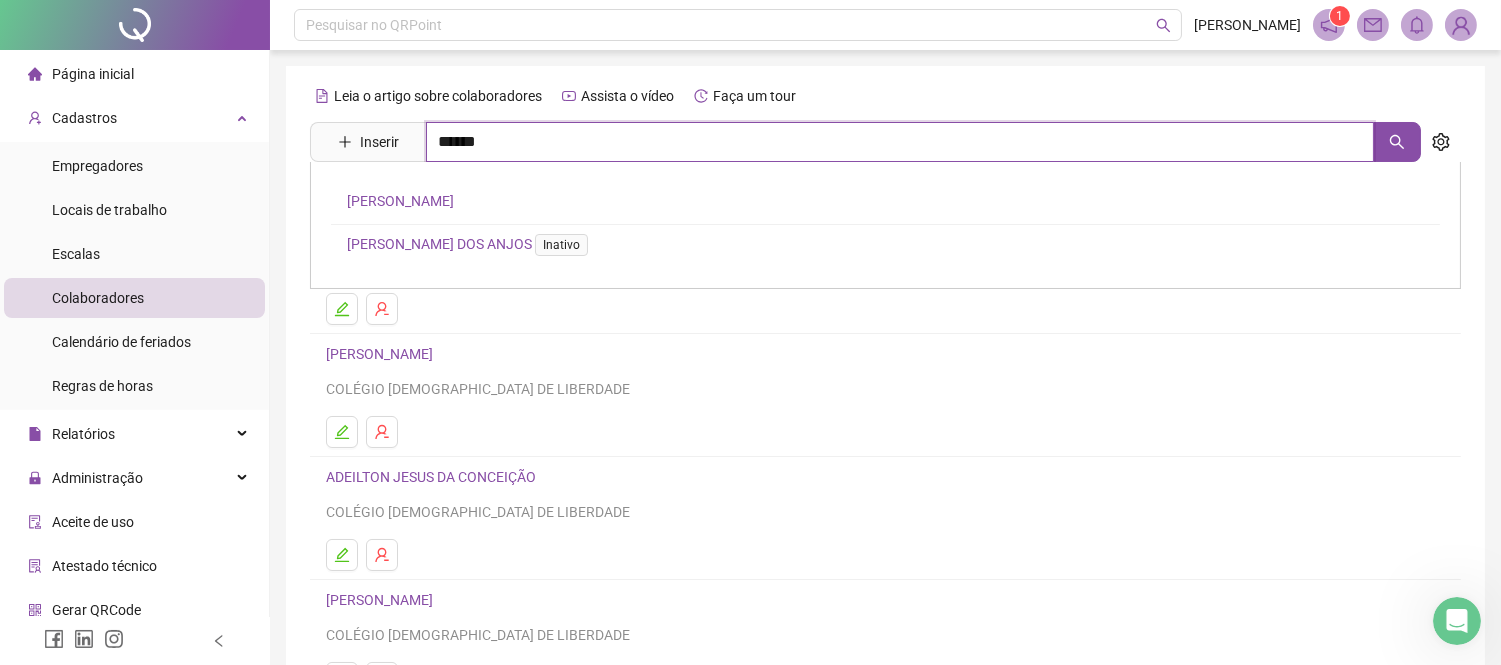 type on "******" 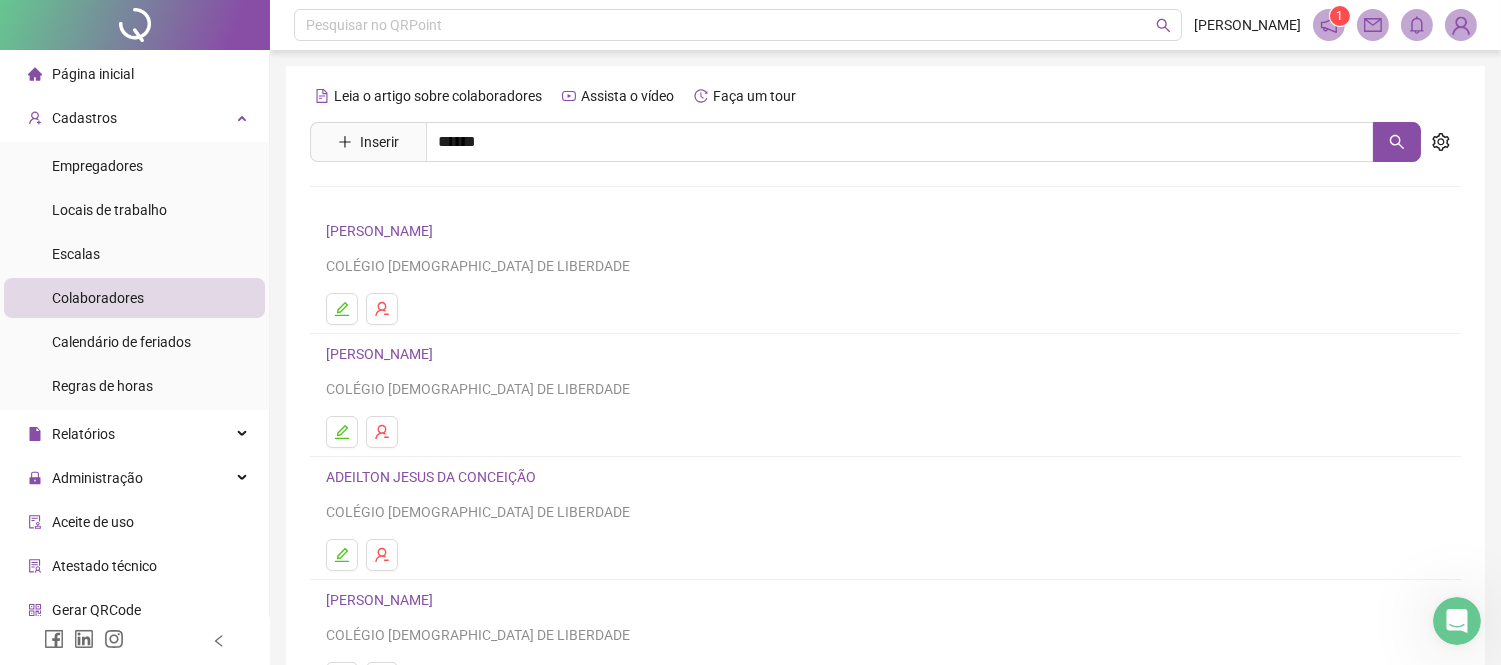 click on "[PERSON_NAME]" at bounding box center [400, 201] 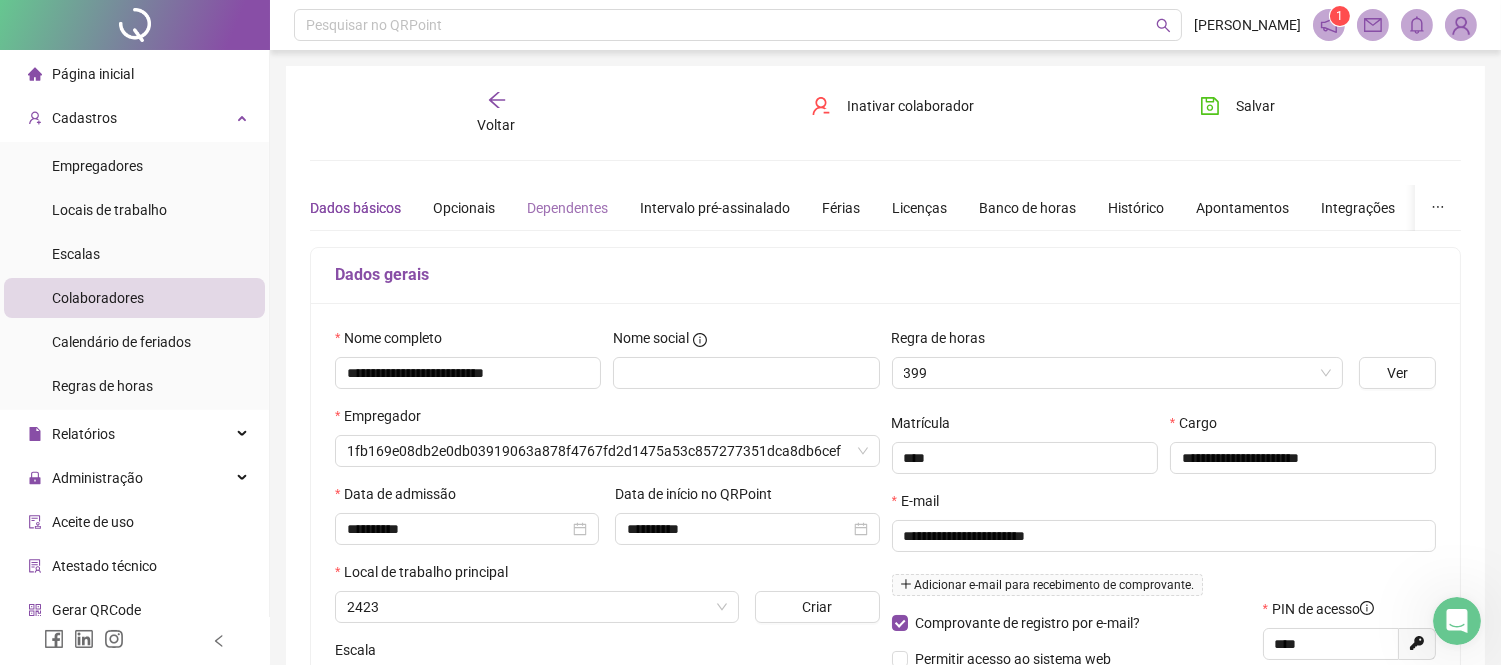 type on "*******" 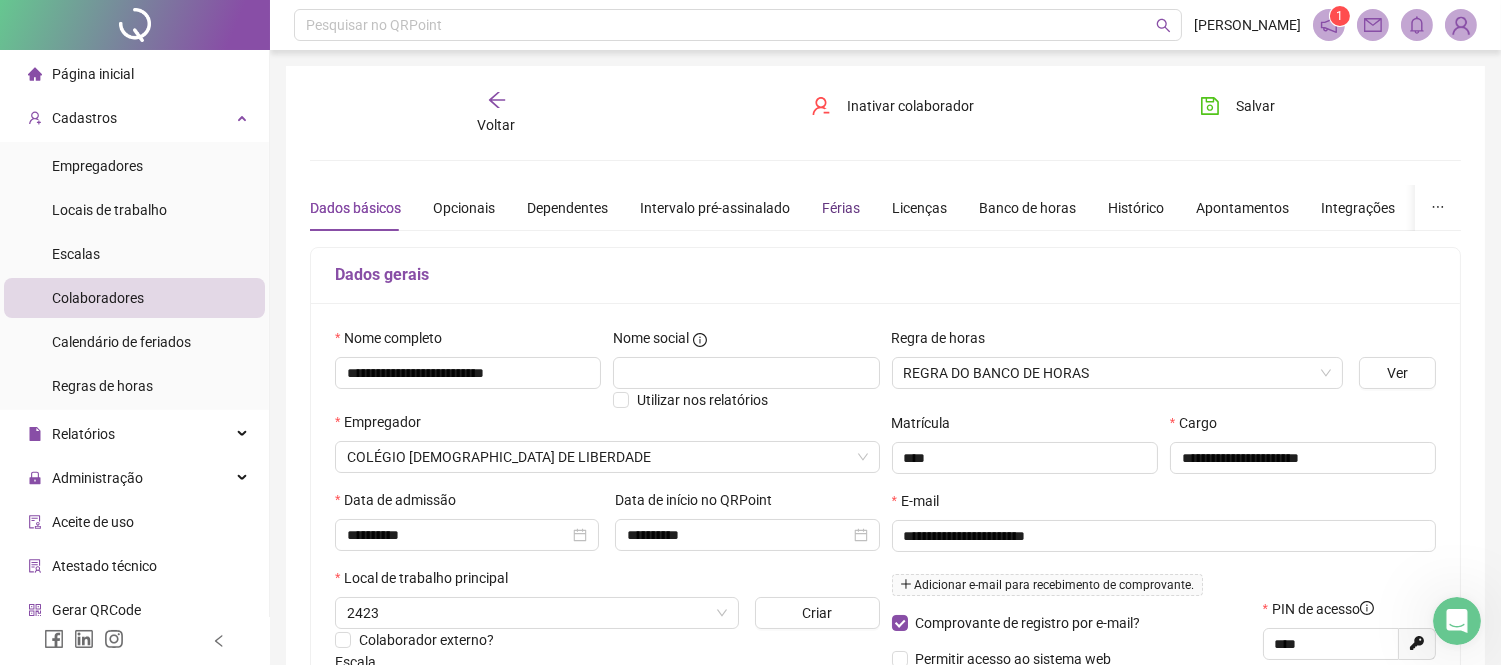 click on "Férias" at bounding box center (841, 208) 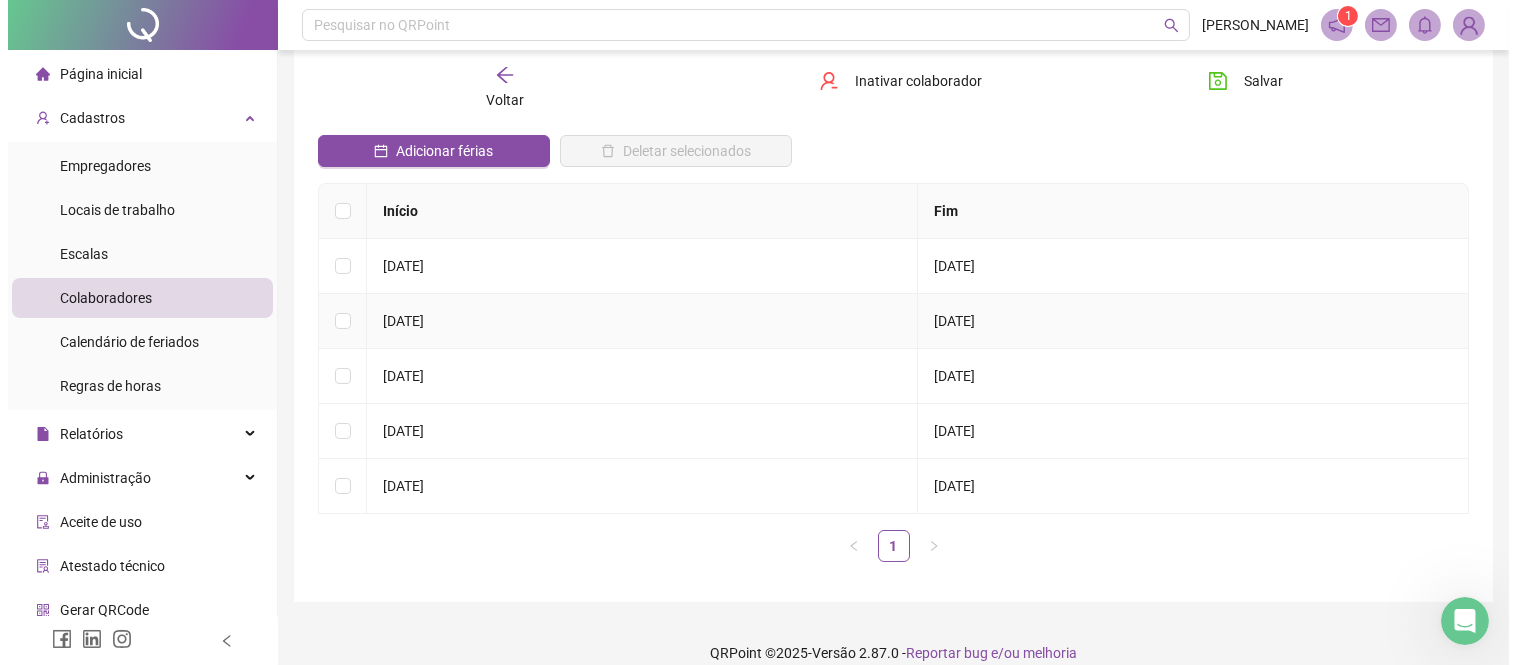 scroll, scrollTop: 0, scrollLeft: 0, axis: both 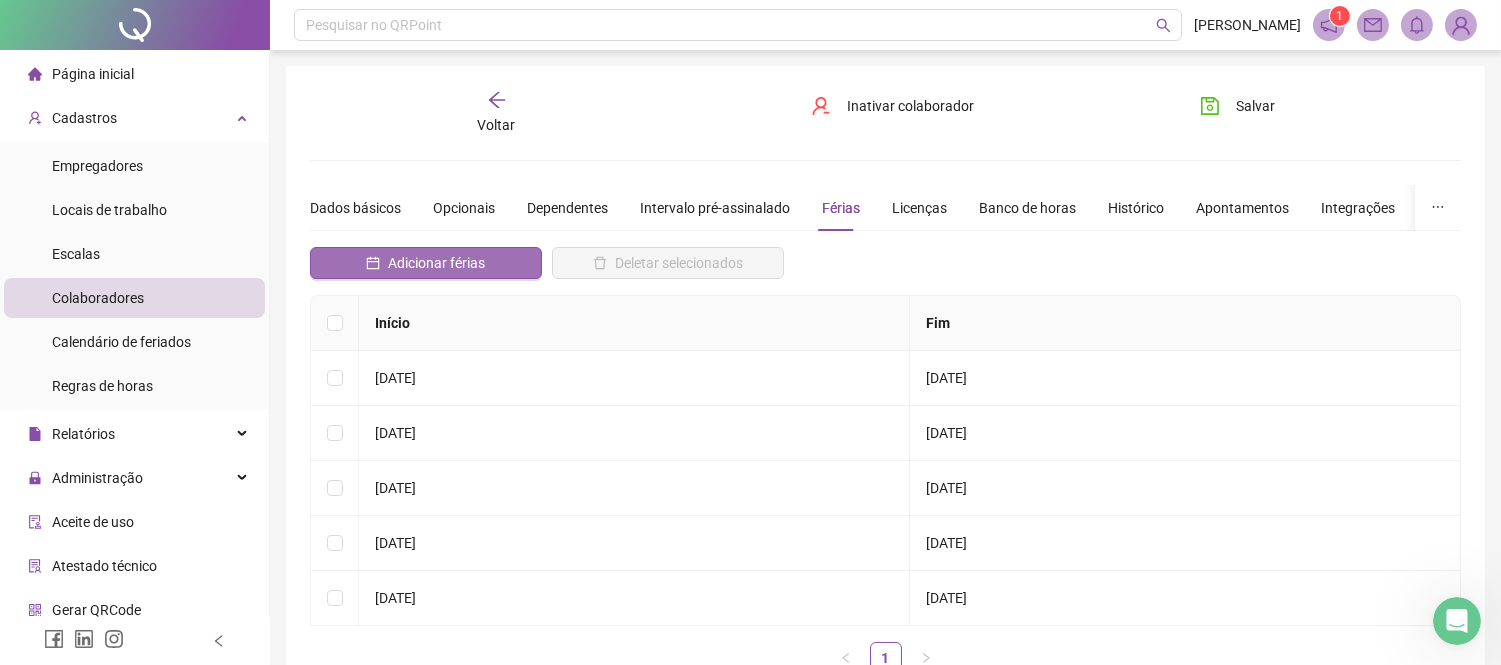 click on "Adicionar férias" at bounding box center (426, 263) 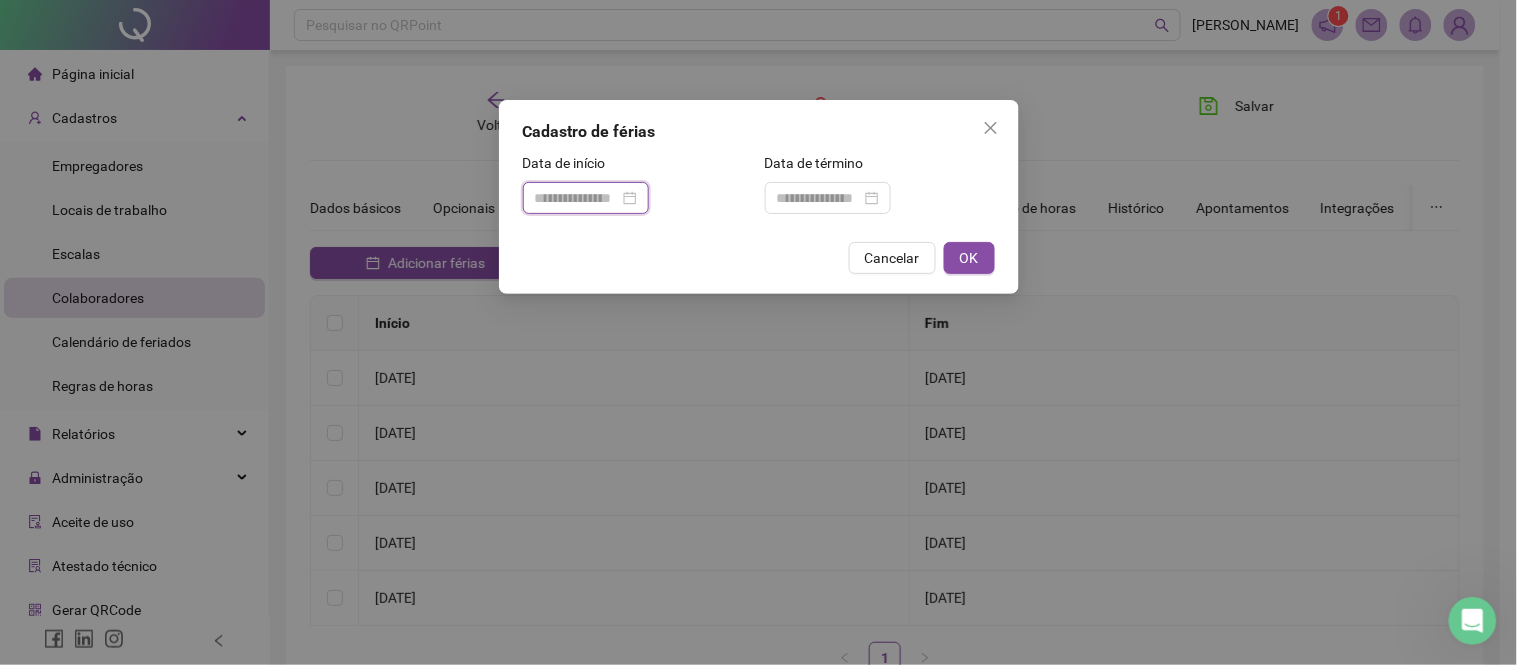 click at bounding box center (577, 198) 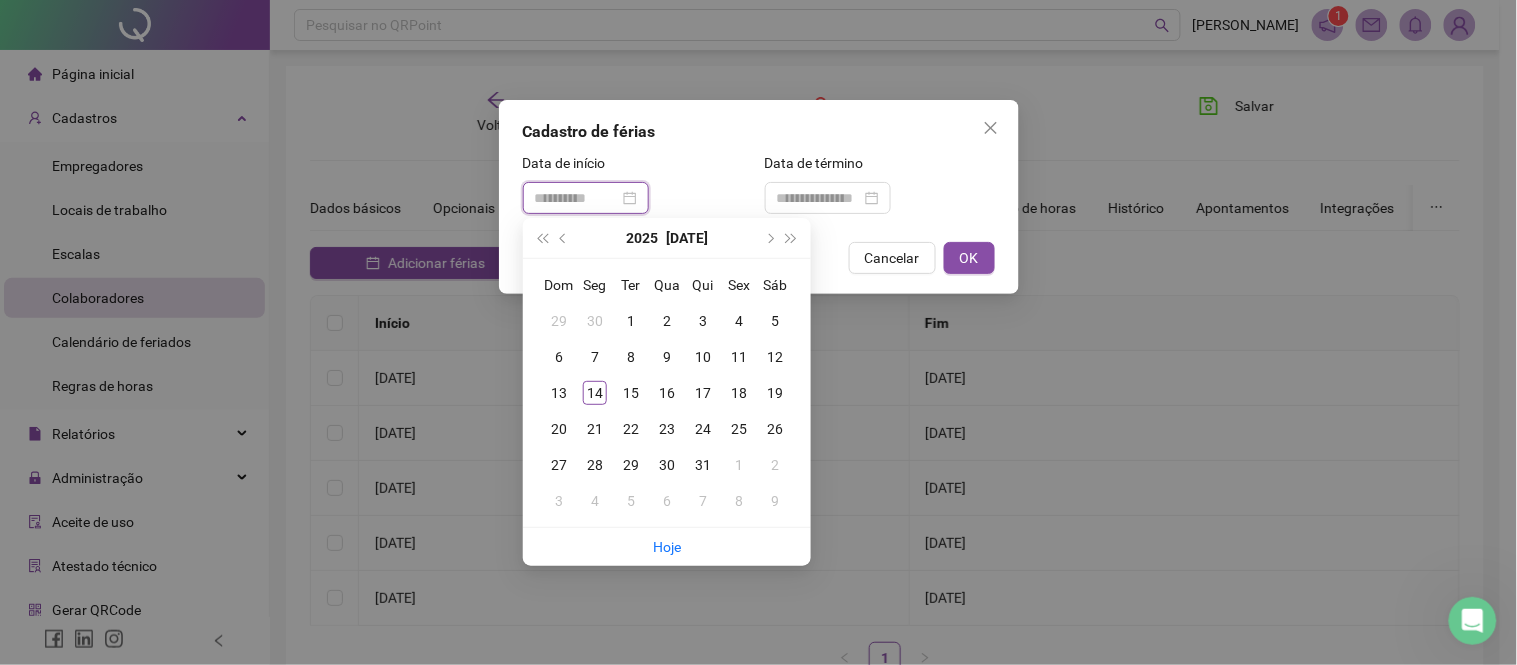 type on "**********" 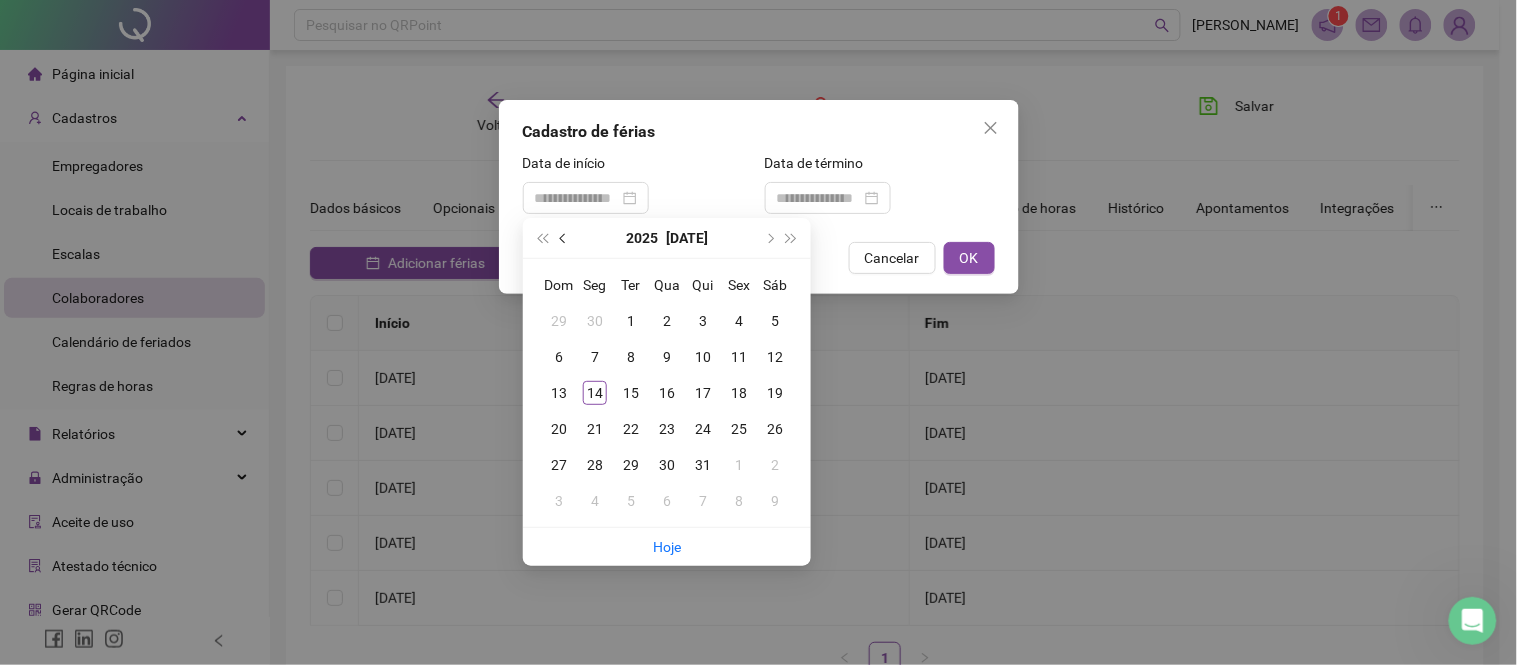 click at bounding box center [564, 238] 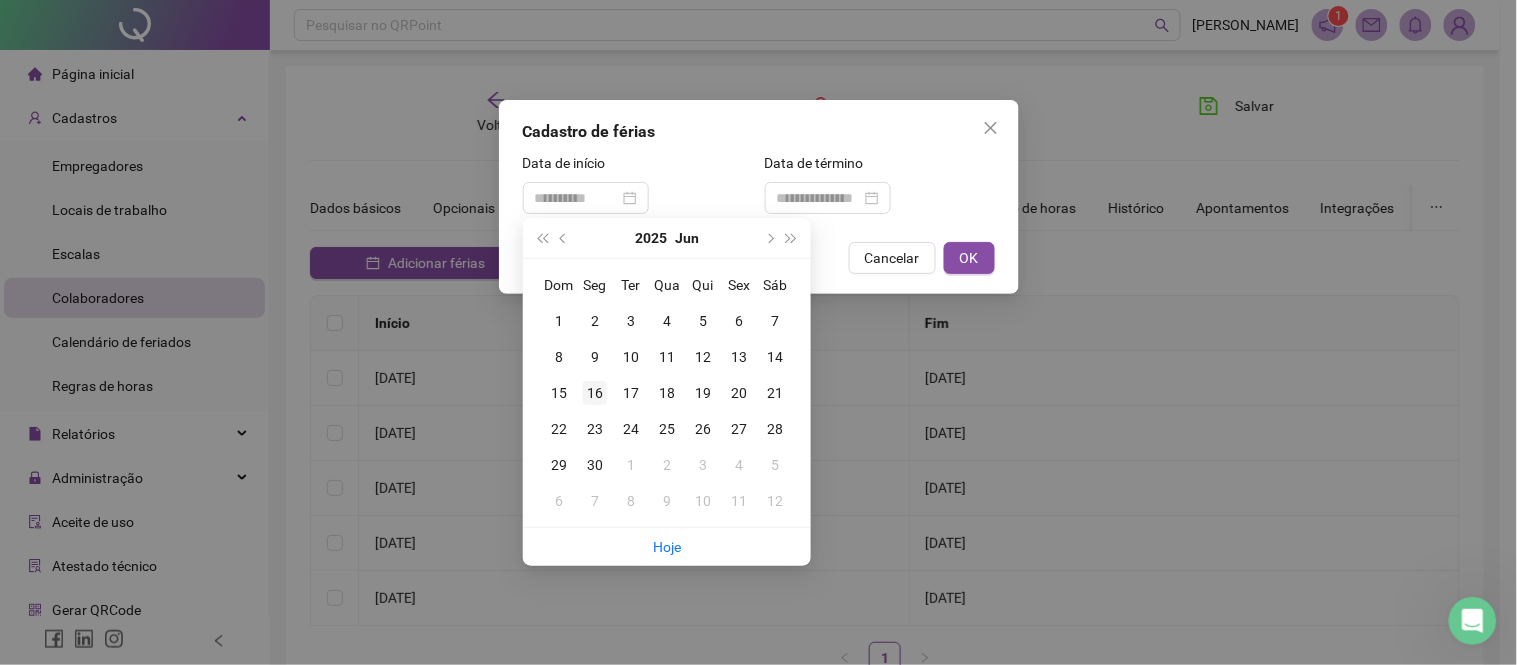 type on "**********" 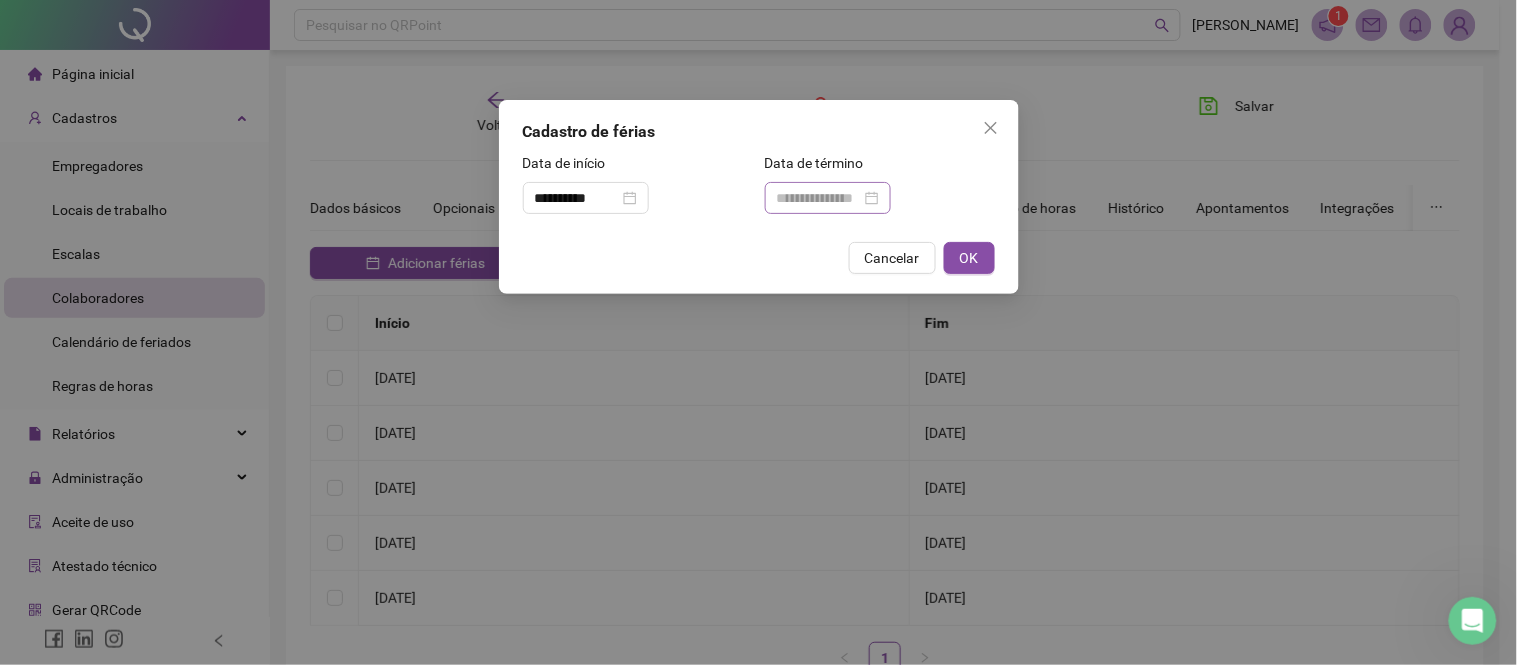 click at bounding box center [828, 198] 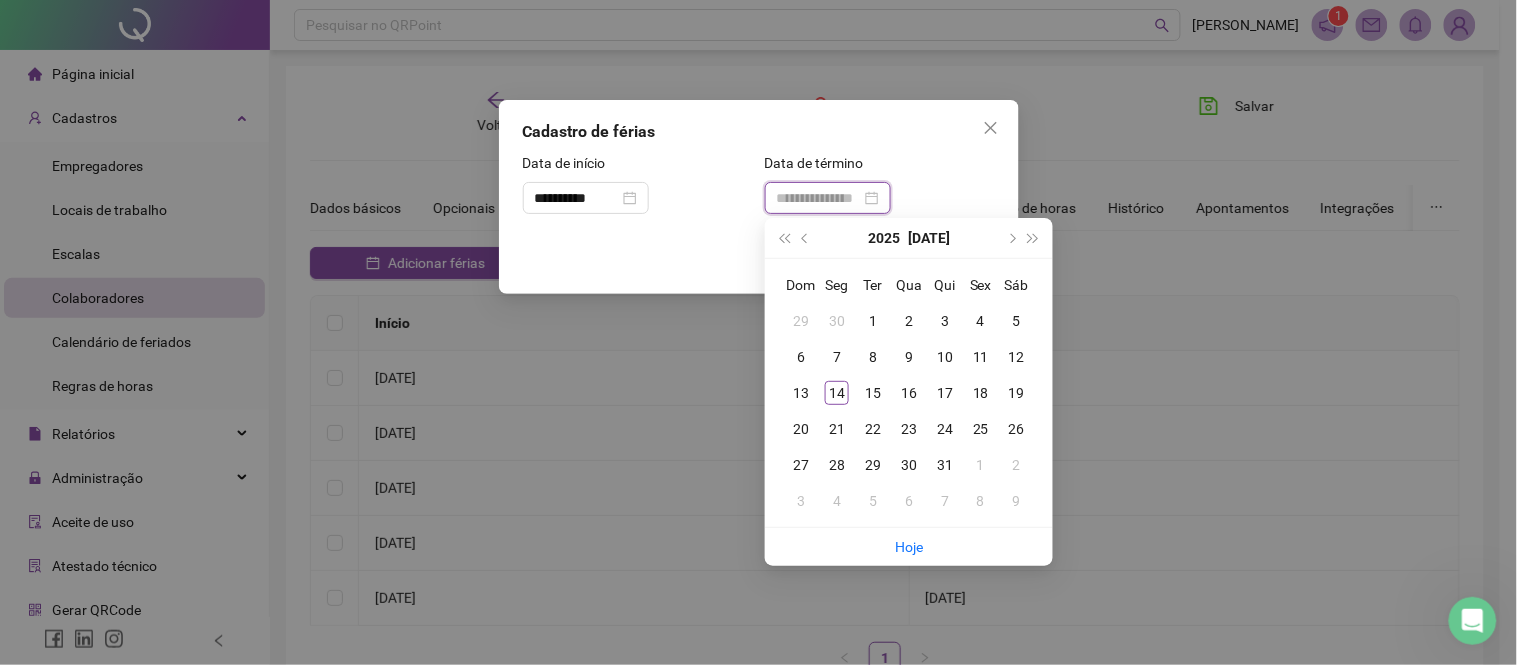 click at bounding box center (819, 198) 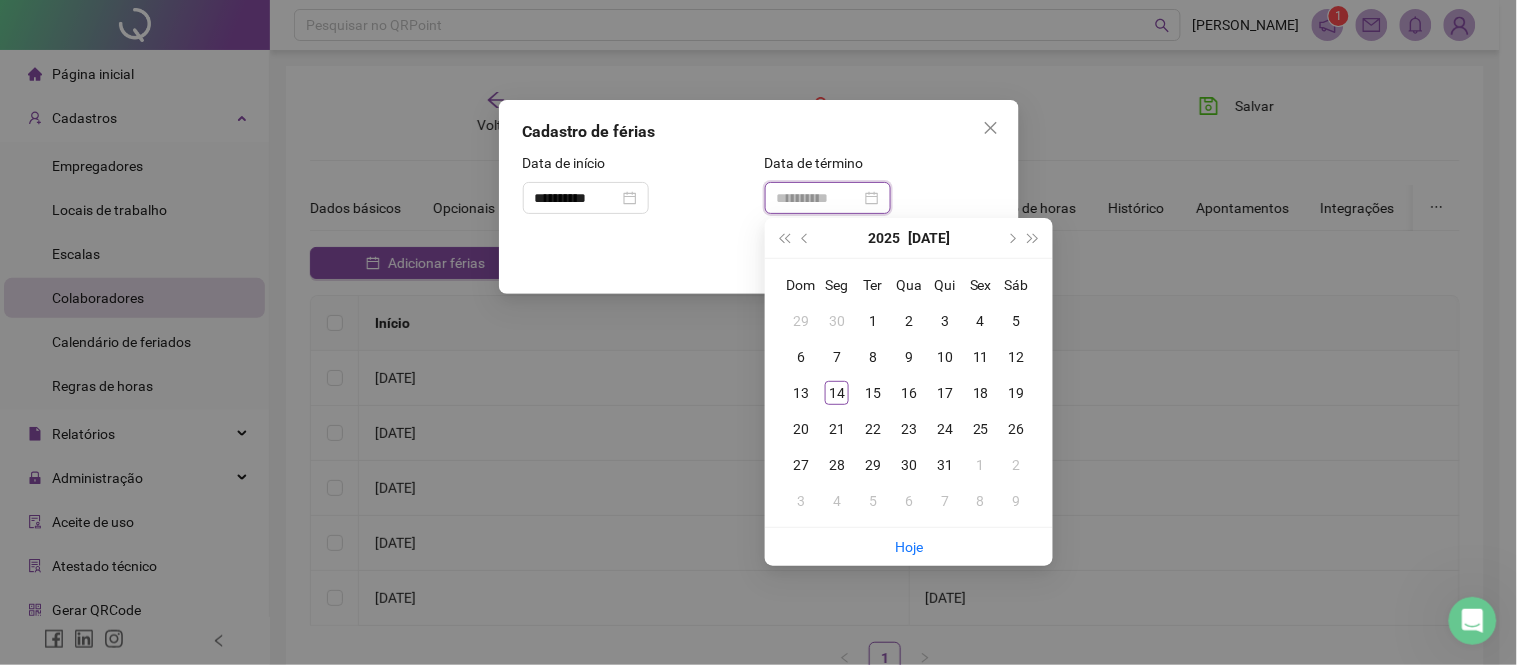 type on "**********" 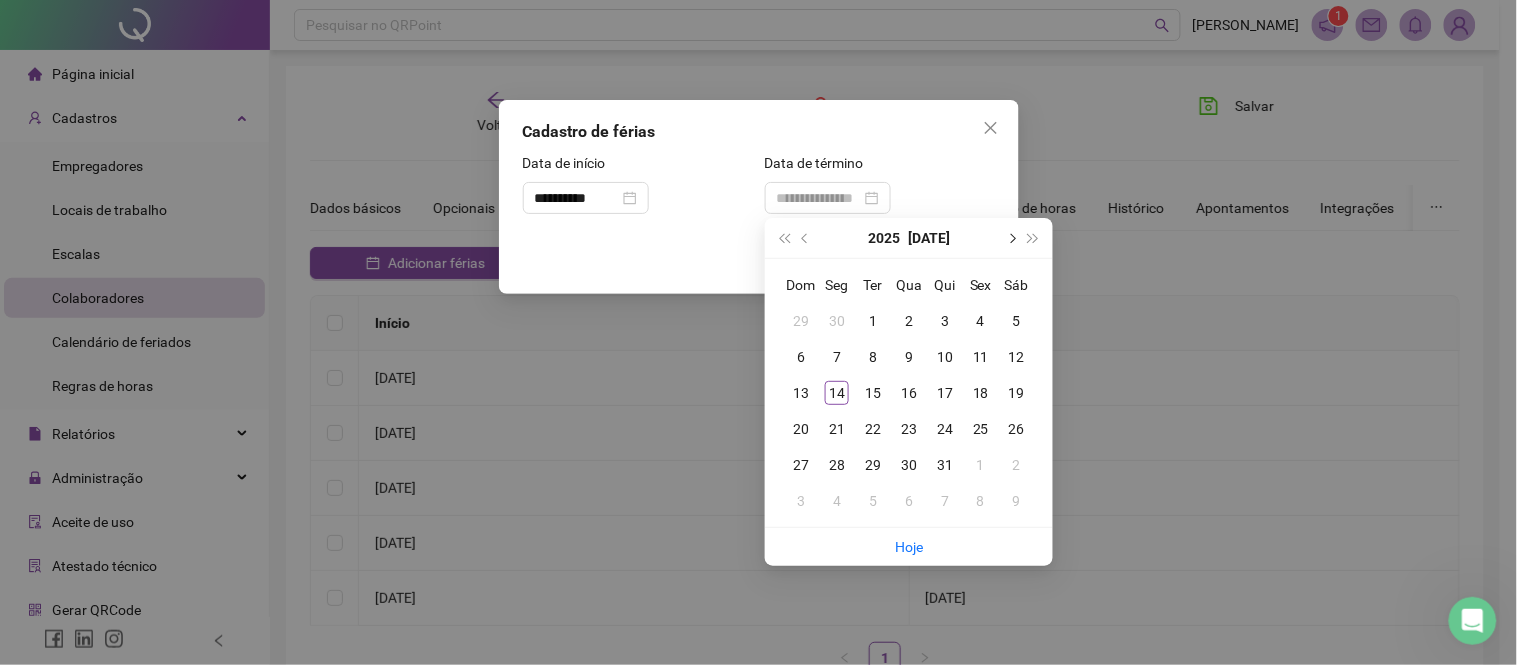 click at bounding box center [1011, 238] 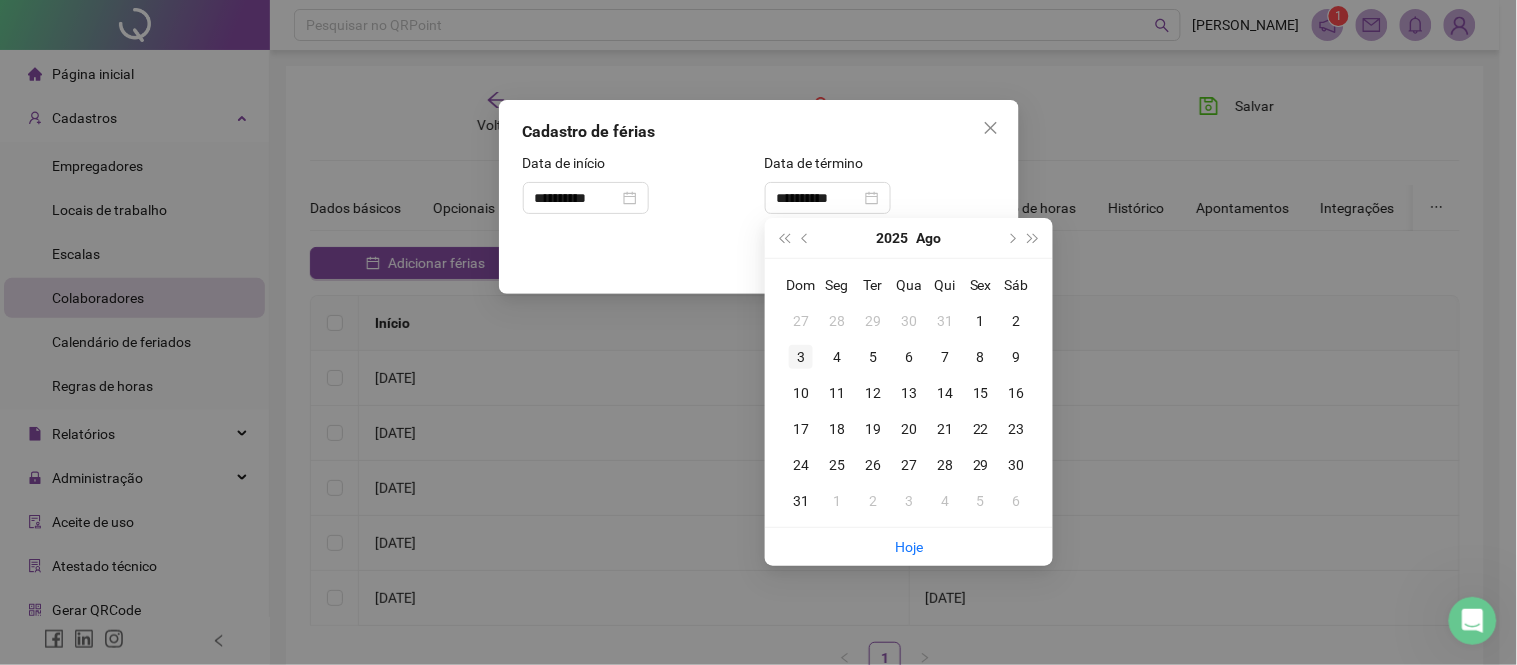type on "**********" 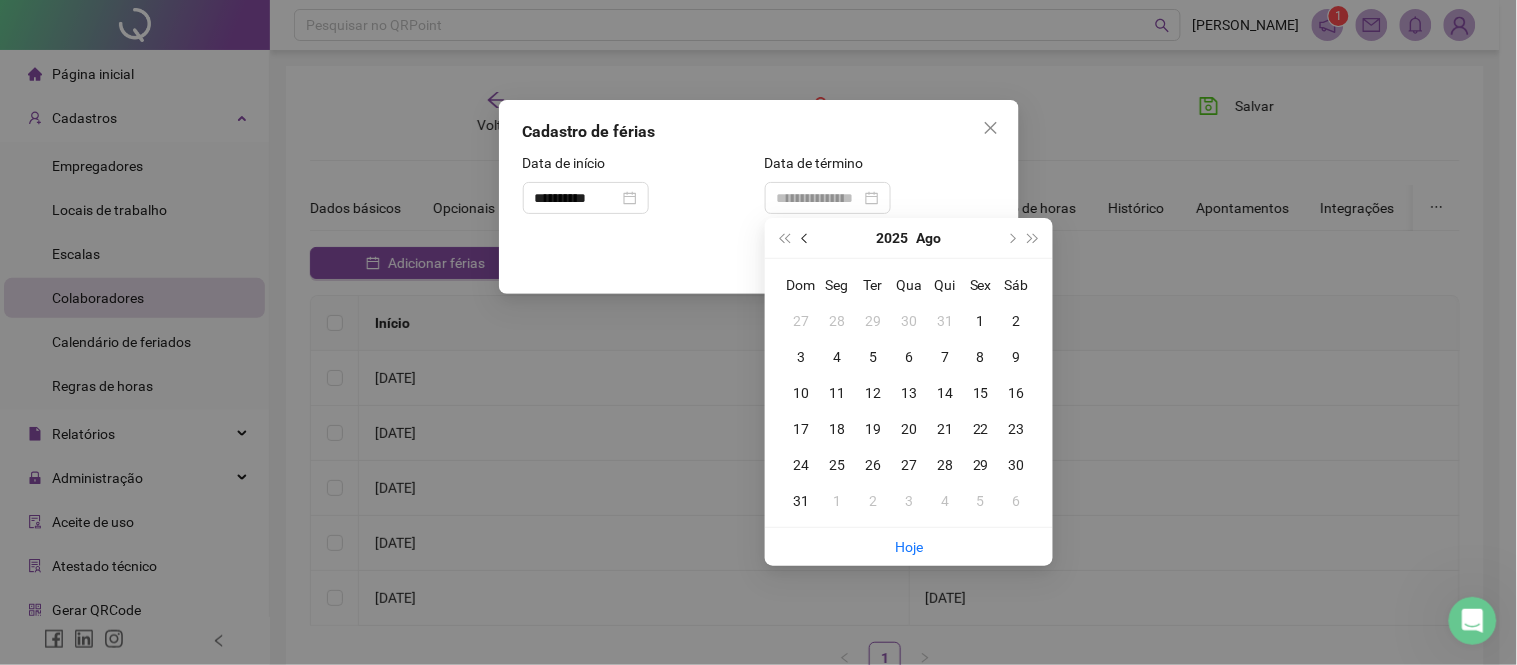 click at bounding box center (806, 238) 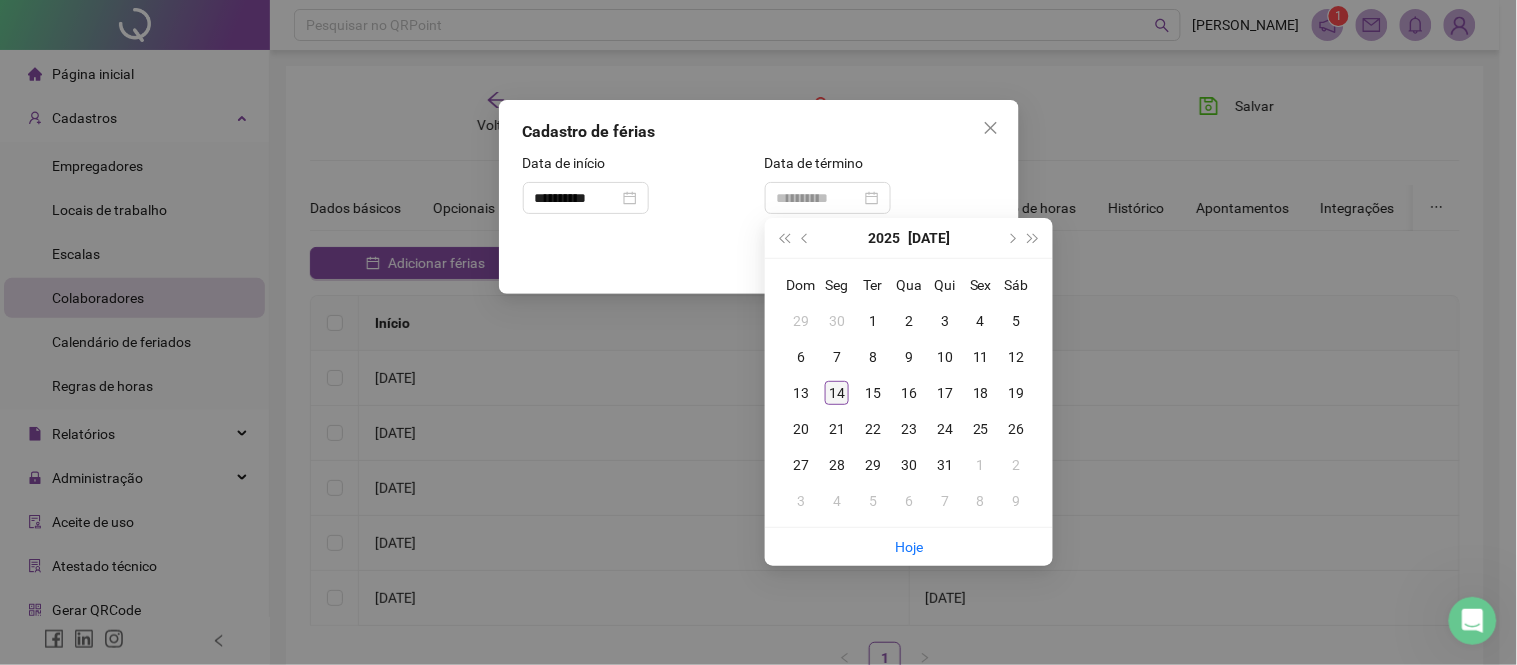click on "14" at bounding box center (837, 393) 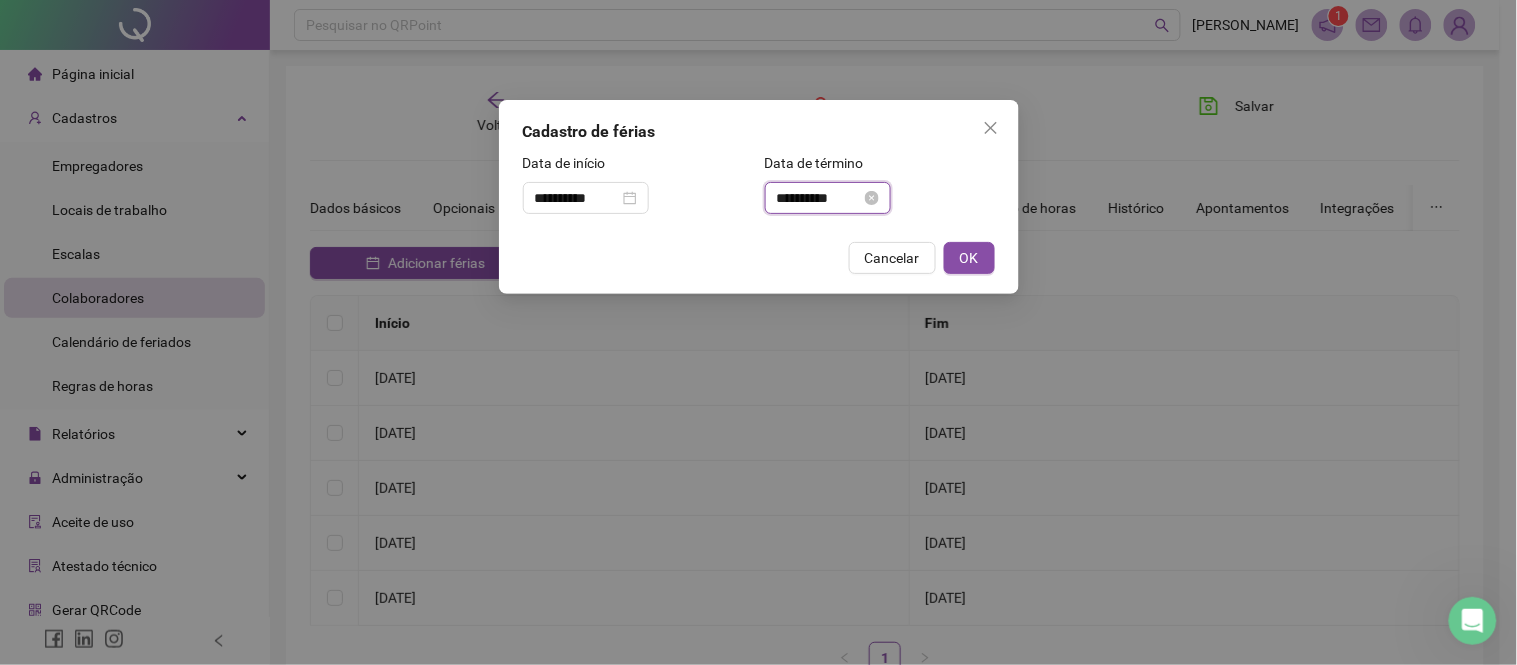 click on "**********" at bounding box center [819, 198] 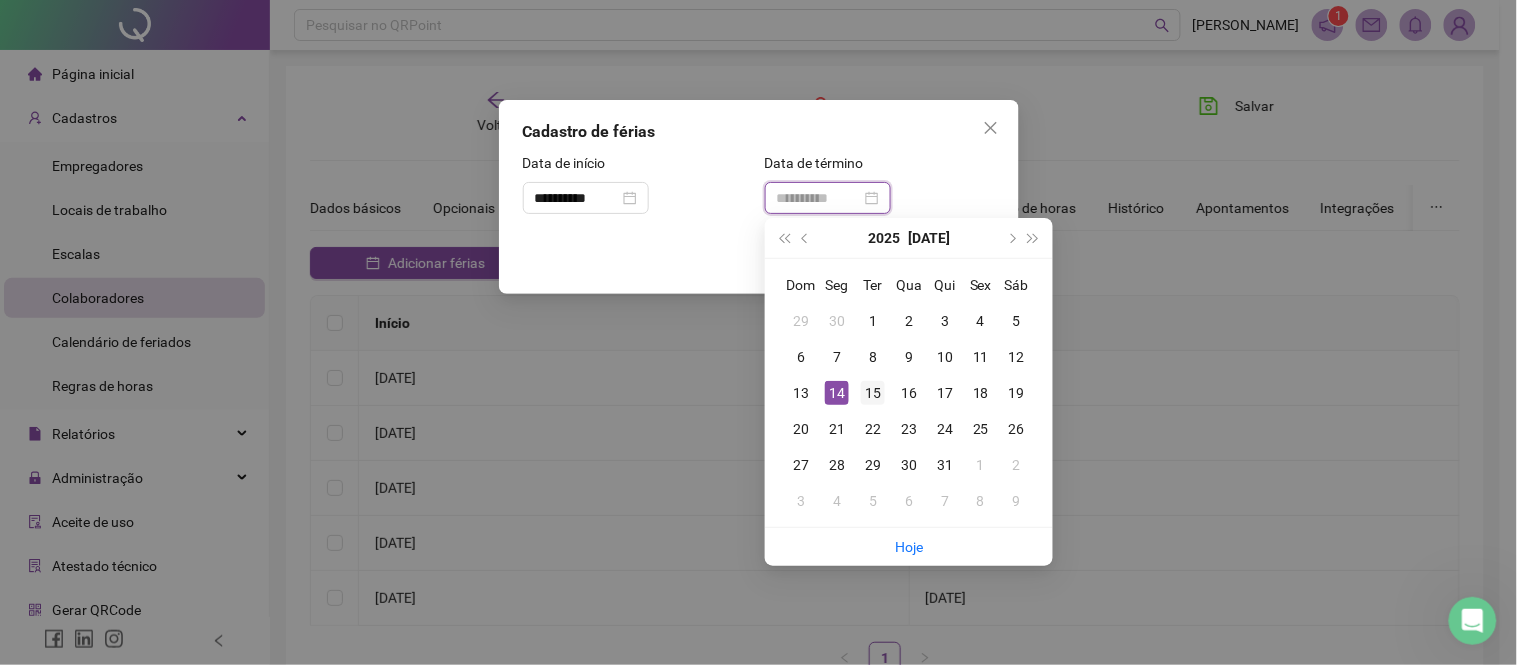 type on "**********" 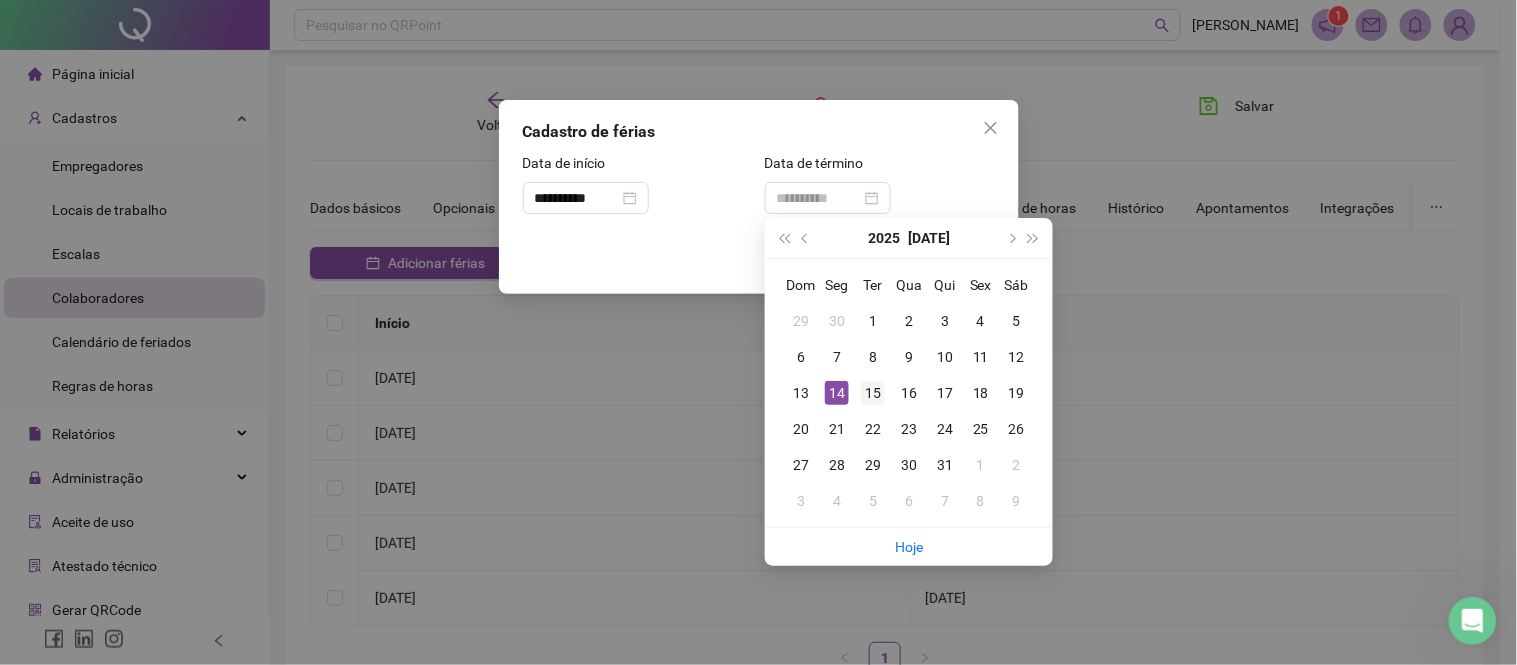 click on "15" at bounding box center (873, 393) 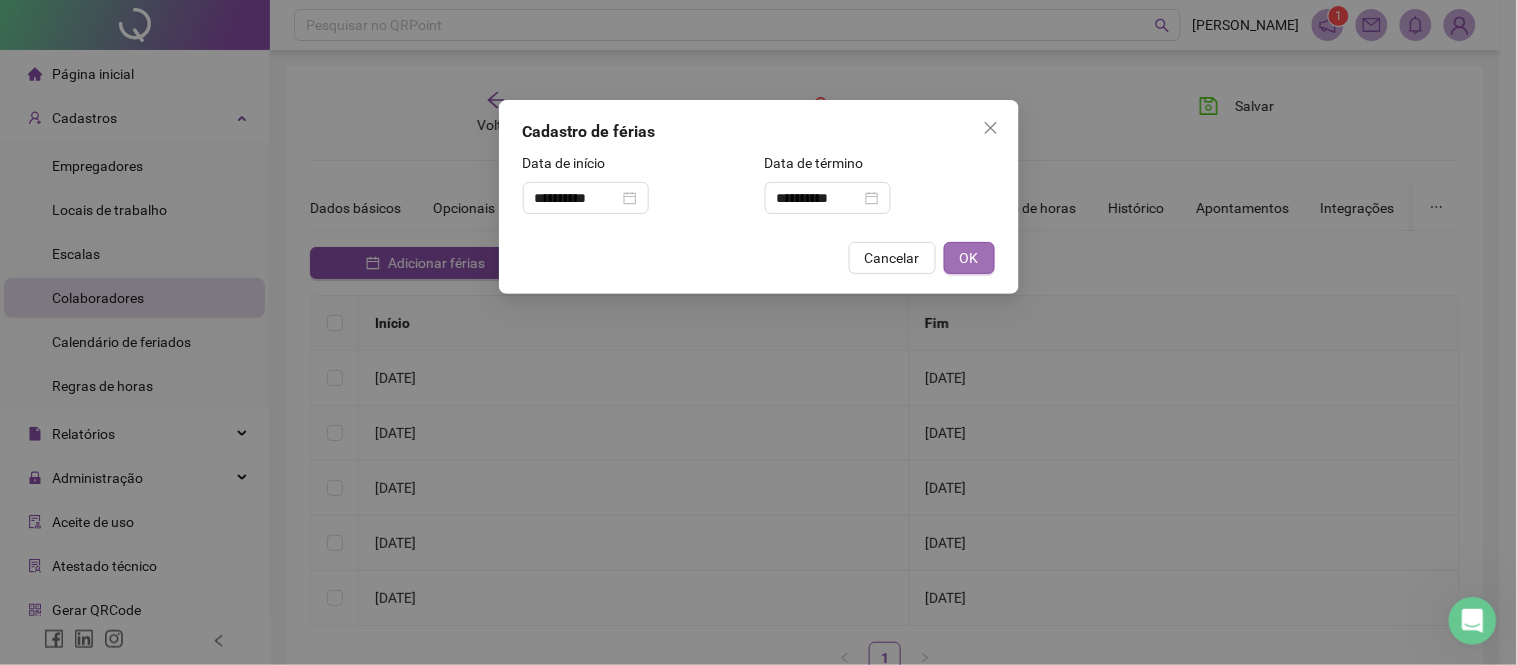 click on "OK" at bounding box center (969, 258) 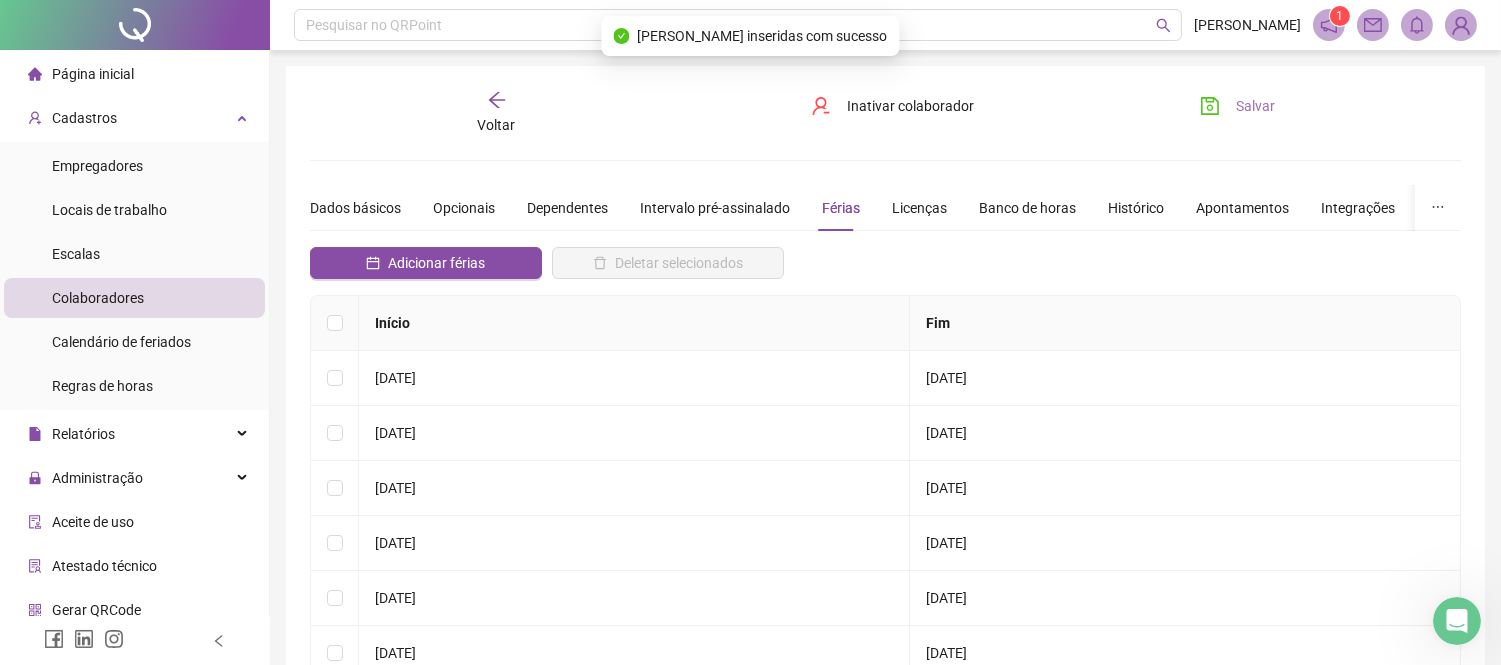 click on "Salvar" at bounding box center [1237, 106] 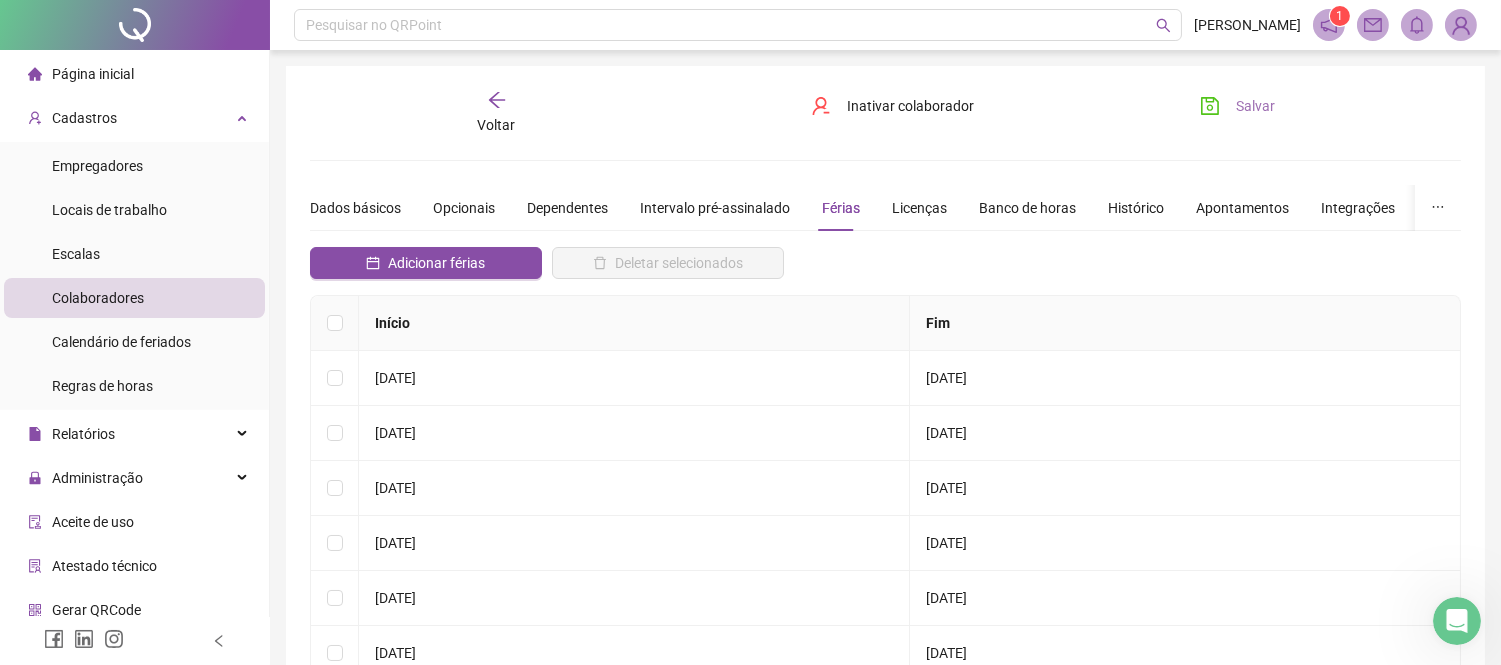 click 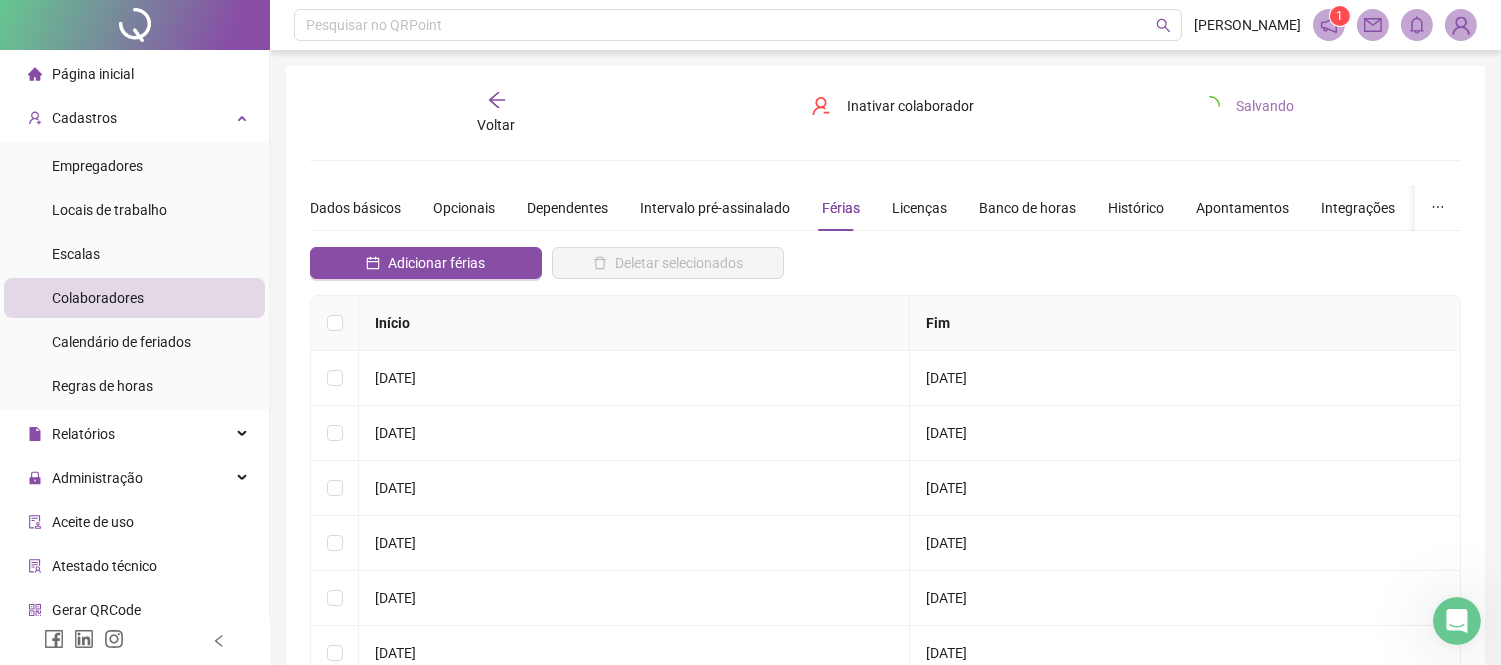 click 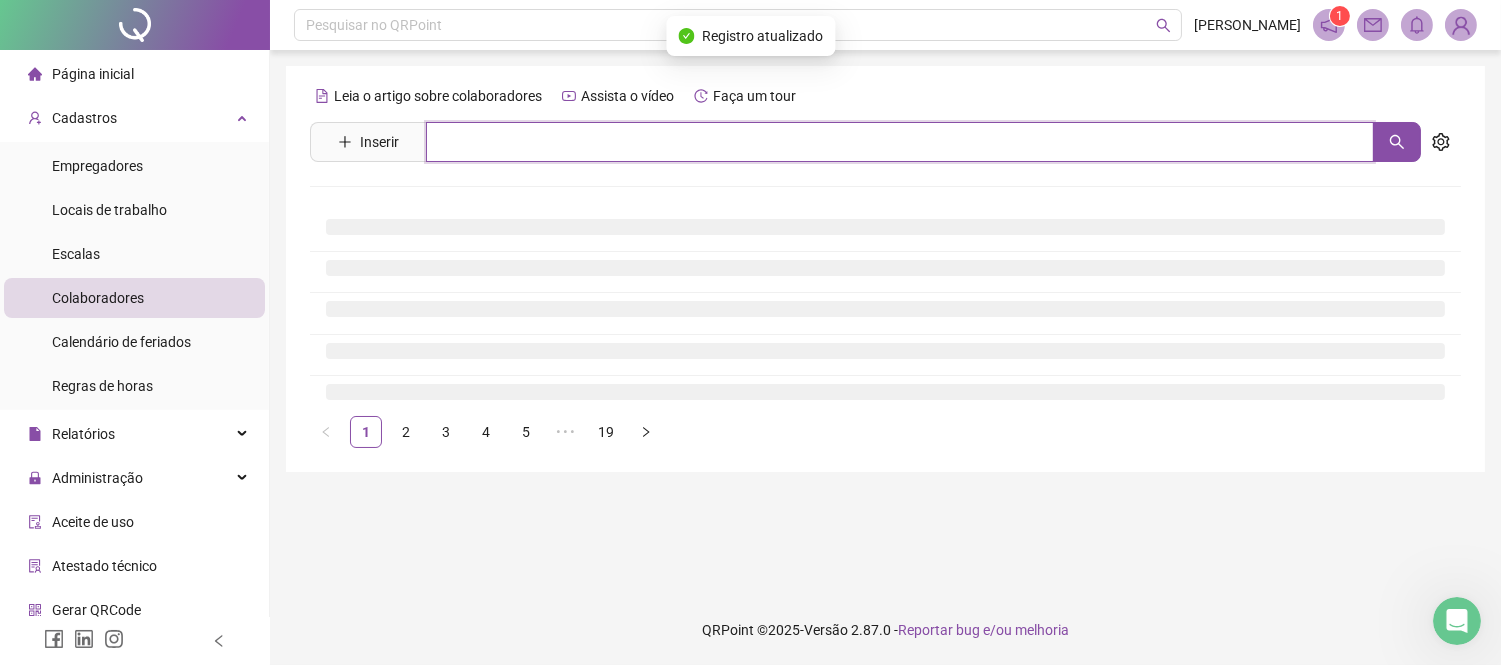 click at bounding box center [900, 142] 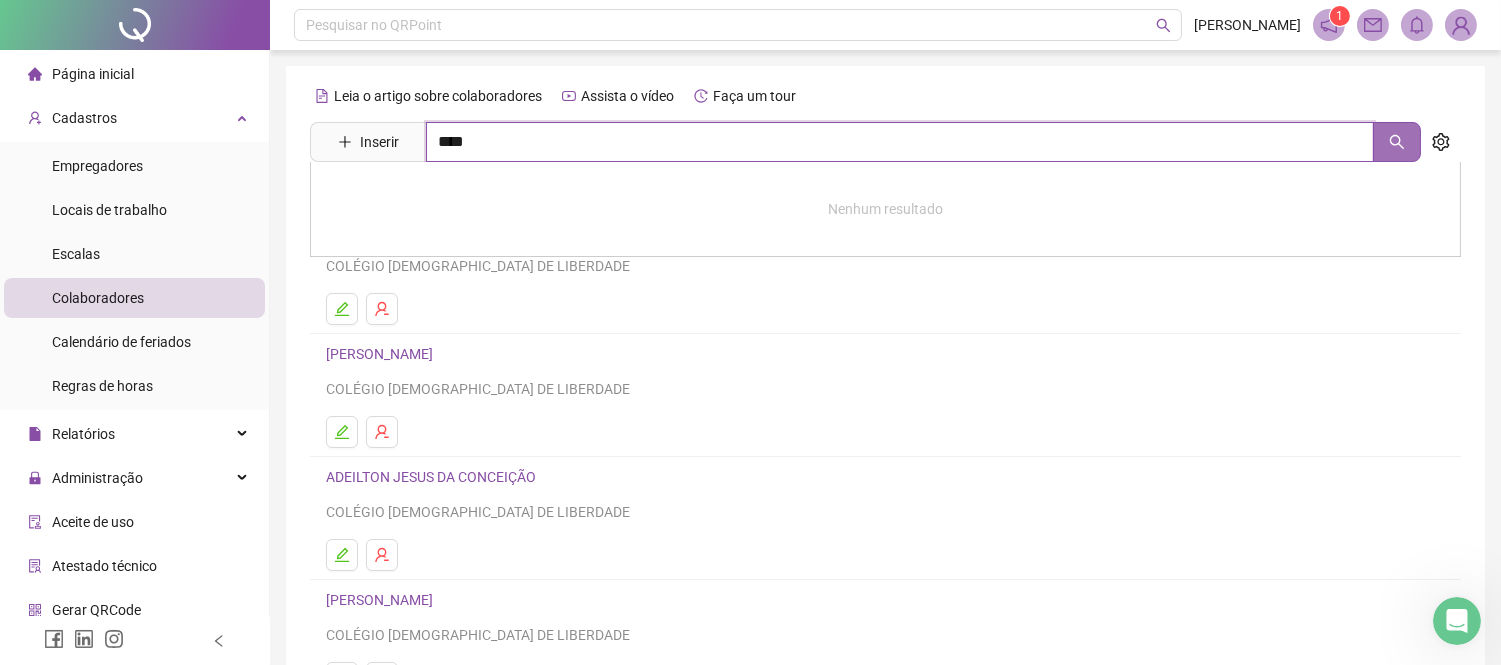 click 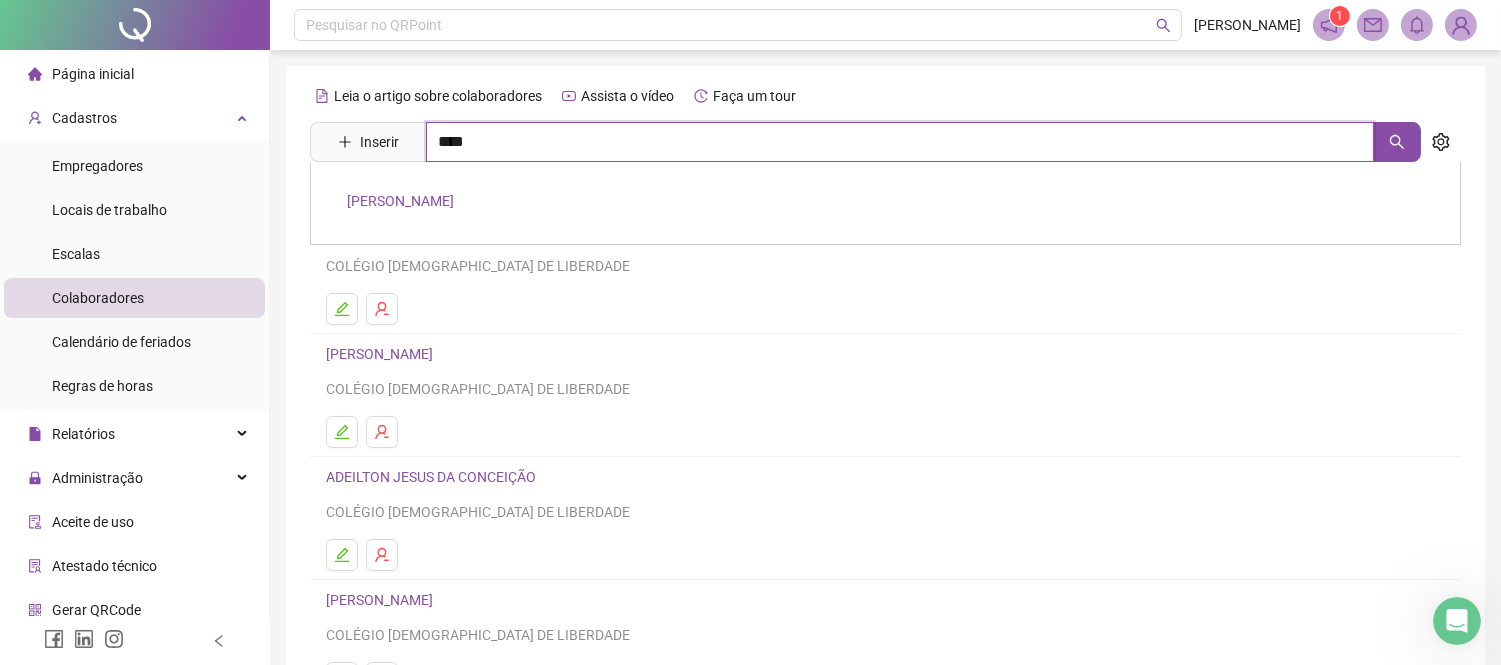 type on "****" 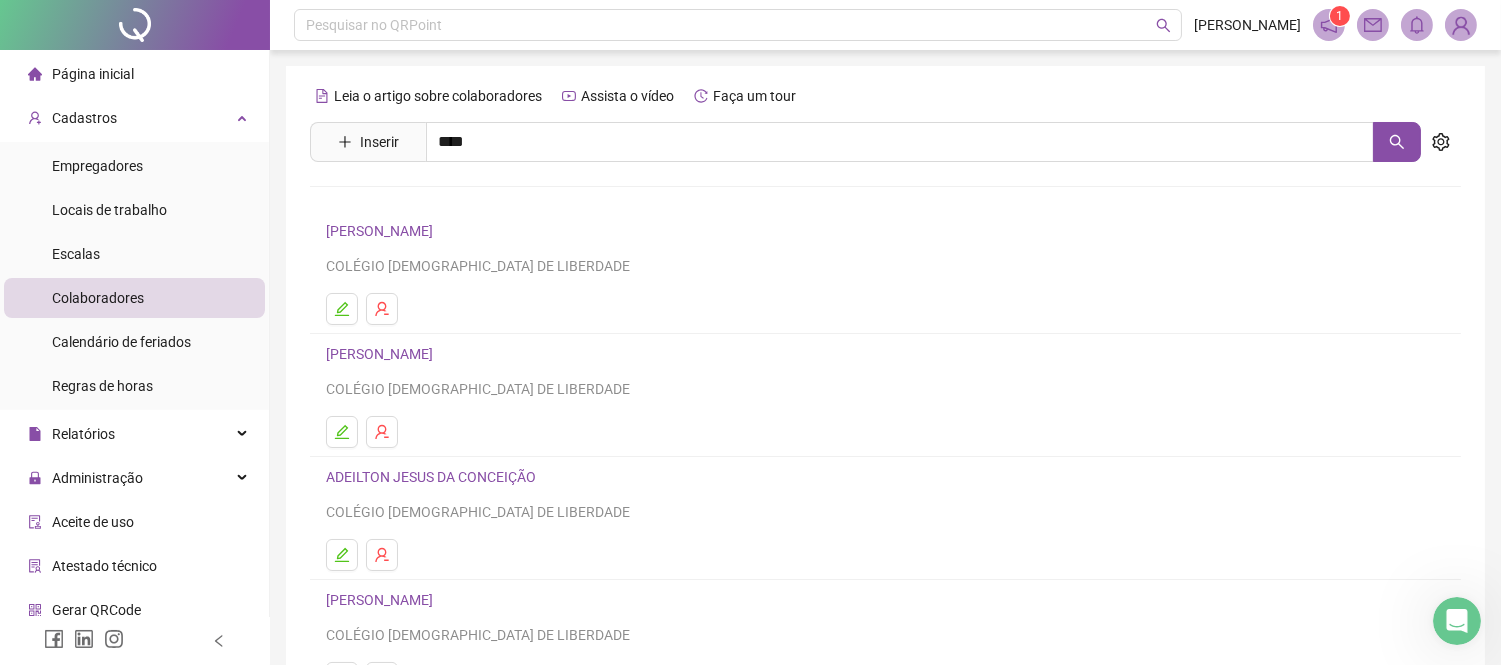 click on "[PERSON_NAME]" at bounding box center (400, 201) 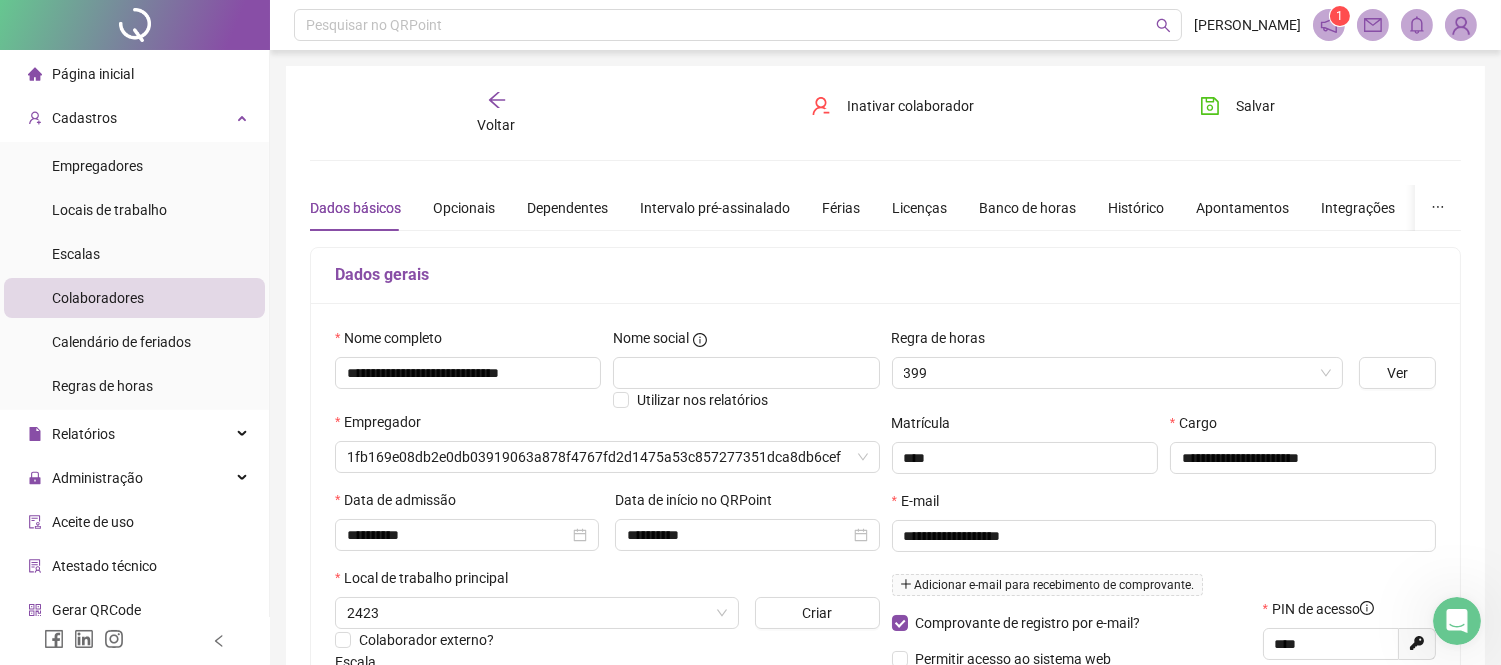 type on "**********" 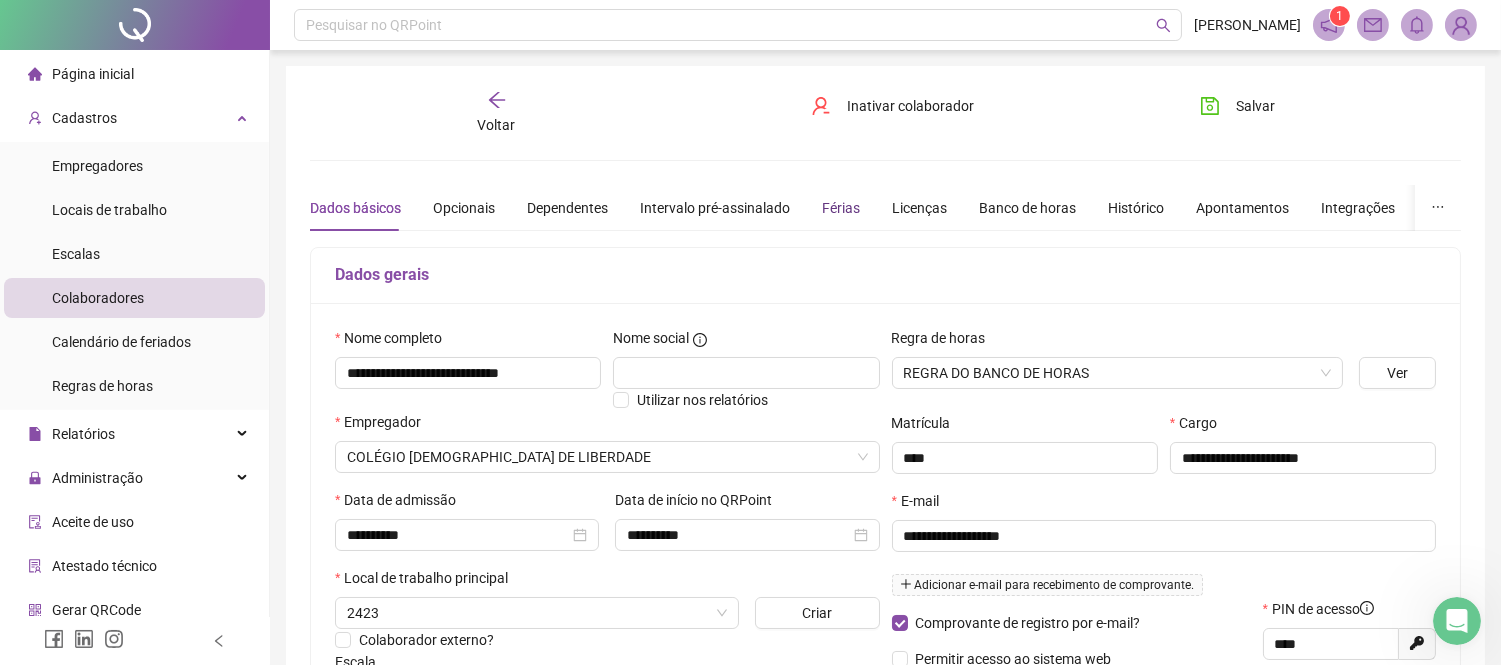 click on "Férias" at bounding box center (841, 208) 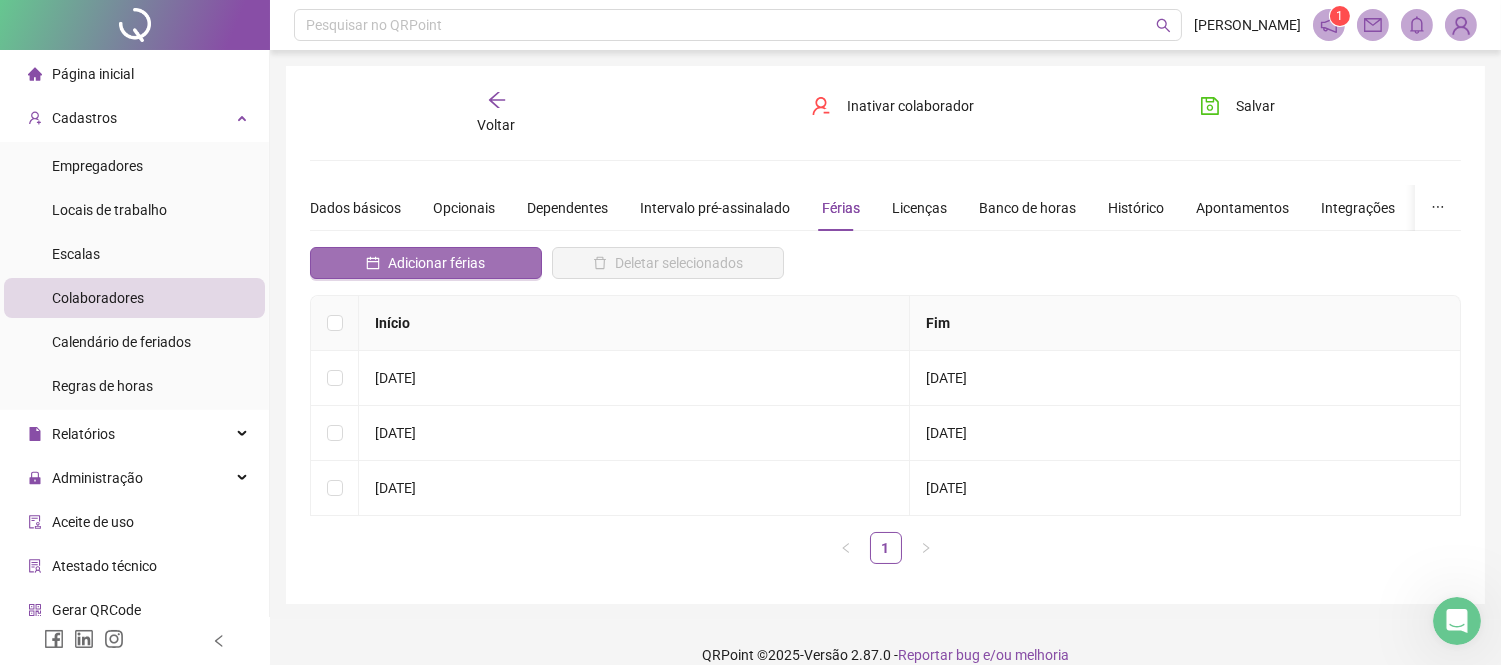 click on "Adicionar férias" at bounding box center [436, 263] 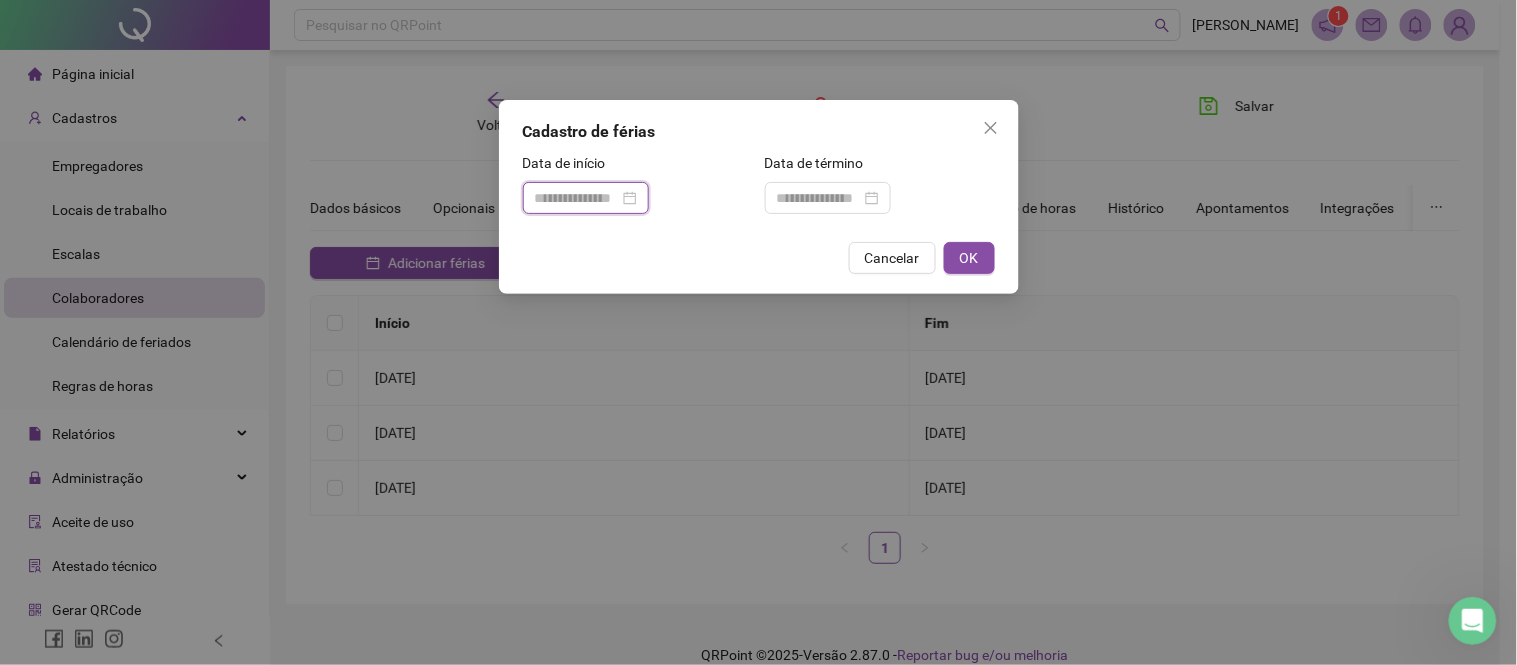 click at bounding box center [577, 198] 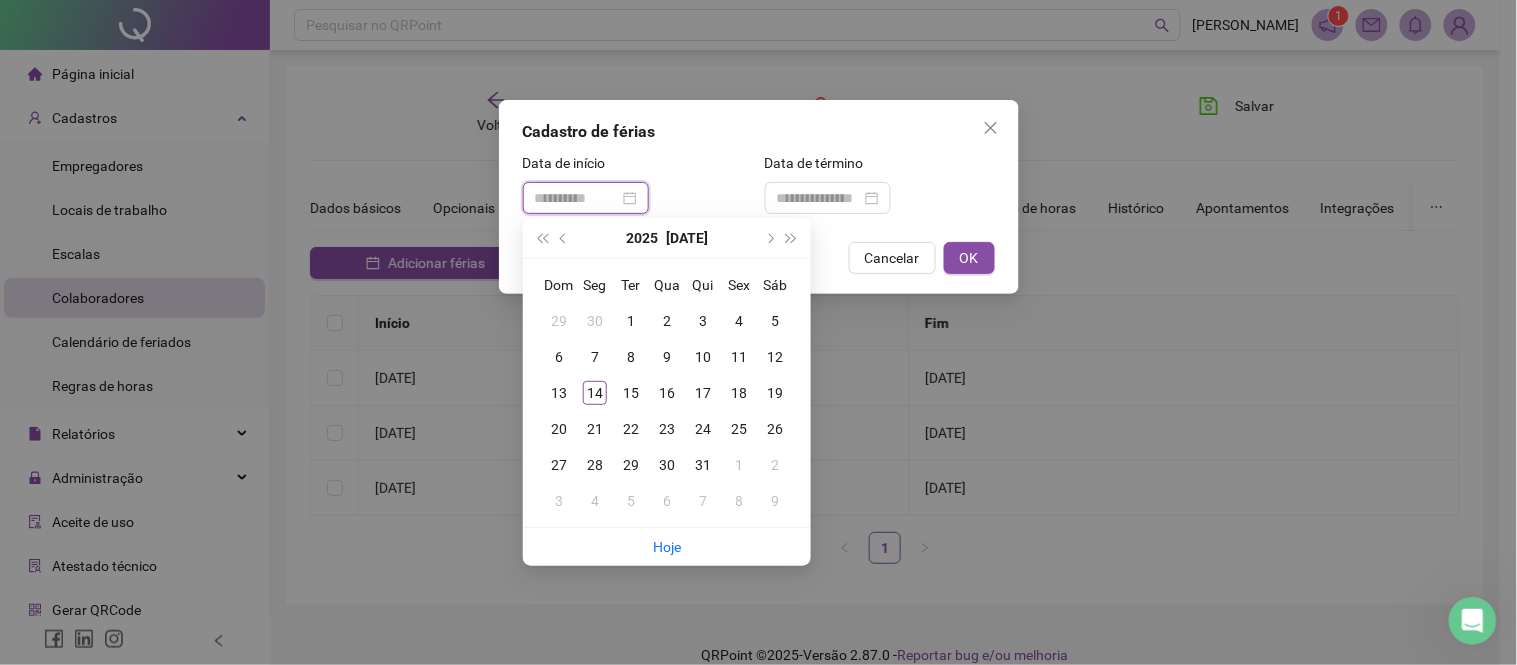 type on "**********" 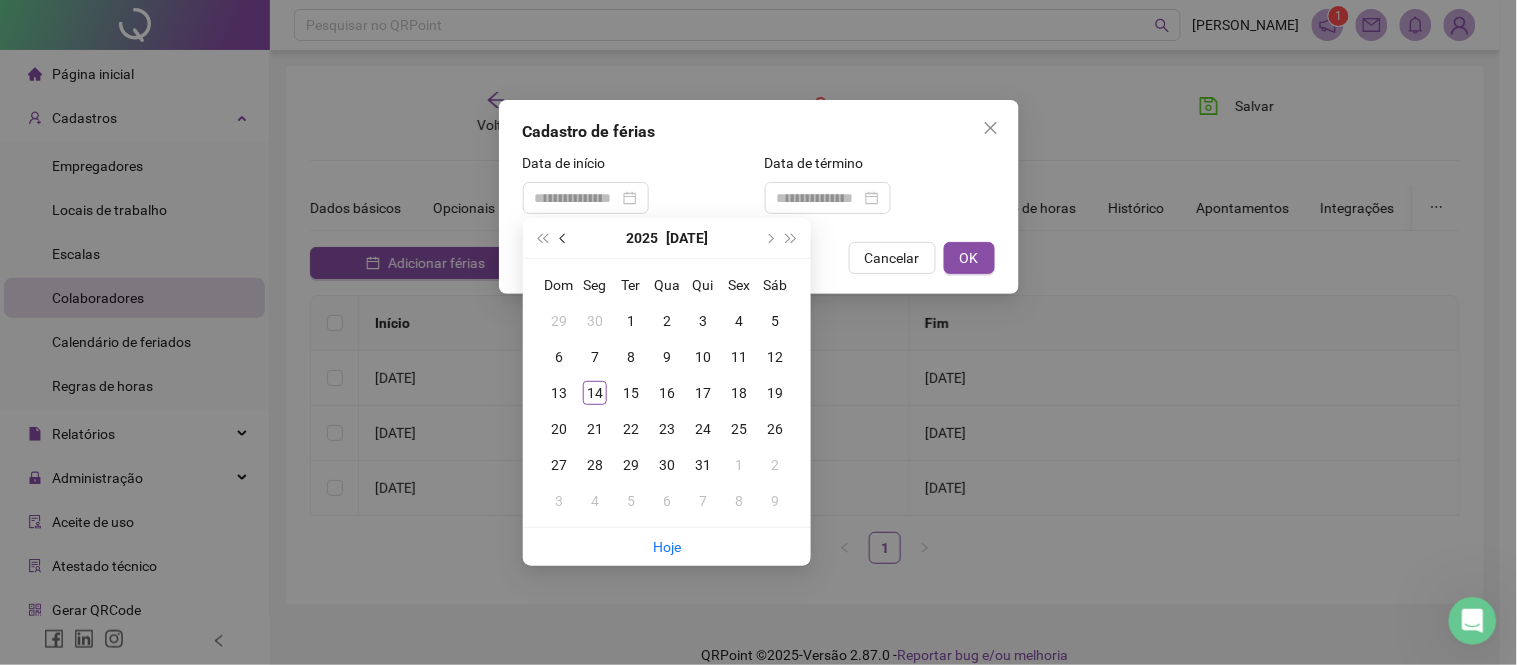 click at bounding box center [564, 238] 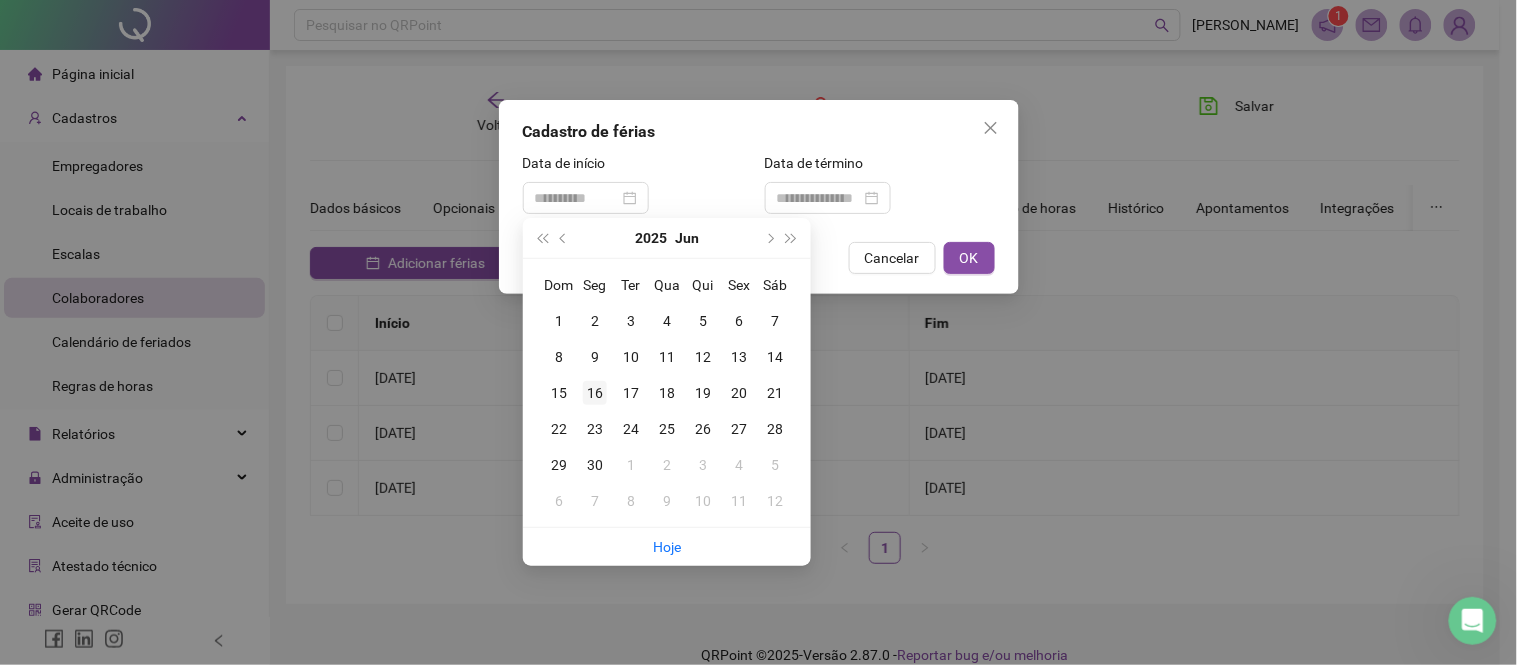 type on "**********" 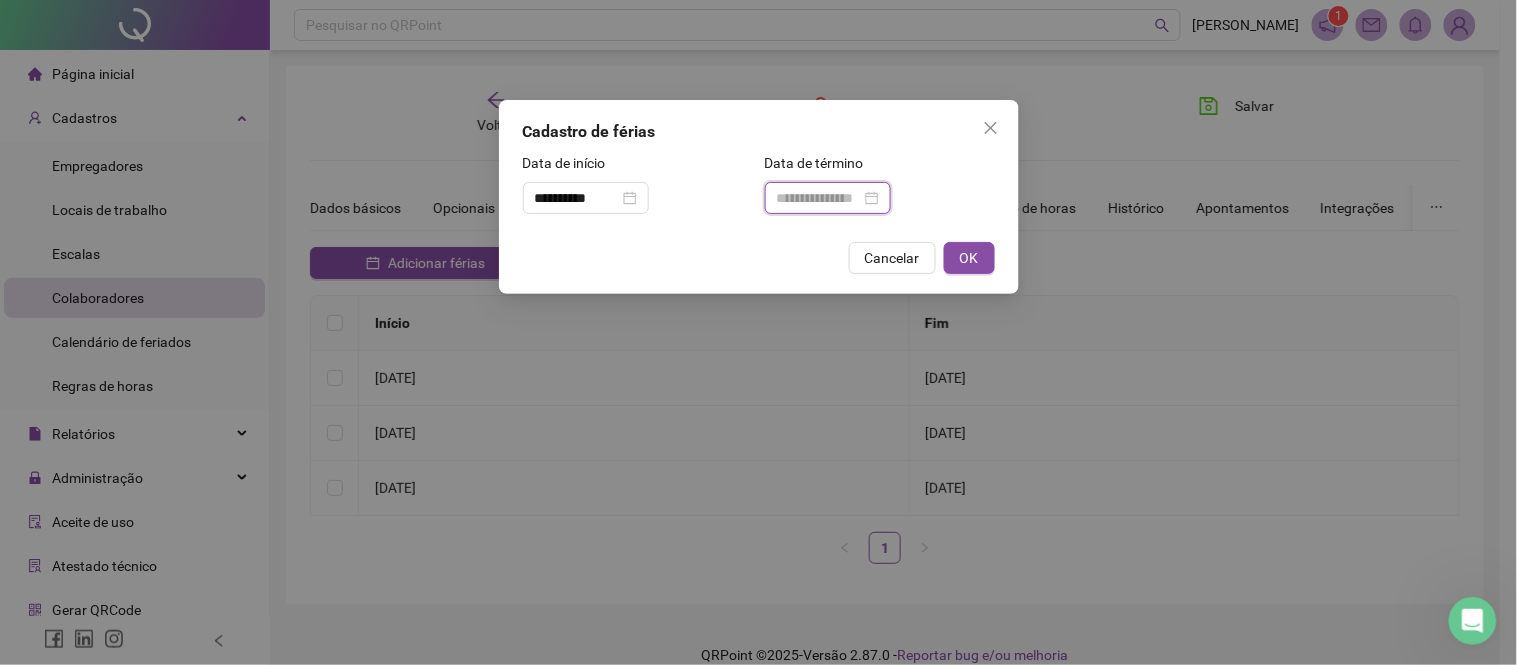 click at bounding box center [819, 198] 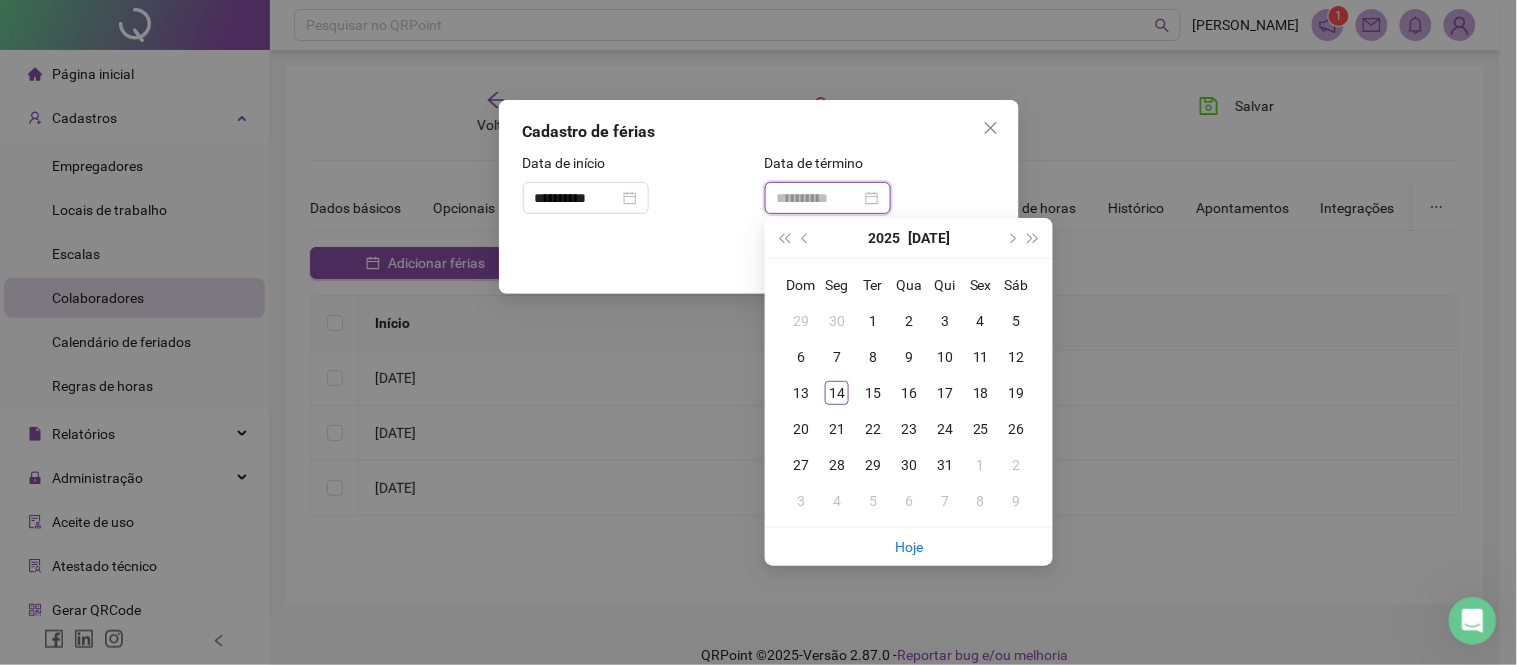 type on "**********" 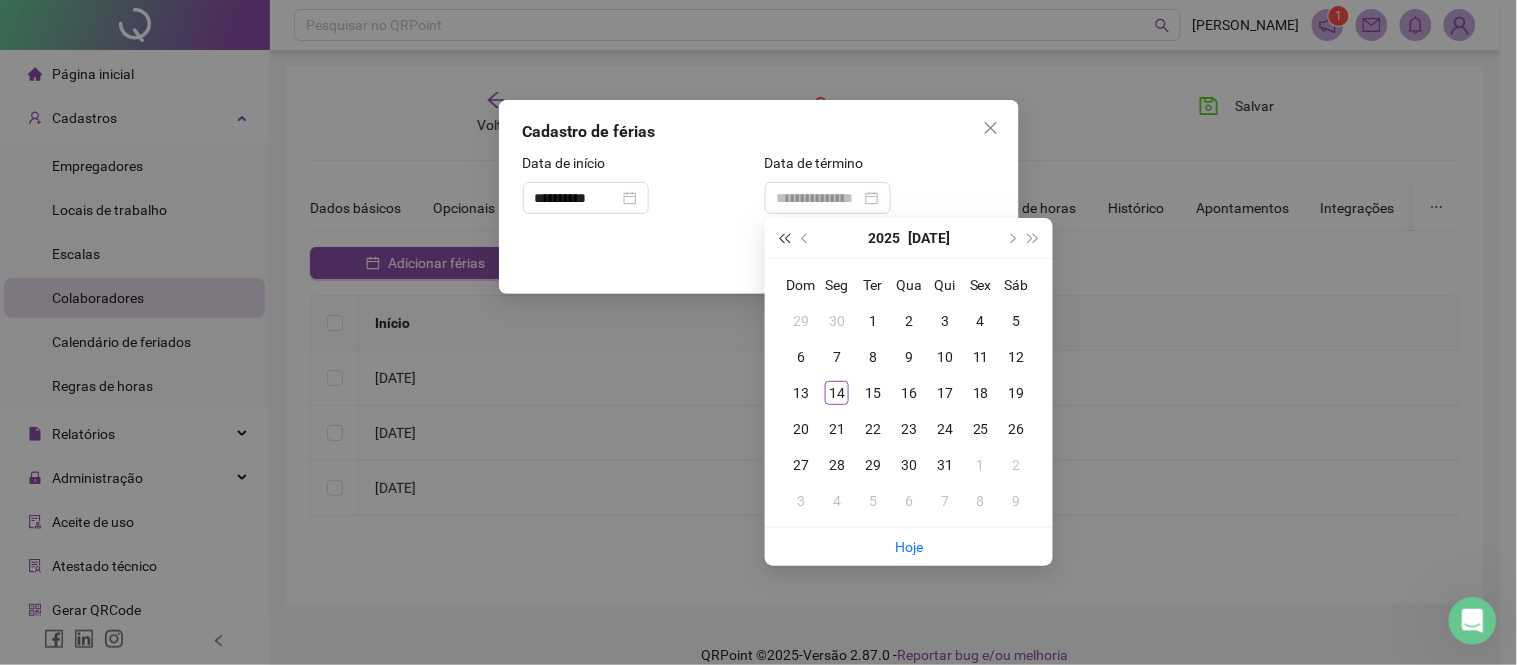 click at bounding box center (784, 238) 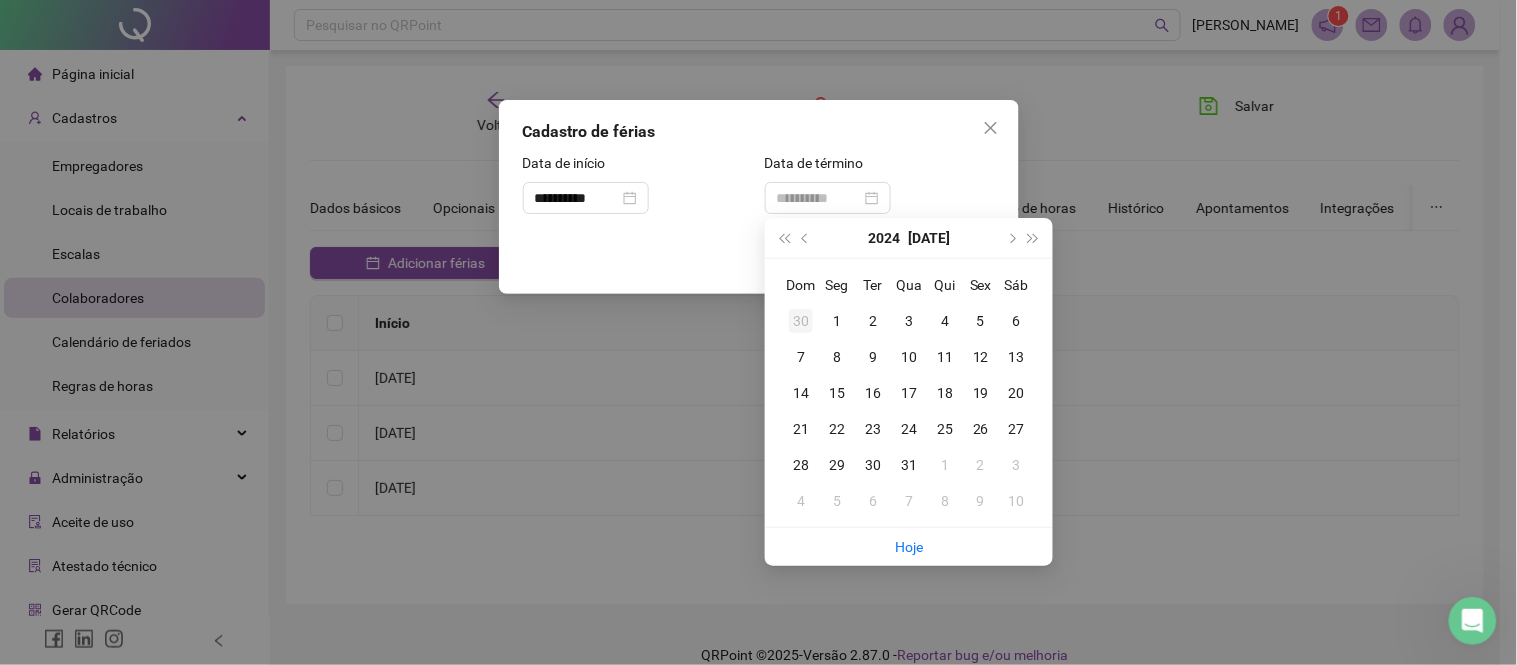 type on "**********" 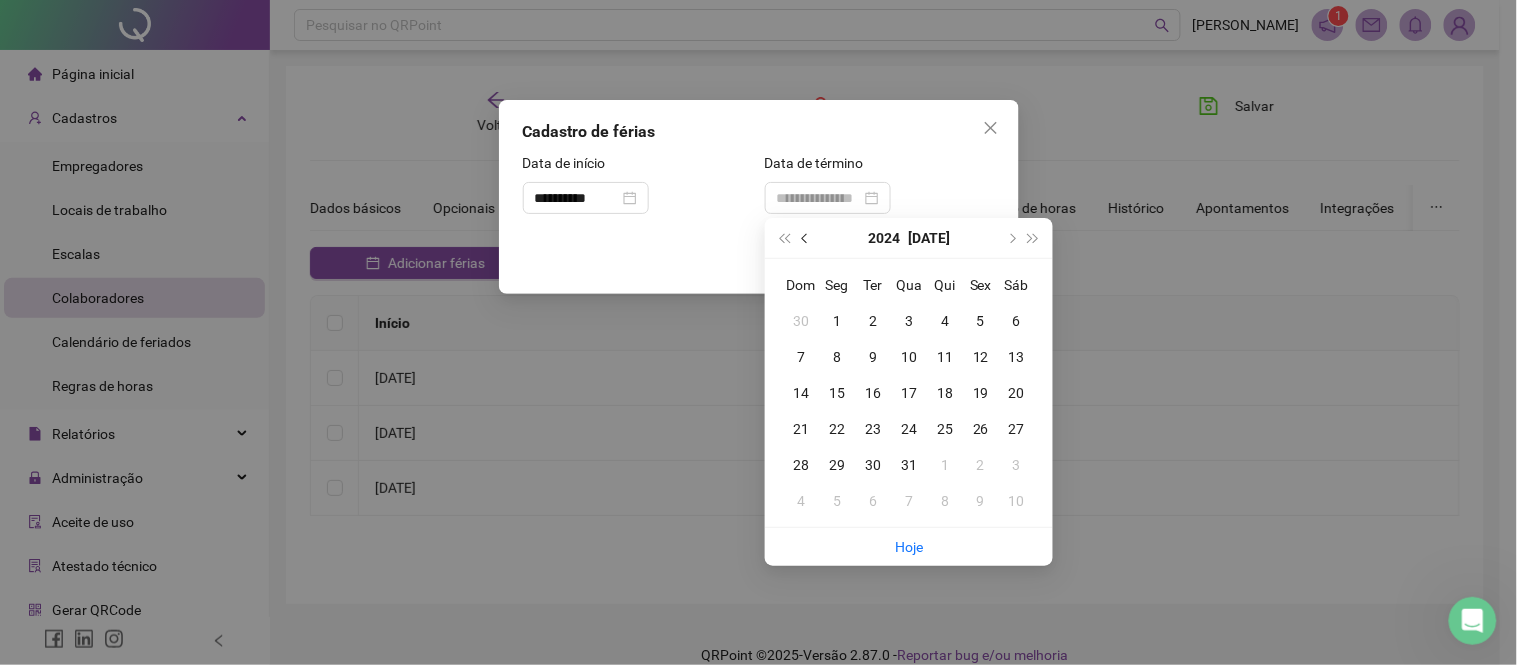 click at bounding box center [806, 238] 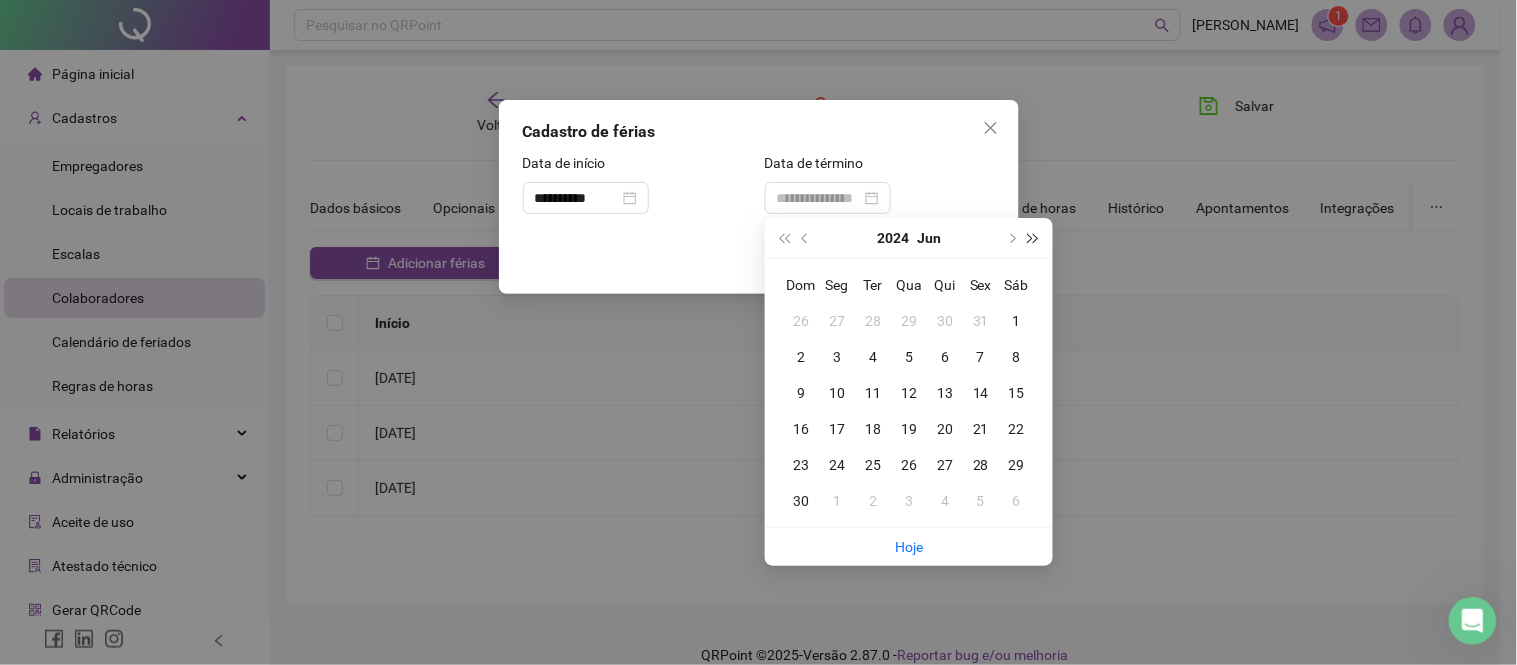 click at bounding box center [1034, 238] 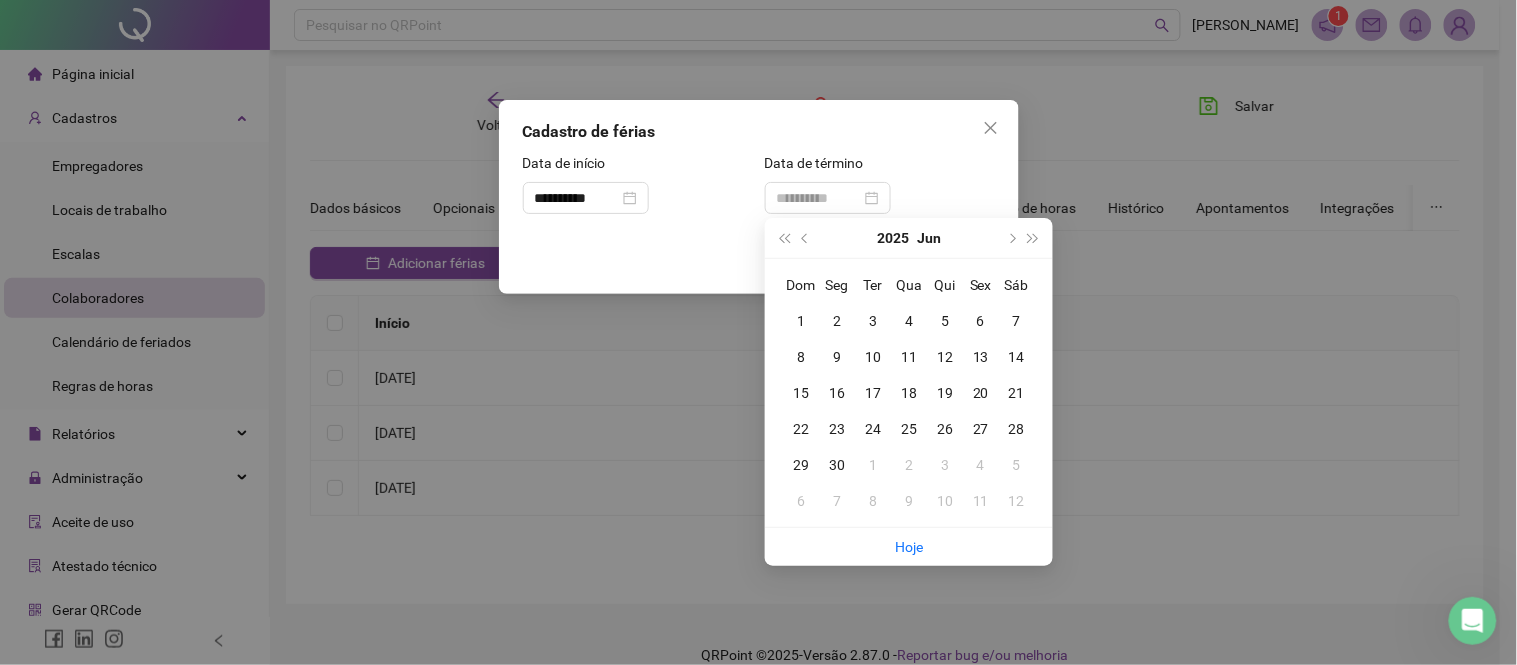 type on "**********" 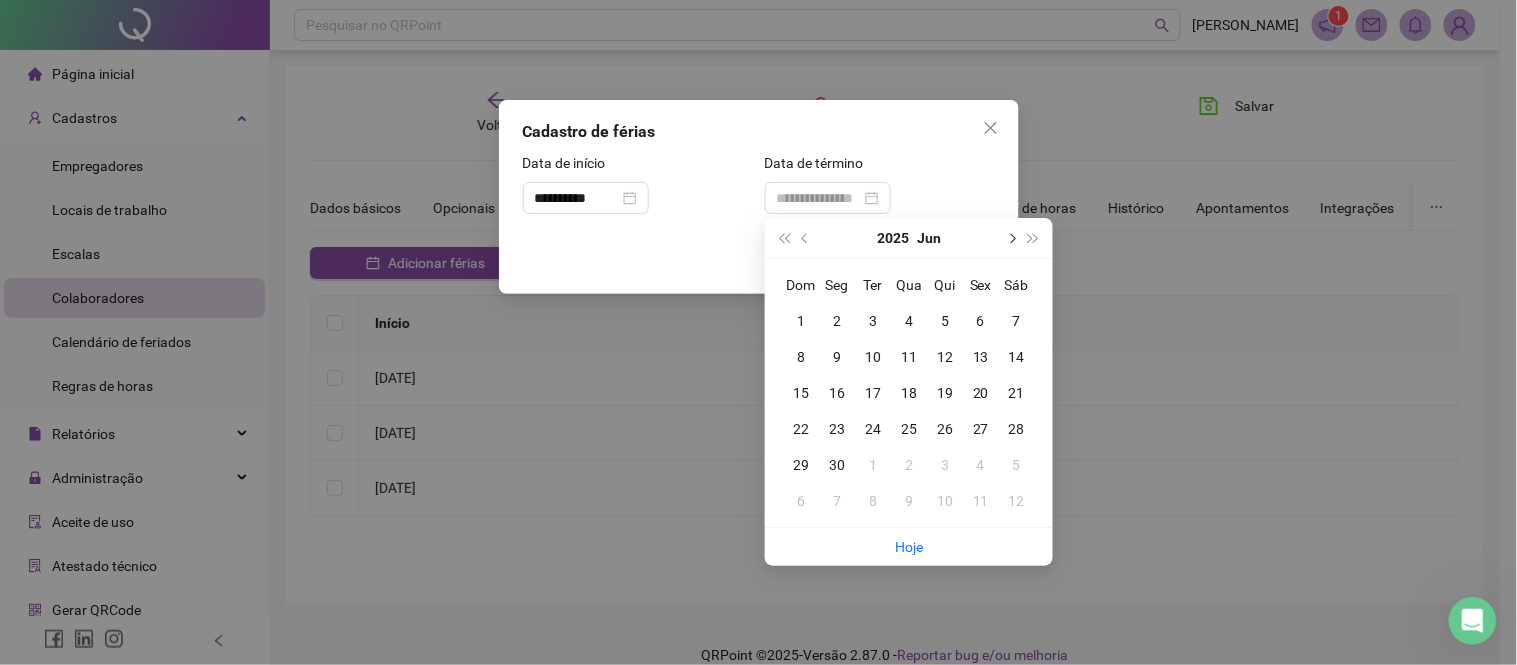 click at bounding box center [1011, 238] 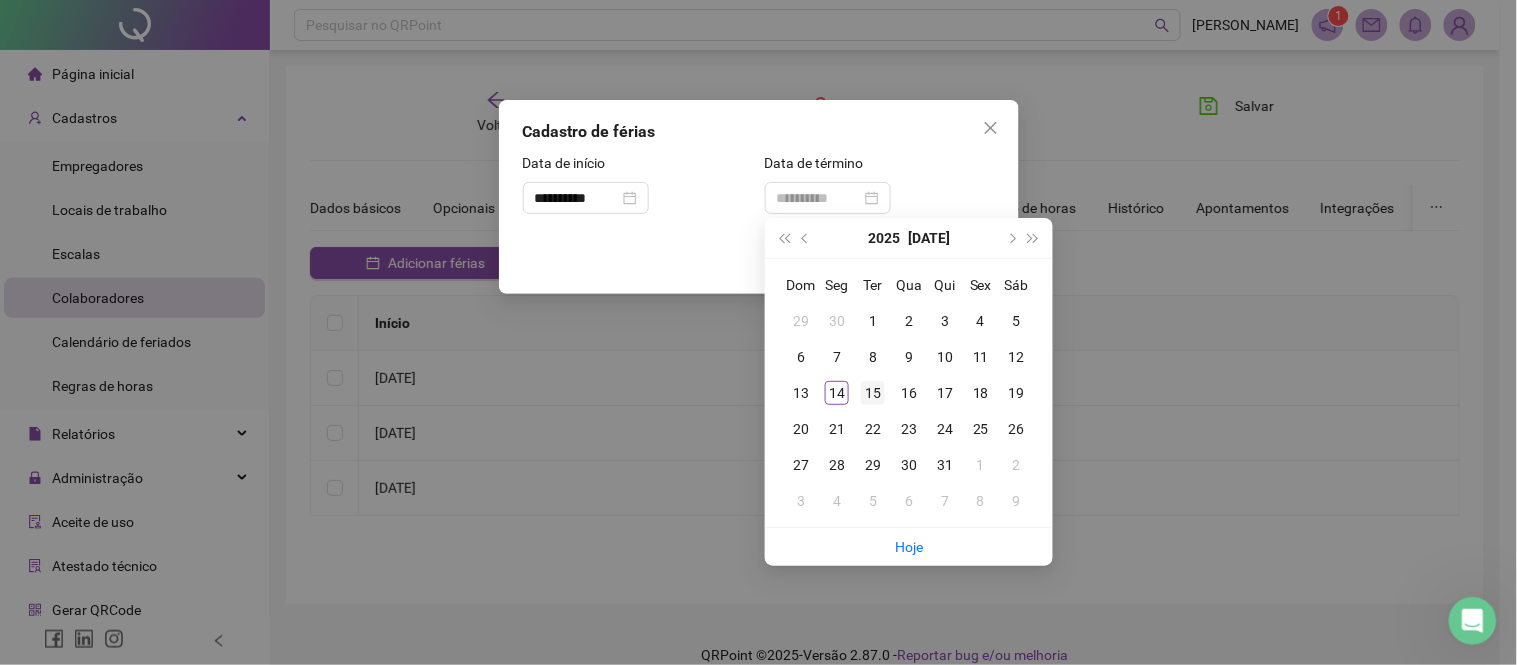 type on "**********" 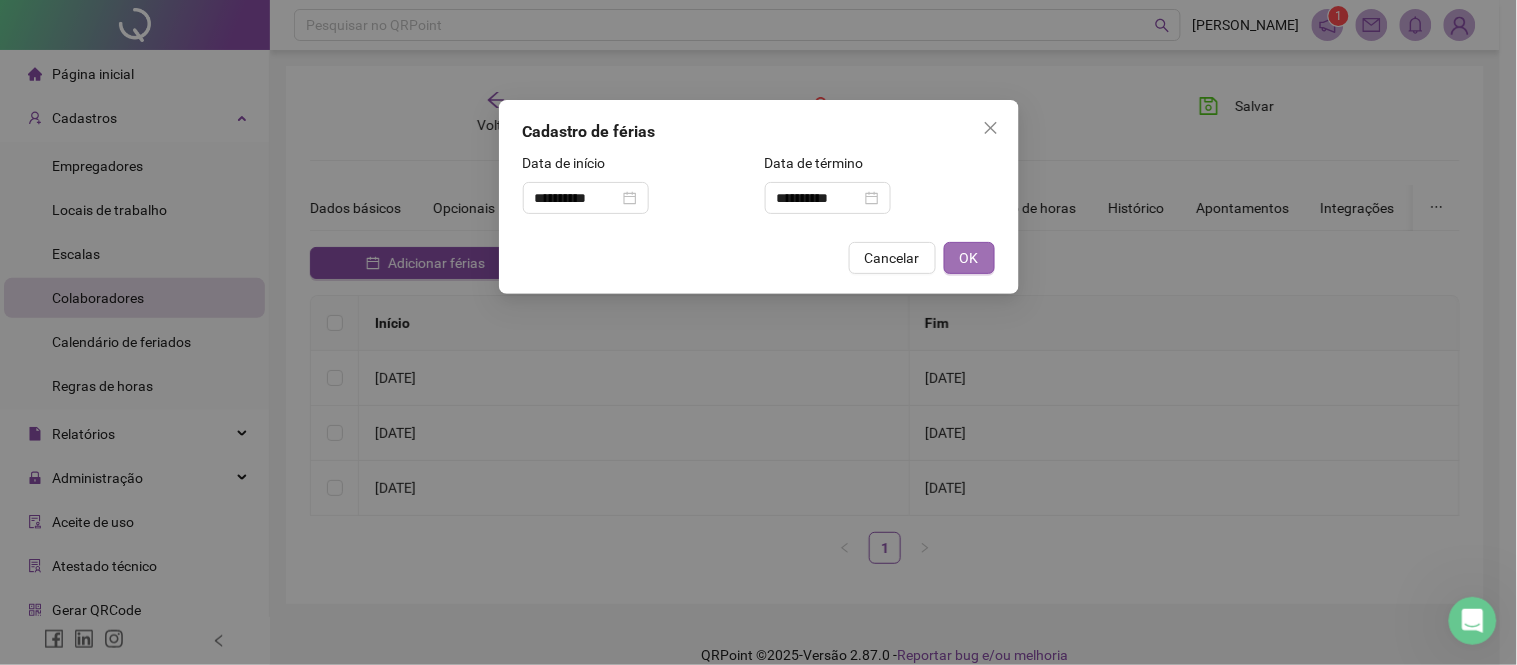 click on "OK" at bounding box center [969, 258] 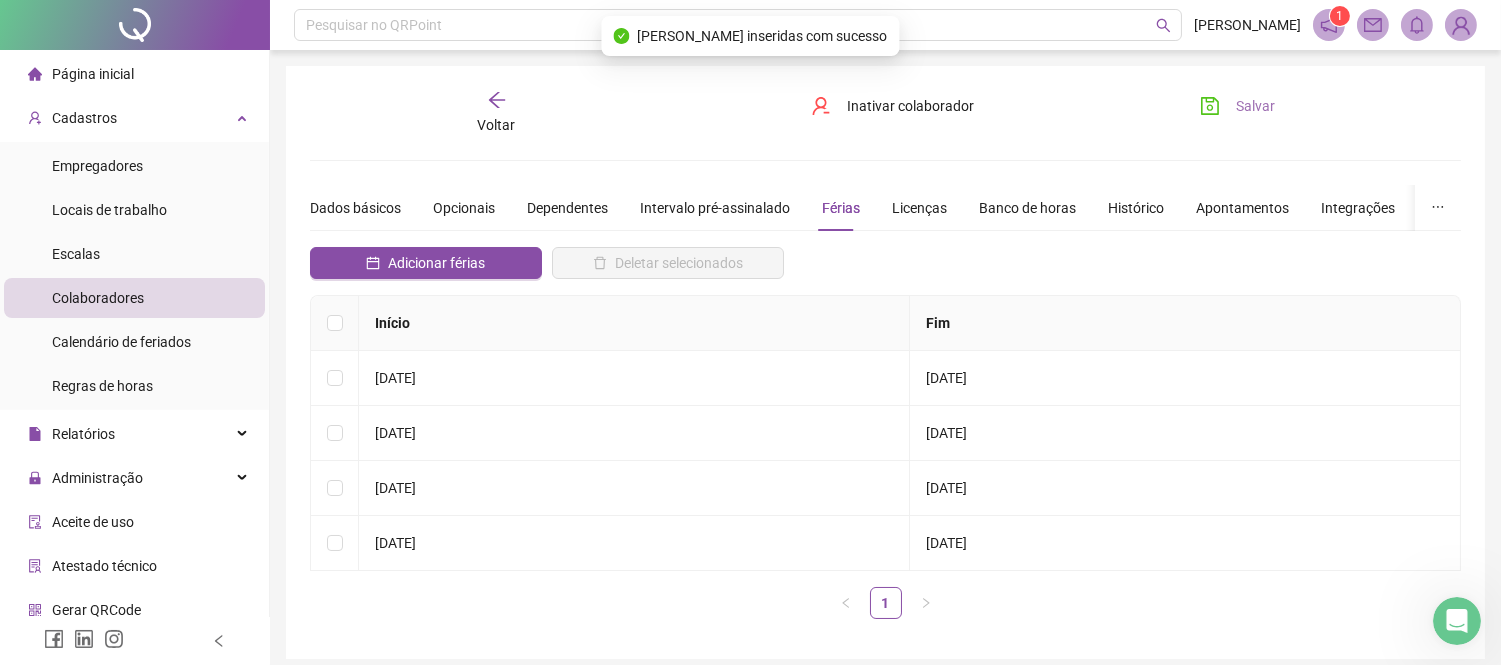 click on "Salvar" at bounding box center [1237, 106] 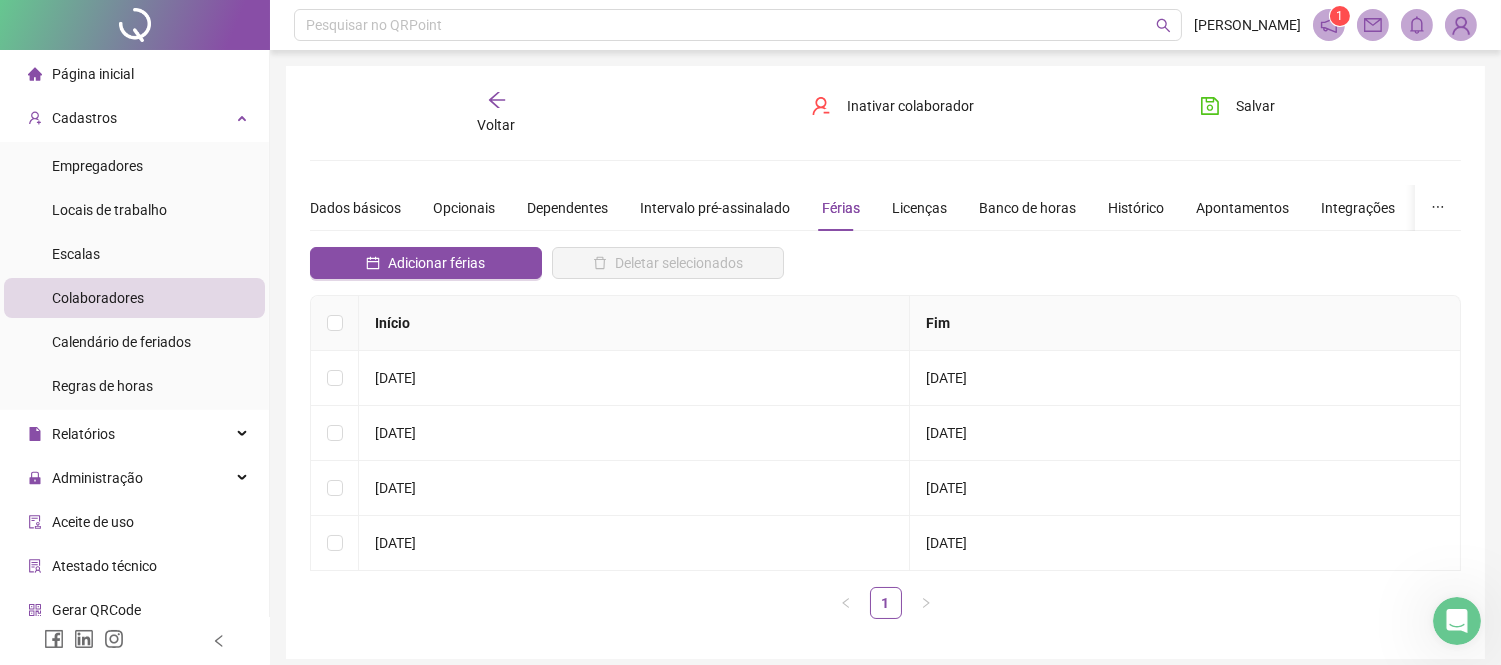 click on "Voltar" at bounding box center (496, 113) 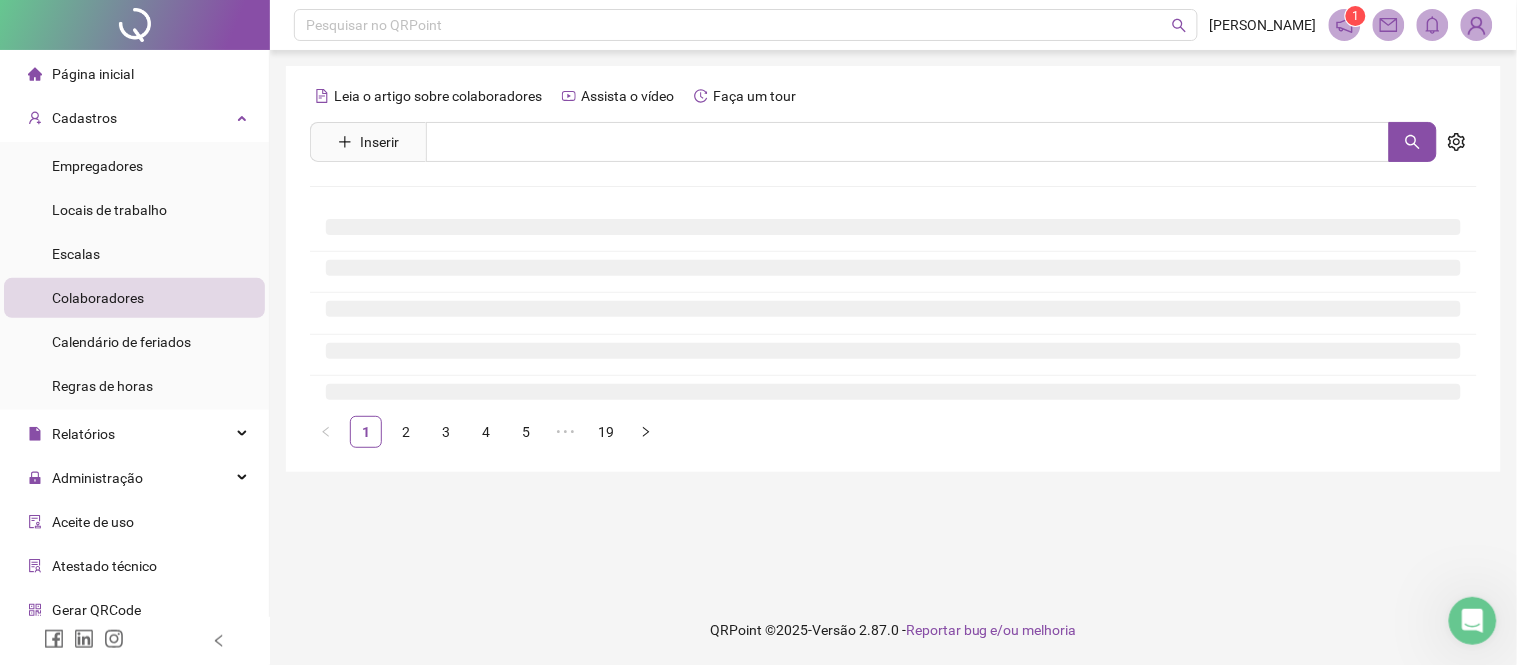 click on "Leia o artigo sobre colaboradores" at bounding box center (428, 96) 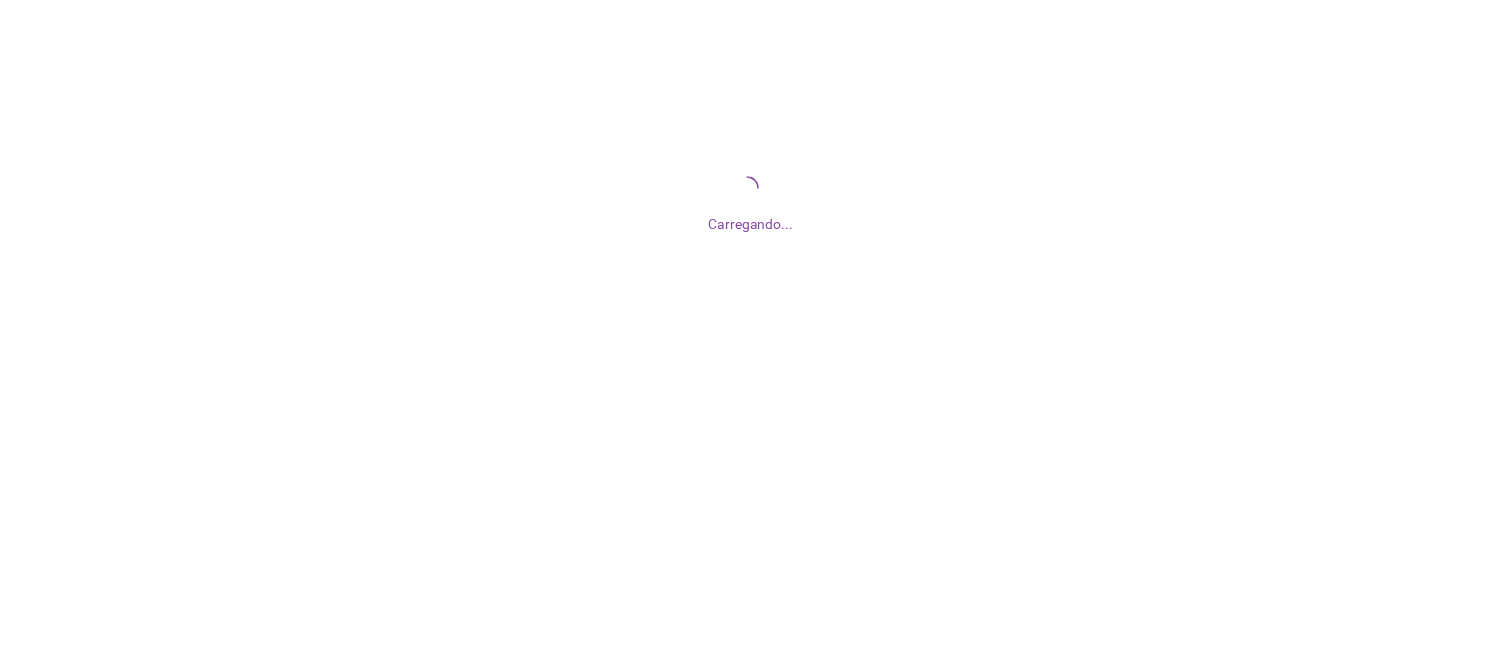 scroll, scrollTop: 0, scrollLeft: 0, axis: both 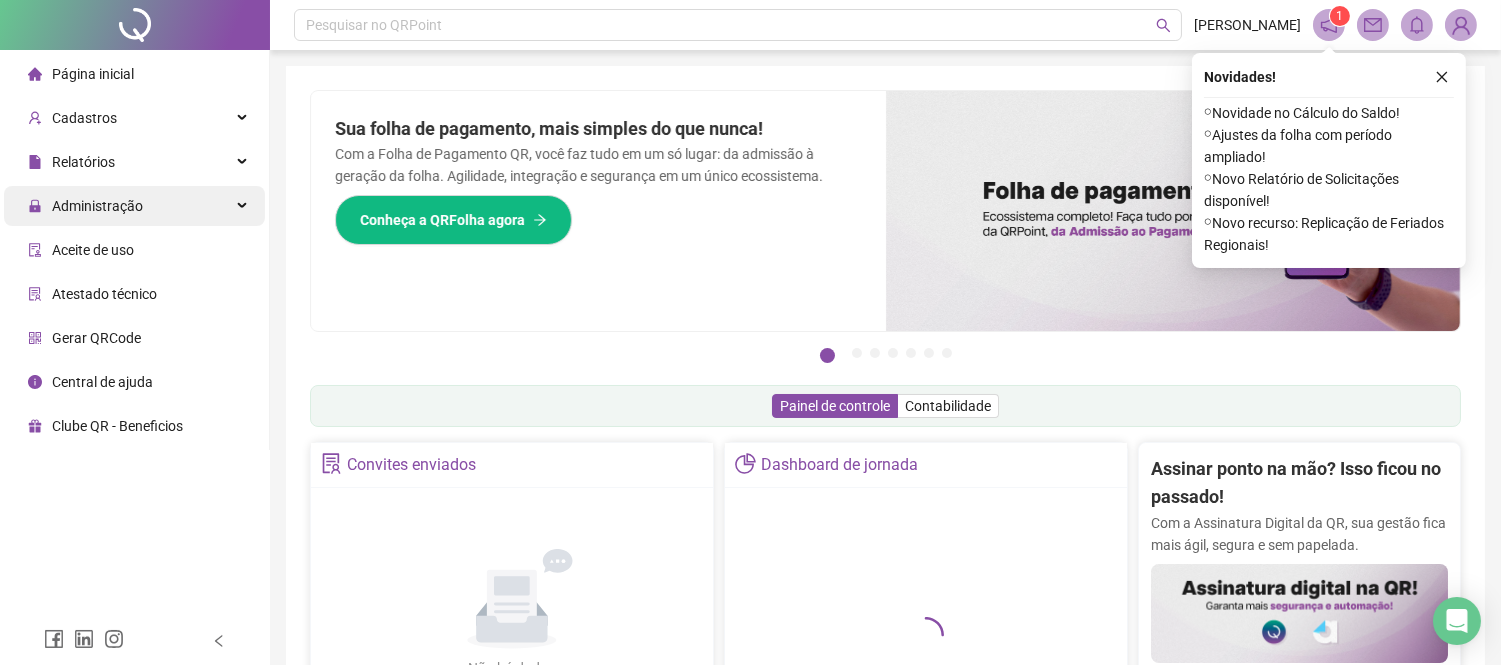 click on "Administração" at bounding box center [97, 206] 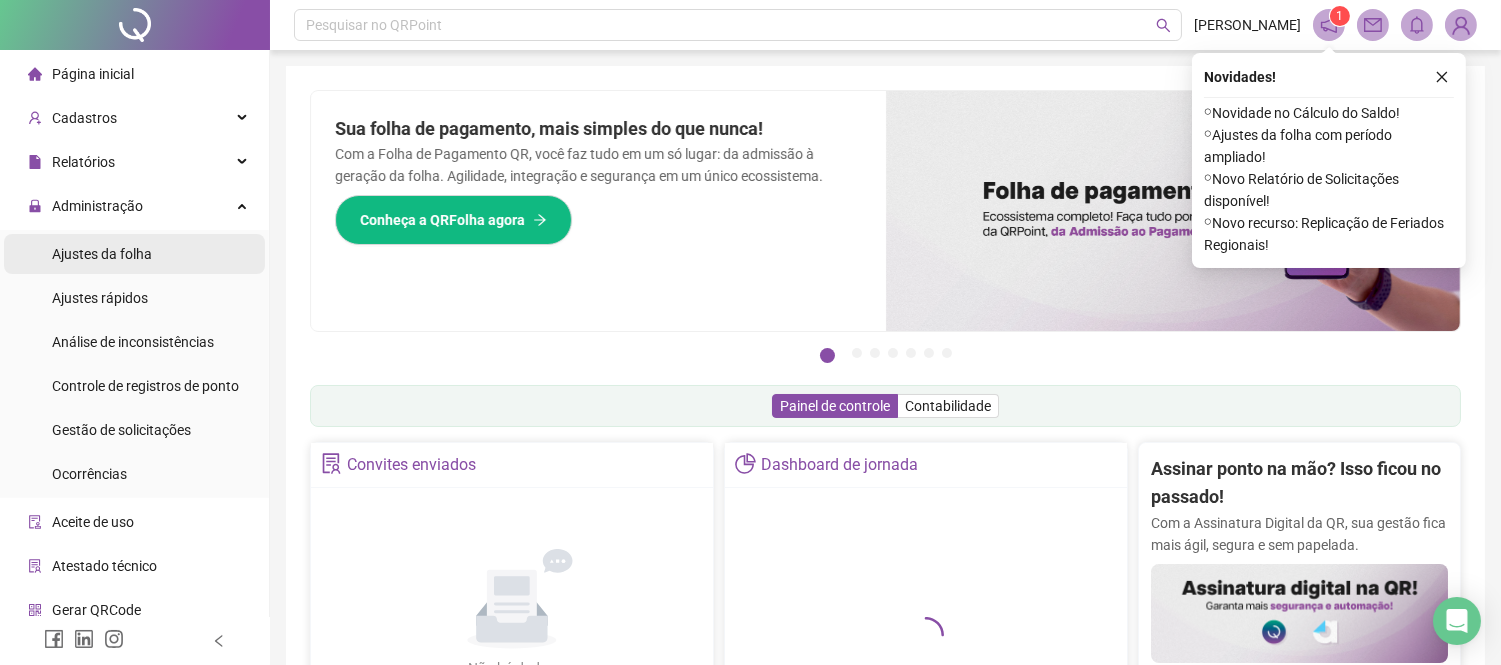 click on "Ajustes da folha" at bounding box center [102, 254] 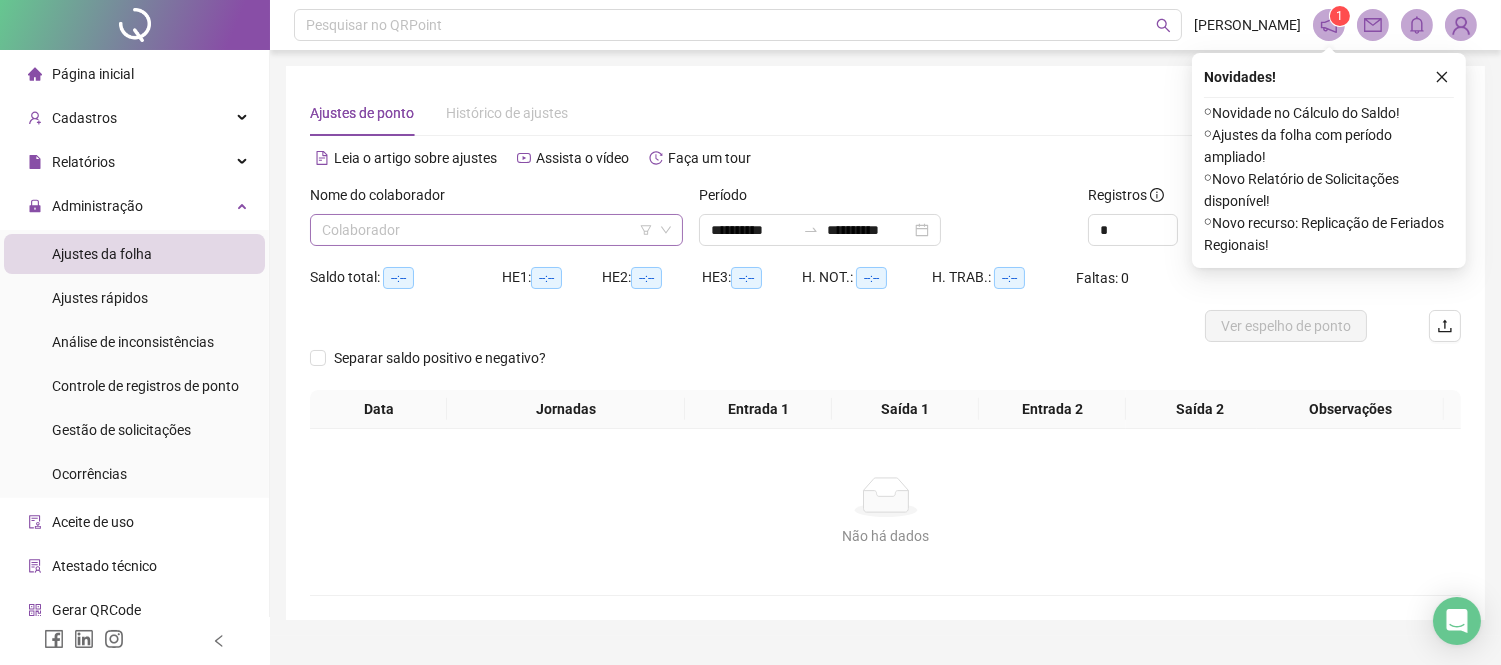 click at bounding box center [490, 230] 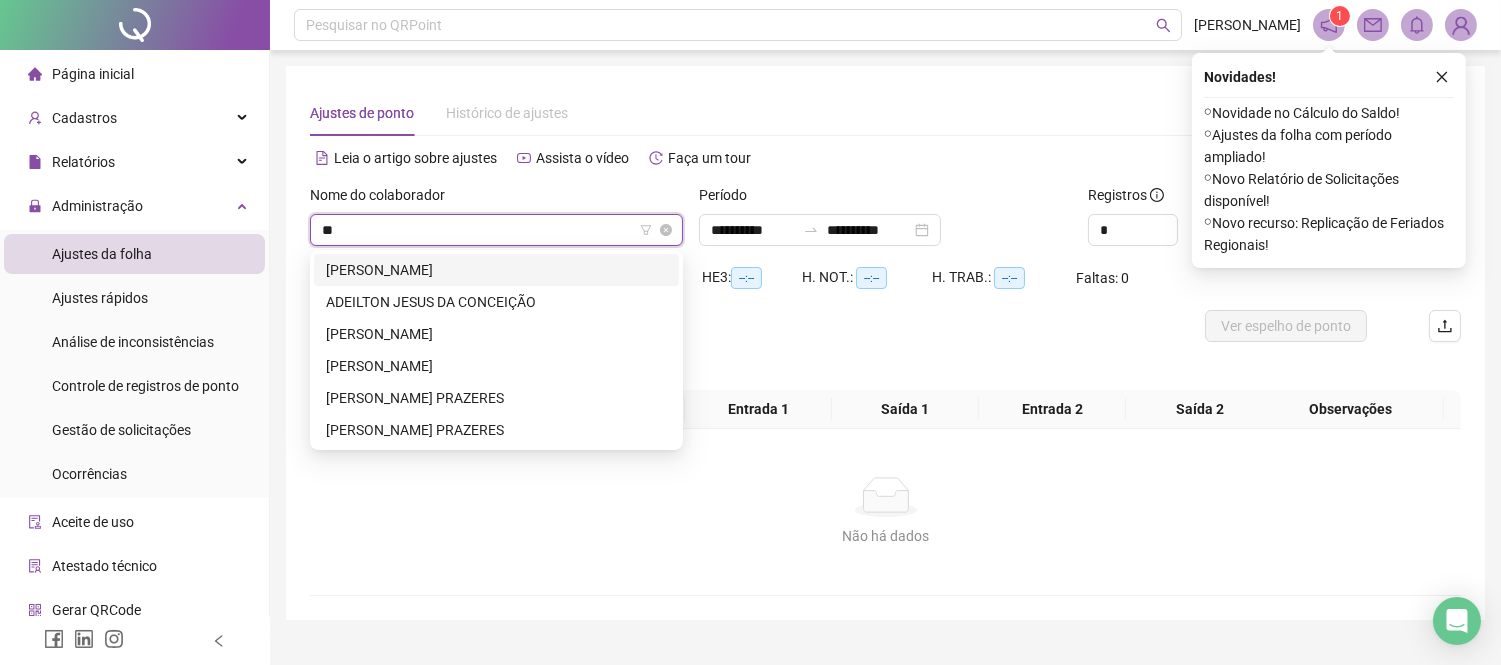 type on "***" 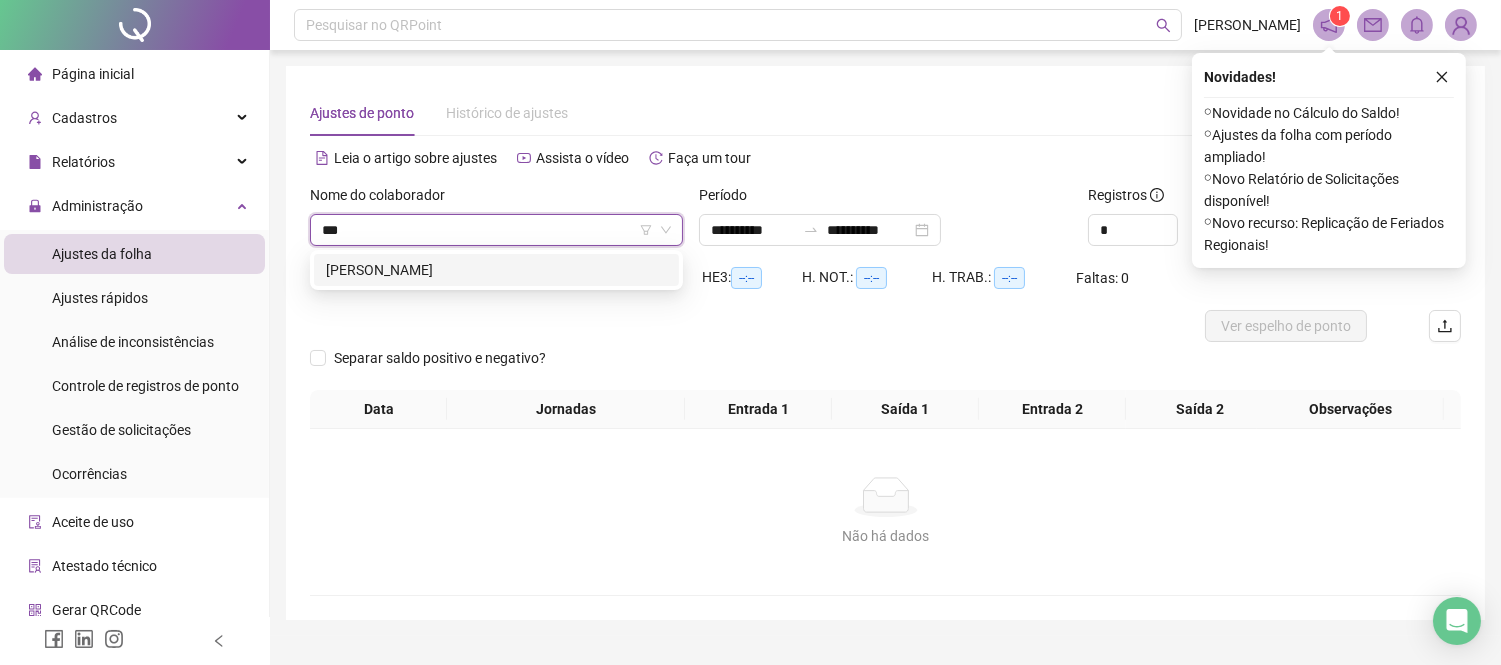 click on "[PERSON_NAME]" at bounding box center (496, 270) 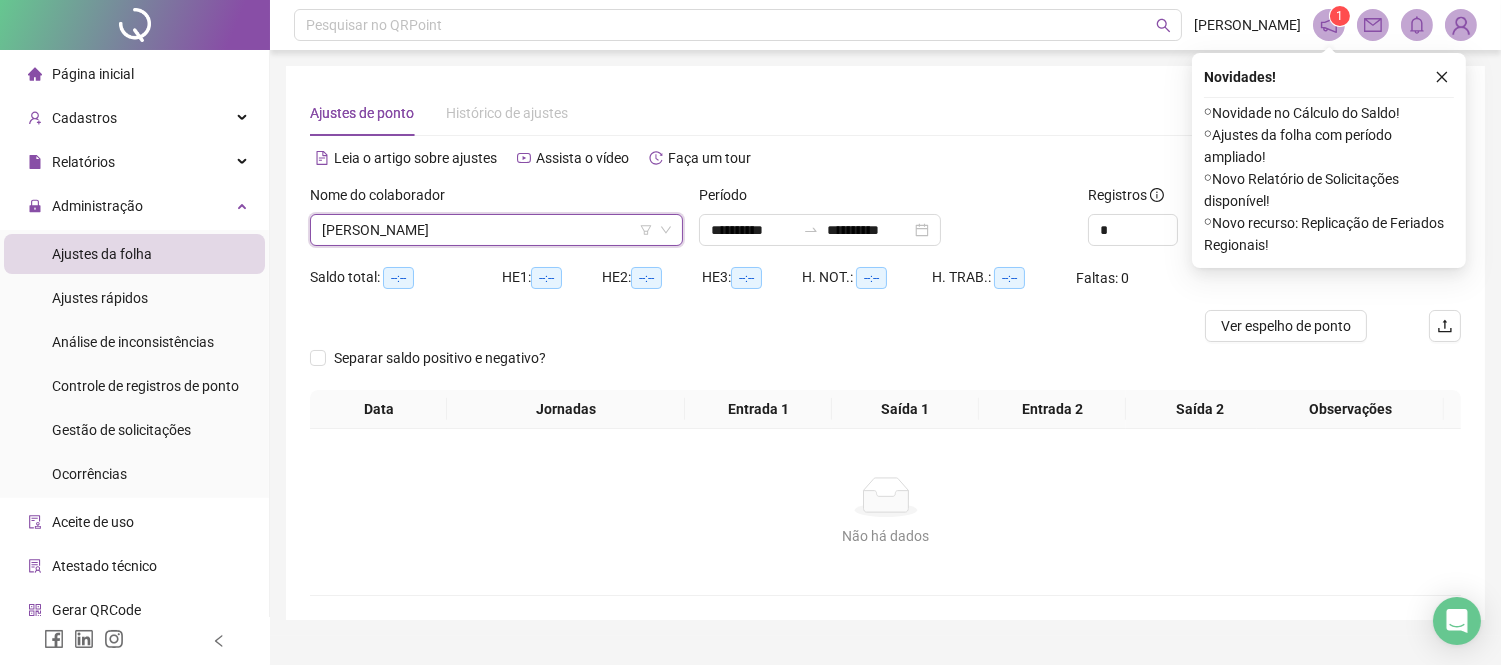 click 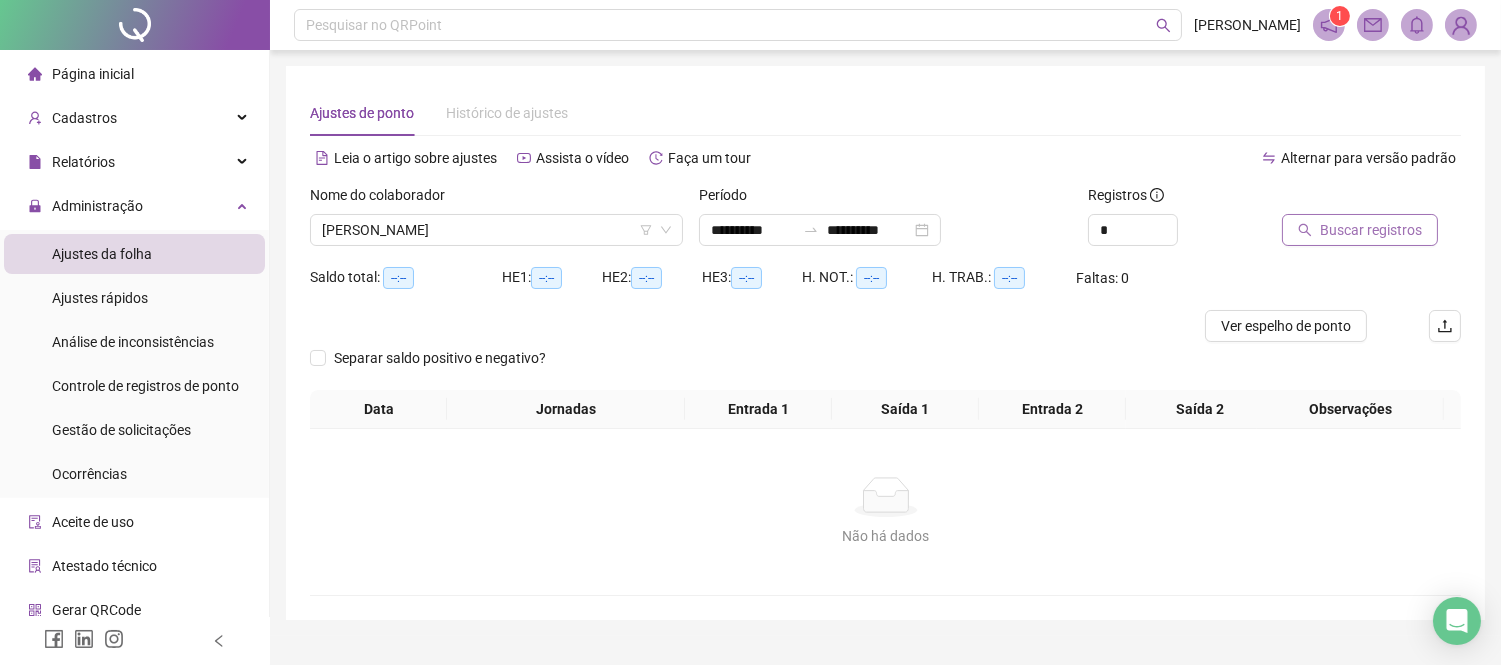 click on "Buscar registros" at bounding box center [1371, 230] 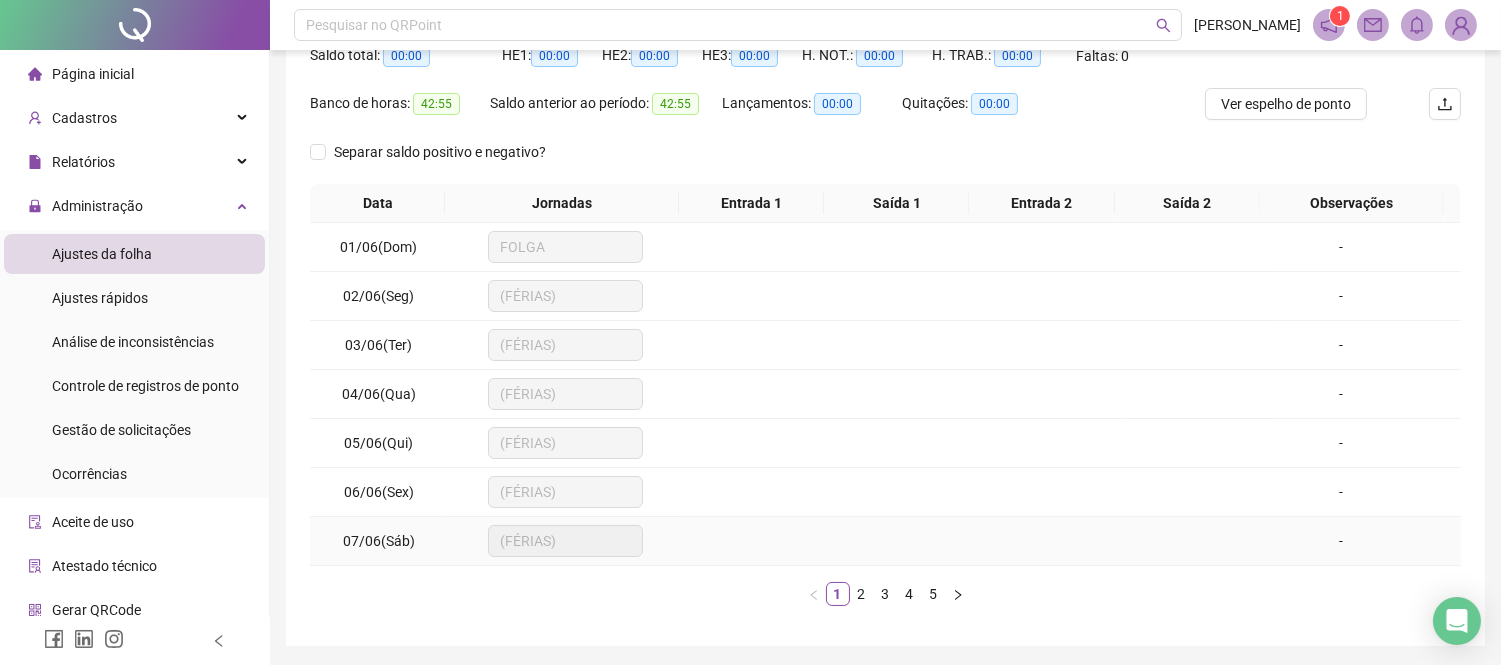 scroll, scrollTop: 288, scrollLeft: 0, axis: vertical 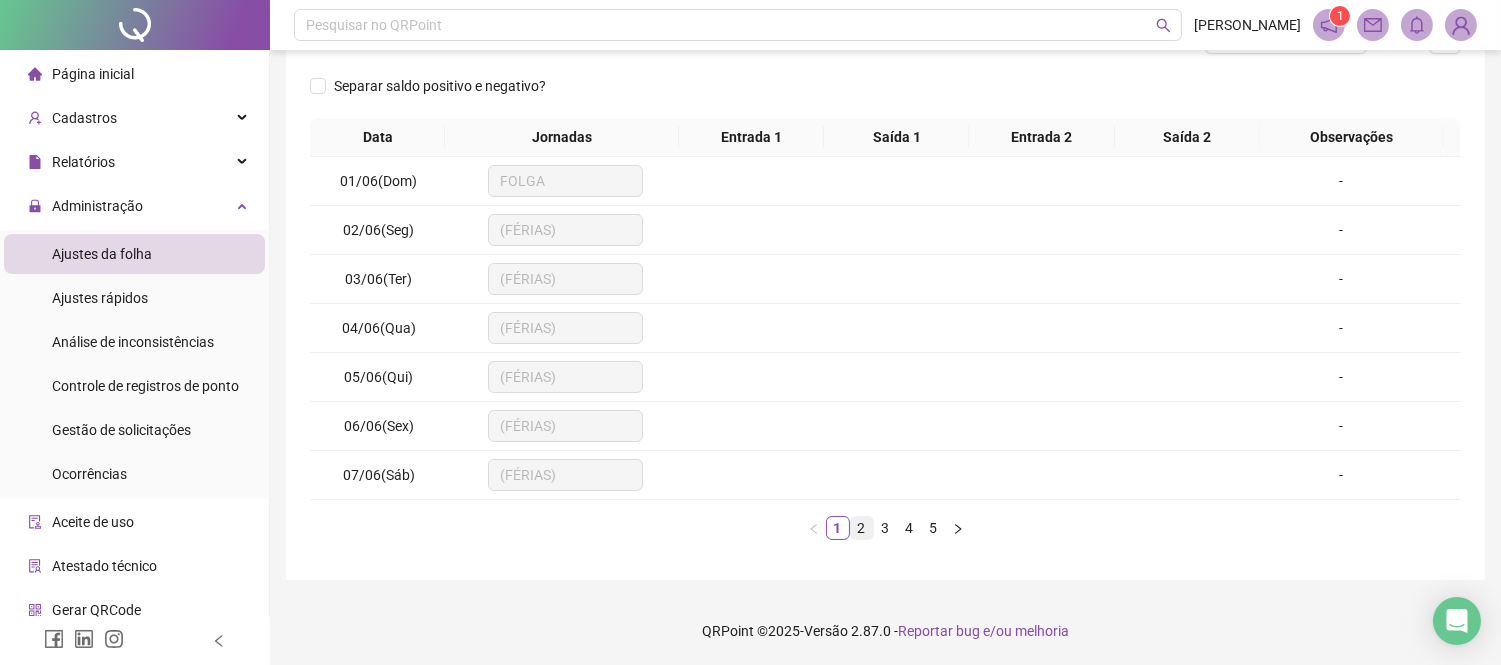 click on "2" at bounding box center [862, 528] 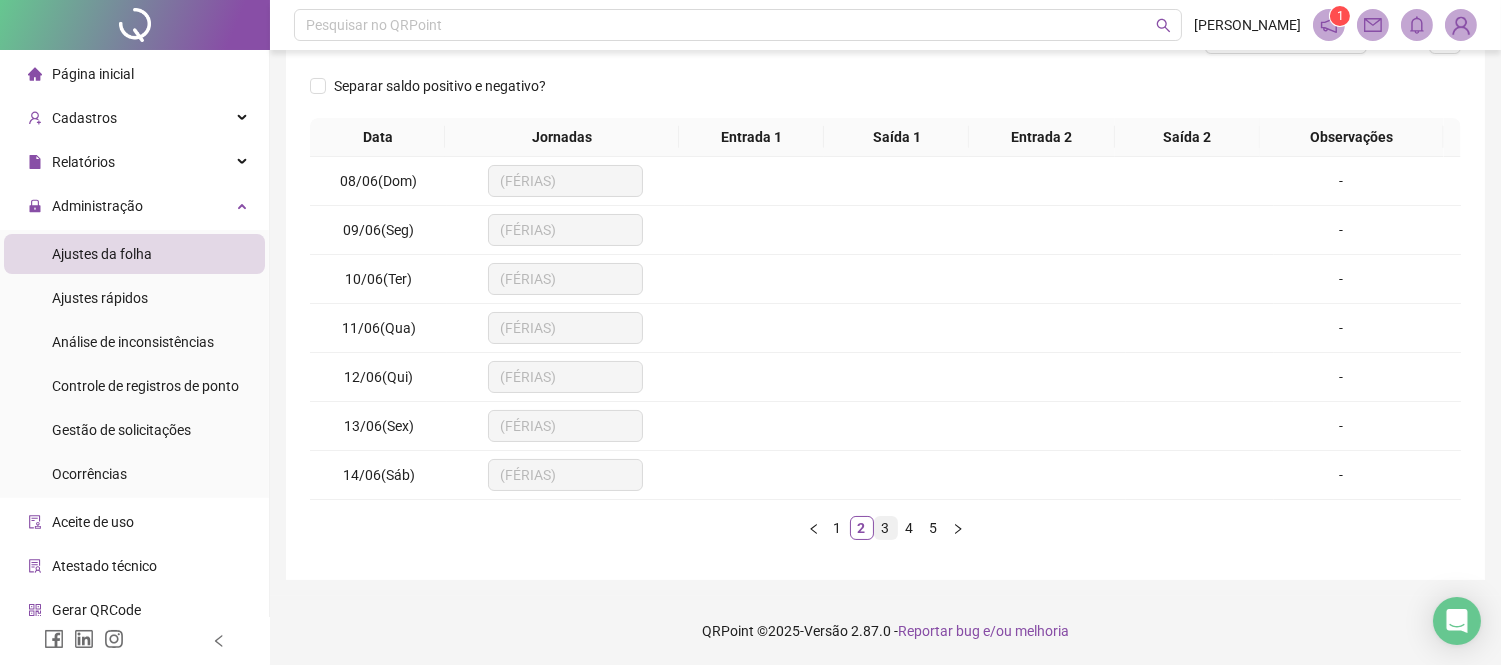 click on "3" at bounding box center [886, 528] 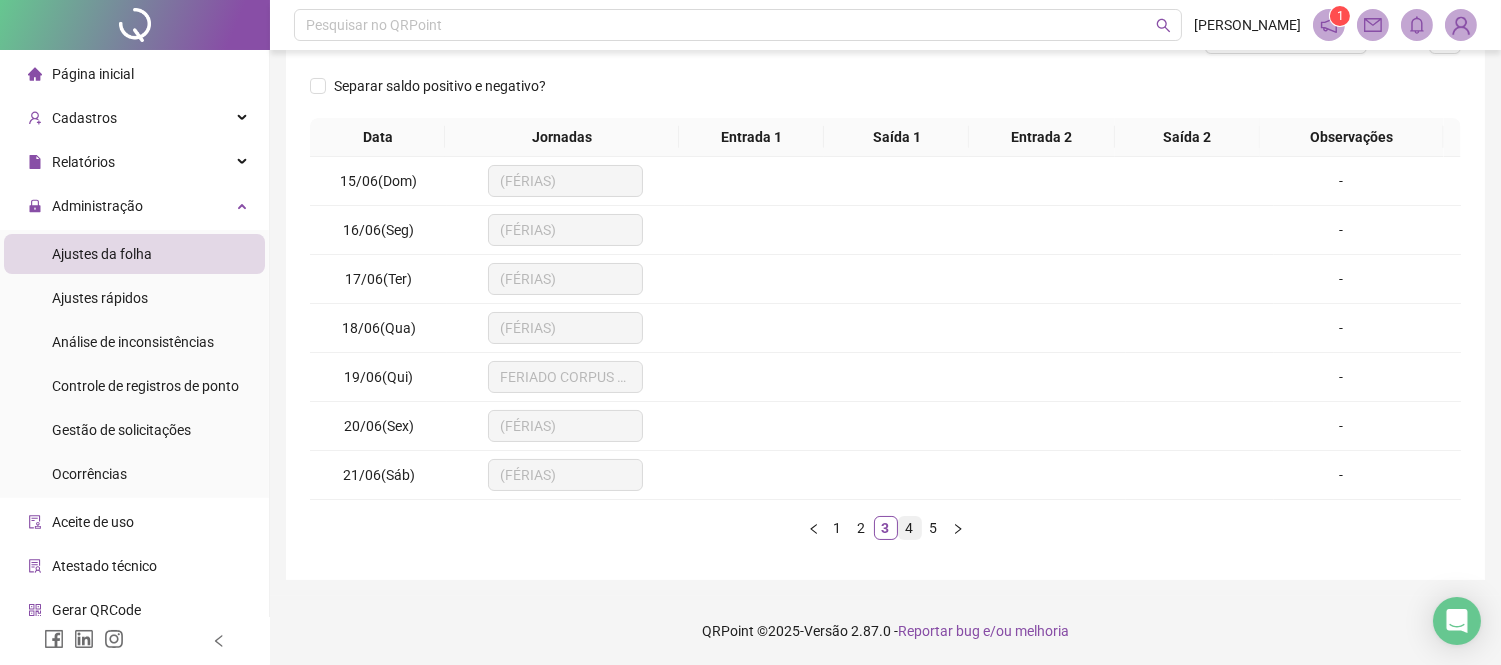 click on "4" at bounding box center (910, 528) 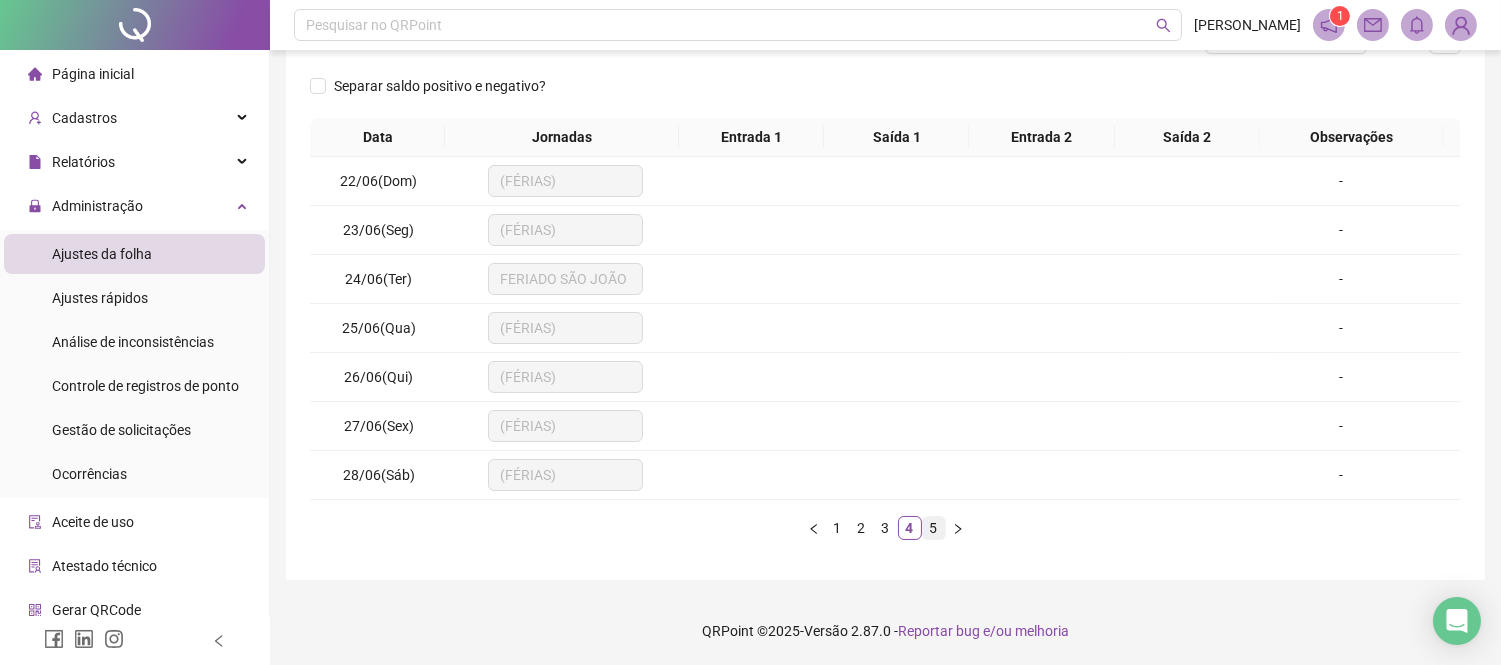 click on "5" at bounding box center [934, 528] 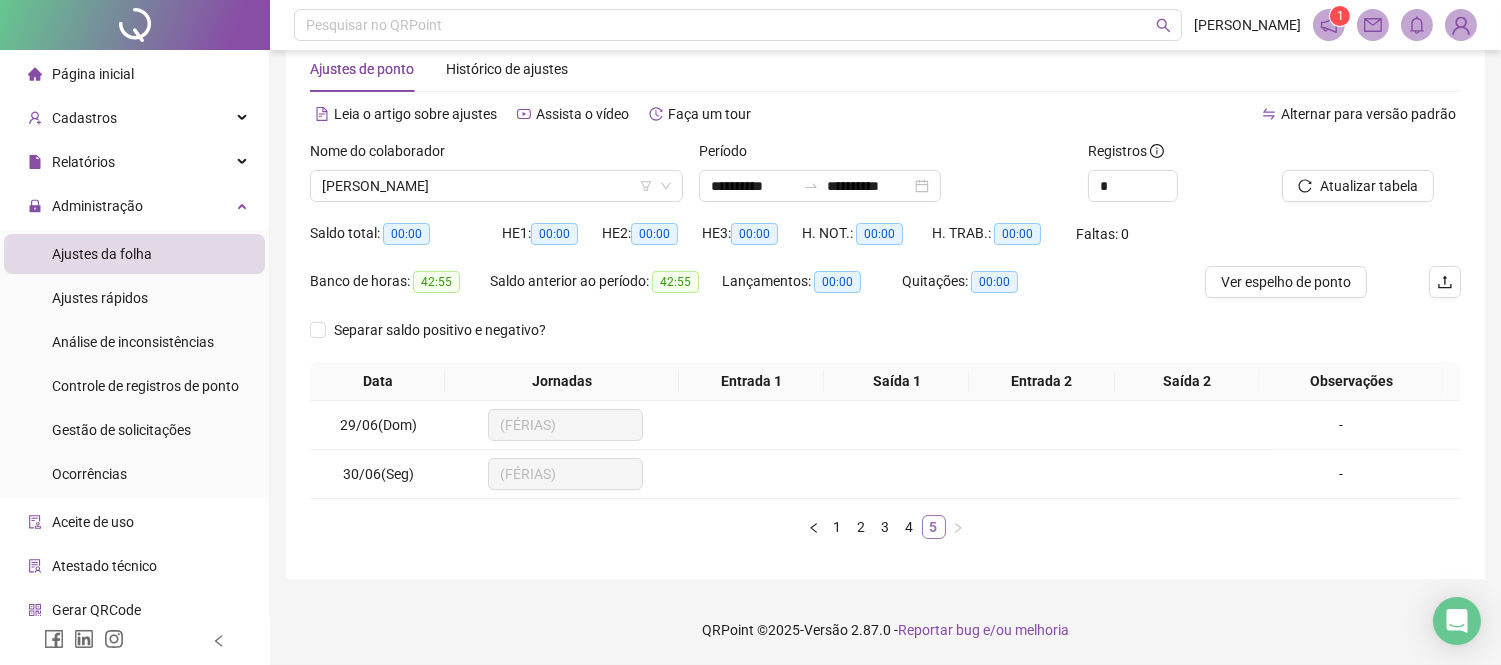 scroll, scrollTop: 43, scrollLeft: 0, axis: vertical 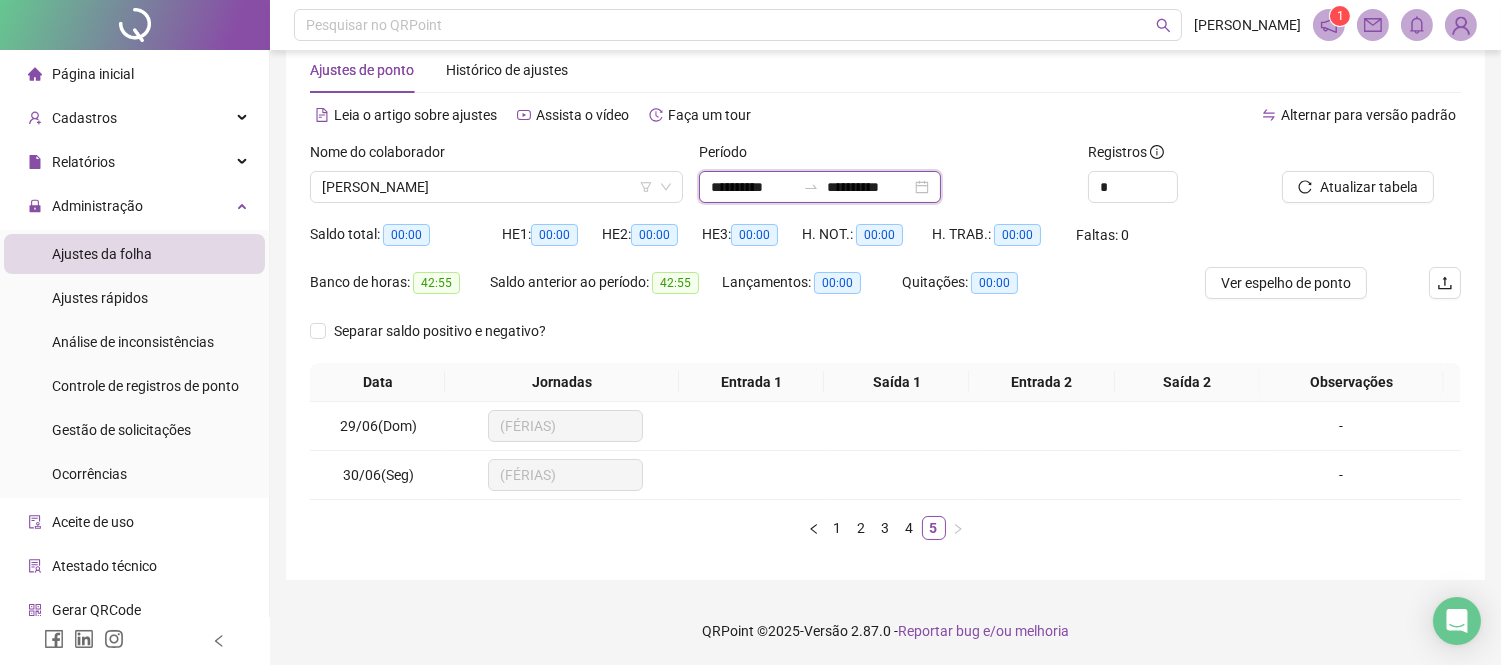 click on "**********" at bounding box center [753, 187] 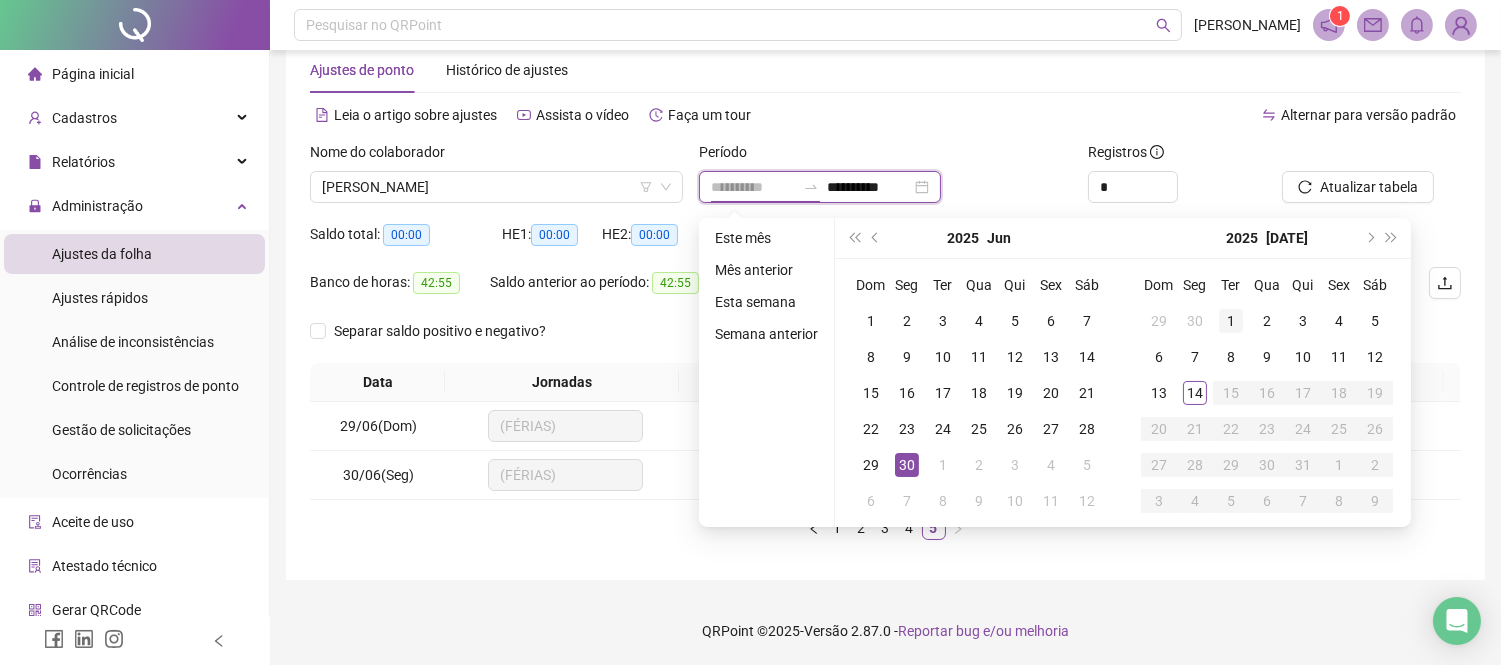 type on "**********" 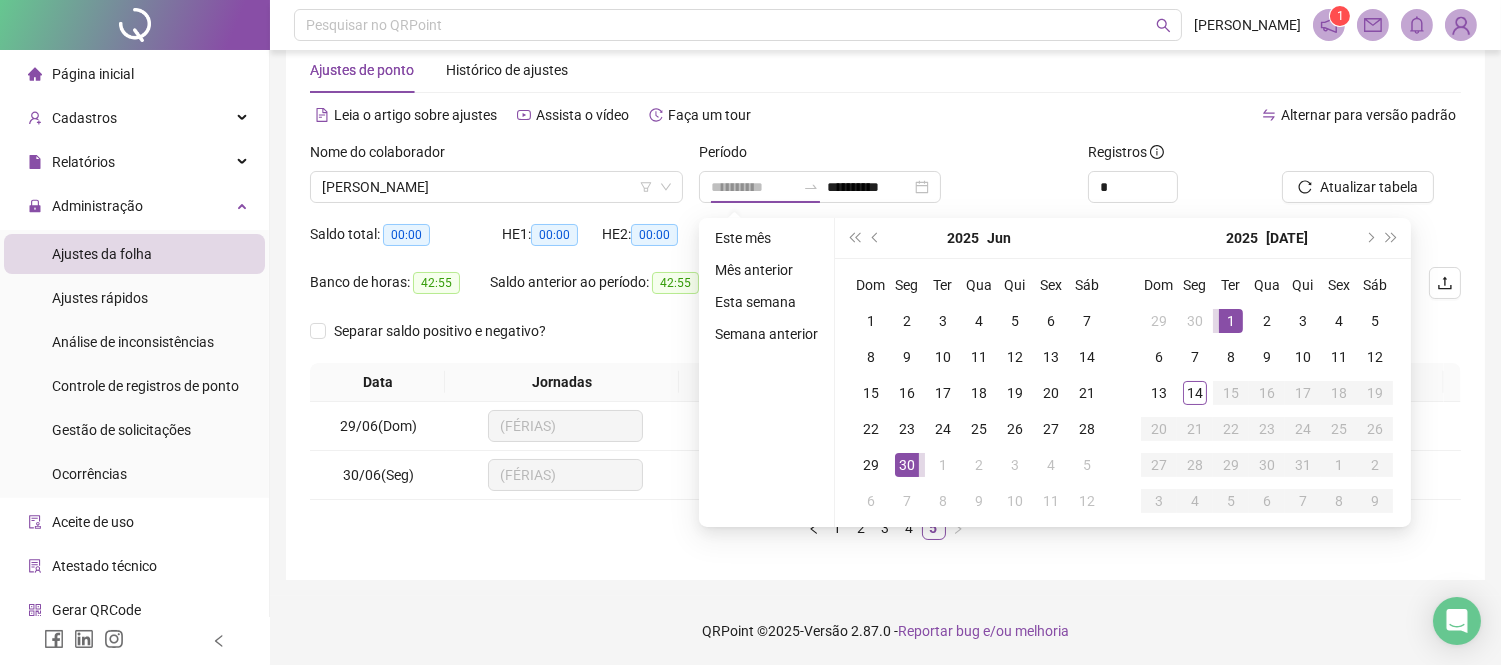 click on "1" at bounding box center [1231, 321] 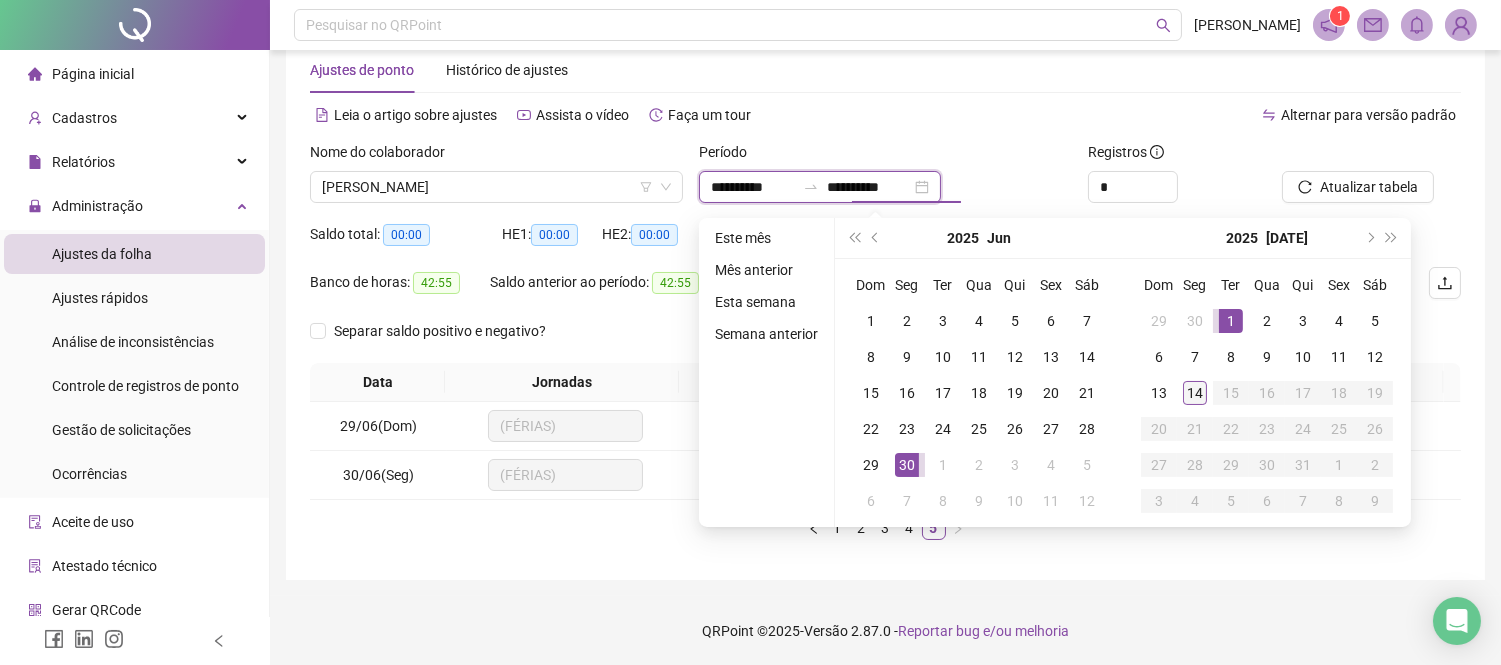 type on "**********" 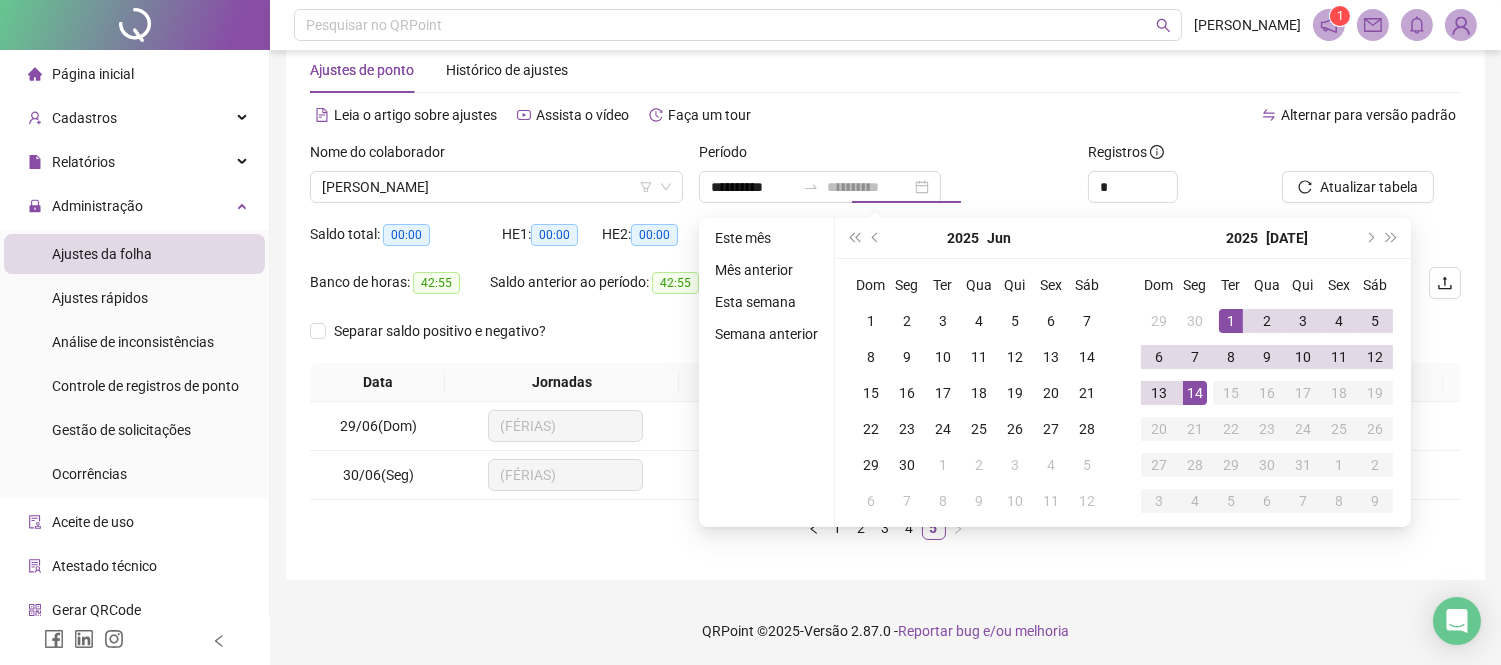 click on "14" at bounding box center [1195, 393] 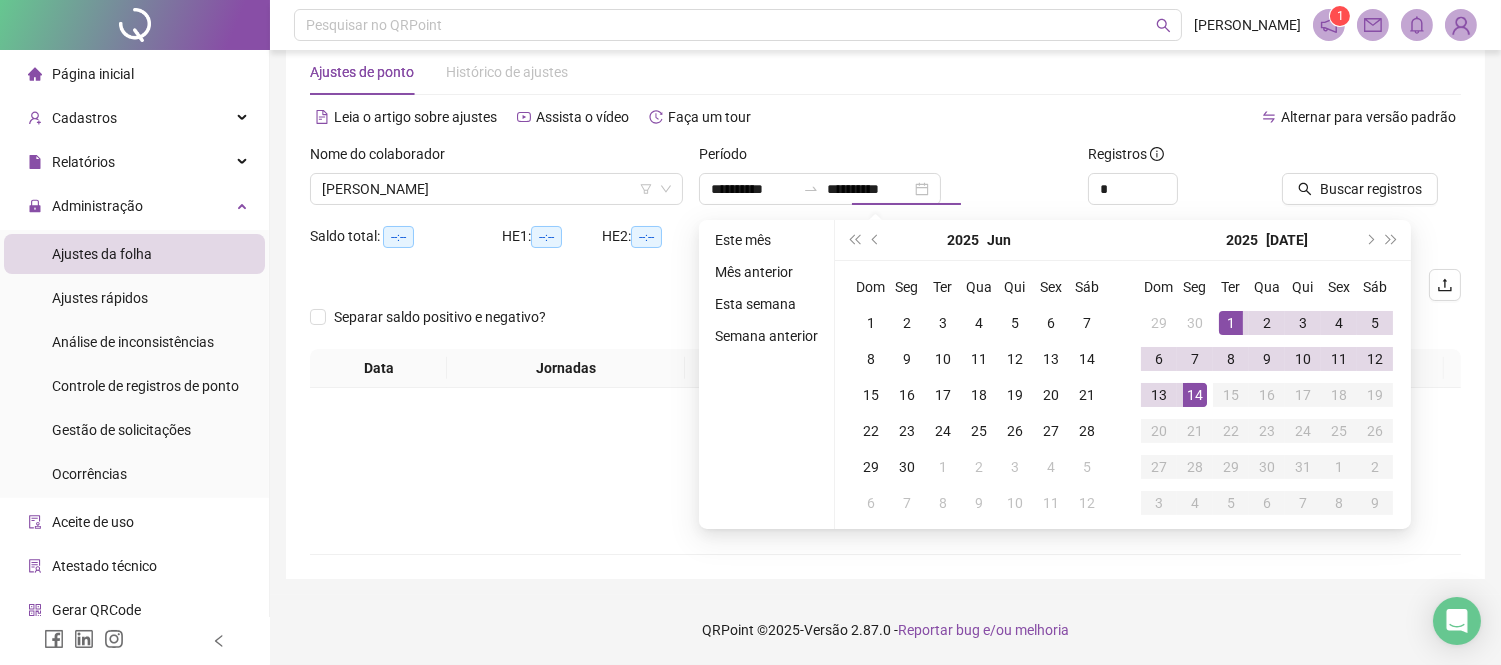 scroll, scrollTop: 40, scrollLeft: 0, axis: vertical 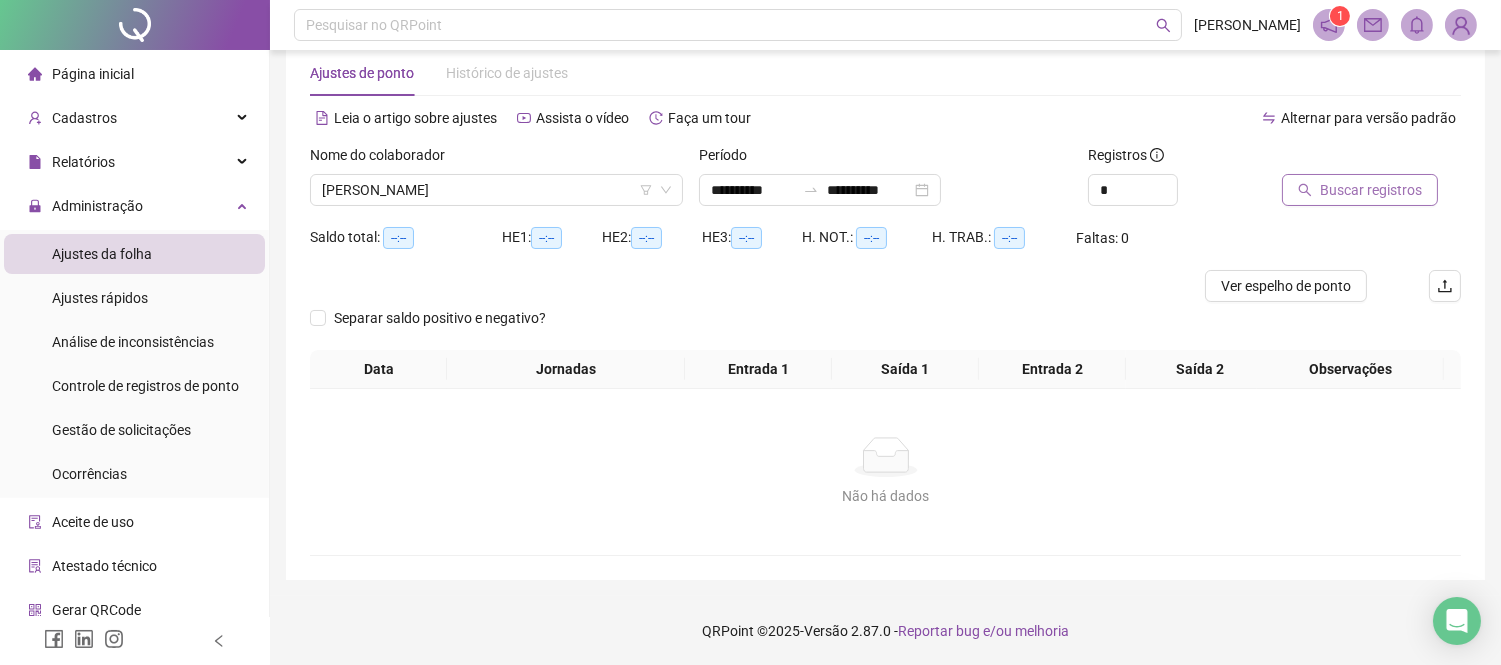 click on "Buscar registros" at bounding box center (1371, 190) 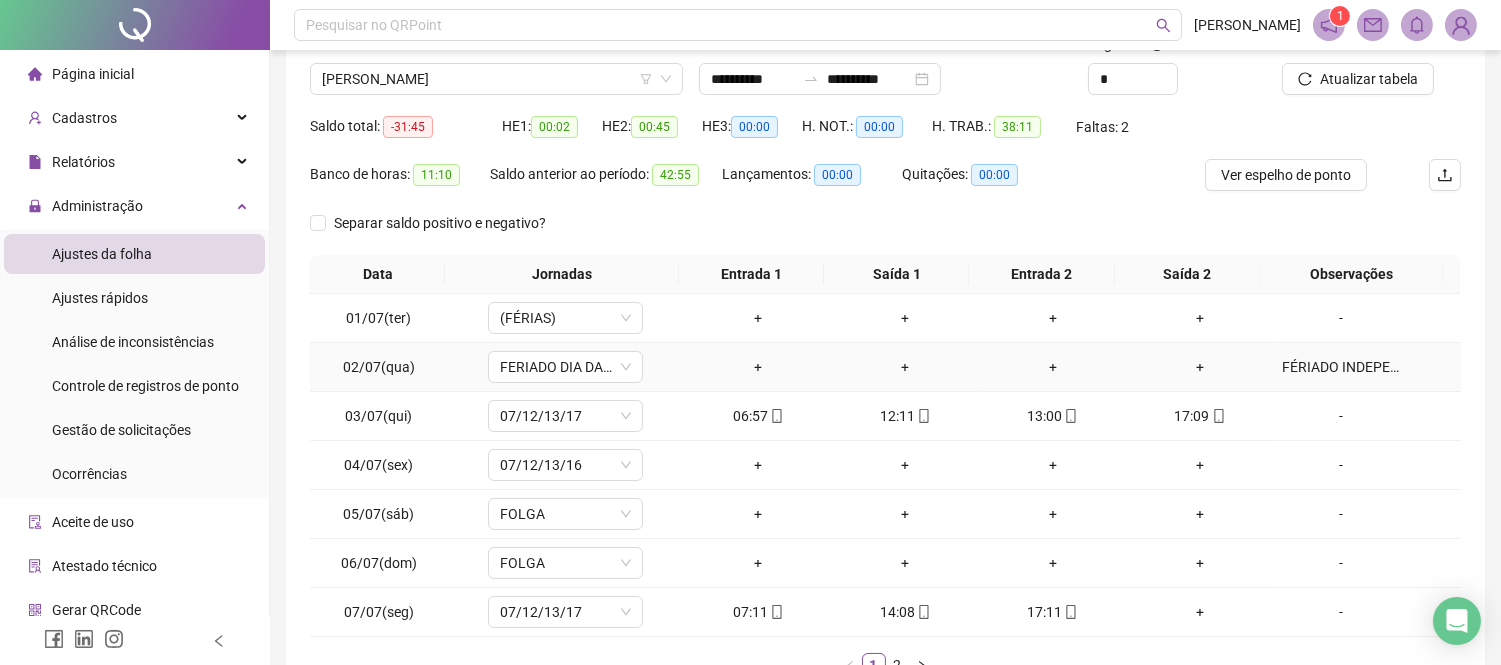 scroll, scrollTop: 262, scrollLeft: 0, axis: vertical 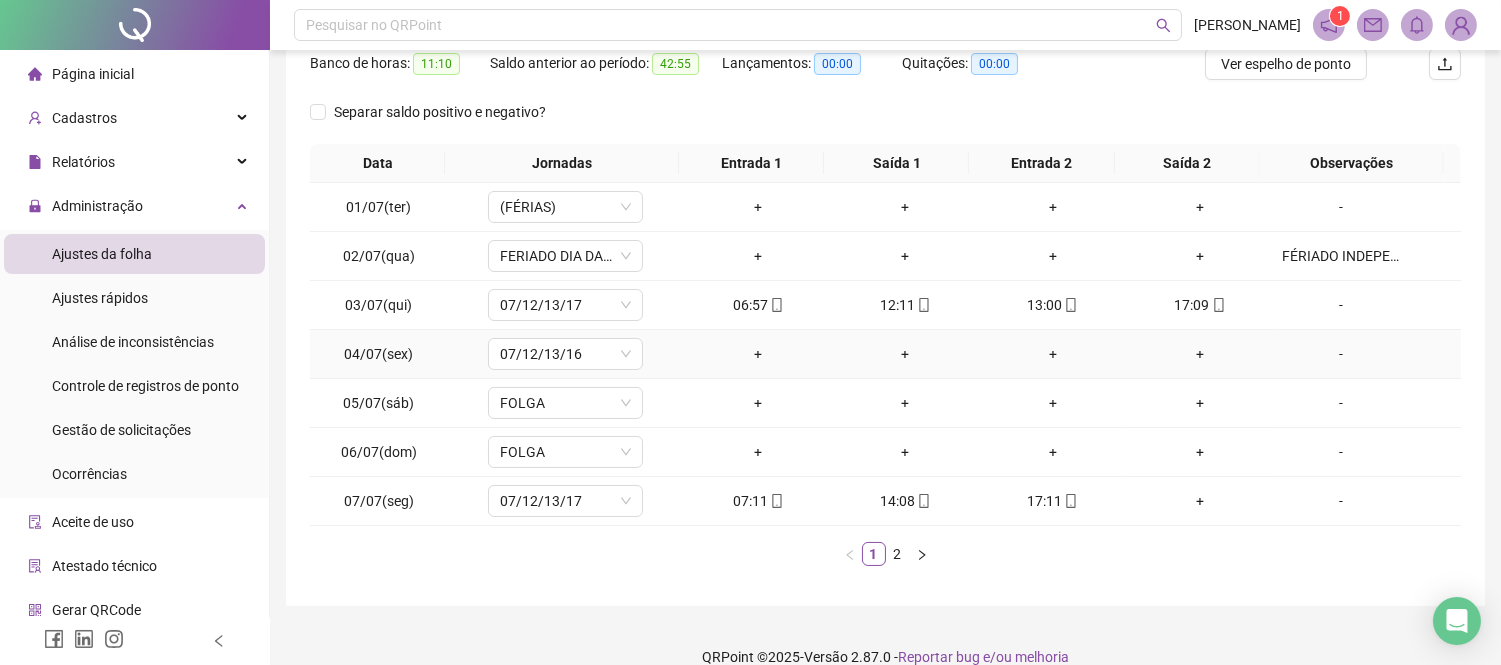 click on "+" at bounding box center (758, 354) 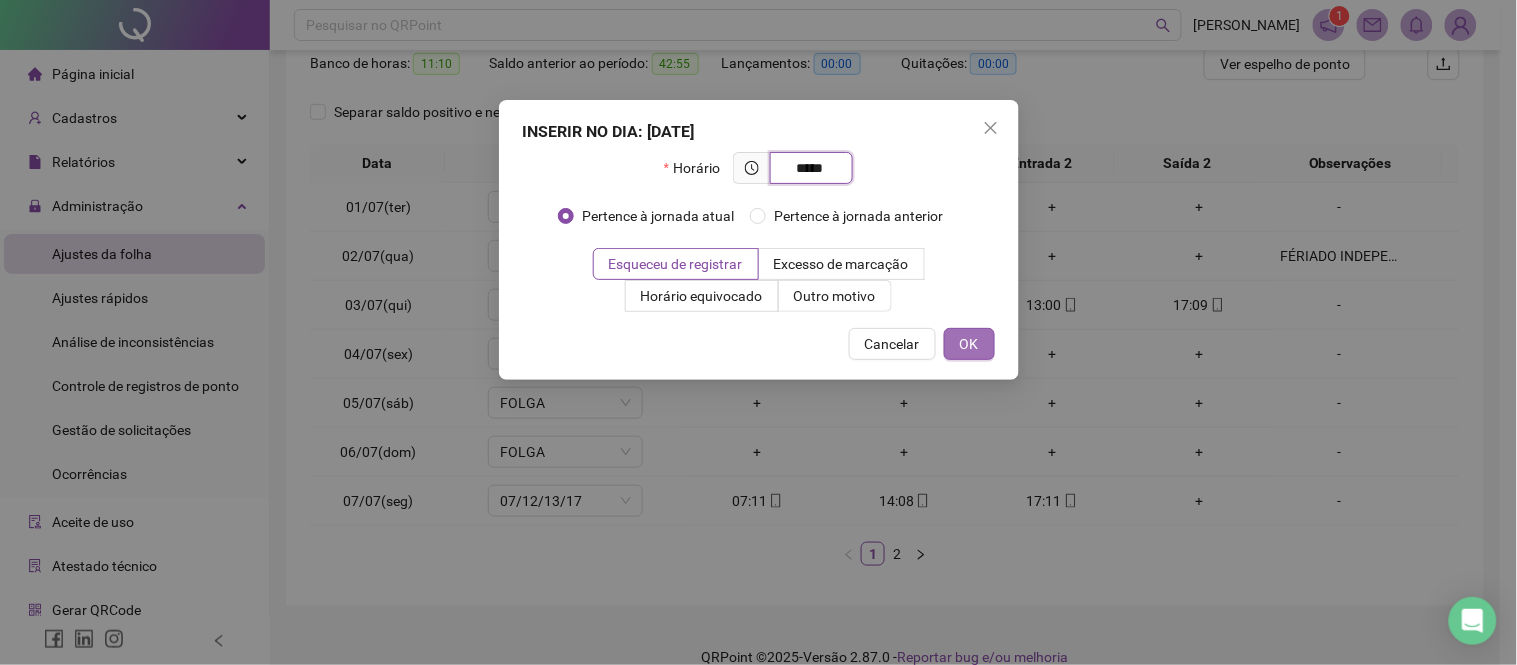 type on "*****" 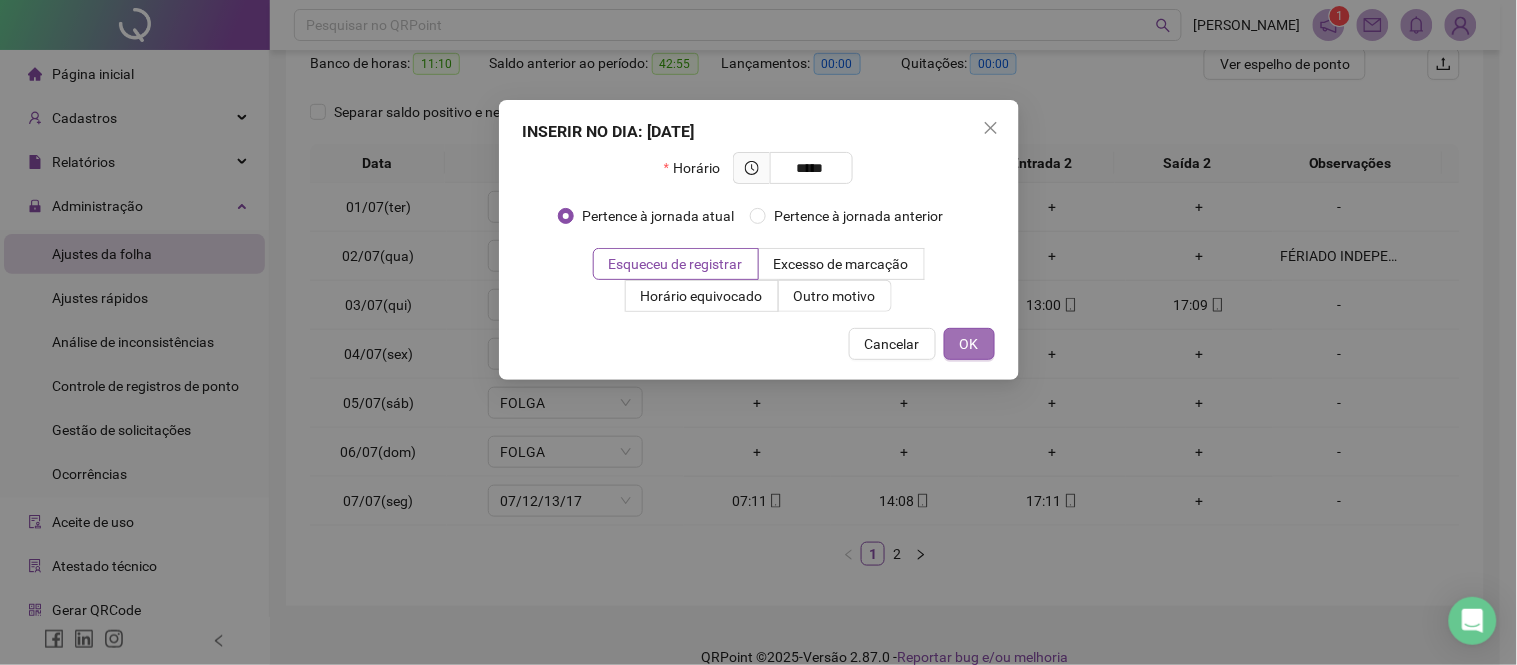 click on "OK" at bounding box center [969, 344] 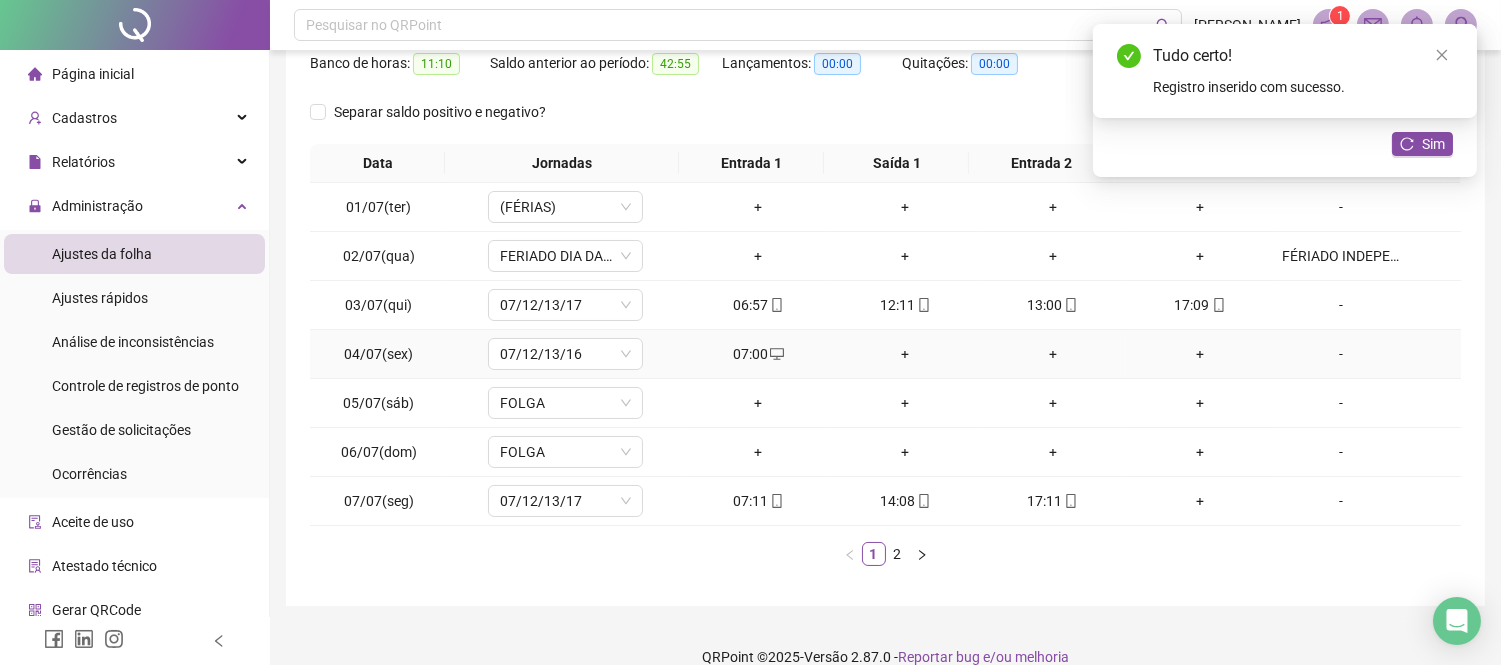 click on "+" at bounding box center (905, 354) 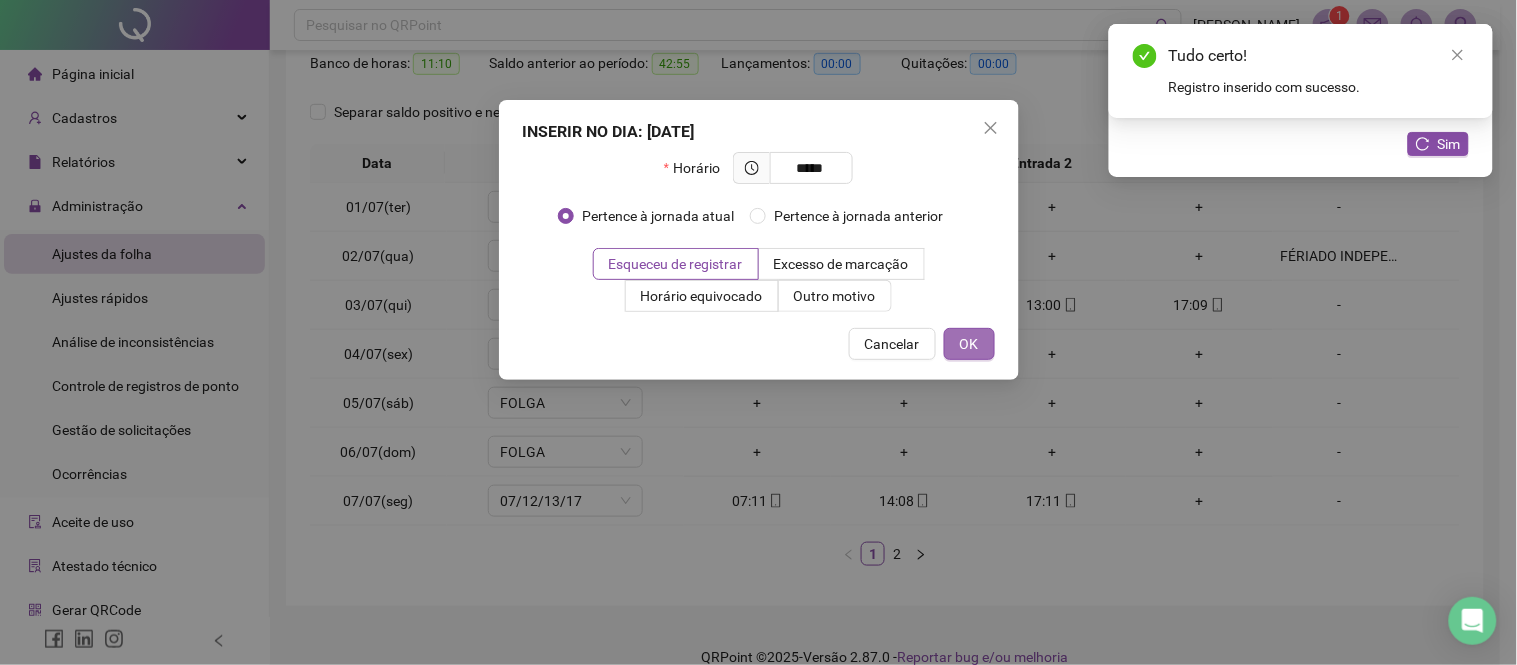 type on "*****" 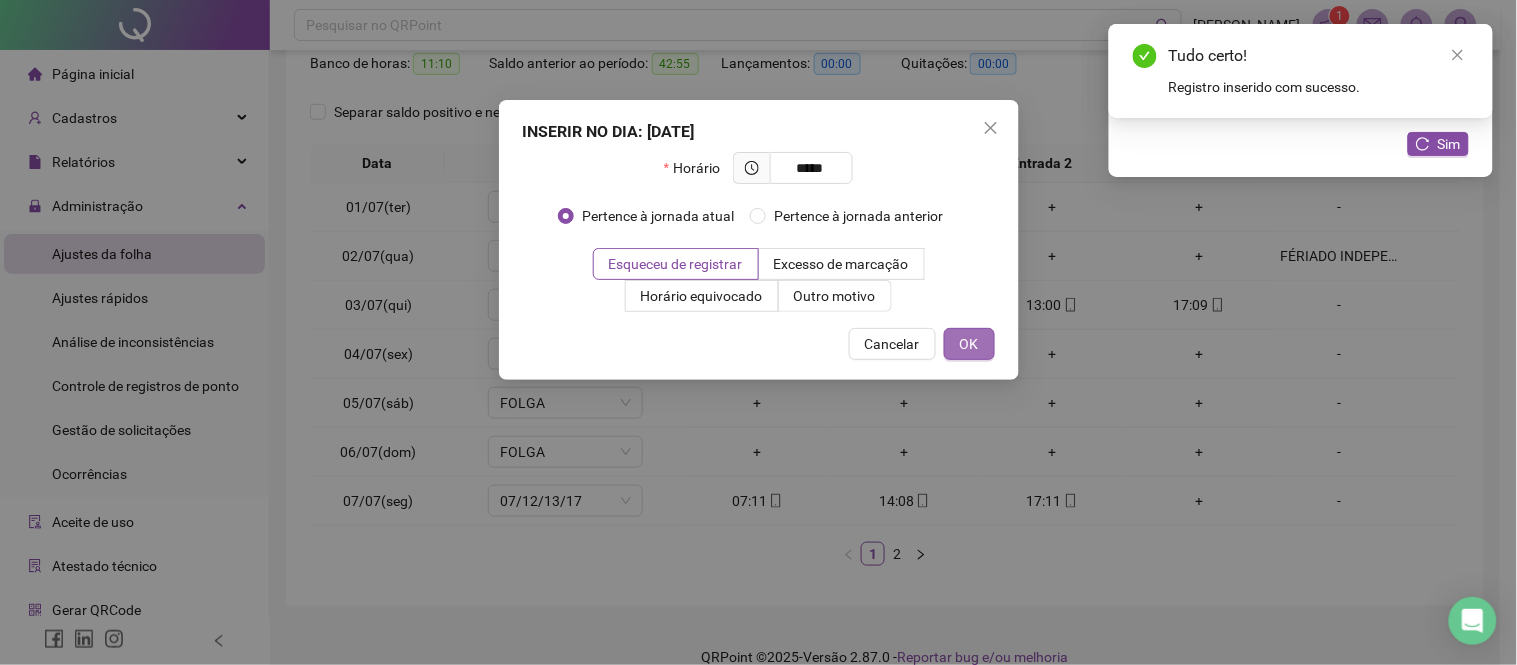 click on "OK" at bounding box center [969, 344] 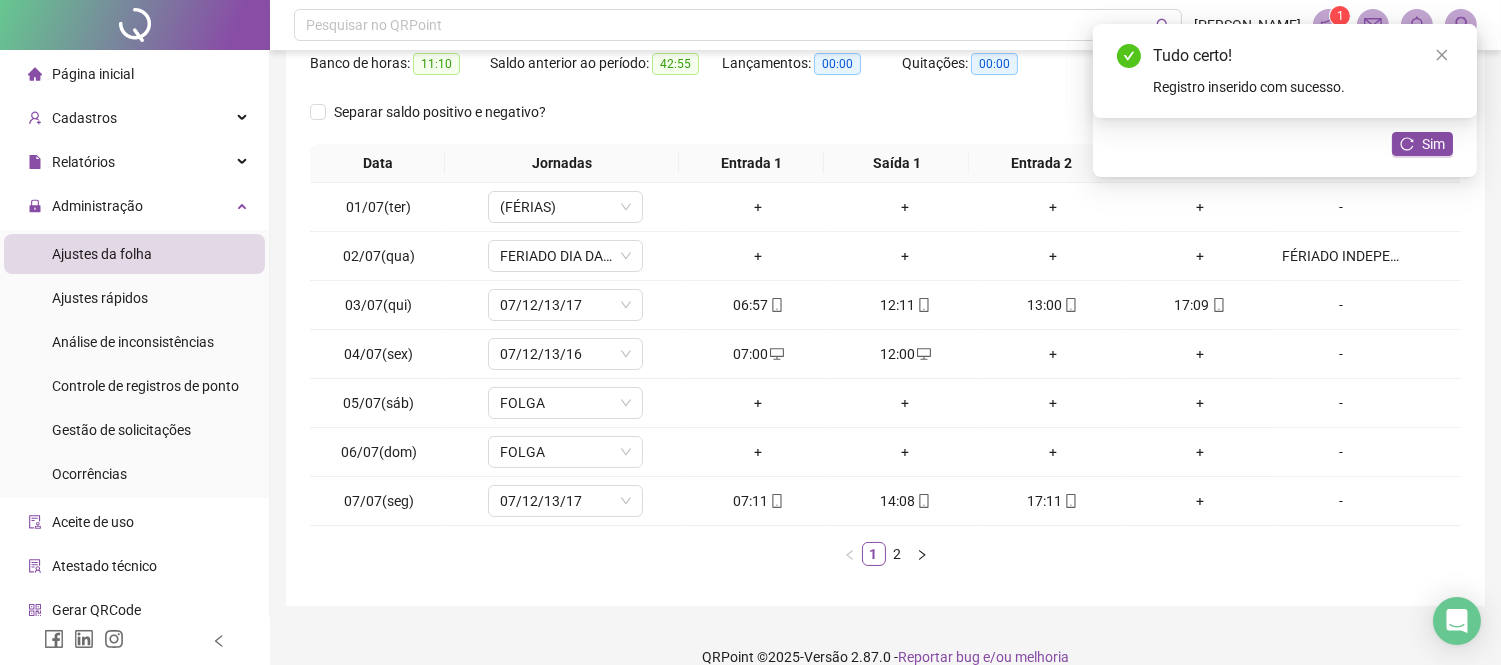 click on "+" at bounding box center [1052, 354] 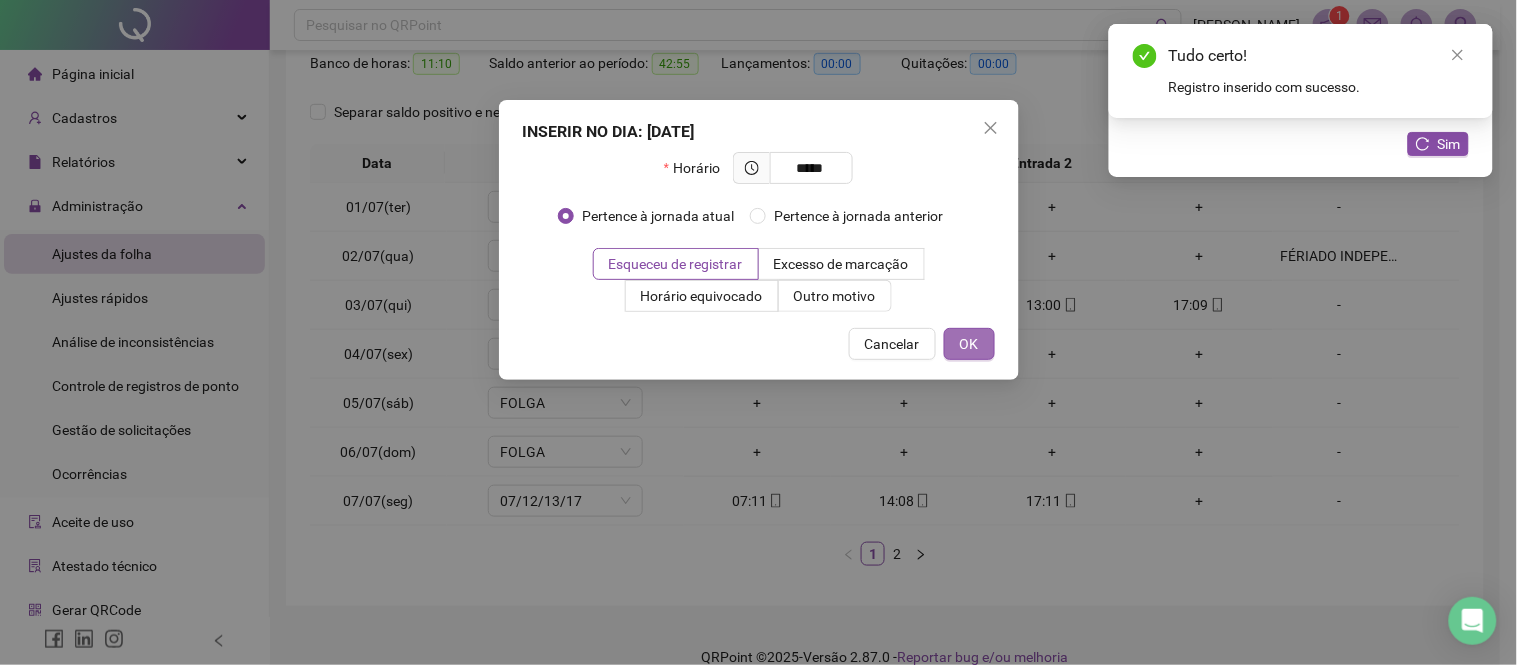 type on "*****" 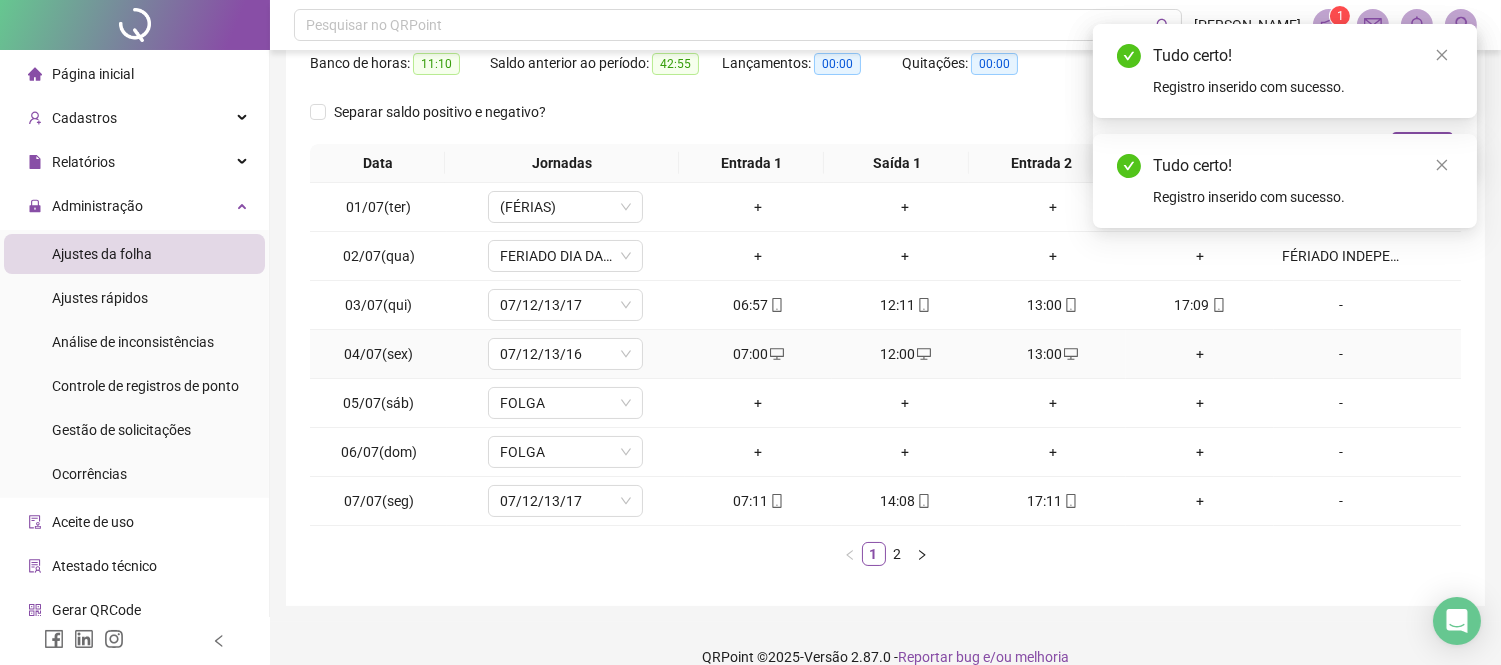 click on "+" at bounding box center [1199, 354] 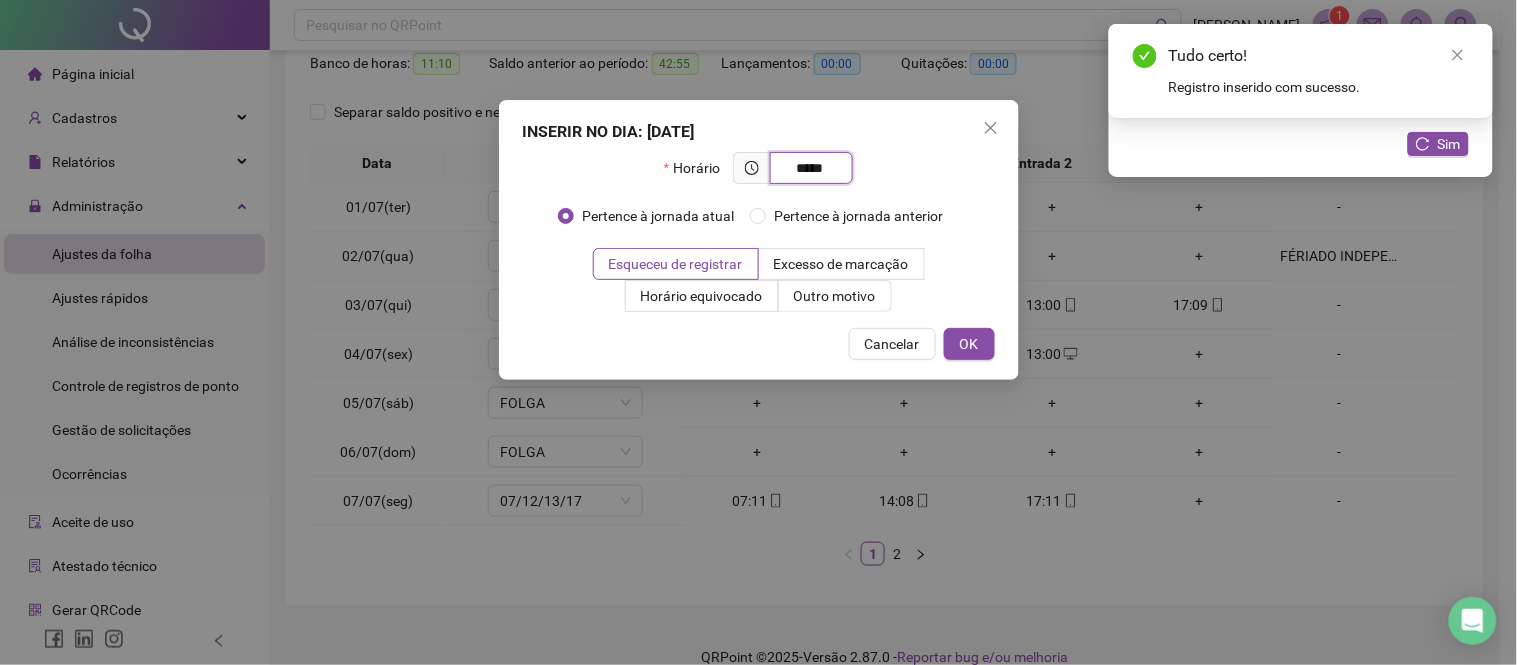 type on "*****" 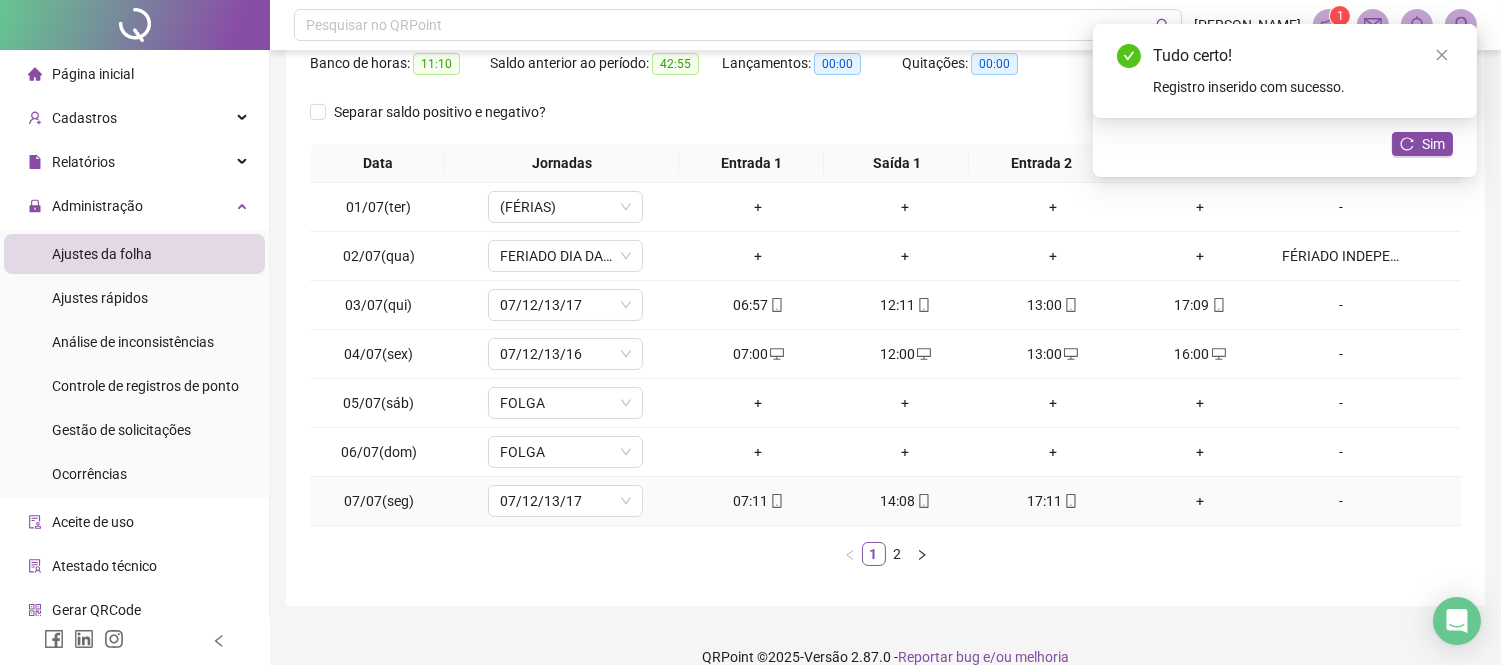 click on "+" at bounding box center [1199, 501] 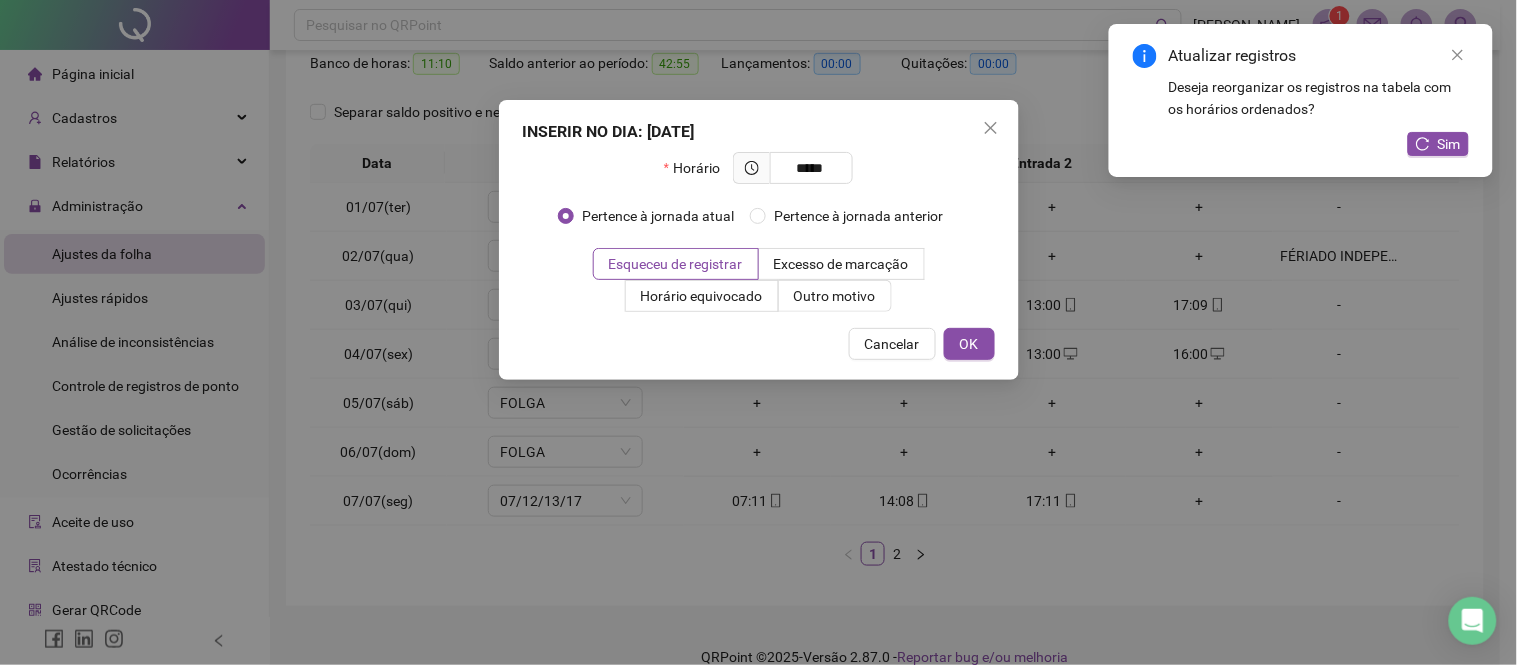type on "*****" 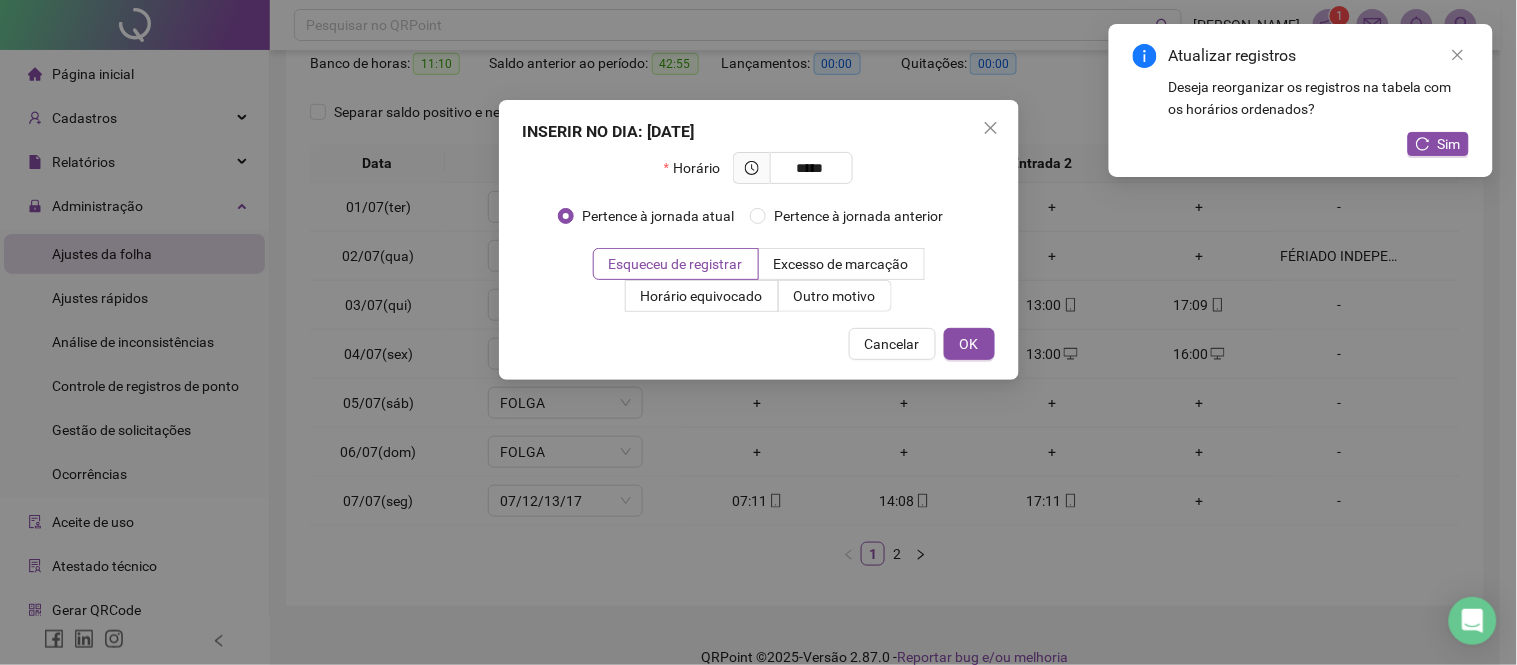 drag, startPoint x: 1250, startPoint y: 520, endPoint x: 1425, endPoint y: 302, distance: 279.55142 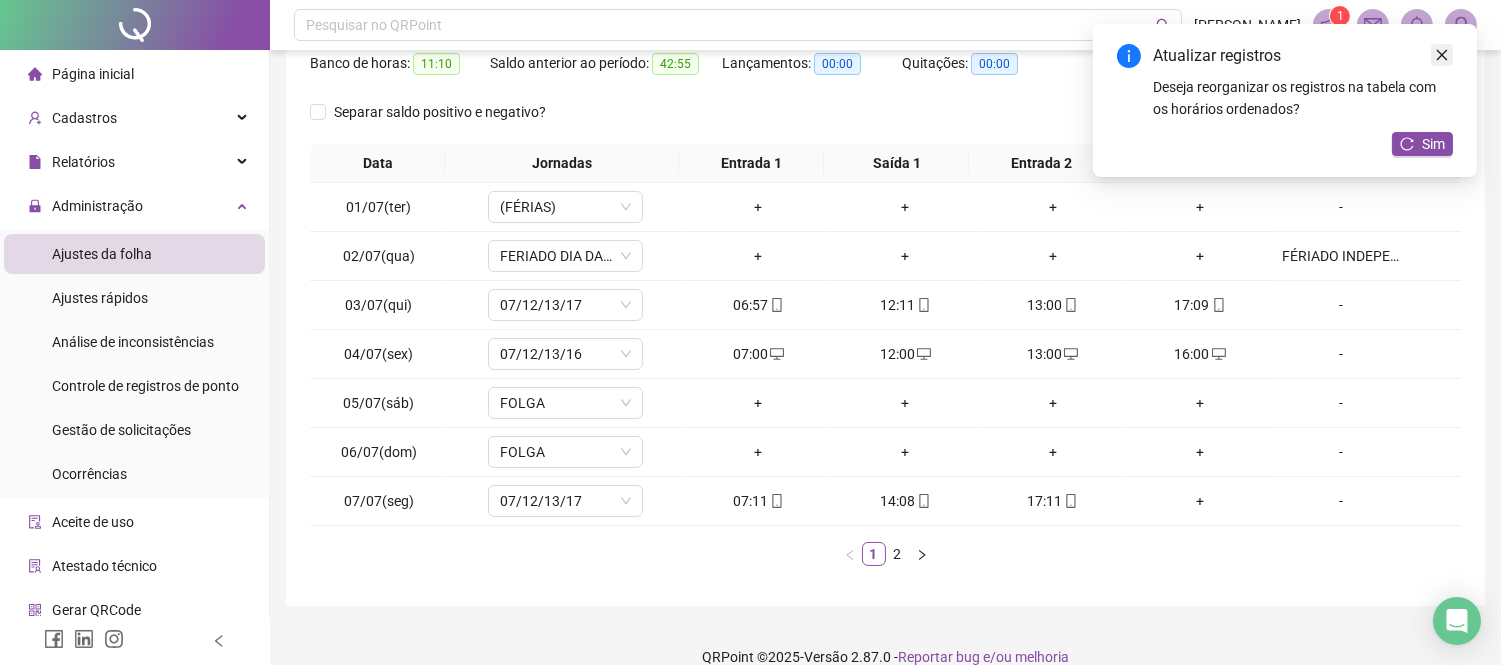 drag, startPoint x: 1426, startPoint y: 143, endPoint x: 1444, endPoint y: 53, distance: 91.78235 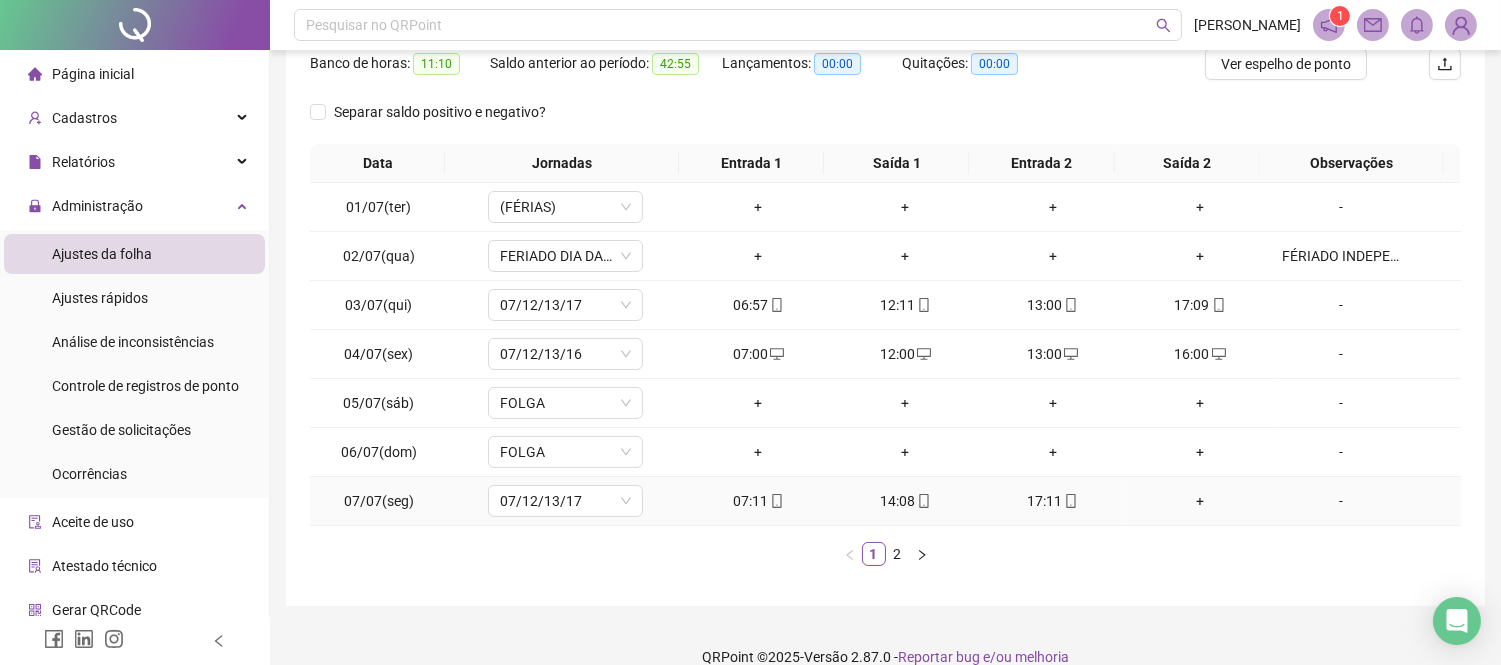 click on "+" at bounding box center (1199, 501) 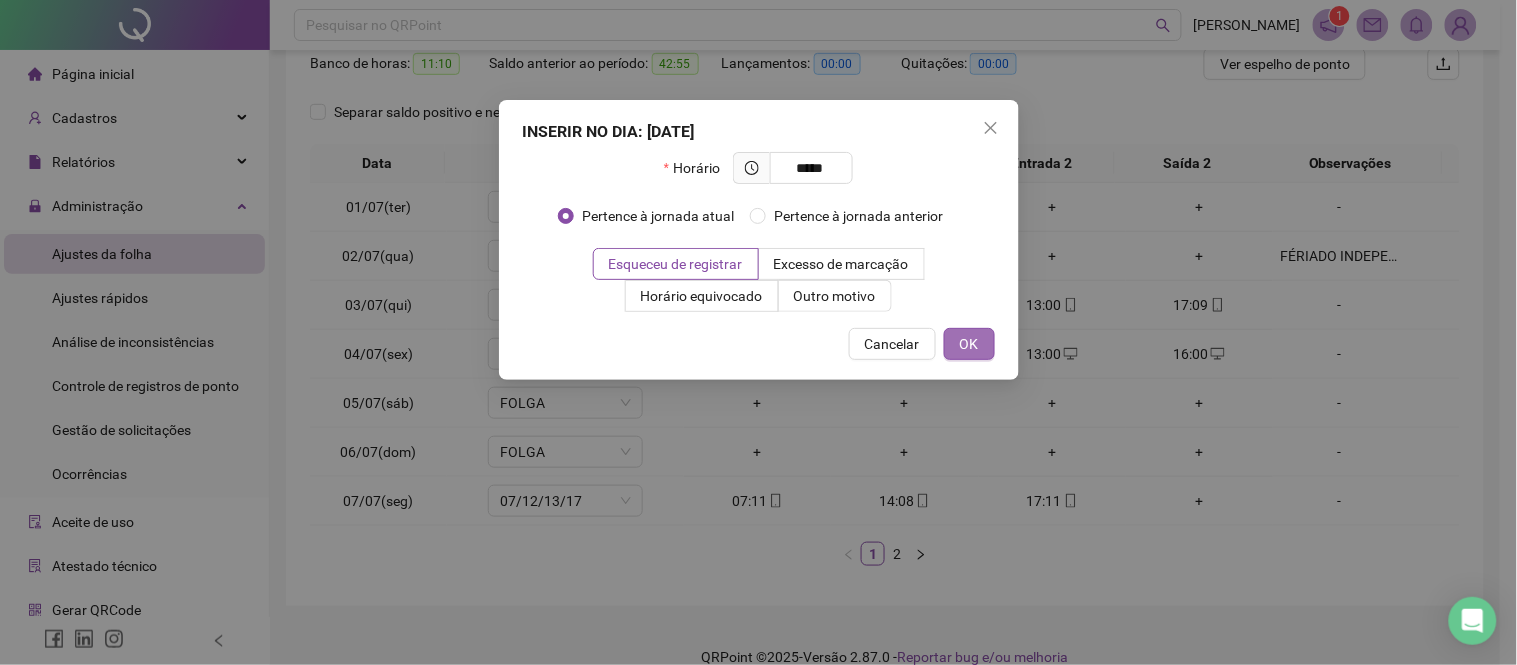 type on "*****" 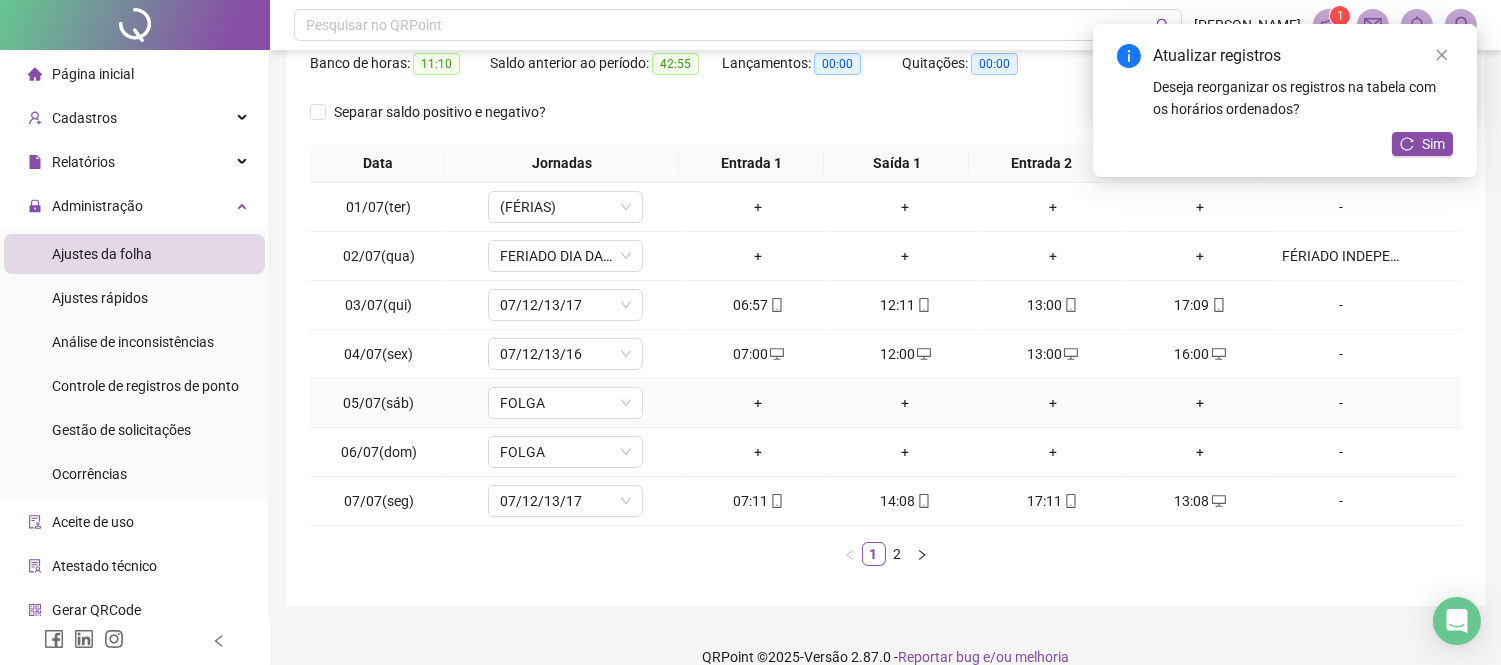 scroll, scrollTop: 151, scrollLeft: 0, axis: vertical 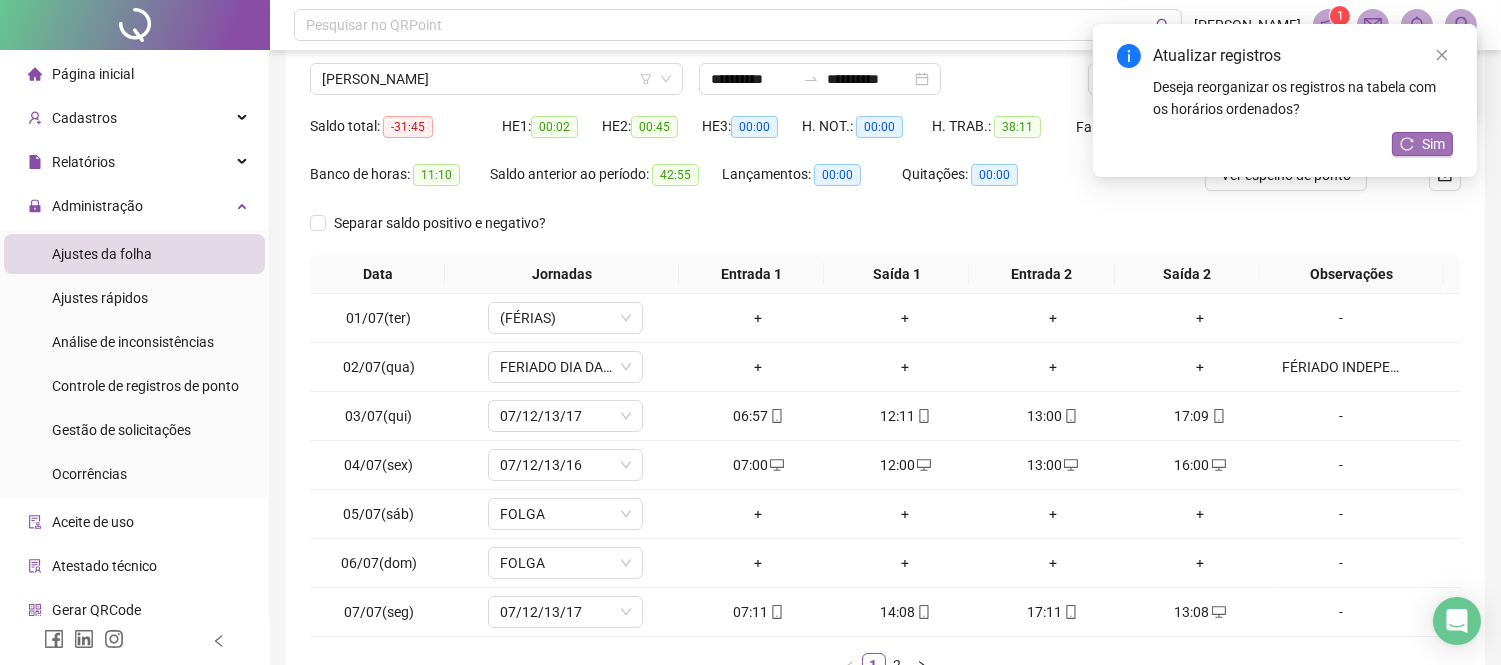 click on "Sim" at bounding box center [1433, 144] 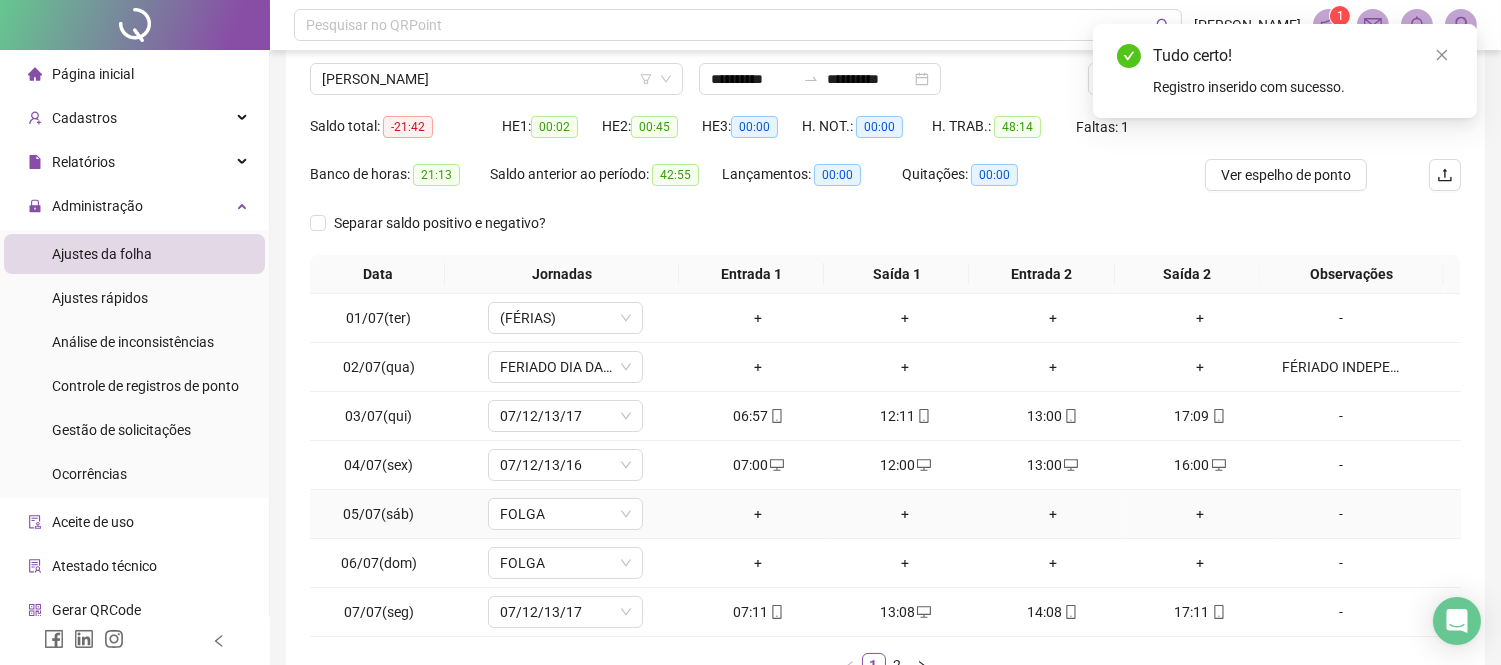 scroll, scrollTop: 288, scrollLeft: 0, axis: vertical 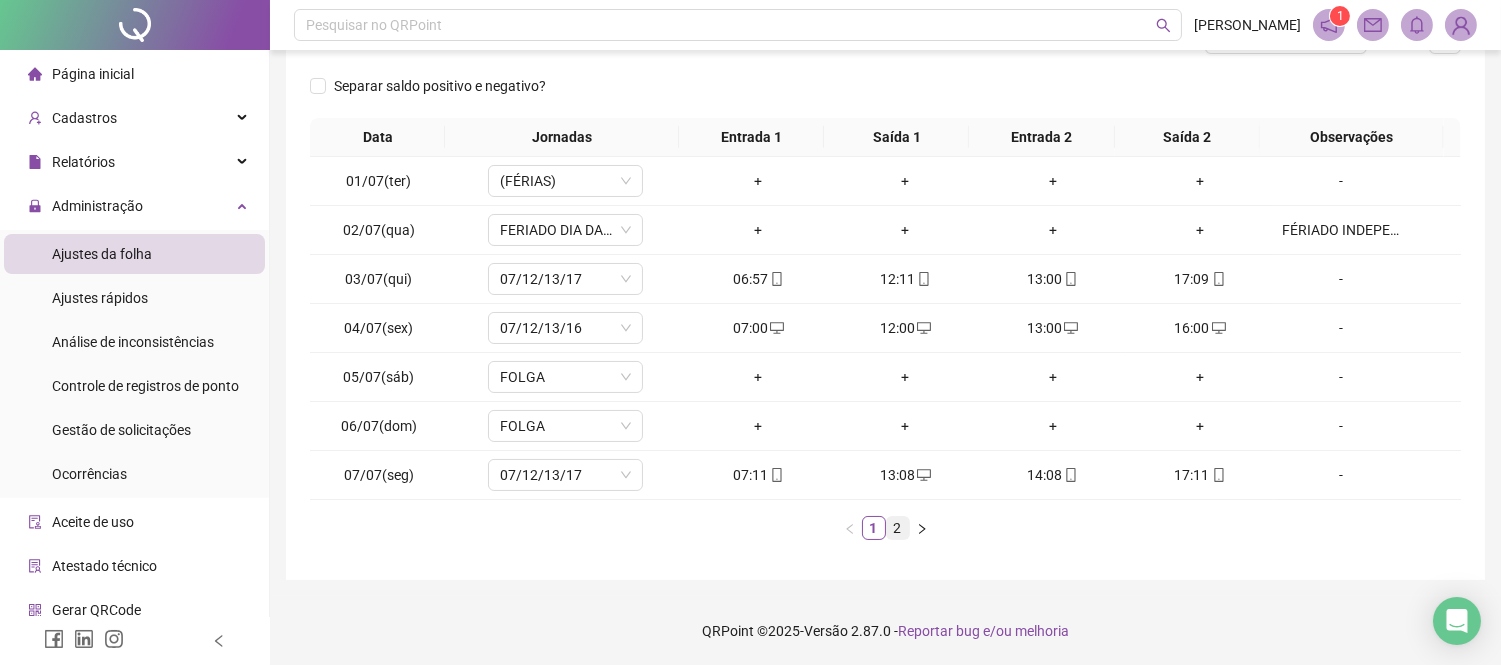 click on "2" at bounding box center [898, 528] 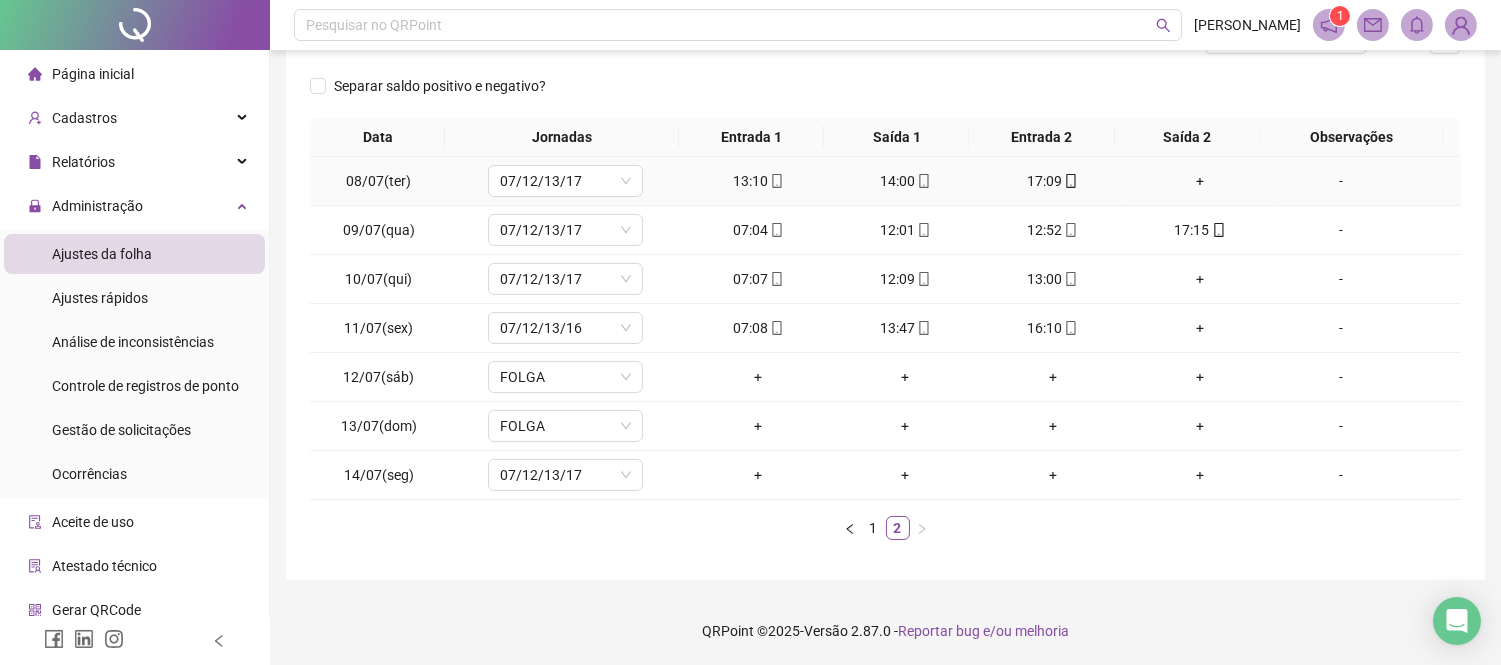 click on "+" at bounding box center (1199, 181) 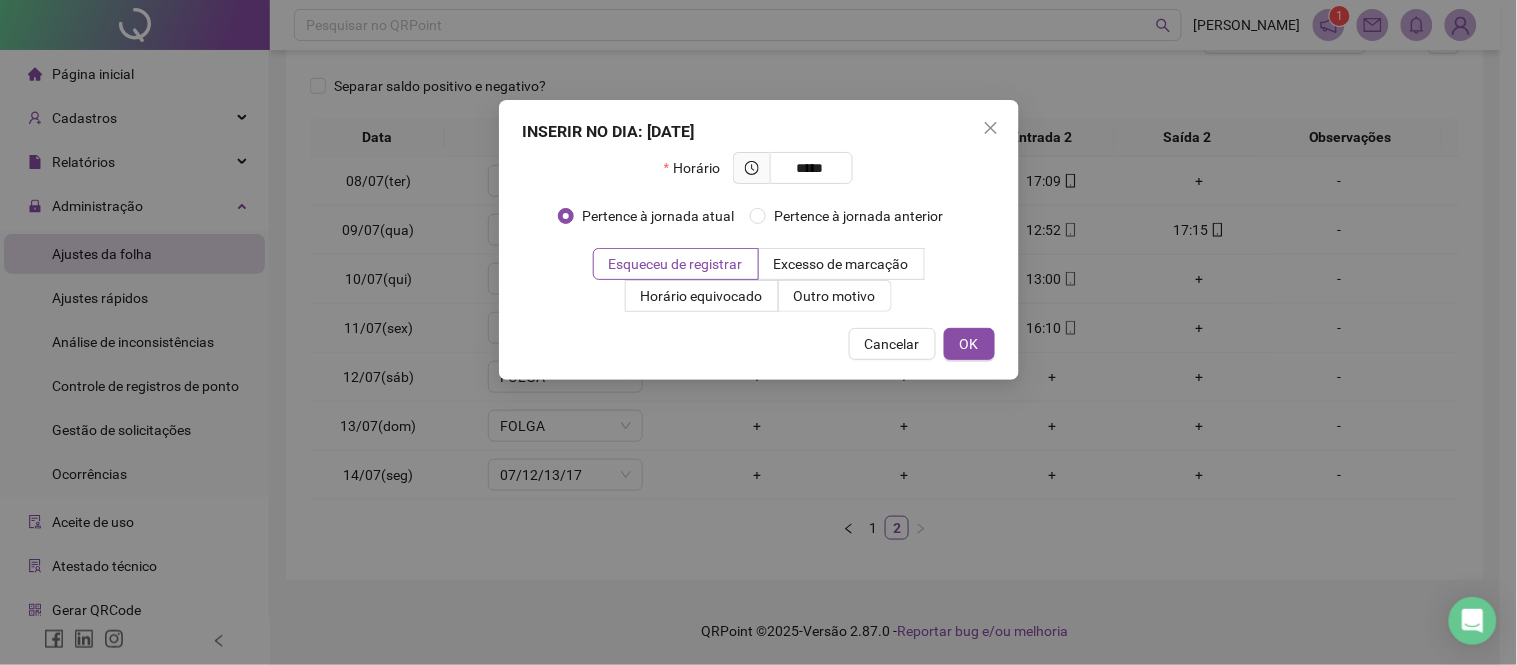 type on "*****" 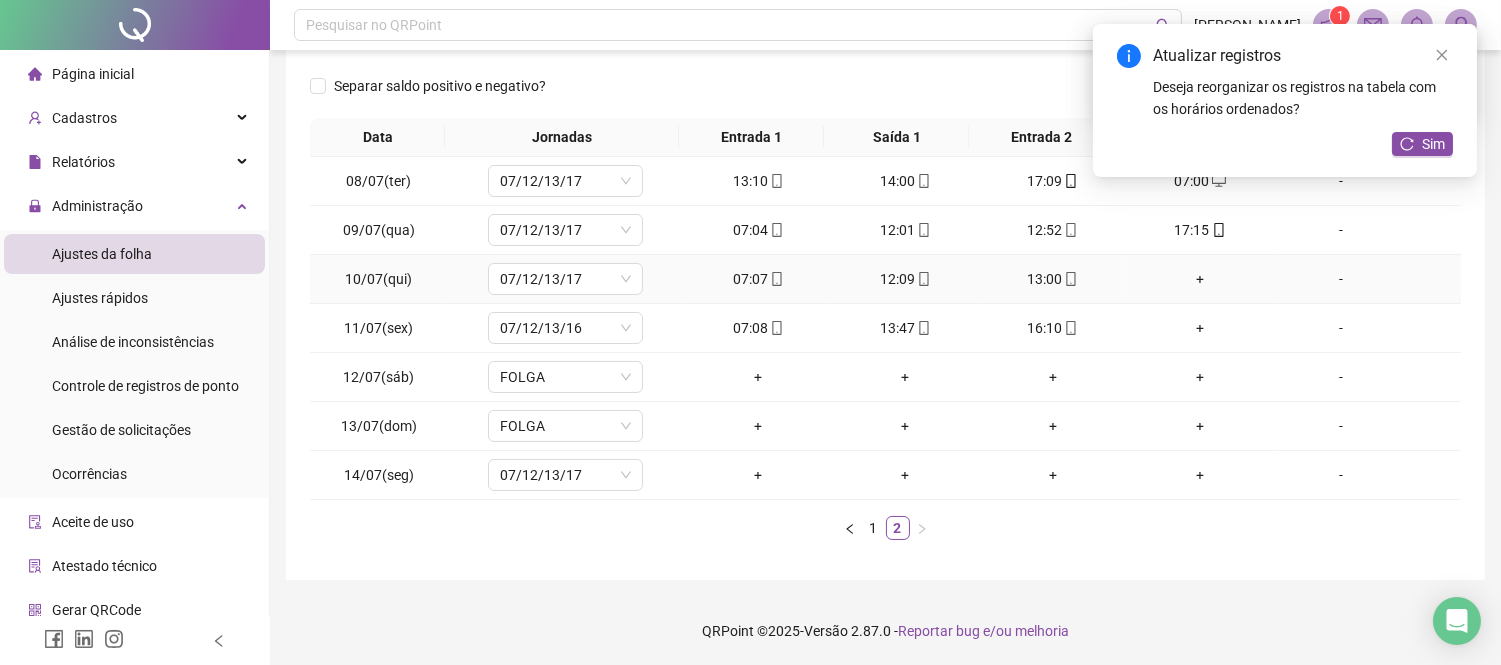 click on "+" at bounding box center (1199, 279) 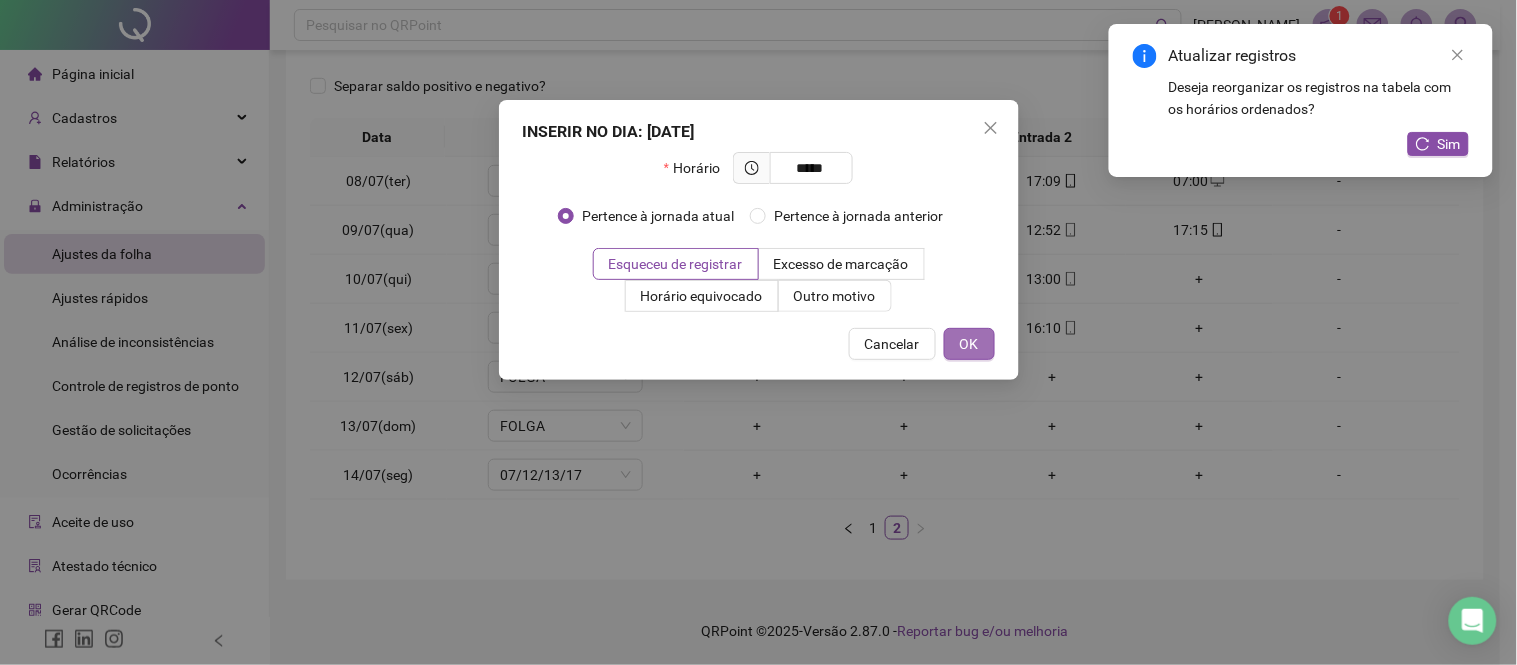 type on "*****" 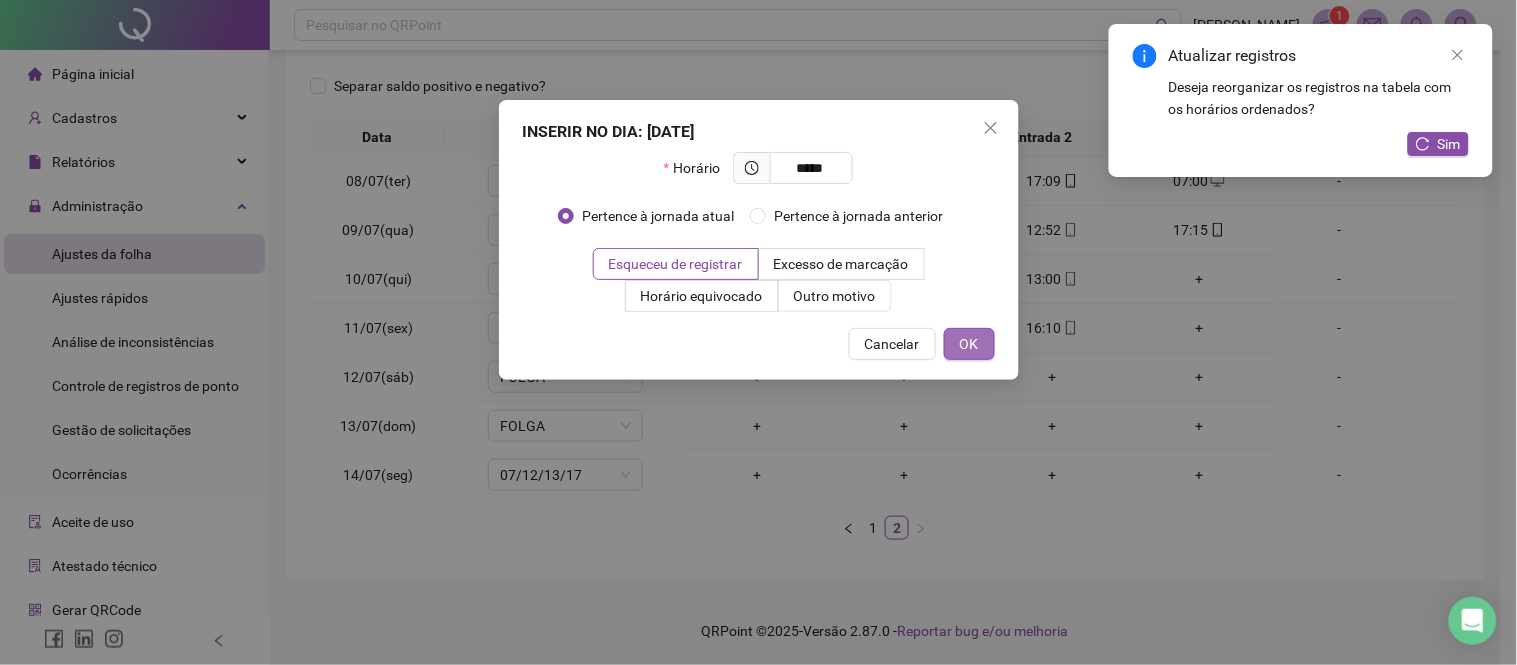 click on "OK" at bounding box center [969, 344] 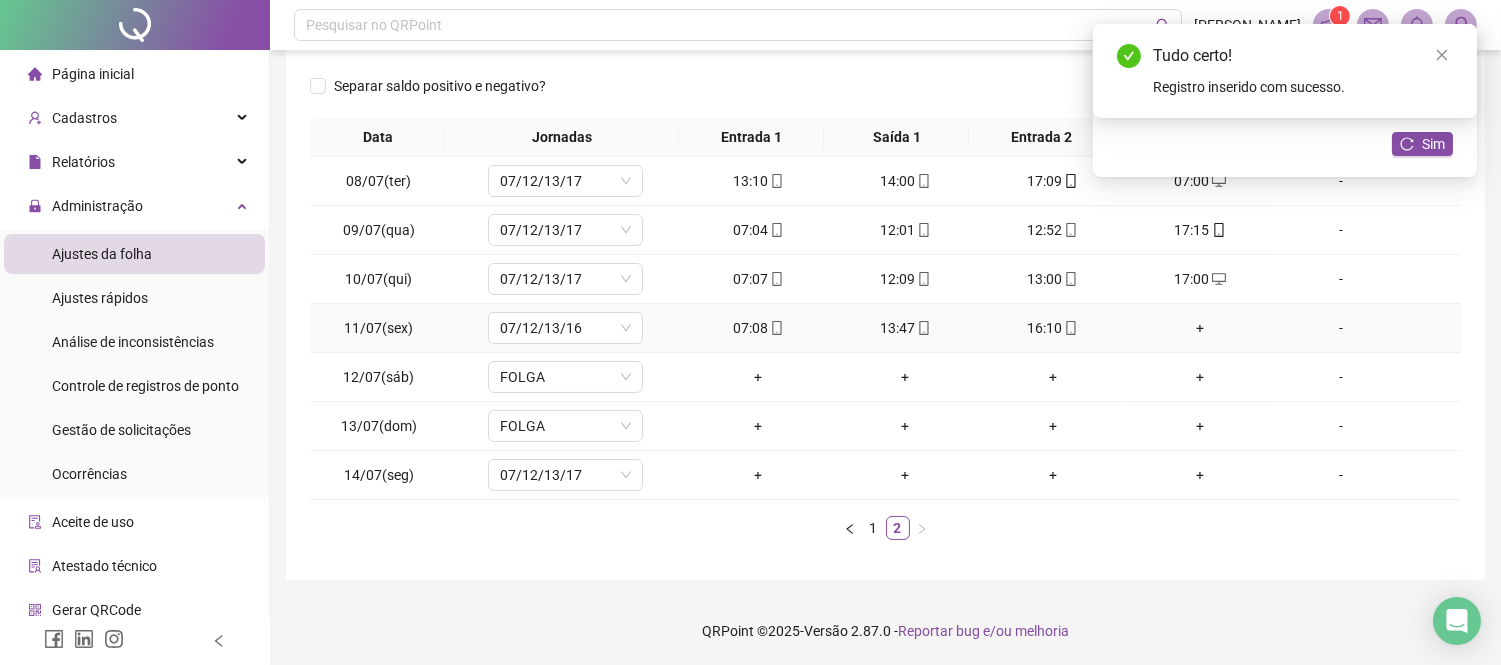 click on "+" at bounding box center [1199, 328] 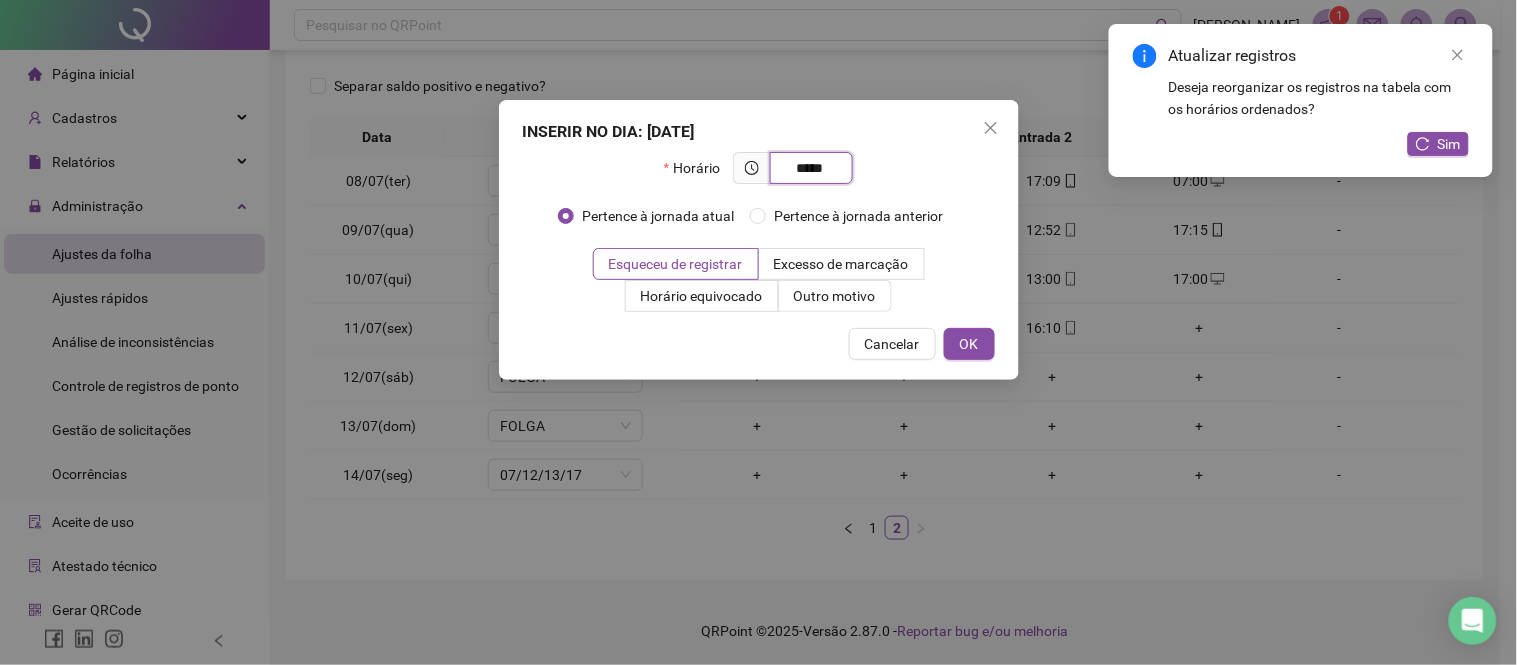 type on "*****" 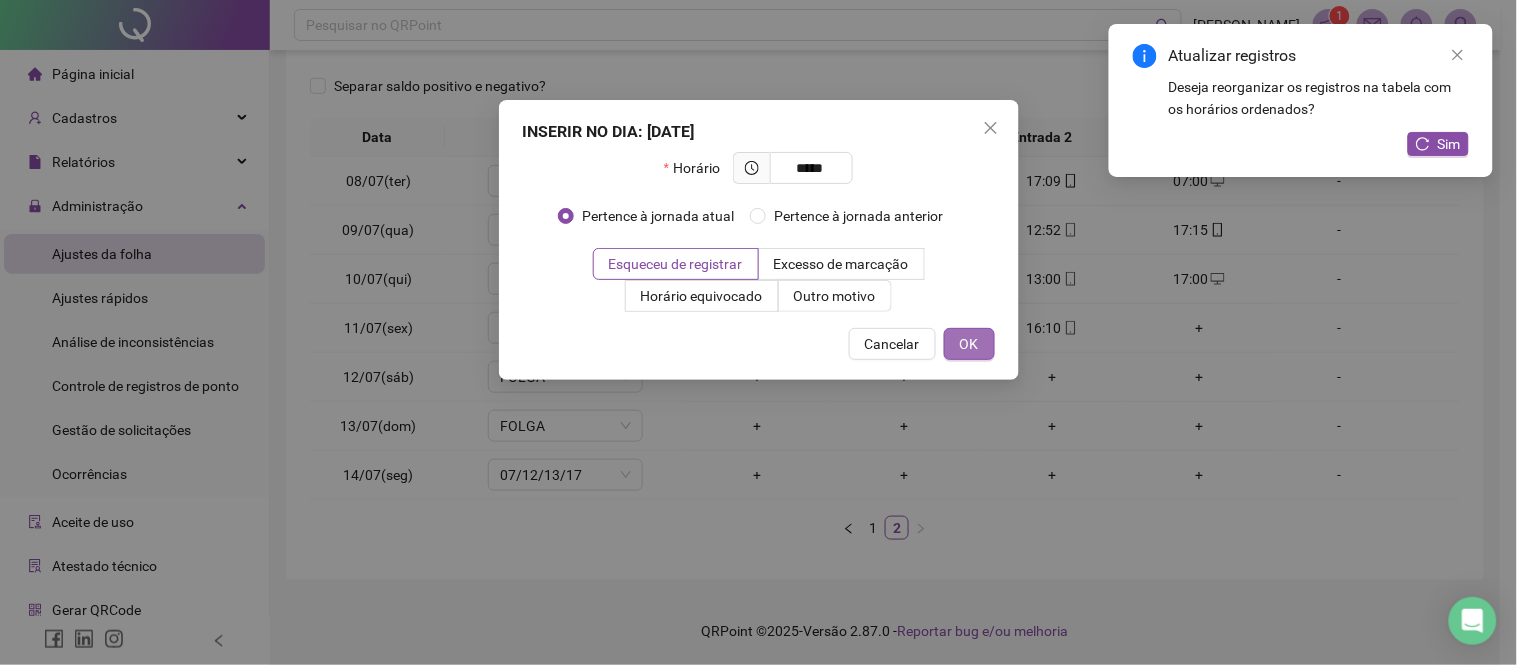 click on "INSERIR NO DIA :   11/07/2025 Horário ***** Pertence à jornada atual Pertence à jornada anterior Esqueceu de registrar Excesso de marcação Horário equivocado Outro motivo Motivo Cancelar OK" at bounding box center [759, 240] 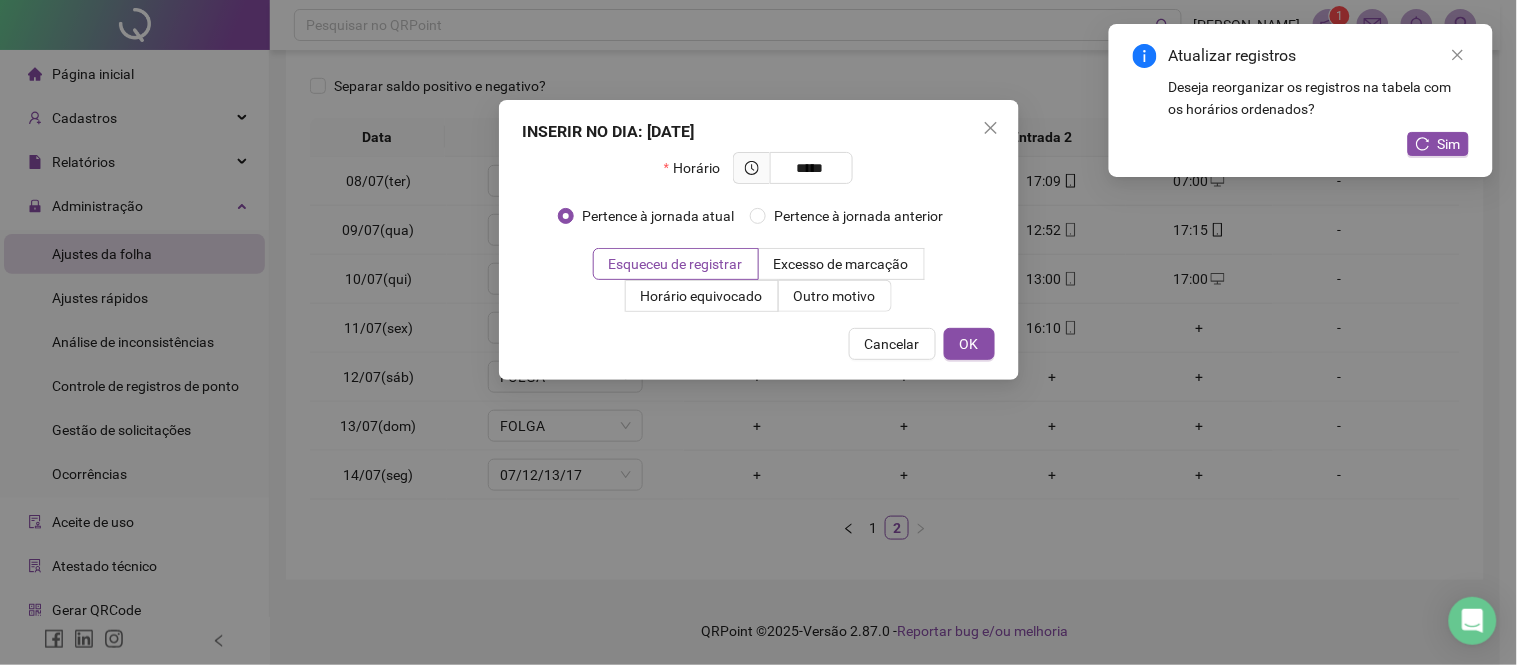 click on "INSERIR NO DIA :   11/07/2025 Horário ***** Pertence à jornada atual Pertence à jornada anterior Esqueceu de registrar Excesso de marcação Horário equivocado Outro motivo Motivo Cancelar OK" at bounding box center [759, 240] 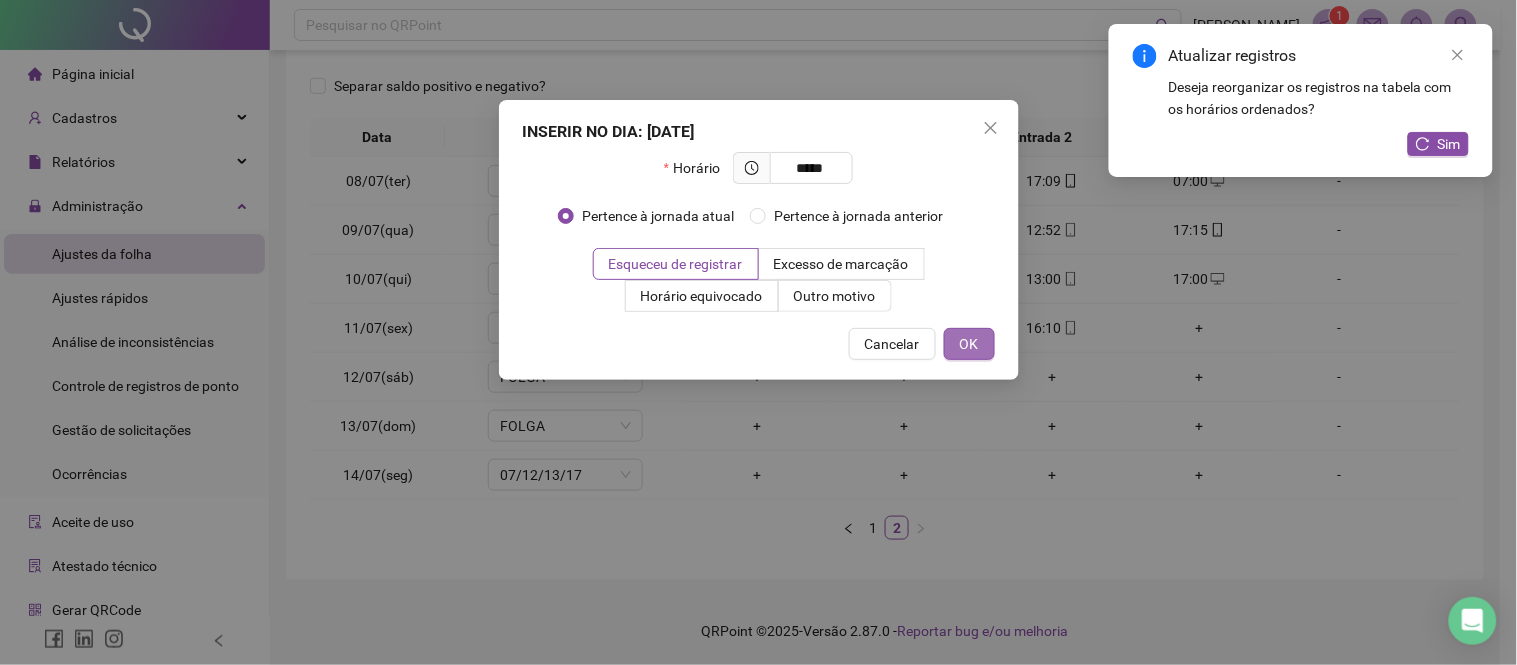 click on "OK" at bounding box center [969, 344] 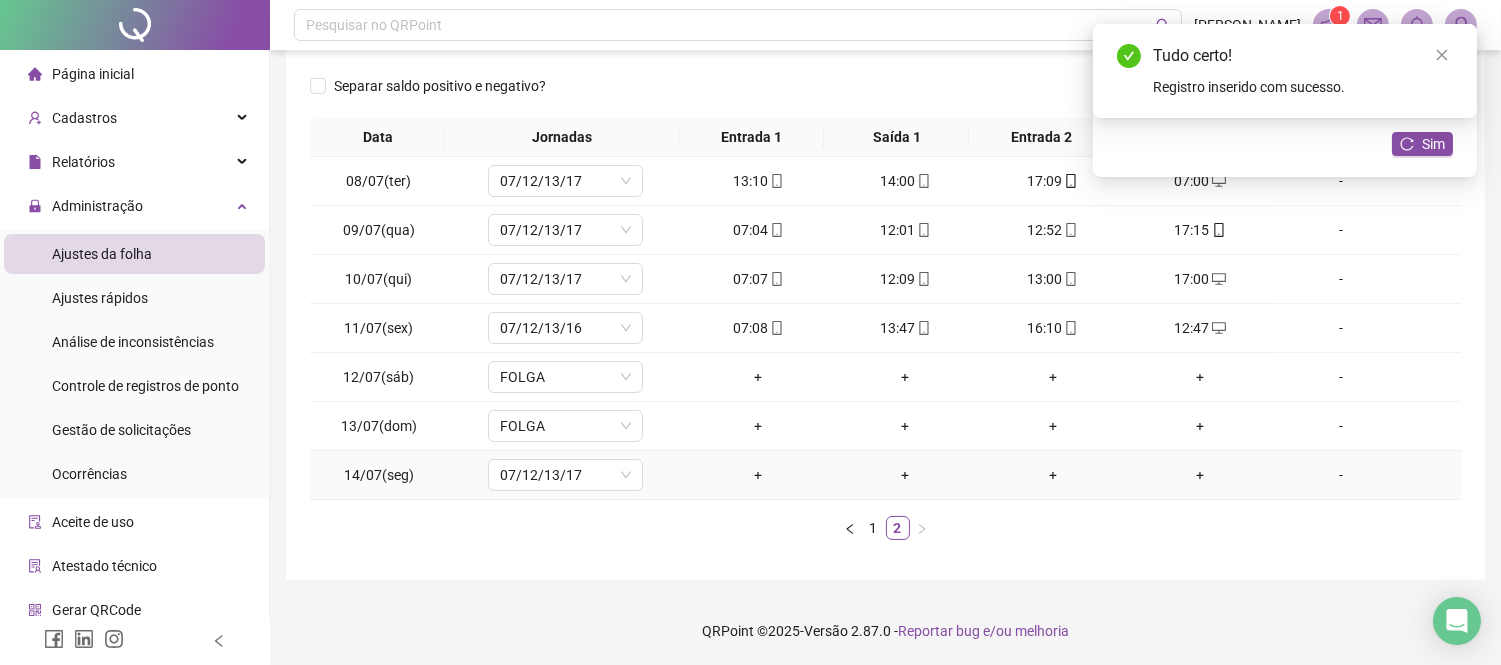click on "+" at bounding box center (758, 475) 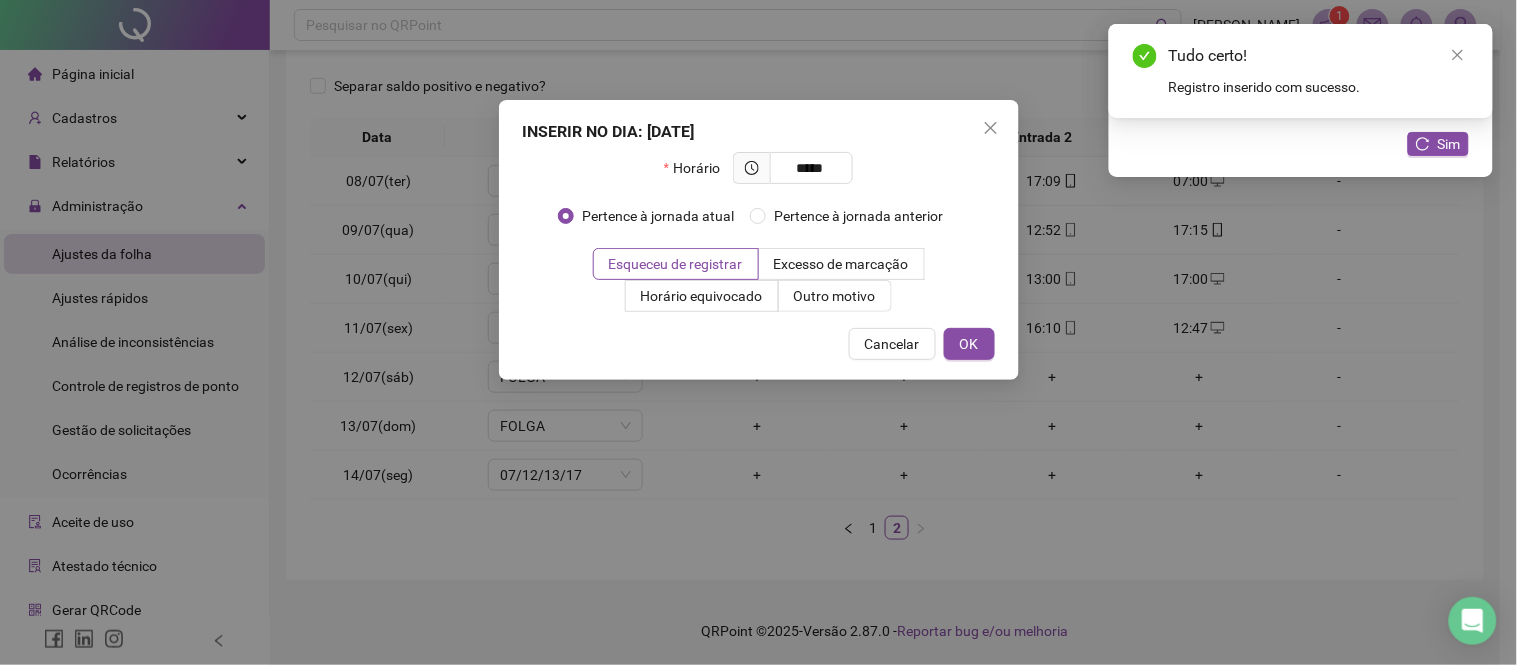 type on "*****" 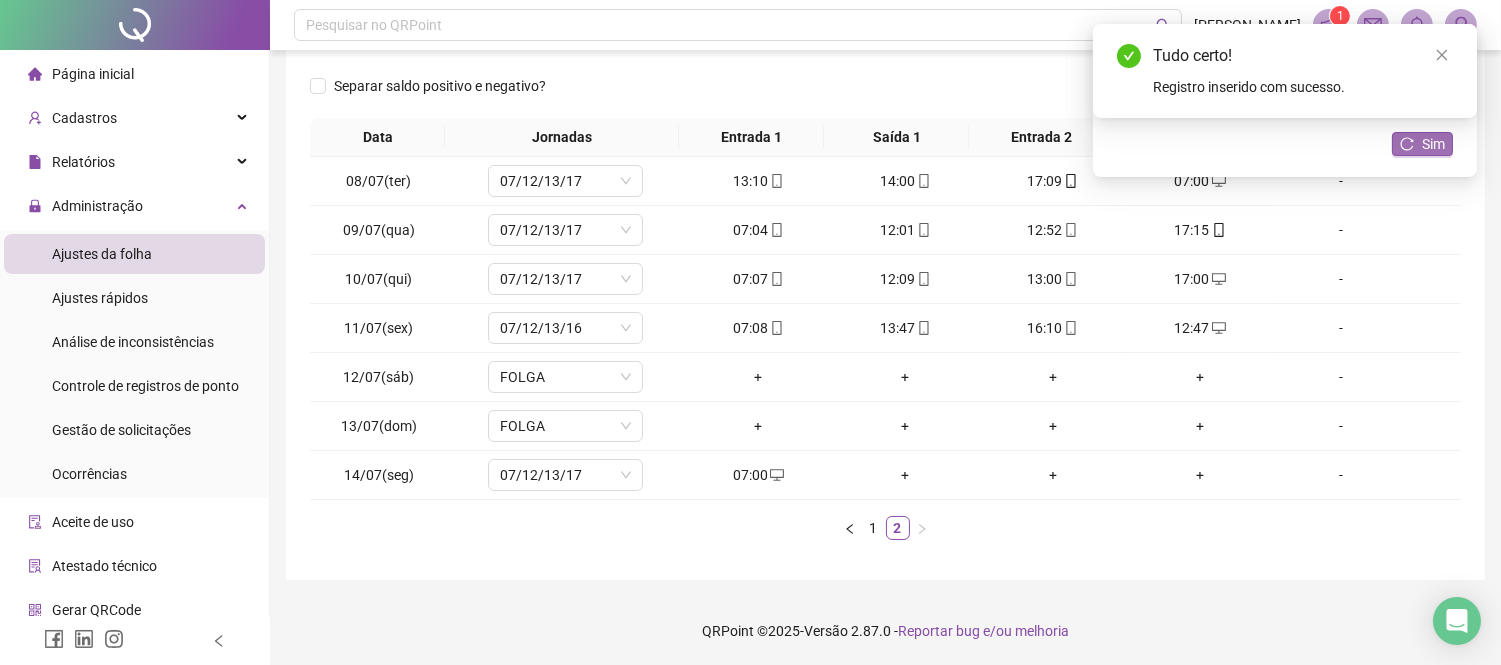 click on "Sim" at bounding box center (1433, 144) 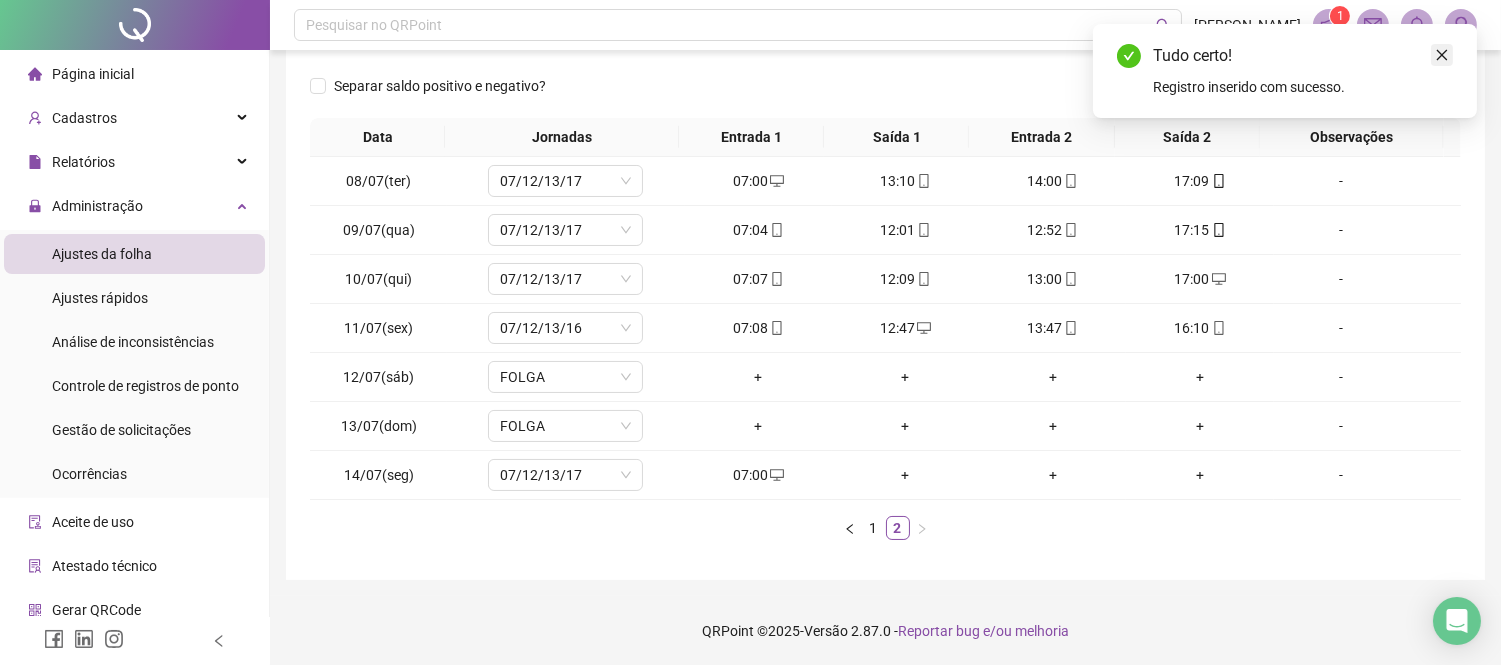 click 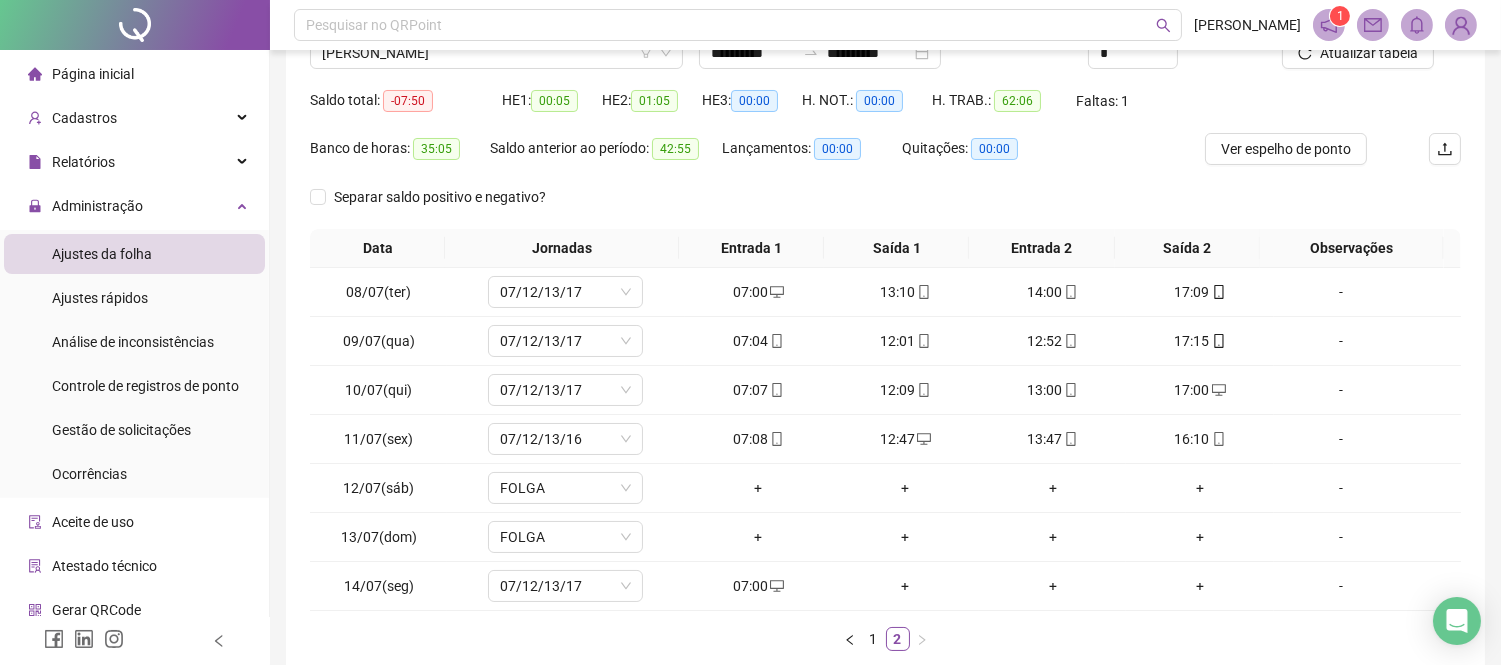 scroll, scrollTop: 0, scrollLeft: 0, axis: both 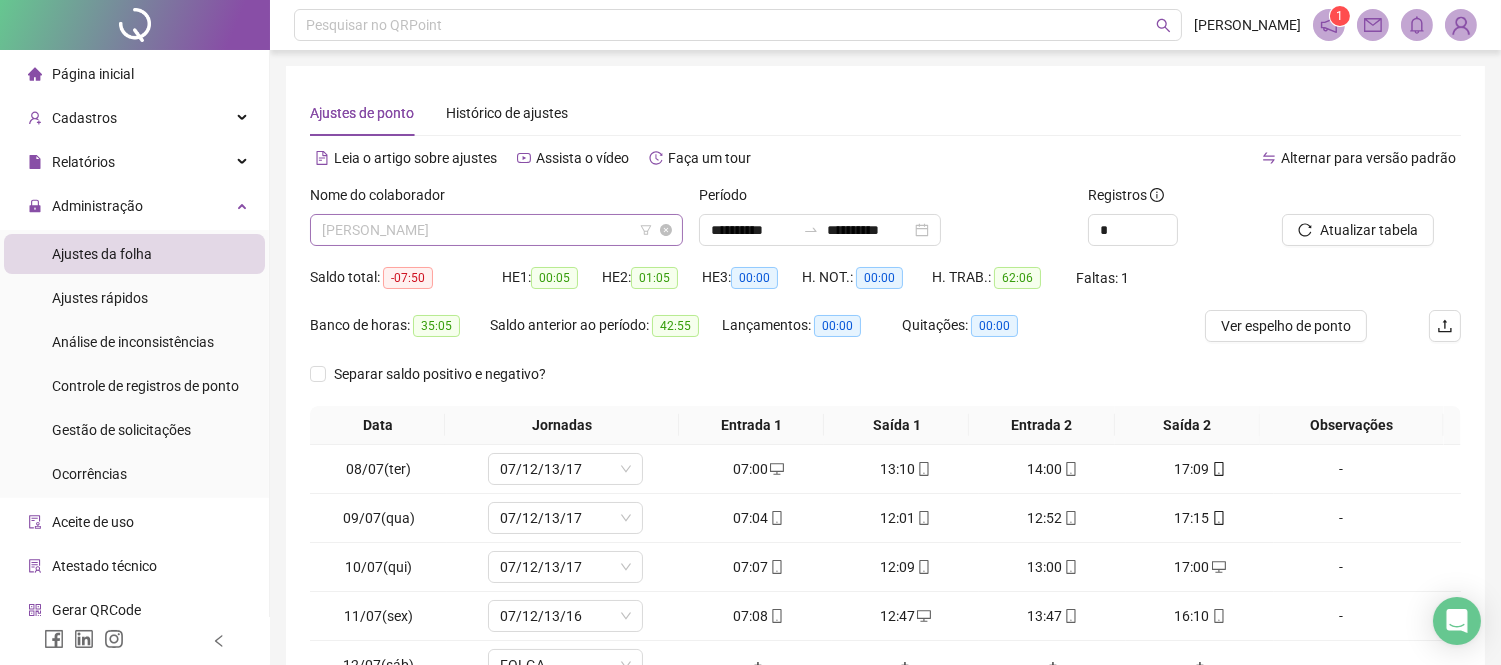click on "[PERSON_NAME]" at bounding box center (496, 230) 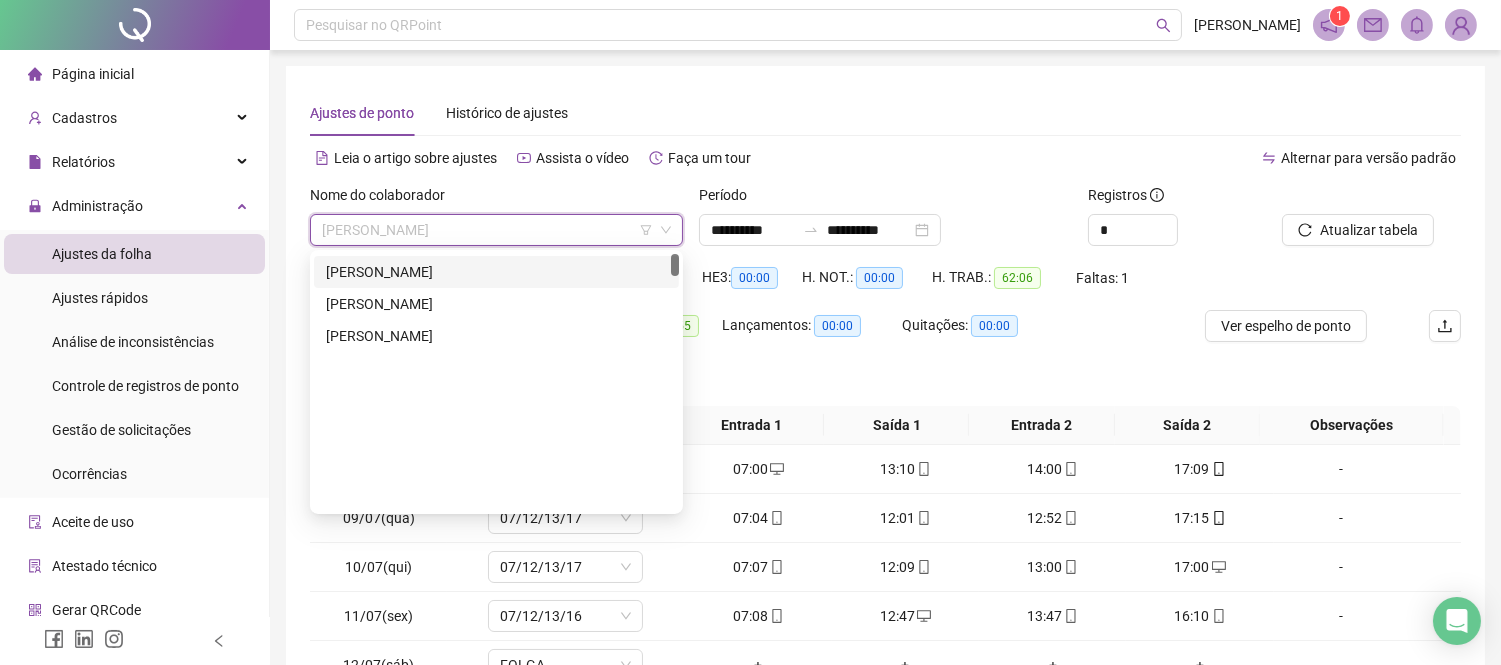 scroll, scrollTop: 0, scrollLeft: 0, axis: both 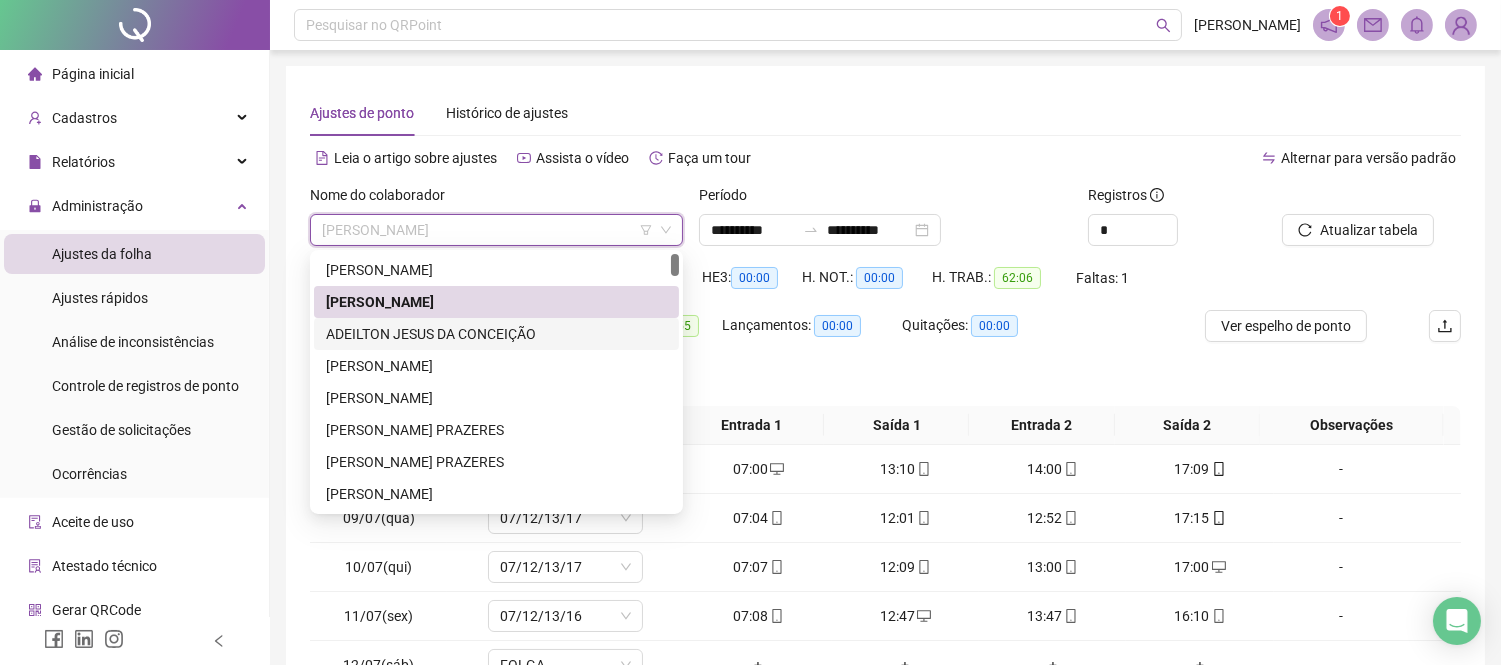 click on "ADEILTON JESUS DA CONCEIÇÃO" at bounding box center (496, 334) 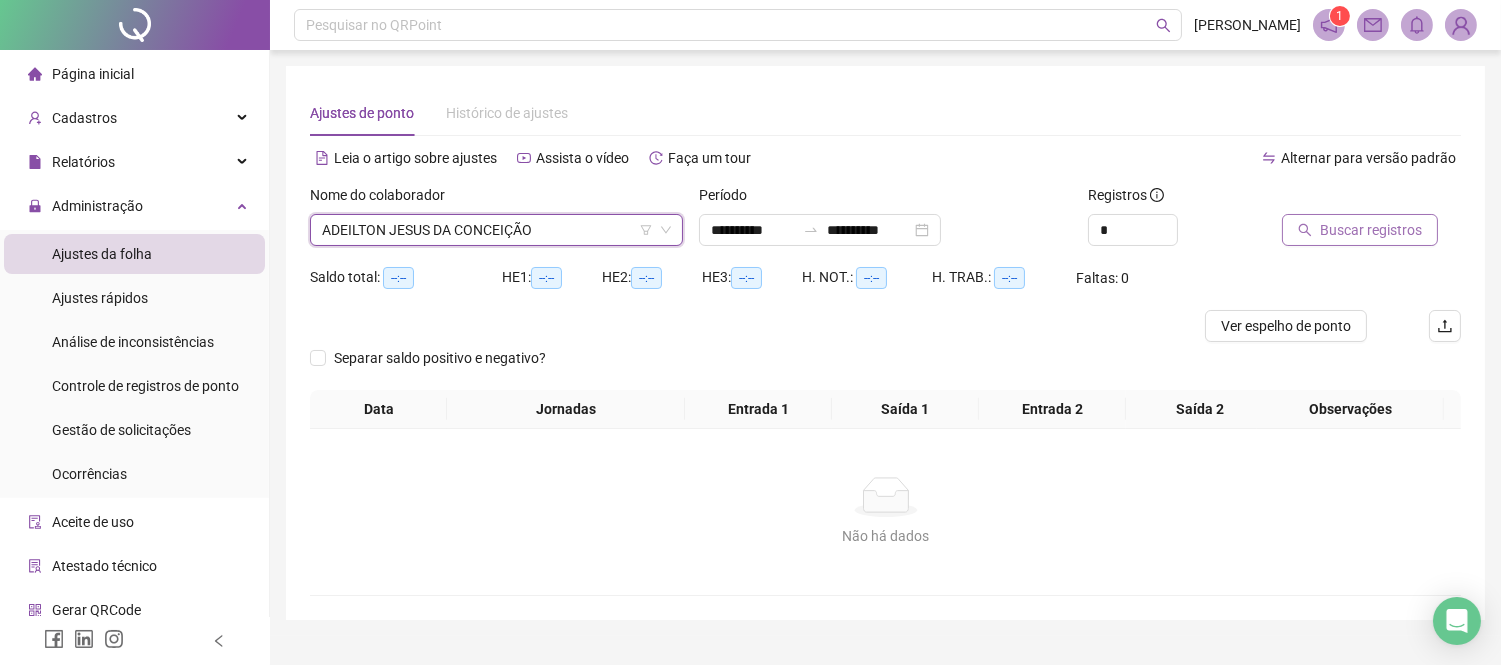 click on "Buscar registros" at bounding box center (1371, 230) 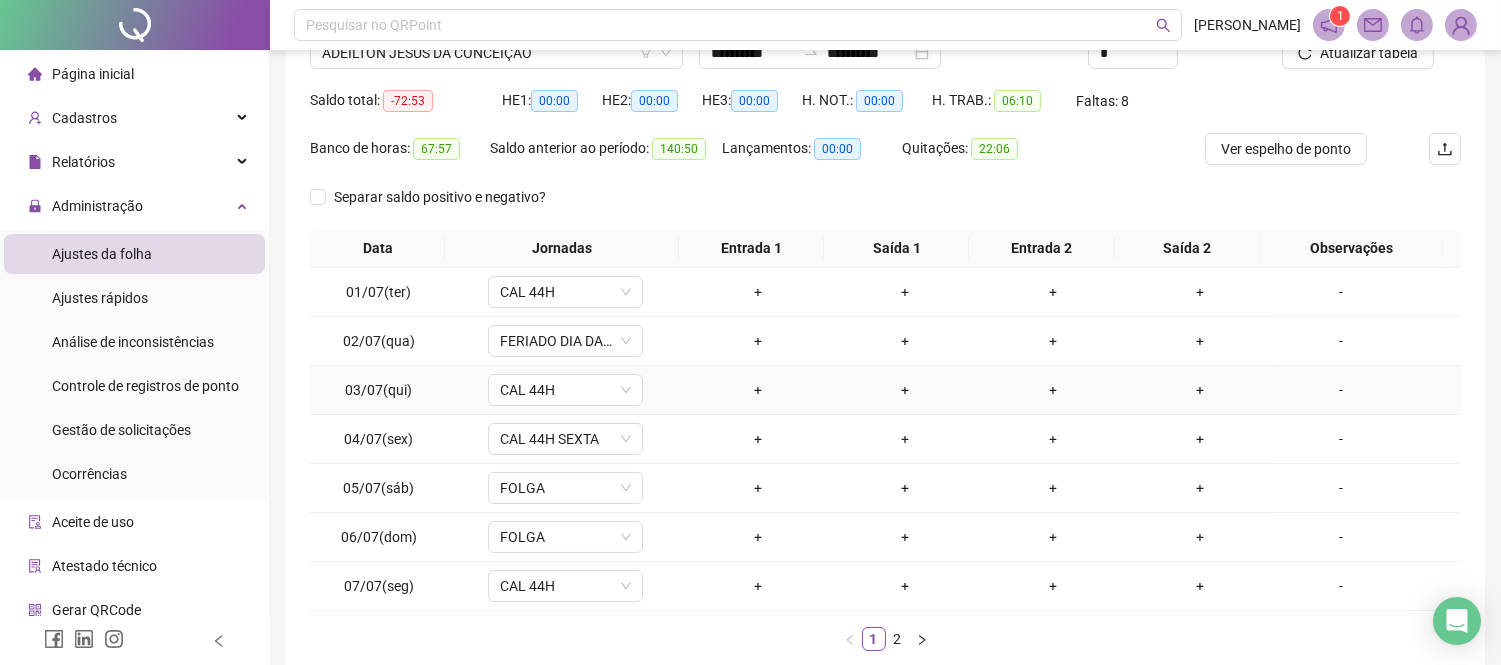 scroll, scrollTop: 0, scrollLeft: 0, axis: both 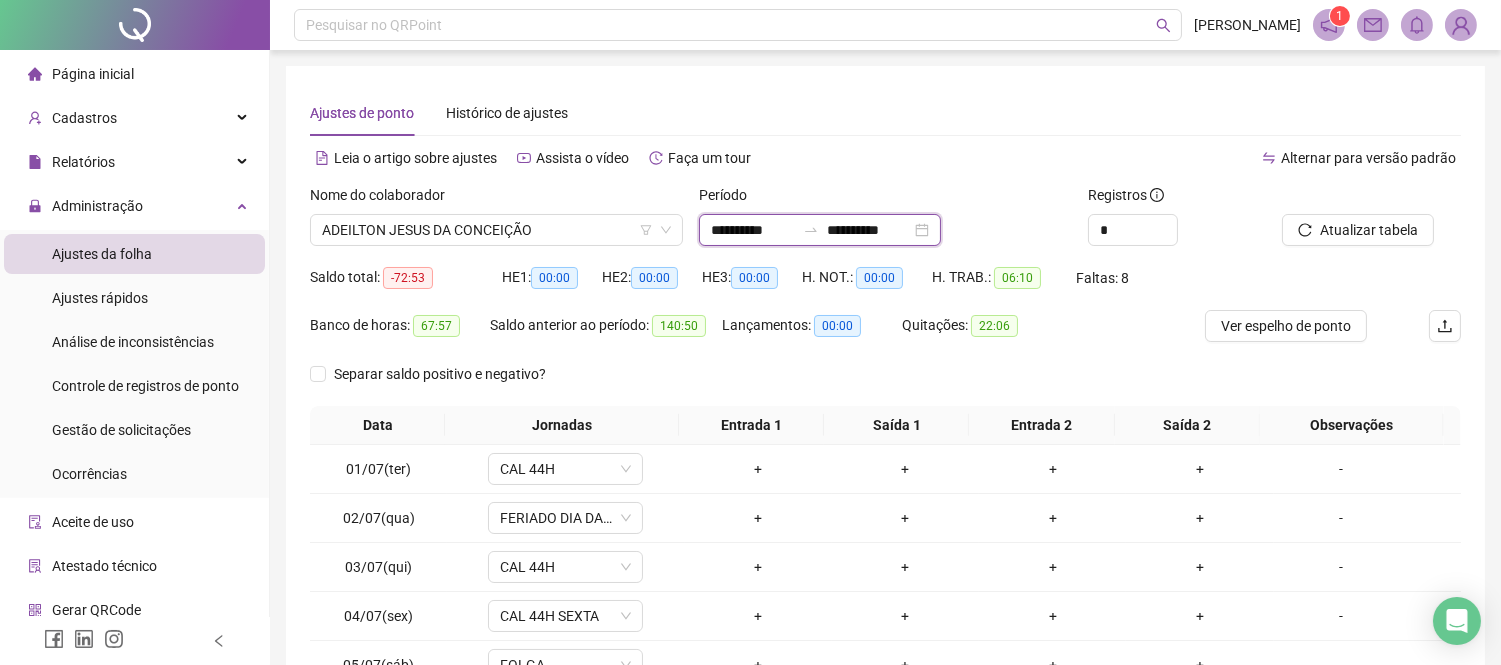 click on "**********" at bounding box center (753, 230) 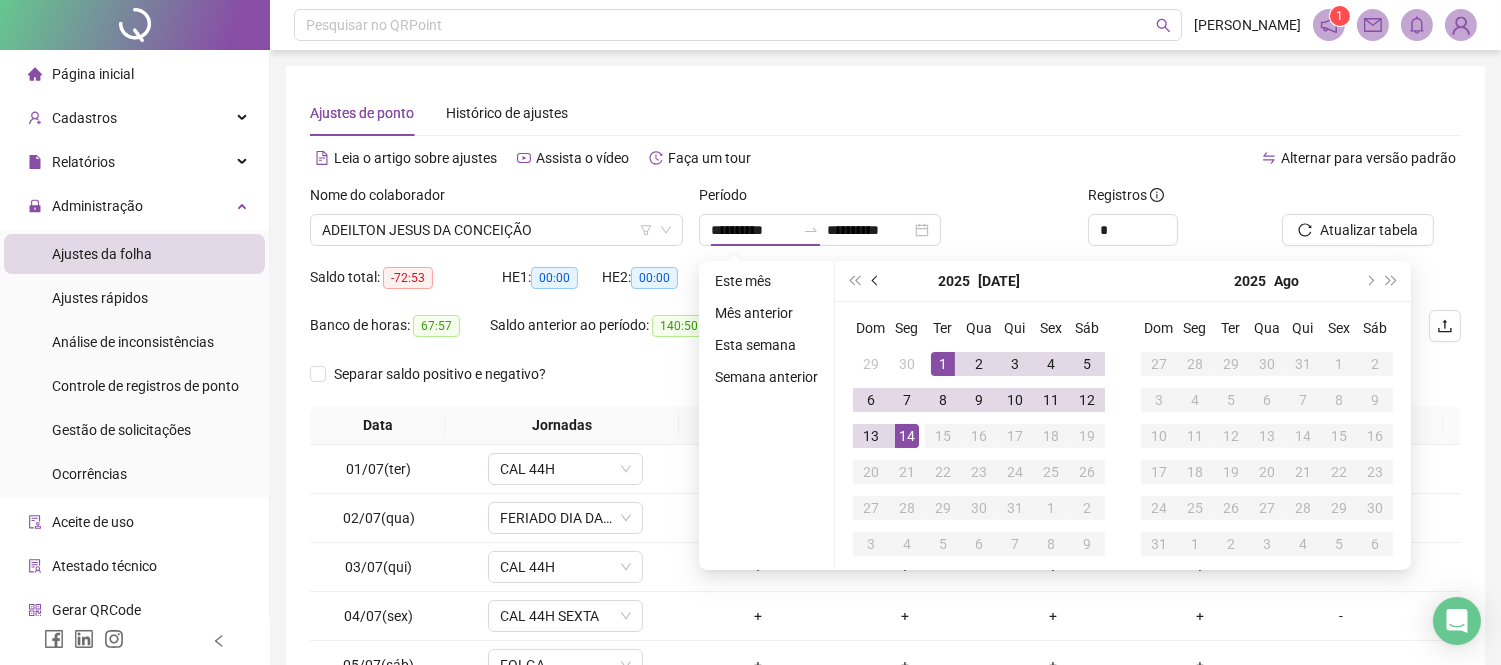 click at bounding box center [876, 281] 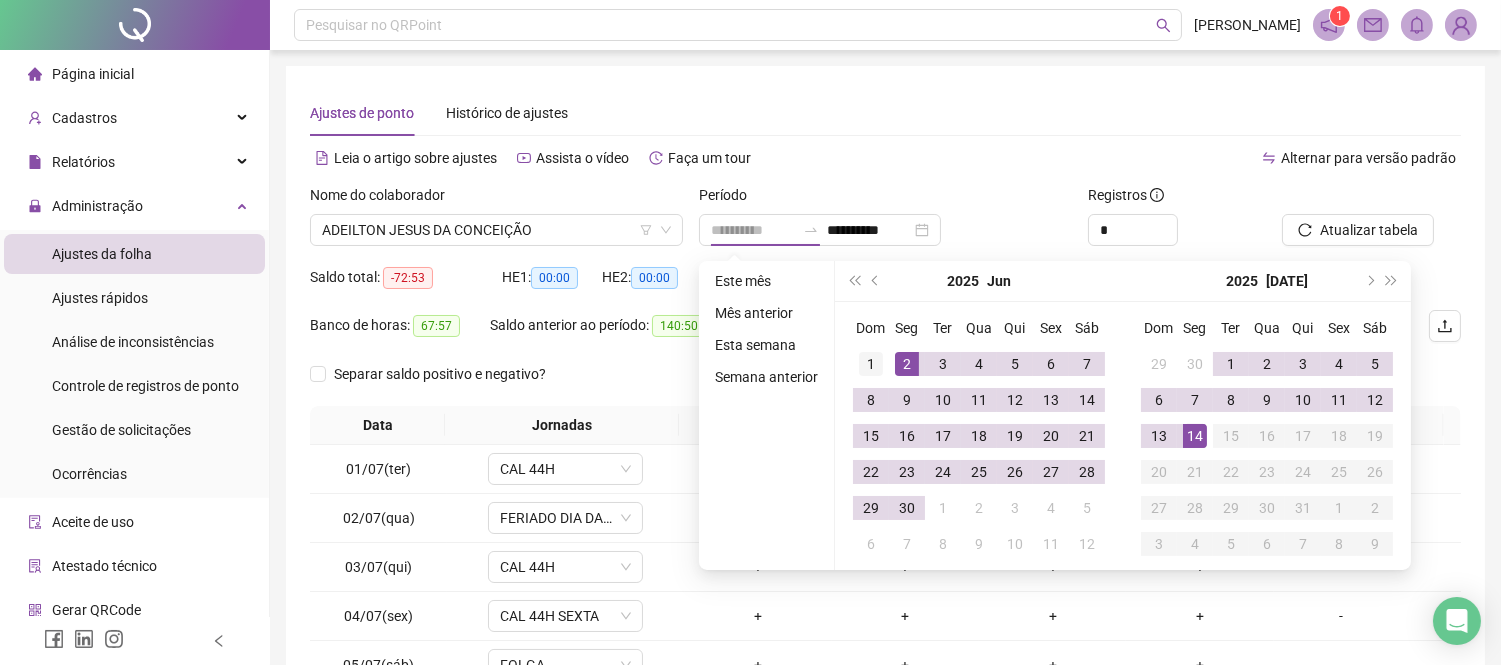 type on "**********" 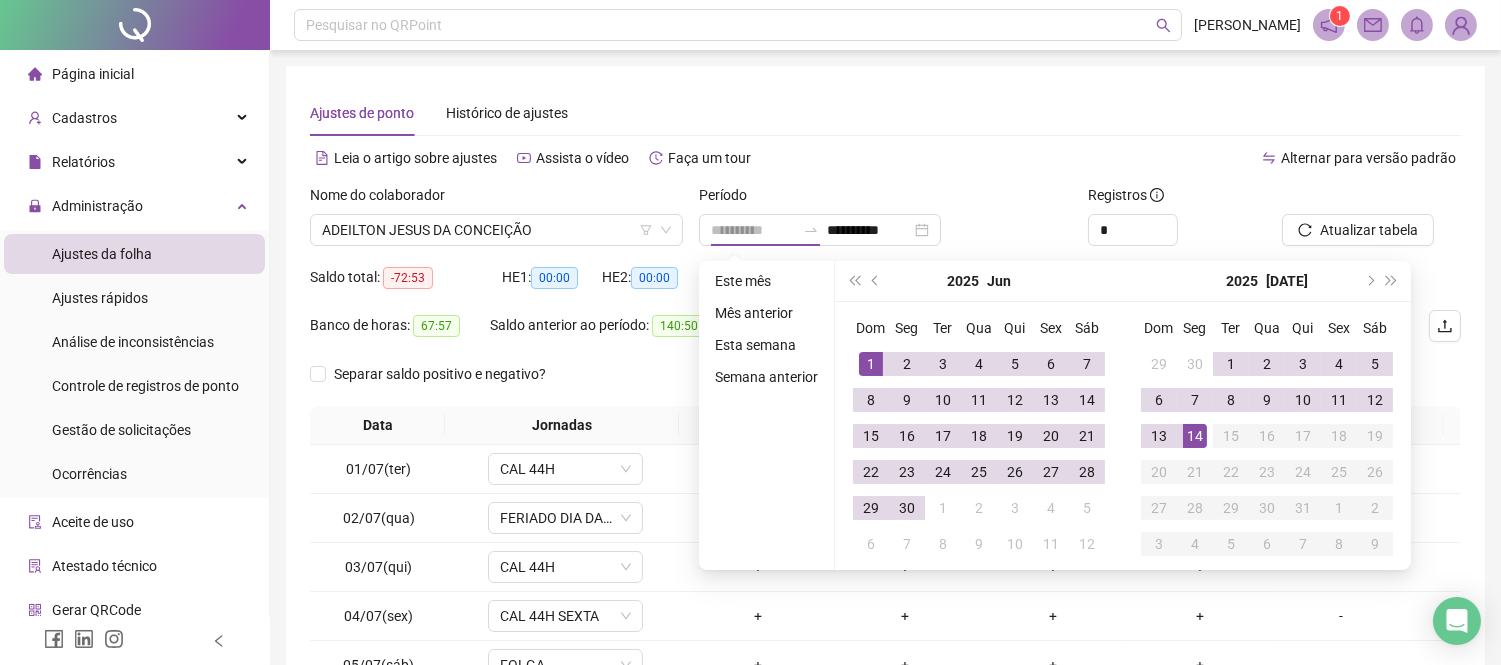 click on "1" at bounding box center (871, 364) 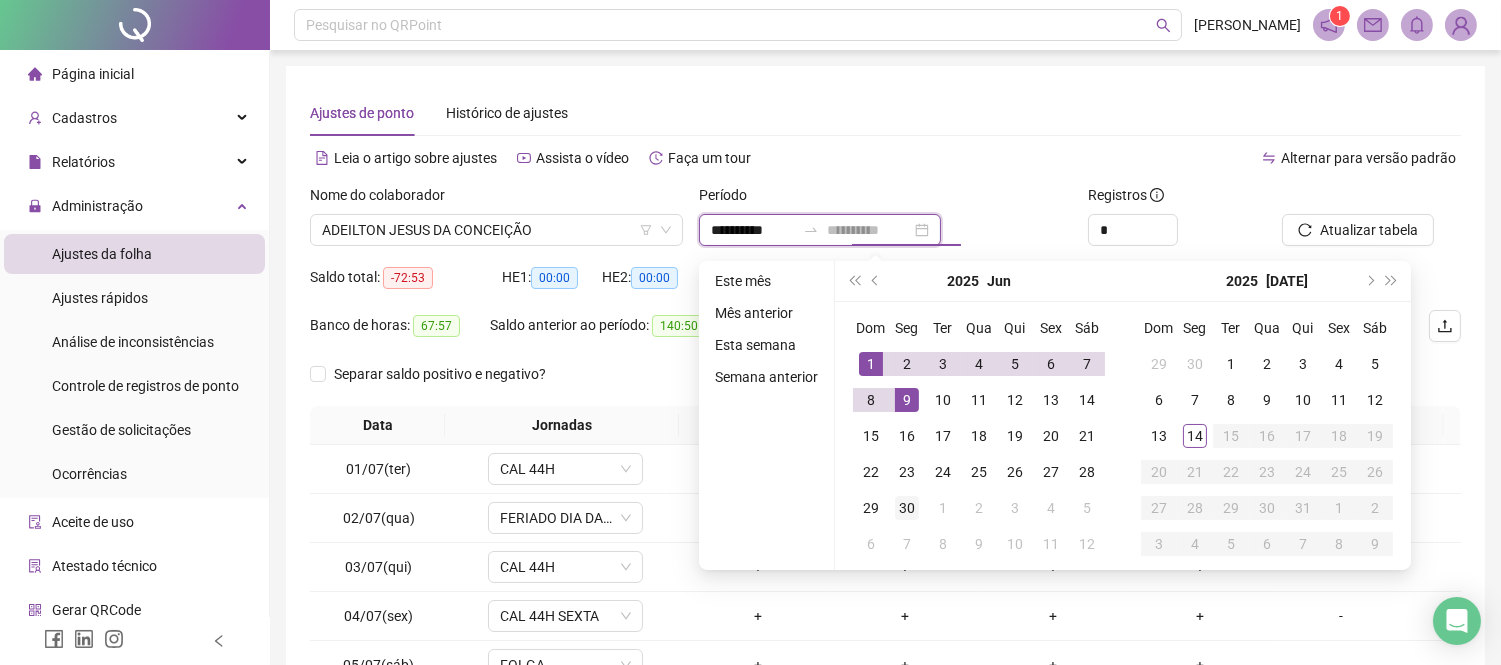 type on "**********" 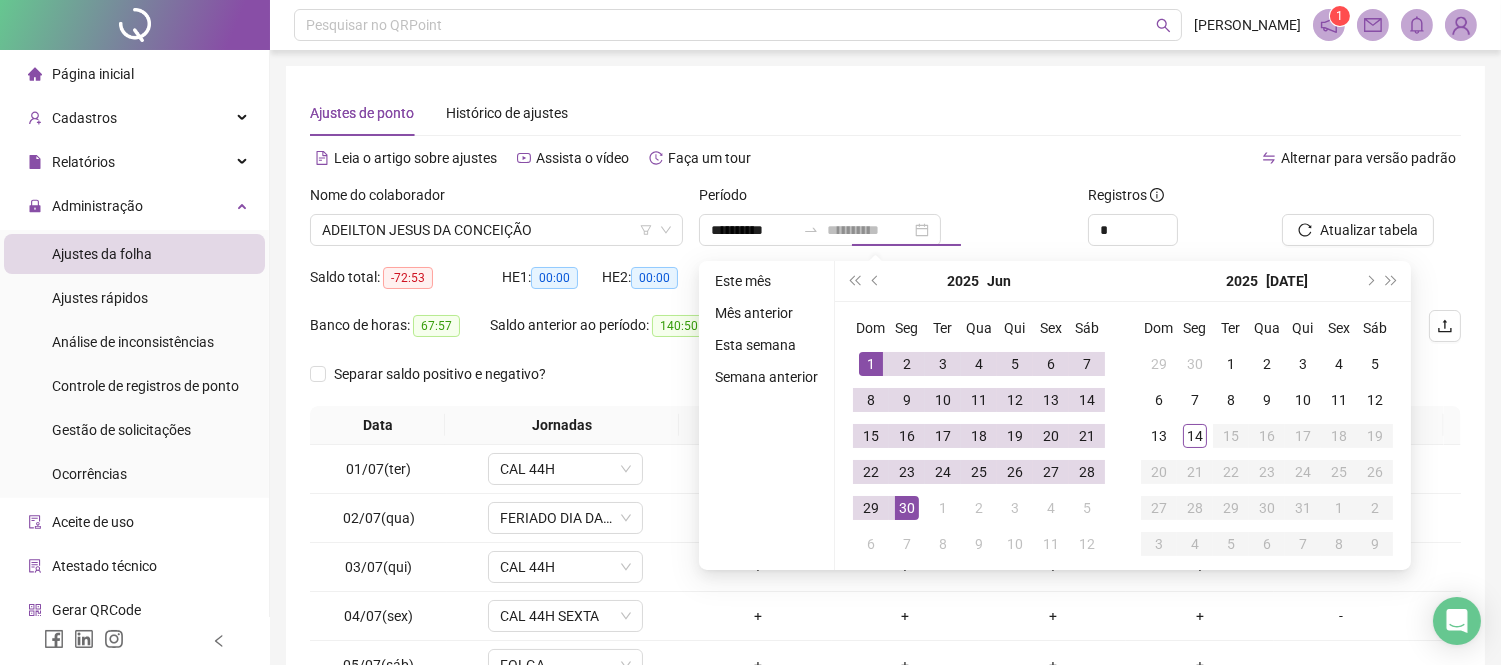 click on "30" at bounding box center (907, 508) 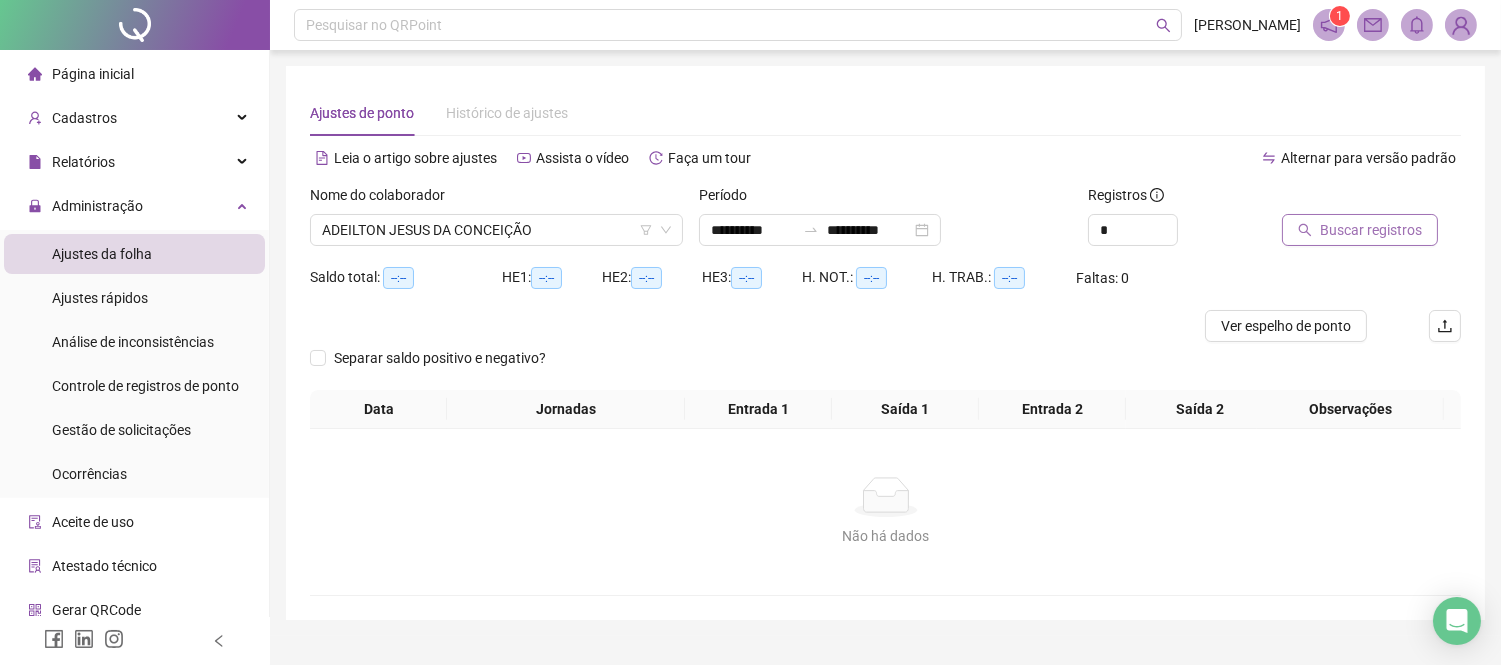 click on "Buscar registros" at bounding box center (1371, 230) 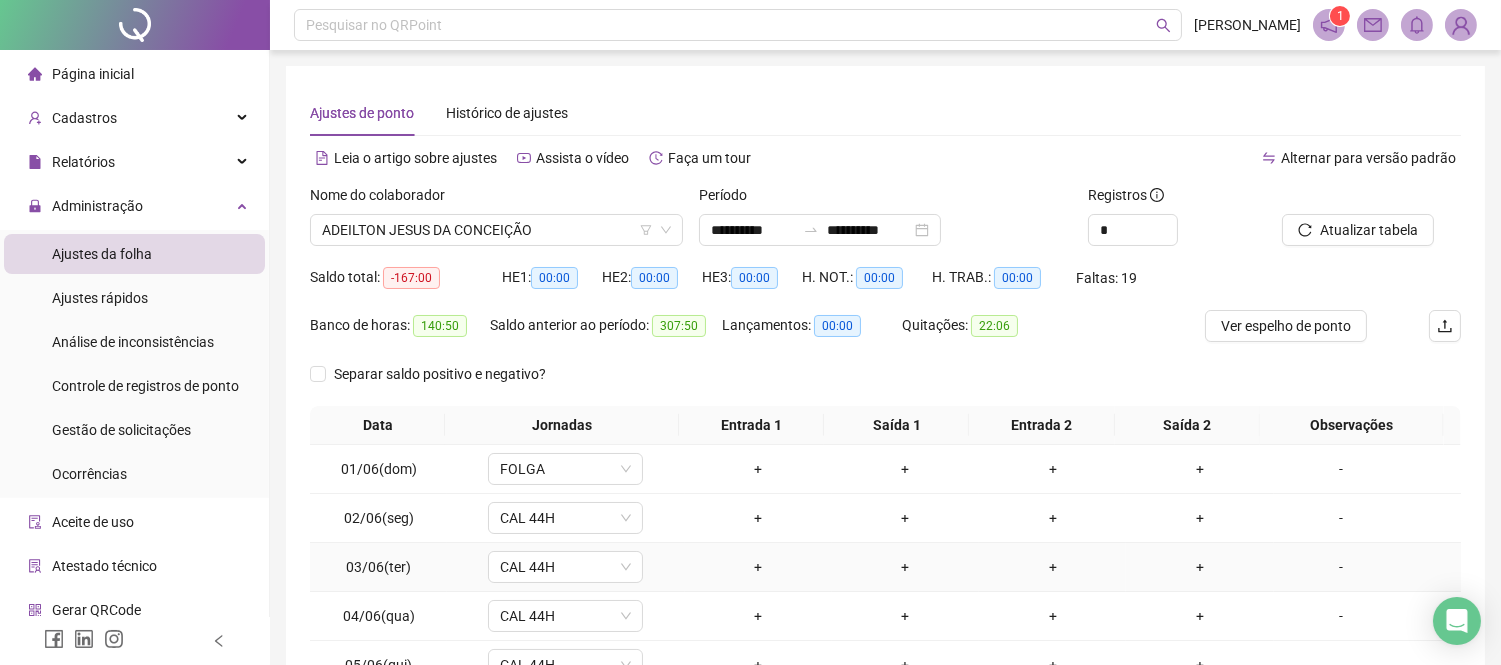 scroll, scrollTop: 222, scrollLeft: 0, axis: vertical 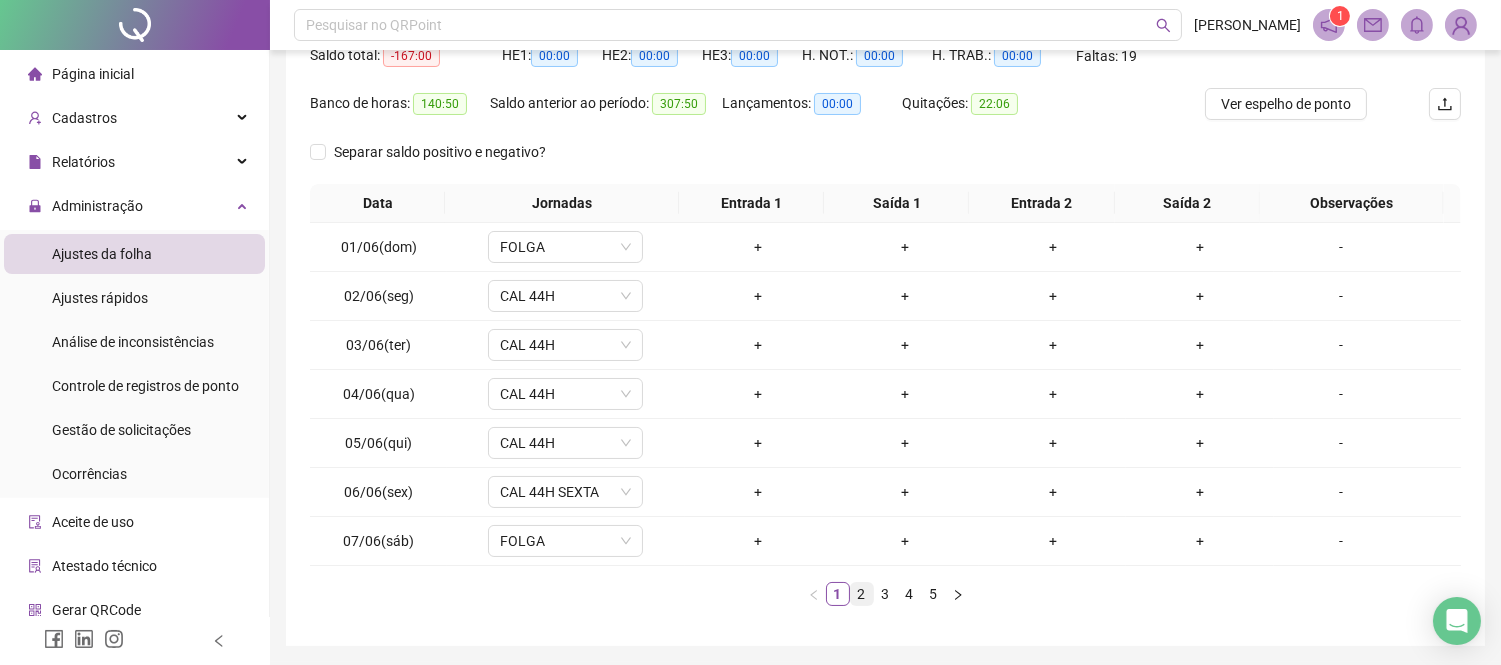 click on "2" at bounding box center [862, 594] 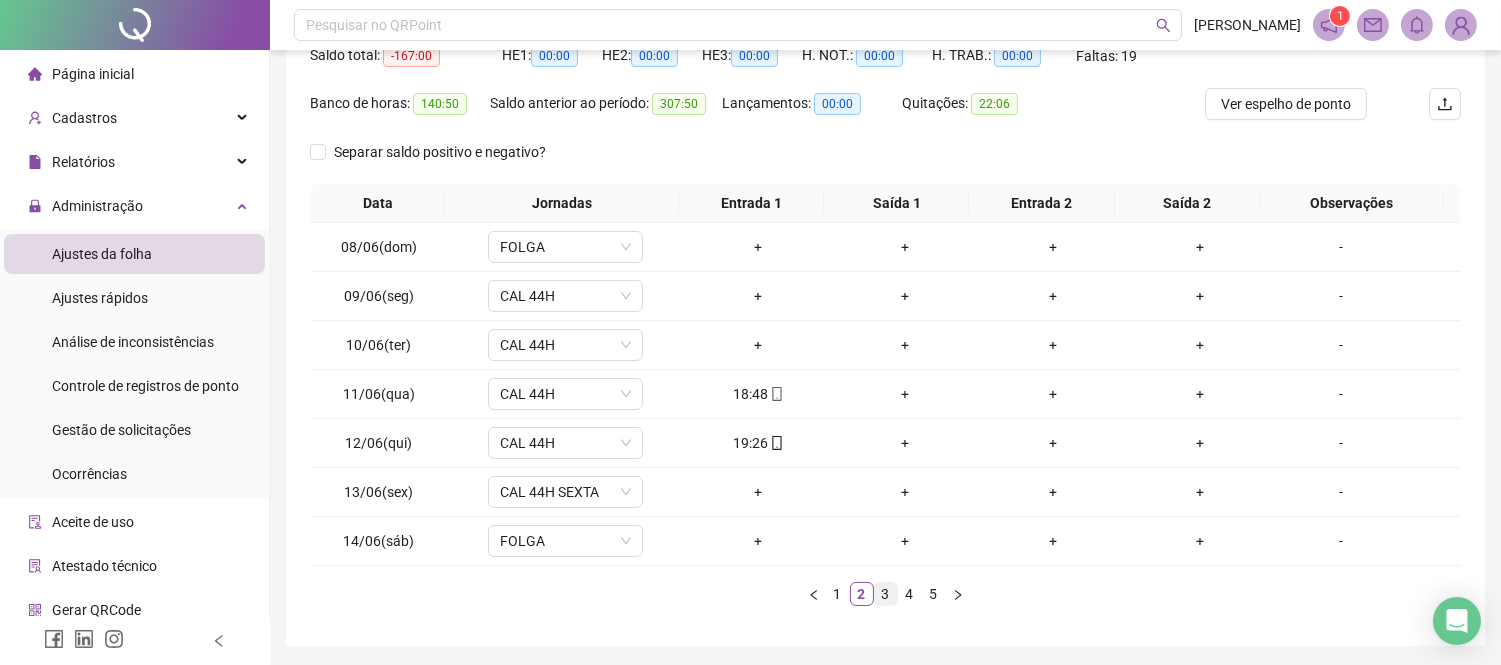 click on "3" at bounding box center (886, 594) 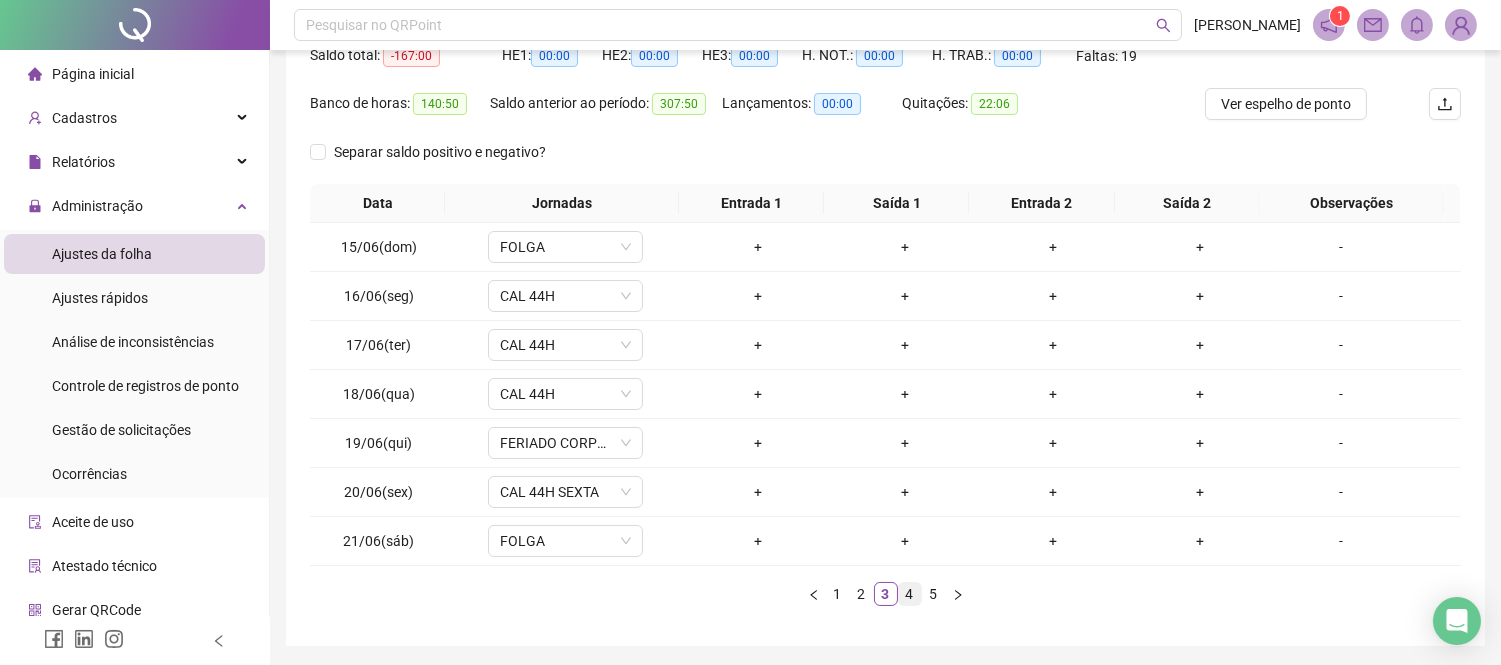 click on "4" at bounding box center (910, 594) 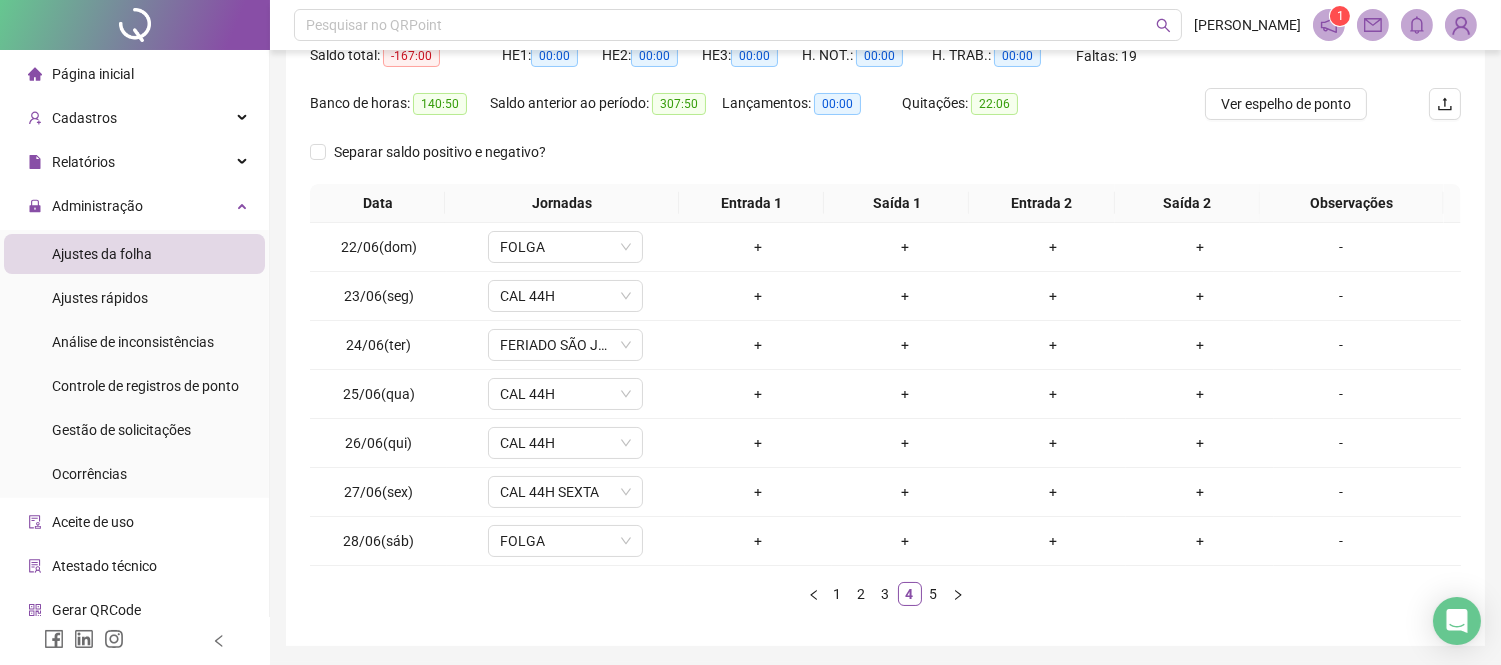 click on "5" at bounding box center [934, 594] 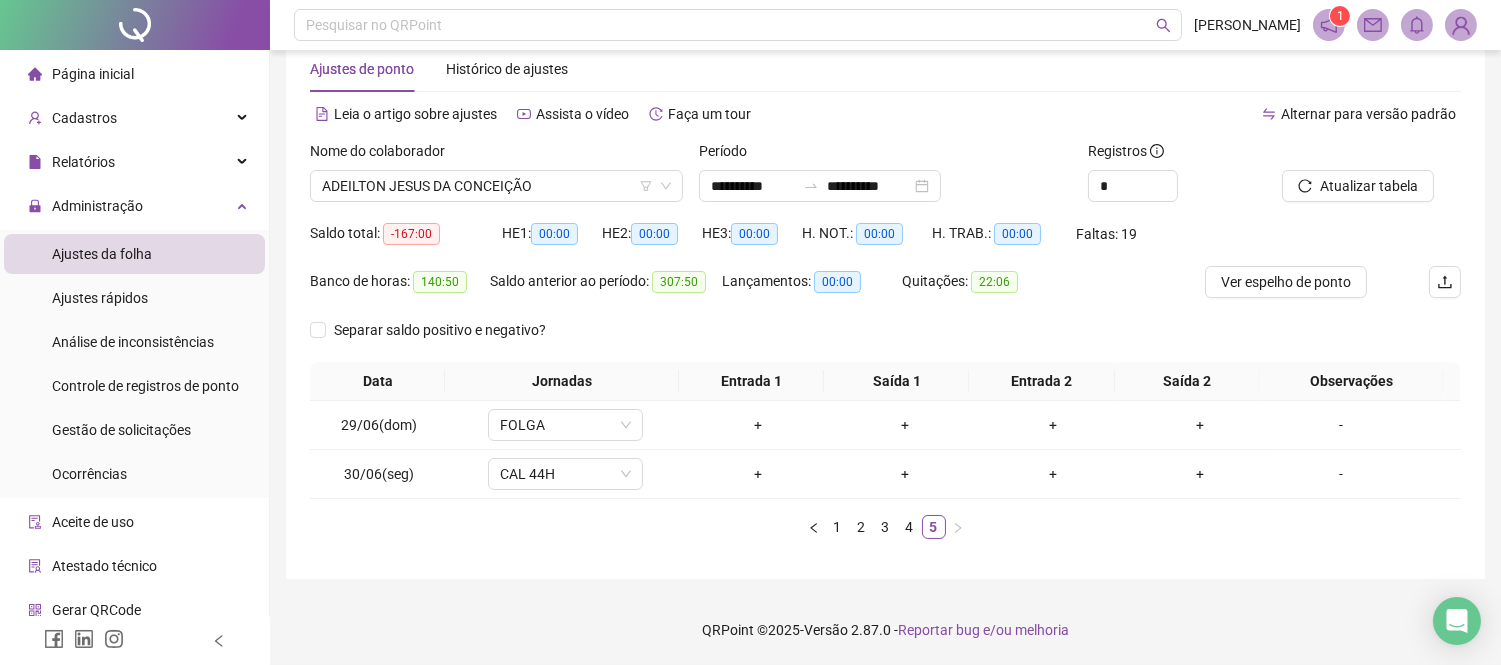 scroll, scrollTop: 43, scrollLeft: 0, axis: vertical 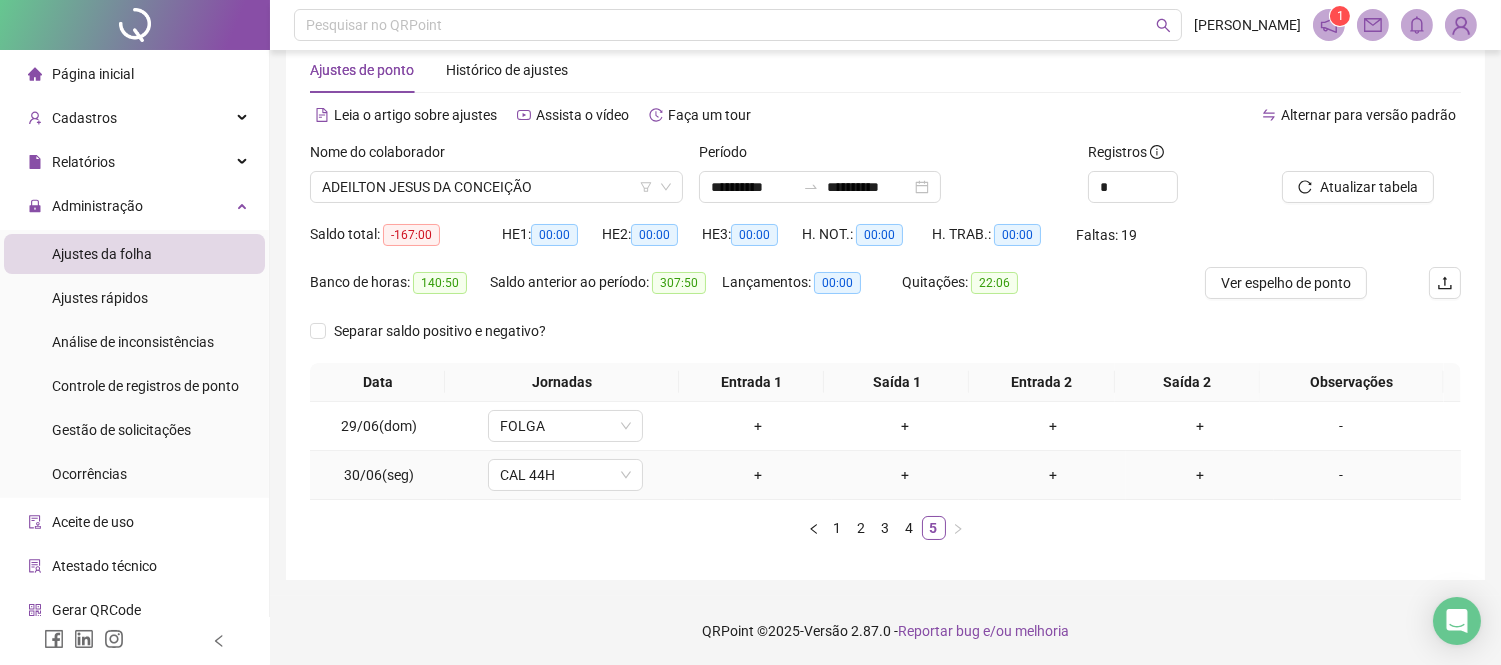 click on "+" at bounding box center [758, 475] 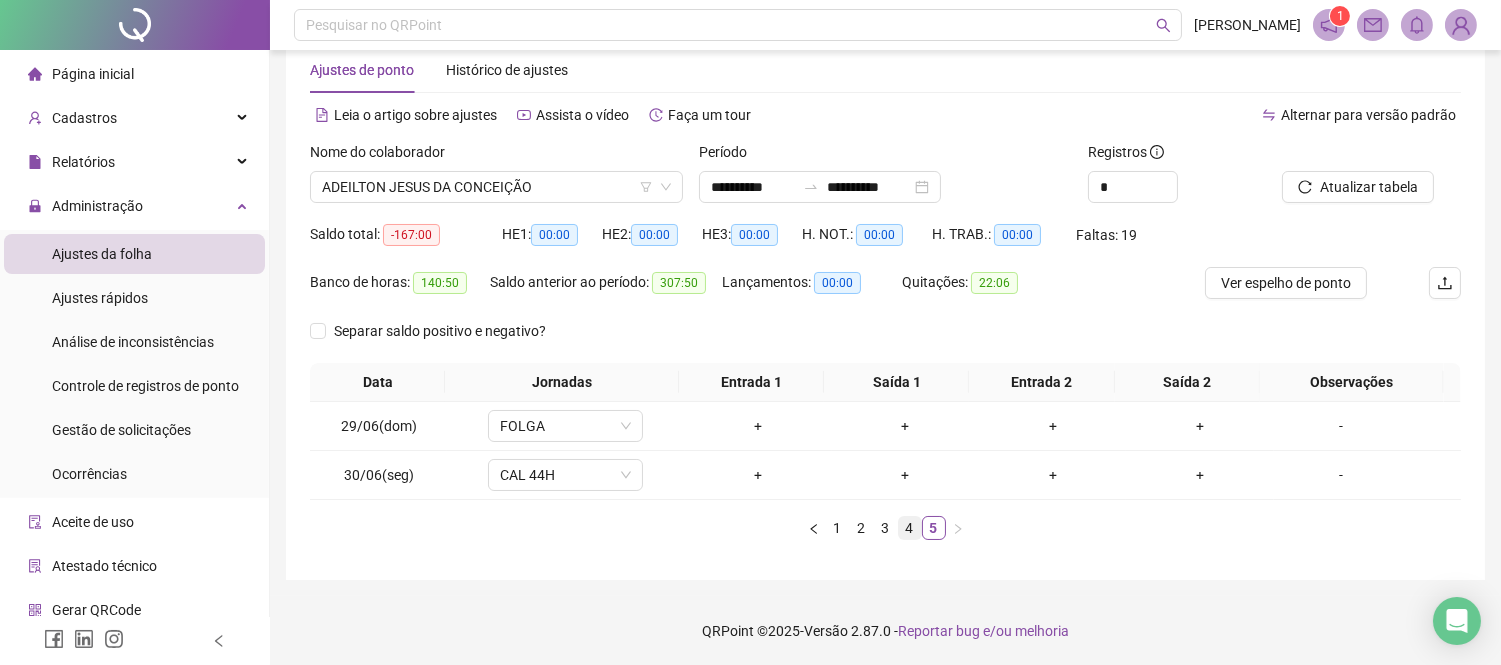 click on "4" at bounding box center [910, 528] 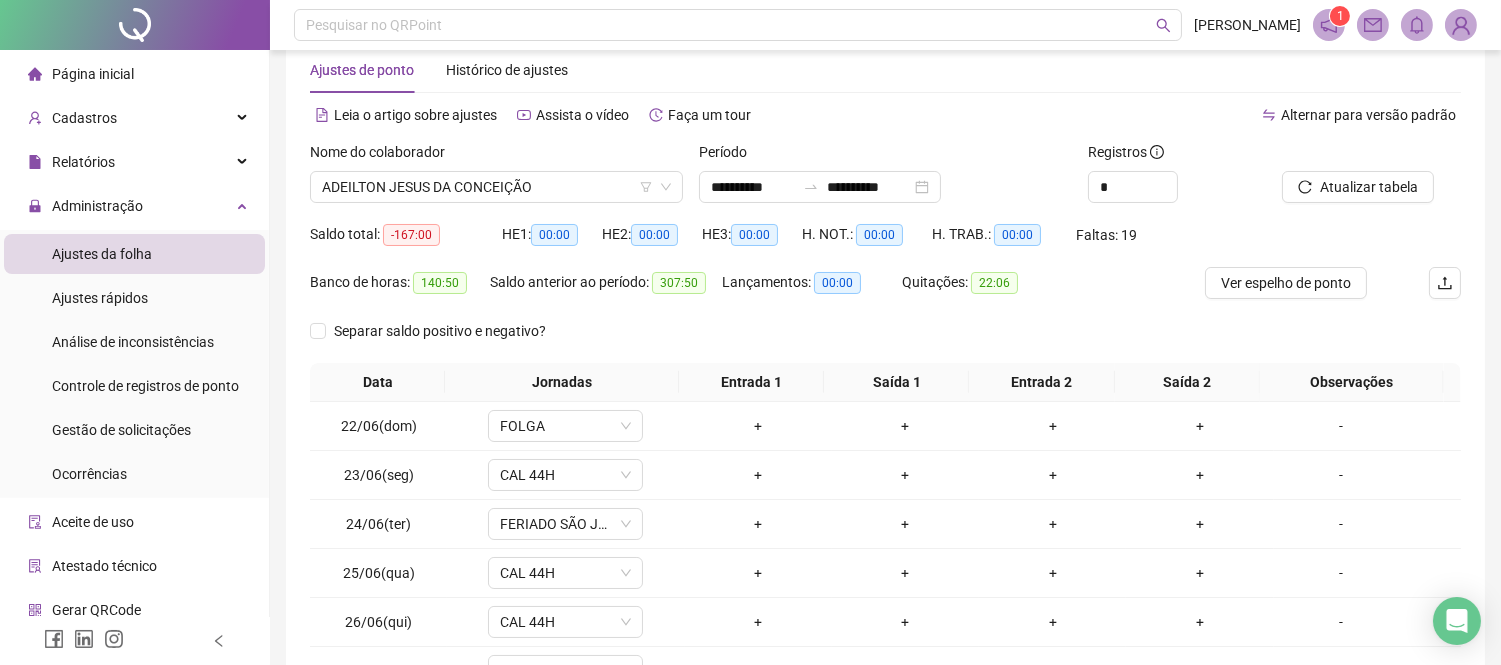 scroll, scrollTop: 288, scrollLeft: 0, axis: vertical 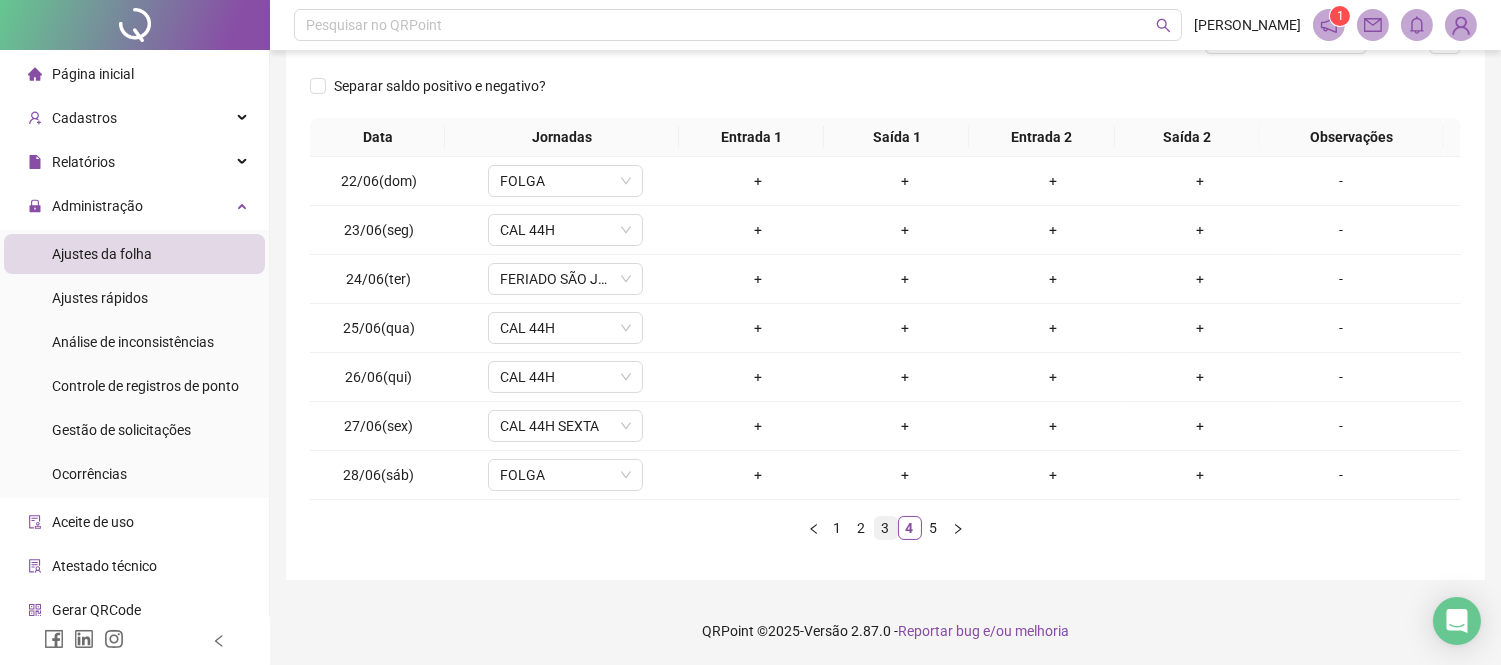 click on "3" at bounding box center [886, 528] 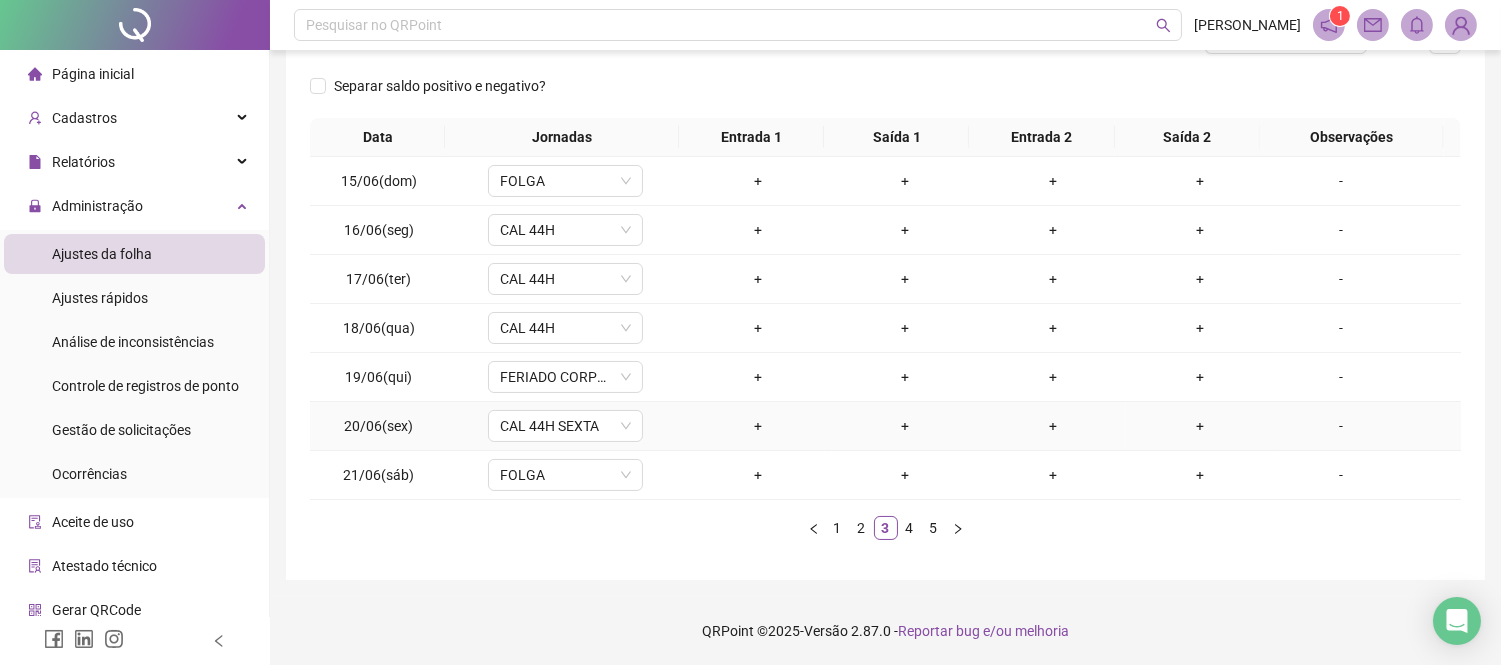 scroll, scrollTop: 0, scrollLeft: 0, axis: both 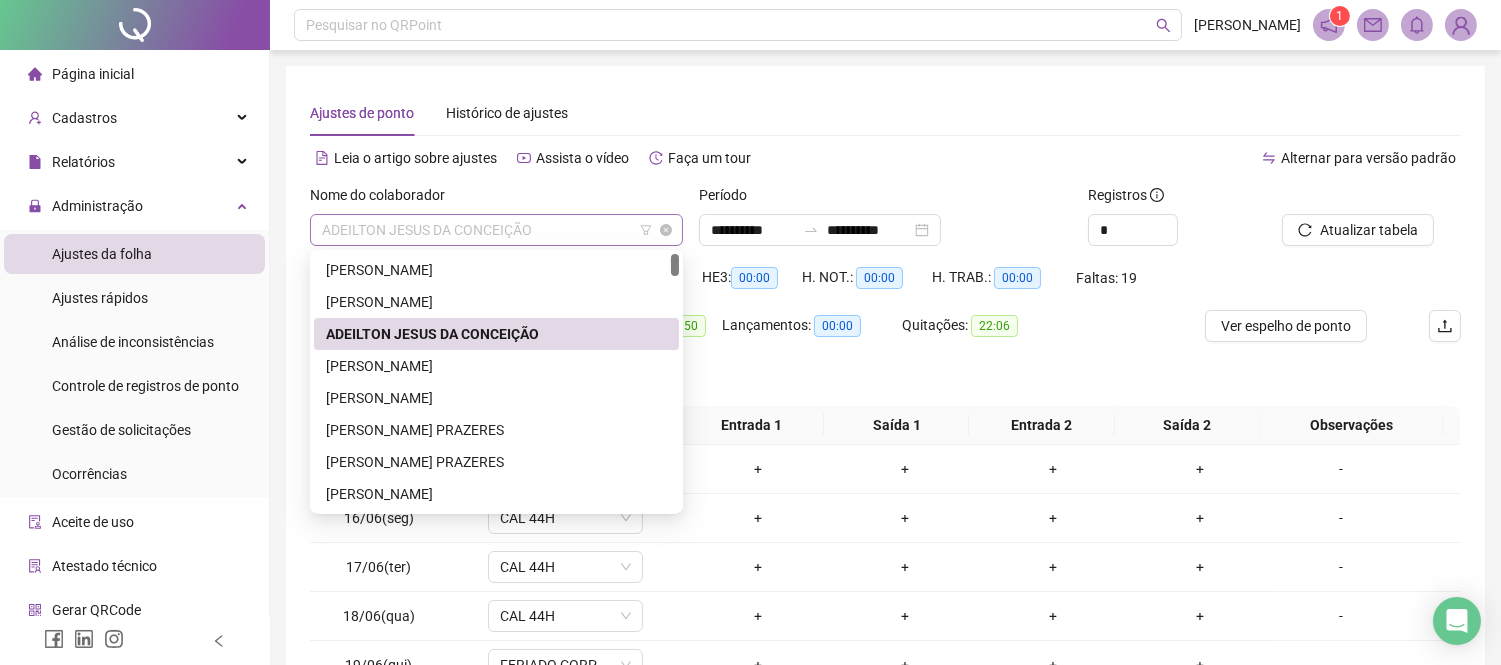 click on "ADEILTON JESUS DA CONCEIÇÃO" at bounding box center (496, 230) 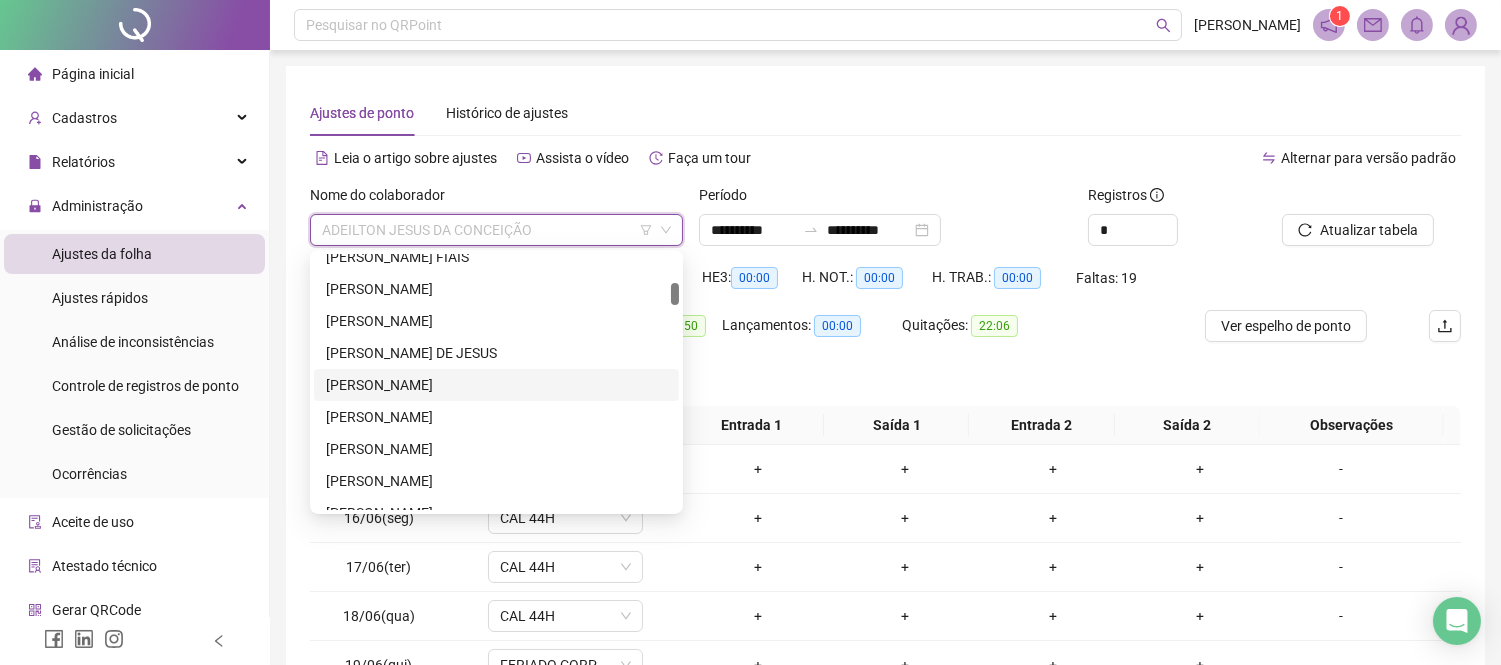 scroll, scrollTop: 222, scrollLeft: 0, axis: vertical 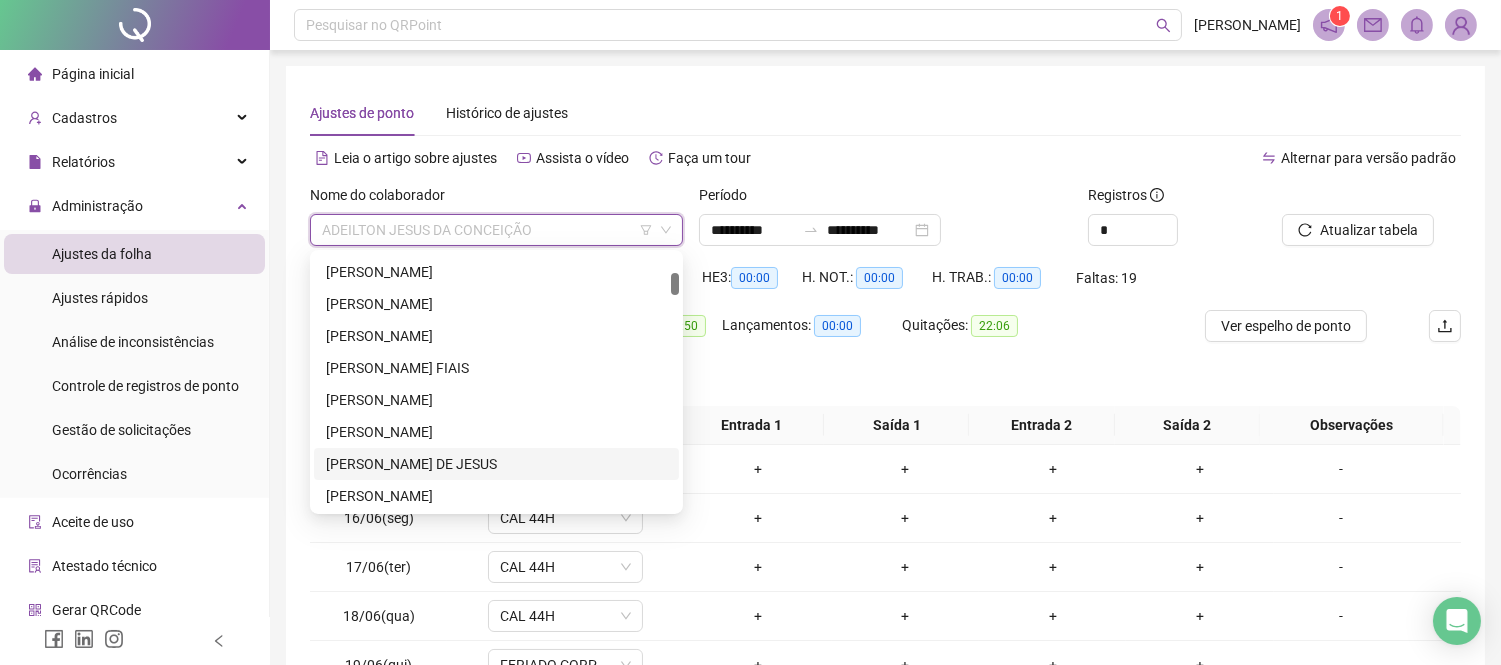 click on "[PERSON_NAME] DE JESUS" at bounding box center (496, 464) 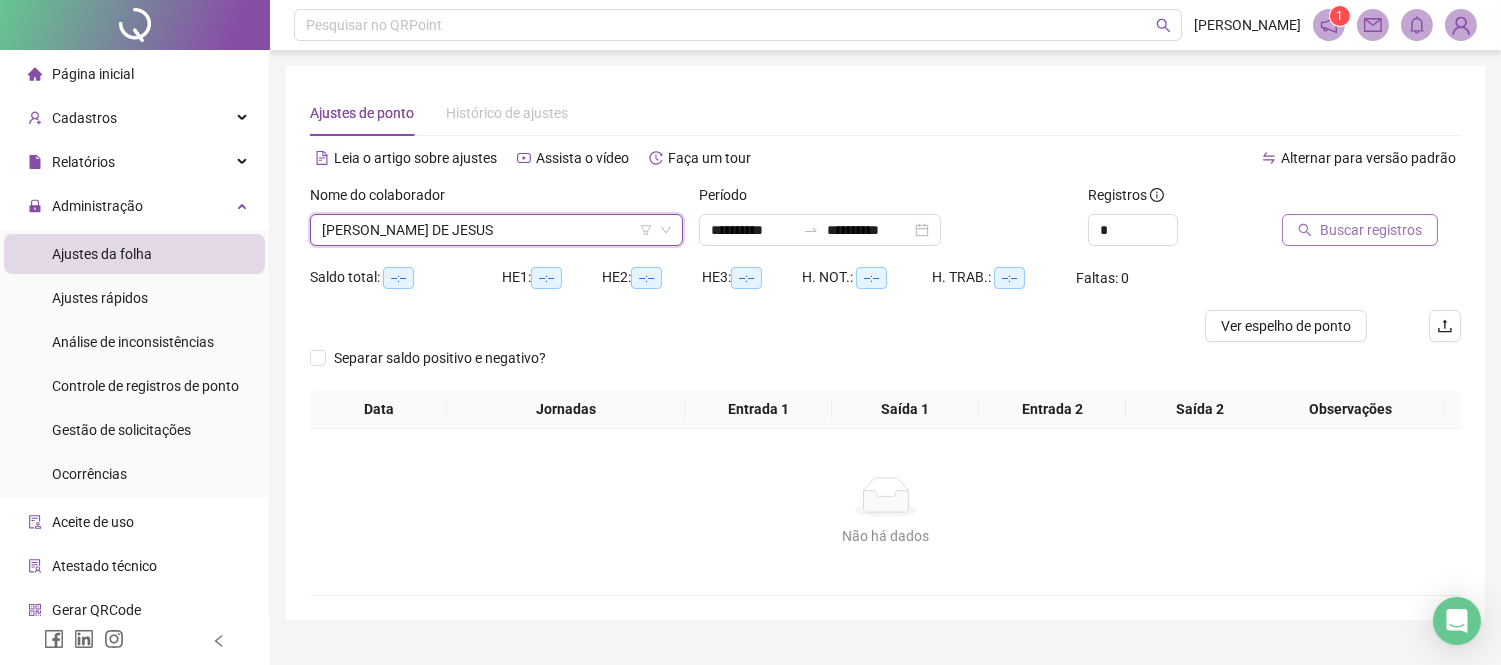 click on "Buscar registros" at bounding box center [1360, 230] 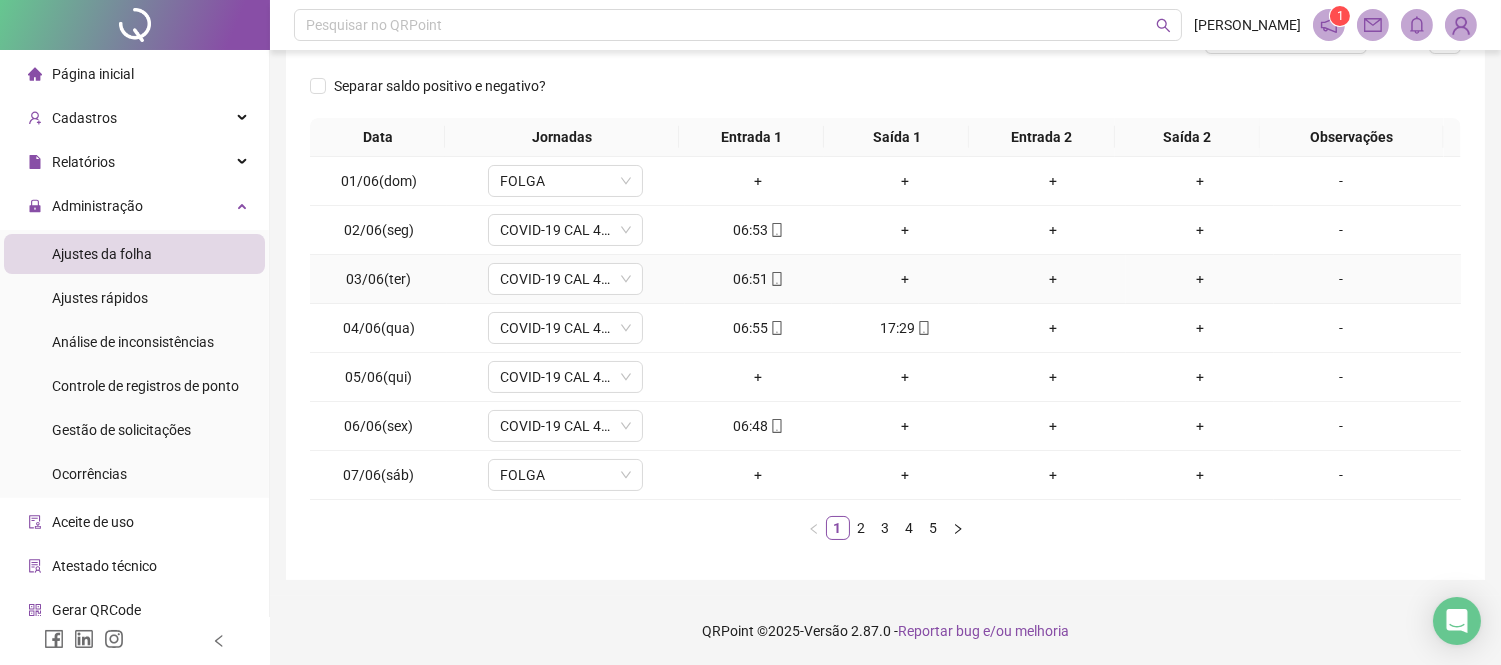 scroll, scrollTop: 0, scrollLeft: 0, axis: both 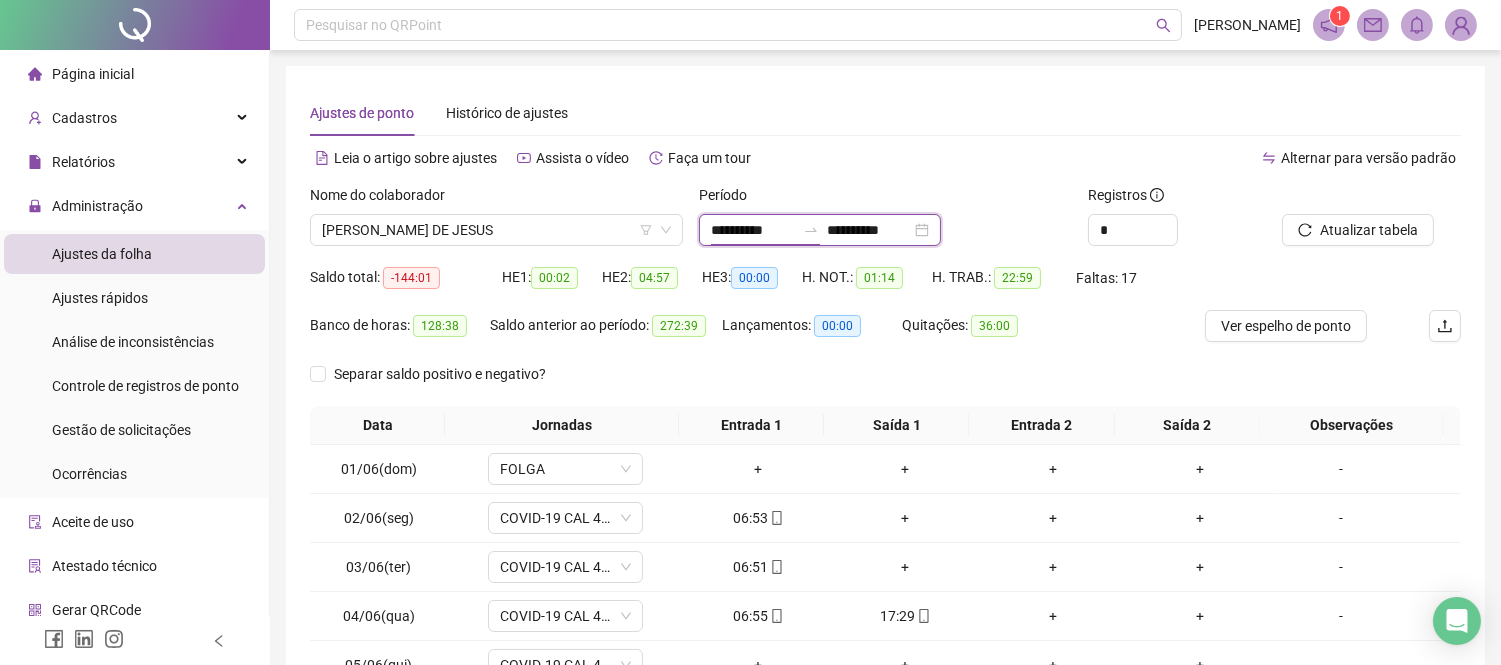 click on "**********" at bounding box center [753, 230] 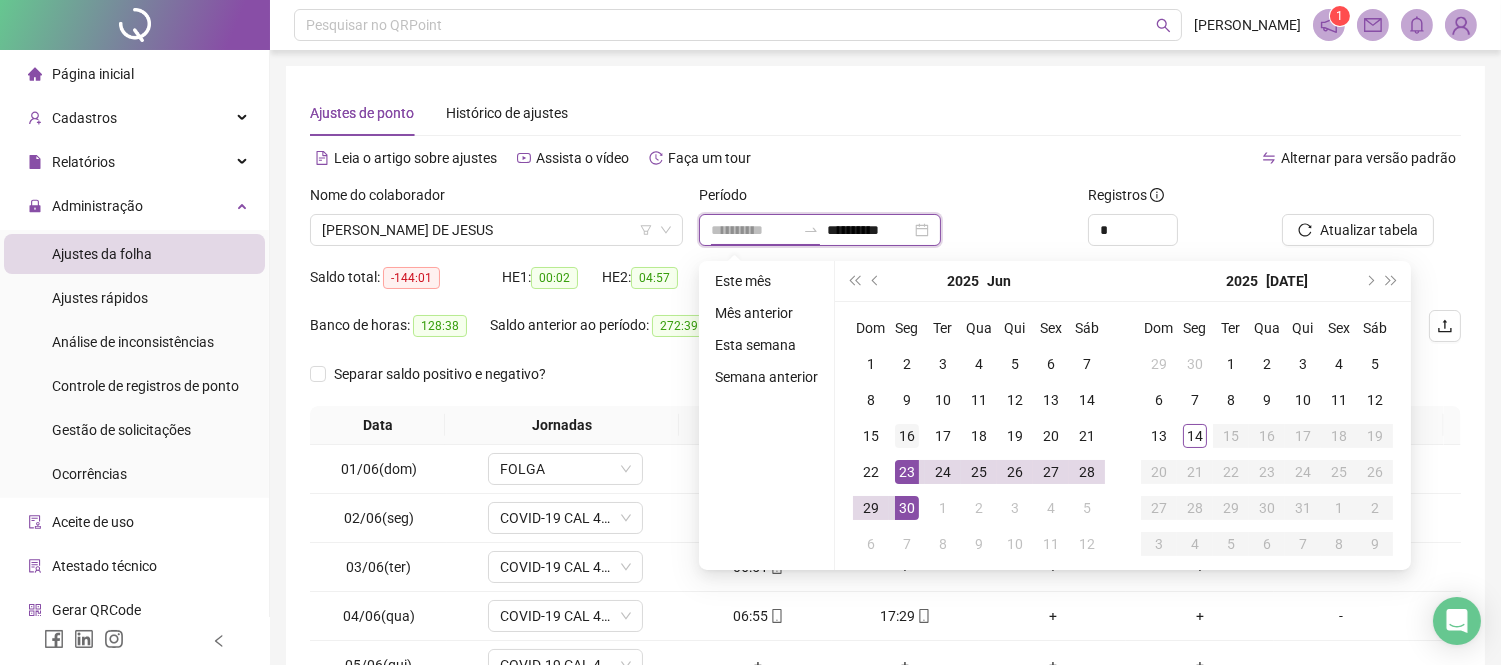 type on "**********" 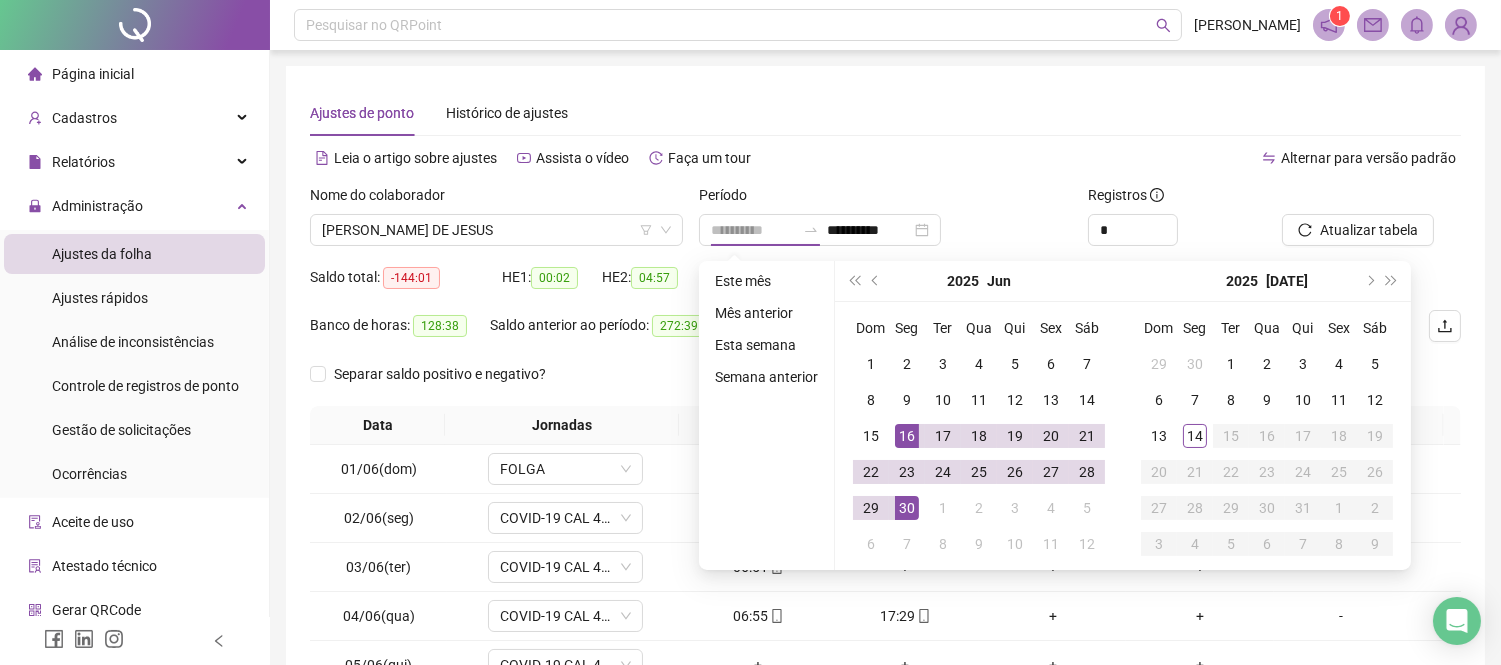 click on "16" at bounding box center (907, 436) 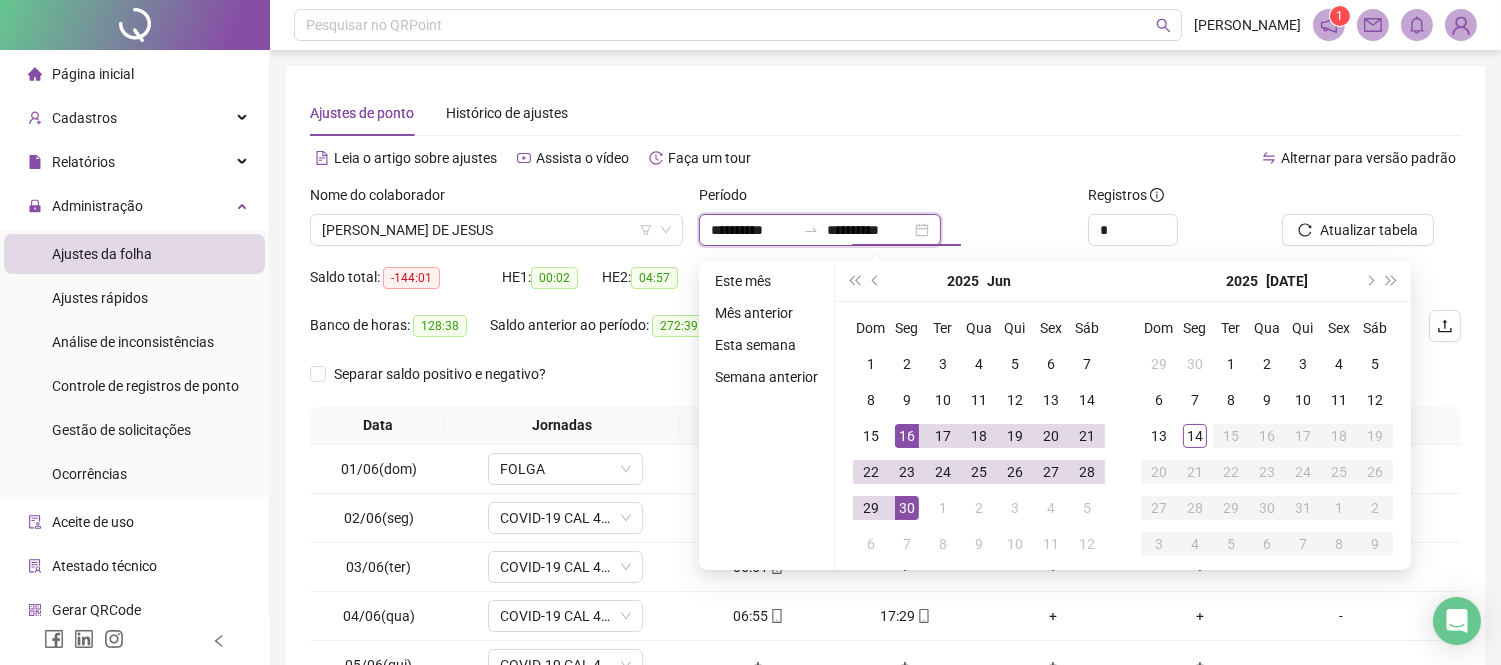 type on "**********" 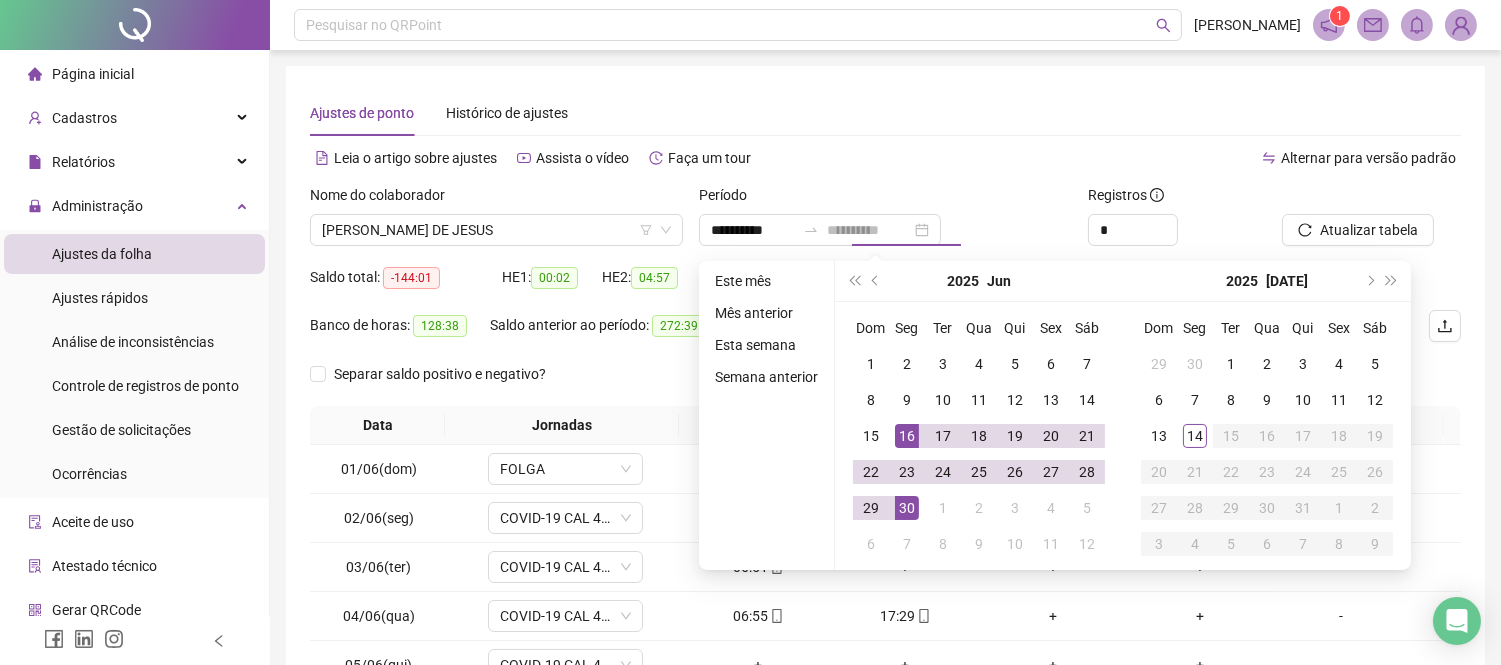 click on "30" at bounding box center (907, 508) 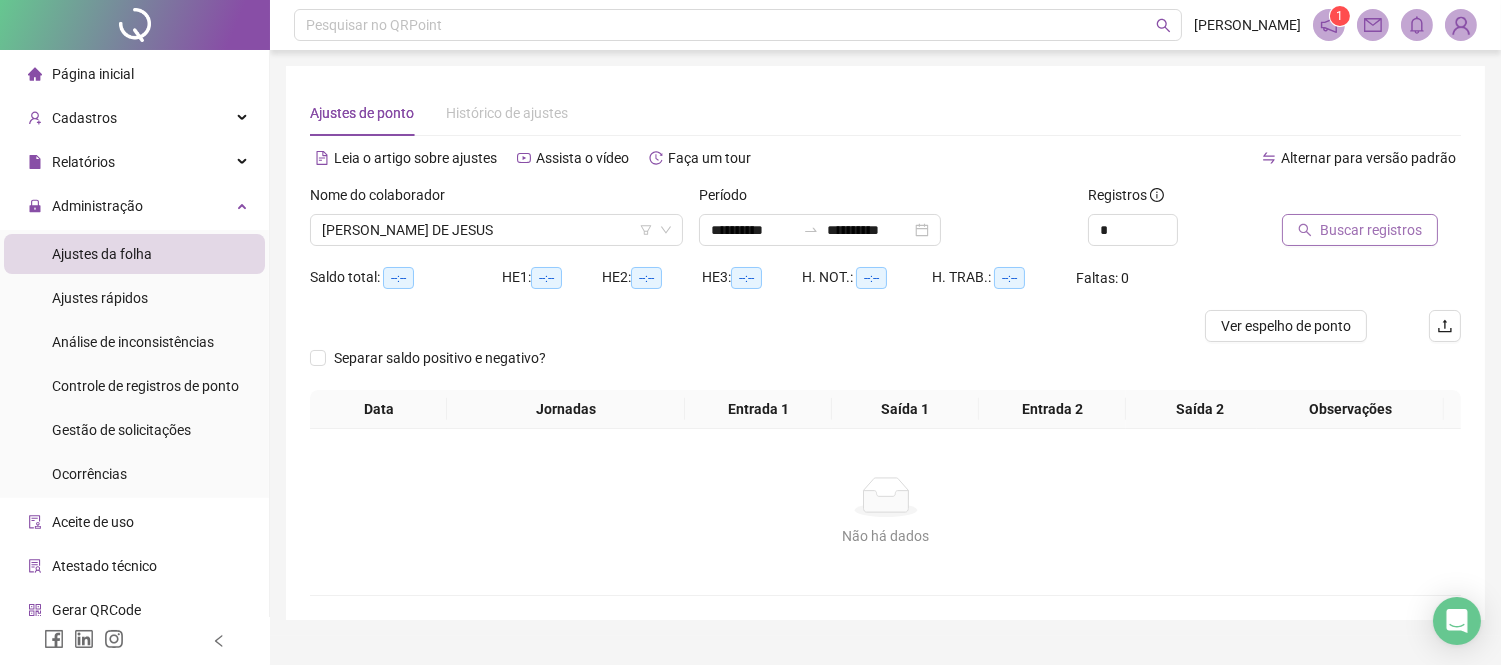 click on "Buscar registros" at bounding box center (1371, 230) 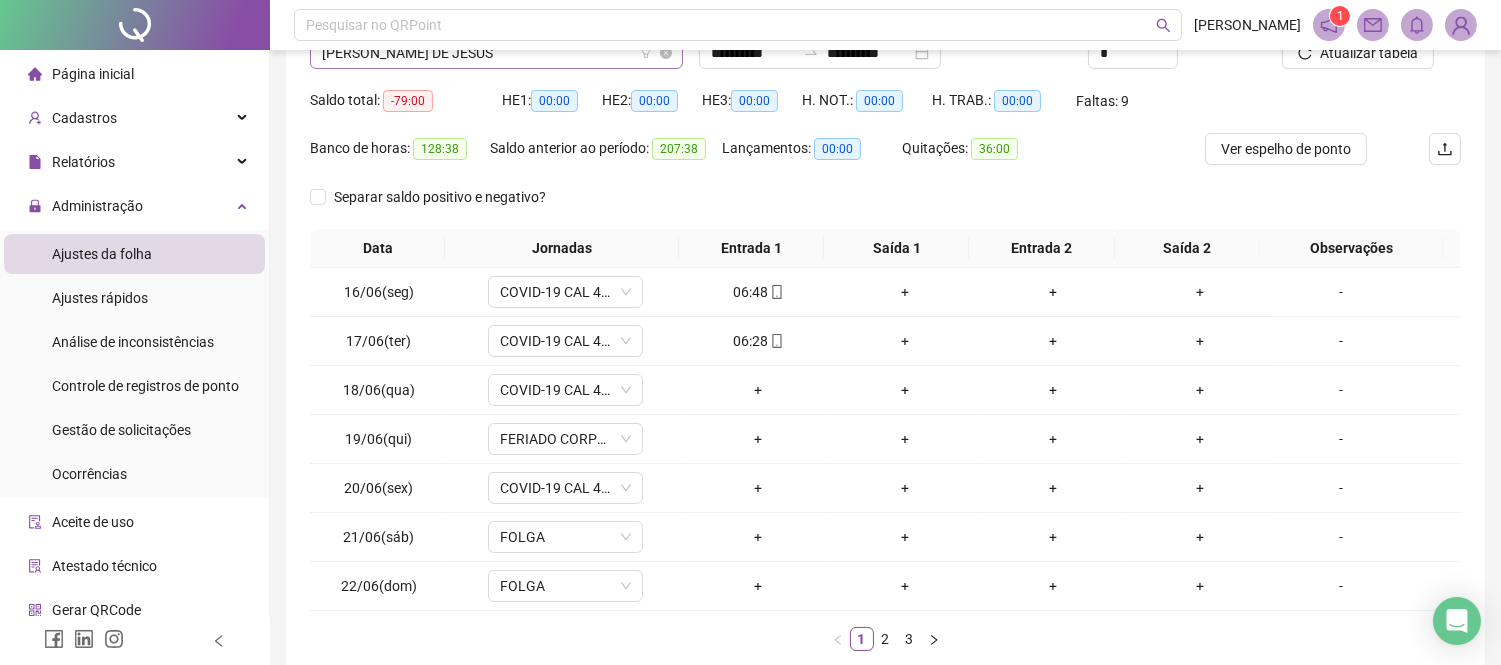 scroll, scrollTop: 0, scrollLeft: 0, axis: both 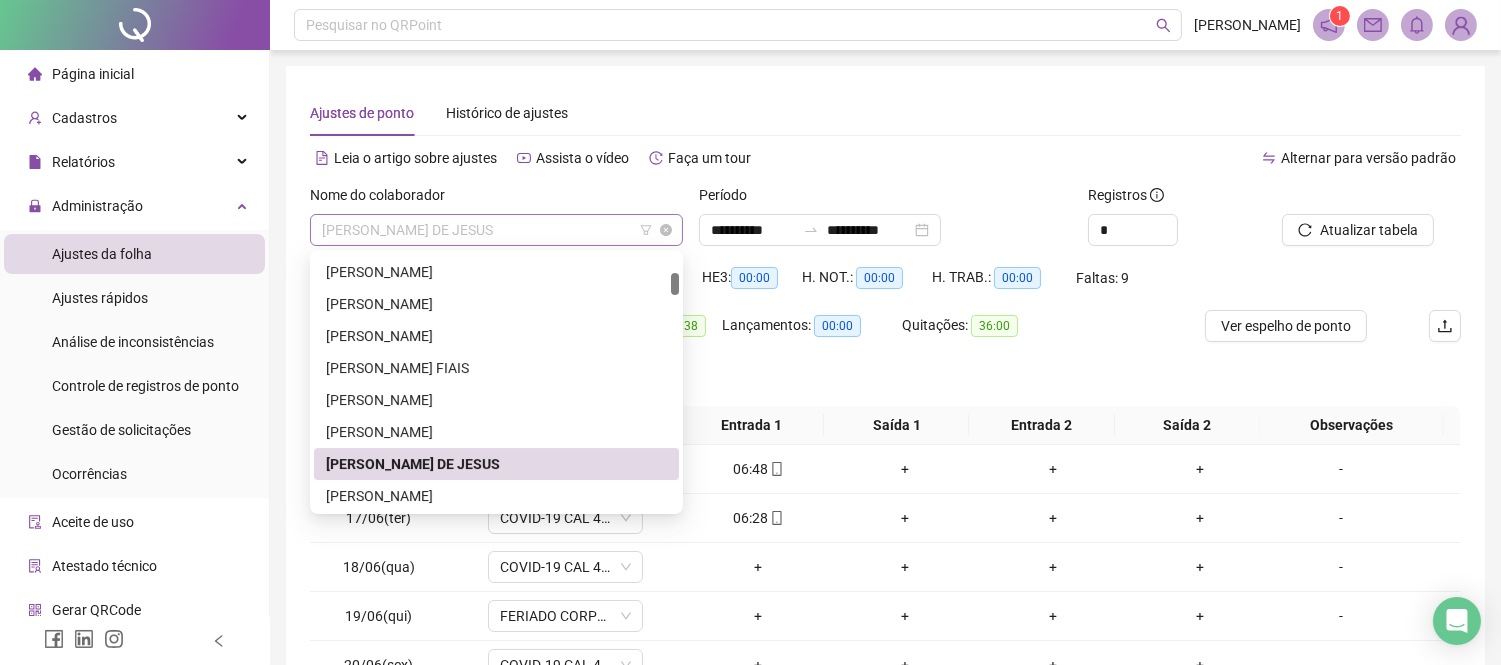 click on "[PERSON_NAME] DE JESUS" at bounding box center (496, 230) 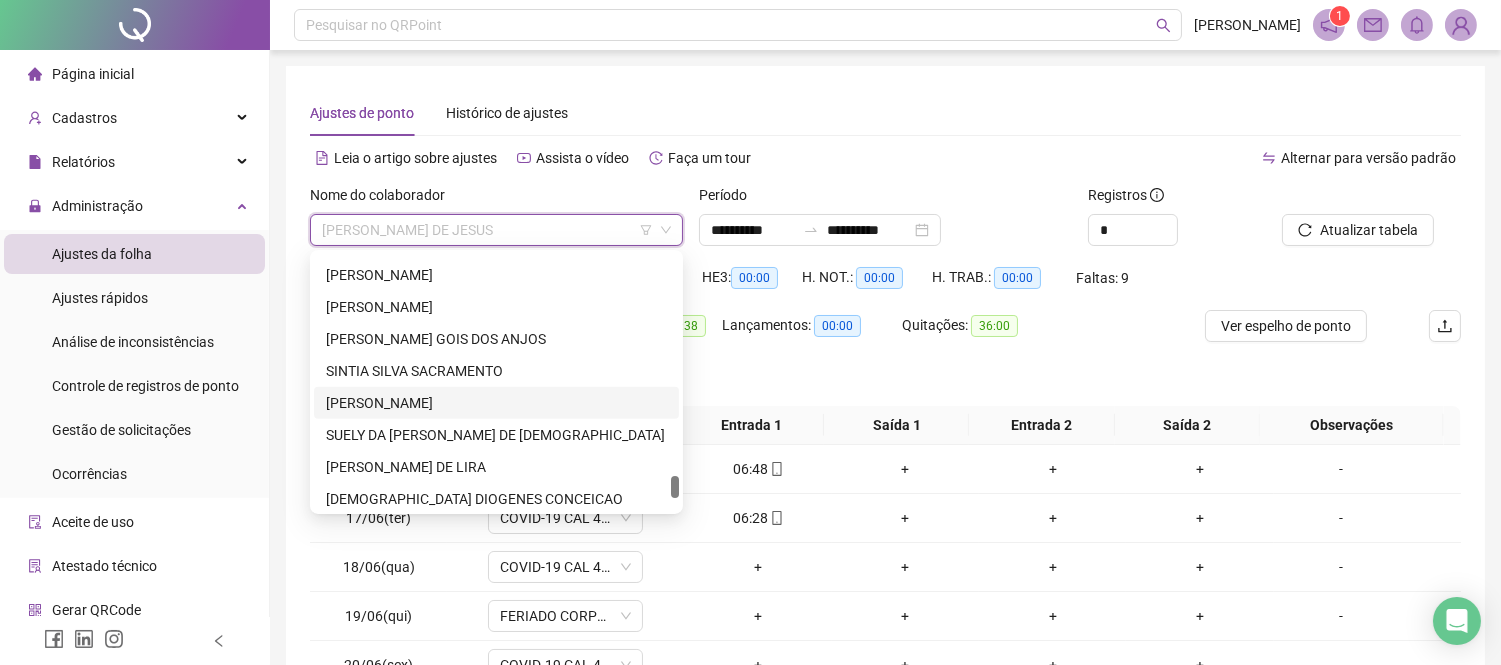 scroll, scrollTop: 2687, scrollLeft: 0, axis: vertical 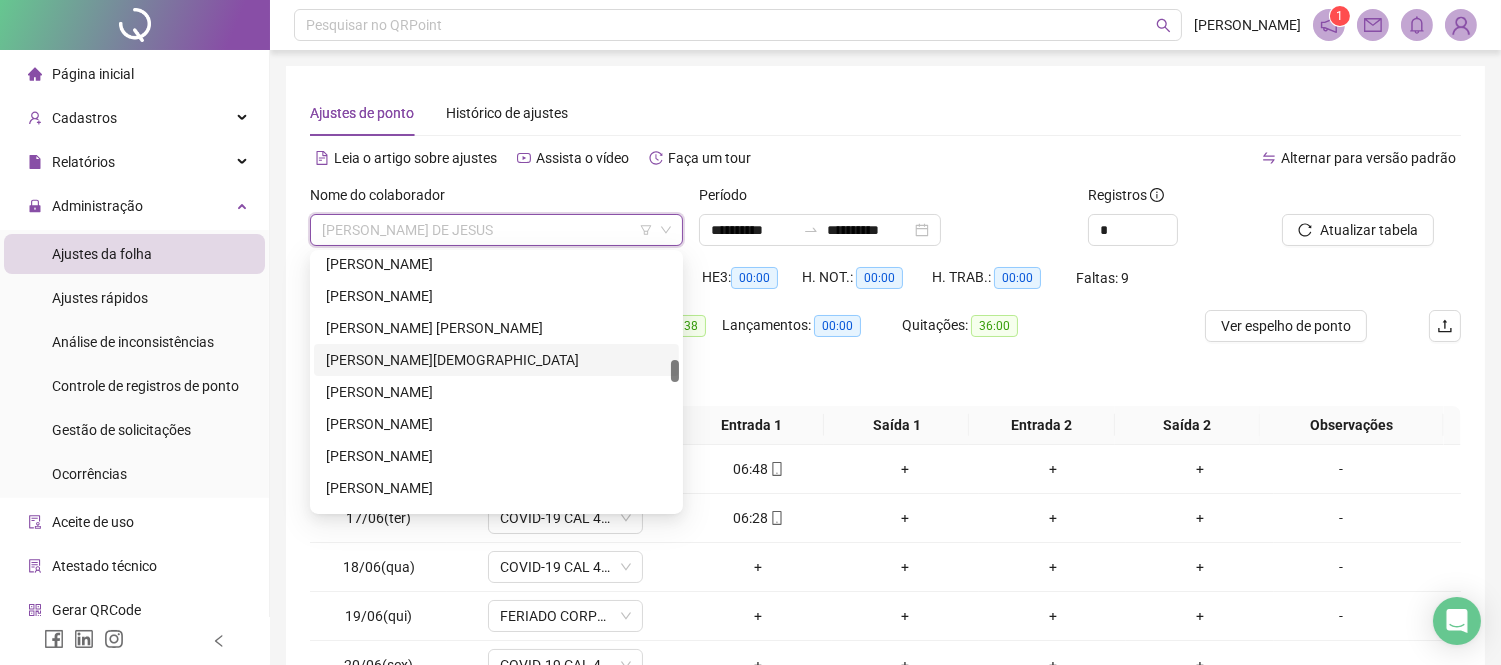 type on "*" 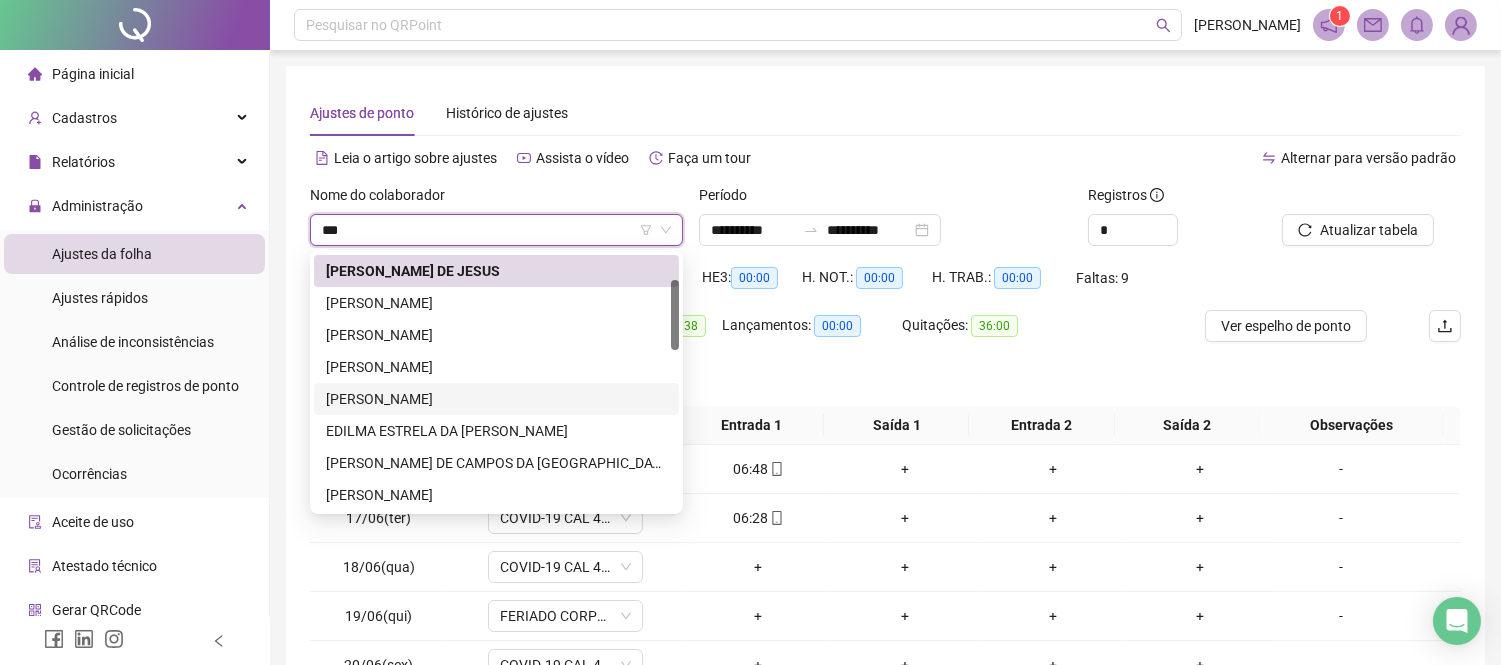 scroll, scrollTop: 0, scrollLeft: 0, axis: both 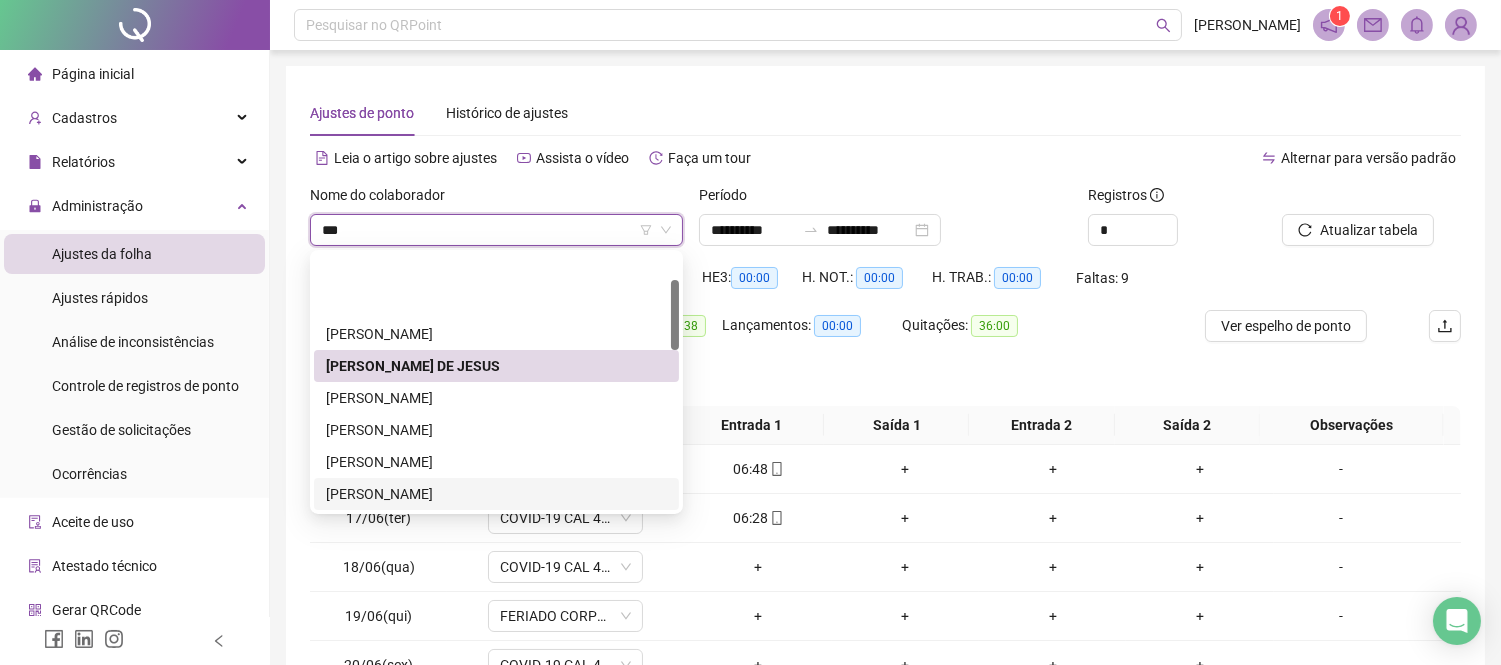type on "****" 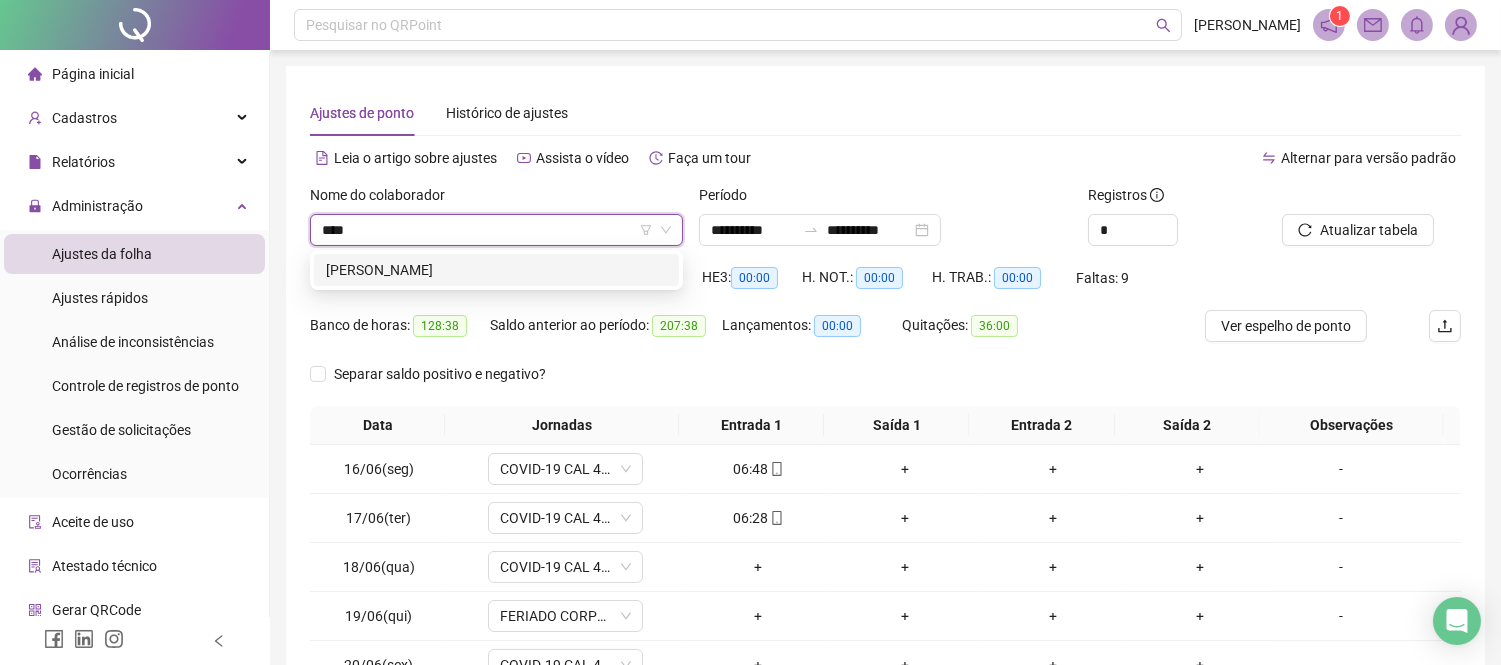 click on "[PERSON_NAME]" at bounding box center [496, 270] 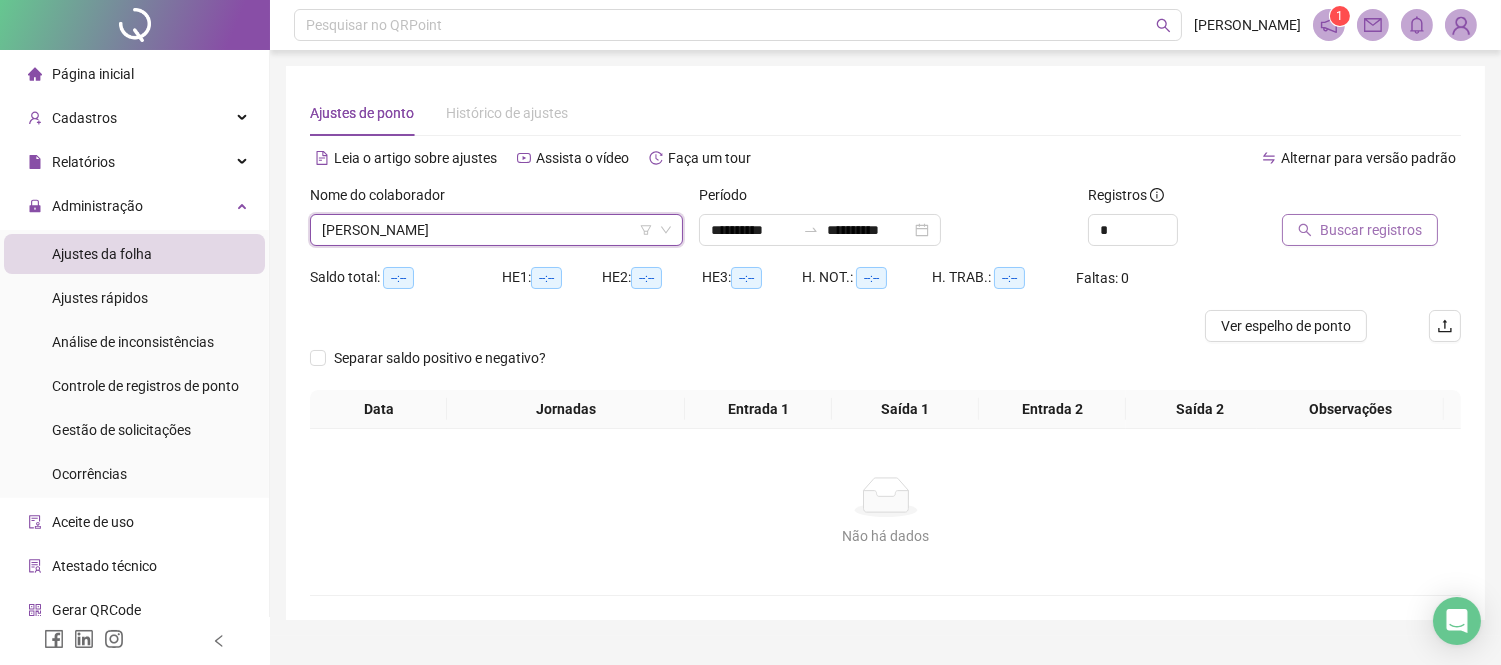 click on "Buscar registros" at bounding box center (1371, 230) 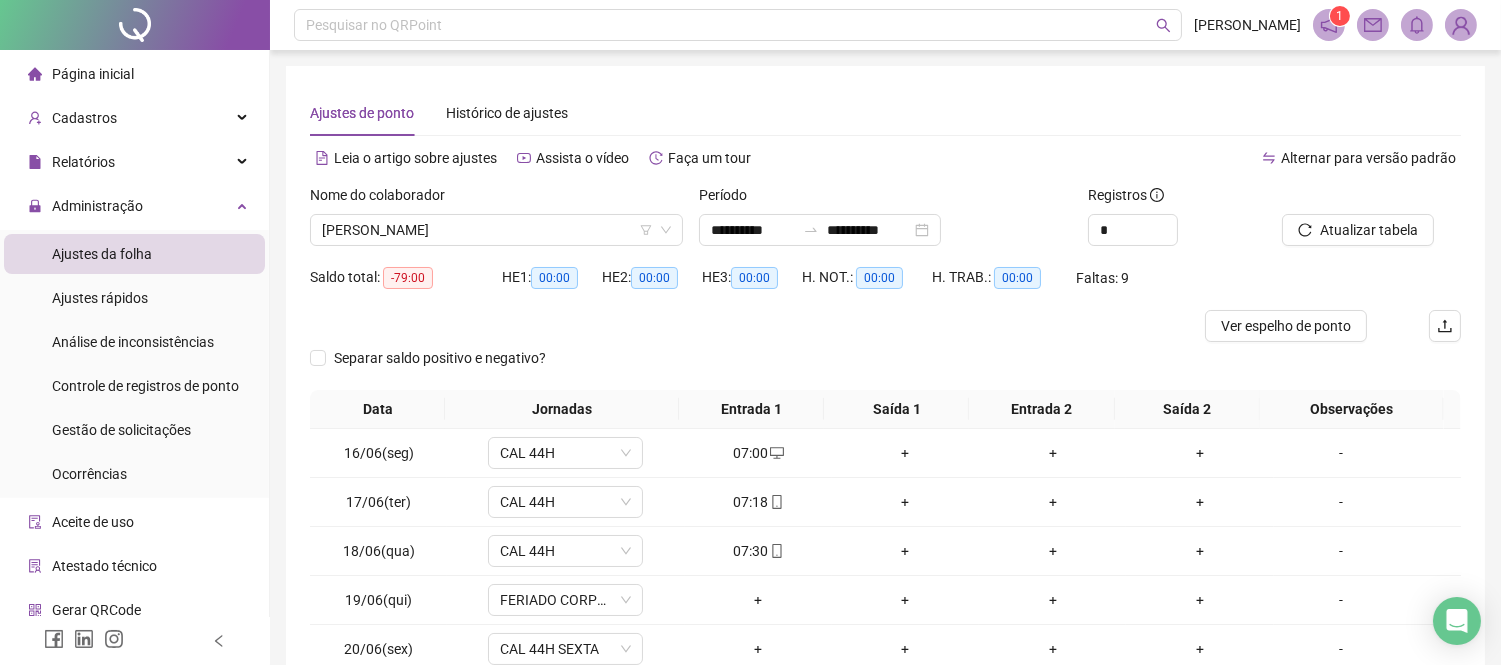 scroll, scrollTop: 222, scrollLeft: 0, axis: vertical 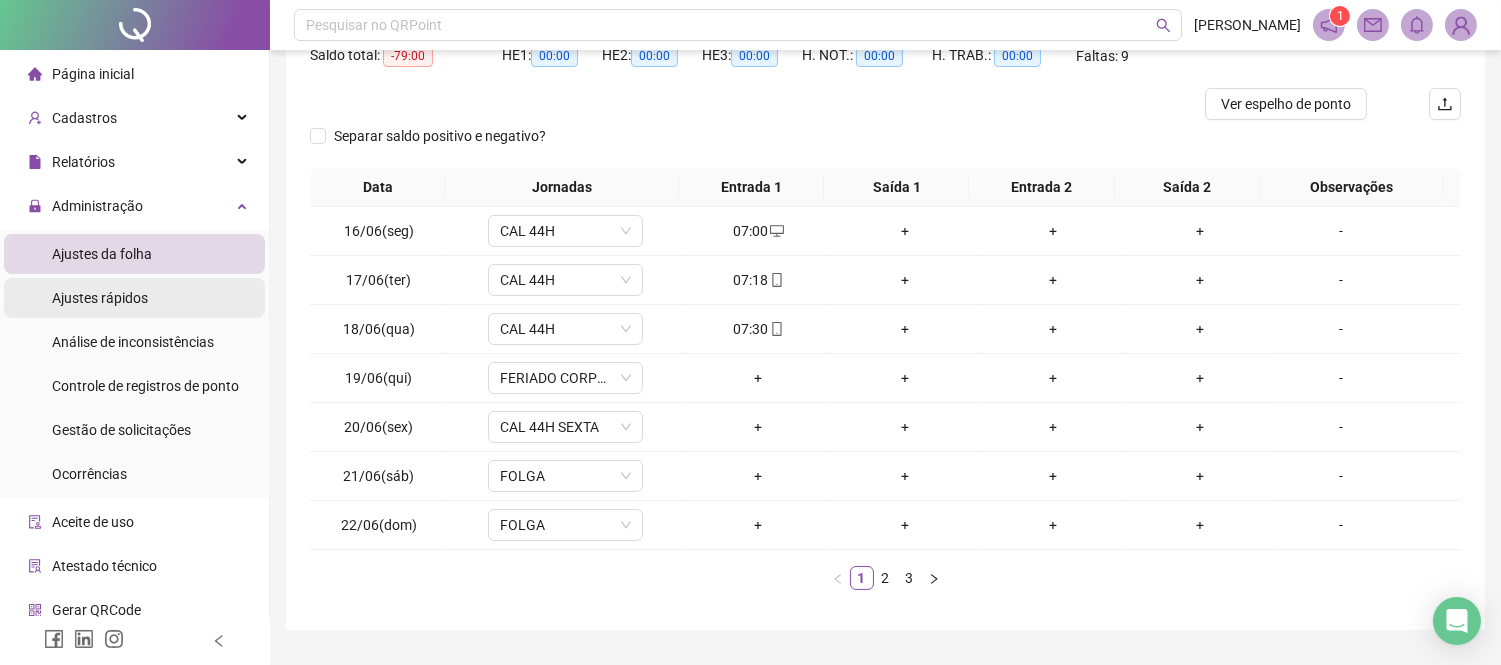 click on "Ajustes rápidos" at bounding box center (100, 298) 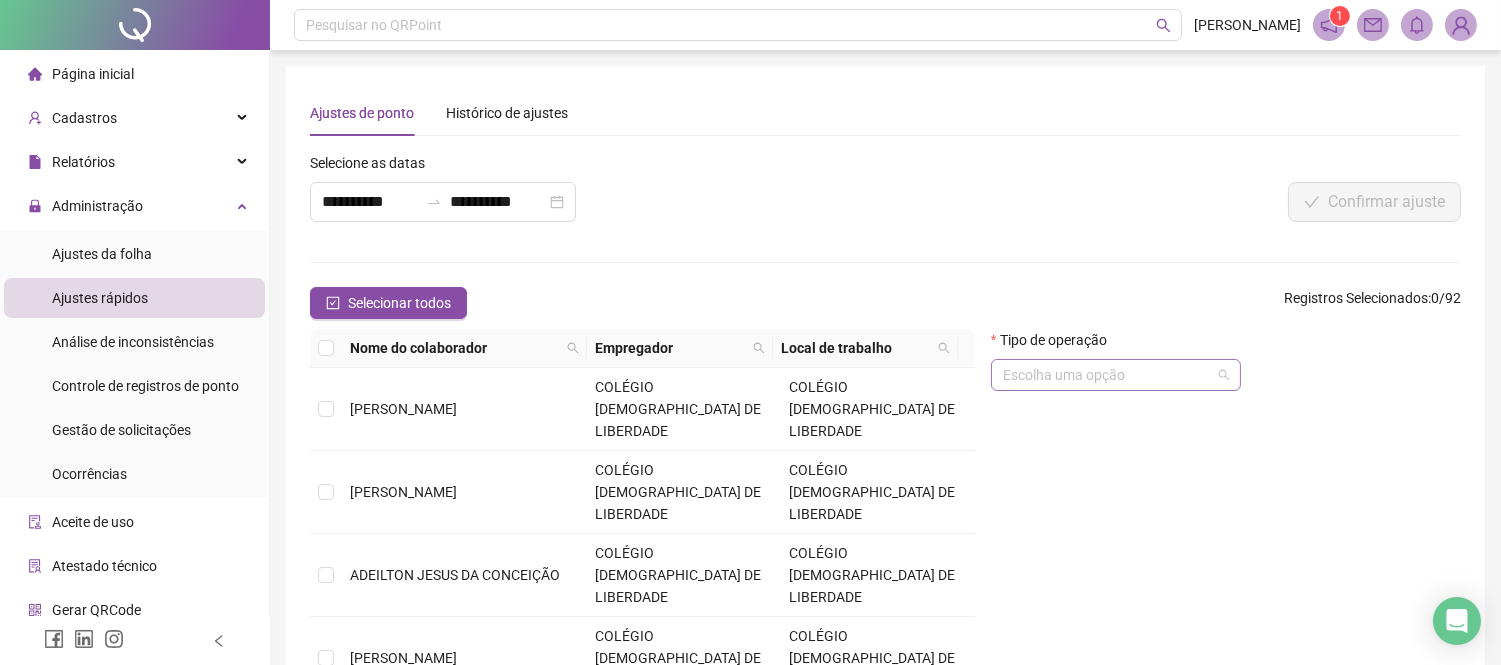 click at bounding box center [1110, 375] 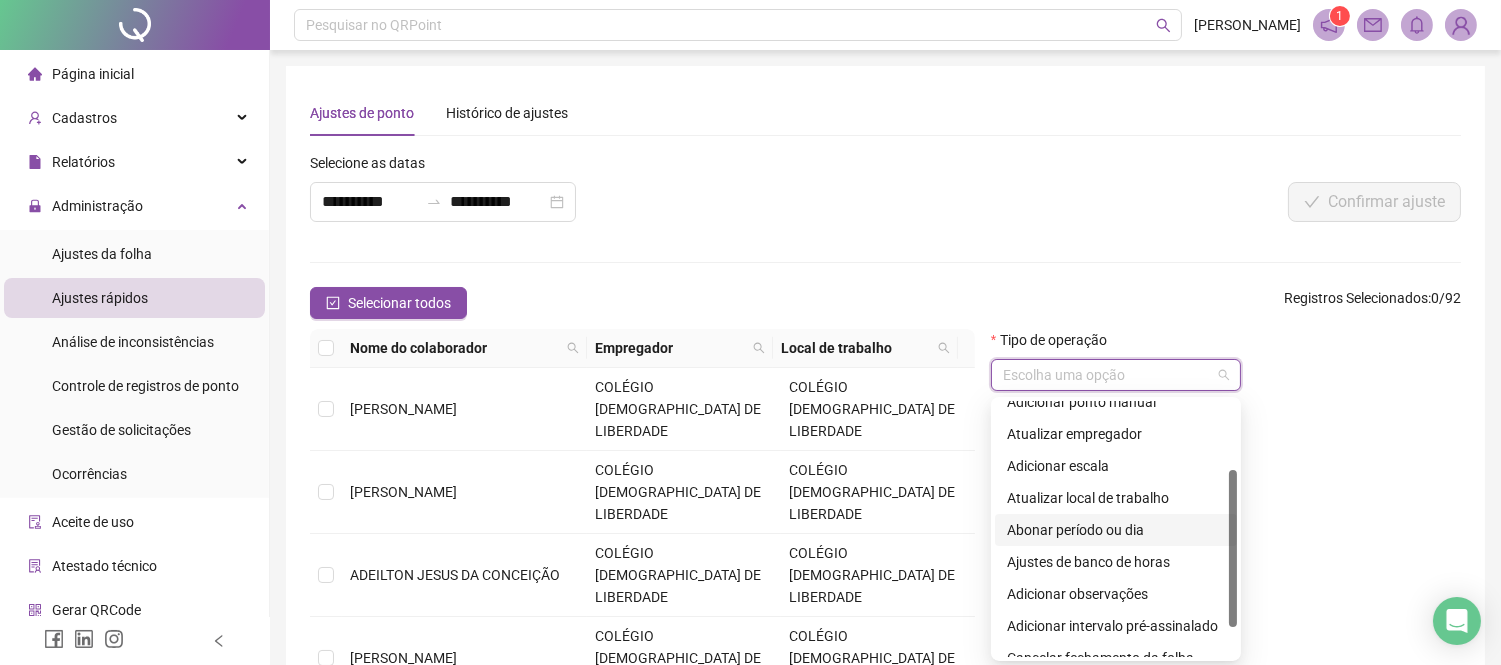 scroll, scrollTop: 160, scrollLeft: 0, axis: vertical 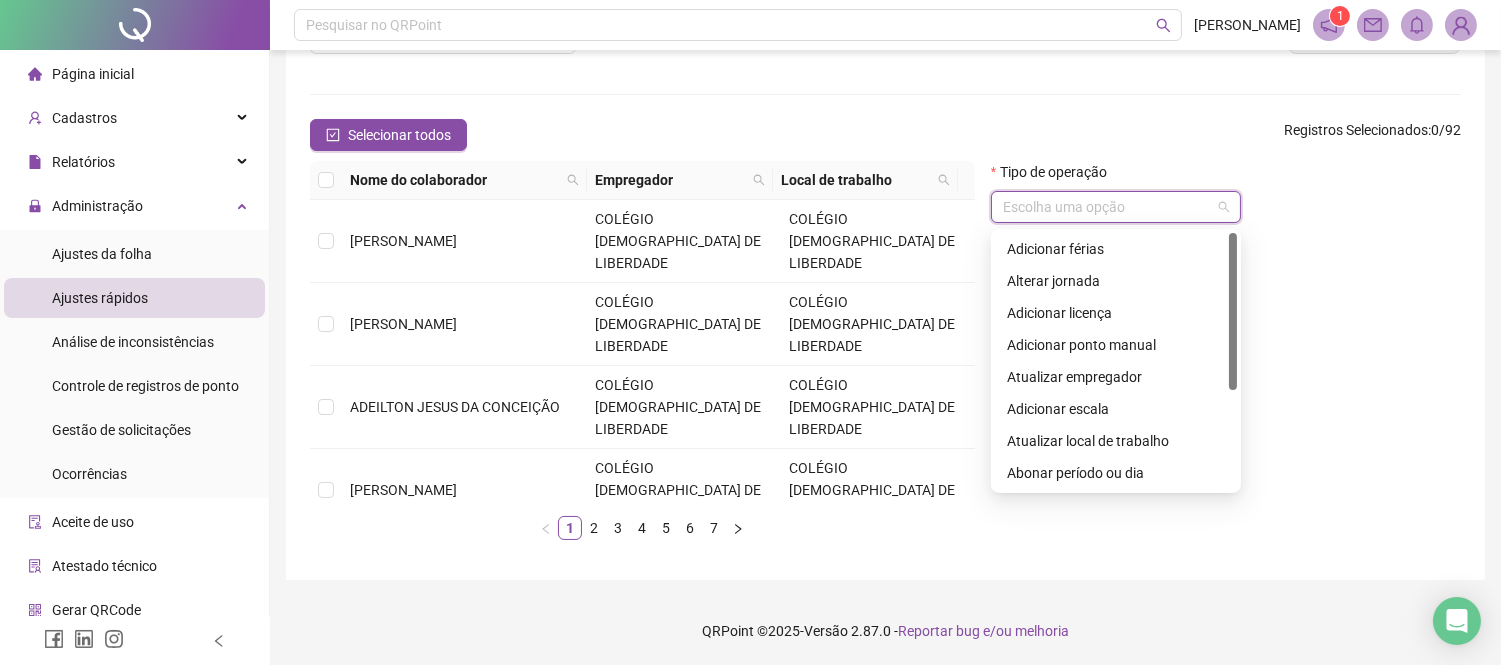 drag, startPoint x: 1233, startPoint y: 445, endPoint x: 1230, endPoint y: 286, distance: 159.0283 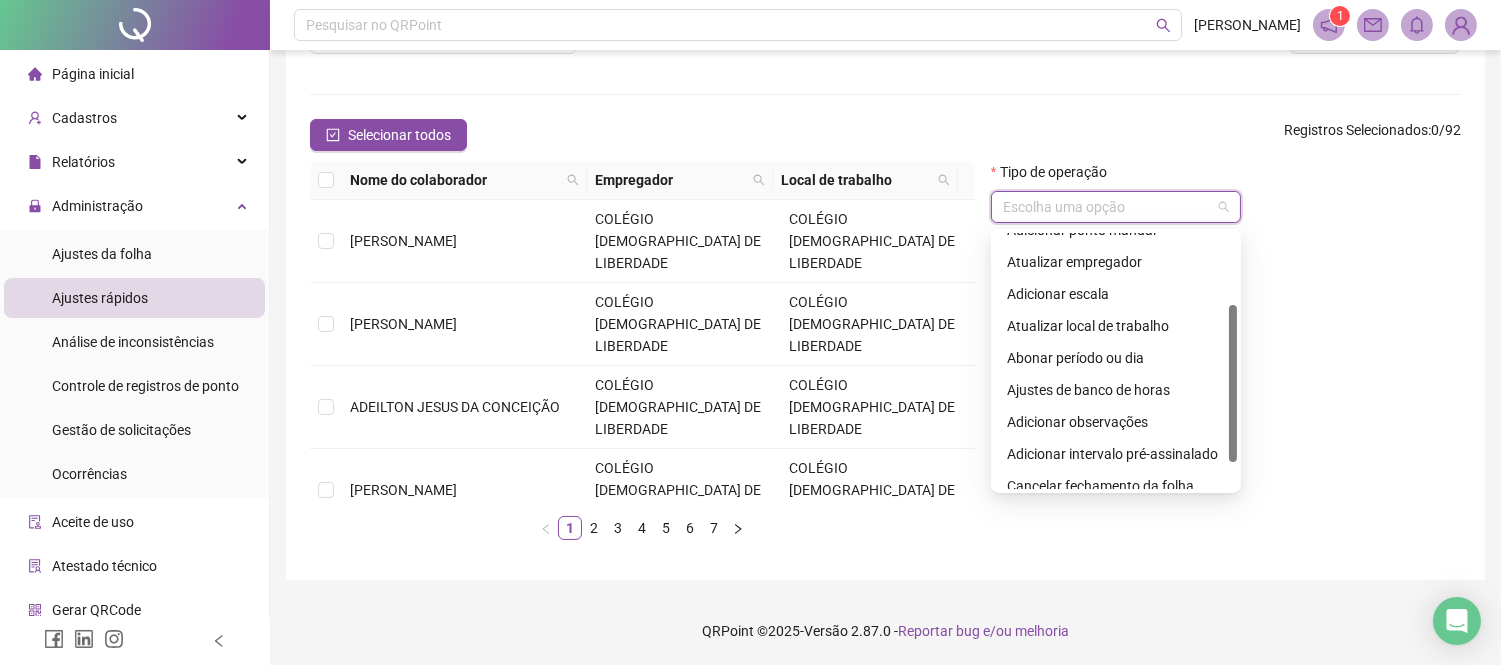 scroll, scrollTop: 122, scrollLeft: 0, axis: vertical 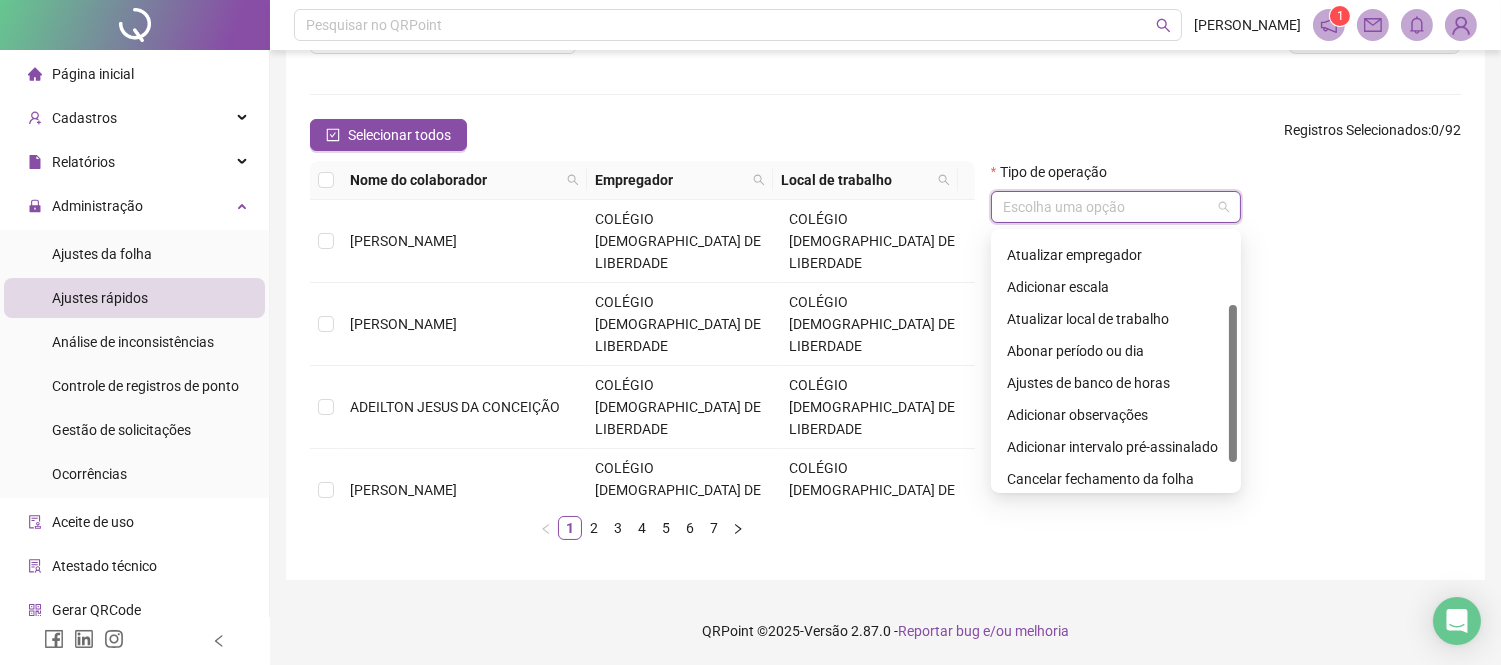 drag, startPoint x: 1231, startPoint y: 274, endPoint x: 1225, endPoint y: 350, distance: 76.23647 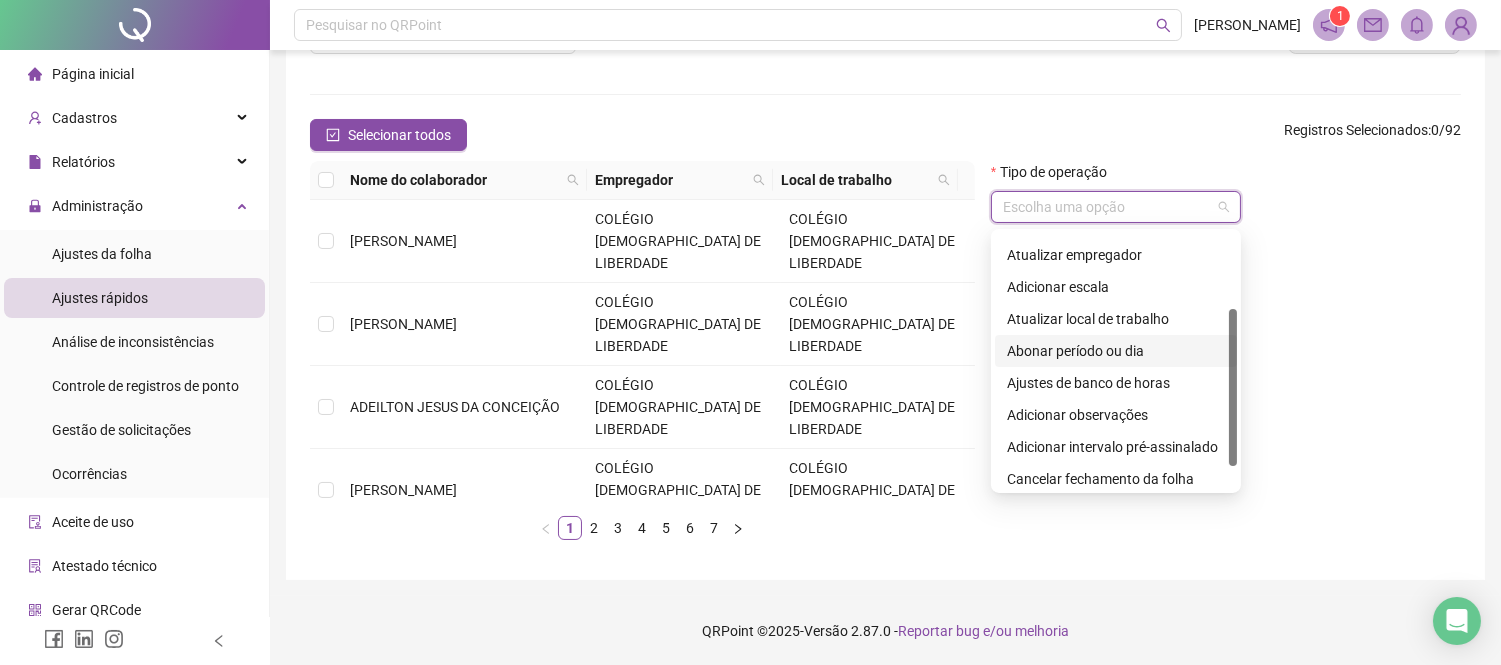 click on "Abonar período ou dia" at bounding box center (1116, 351) 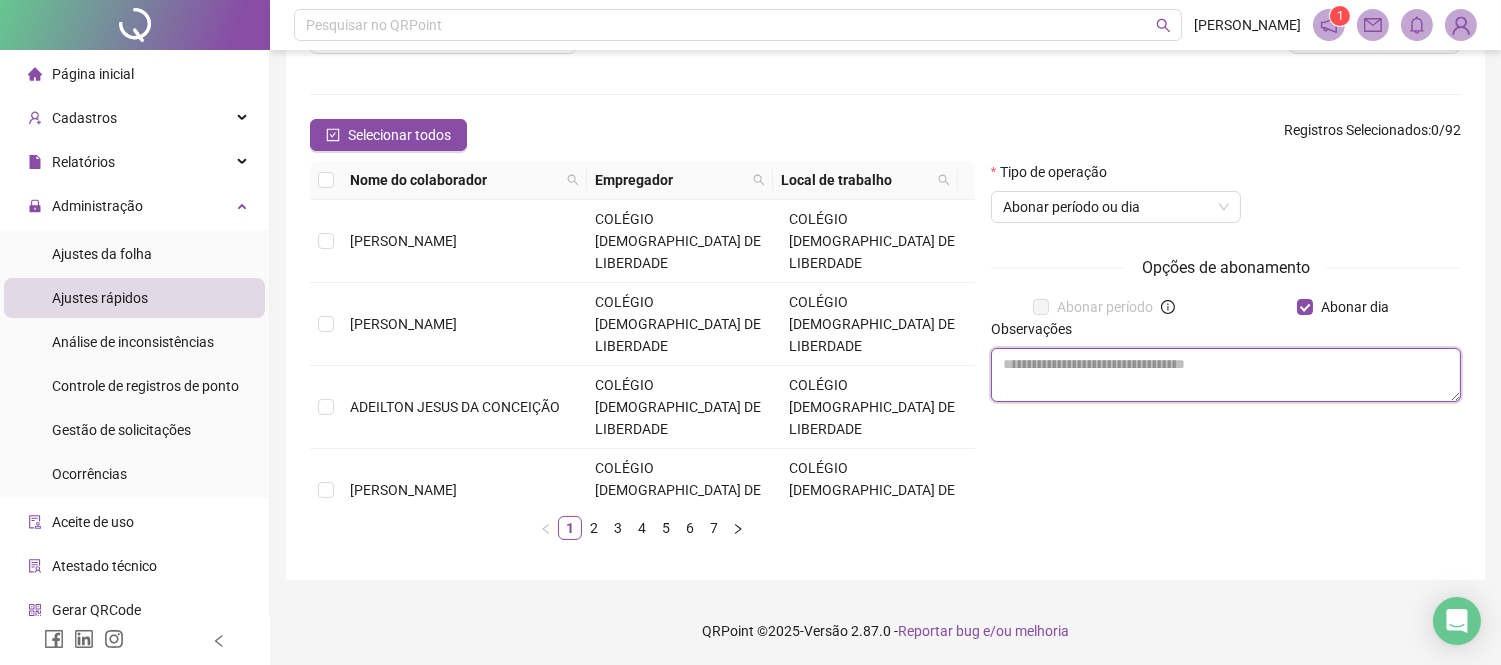 click at bounding box center (1226, 375) 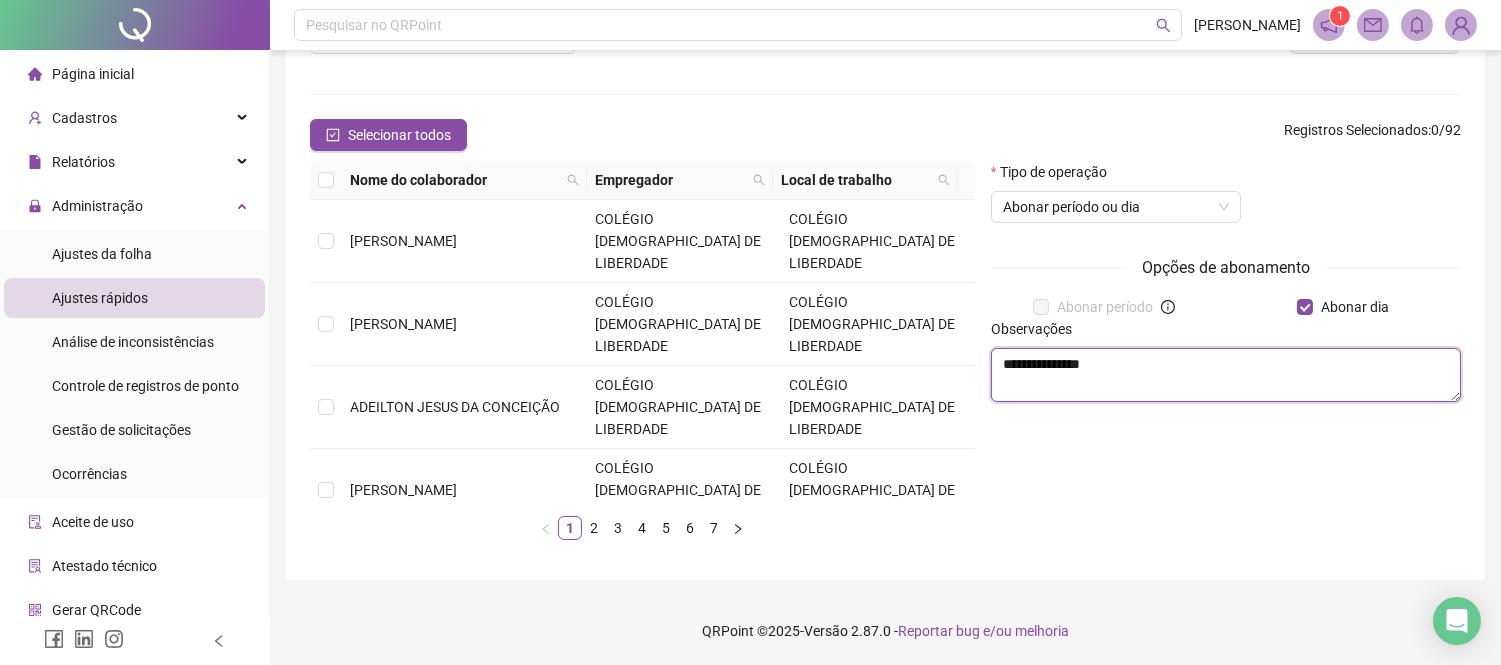 scroll, scrollTop: 57, scrollLeft: 0, axis: vertical 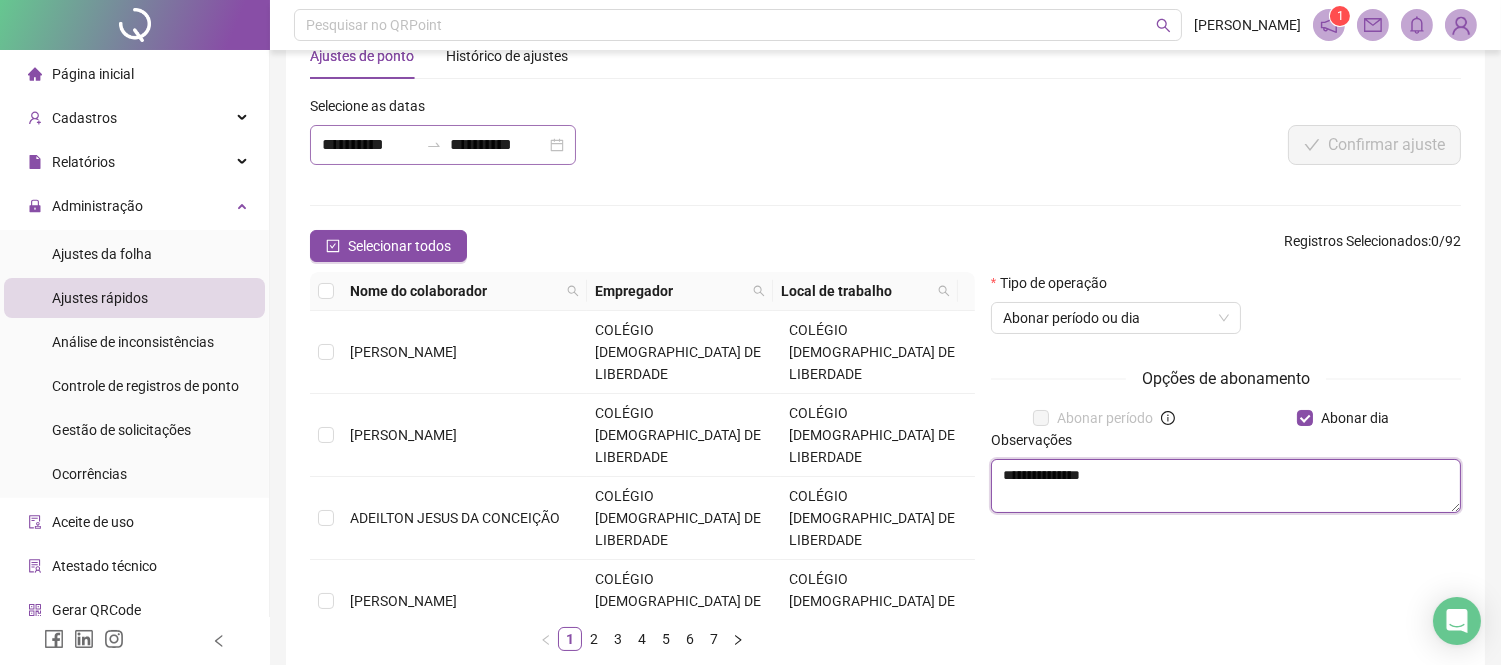 type on "**********" 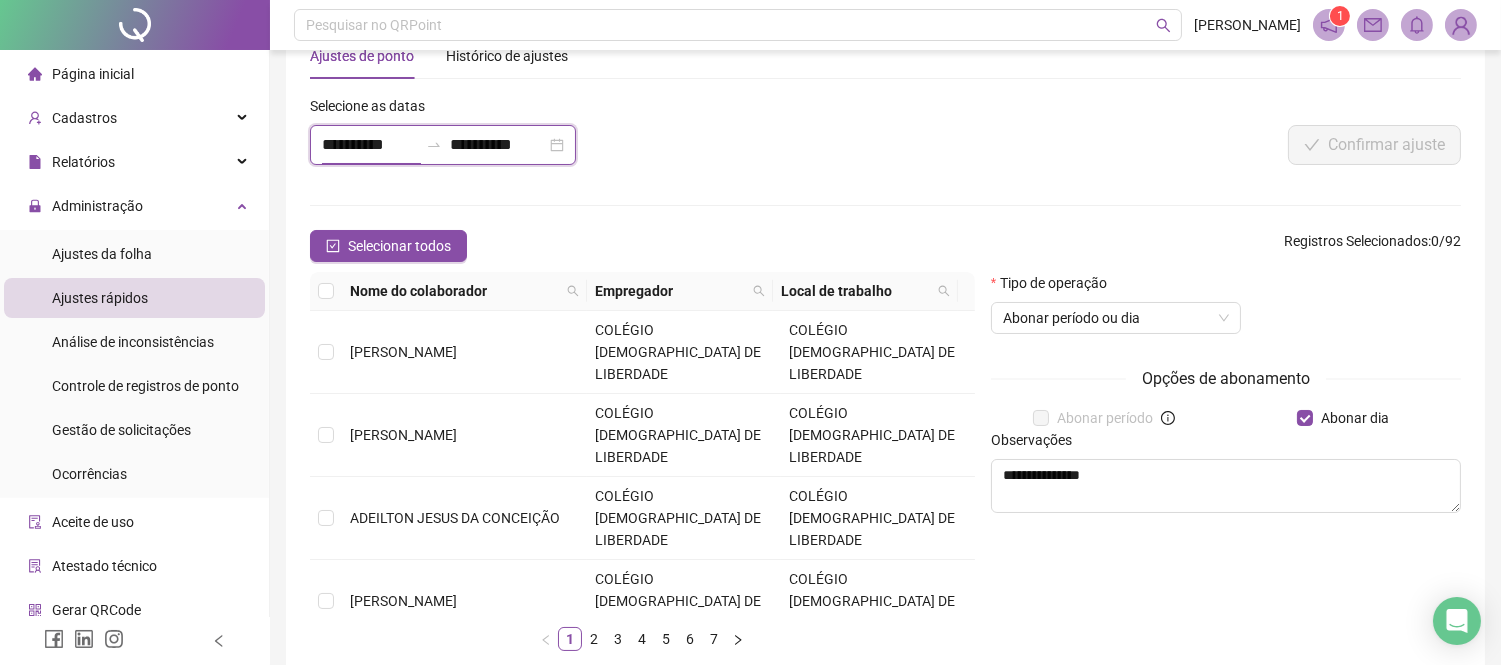 click on "**********" at bounding box center [370, 145] 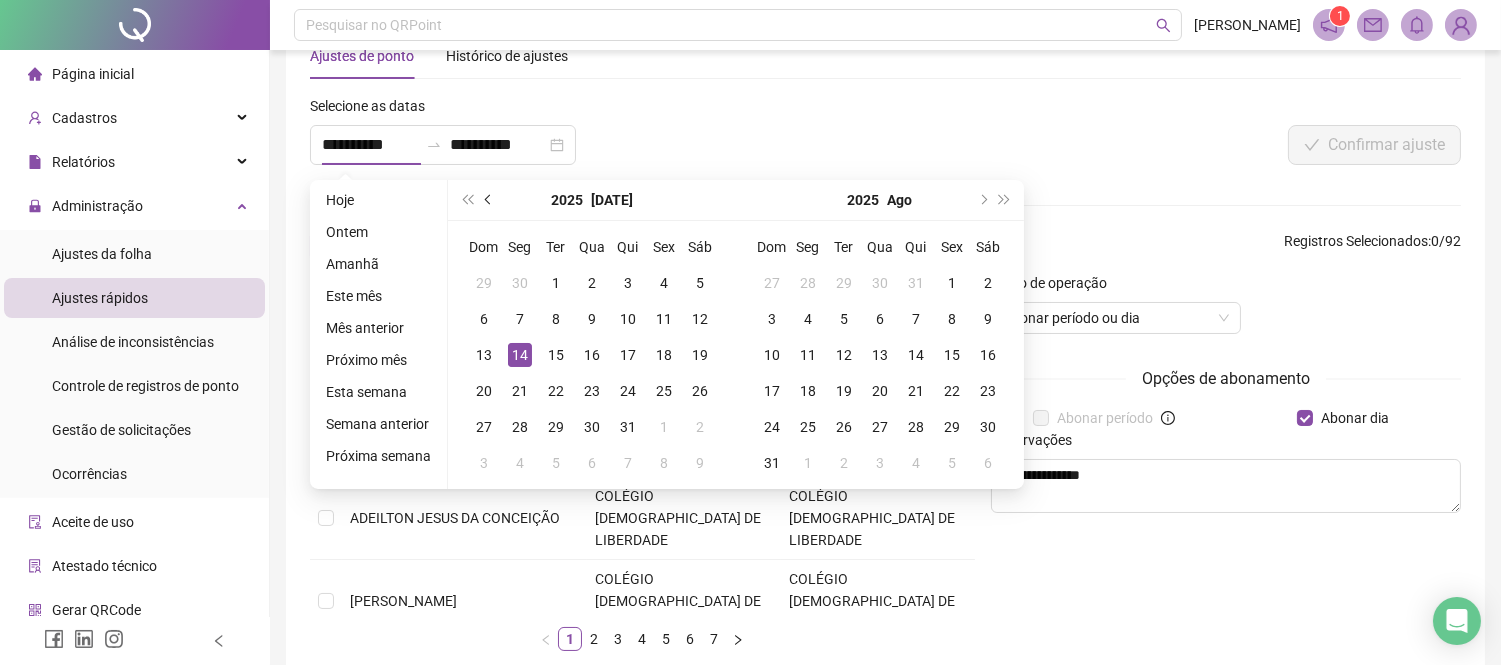 click at bounding box center (489, 200) 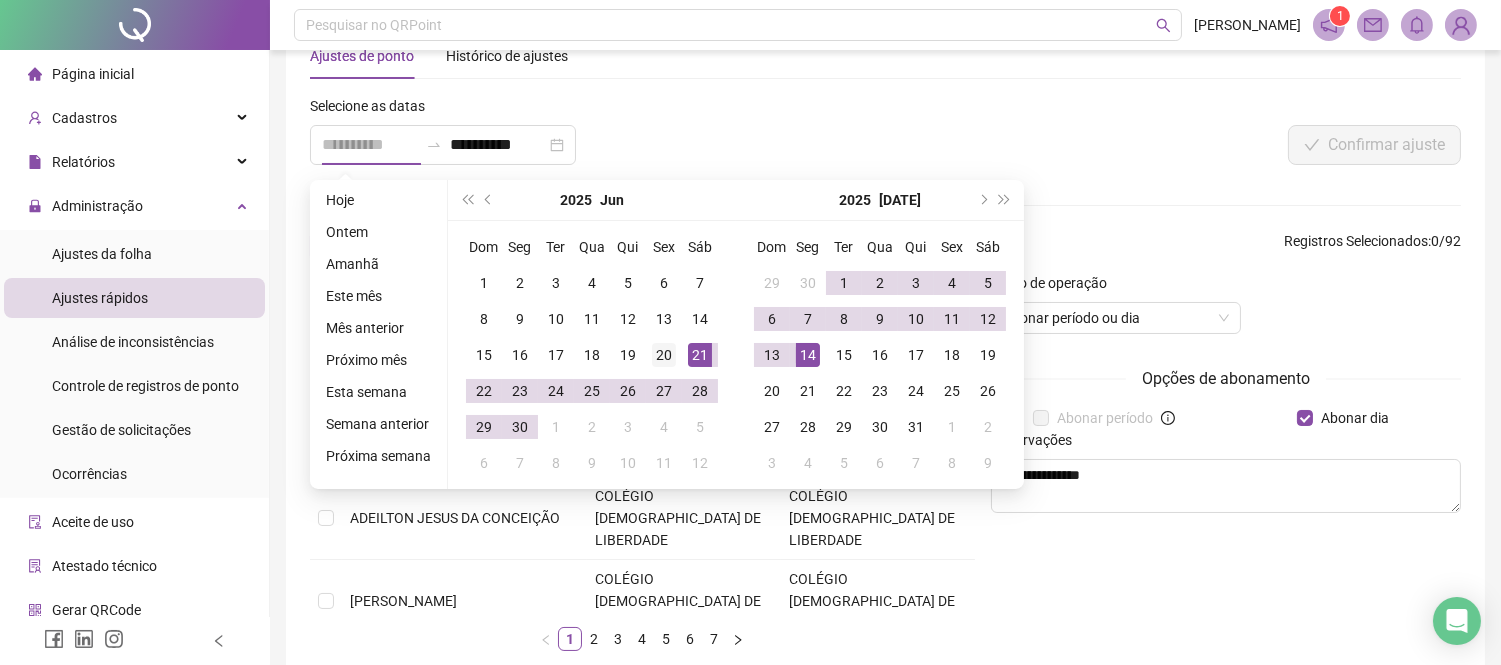 type on "**********" 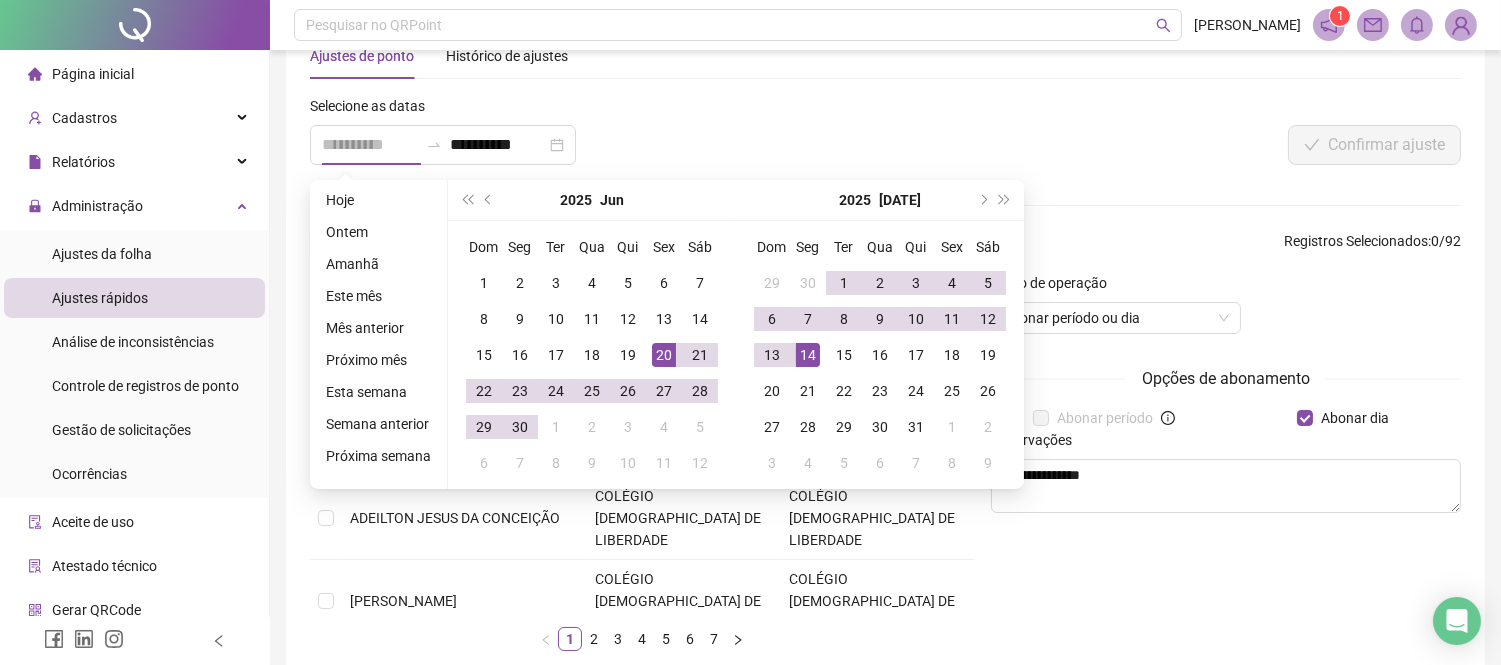 click on "20" at bounding box center (664, 355) 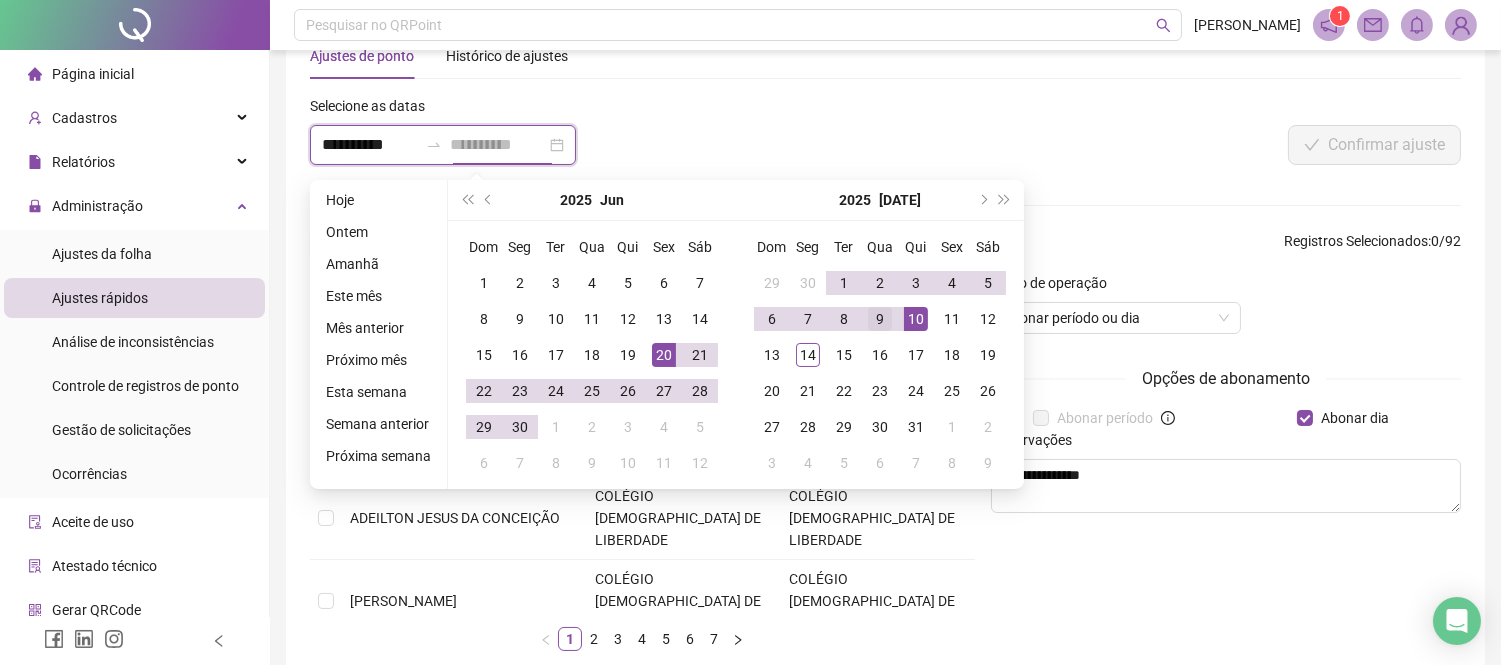 type on "**********" 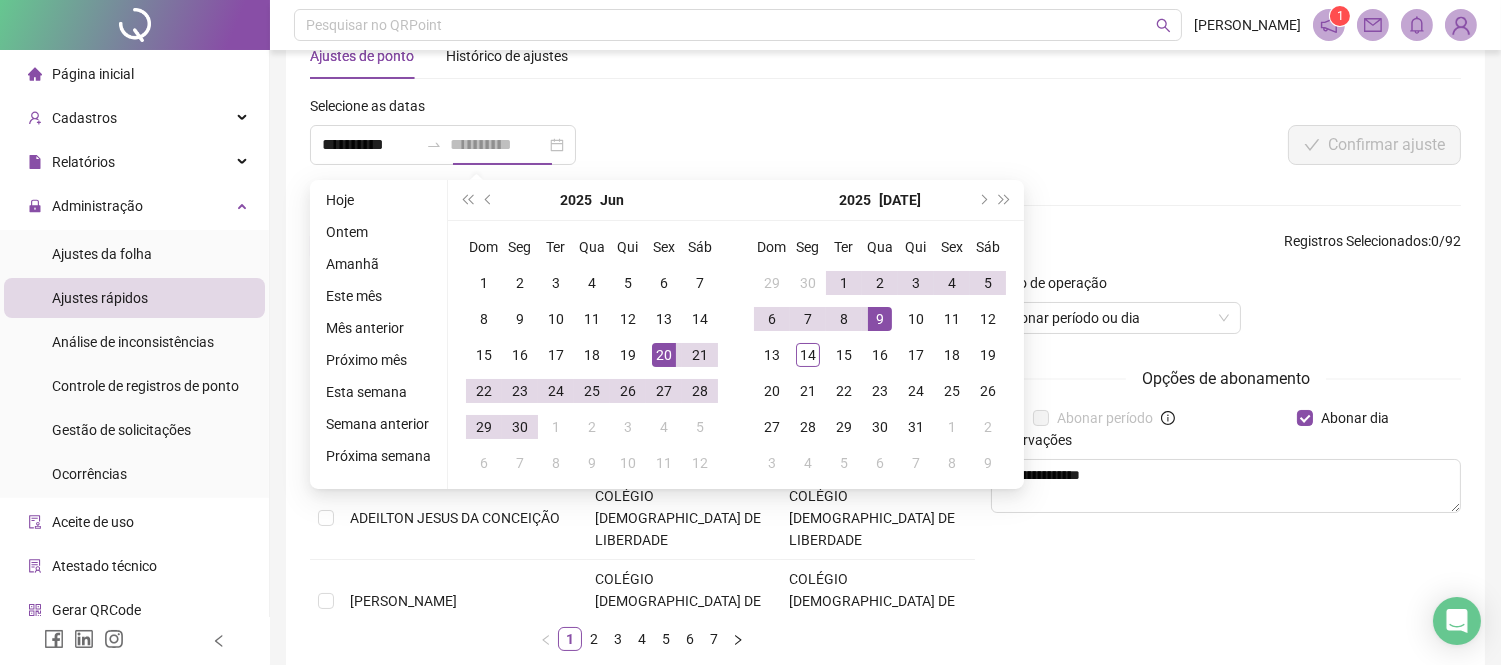 click on "9" at bounding box center (880, 319) 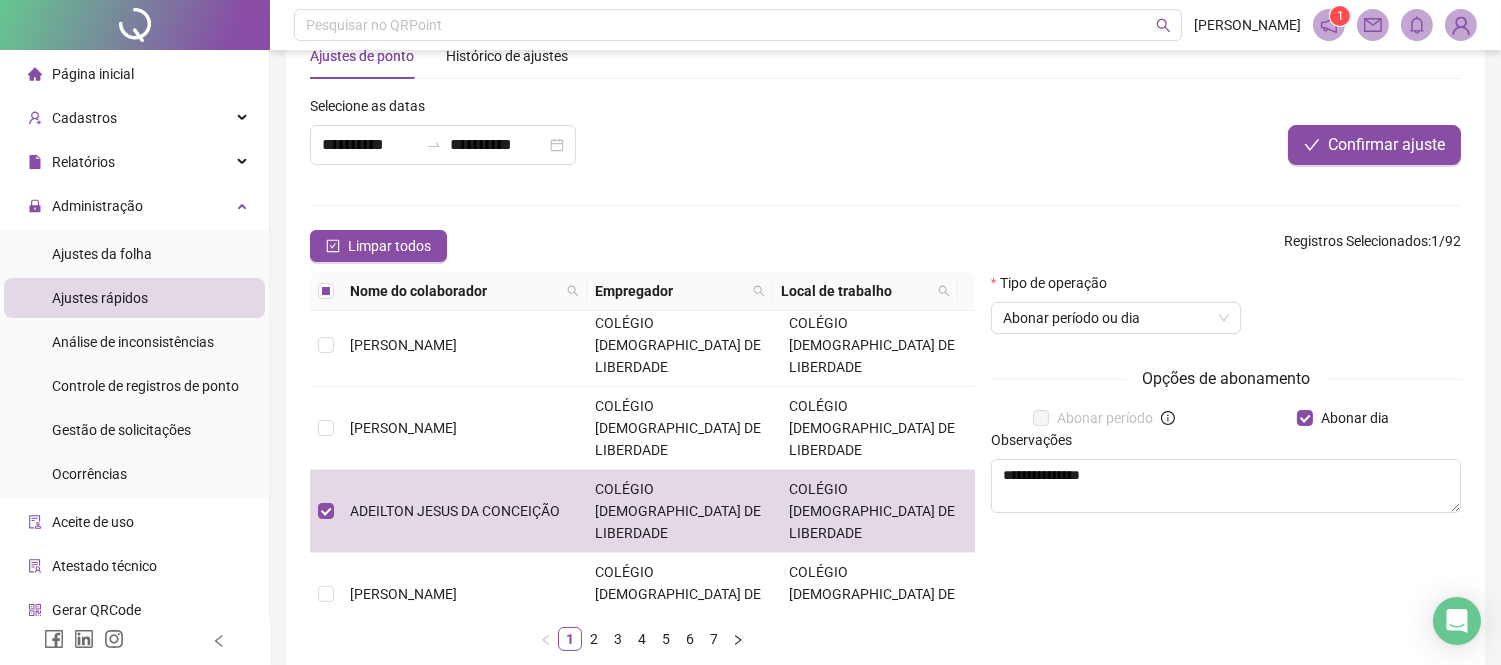 scroll, scrollTop: 0, scrollLeft: 0, axis: both 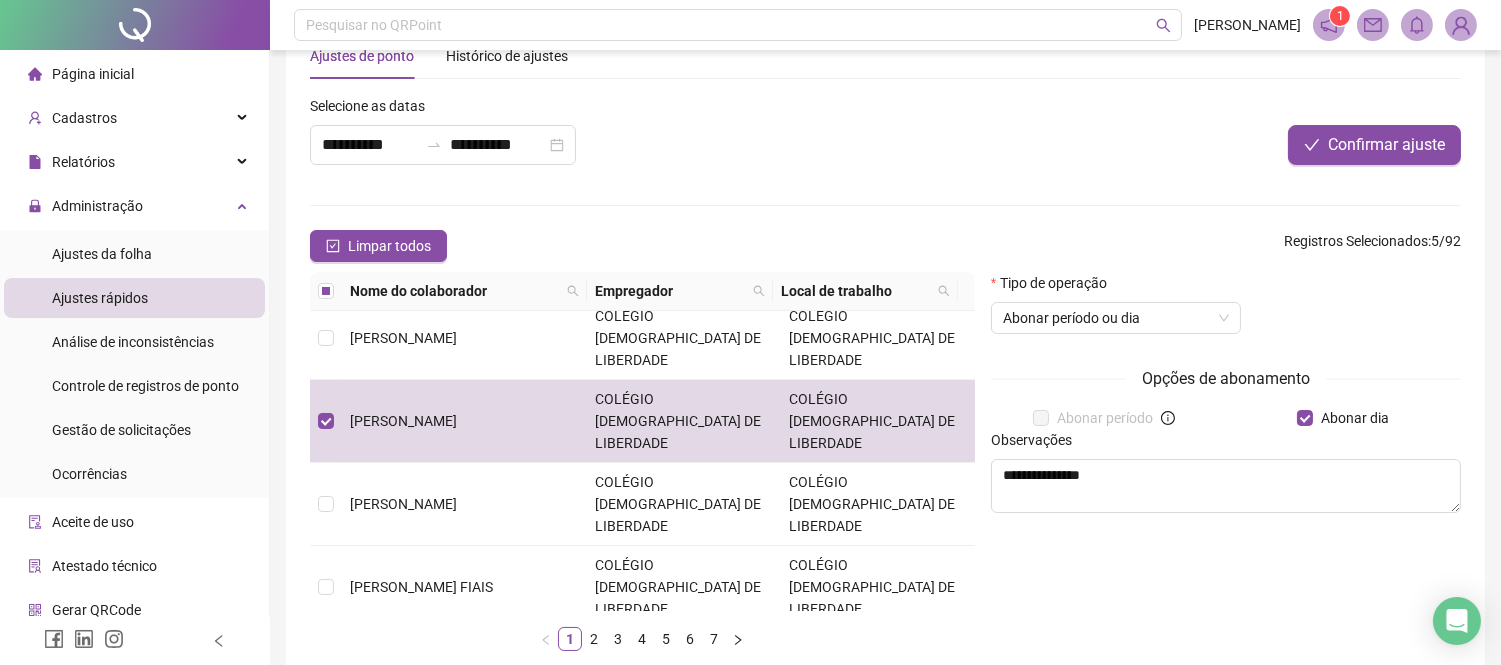 click at bounding box center (326, 670) 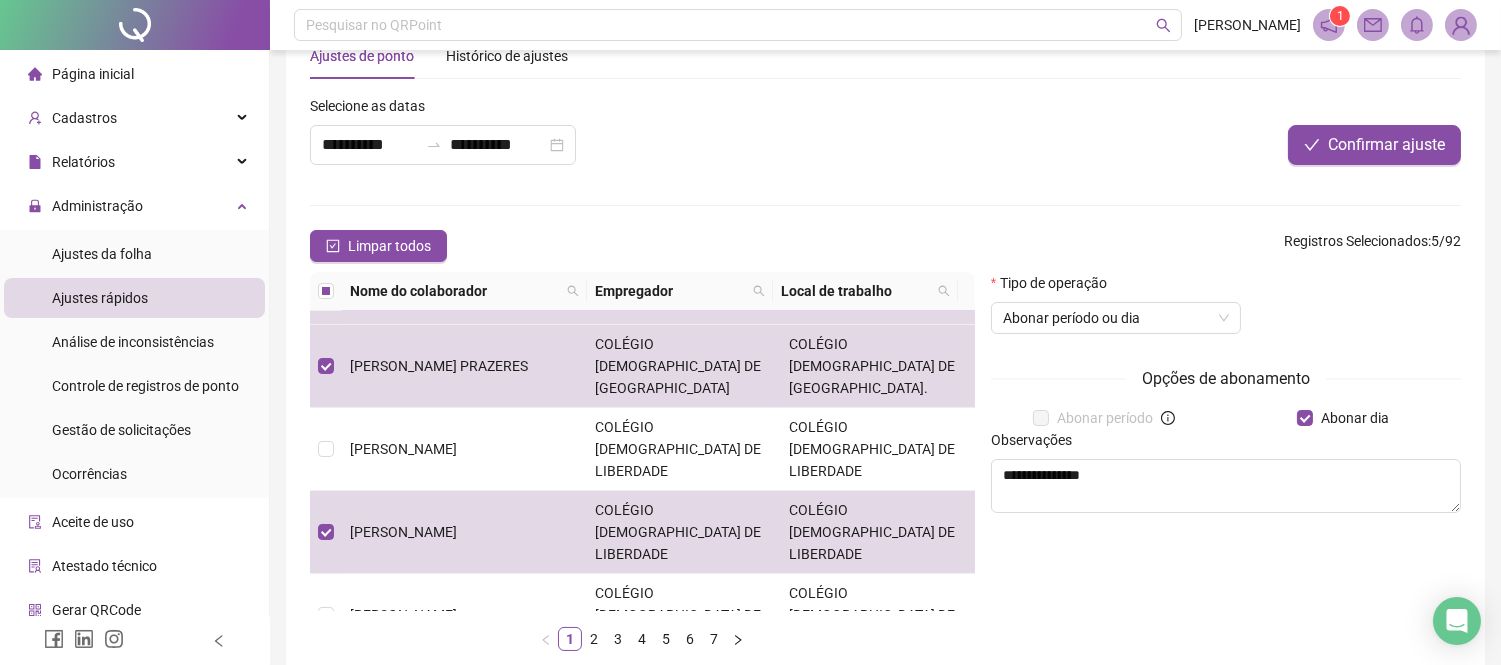 scroll, scrollTop: 615, scrollLeft: 0, axis: vertical 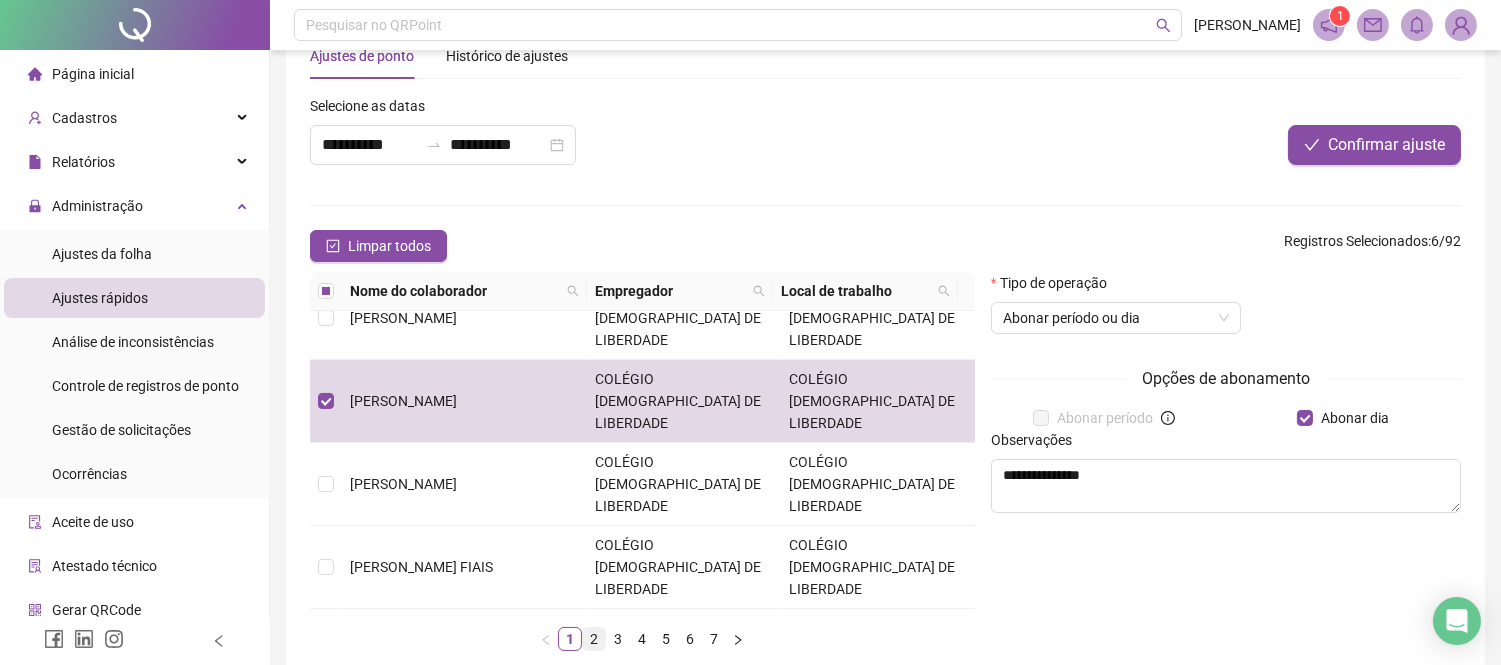 click on "2" at bounding box center [594, 639] 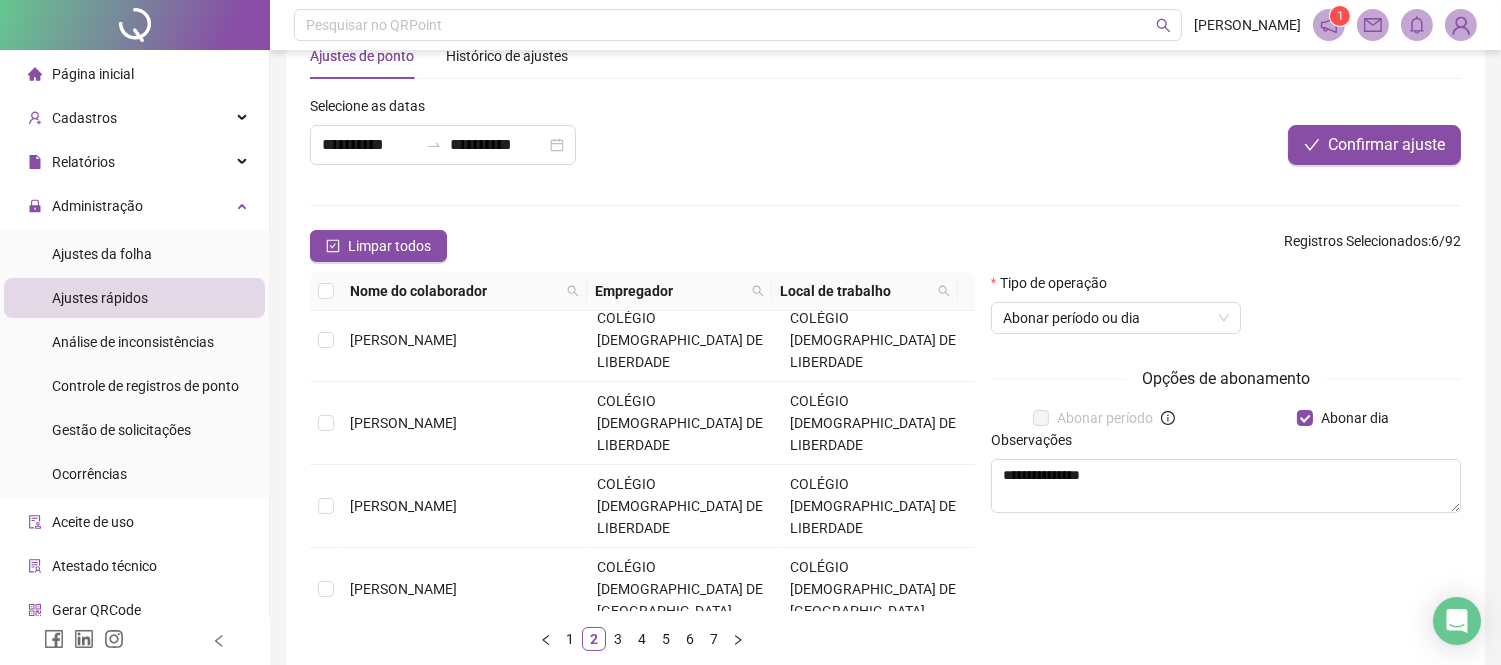 scroll, scrollTop: 0, scrollLeft: 0, axis: both 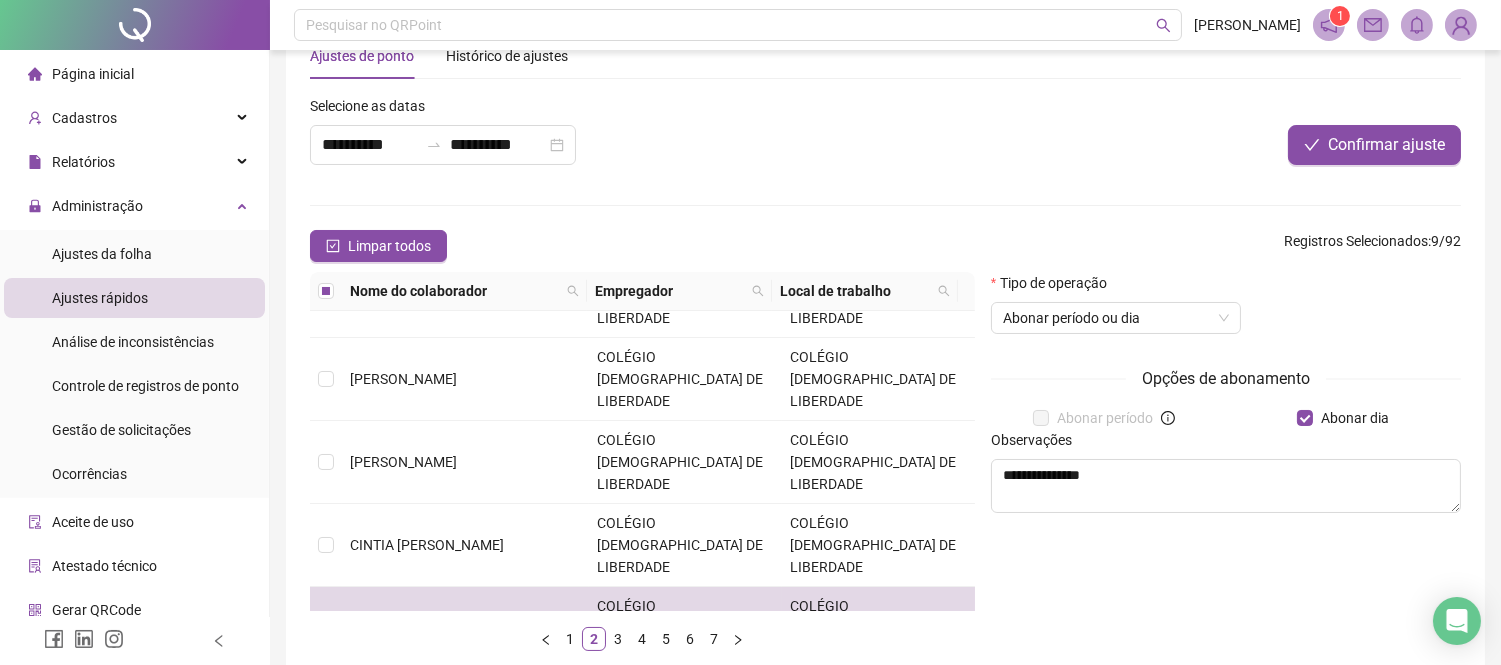 click at bounding box center [326, 711] 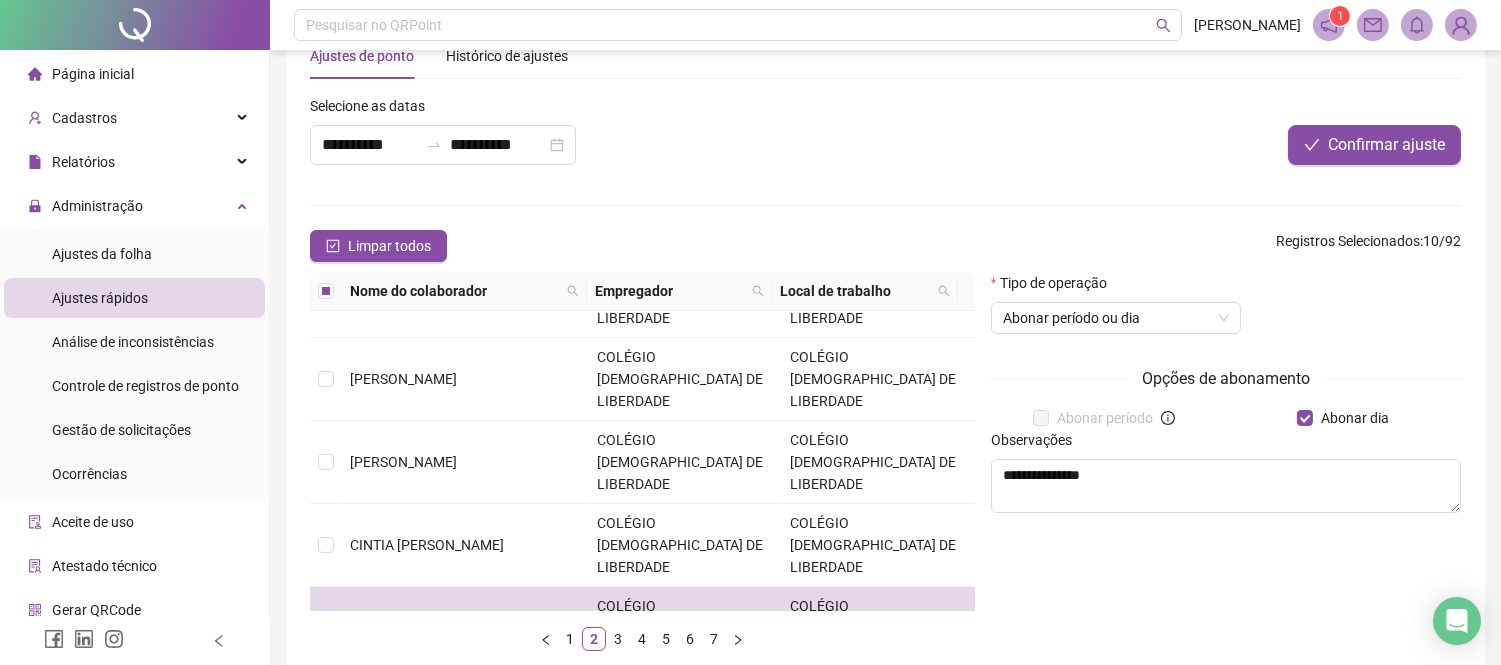 click on "Nome do colaborador Empregador Local de trabalho         BRUNO BRITO DE OLIVEIRA CORNELIO COLÉGIO ADVENTISTA DE LIBERDADE COLÉGIO ADVENTISTA DE LIBERDADE CAMILA FERREIRA DE SANTANA COLÉGIO ADVENTISTA DE LIBERDADE COLÉGIO ADVENTISTA DE LIBERDADE CARLA SIMONE DE CARVALHO PORTELLA COLÉGIO ADVENTISTA DE LIBERDADE COLÉGIO ADVENTISTA DE LIBERDADE CARLA SIMONE DE CARVALHO PORTELLA COLÉGIO ADVENTISTA DE SALVADOR COLÉGIO ADVENTISTA DE SALVADOR. CAROLINE DO CARMO SOUZA BORGES COLÉGIO ADVENTISTA DE LIBERDADE COLÉGIO ADVENTISTA DE LIBERDADE Celso dos Santos COLÉGIO ADVENTISTA DE LIBERDADE COLÉGIO ADVENTISTA DE LIBERDADE CHEILA CAROLINE TEIXEIRA OLIVEIRA COLÉGIO ADVENTISTA DE LIBERDADE COLÉGIO ADVENTISTA DE LIBERDADE CINTIA RAQUEL DOS SANTOS ALMEIDA COLÉGIO ADVENTISTA DE LIBERDADE COLÉGIO ADVENTISTA DE LIBERDADE Clemilda Ribeiro dos Santos Pestana COLÉGIO ADVENTISTA DE LIBERDADE COLÉGIO ADVENTISTA DE LIBERDADE CLEYDSON FERNANDES DA SILVA COLÉGIO ADVENTISTA DE LIBERDADE CRISTIANE PEREIRA VIDA 1 2 3 4" at bounding box center (642, 469) 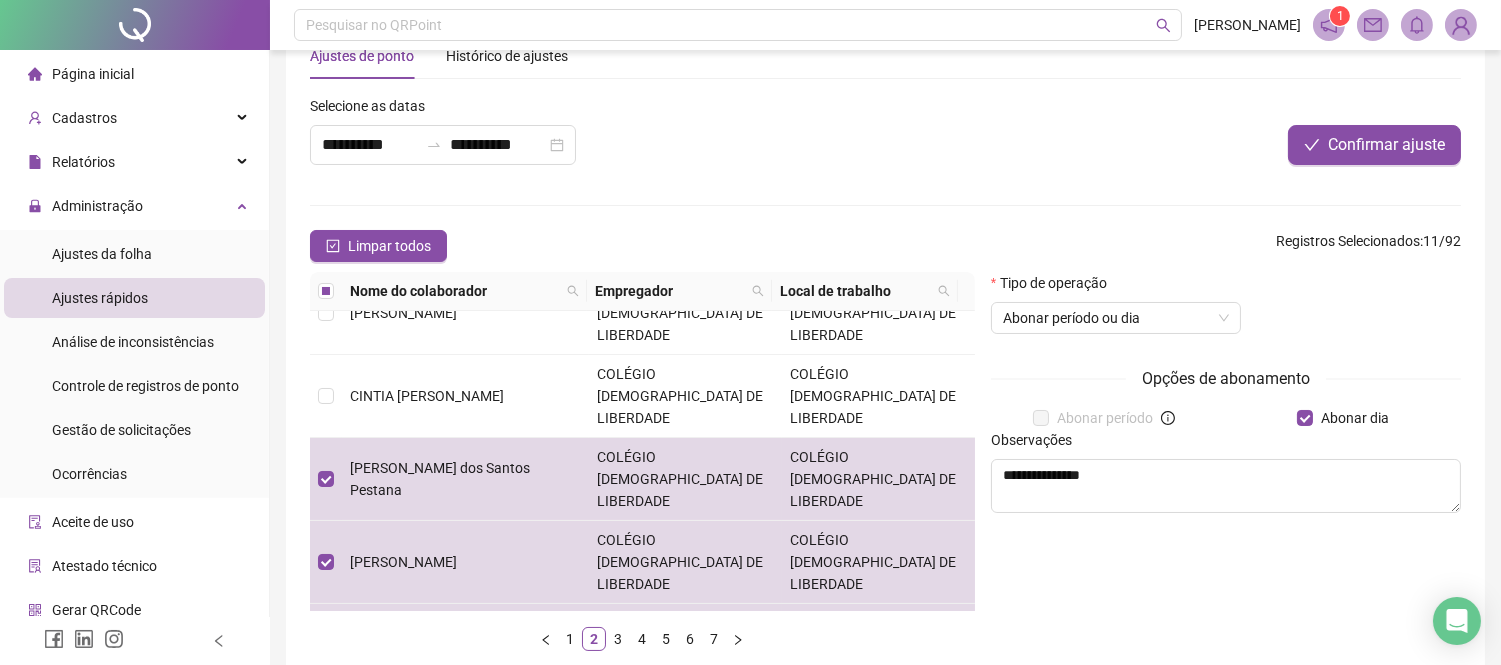 scroll, scrollTop: 560, scrollLeft: 0, axis: vertical 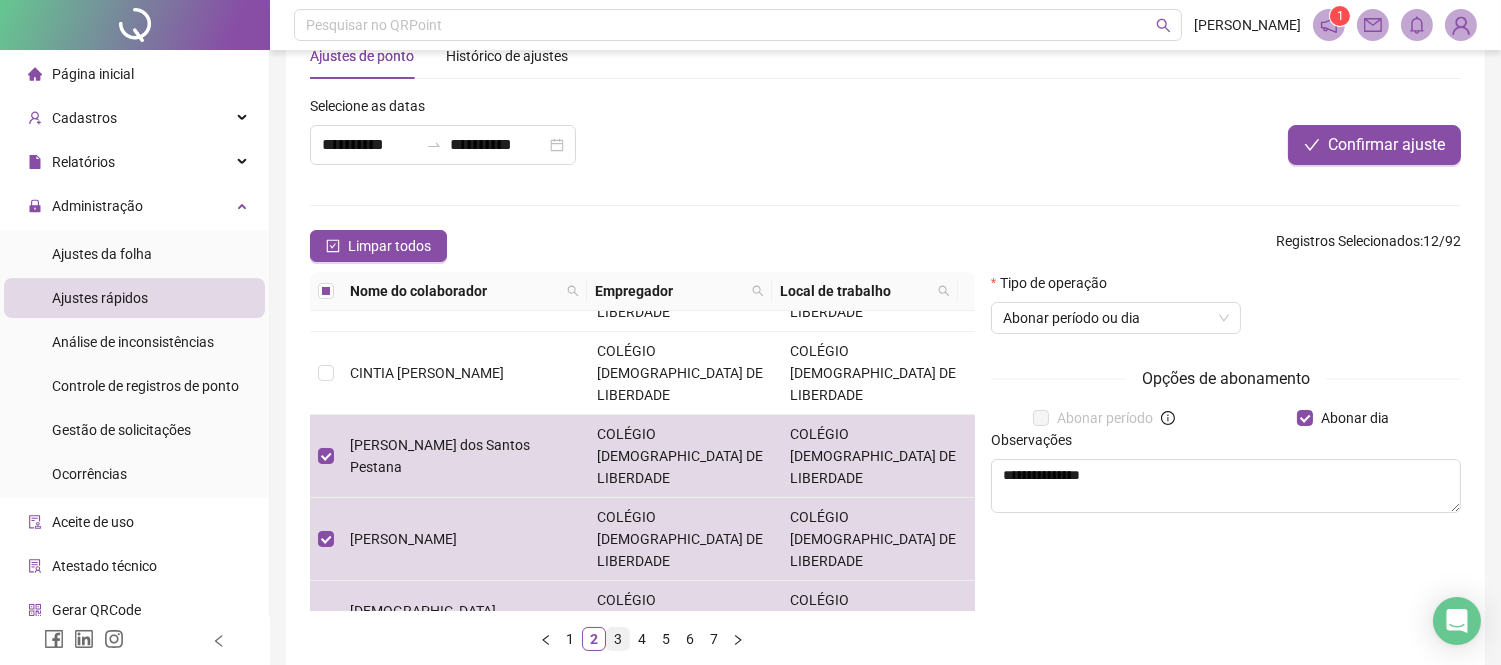click on "3" at bounding box center (618, 639) 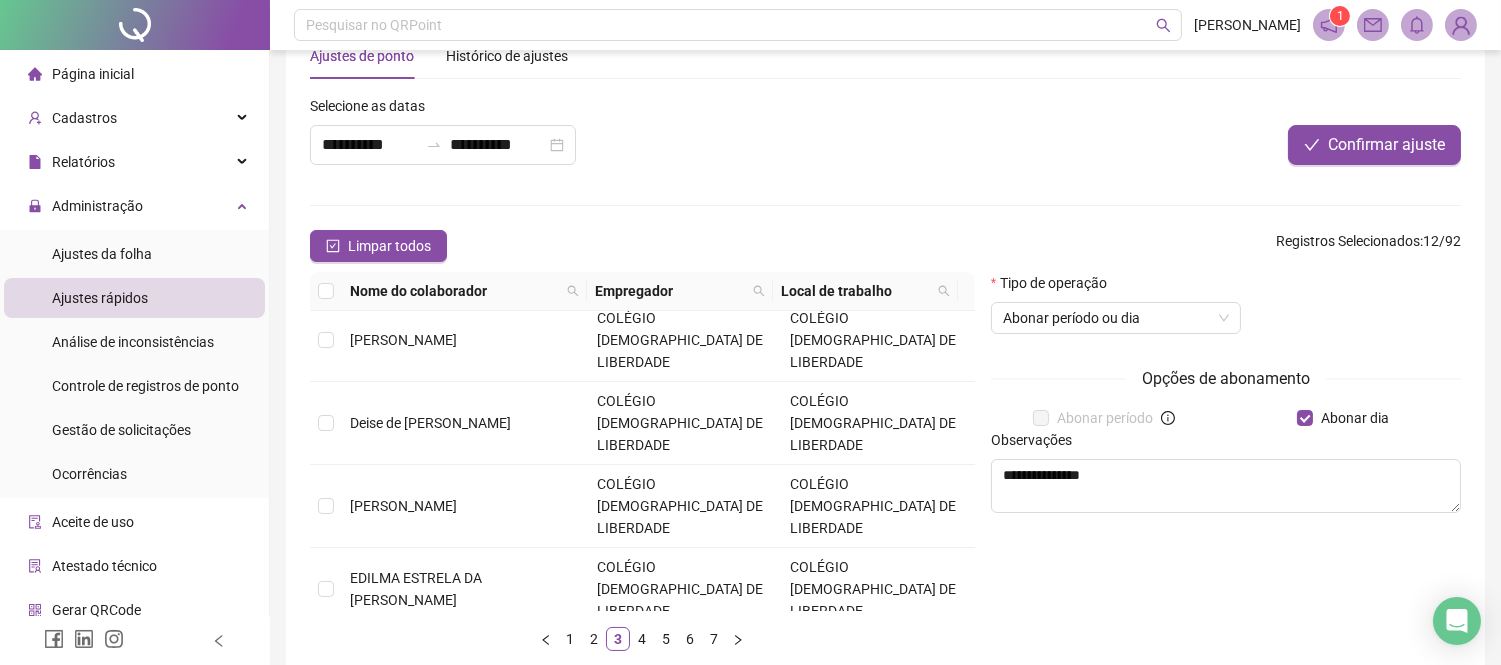 scroll, scrollTop: 0, scrollLeft: 0, axis: both 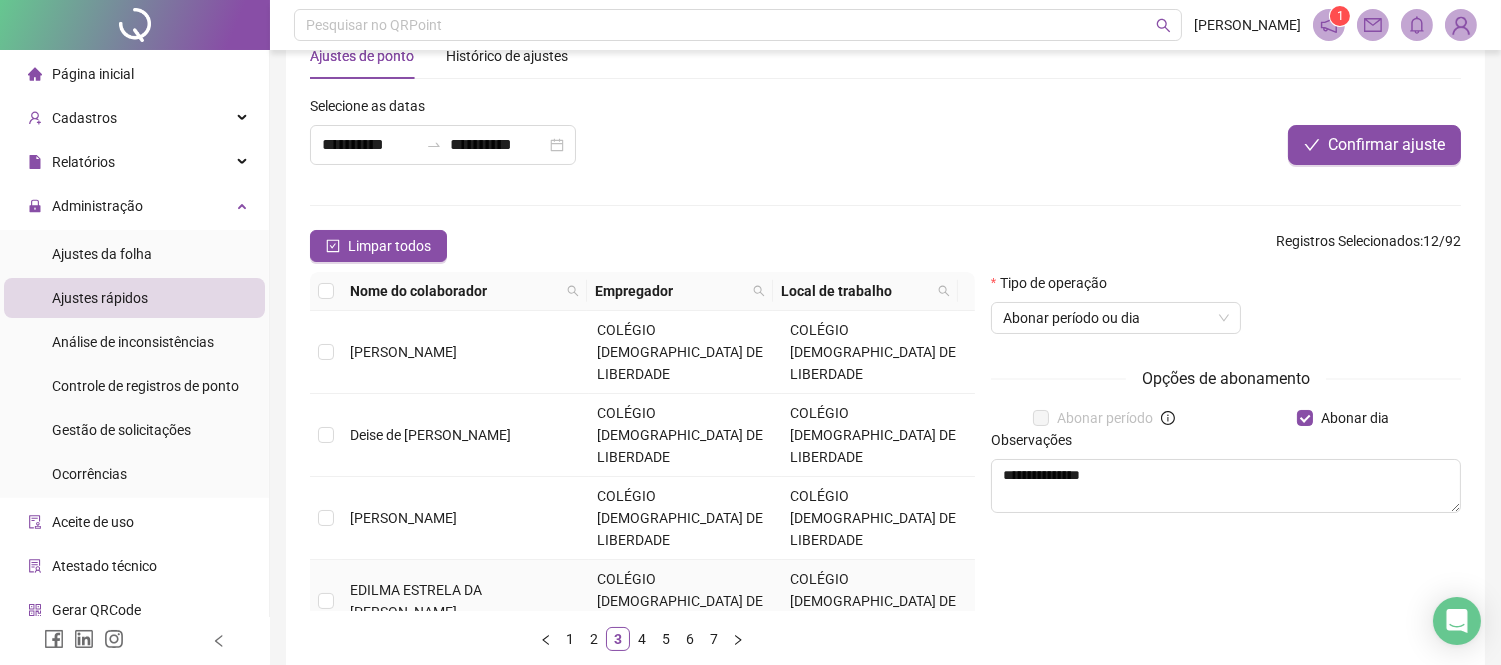 click at bounding box center (326, 601) 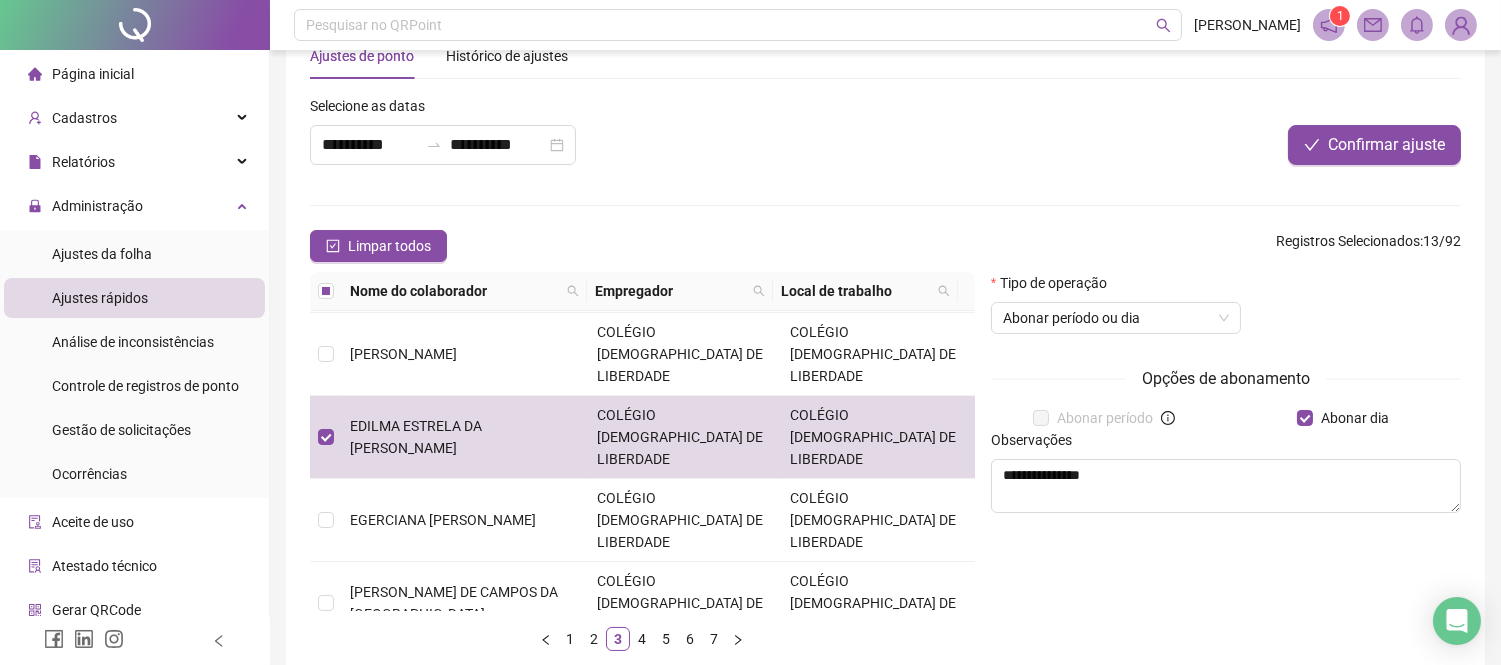 scroll, scrollTop: 168, scrollLeft: 0, axis: vertical 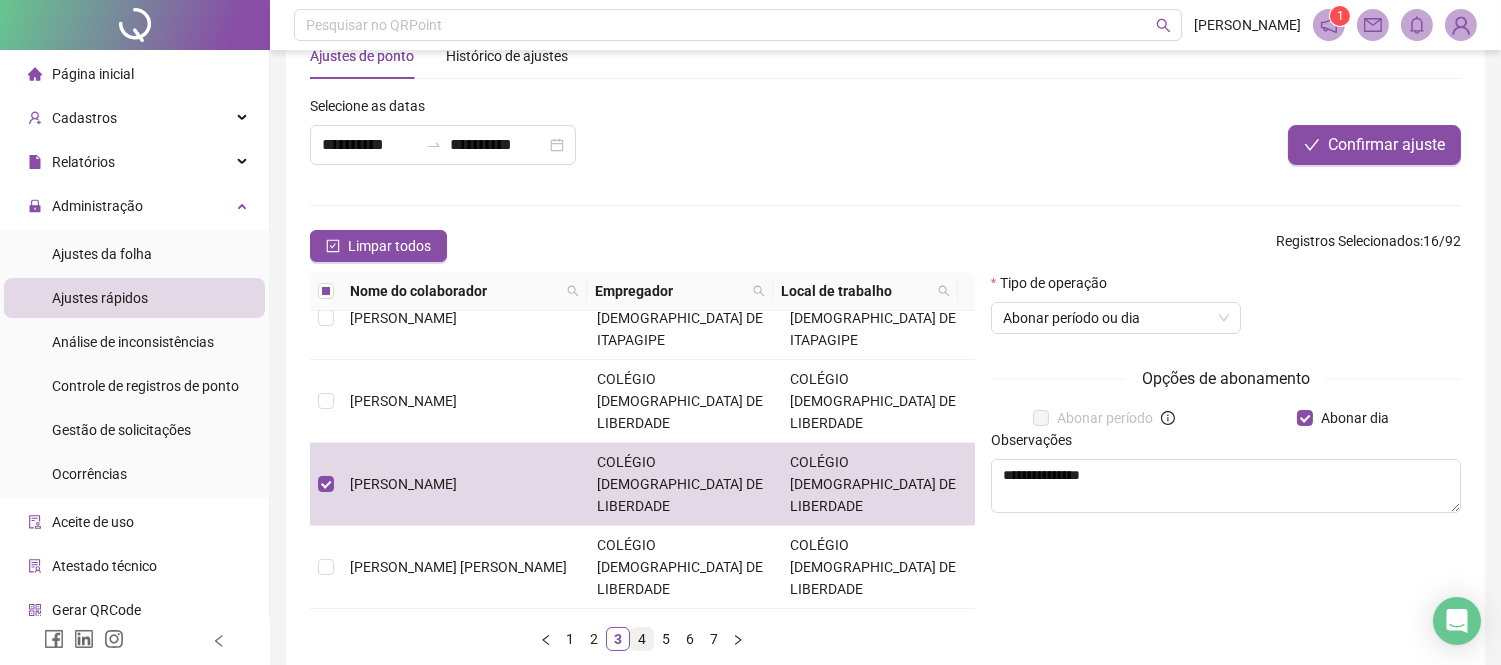 click on "4" at bounding box center (642, 639) 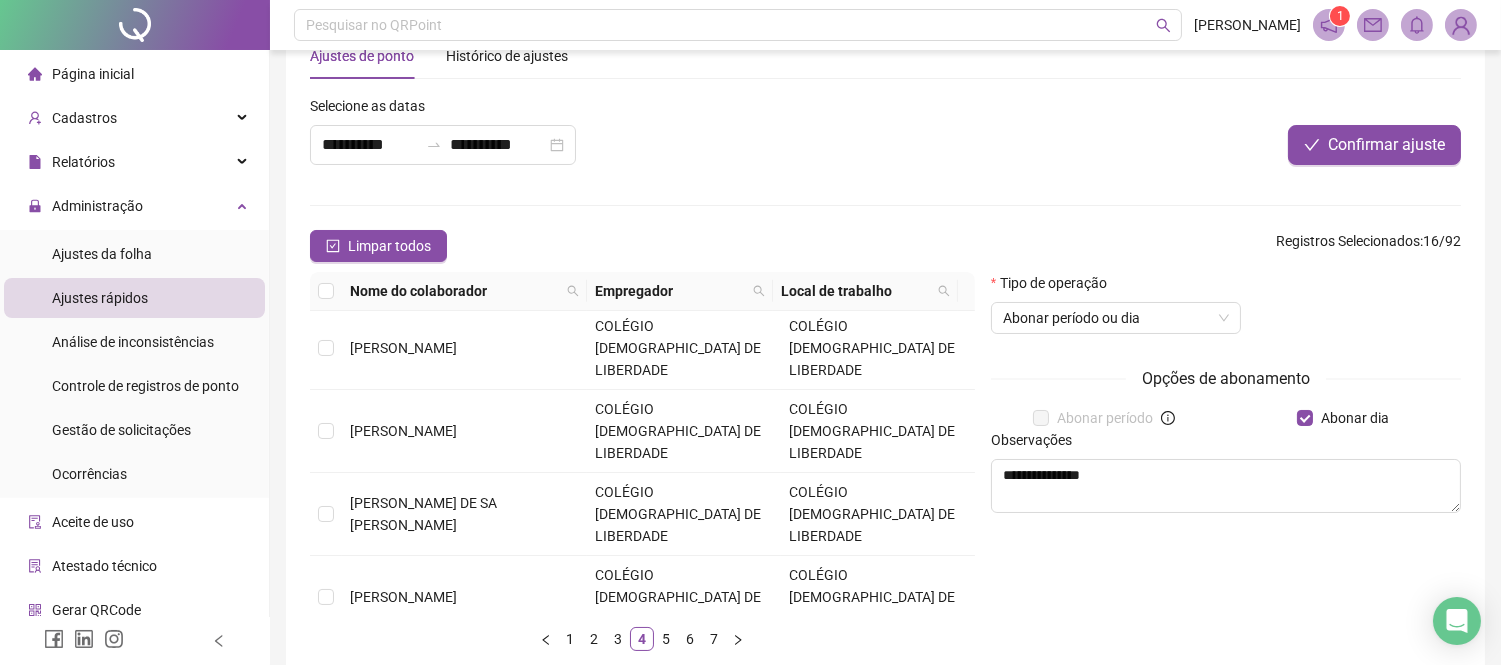scroll, scrollTop: 0, scrollLeft: 0, axis: both 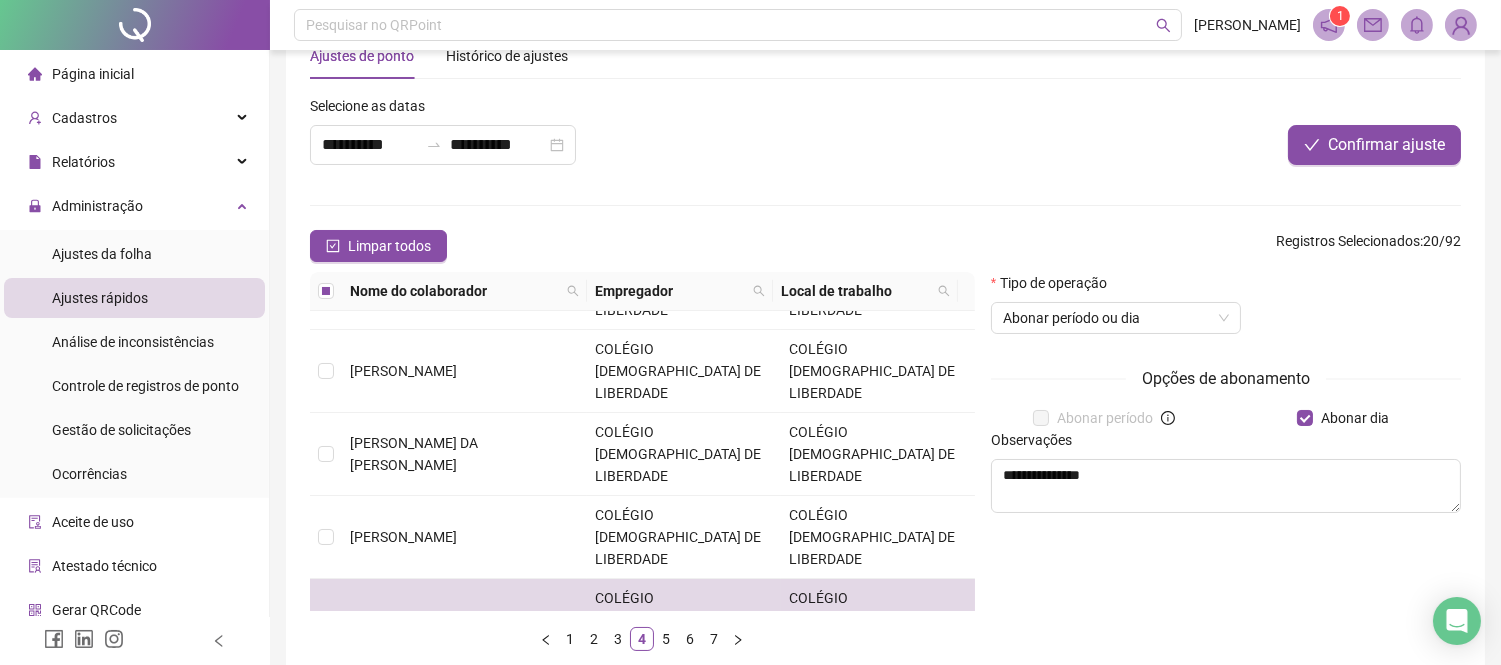 click at bounding box center [326, 786] 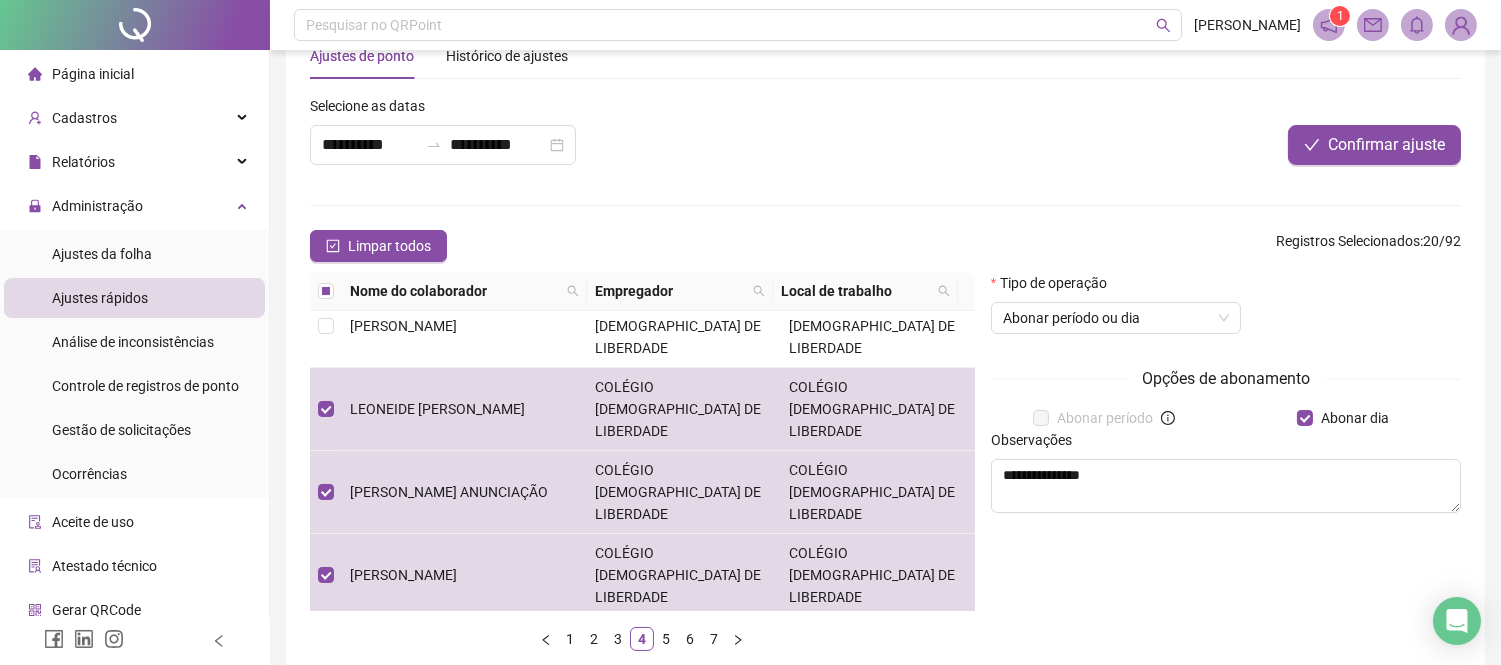 scroll, scrollTop: 615, scrollLeft: 0, axis: vertical 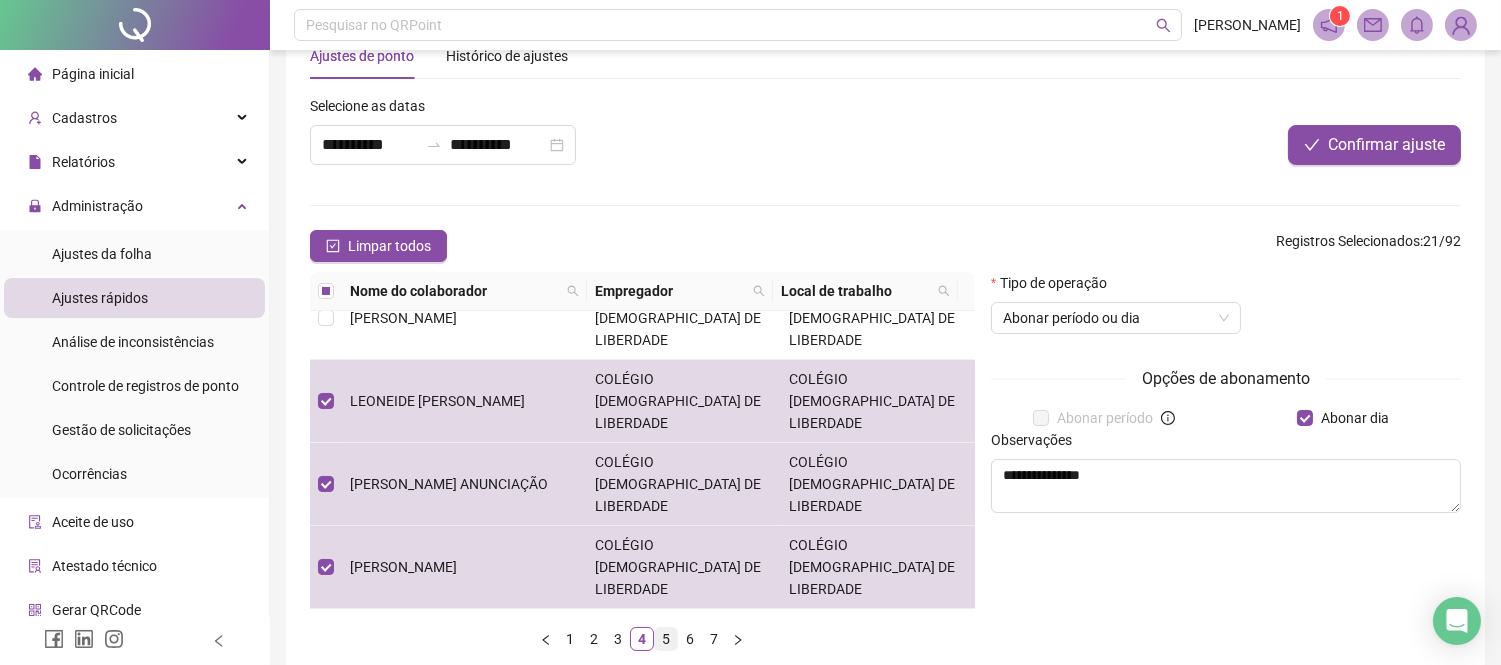 click on "5" at bounding box center (666, 639) 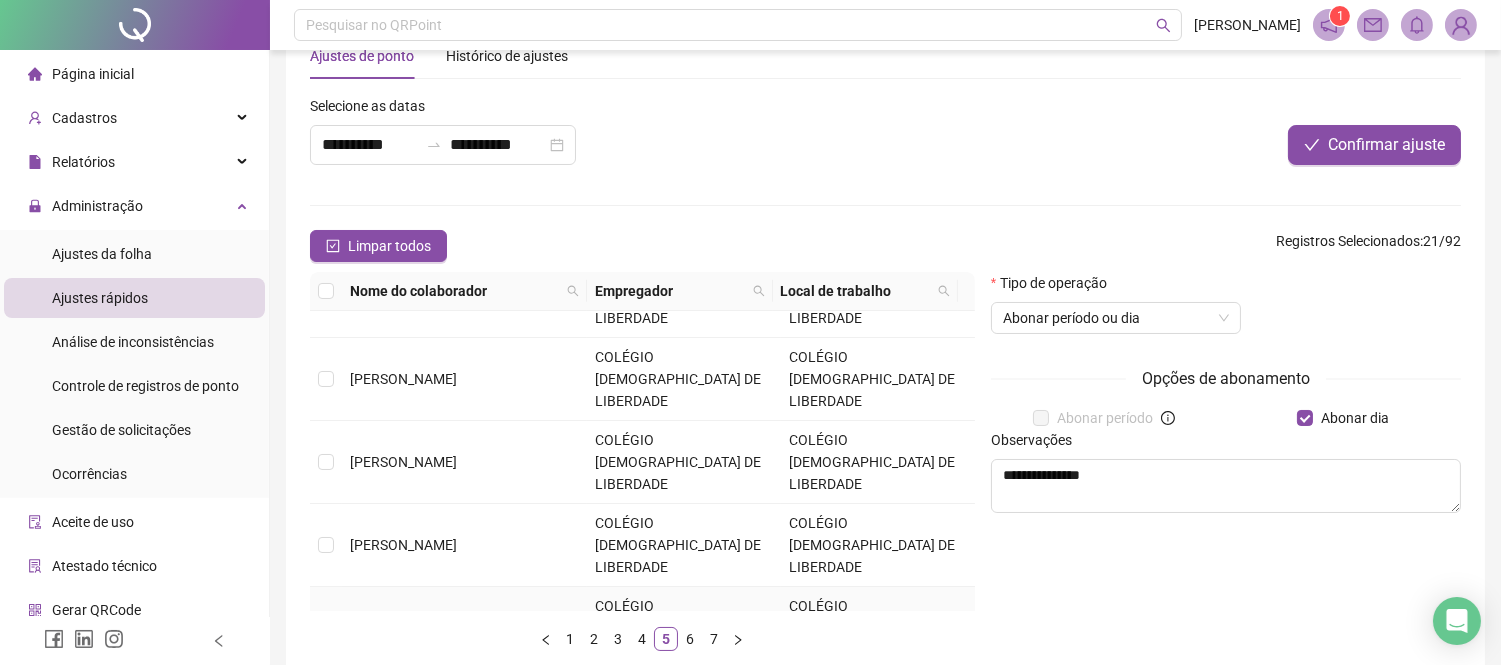 scroll, scrollTop: 444, scrollLeft: 0, axis: vertical 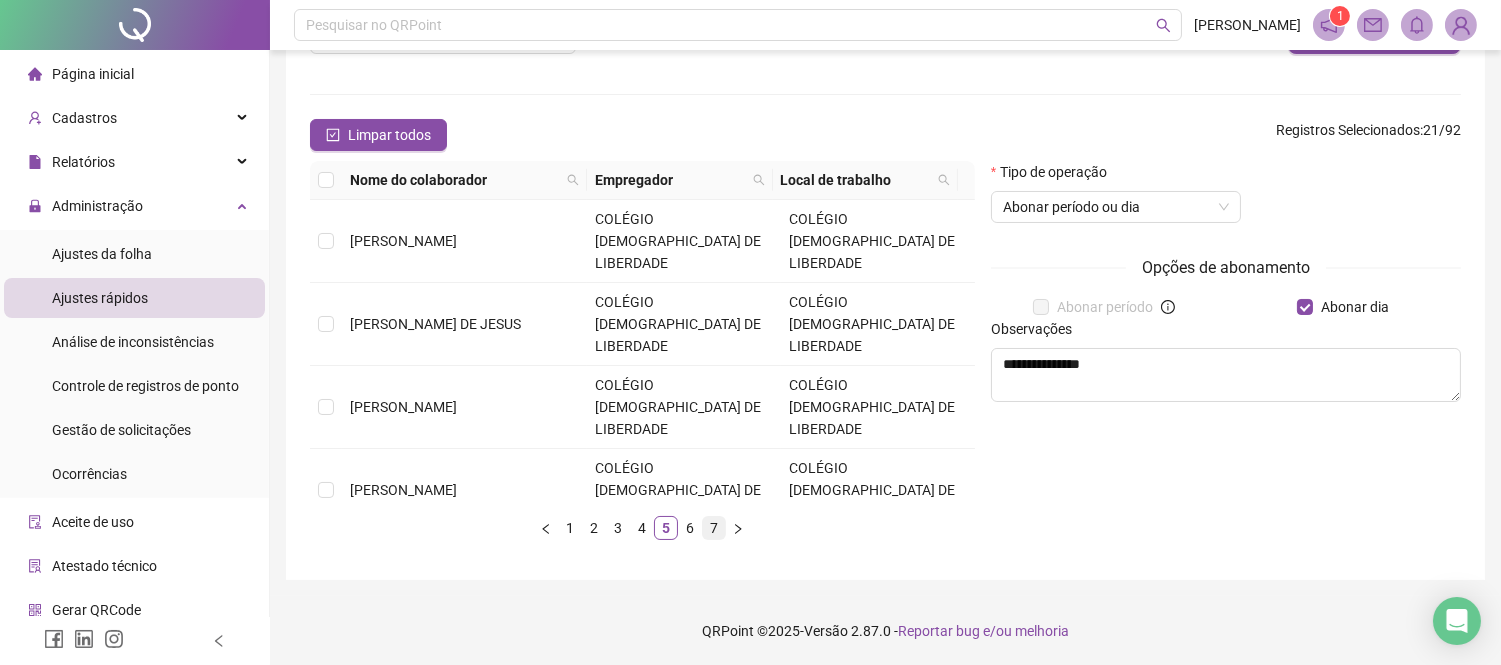click on "7" at bounding box center [714, 528] 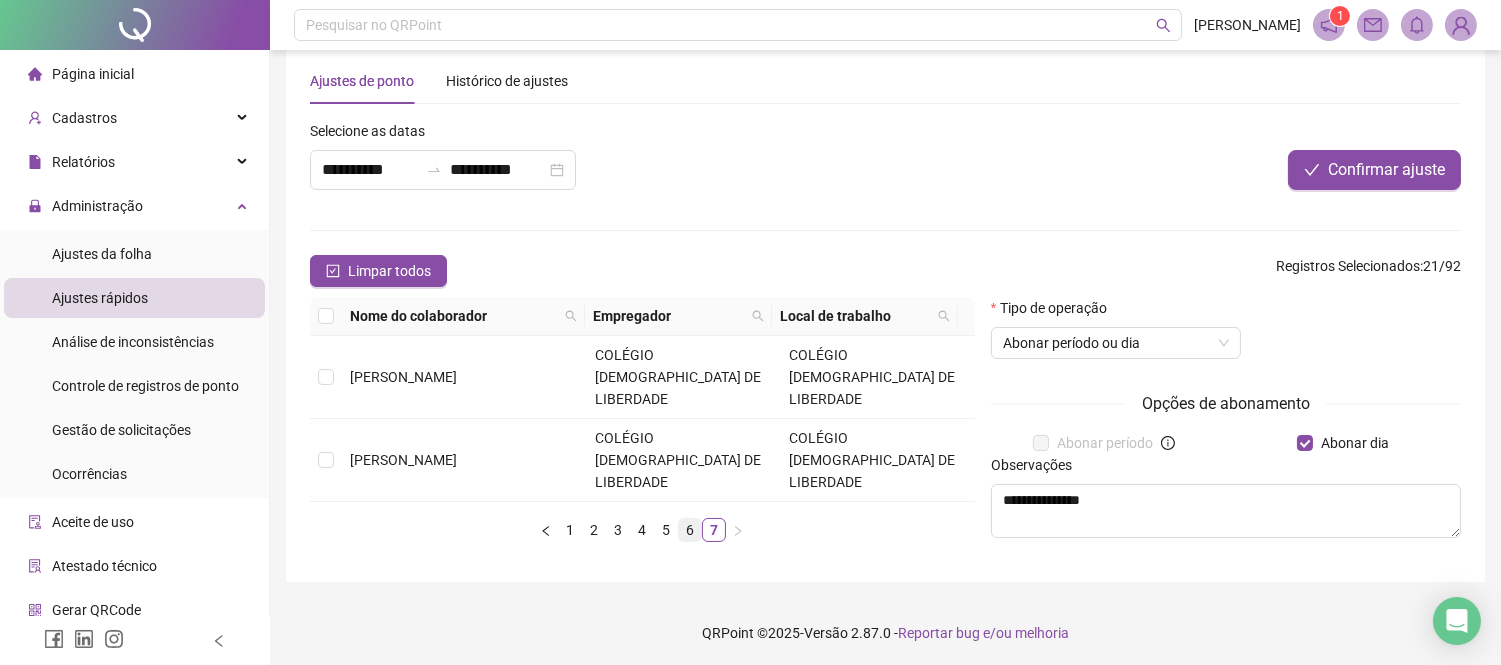 click on "6" at bounding box center [690, 530] 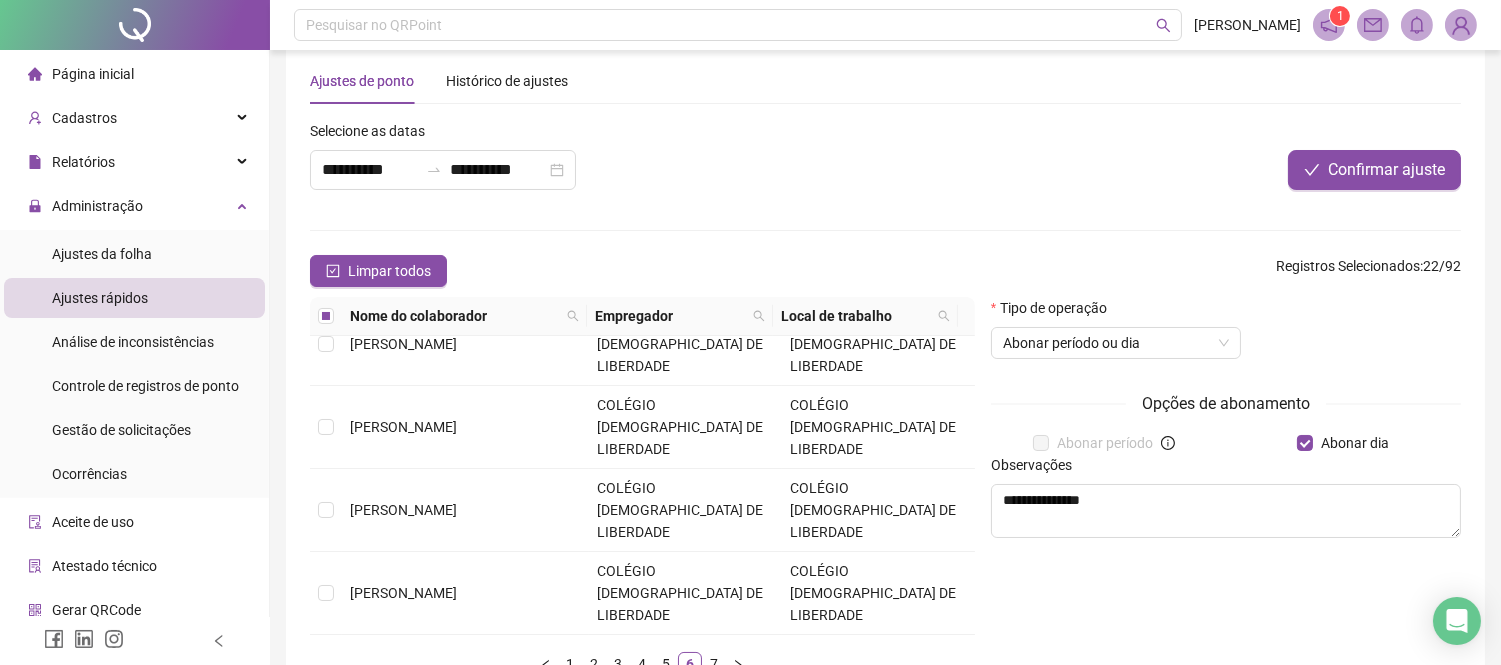 scroll, scrollTop: 290, scrollLeft: 0, axis: vertical 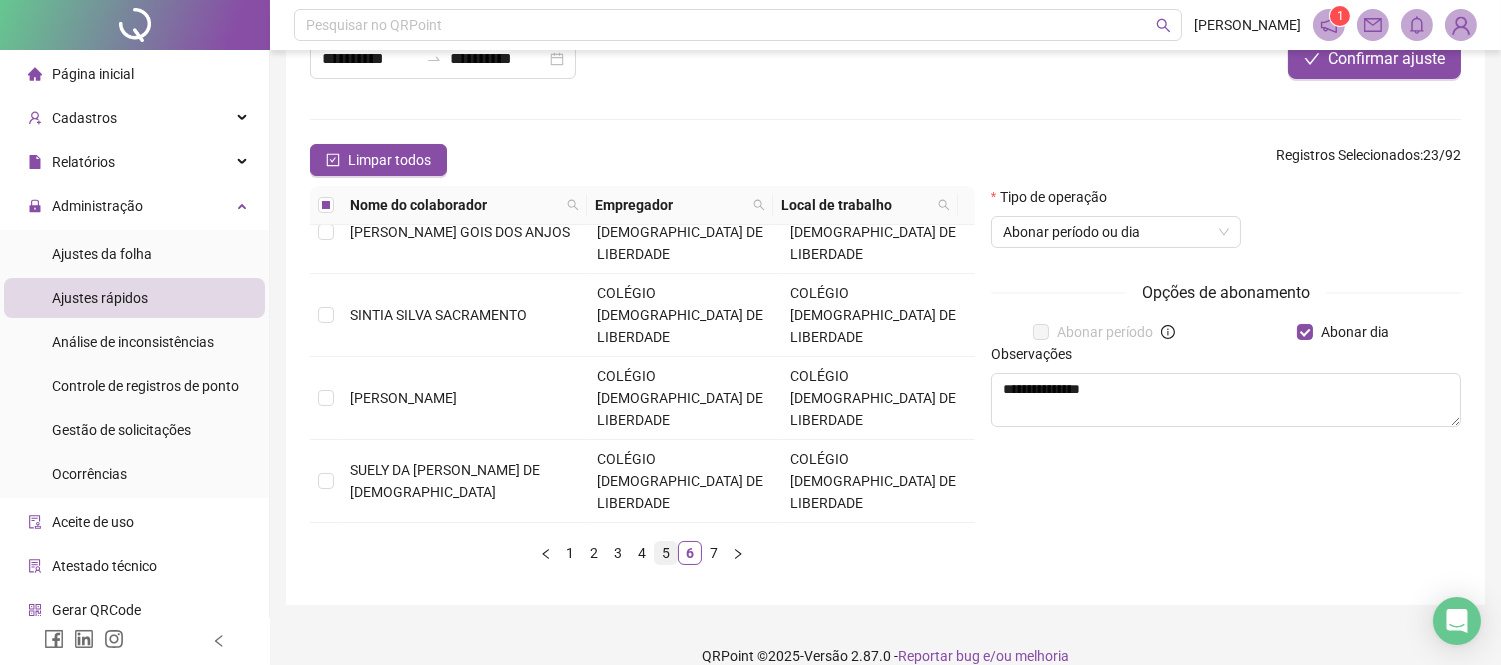 click on "5" at bounding box center (666, 553) 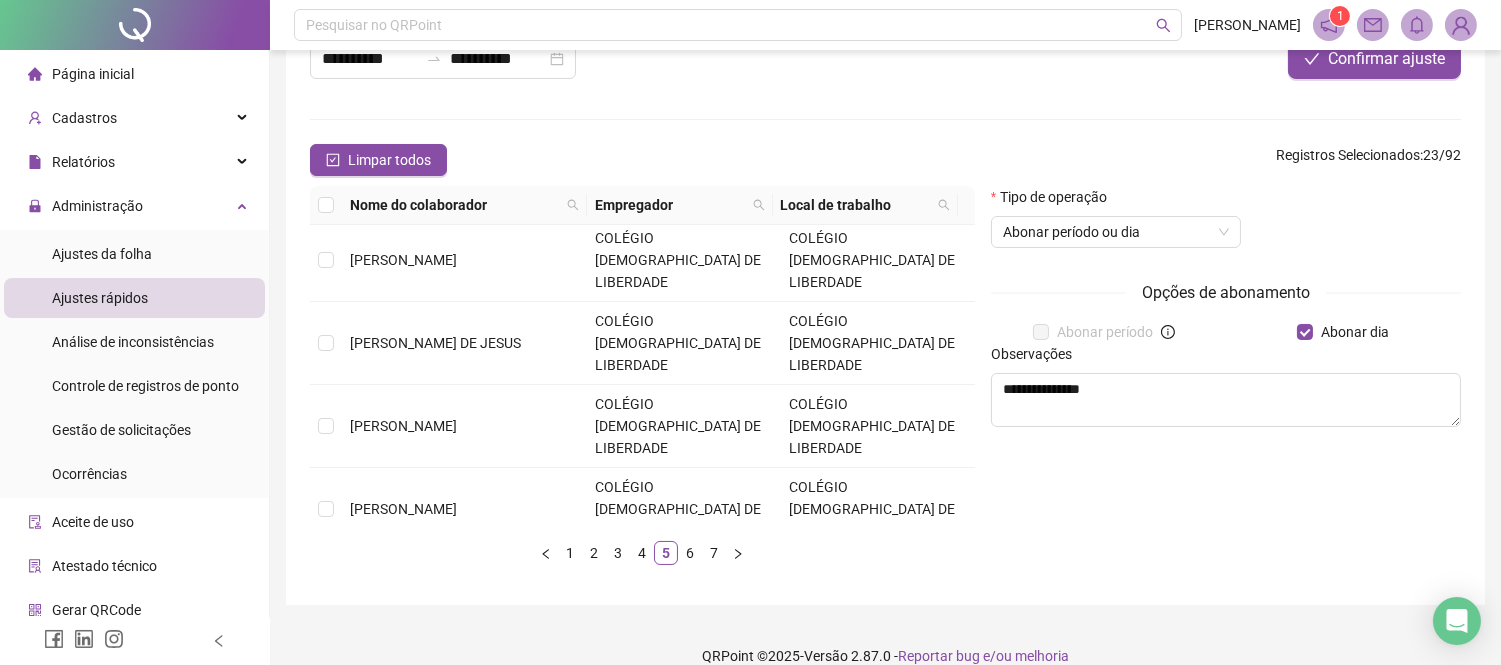 scroll, scrollTop: 0, scrollLeft: 0, axis: both 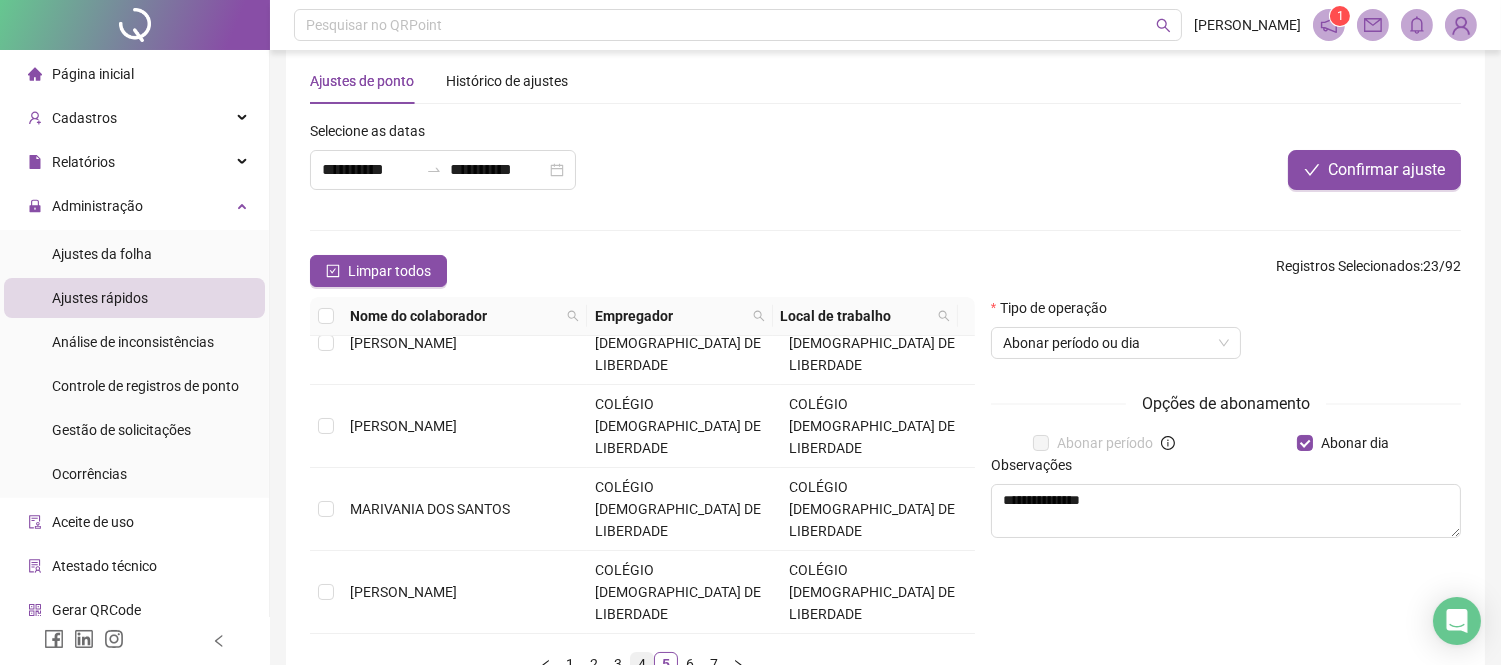 click on "4" at bounding box center (642, 664) 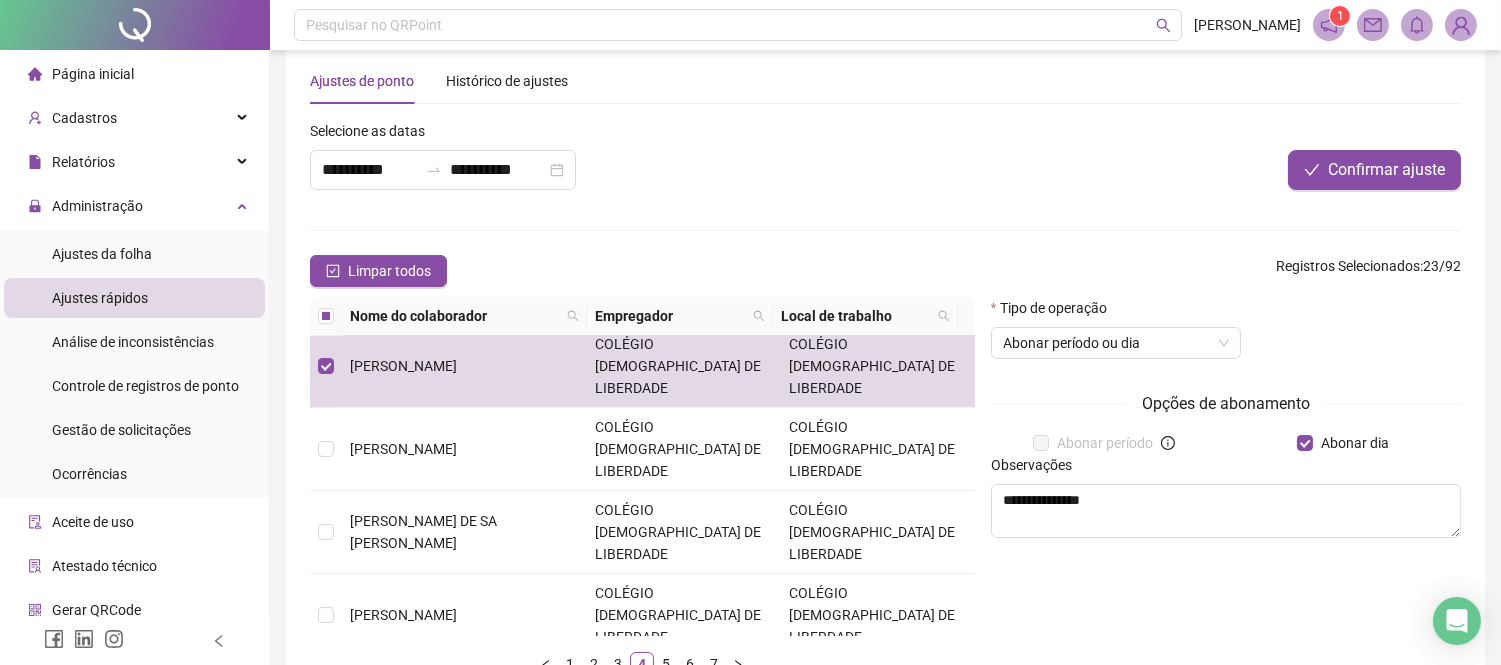 scroll, scrollTop: 0, scrollLeft: 0, axis: both 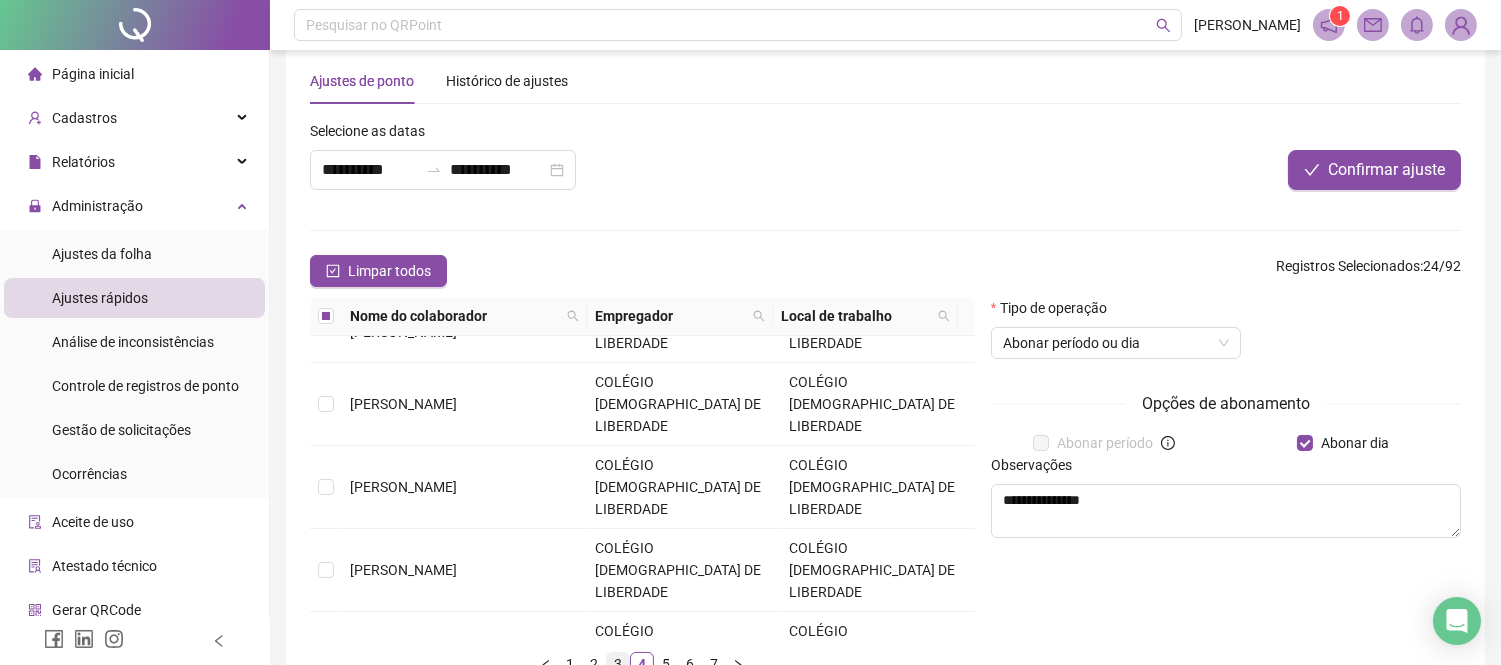 click on "3" at bounding box center (618, 664) 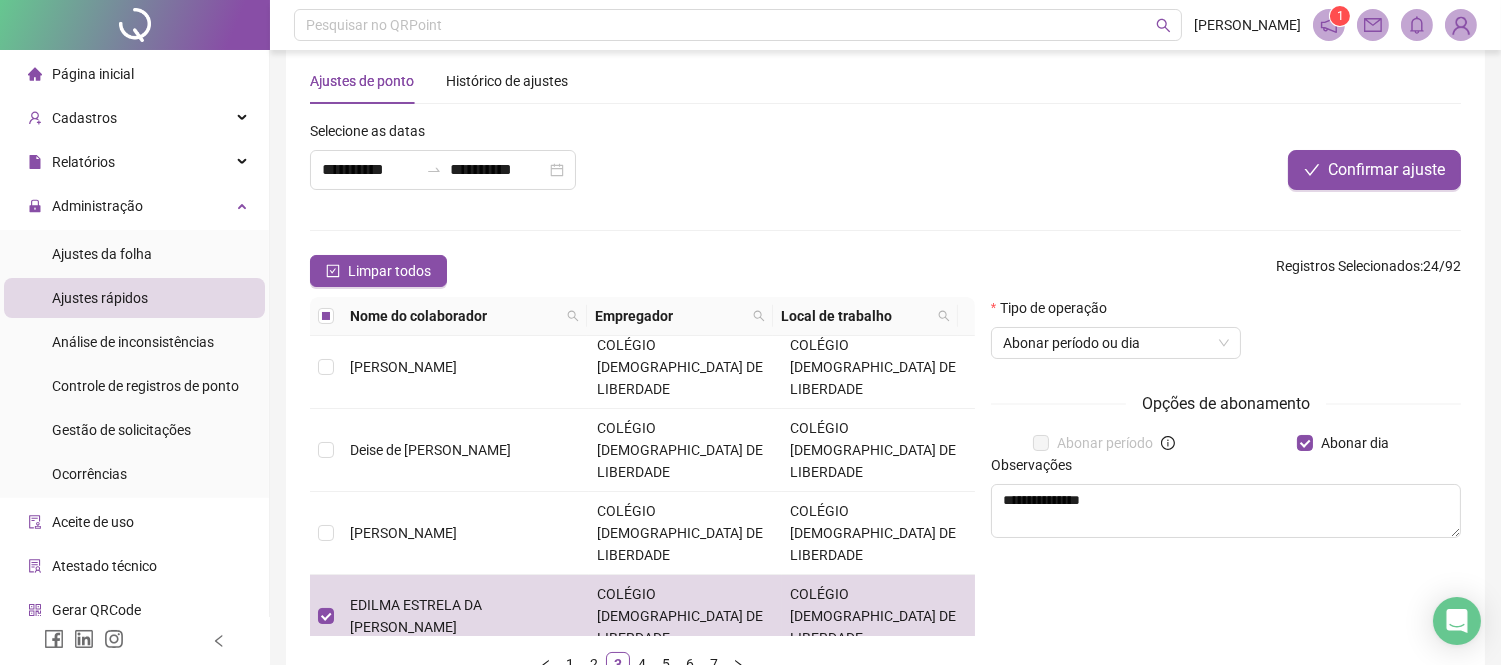 scroll, scrollTop: 0, scrollLeft: 0, axis: both 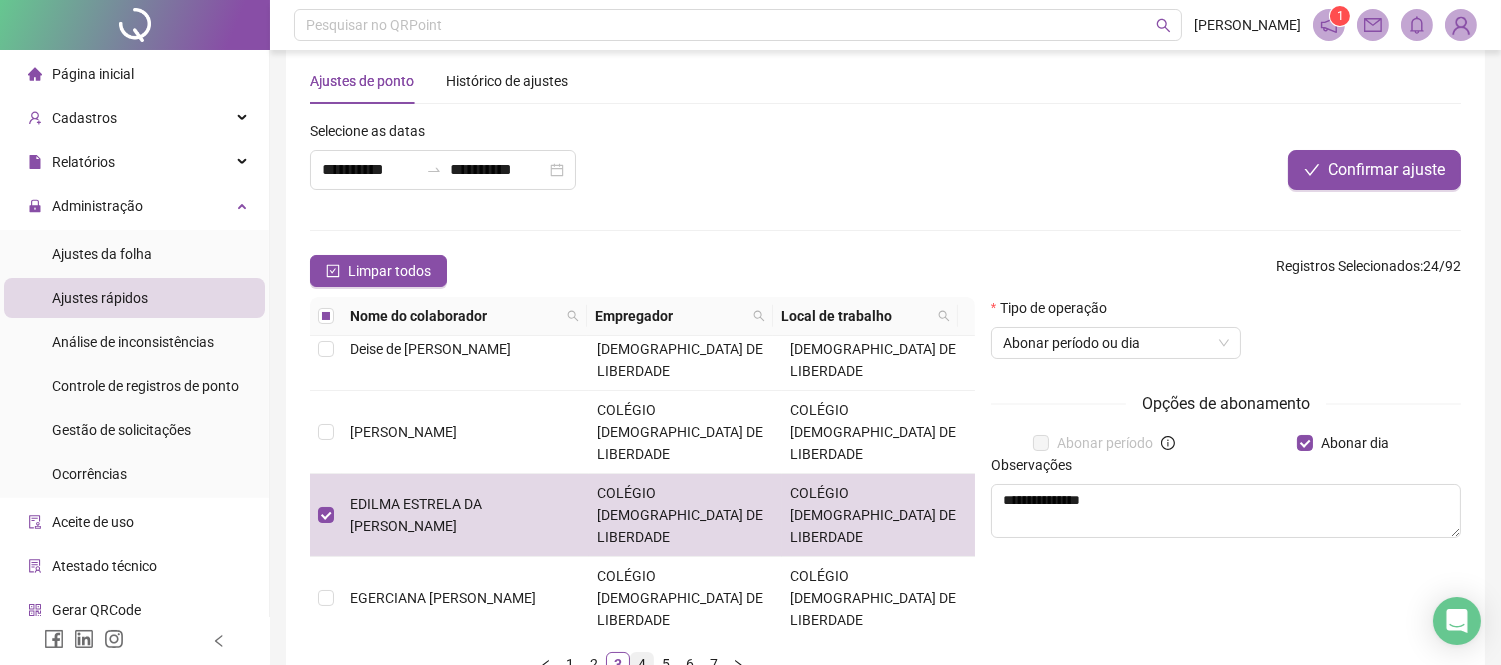 click on "4" at bounding box center [642, 664] 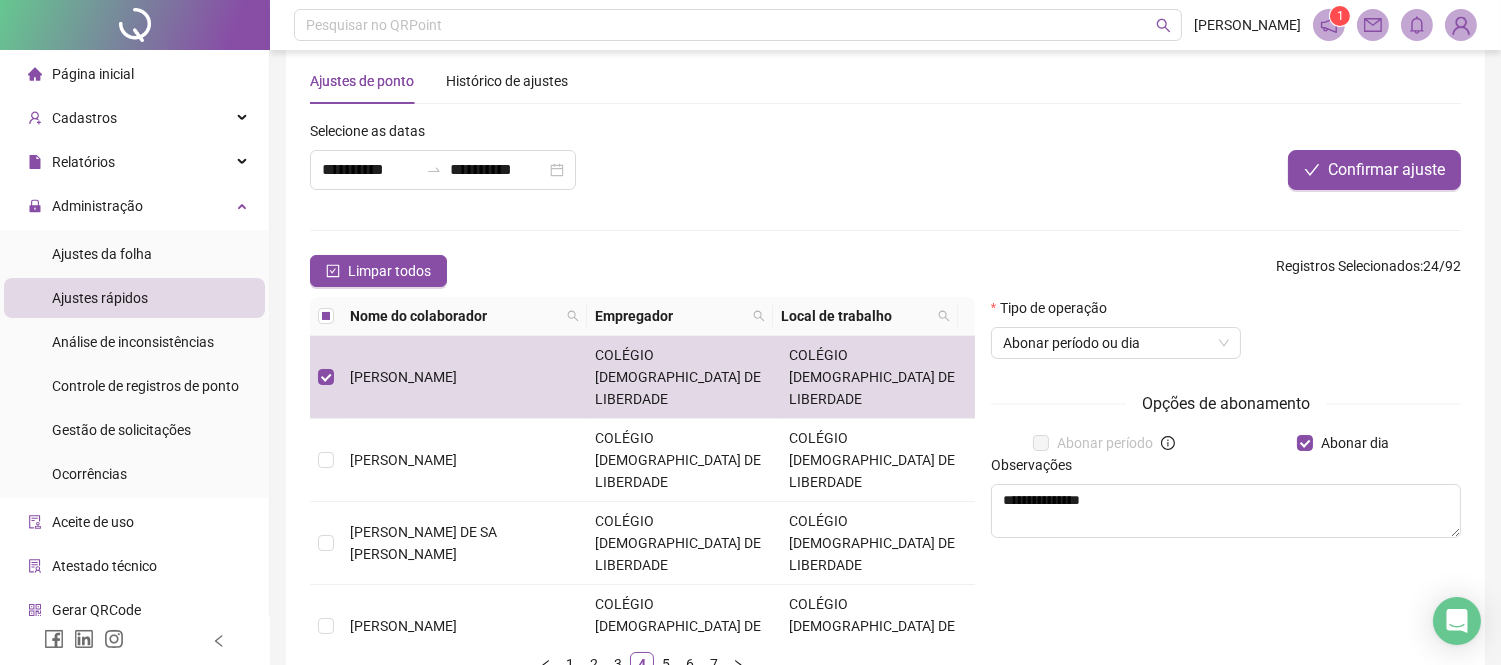 scroll, scrollTop: 0, scrollLeft: 0, axis: both 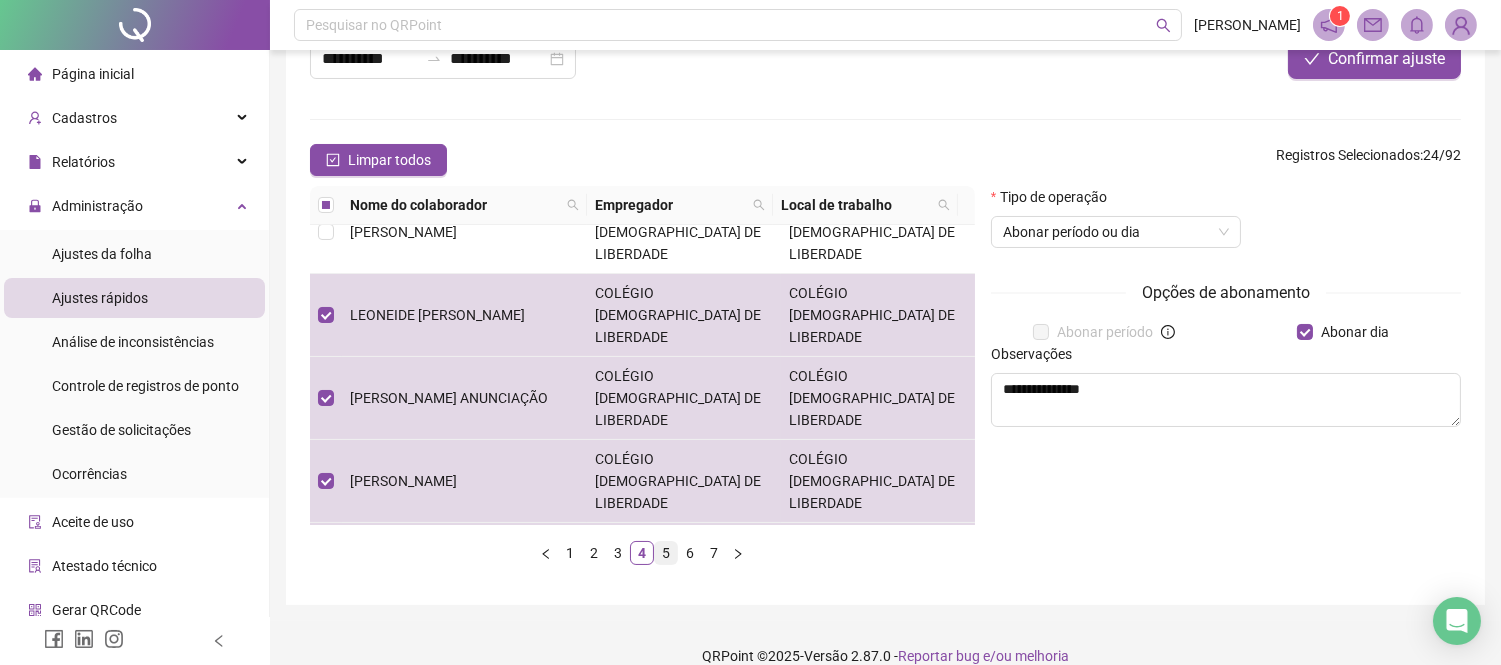 click on "5" at bounding box center [666, 553] 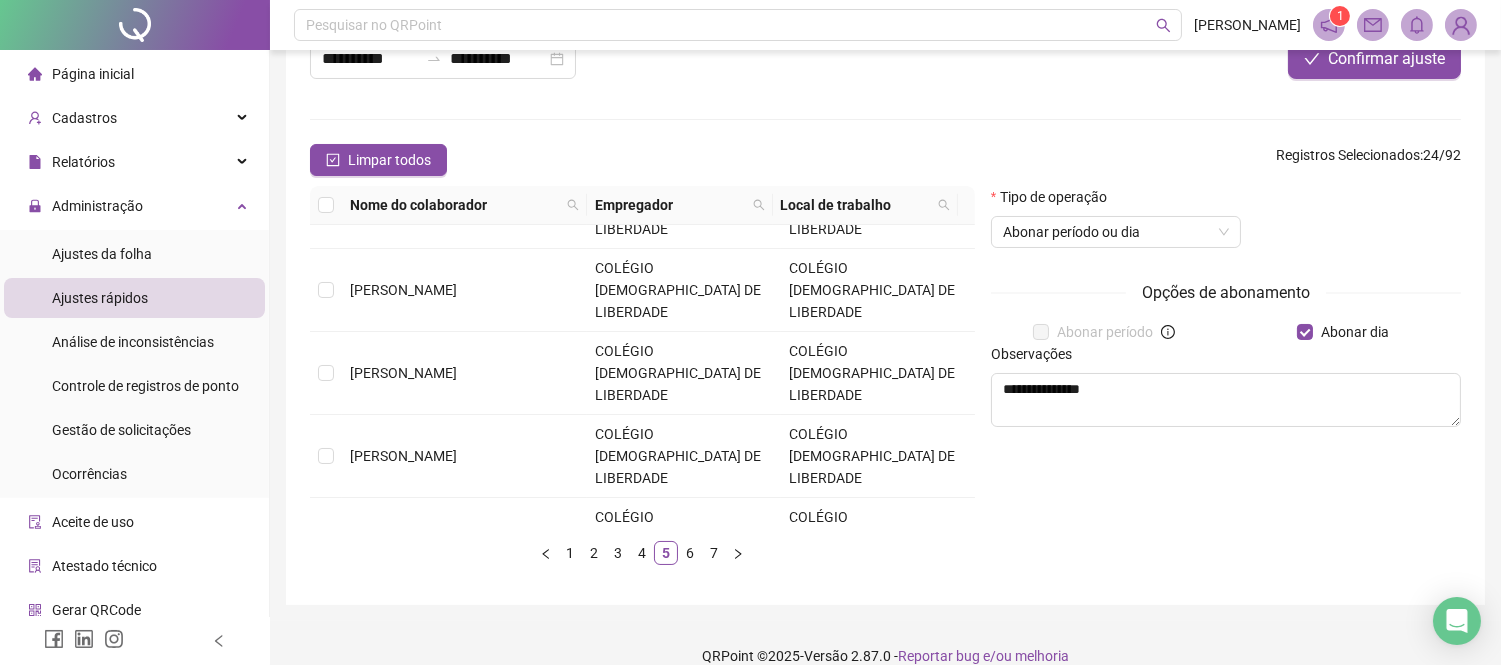 scroll 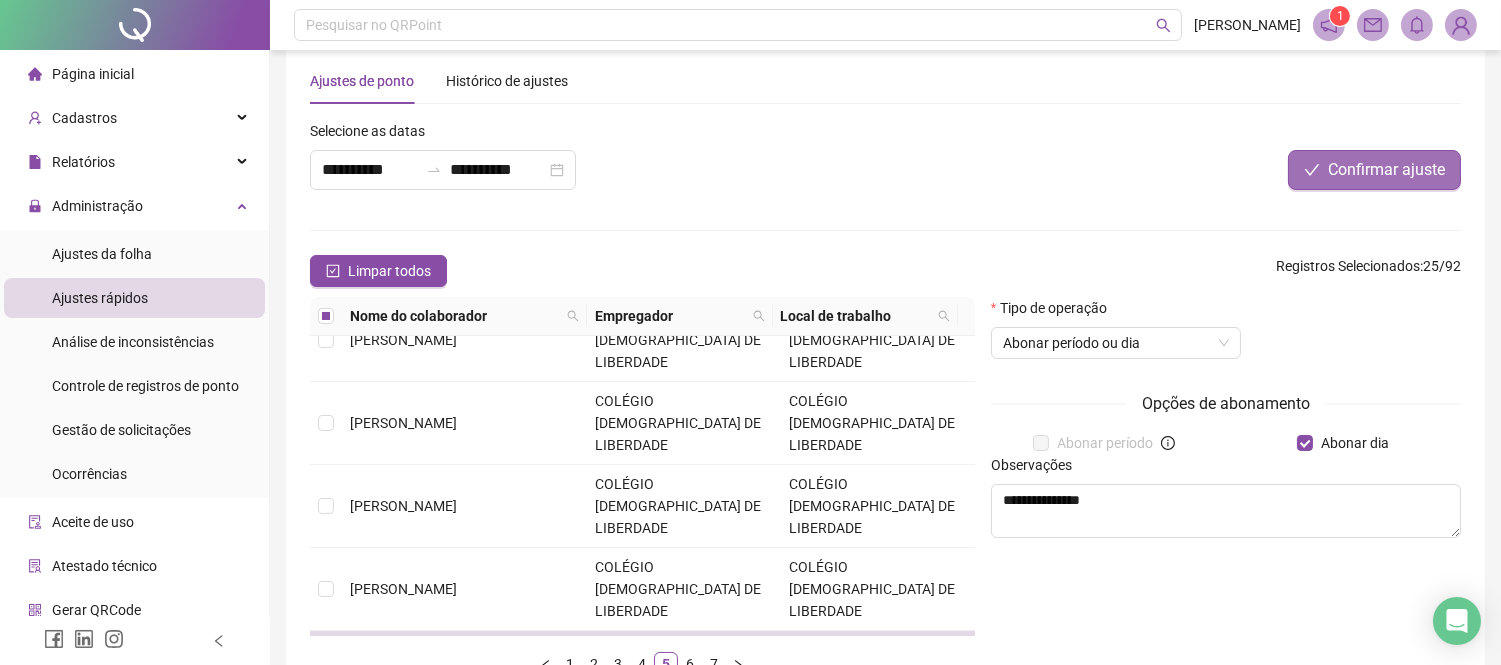 click on "Confirmar ajuste" at bounding box center [1386, 170] 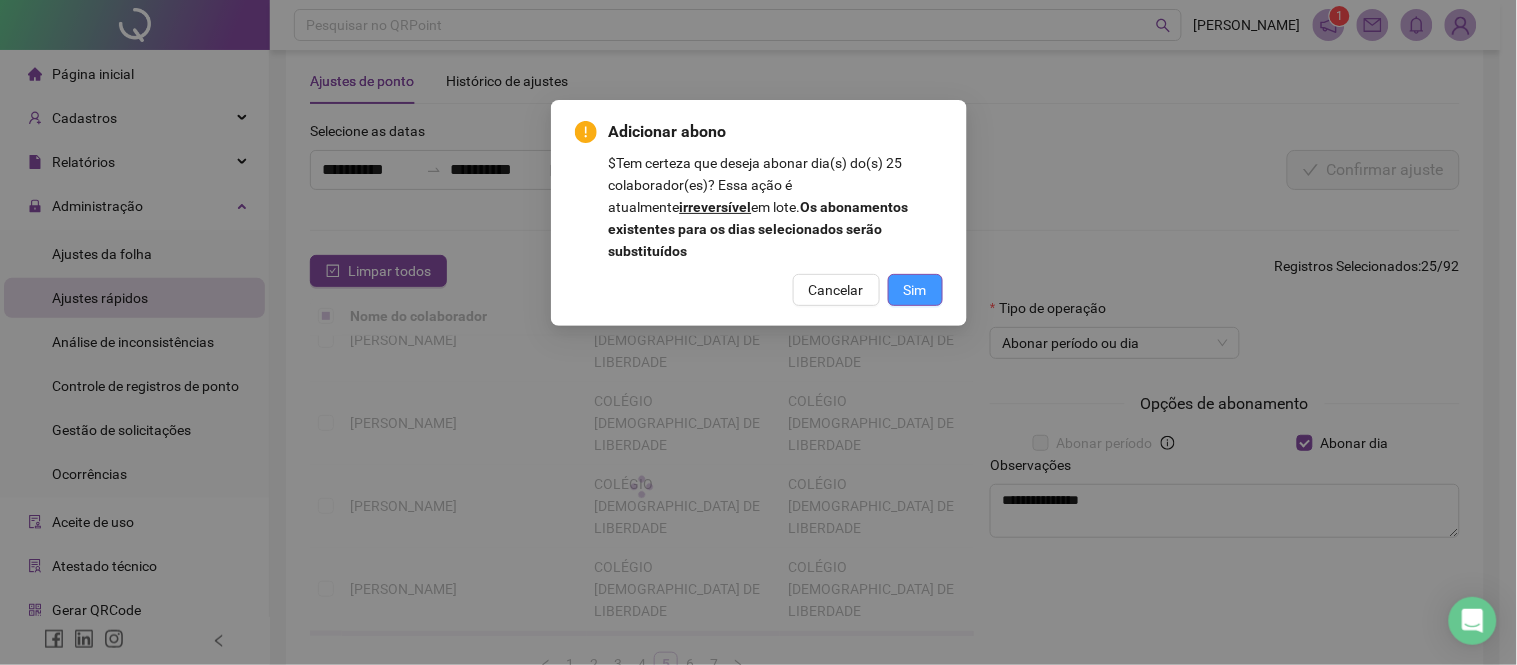 click on "Sim" at bounding box center (915, 290) 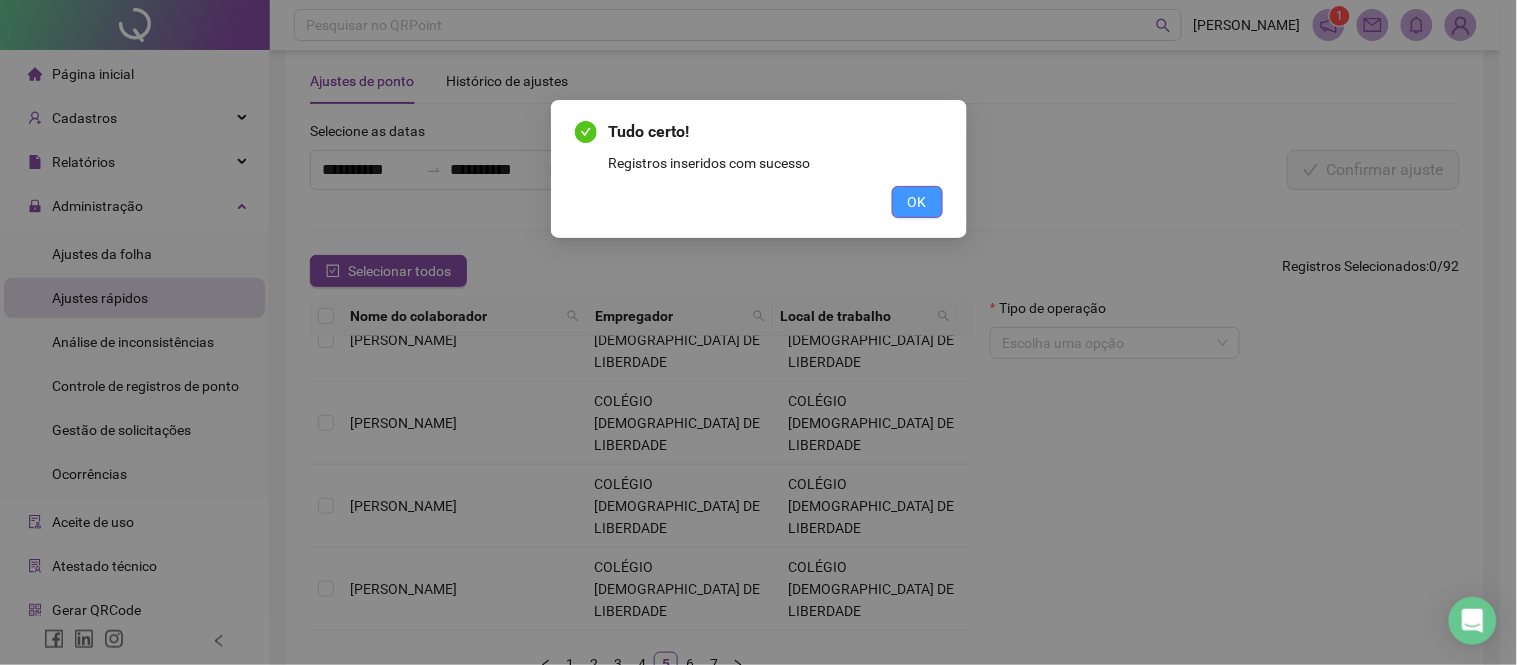 click on "OK" at bounding box center (917, 202) 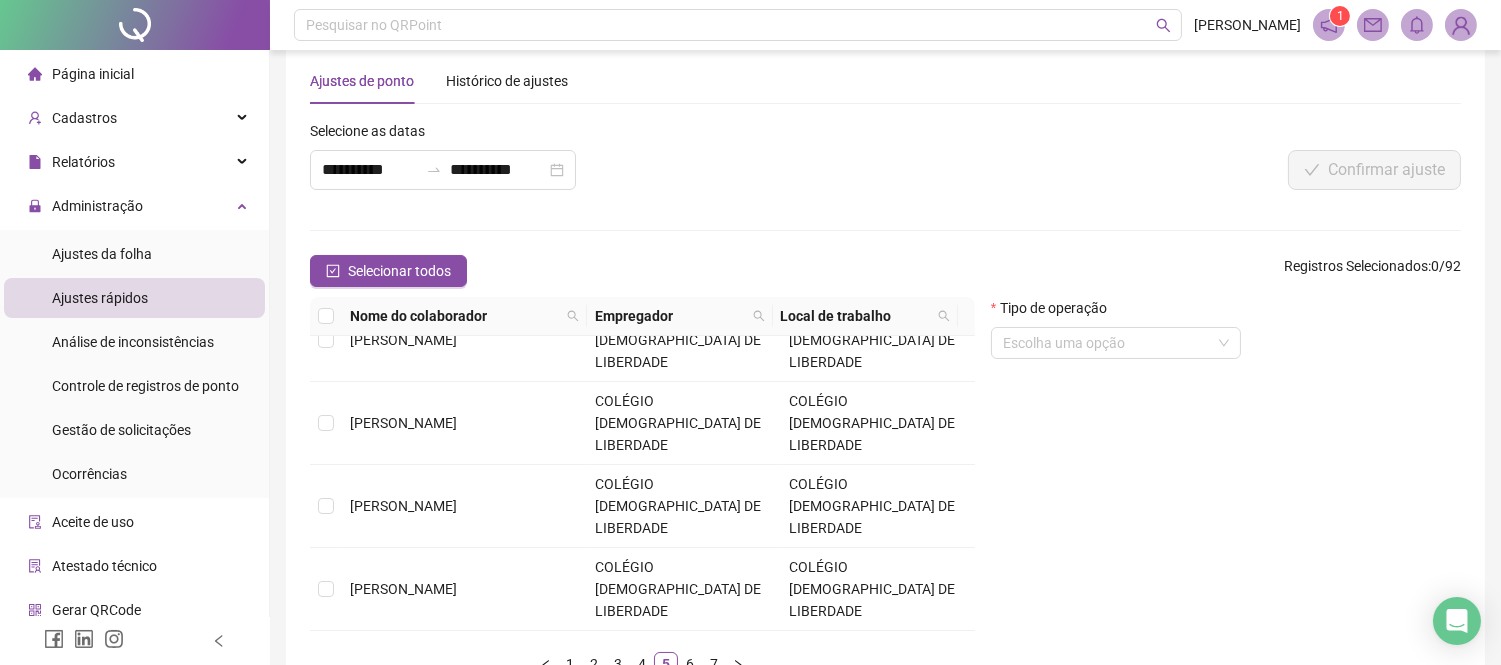 click on "Tipo de operação Escolha uma opção" at bounding box center (1116, 336) 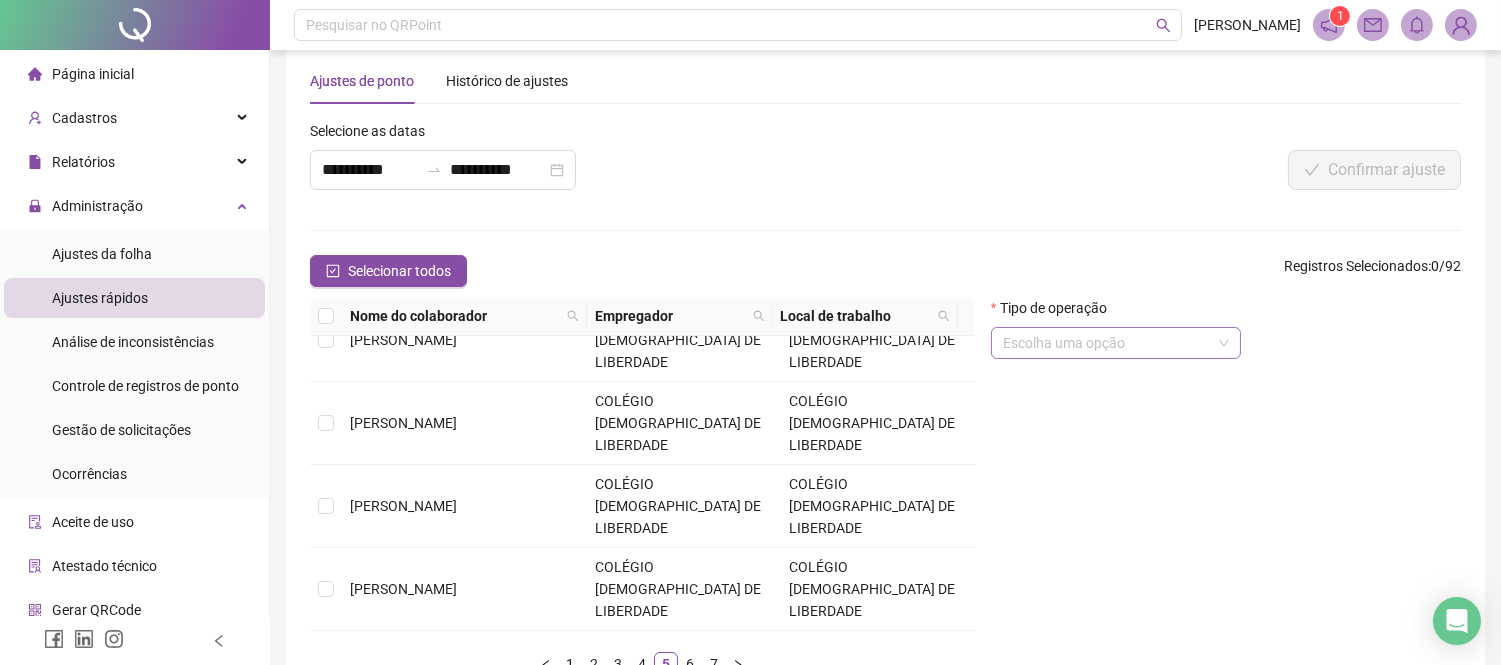 click at bounding box center [1110, 343] 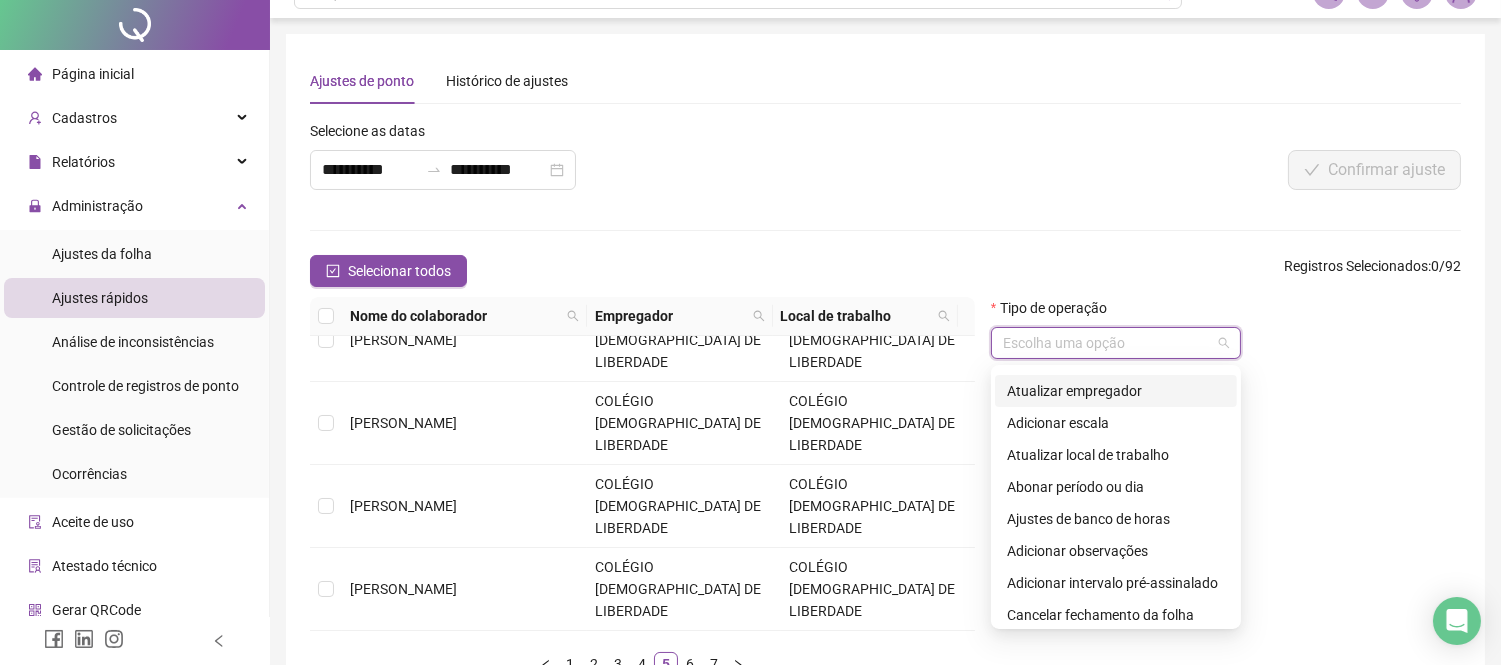 scroll, scrollTop: 0, scrollLeft: 0, axis: both 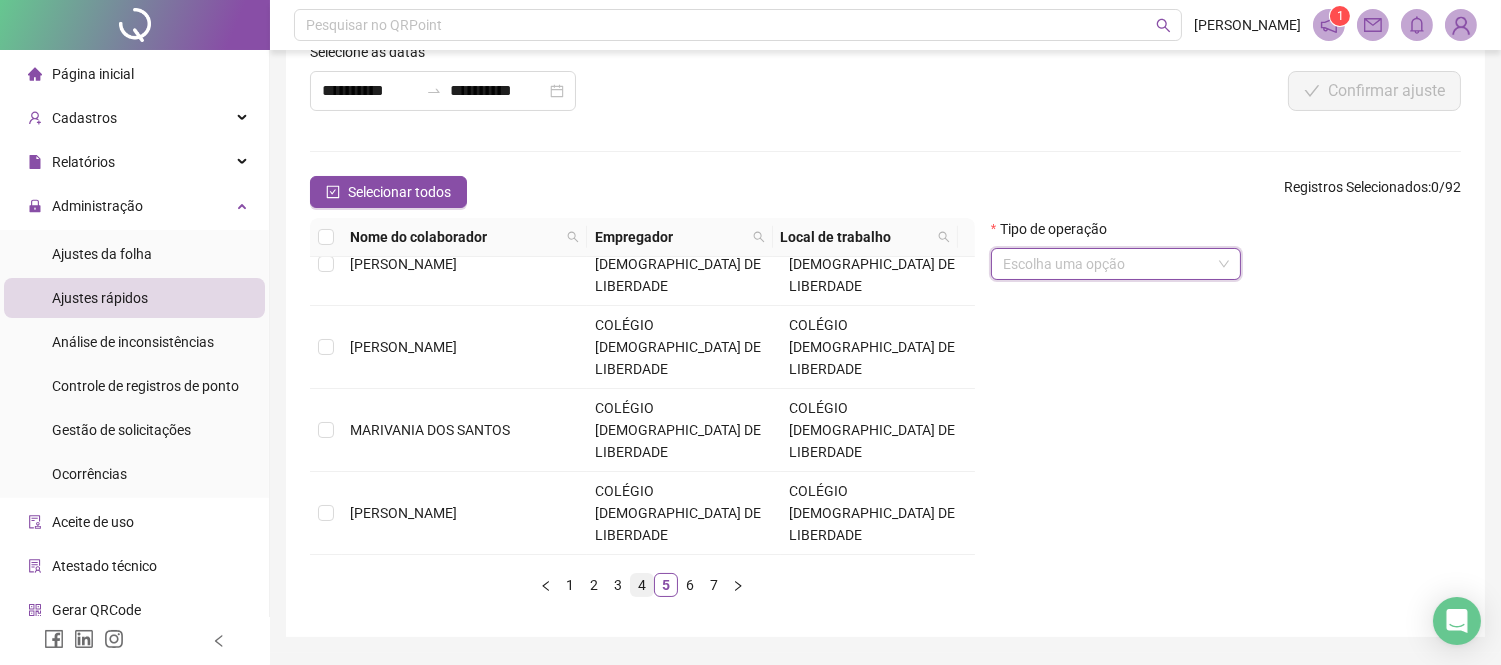 click on "4" at bounding box center (642, 585) 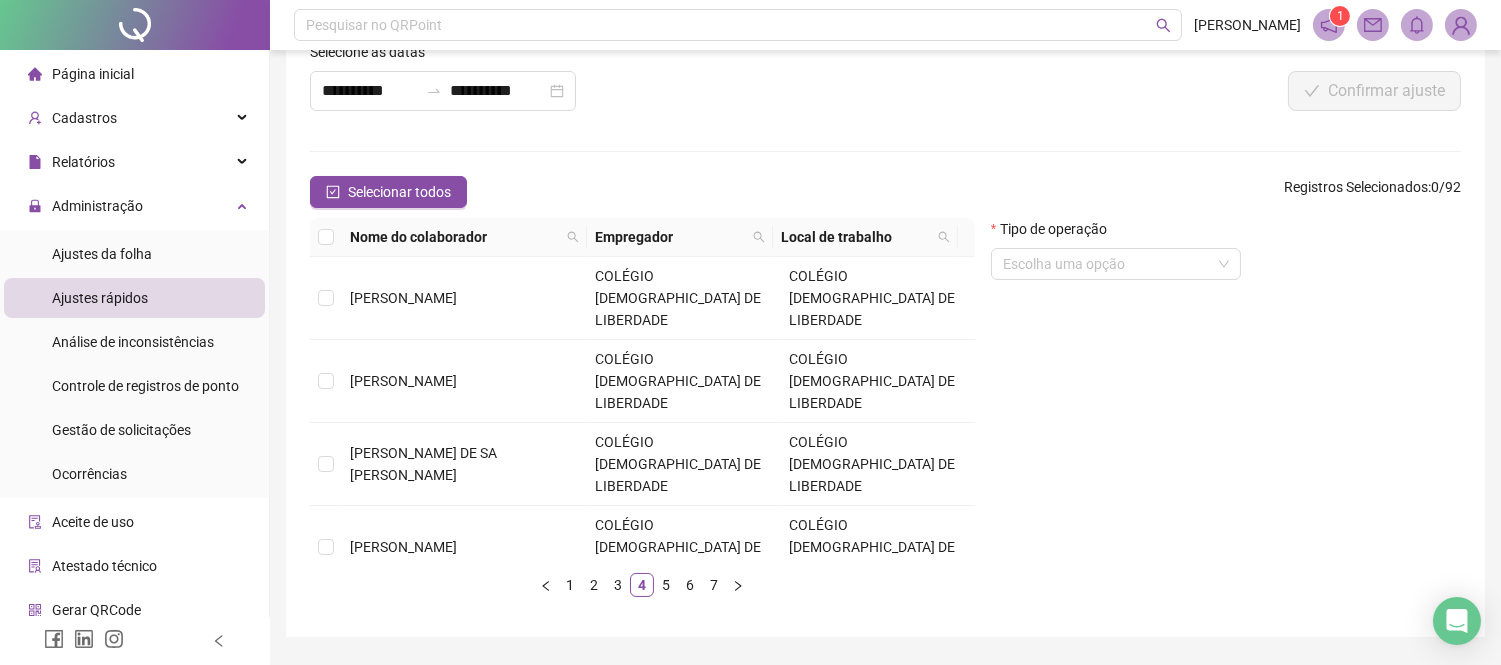 scroll, scrollTop: 615, scrollLeft: 0, axis: vertical 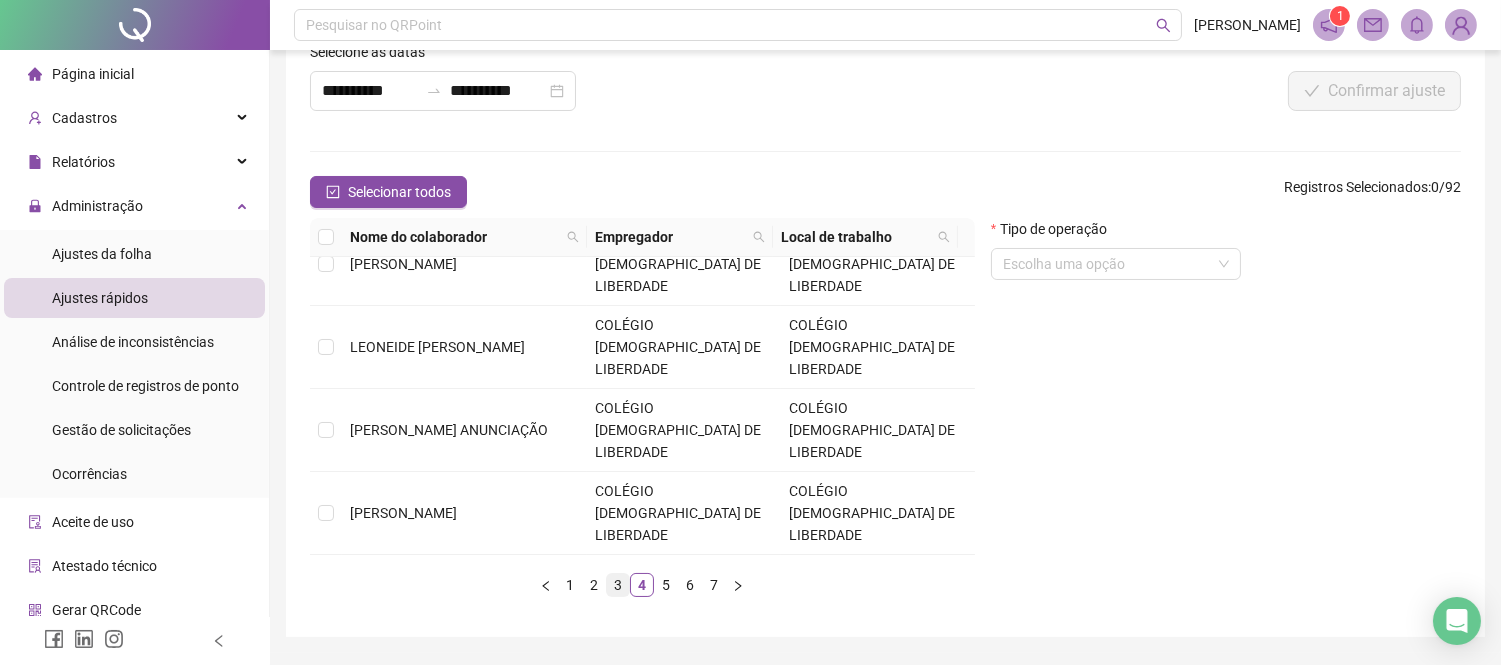 click on "3" at bounding box center (618, 585) 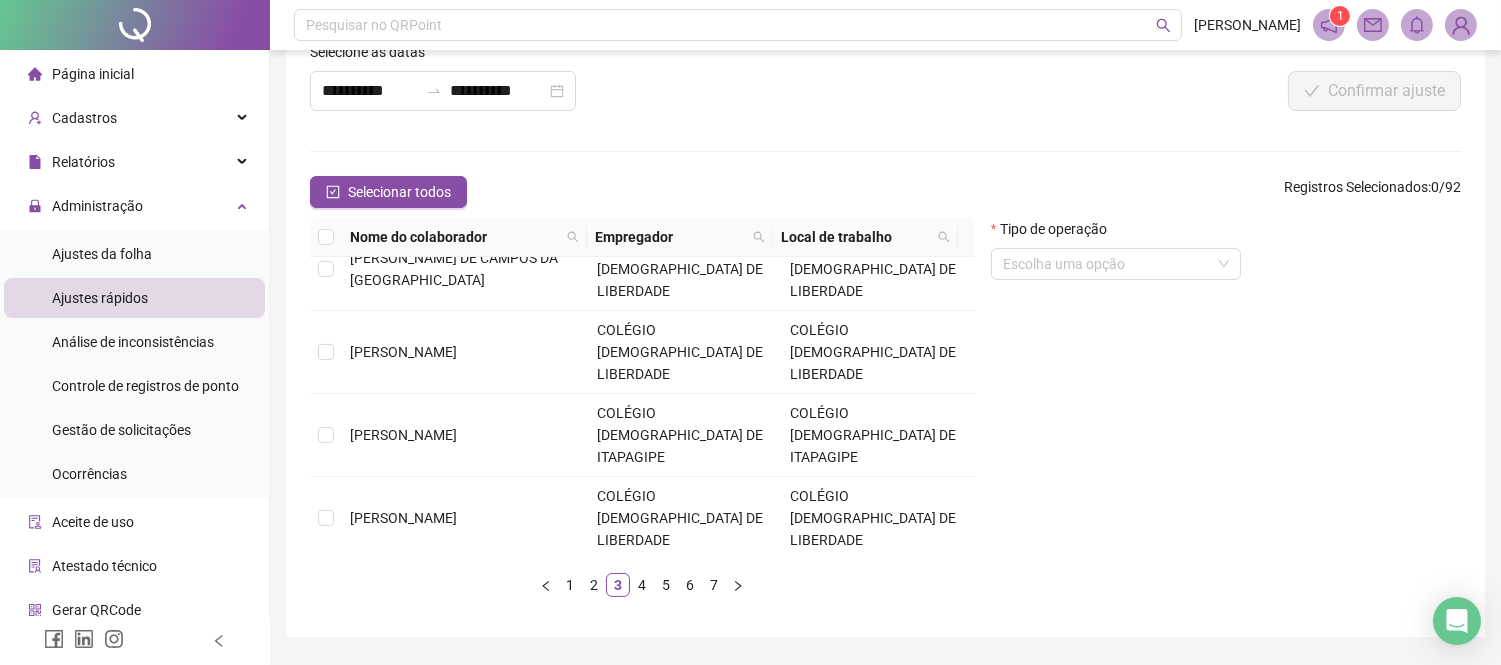 scroll, scrollTop: 615, scrollLeft: 0, axis: vertical 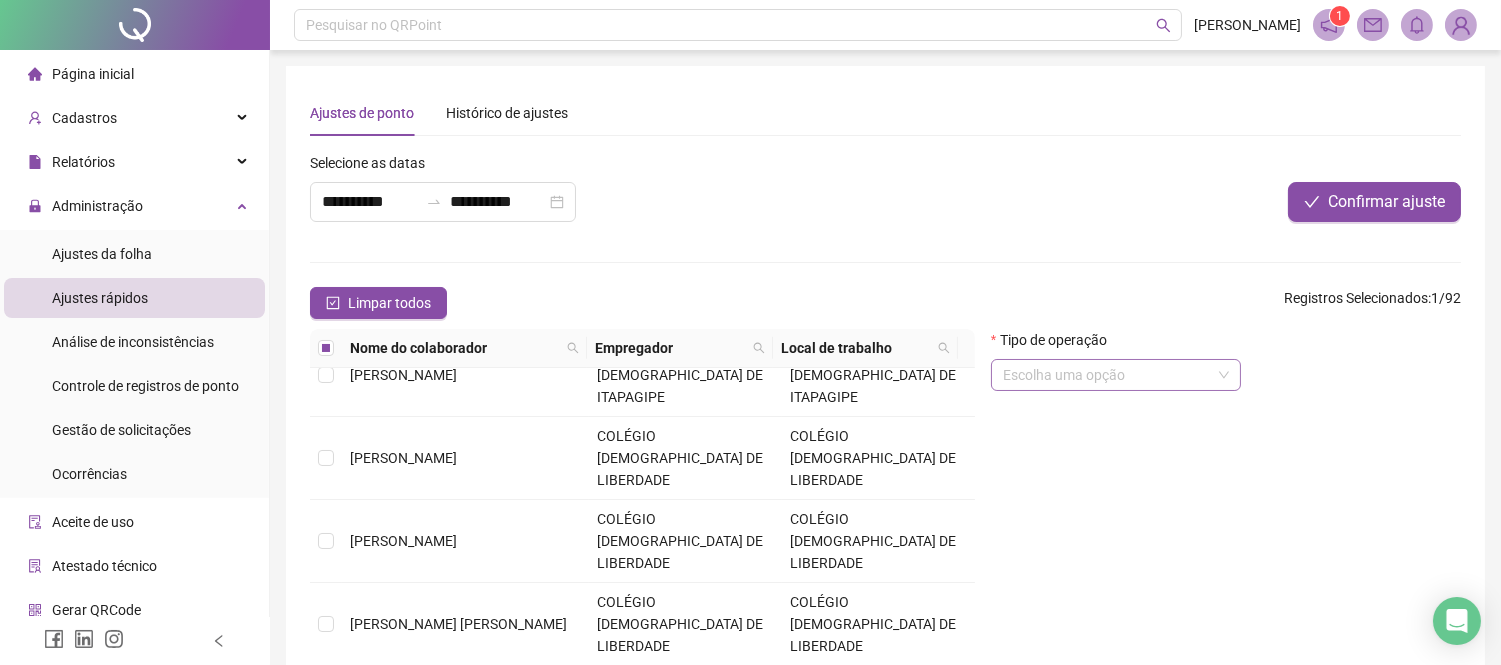 click at bounding box center [1110, 375] 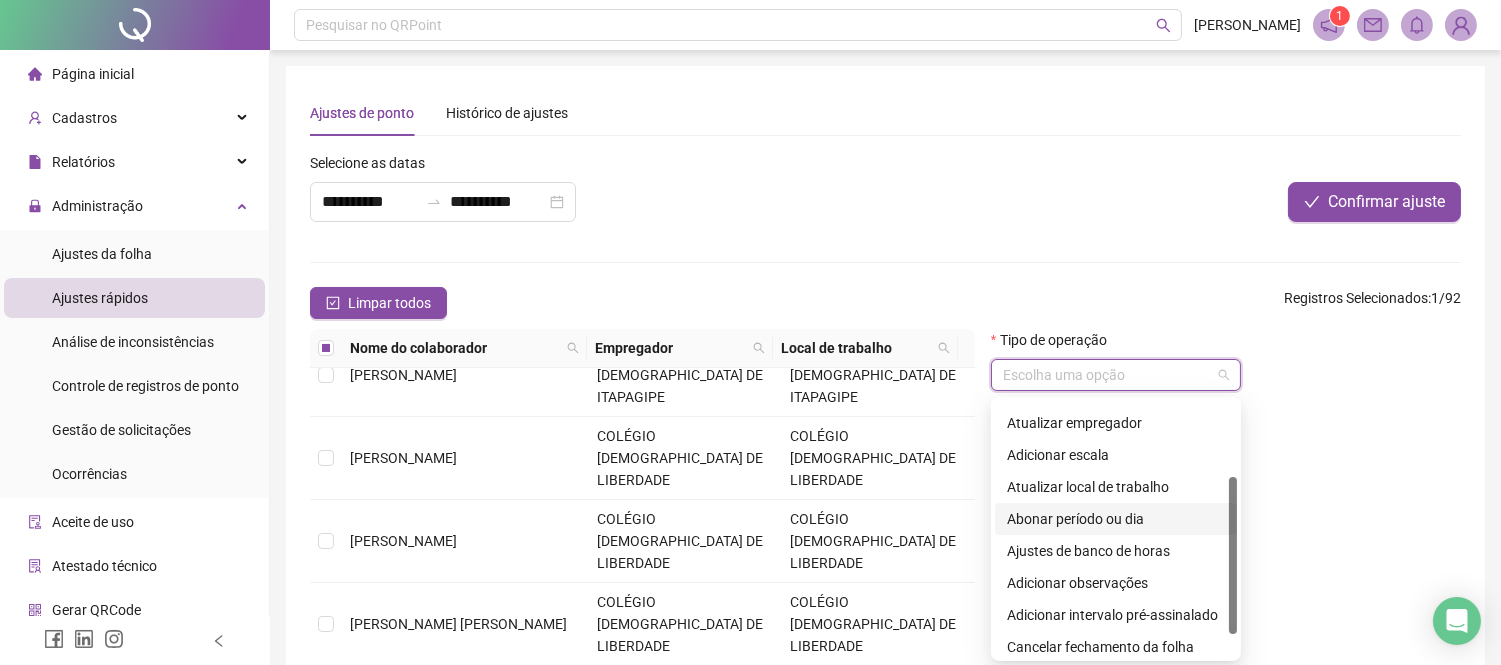 scroll, scrollTop: 160, scrollLeft: 0, axis: vertical 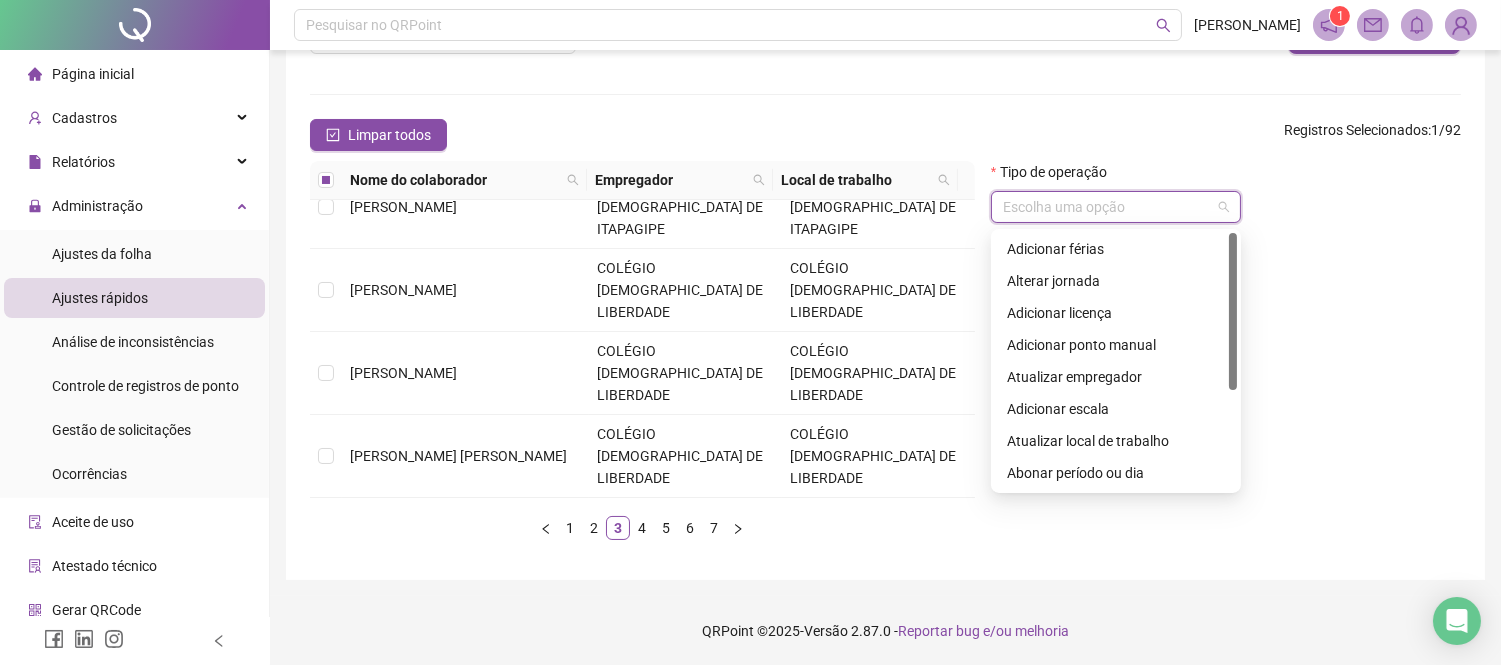 drag, startPoint x: 1233, startPoint y: 426, endPoint x: 1236, endPoint y: 287, distance: 139.03236 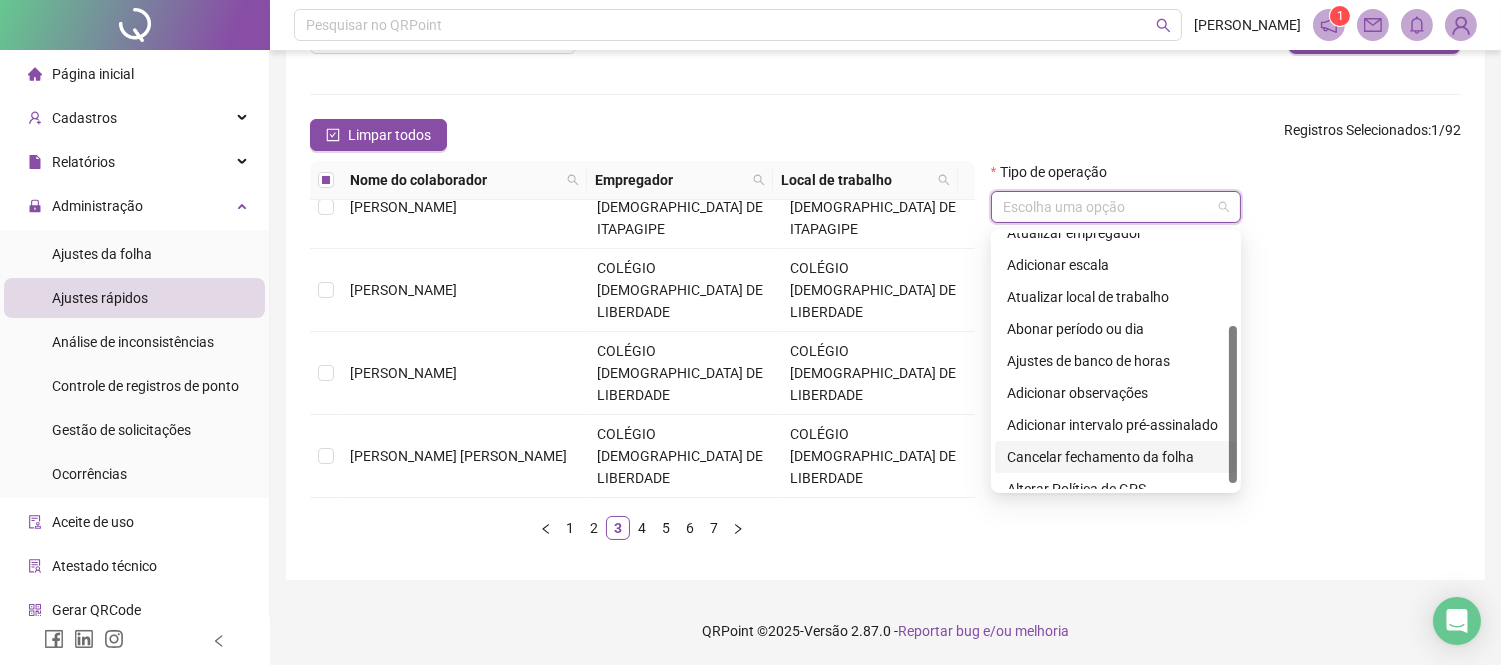 scroll, scrollTop: 160, scrollLeft: 0, axis: vertical 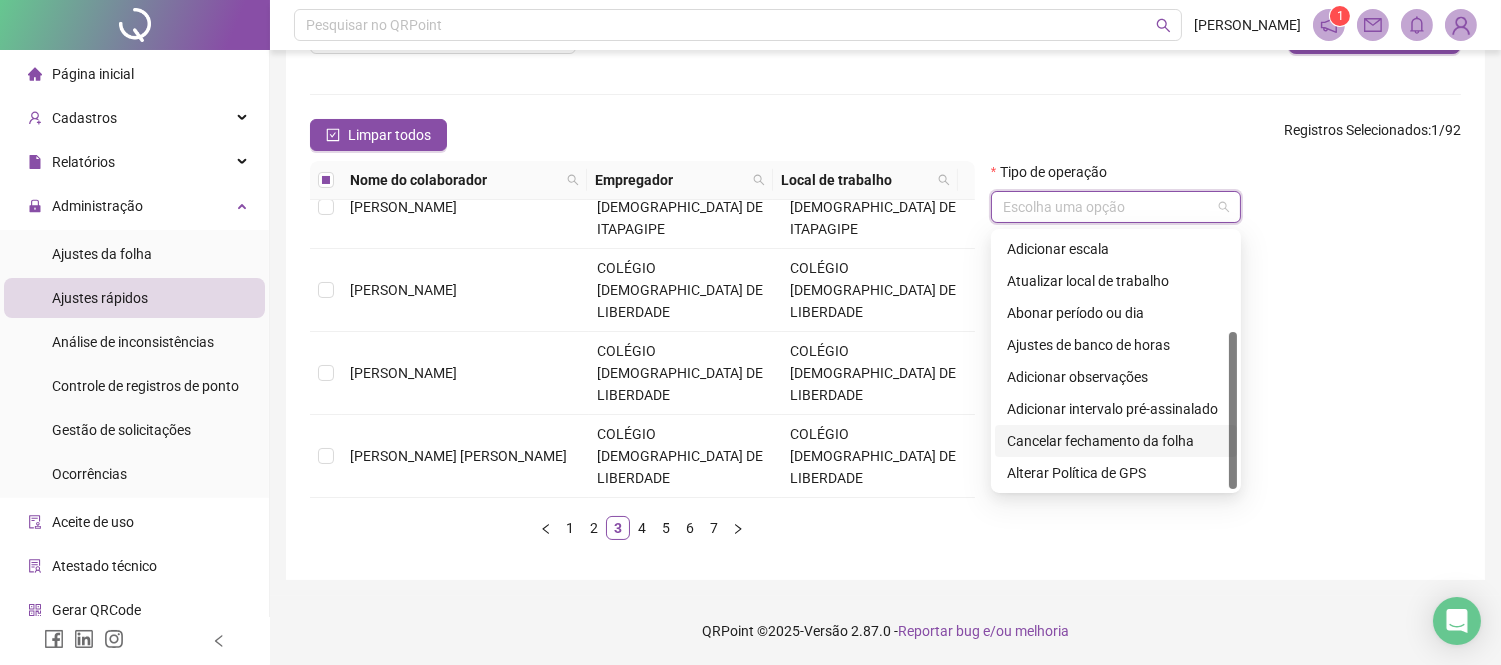 drag, startPoint x: 1232, startPoint y: 293, endPoint x: 1230, endPoint y: 406, distance: 113.0177 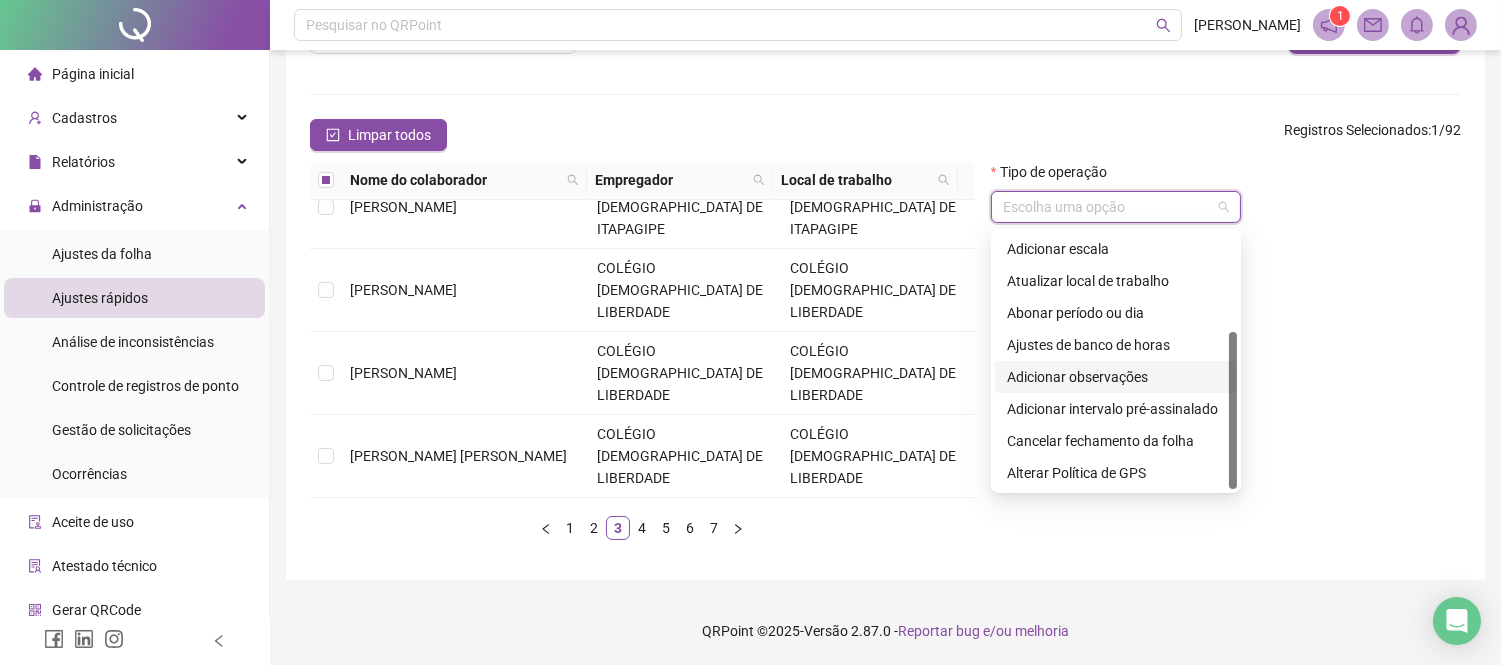 click on "Adicionar observações" at bounding box center [1116, 377] 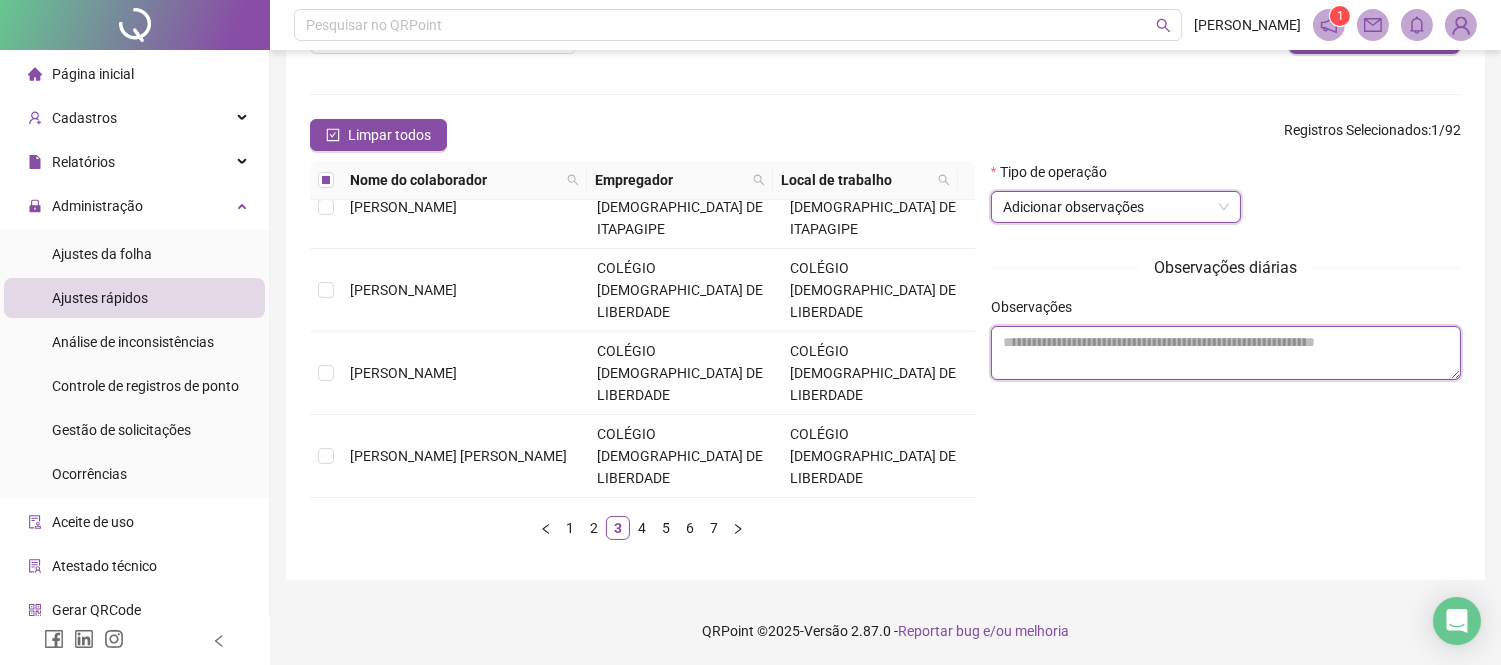 click at bounding box center (1226, 353) 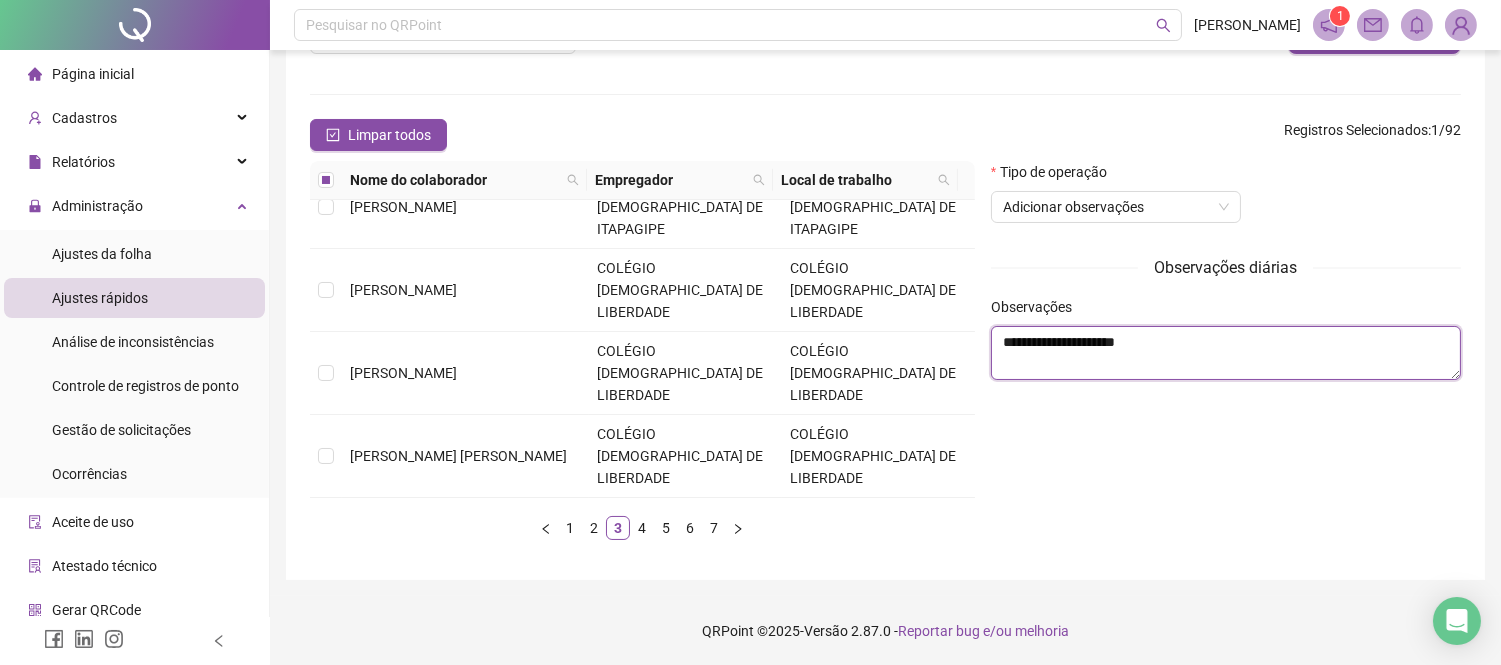 type on "**********" 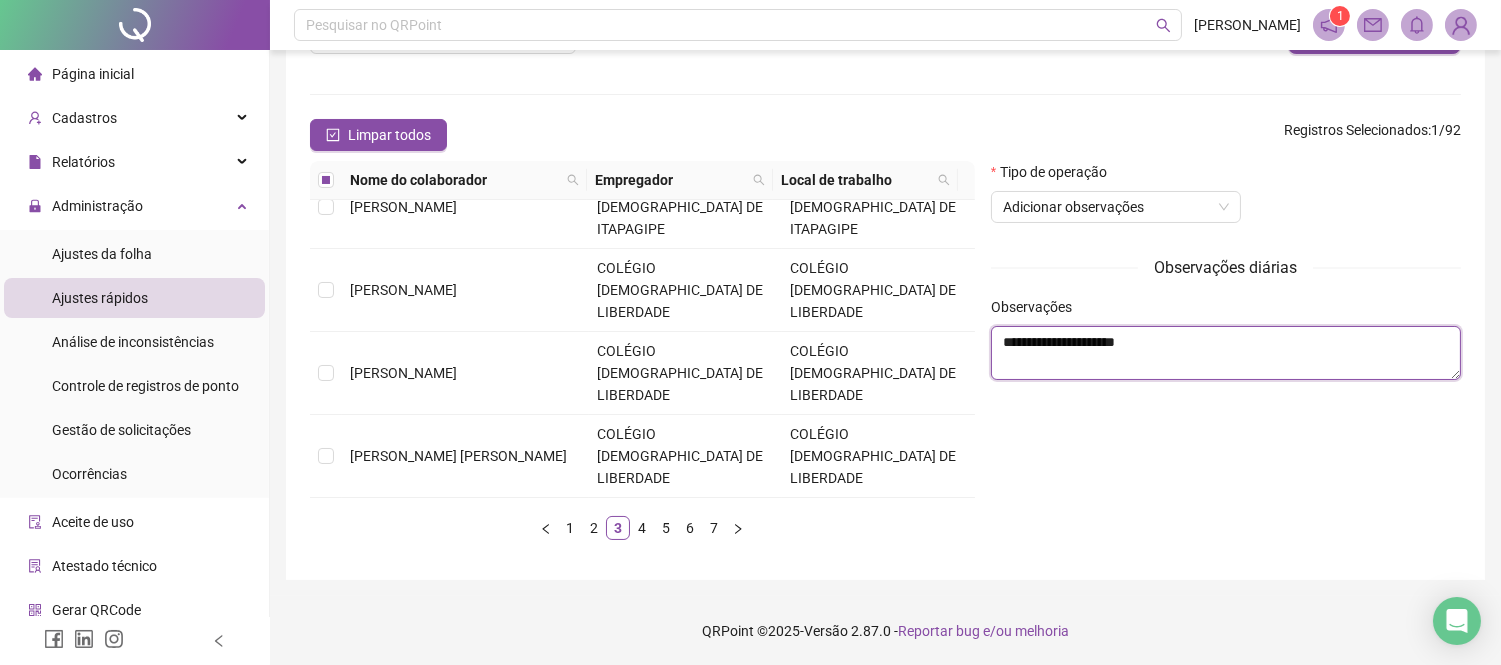 scroll, scrollTop: 0, scrollLeft: 0, axis: both 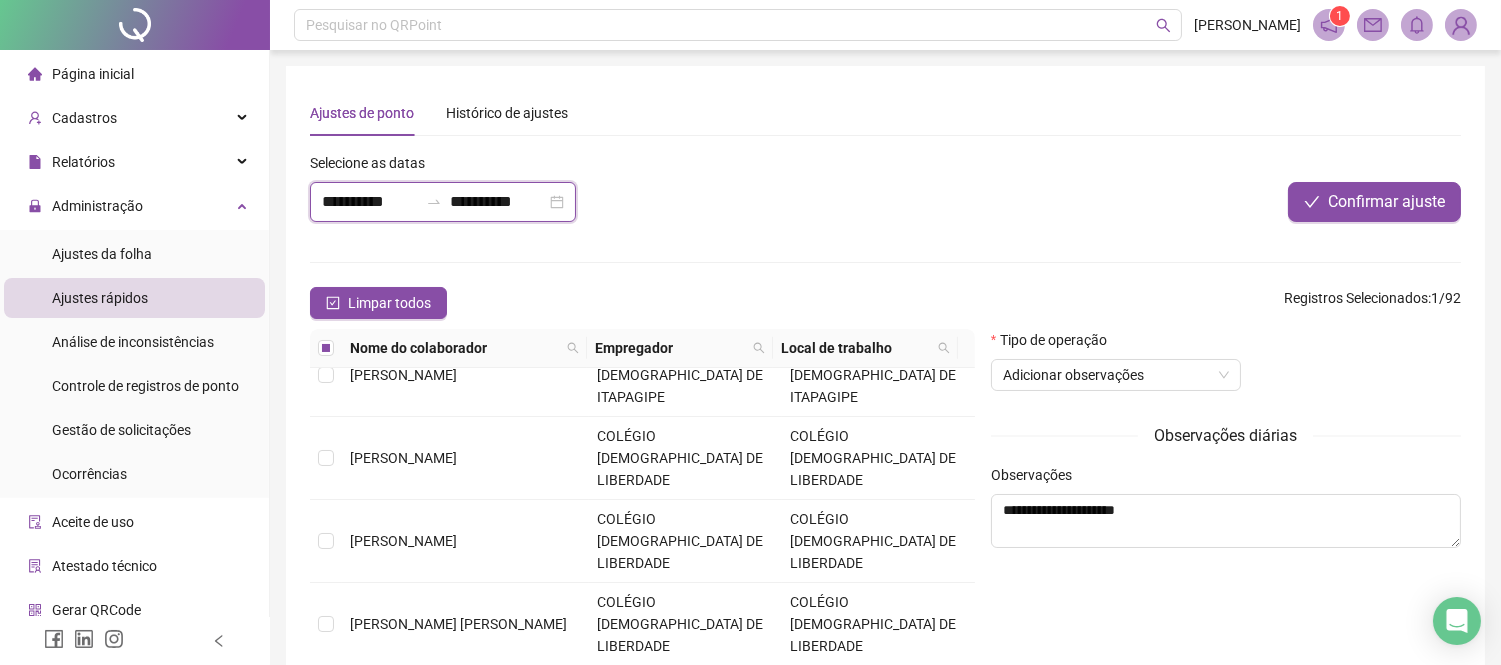 click on "**********" at bounding box center [370, 202] 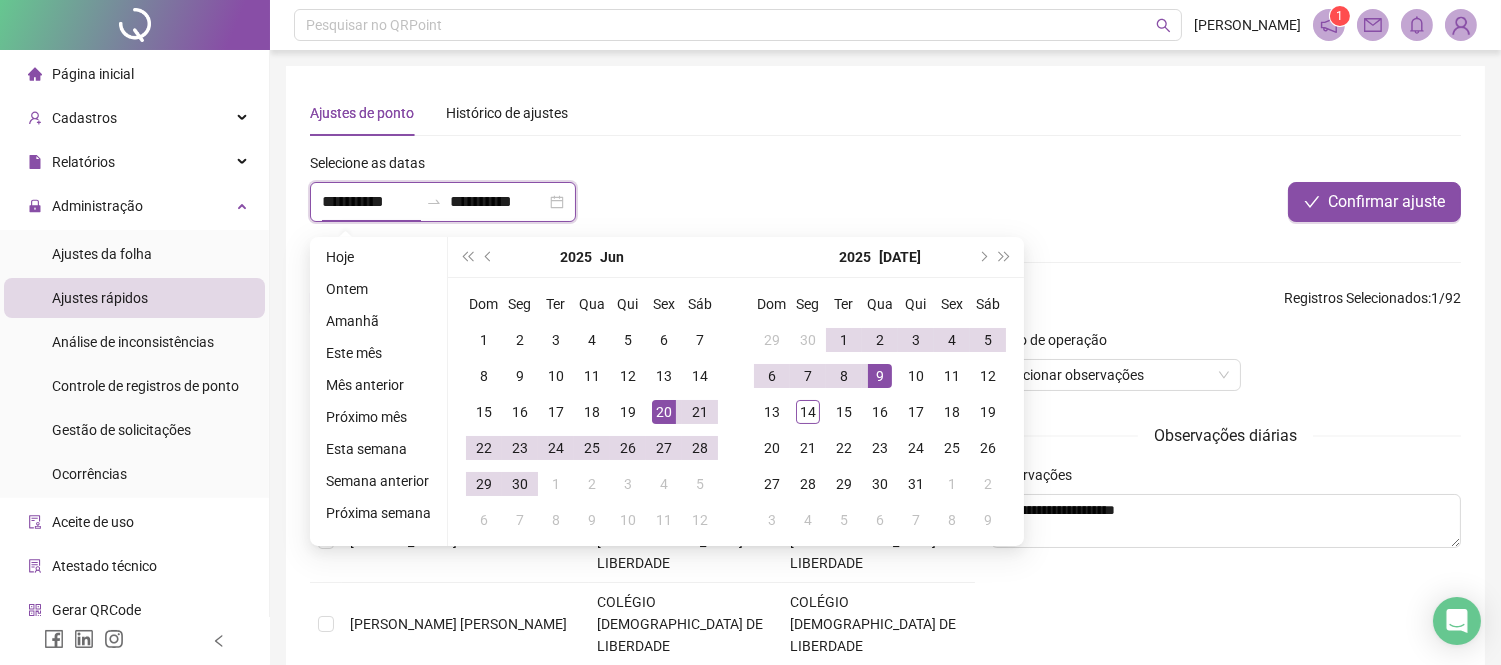 click on "**********" at bounding box center (498, 202) 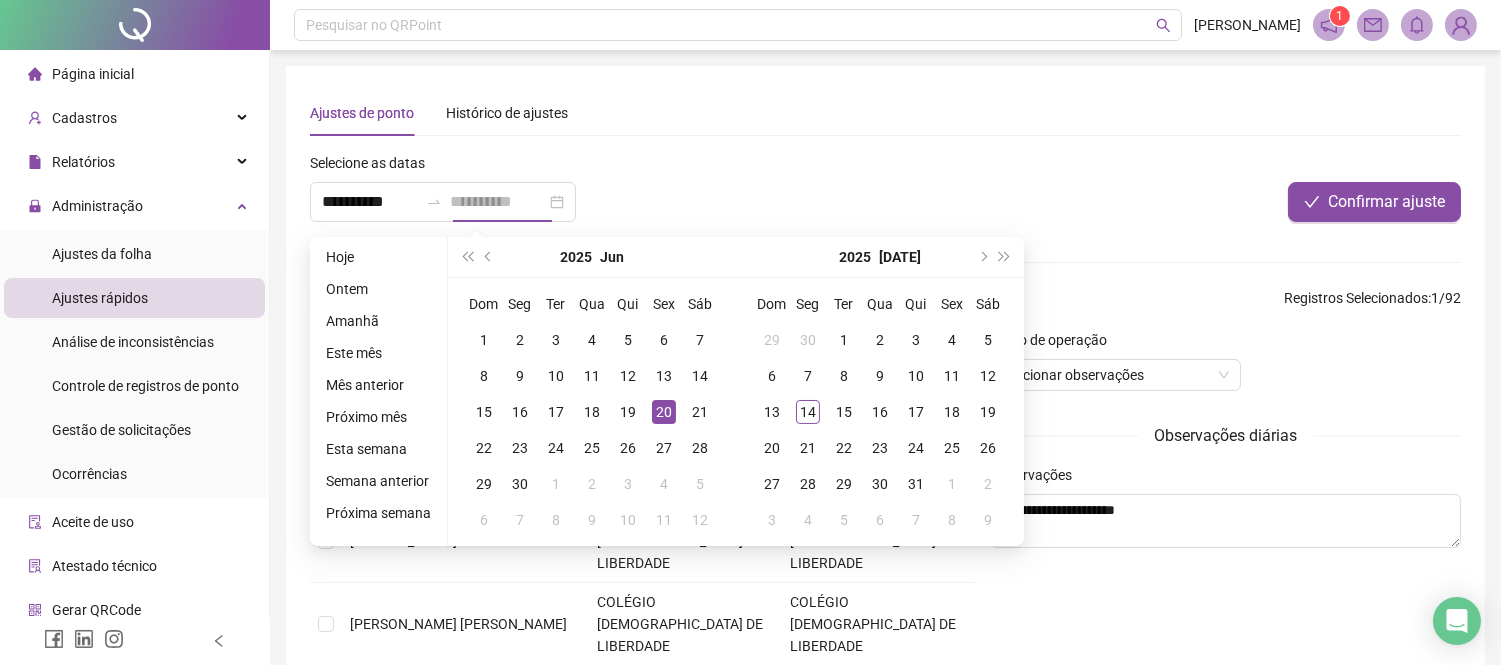 click on "20" at bounding box center [664, 412] 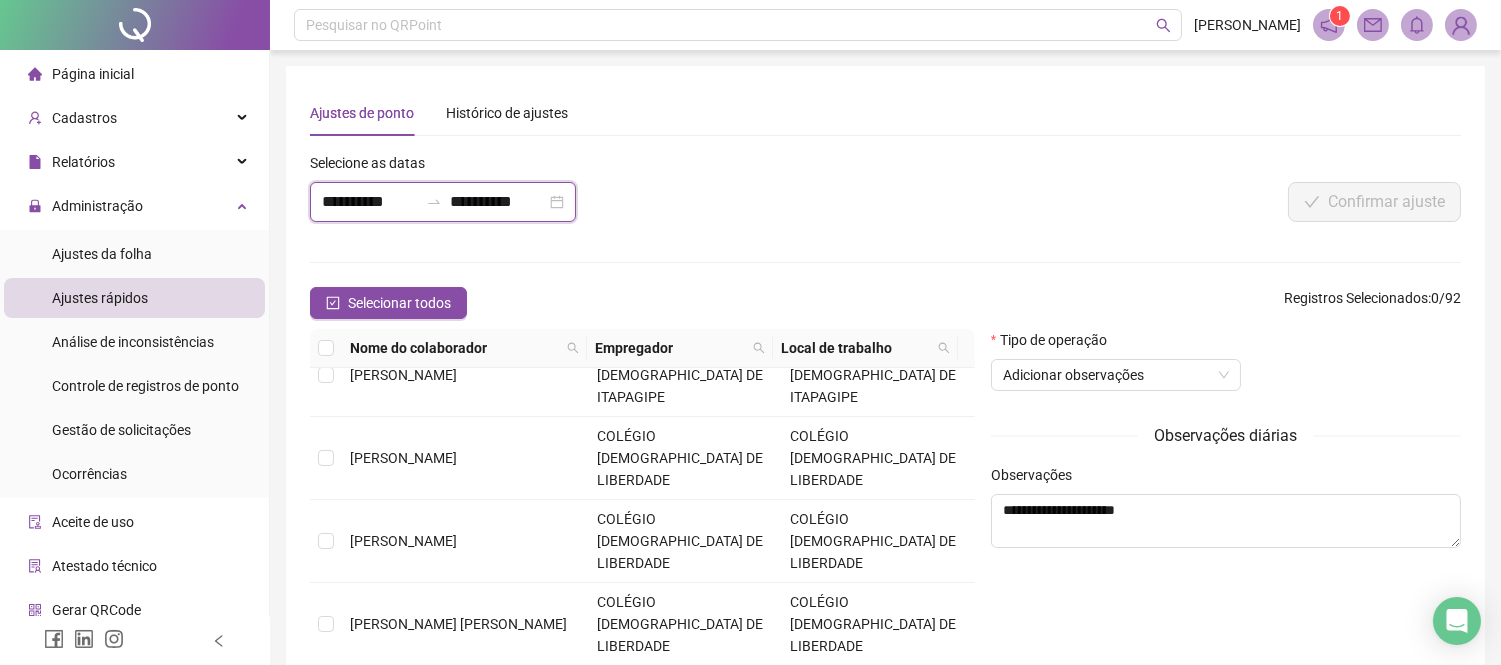 click on "**********" at bounding box center (498, 202) 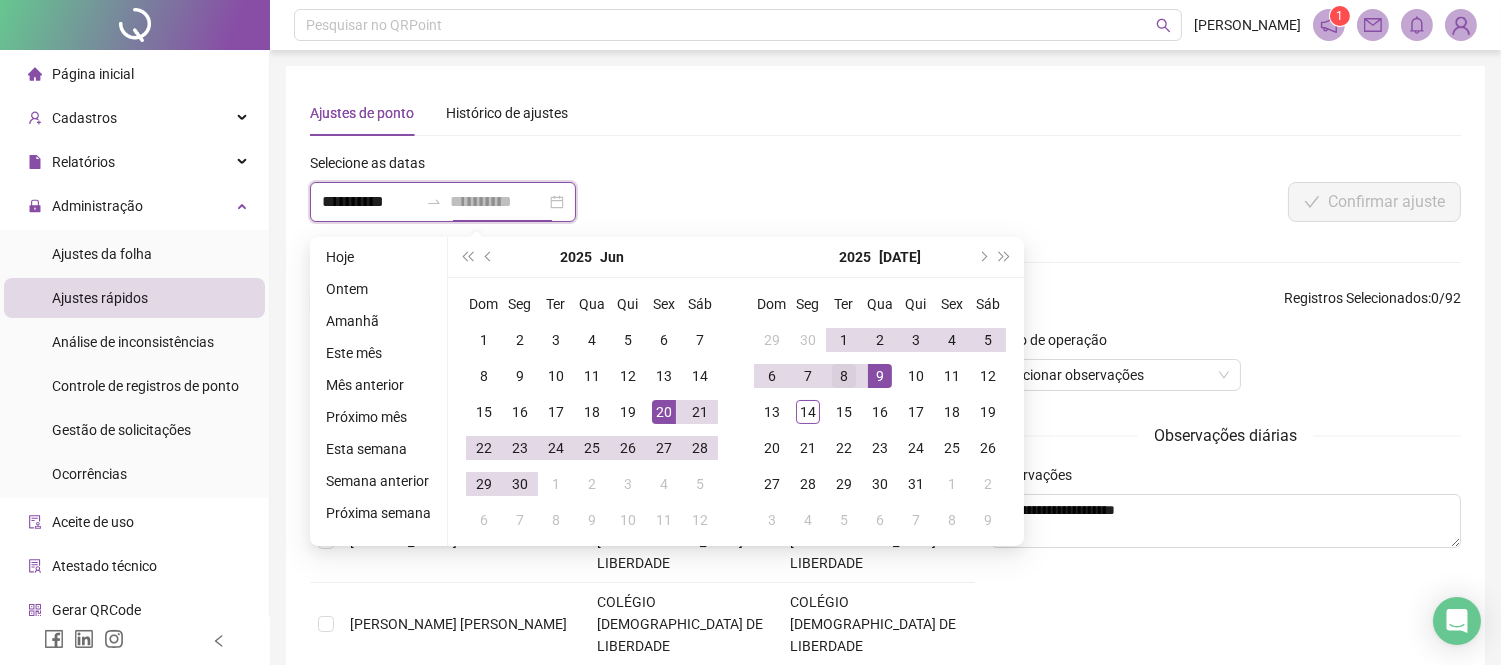 type on "**********" 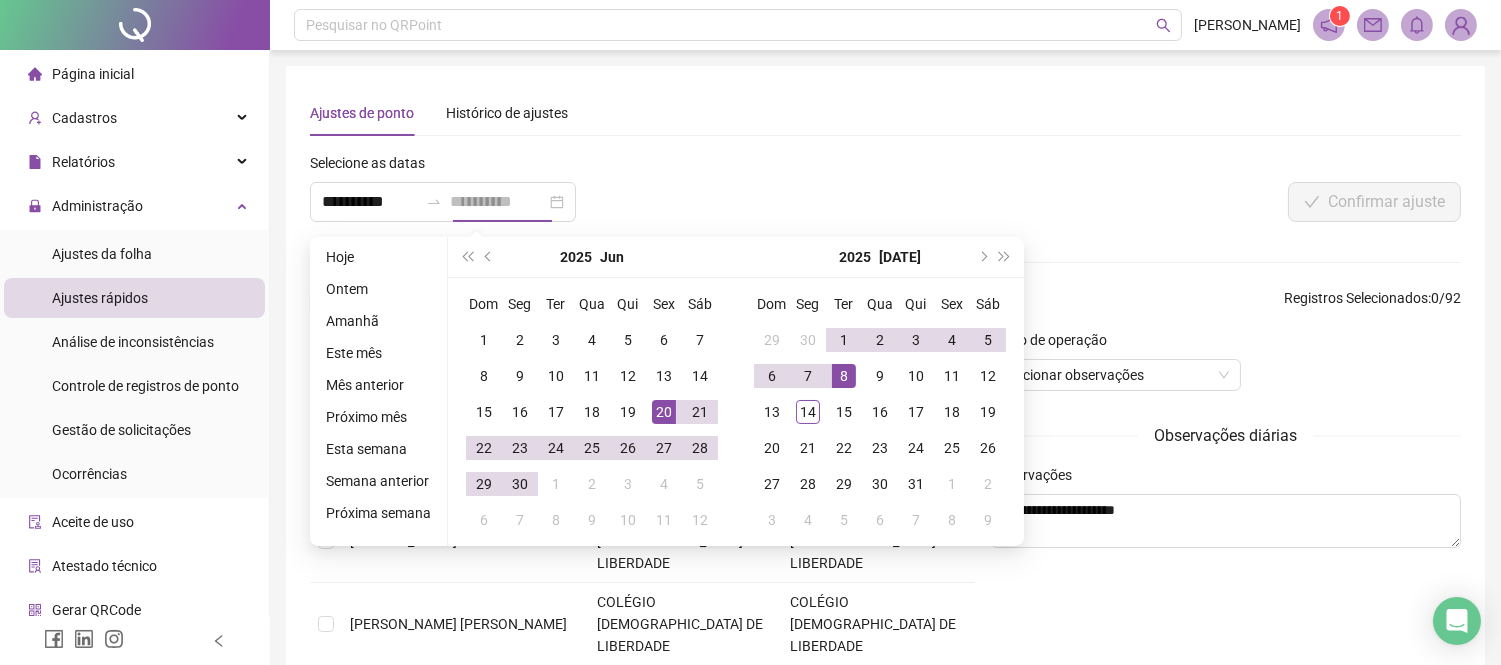 click on "8" at bounding box center (844, 376) 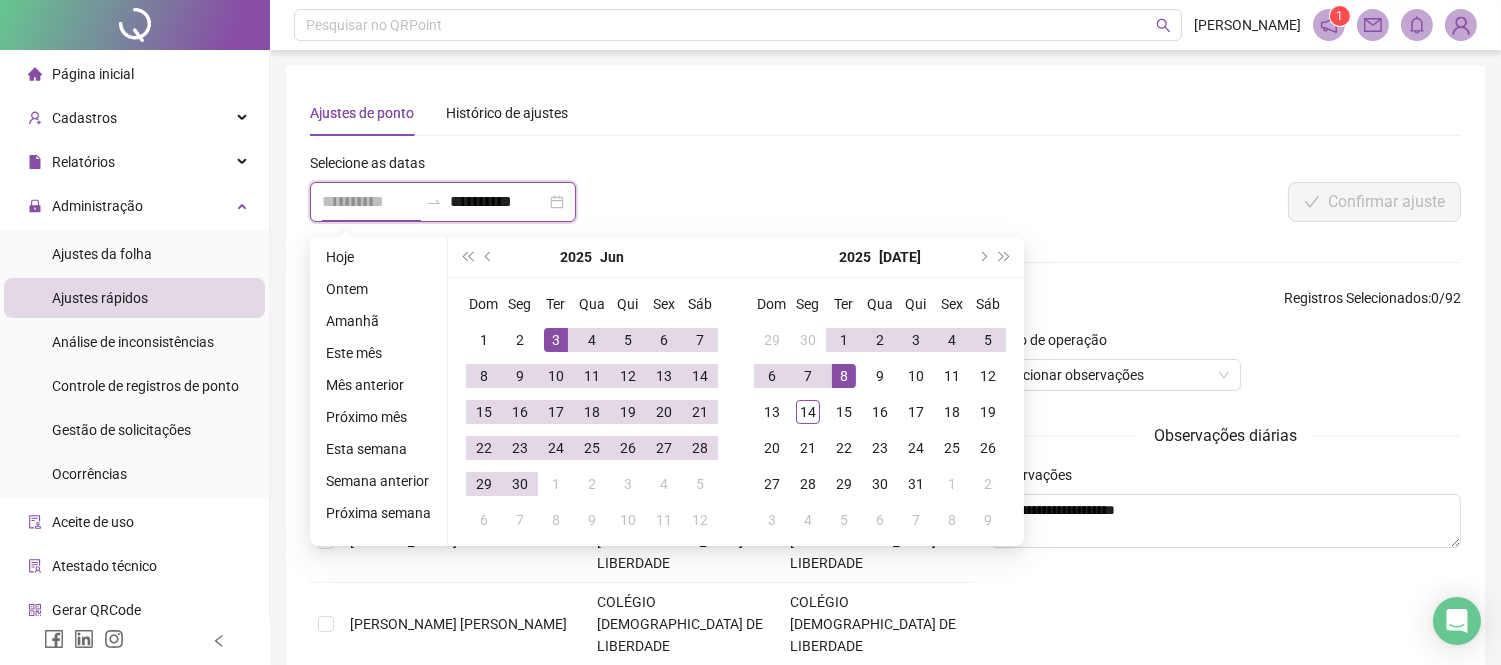 type on "**********" 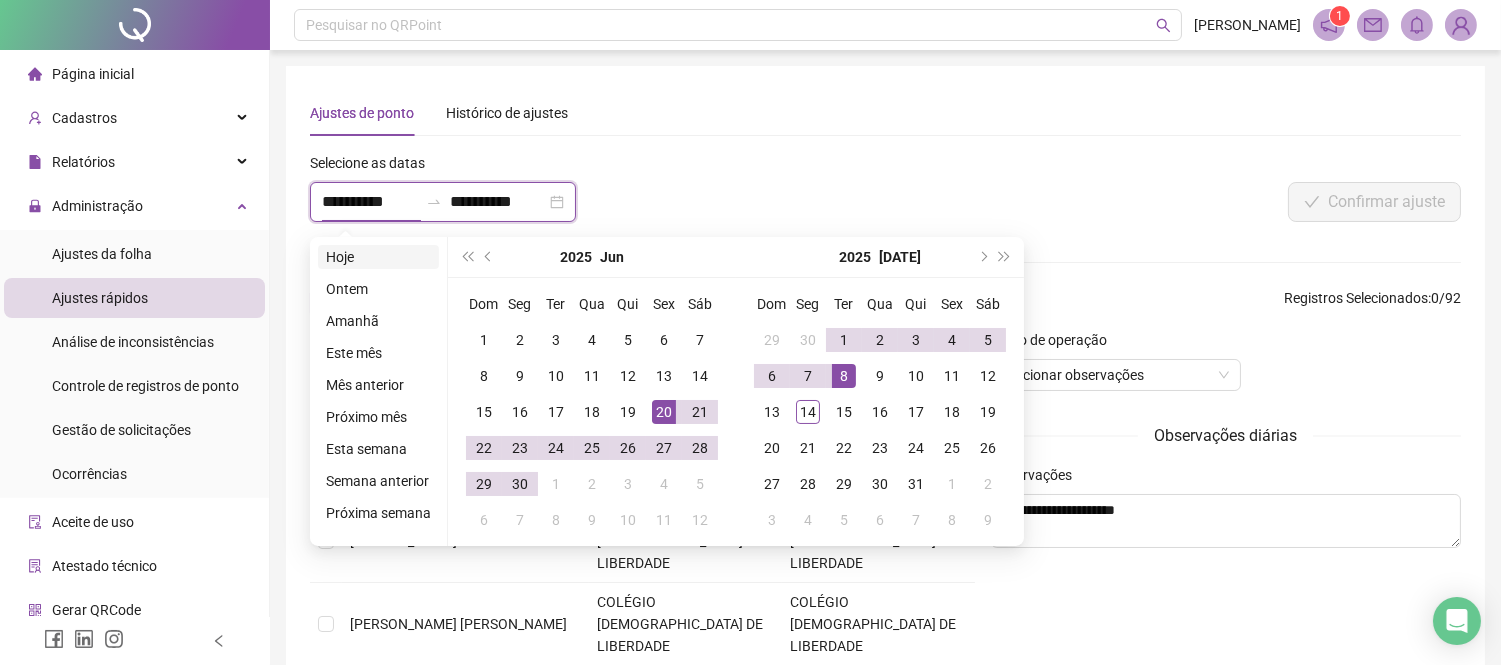 type on "**********" 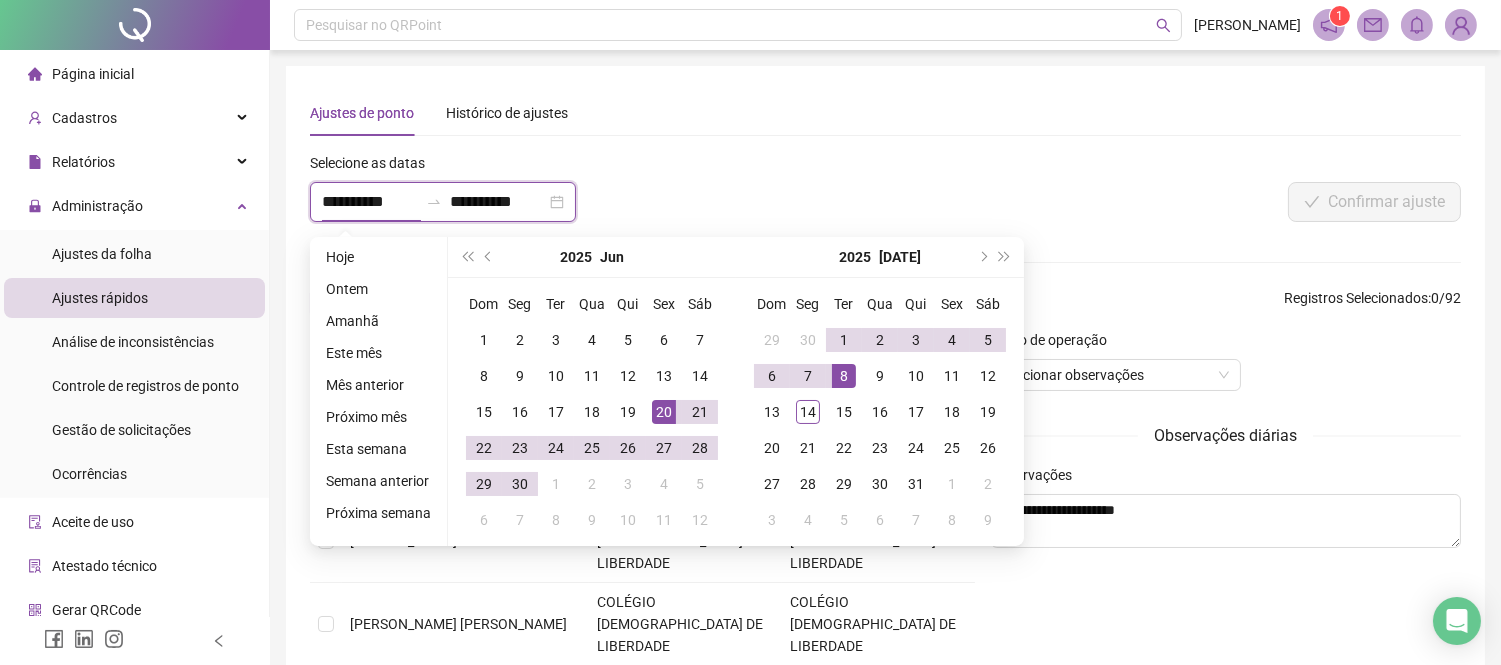 type on "**********" 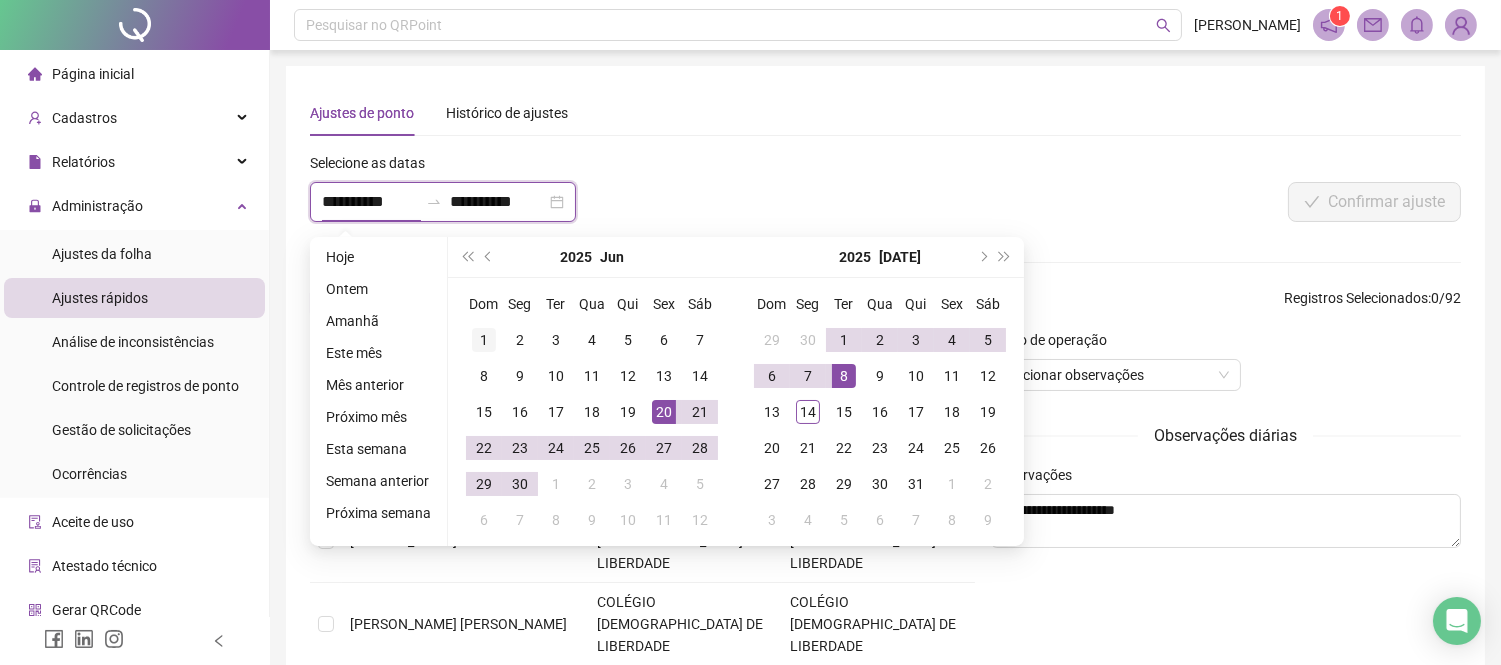type on "**********" 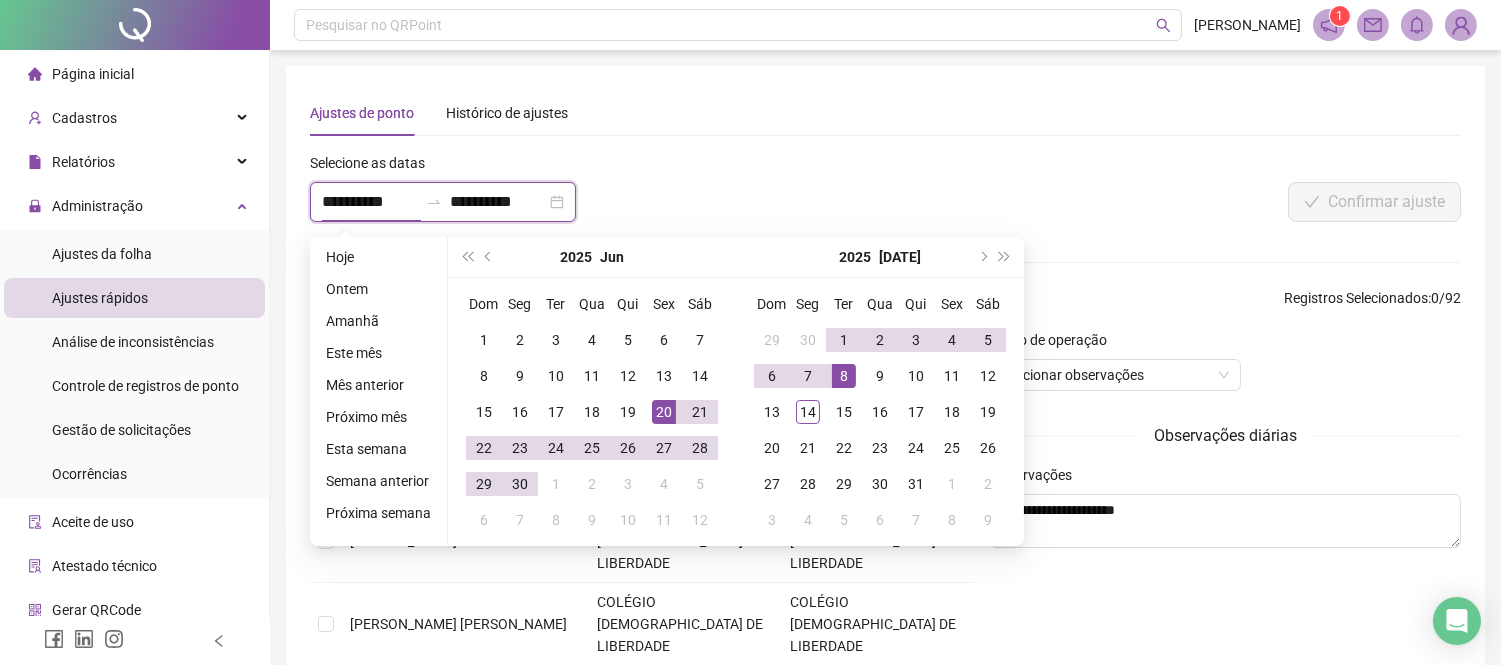 type on "**********" 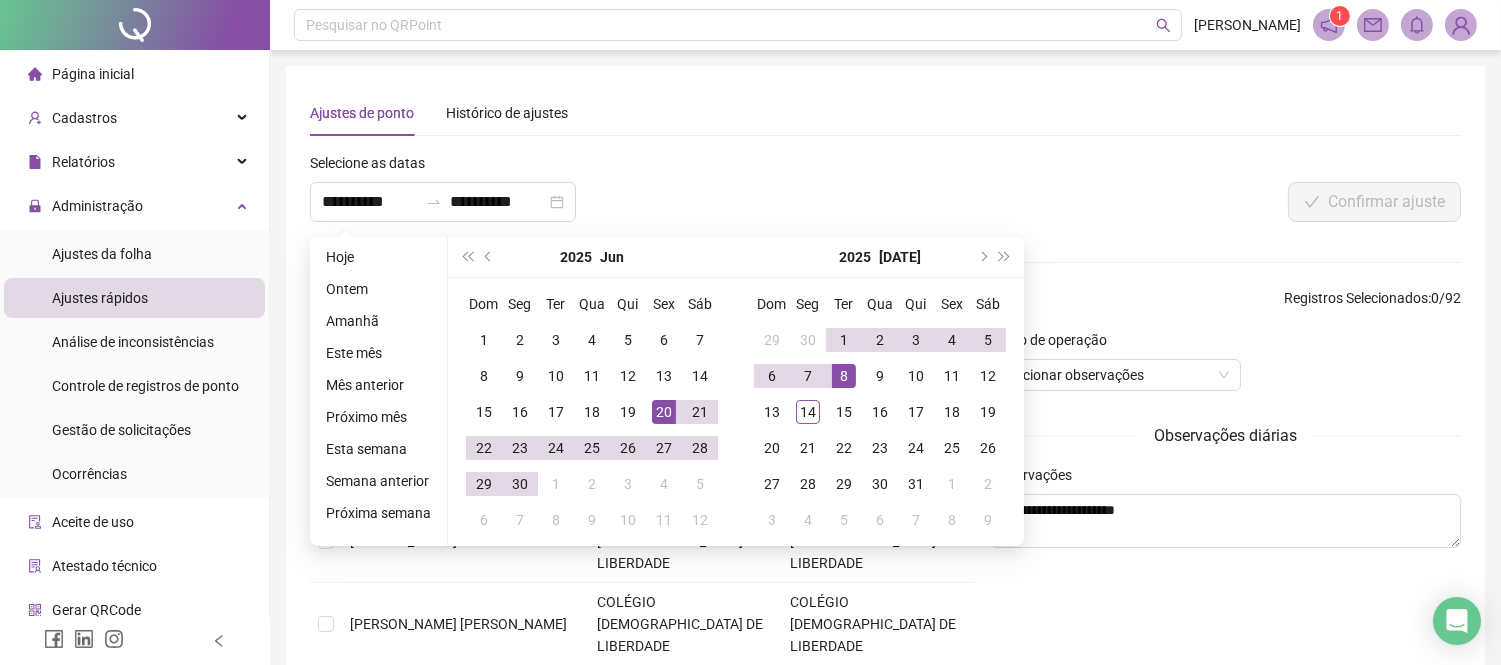 click on "**********" at bounding box center [885, 407] 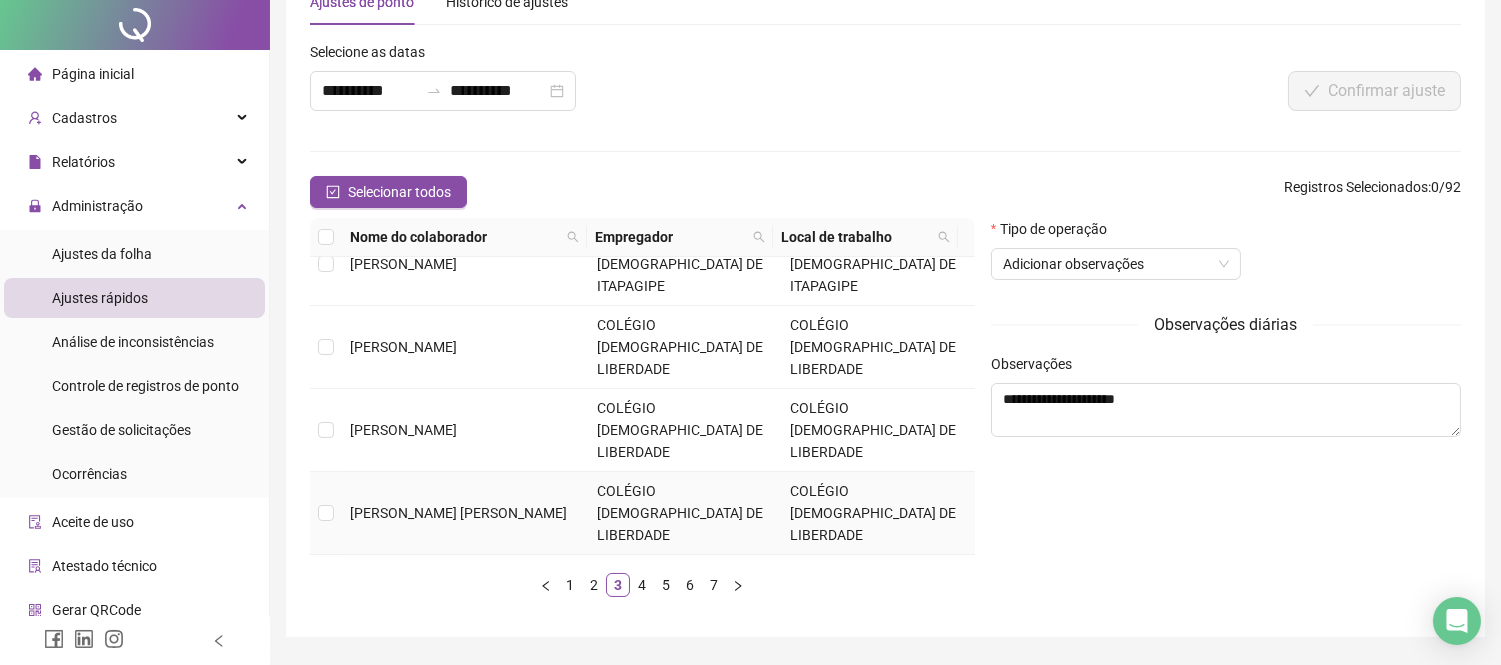 scroll, scrollTop: 168, scrollLeft: 0, axis: vertical 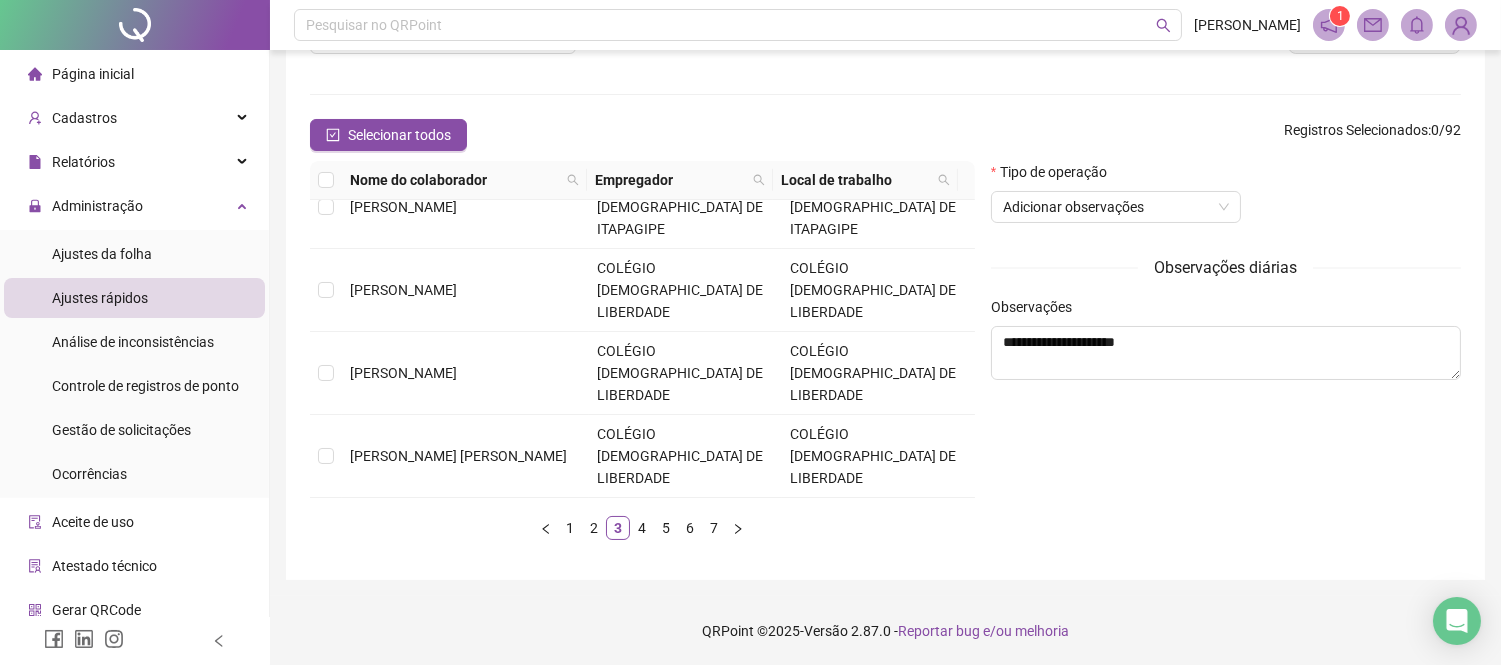 click at bounding box center [326, 788] 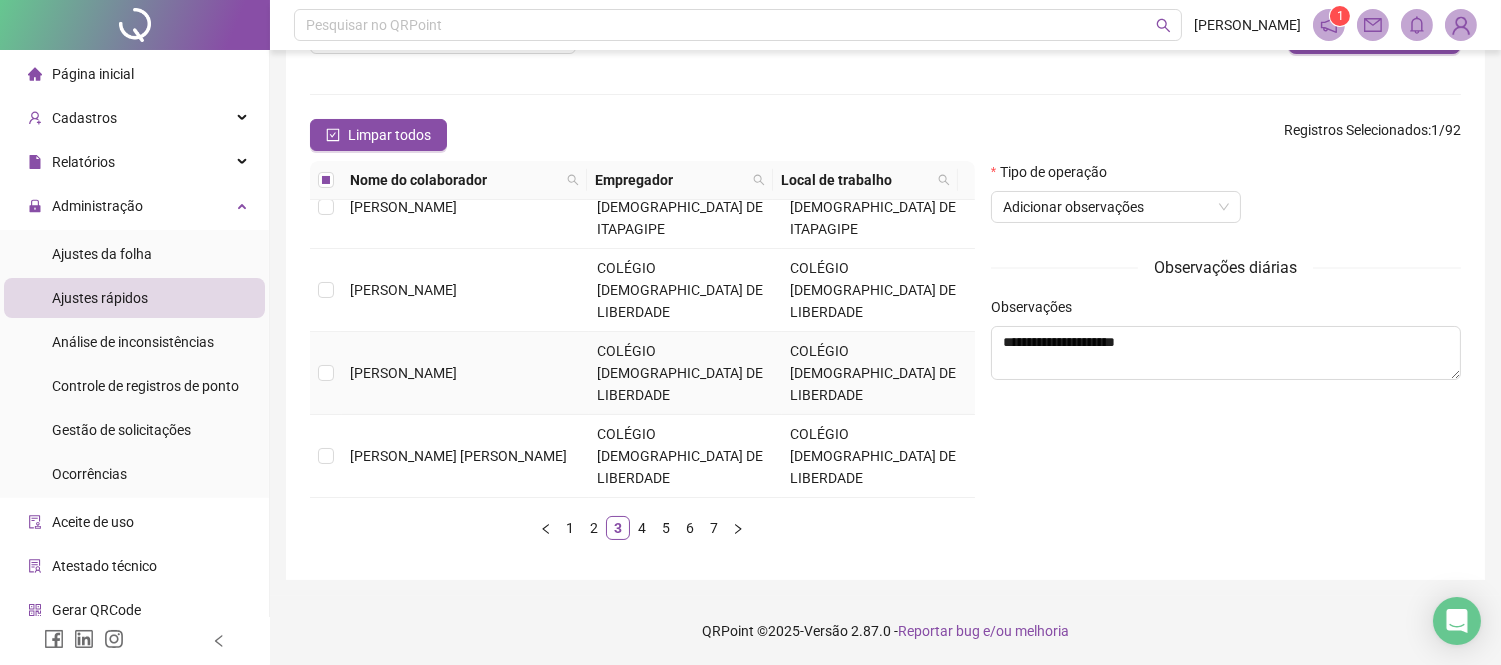 scroll, scrollTop: 60, scrollLeft: 0, axis: vertical 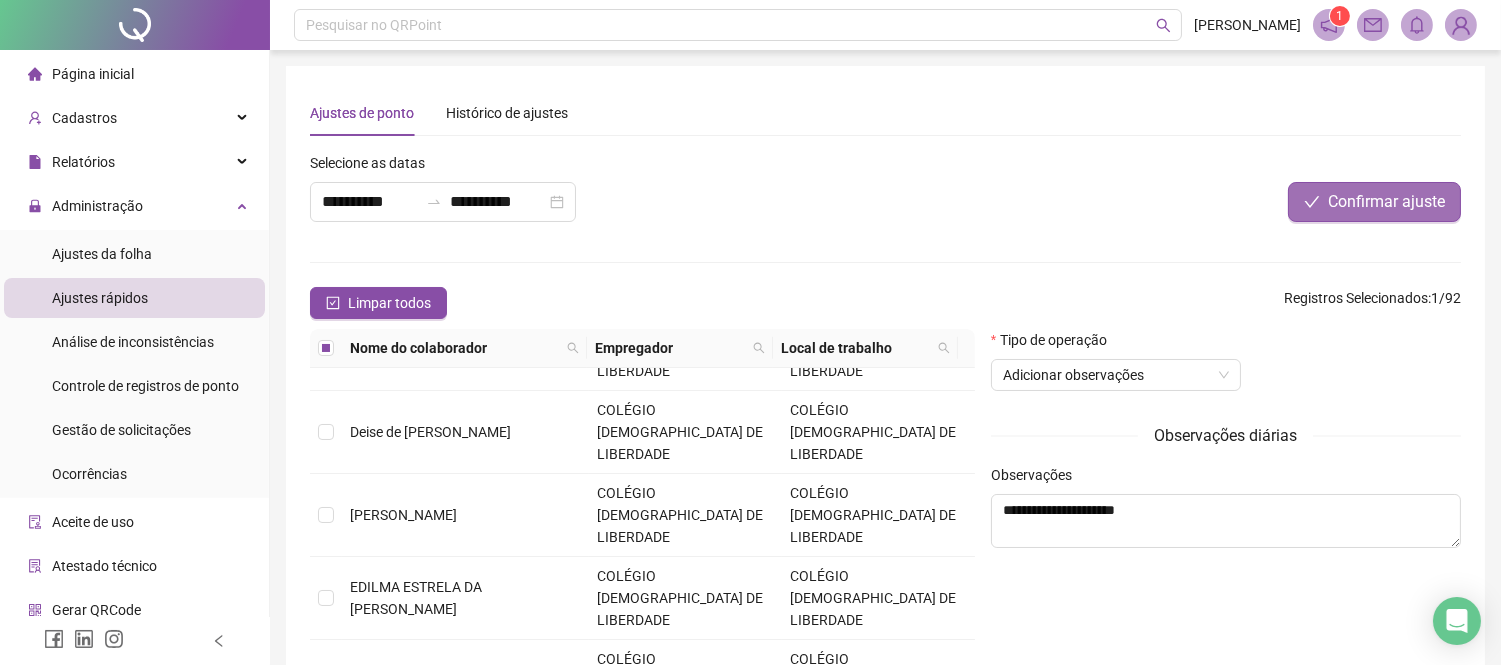 click on "Confirmar ajuste" at bounding box center [1386, 202] 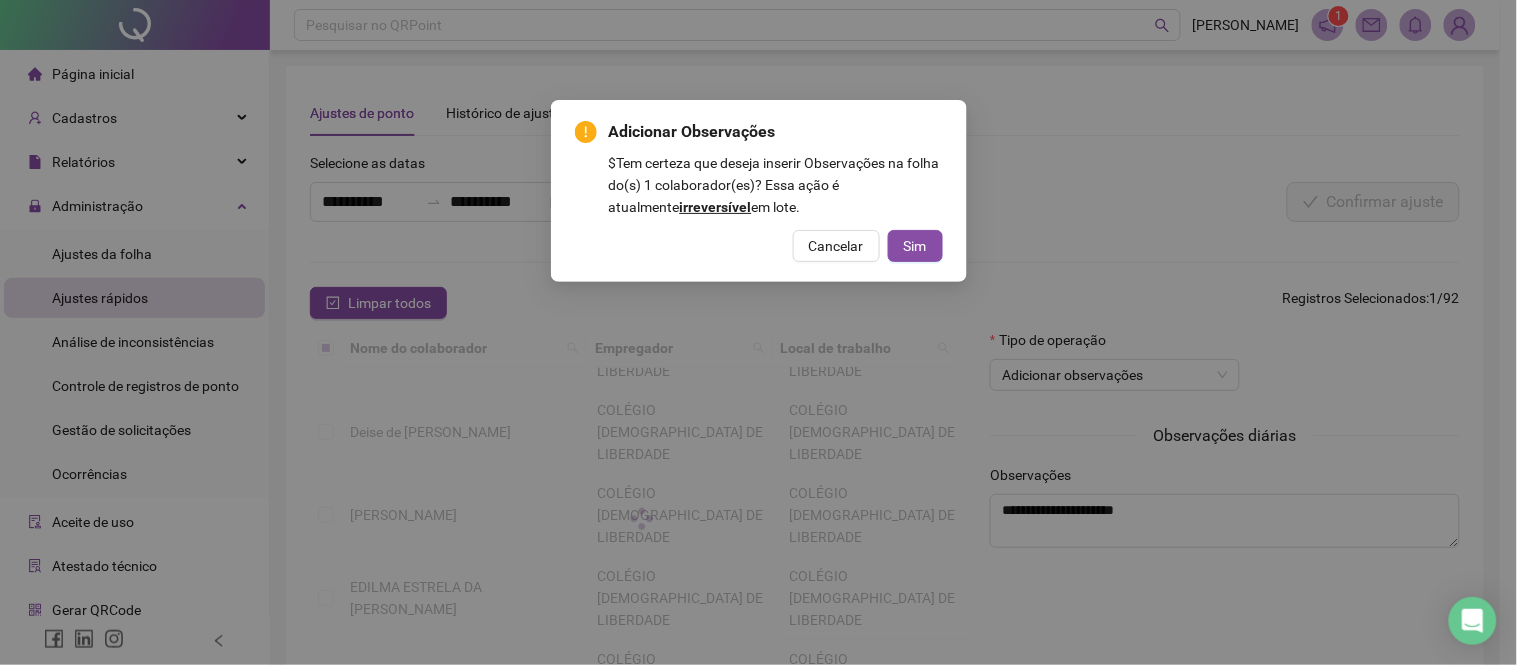 drag, startPoint x: 940, startPoint y: 238, endPoint x: 932, endPoint y: 247, distance: 12.0415945 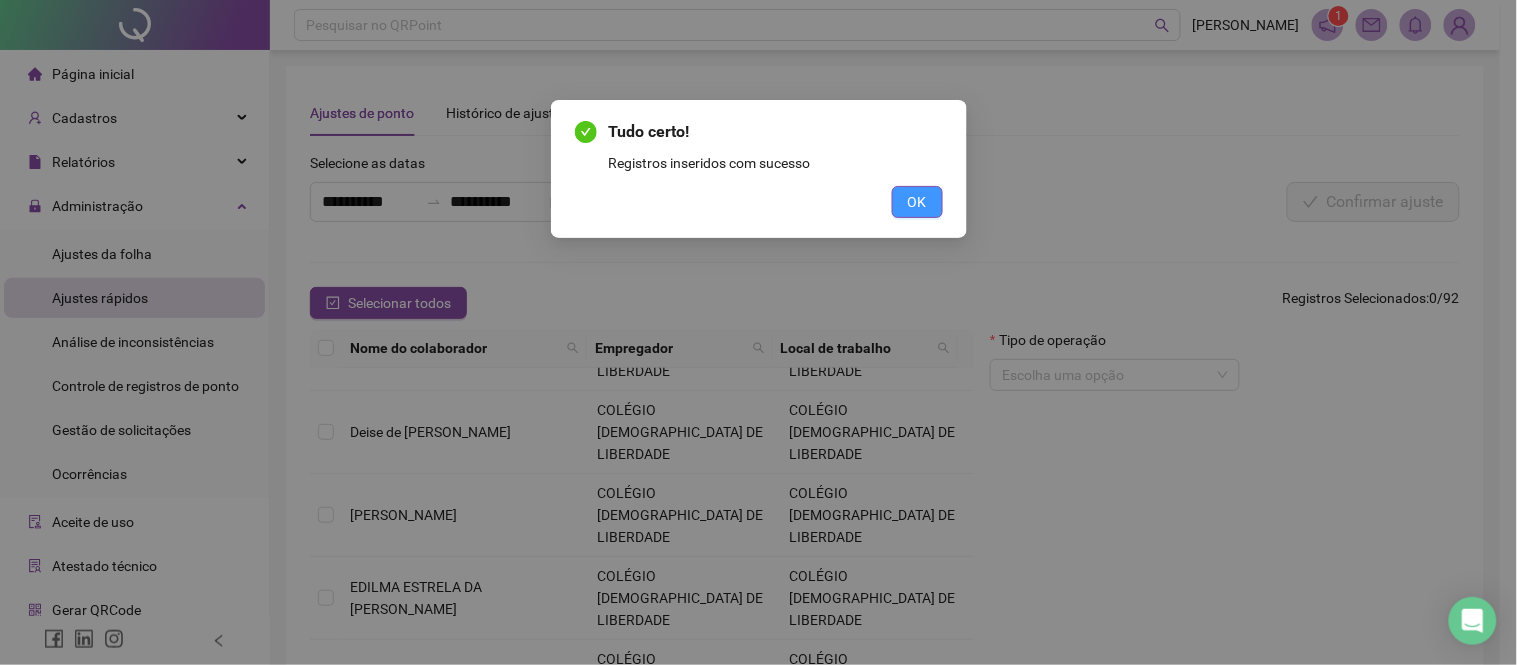 click on "OK" at bounding box center [917, 202] 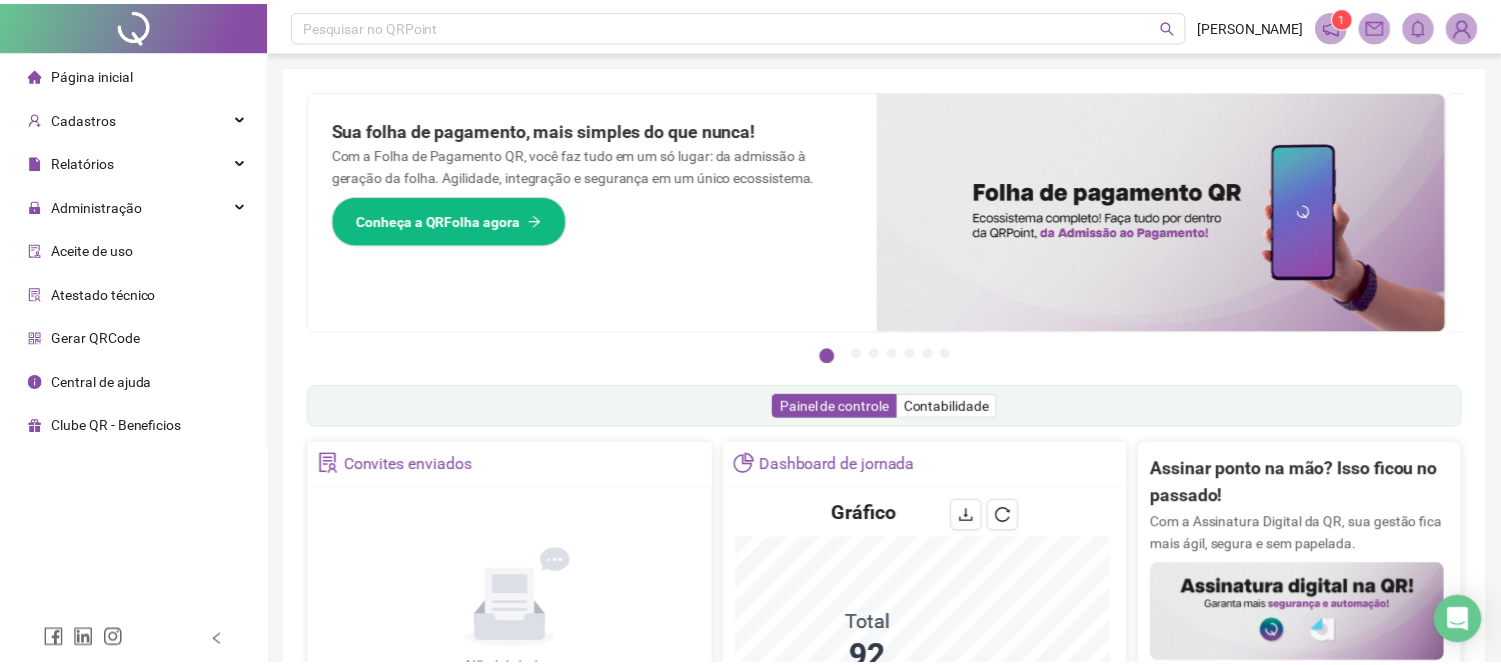 scroll, scrollTop: 0, scrollLeft: 0, axis: both 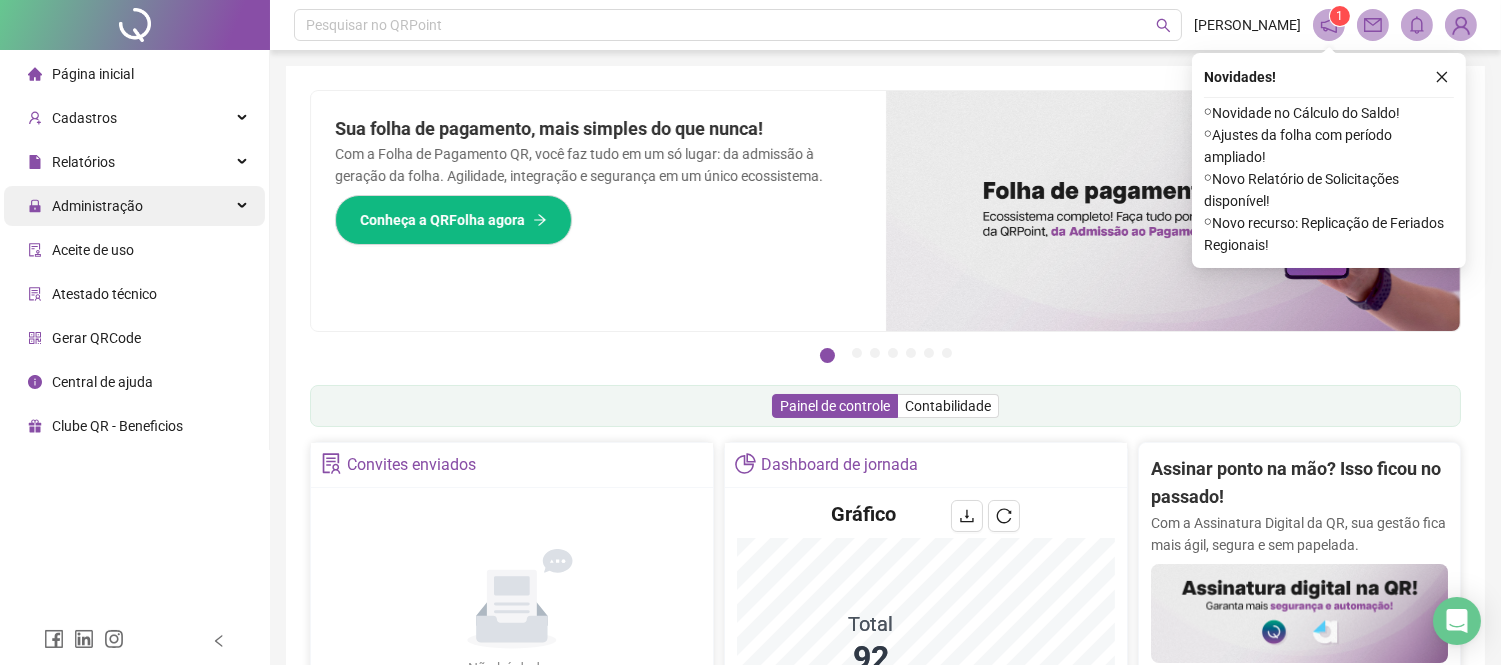 click on "Administração" at bounding box center [97, 206] 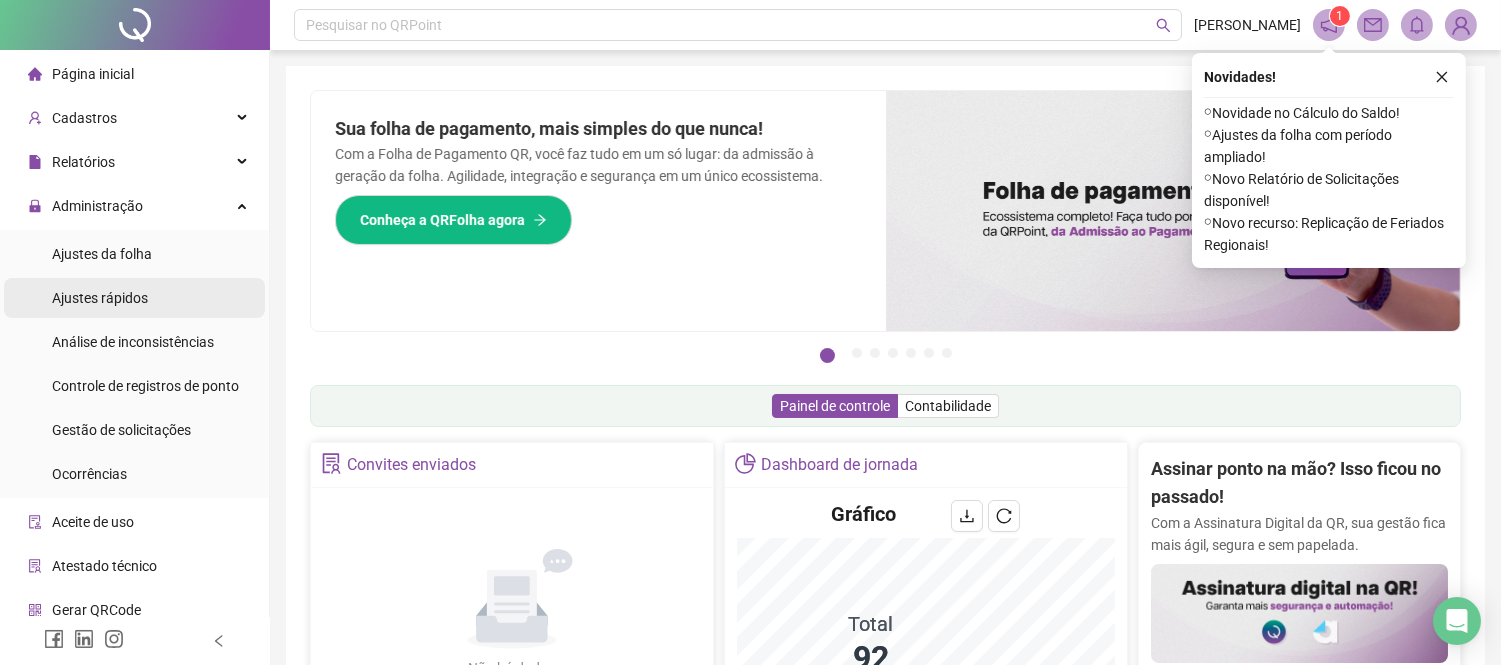 click on "Ajustes rápidos" at bounding box center [100, 298] 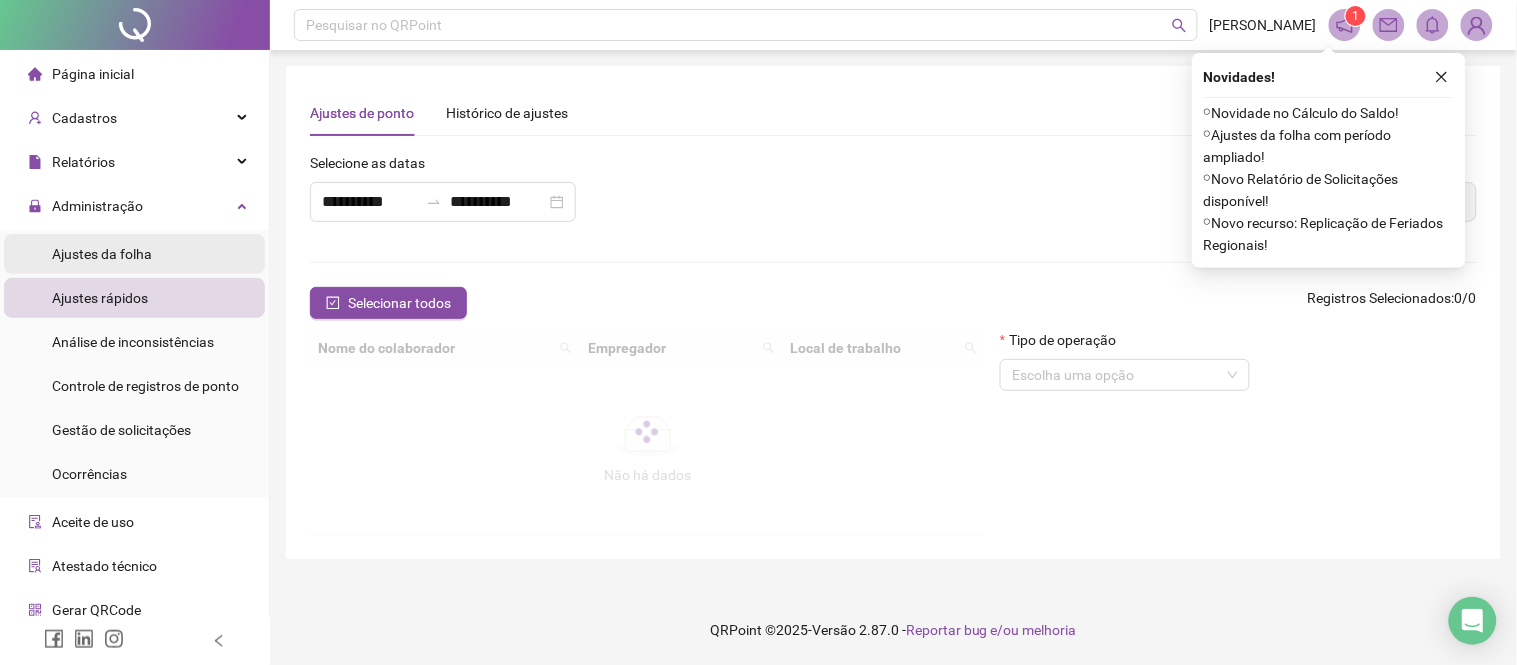 click on "Ajustes da folha" at bounding box center [102, 254] 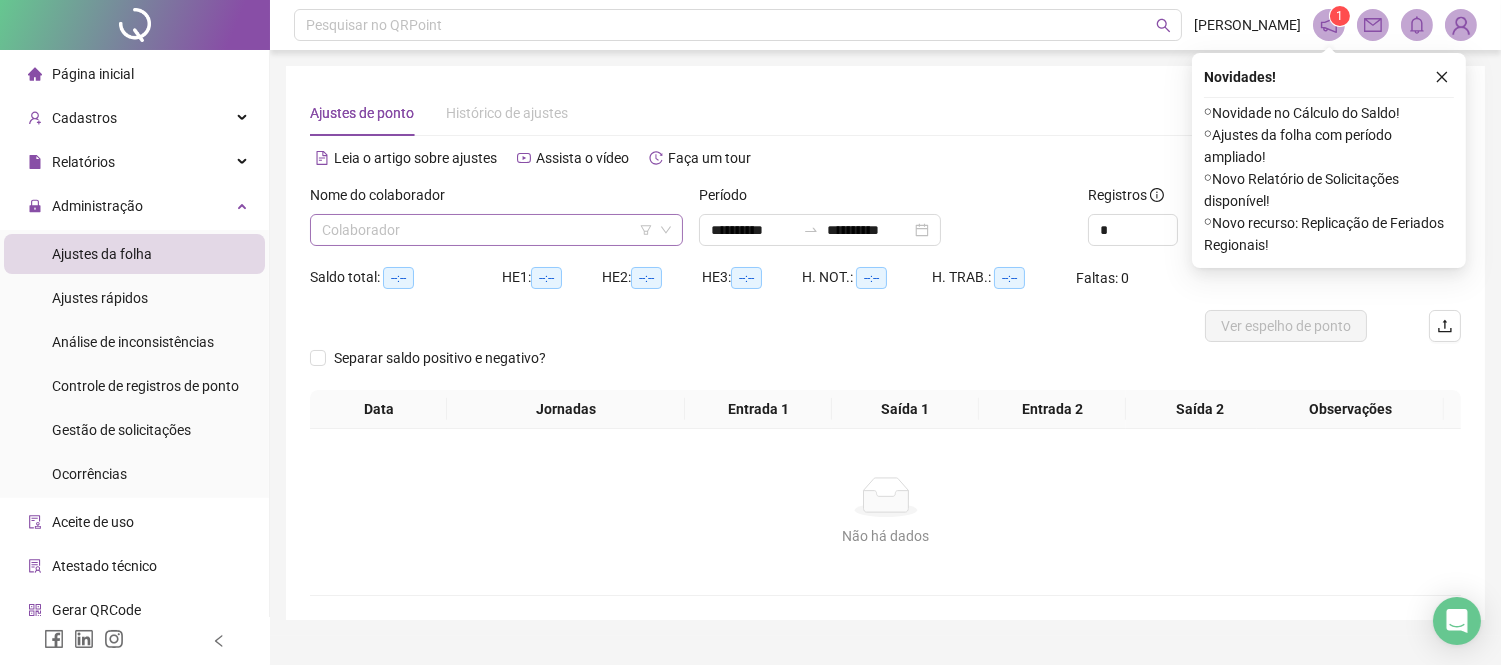 click at bounding box center [490, 230] 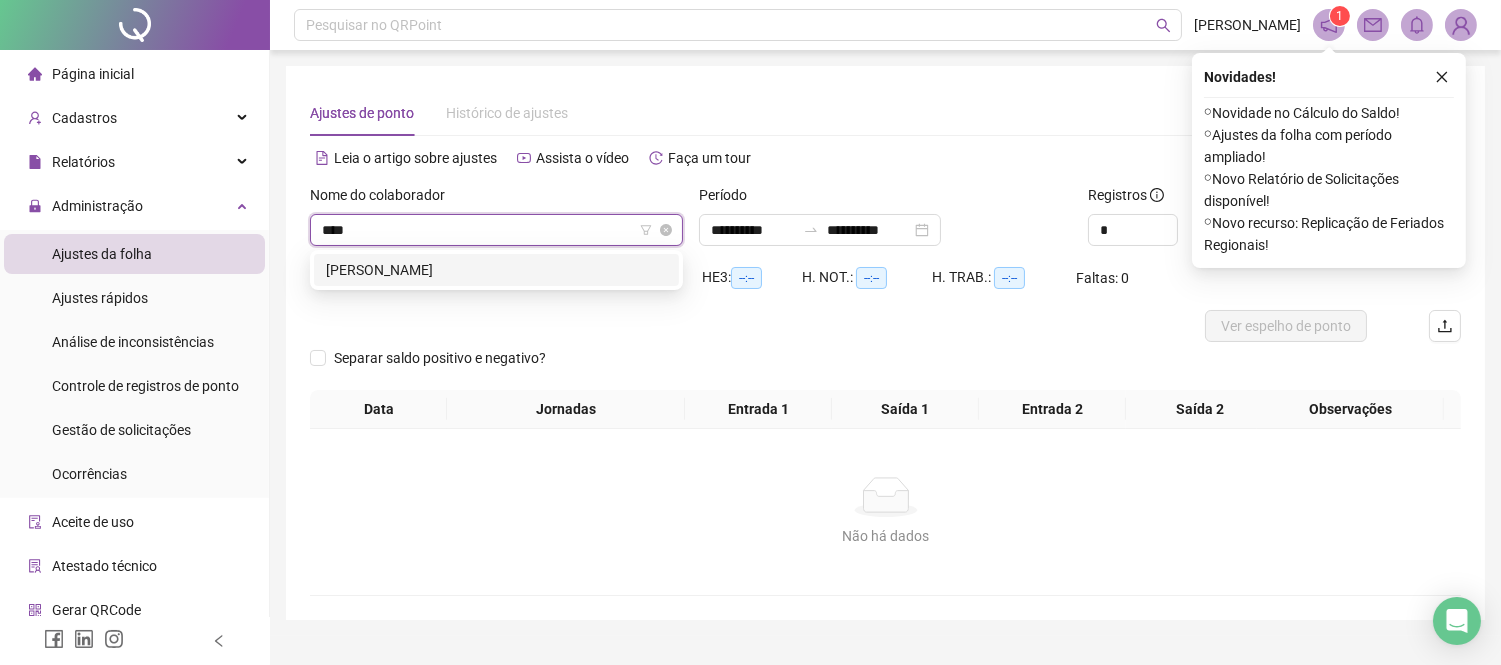 type on "*****" 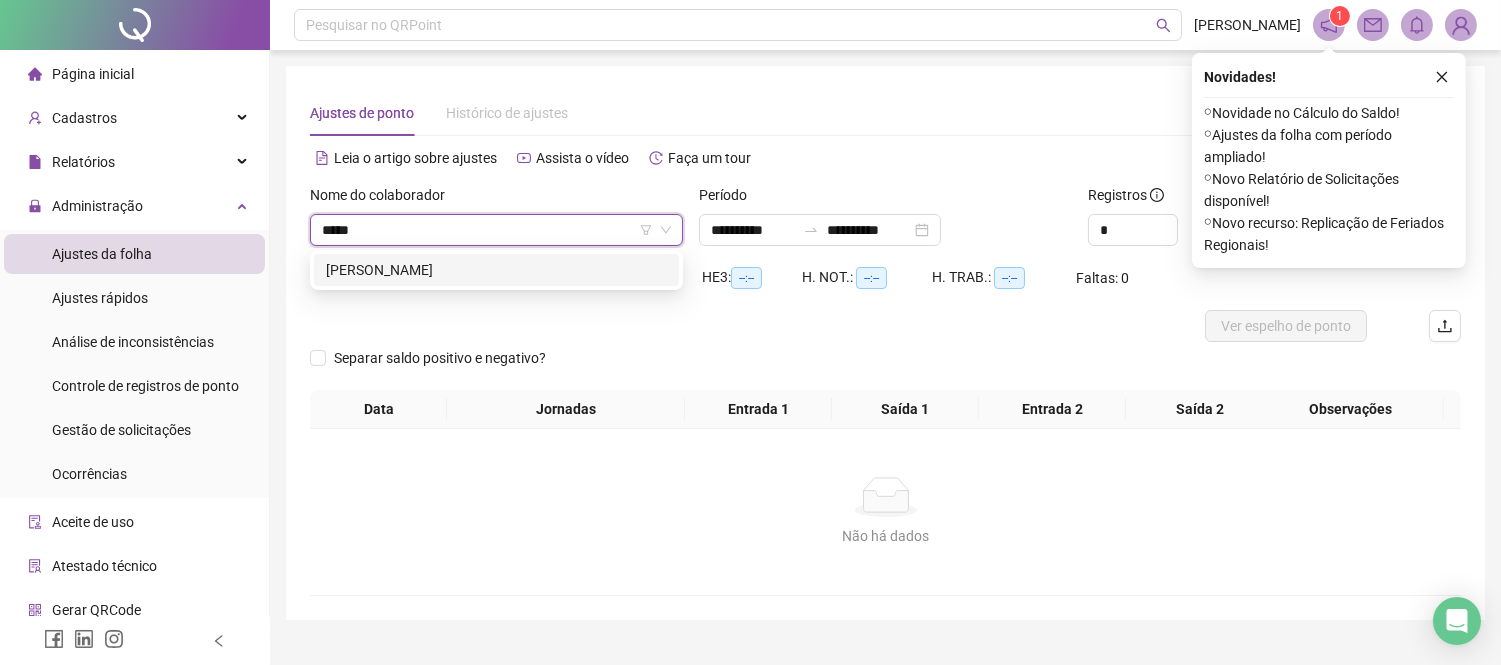 click on "[PERSON_NAME]" at bounding box center (496, 270) 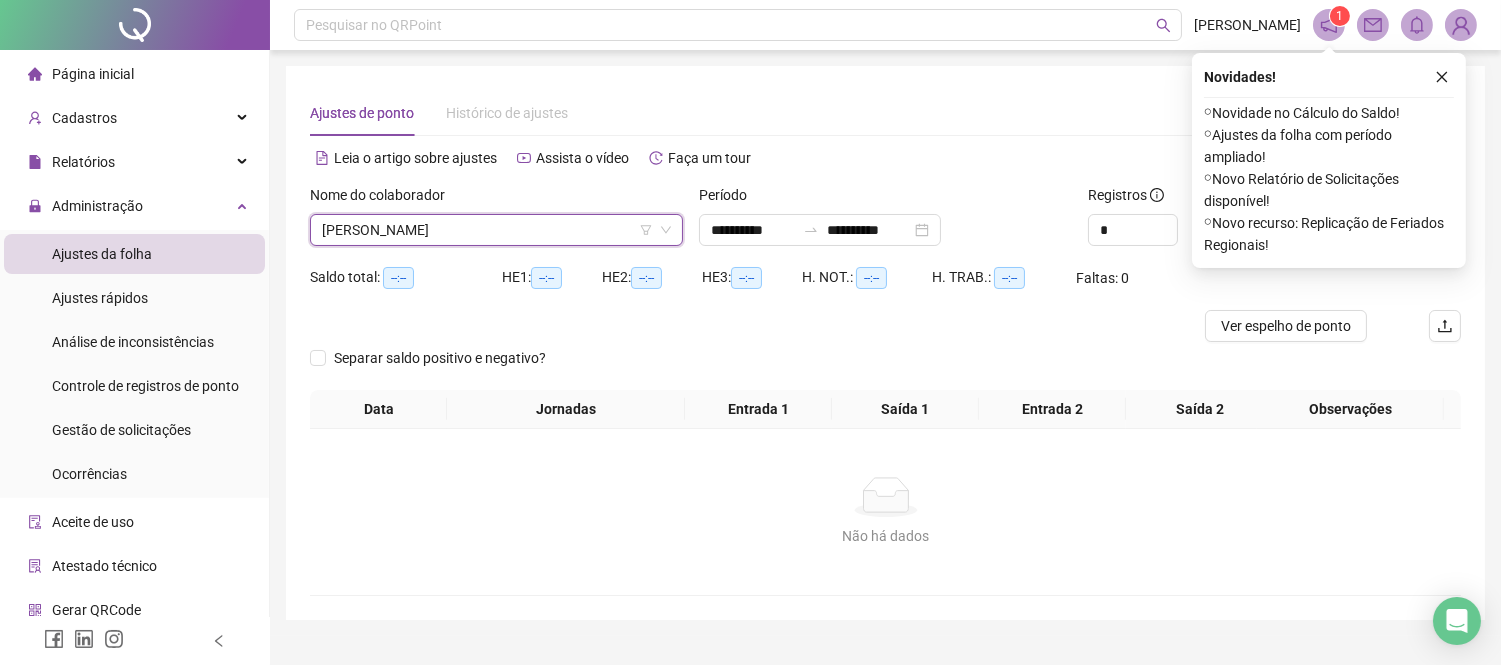 click at bounding box center (1442, 77) 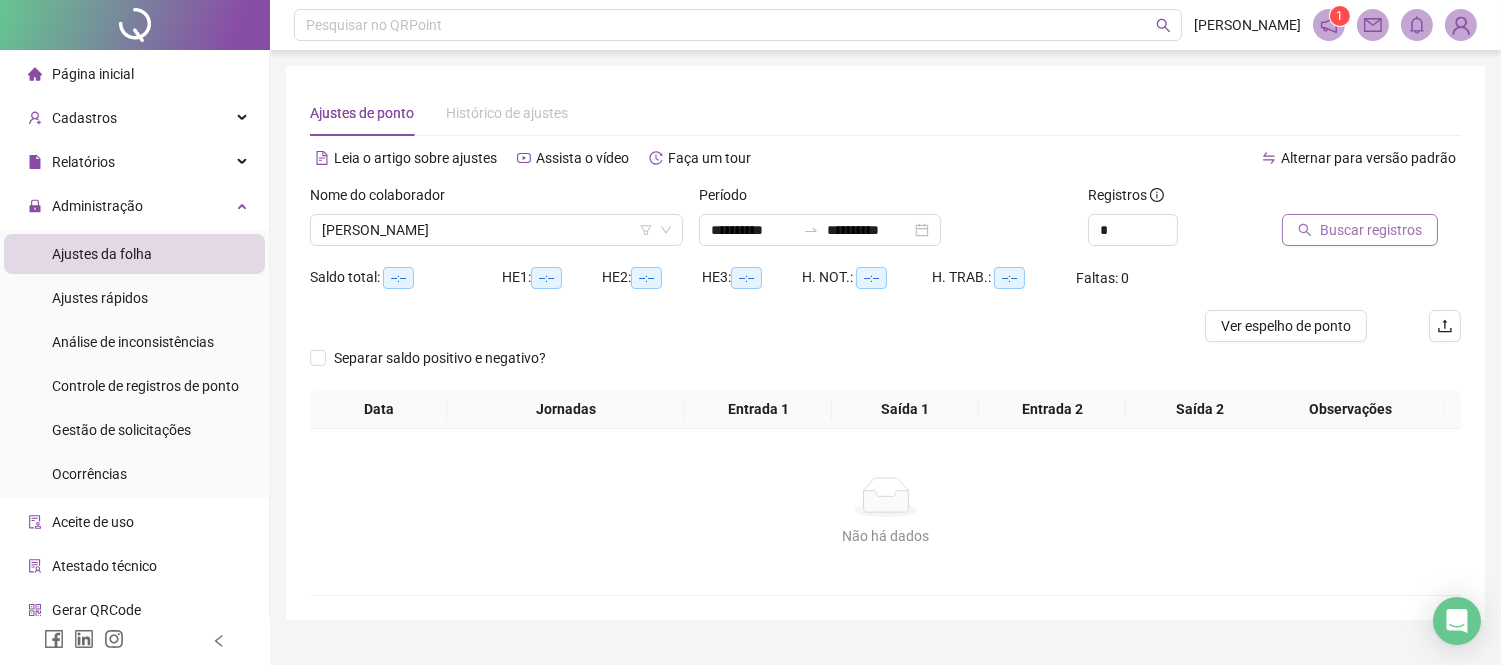 click on "Buscar registros" at bounding box center [1360, 230] 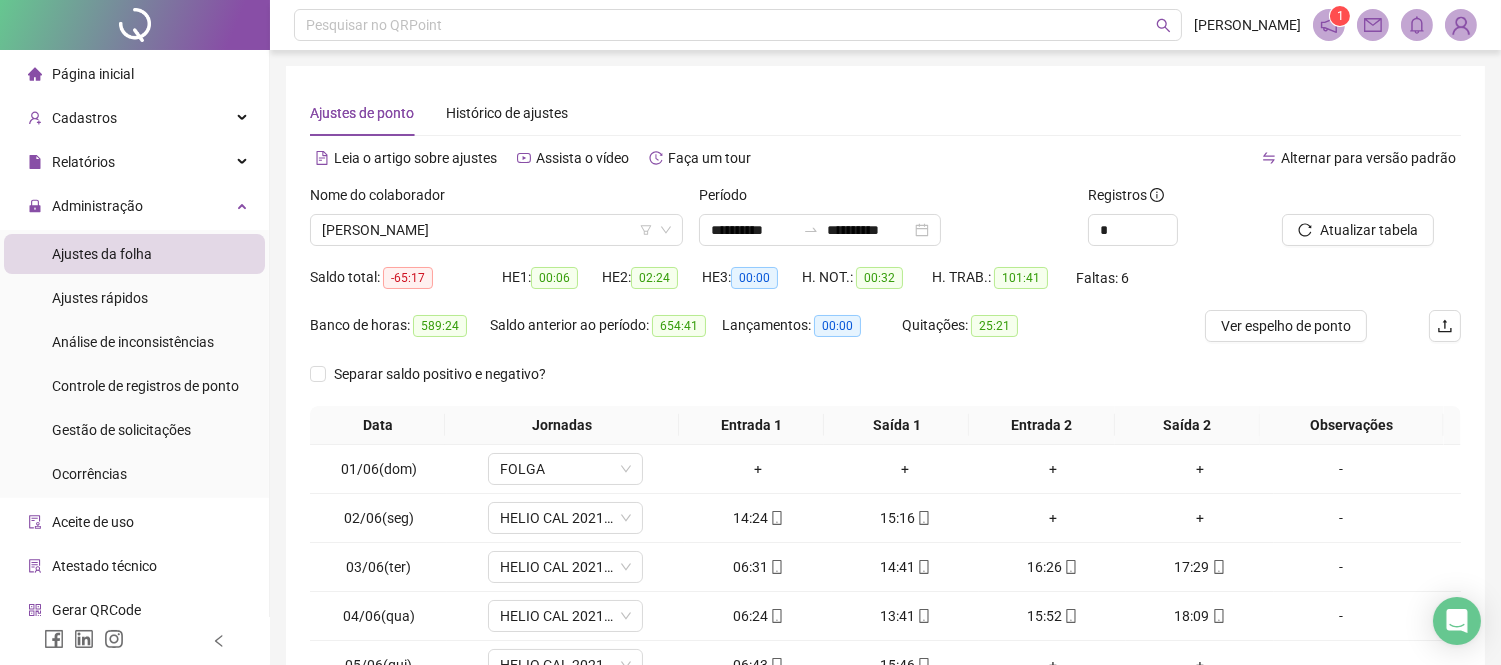 scroll, scrollTop: 288, scrollLeft: 0, axis: vertical 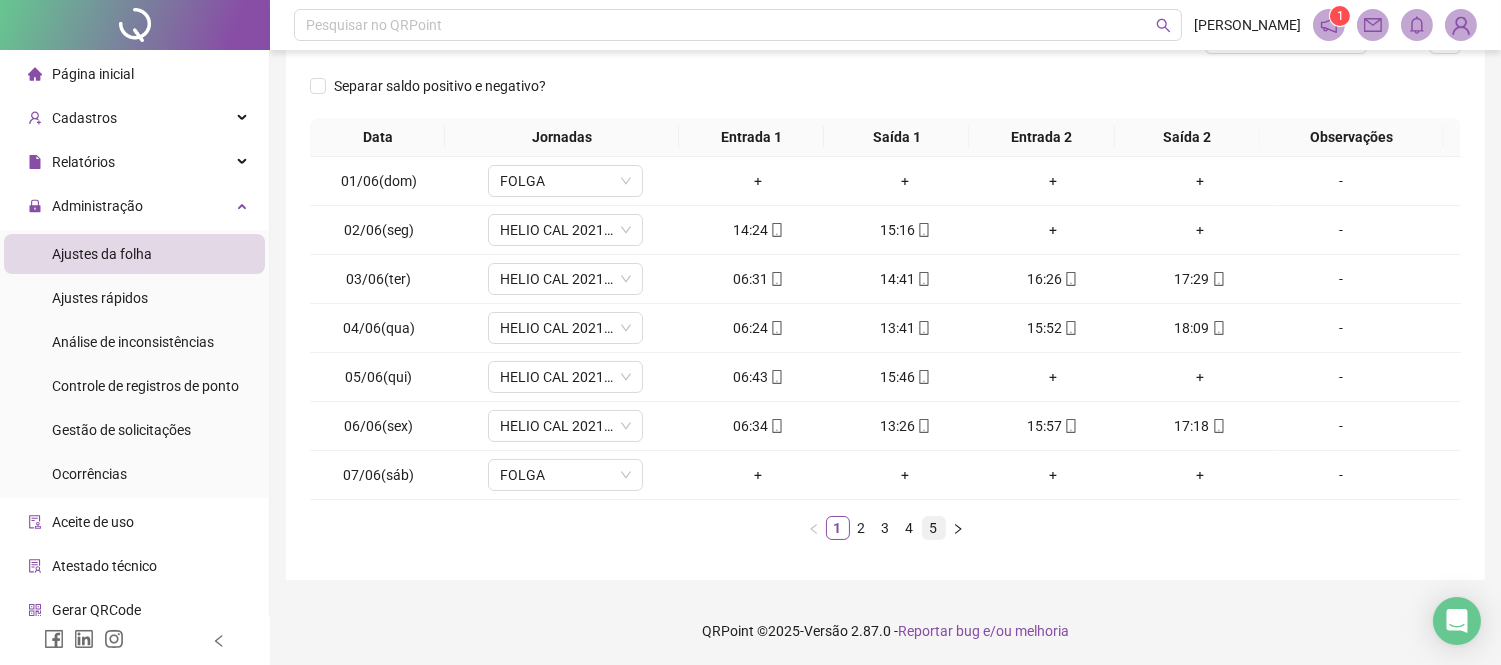 click on "5" at bounding box center [934, 528] 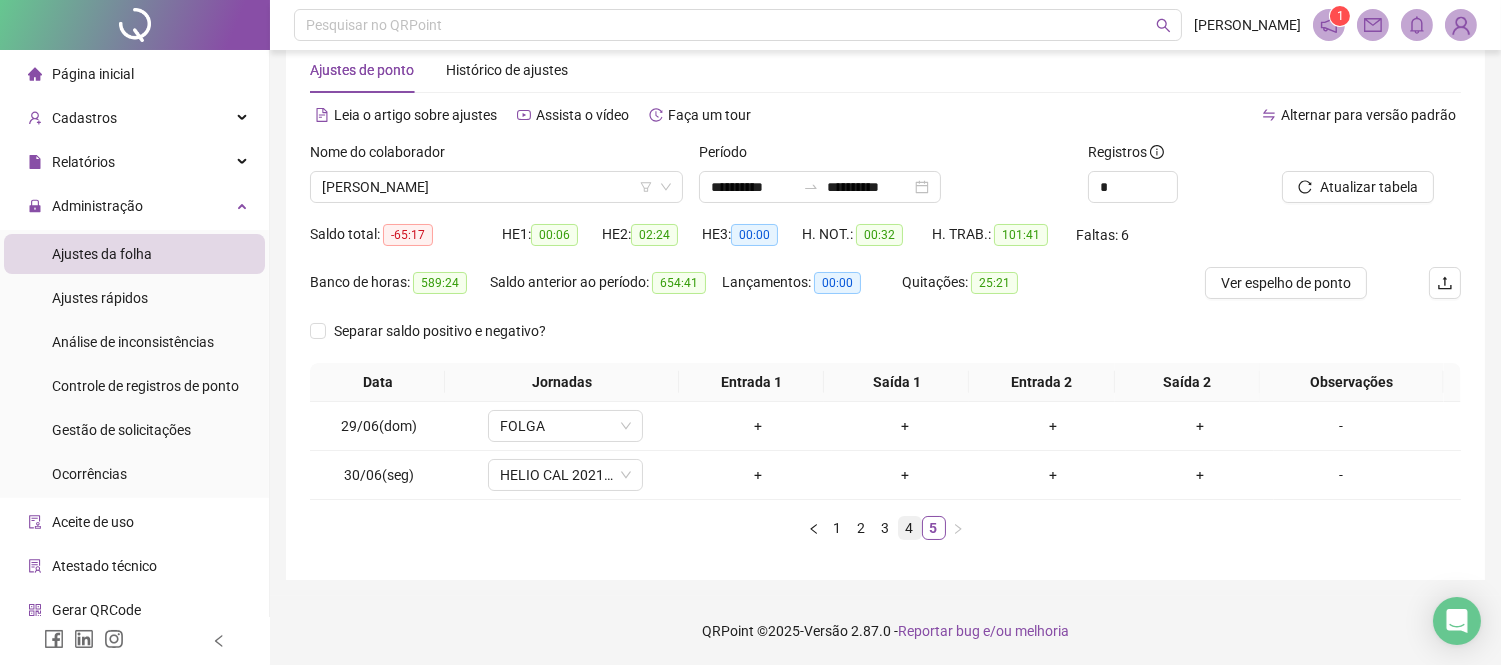 click on "4" at bounding box center [910, 528] 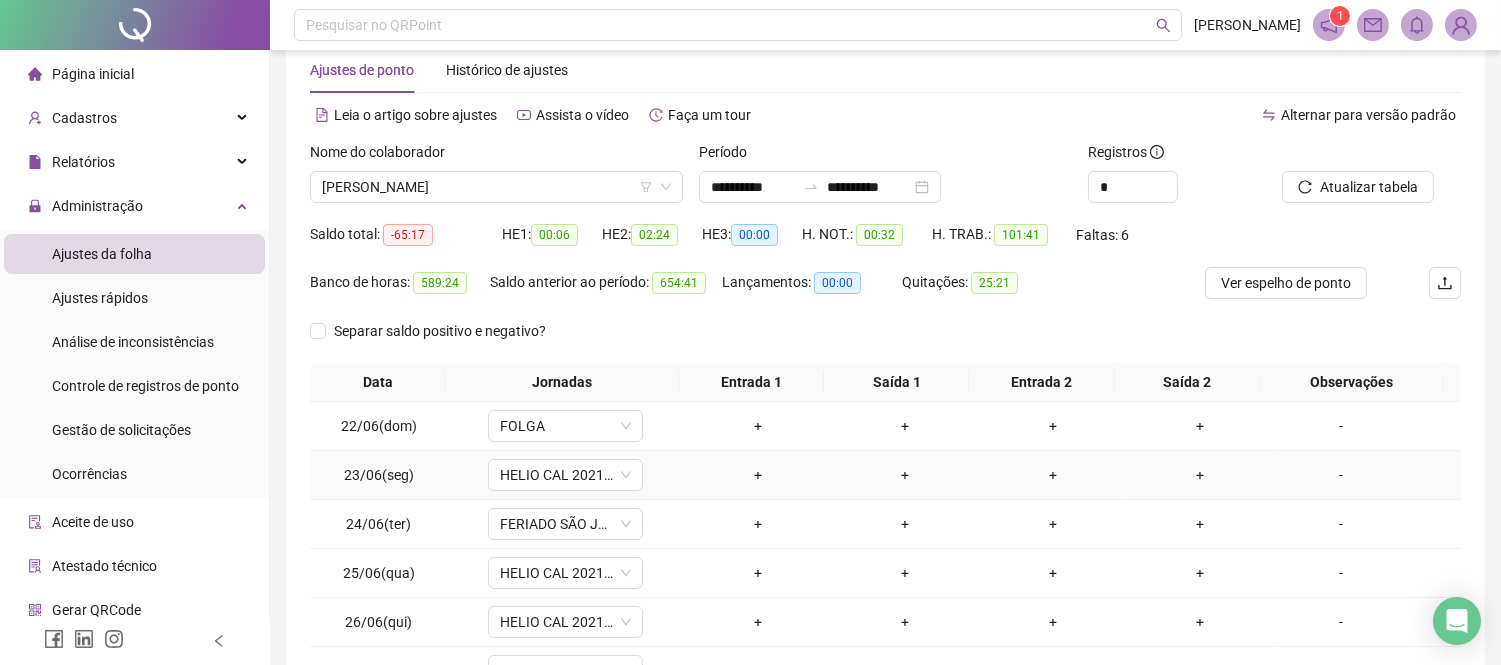 scroll, scrollTop: 288, scrollLeft: 0, axis: vertical 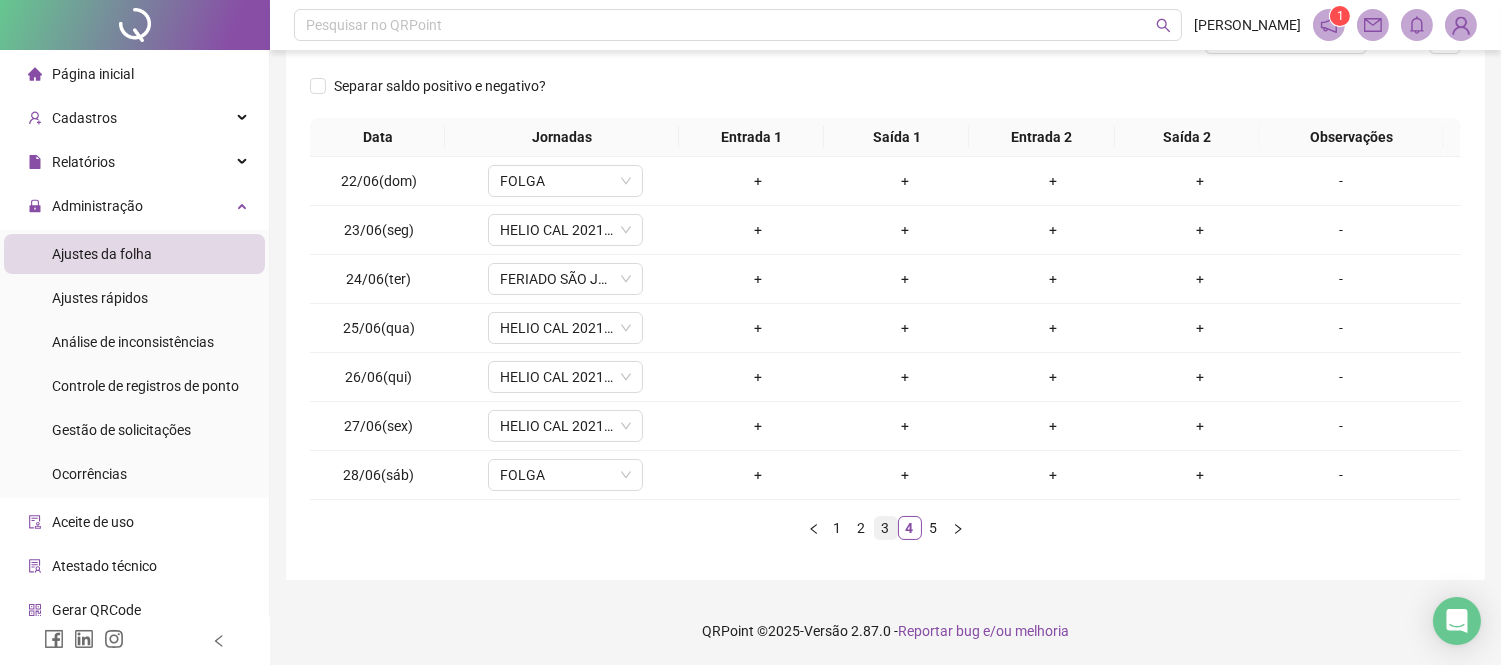 click on "3" at bounding box center [886, 528] 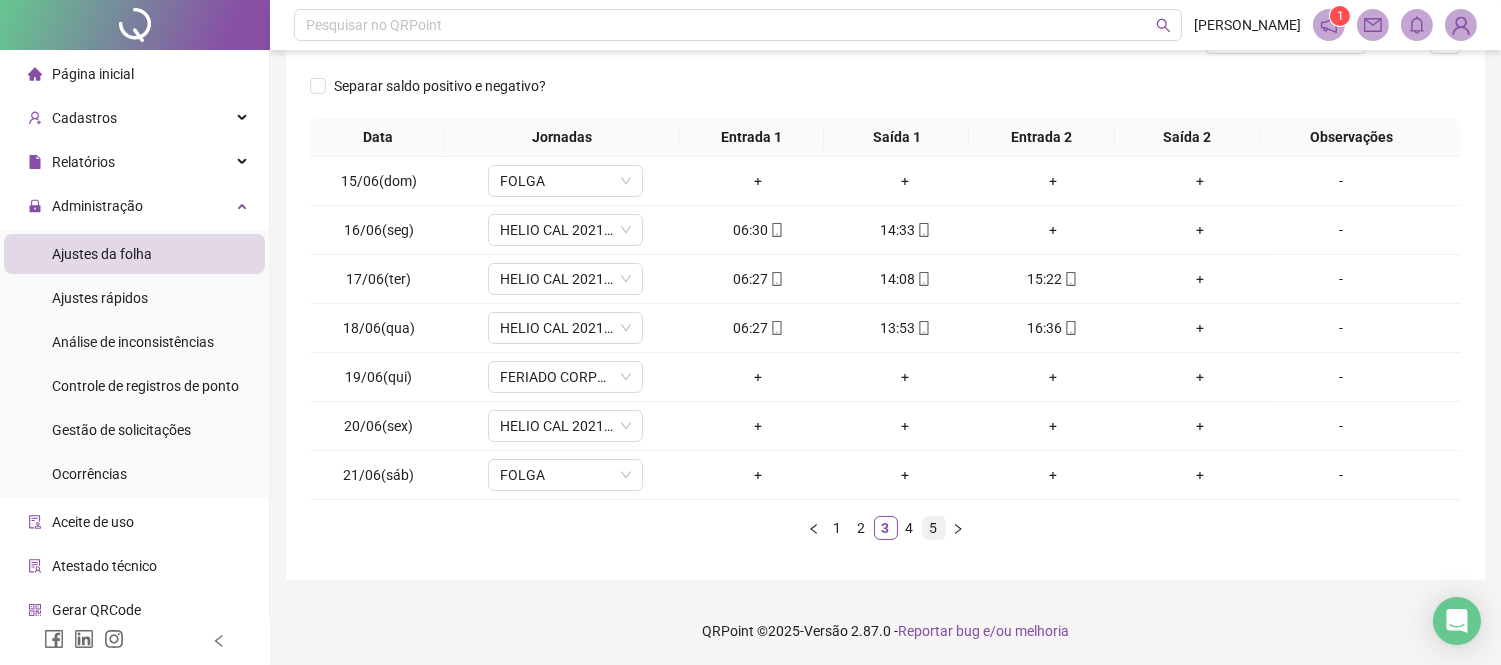 click on "5" at bounding box center (934, 528) 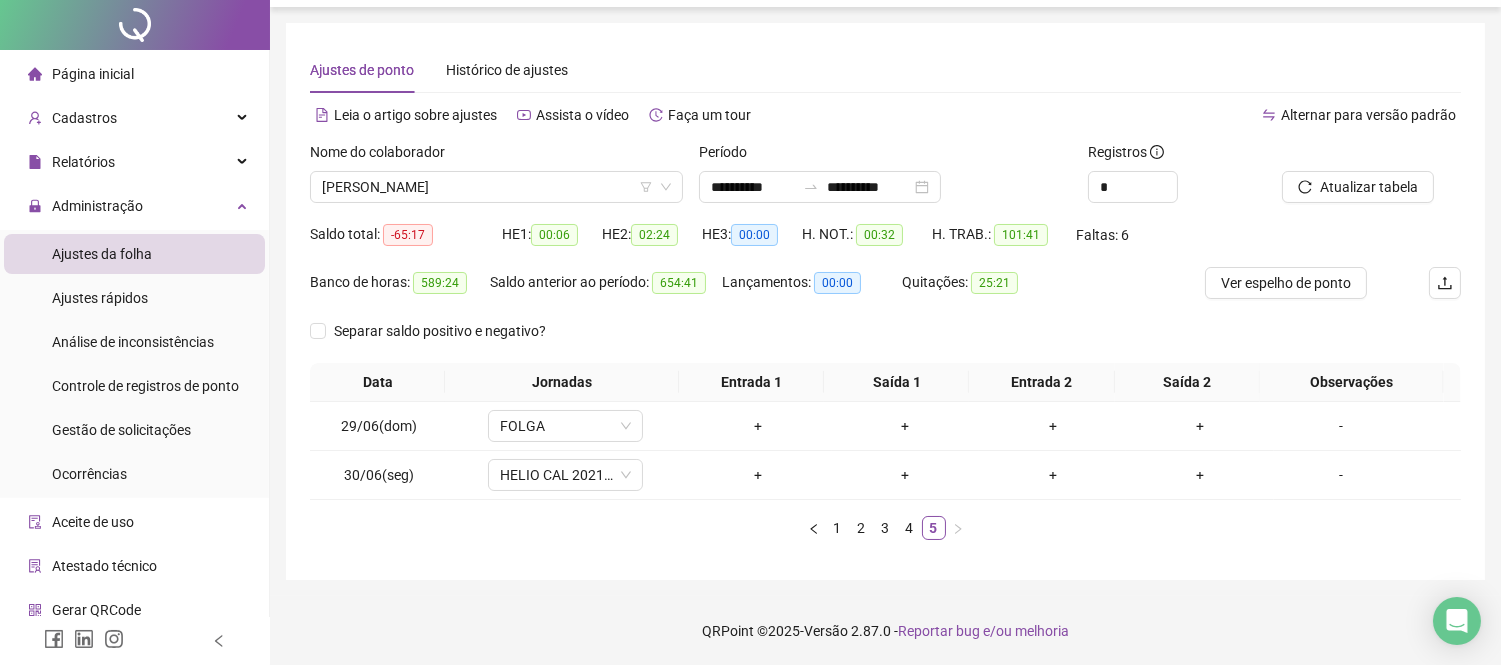 scroll, scrollTop: 0, scrollLeft: 0, axis: both 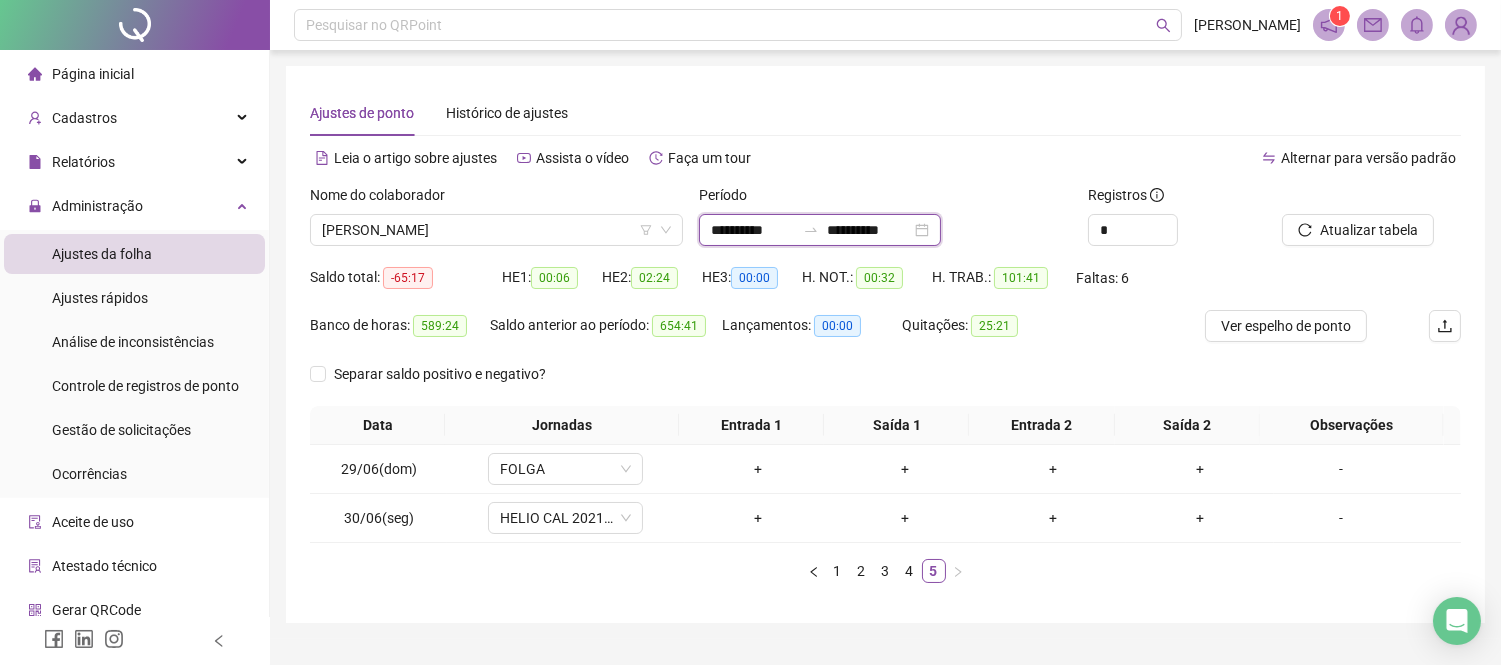click on "**********" at bounding box center (869, 230) 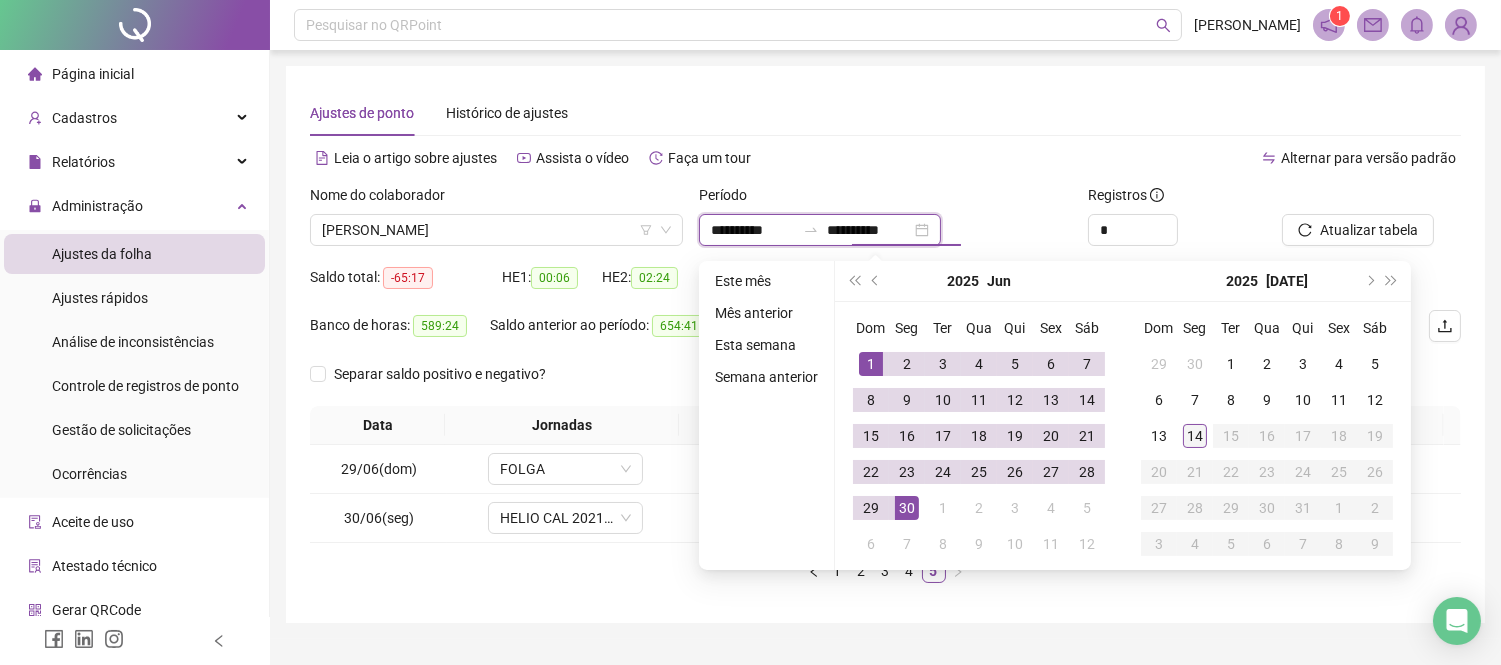 type on "**********" 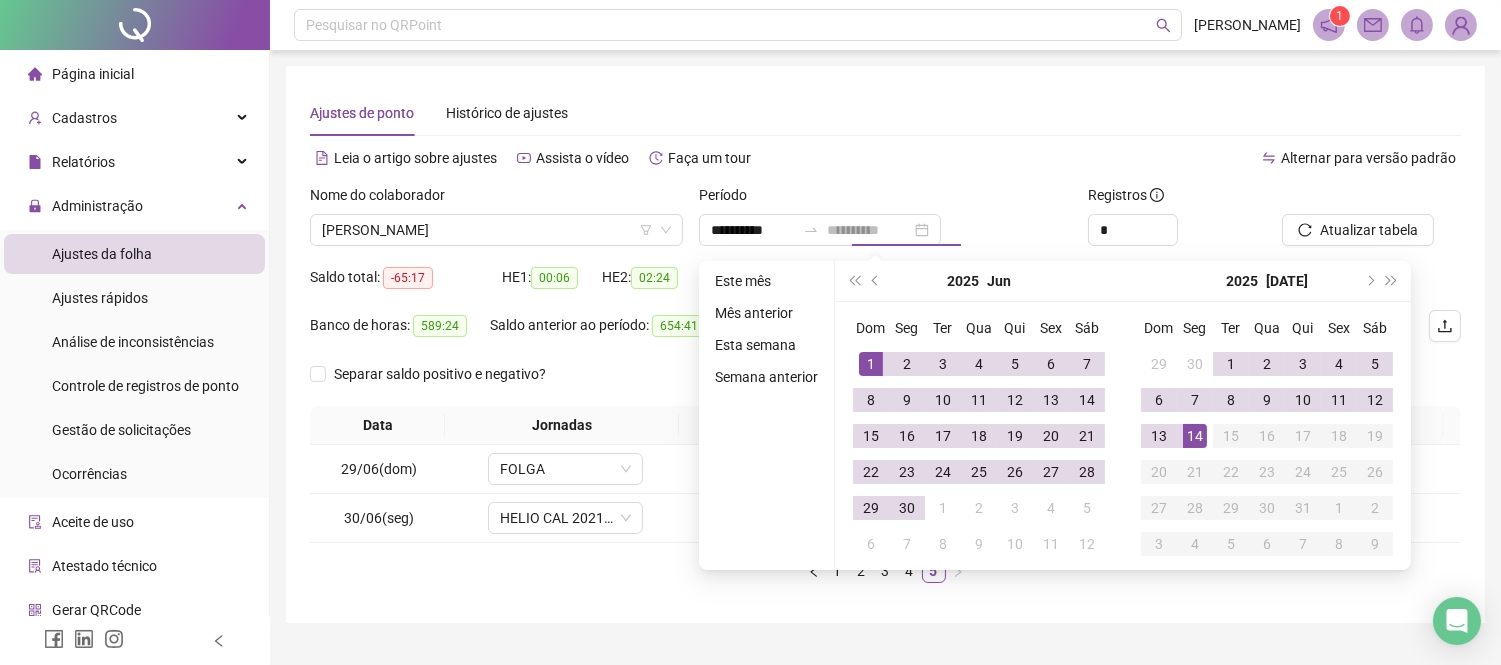 click on "14" at bounding box center (1195, 436) 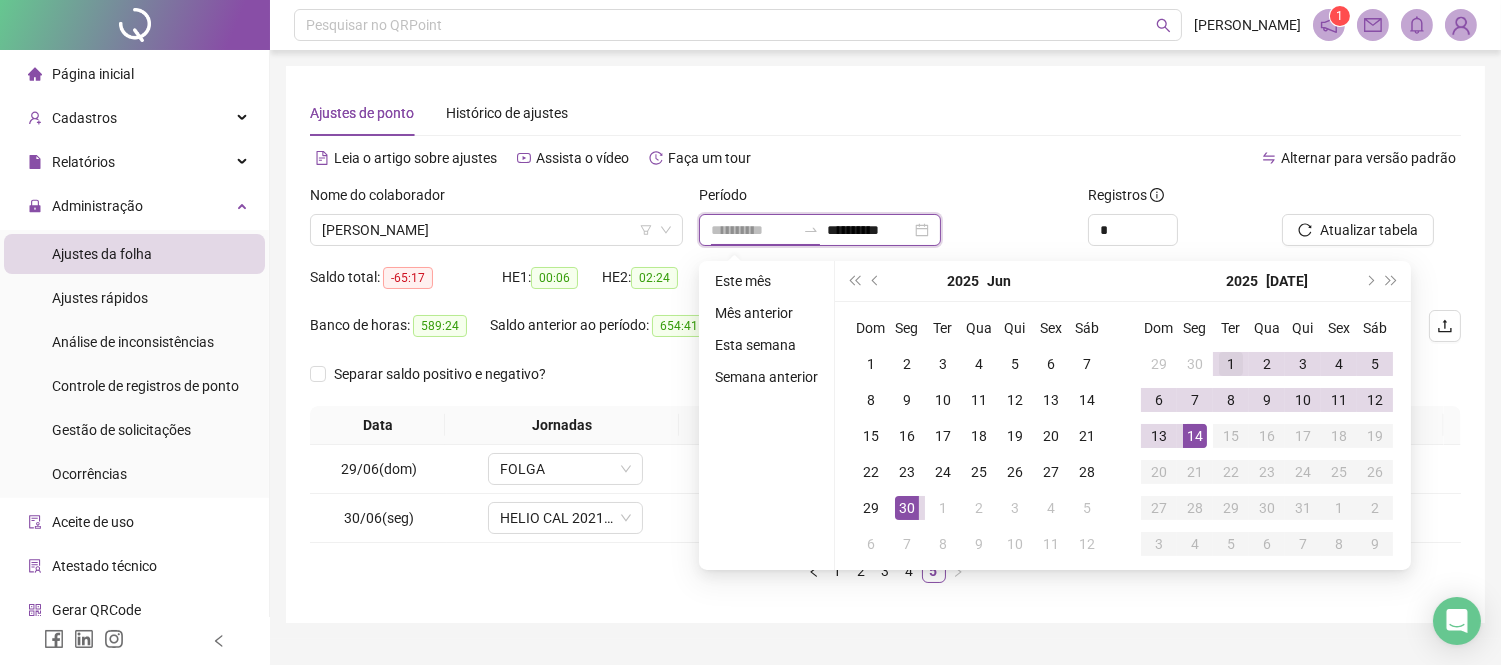 type on "**********" 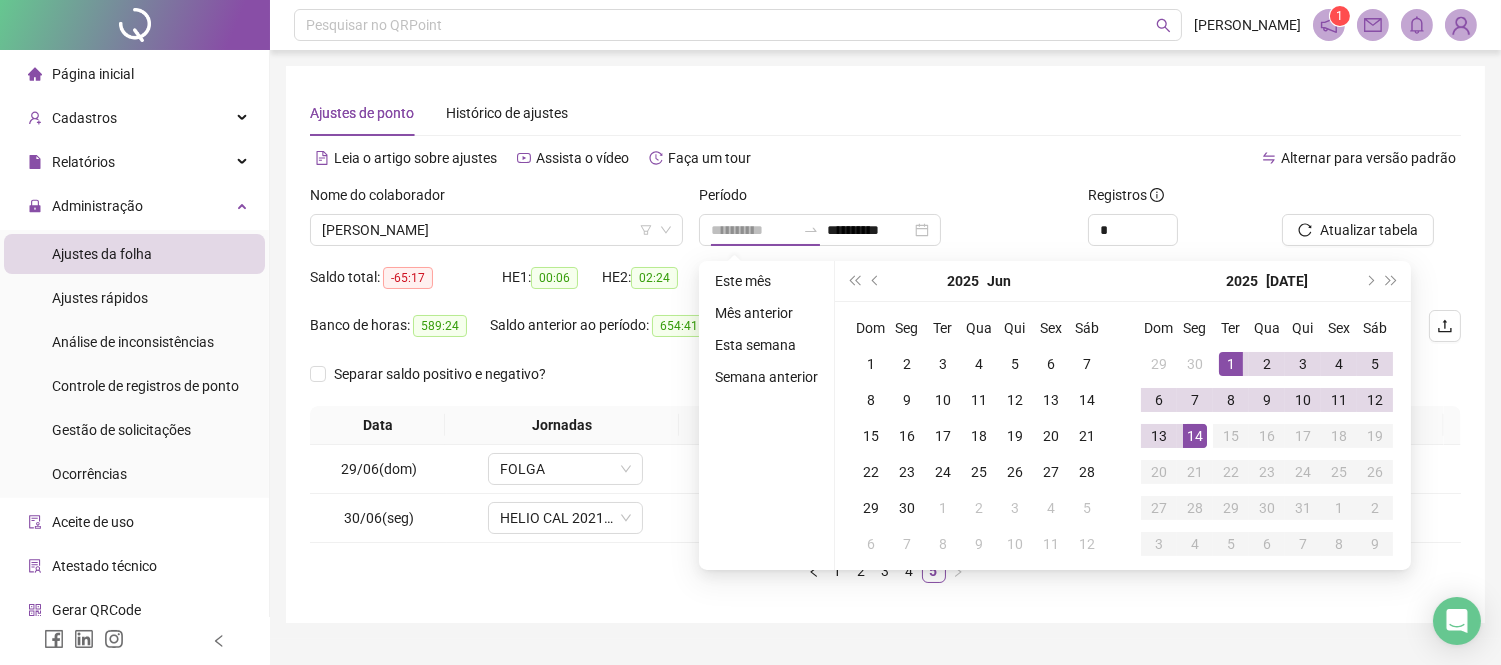click on "1" at bounding box center [1231, 364] 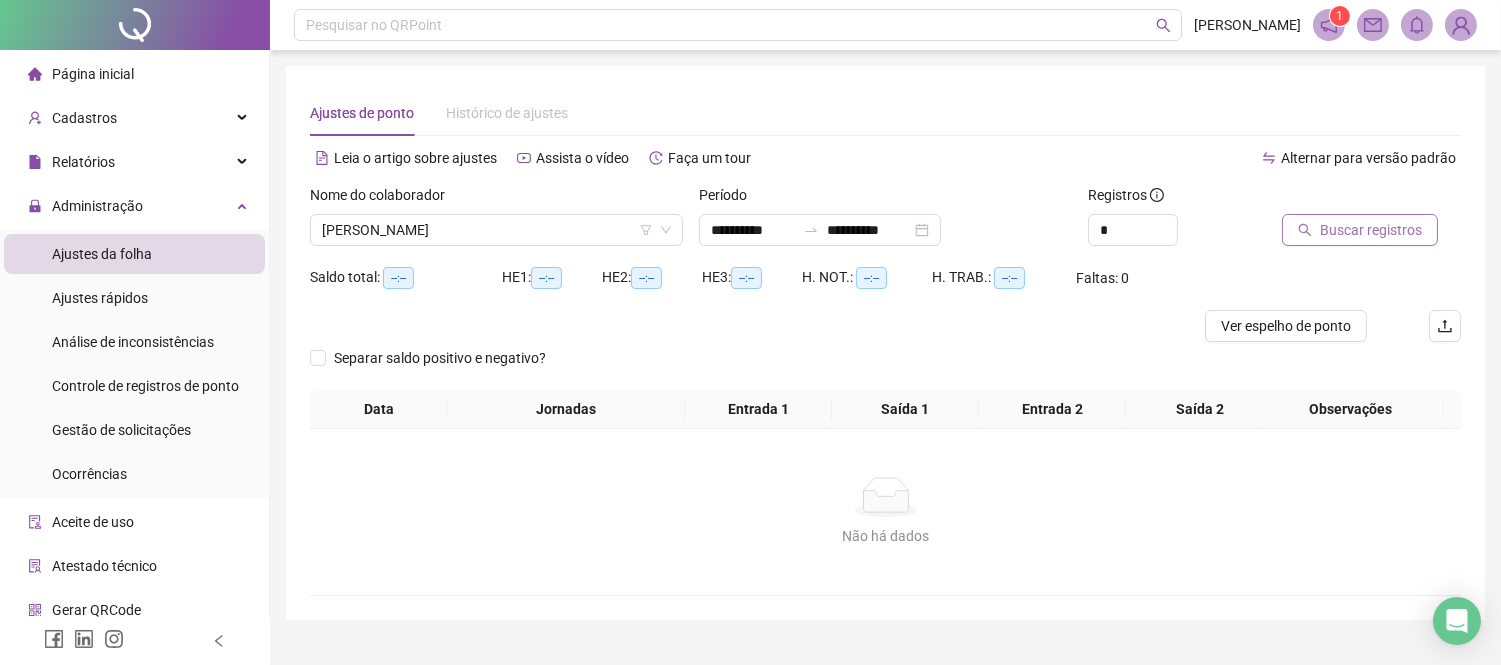 click on "Buscar registros" at bounding box center (1371, 230) 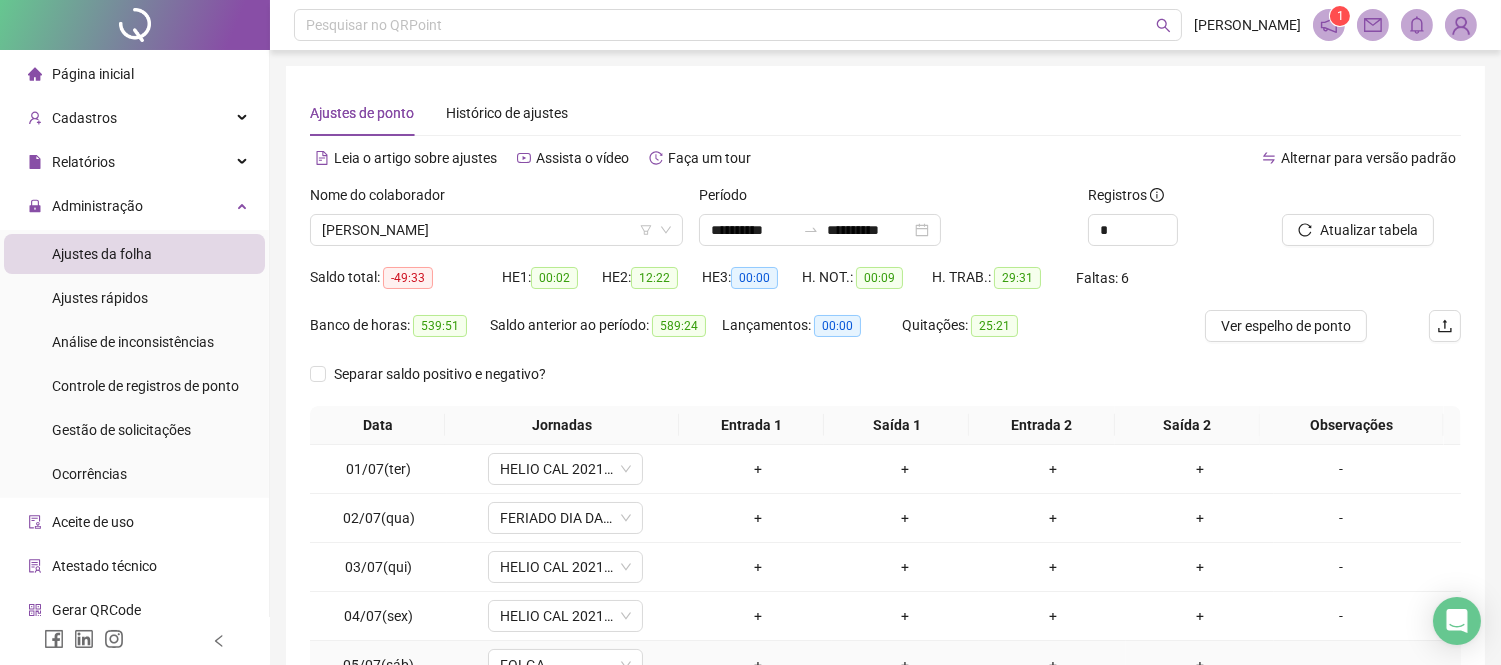 scroll, scrollTop: 288, scrollLeft: 0, axis: vertical 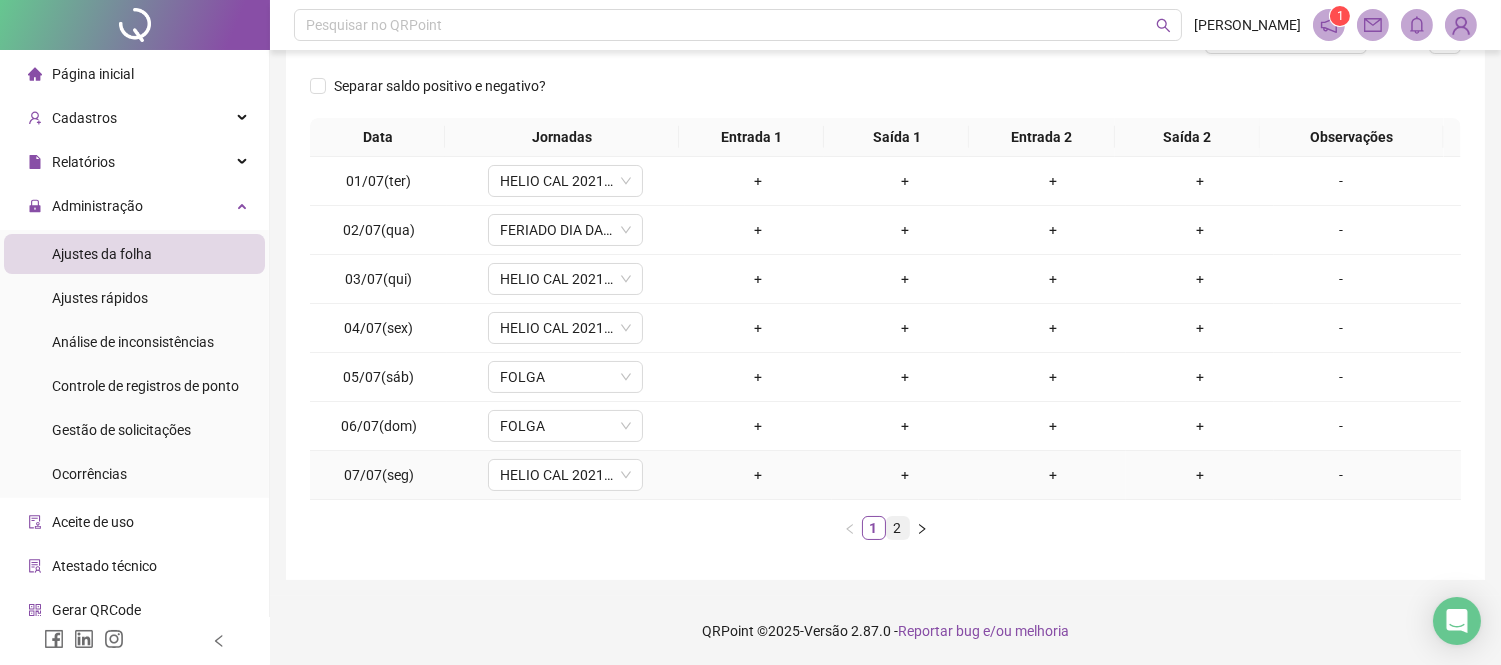click on "2" at bounding box center [898, 528] 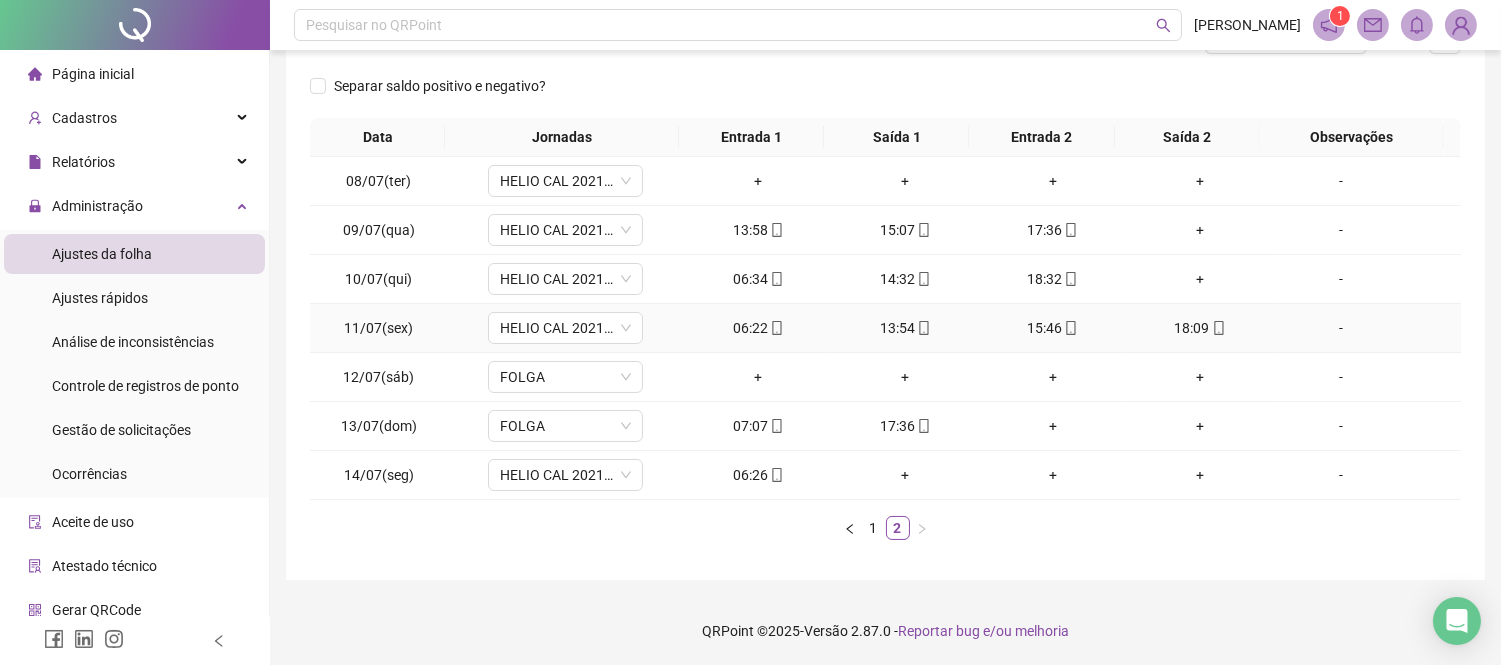 scroll, scrollTop: 177, scrollLeft: 0, axis: vertical 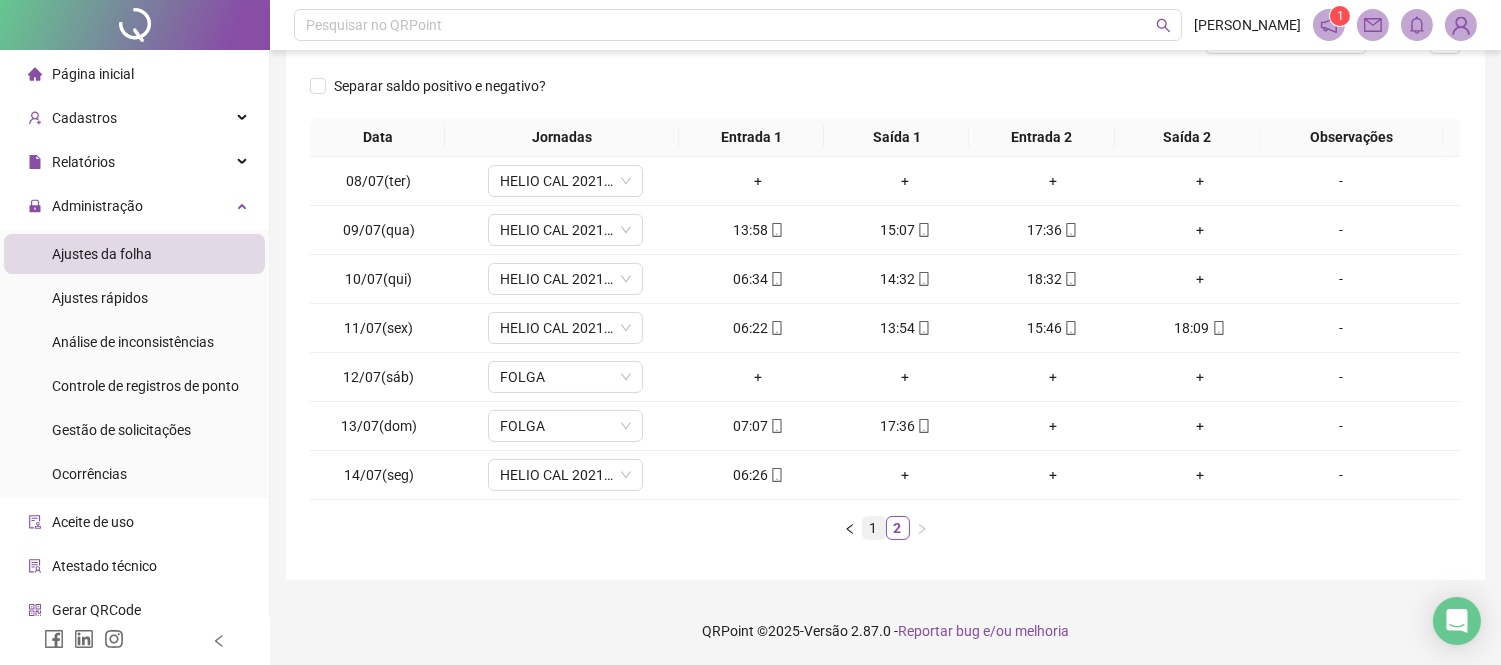 click on "1" at bounding box center [874, 528] 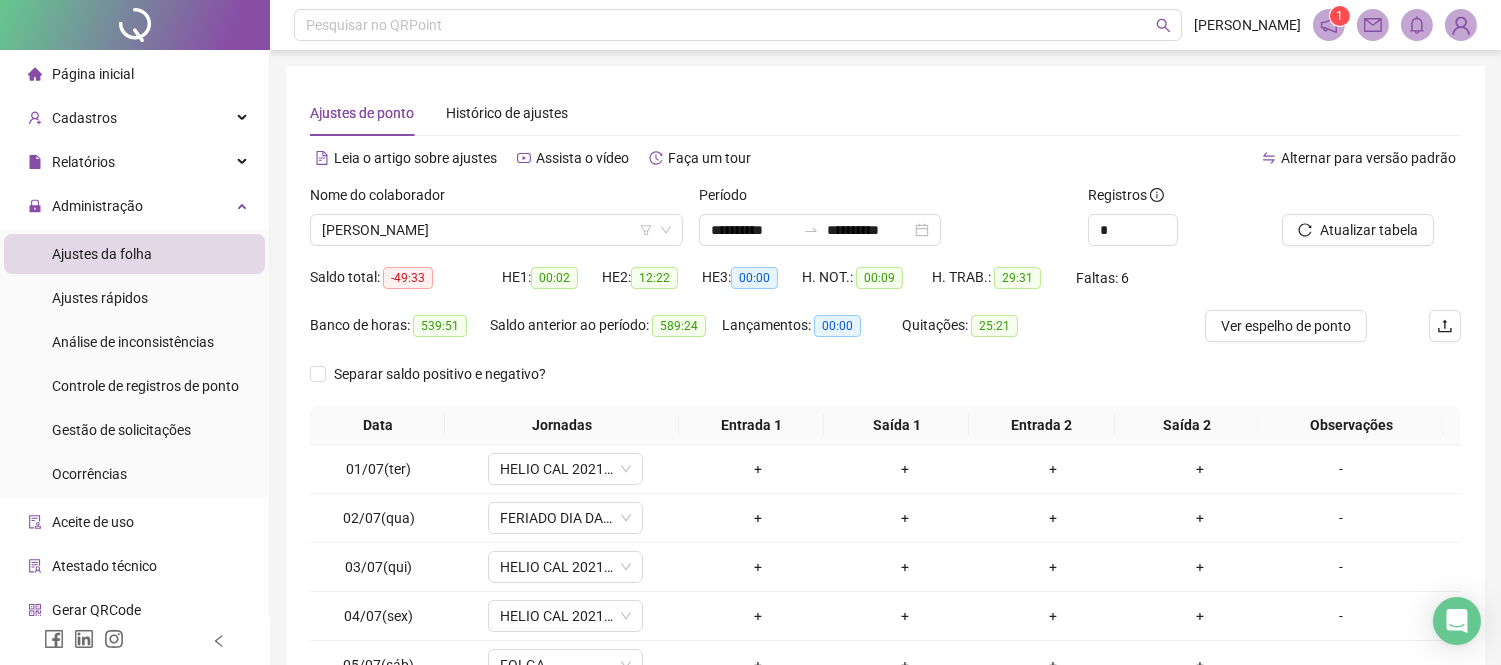 scroll, scrollTop: 288, scrollLeft: 0, axis: vertical 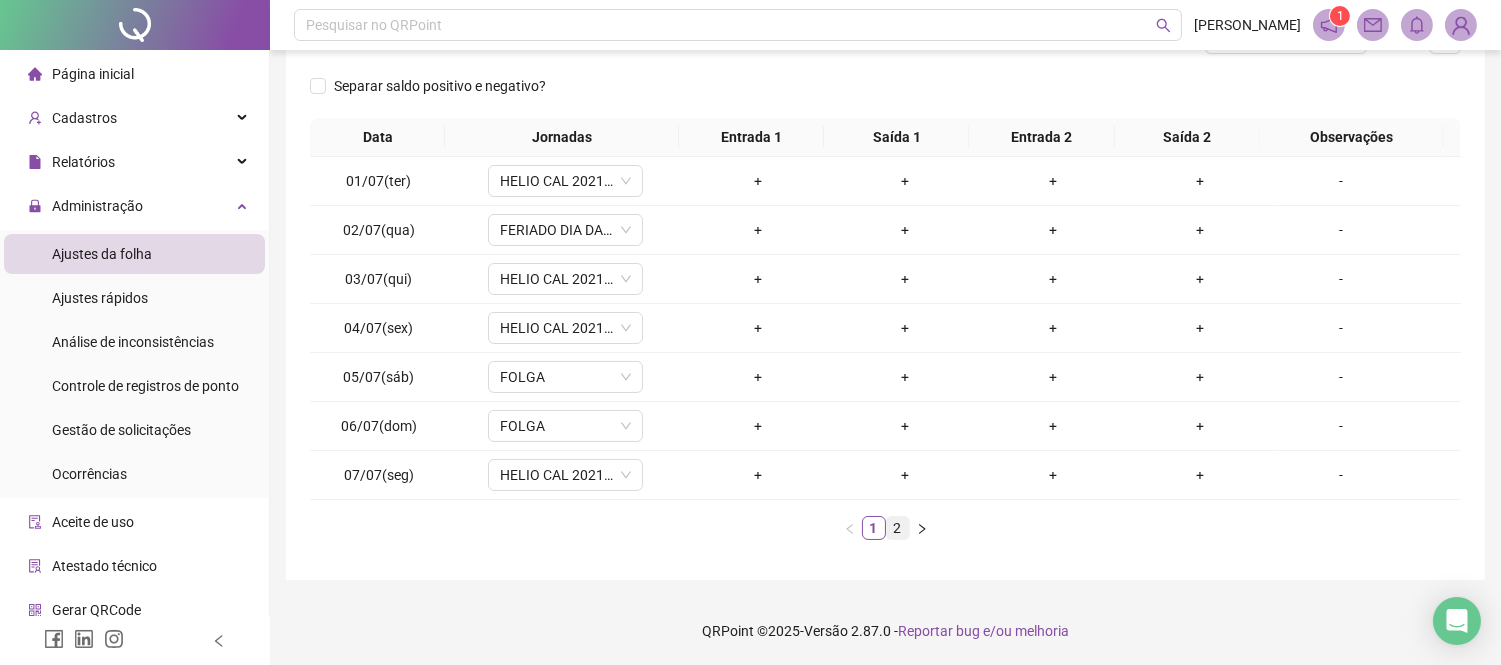 click on "2" at bounding box center [898, 528] 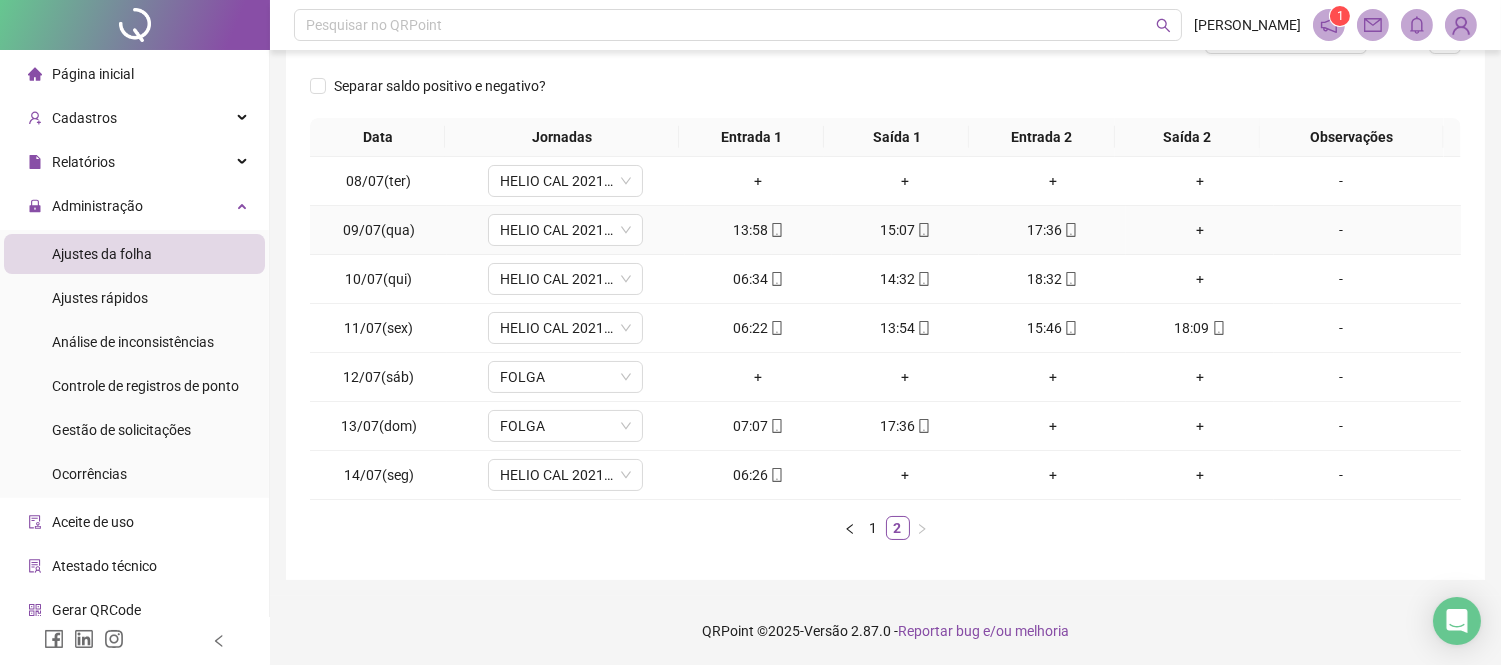 click on "+" at bounding box center [1199, 230] 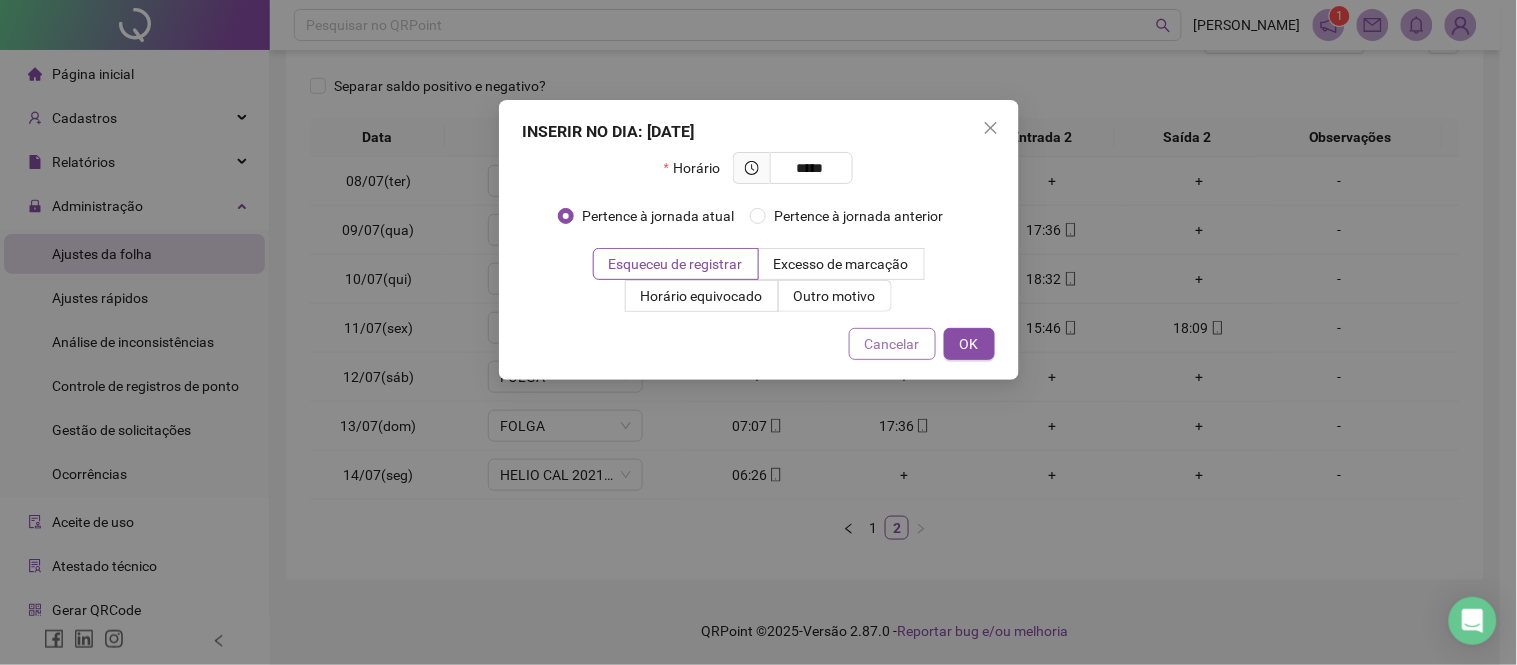 type on "*****" 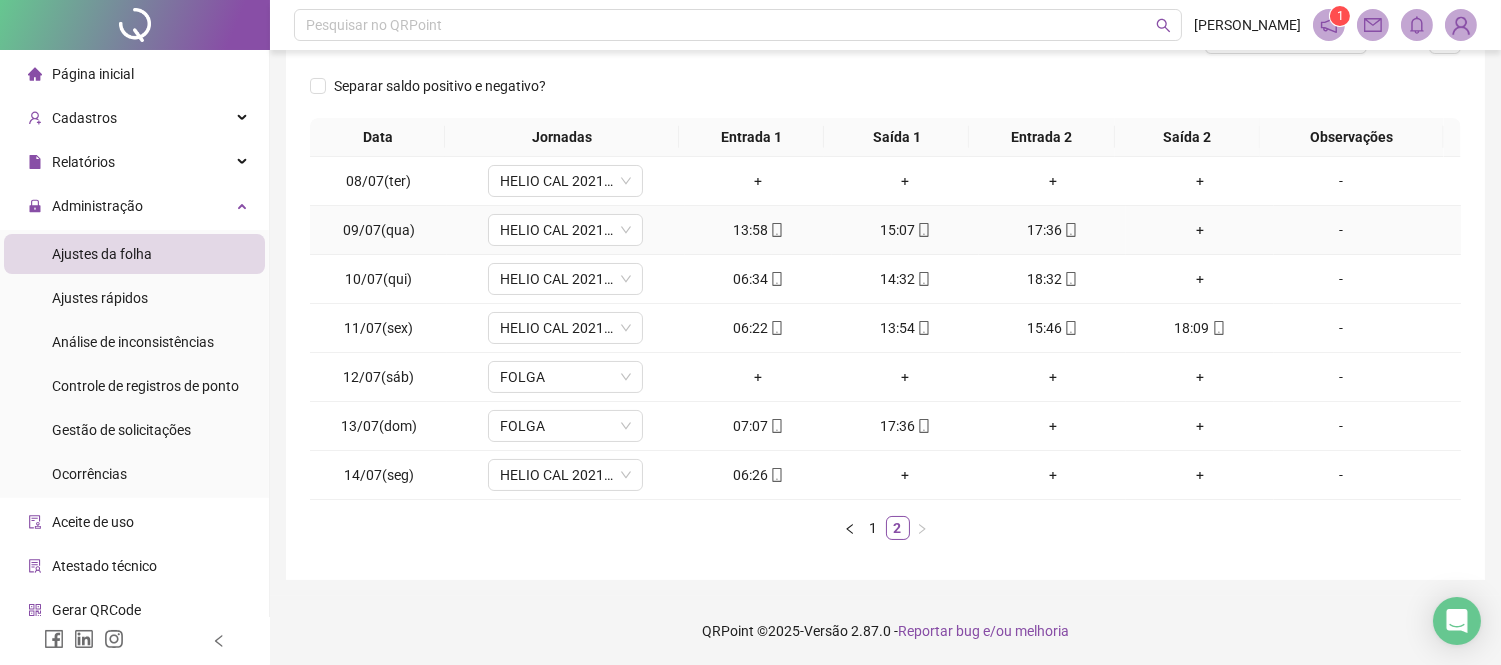 scroll, scrollTop: 177, scrollLeft: 0, axis: vertical 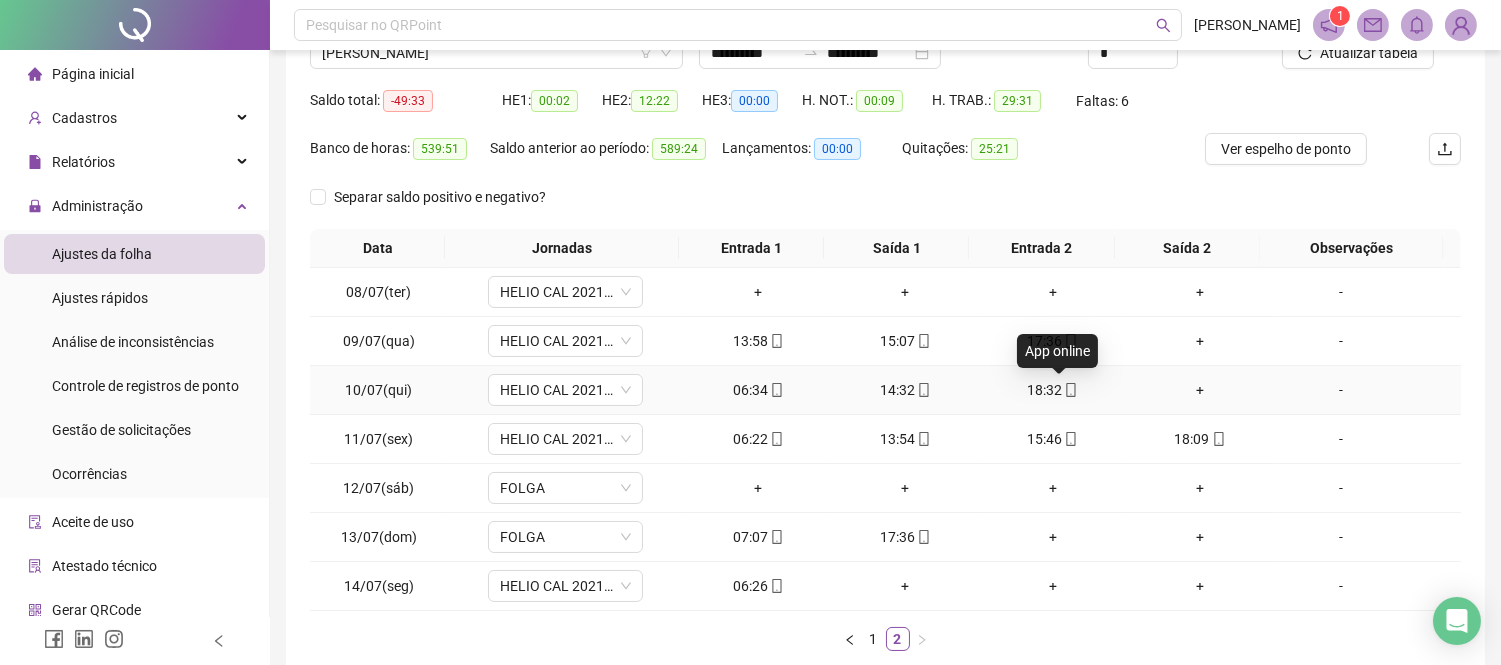 click 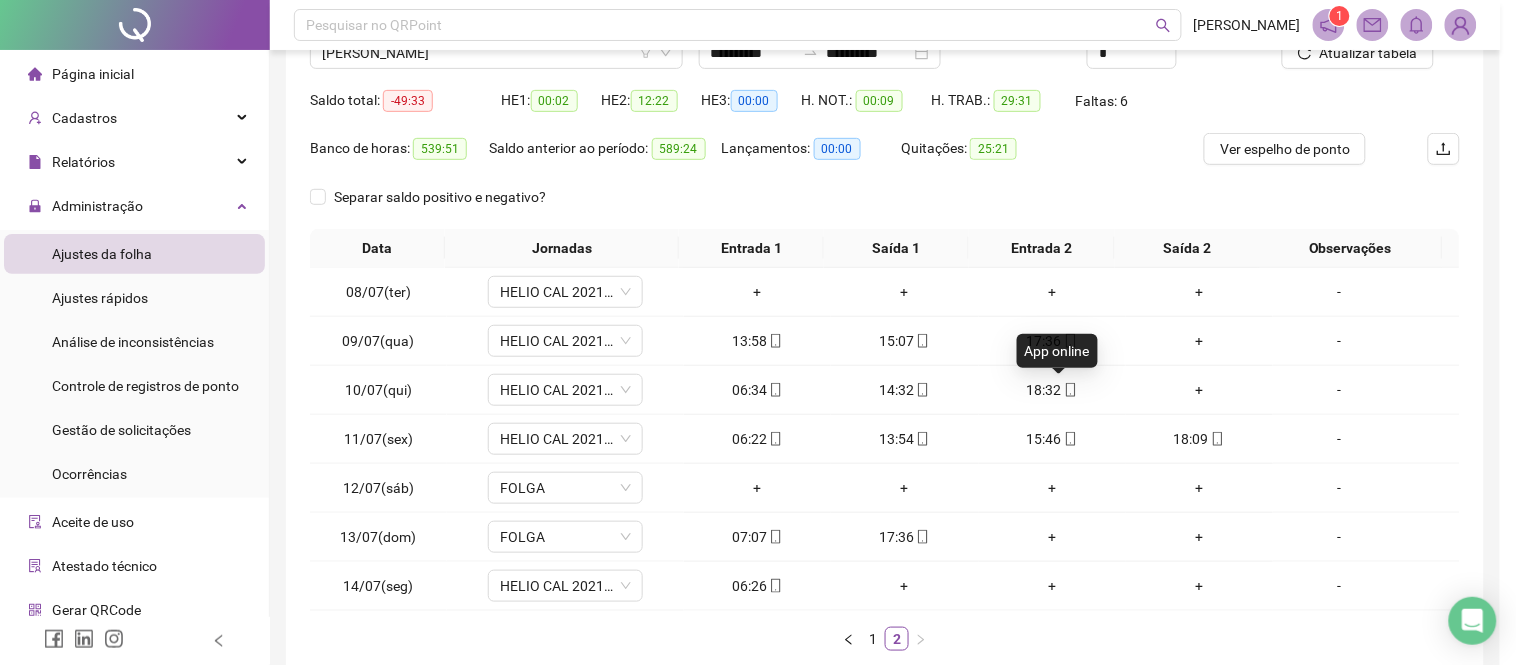 type on "**********" 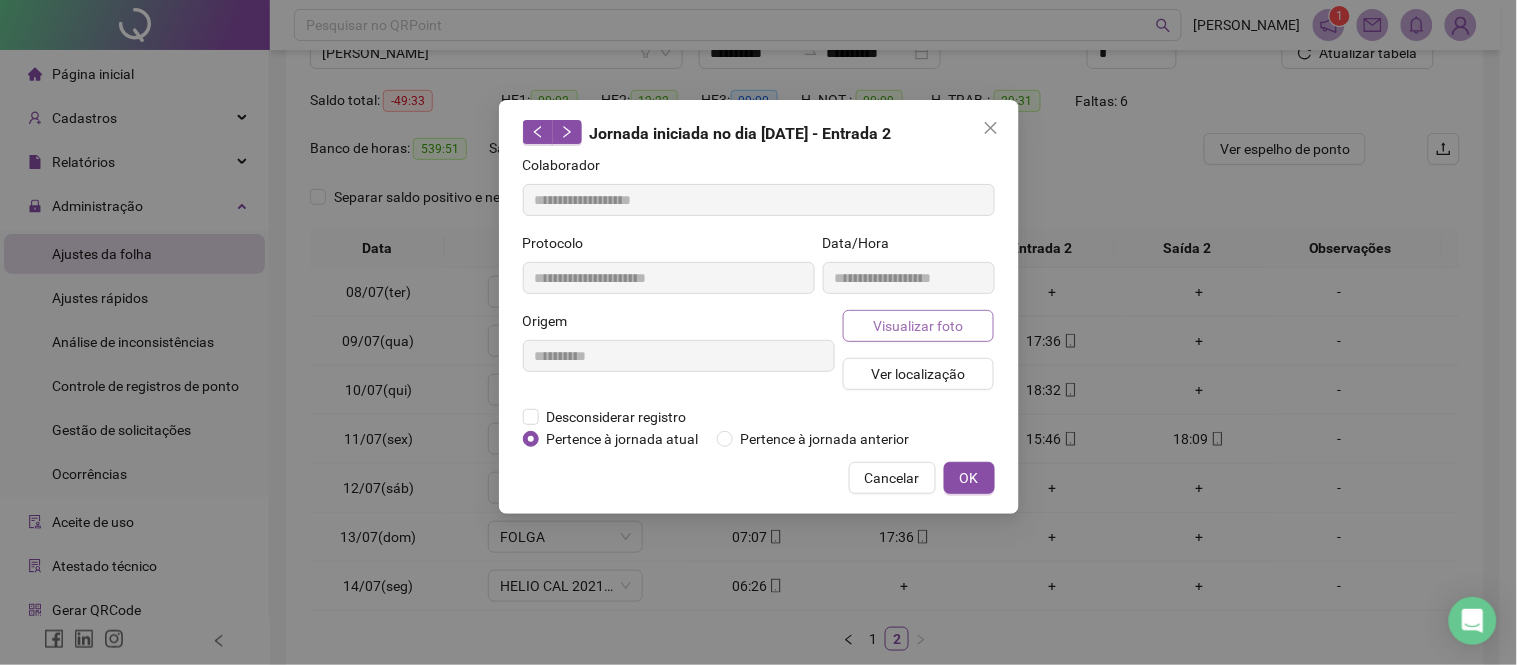 click on "Visualizar foto" at bounding box center (918, 326) 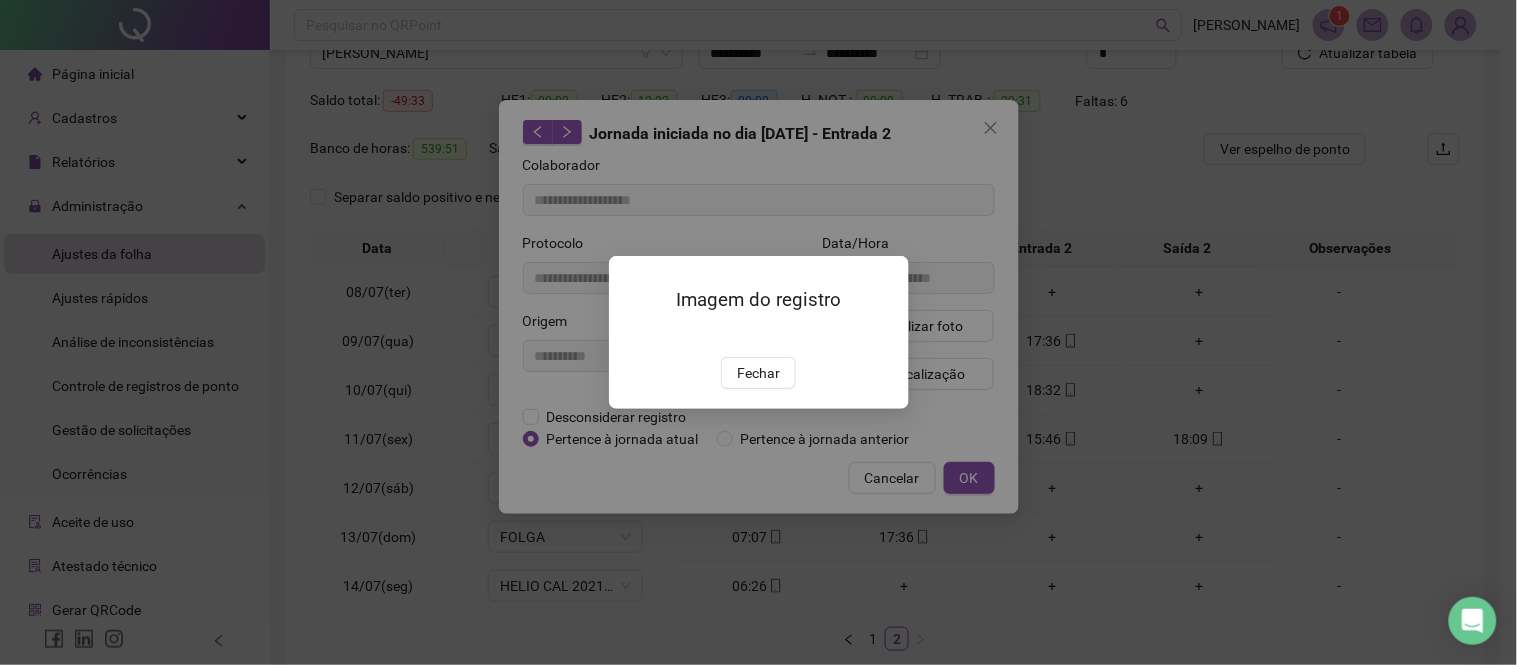 click on "Fechar" at bounding box center (758, 373) 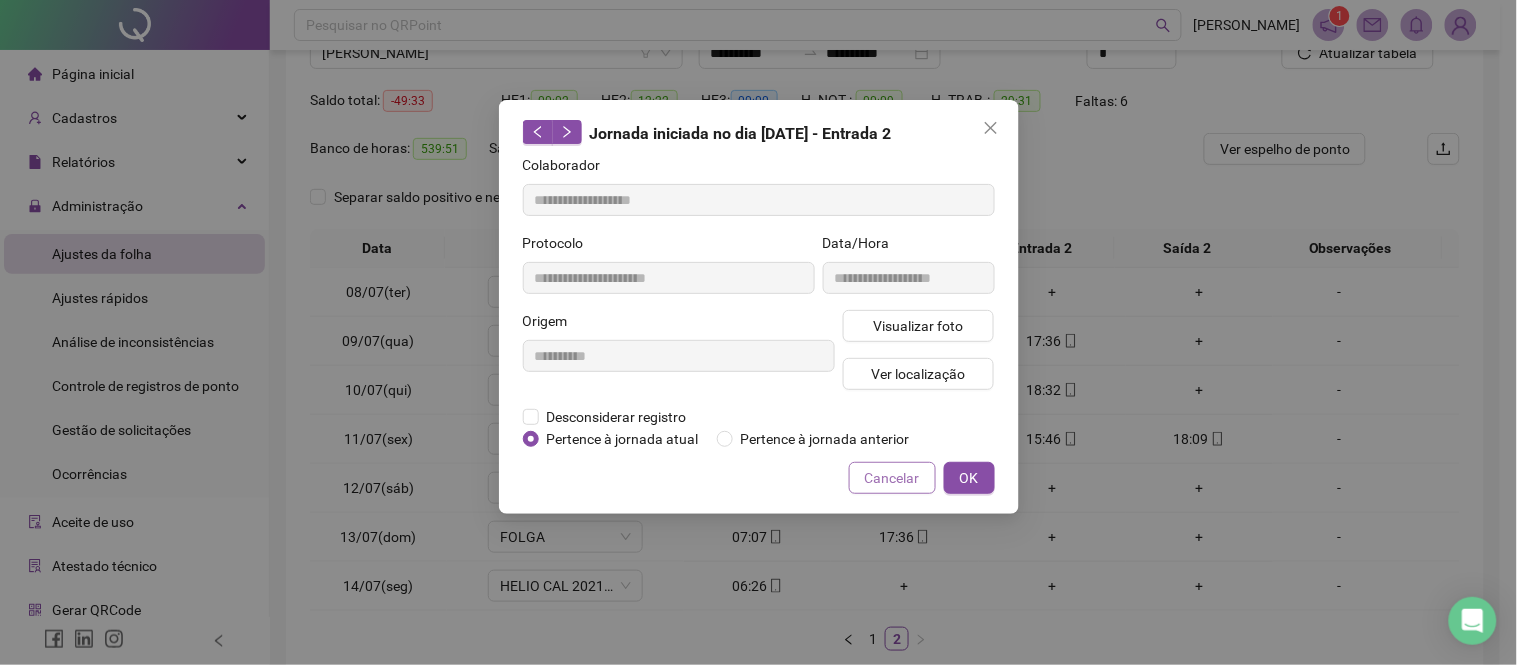 click on "Cancelar" at bounding box center [892, 478] 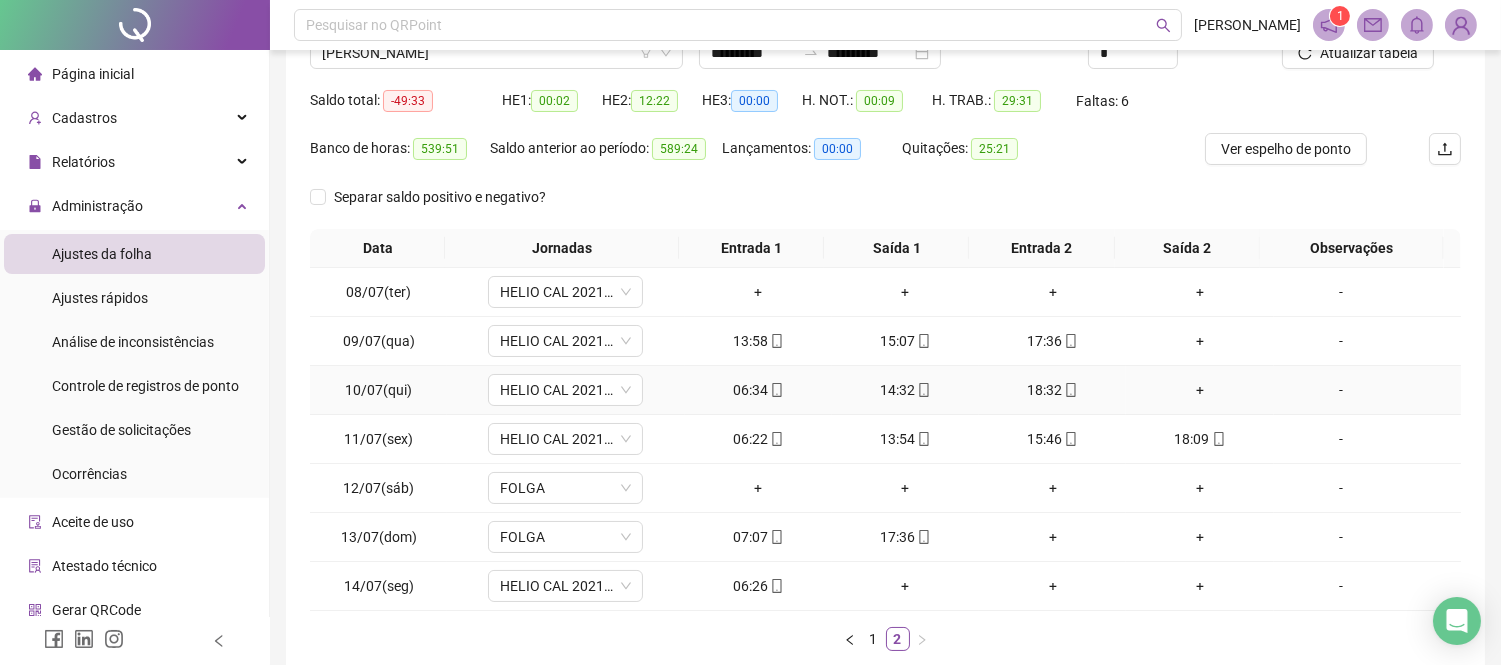 click on "+" at bounding box center (1199, 390) 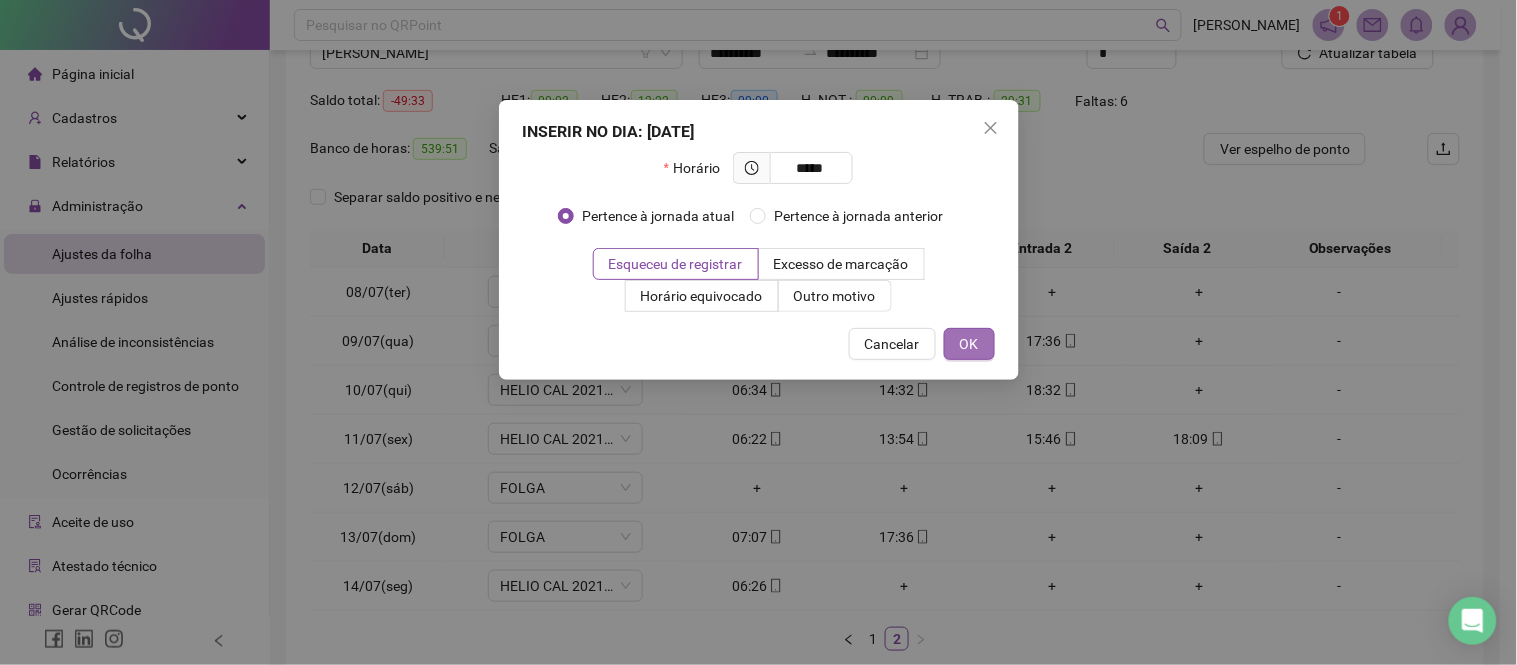 type on "*****" 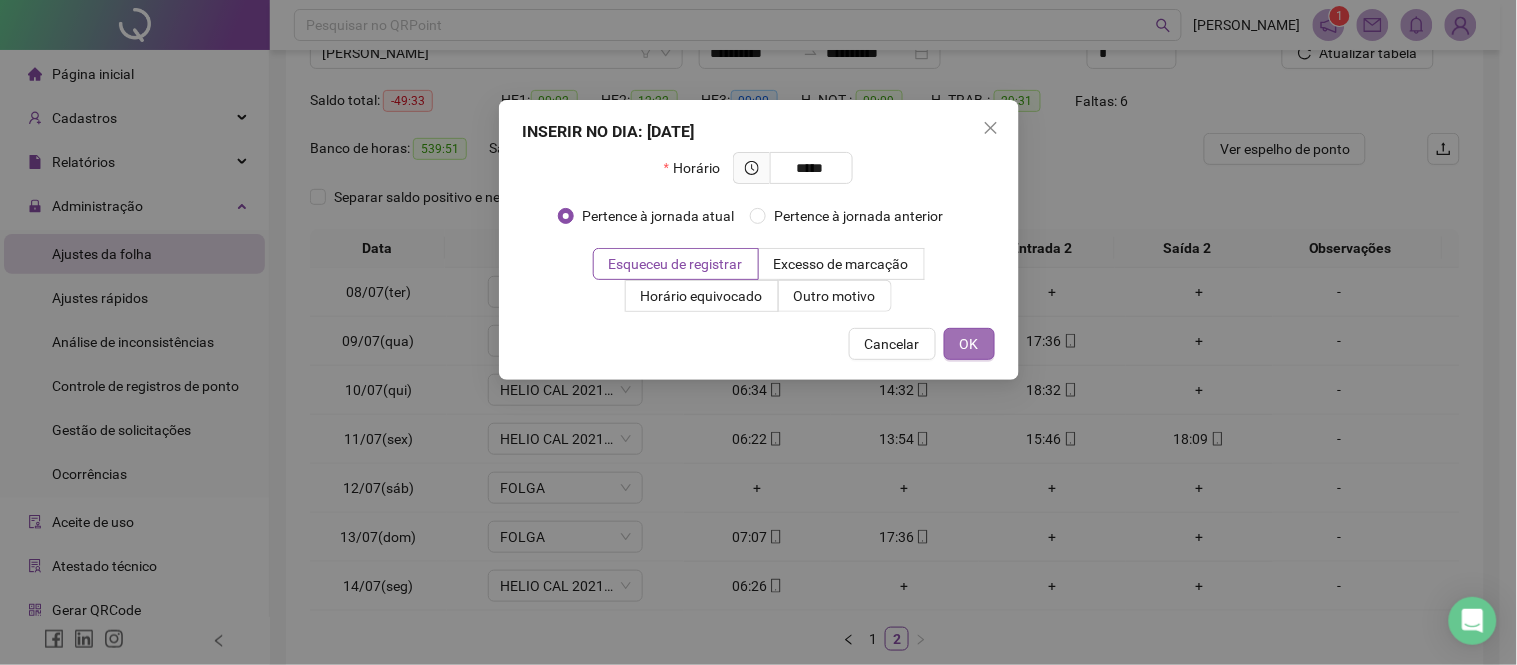click on "OK" at bounding box center (969, 344) 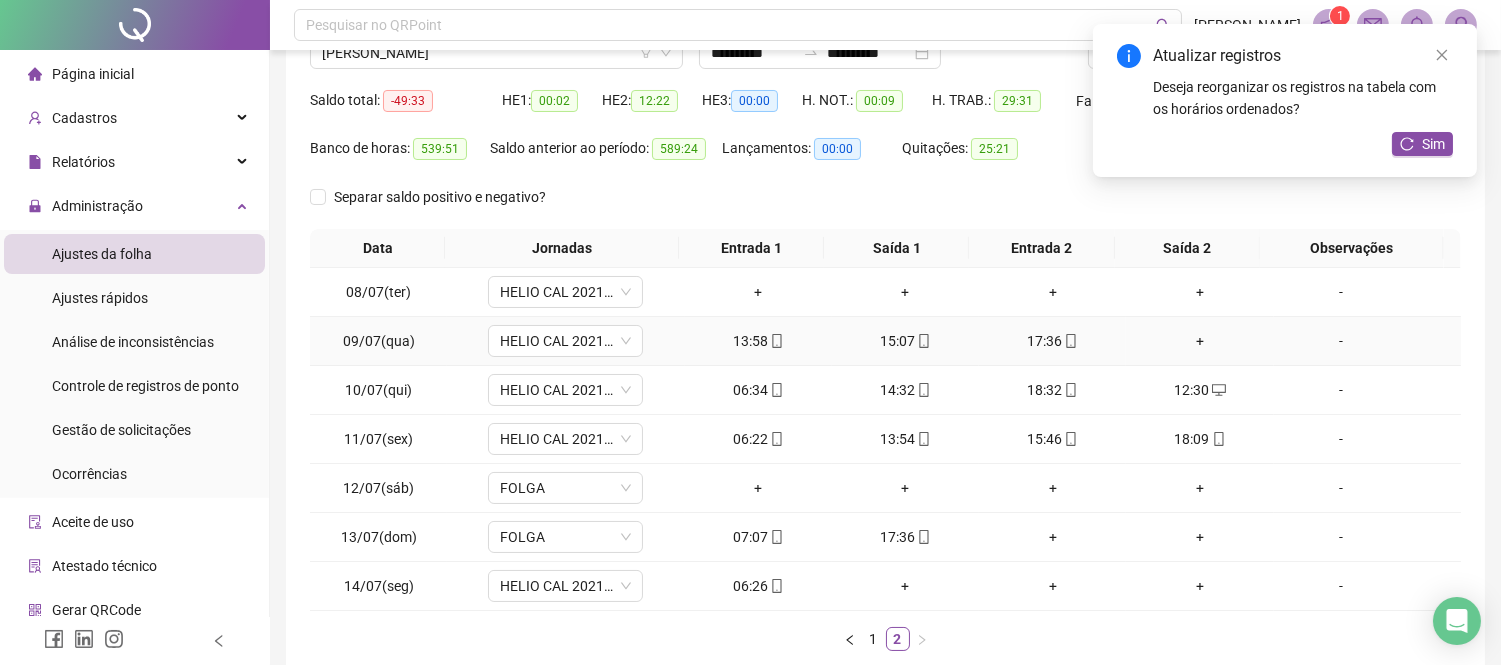 click on "+" at bounding box center (1199, 341) 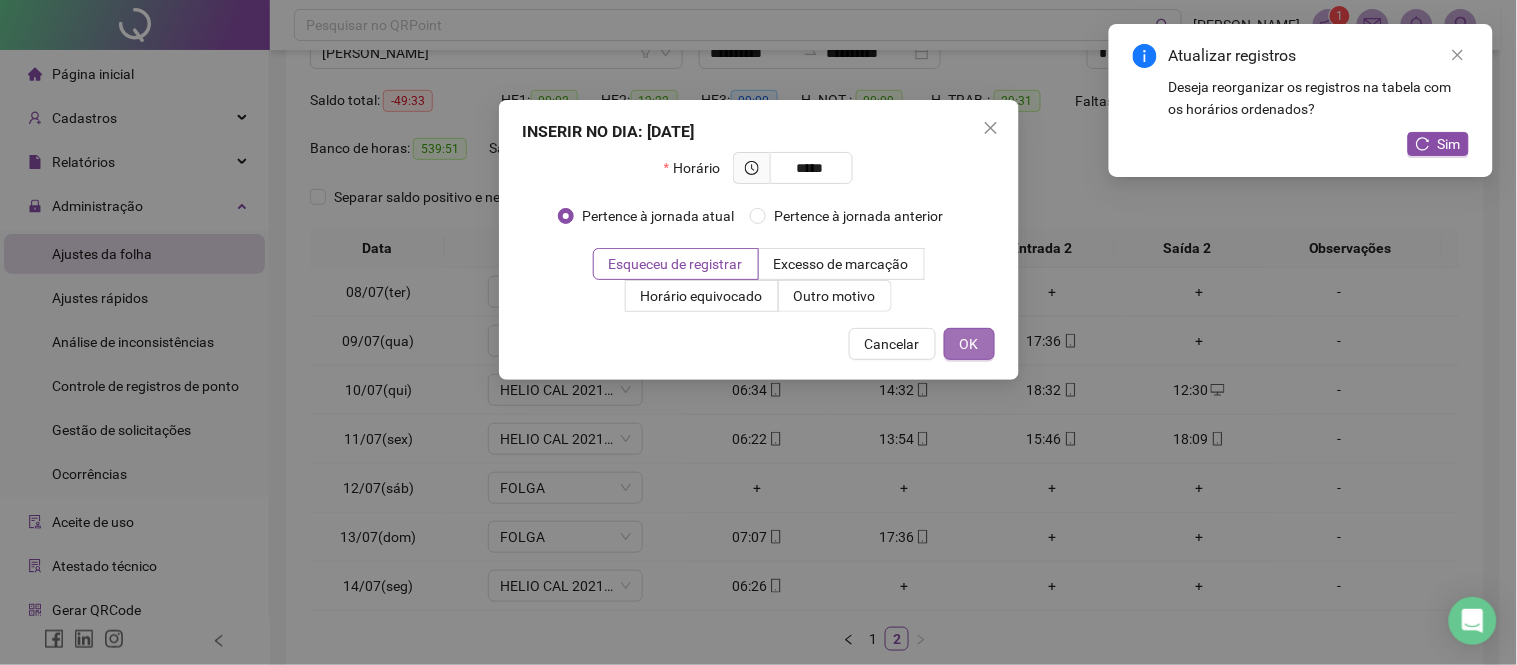 type on "*****" 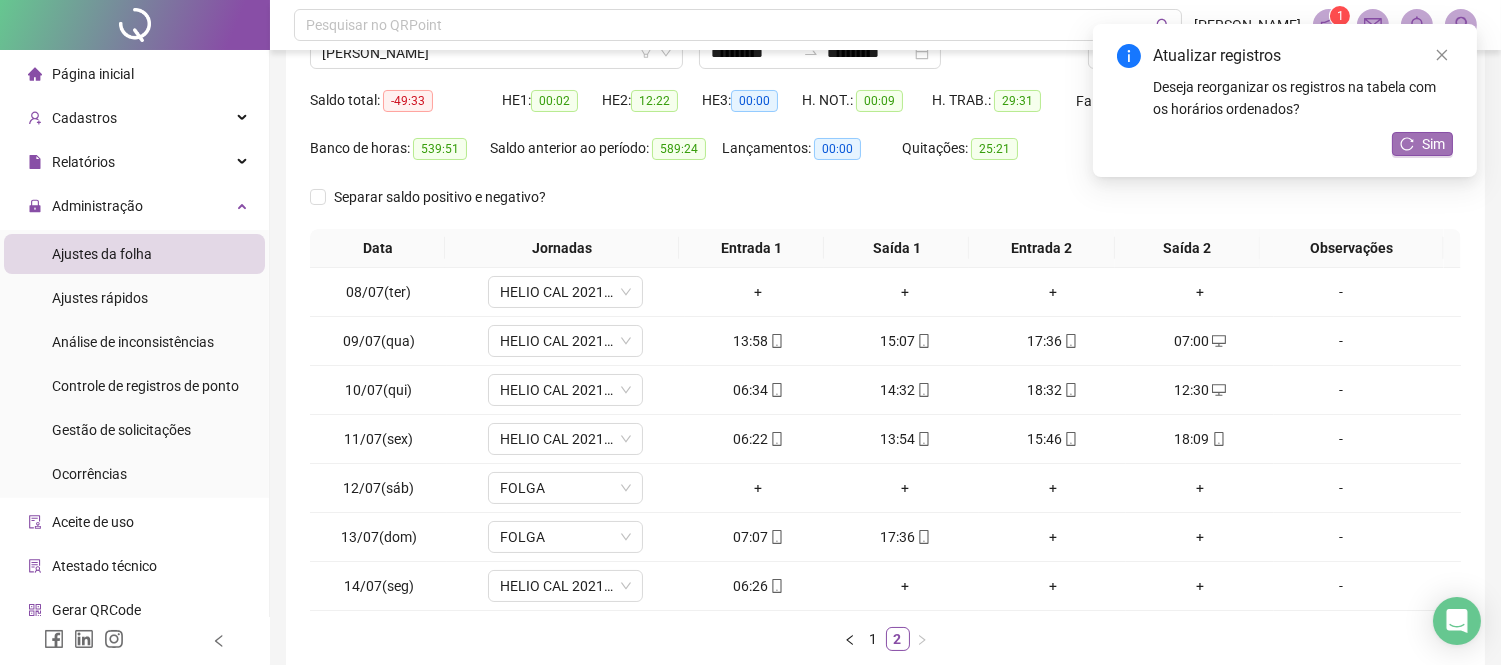 click on "Sim" at bounding box center (1422, 144) 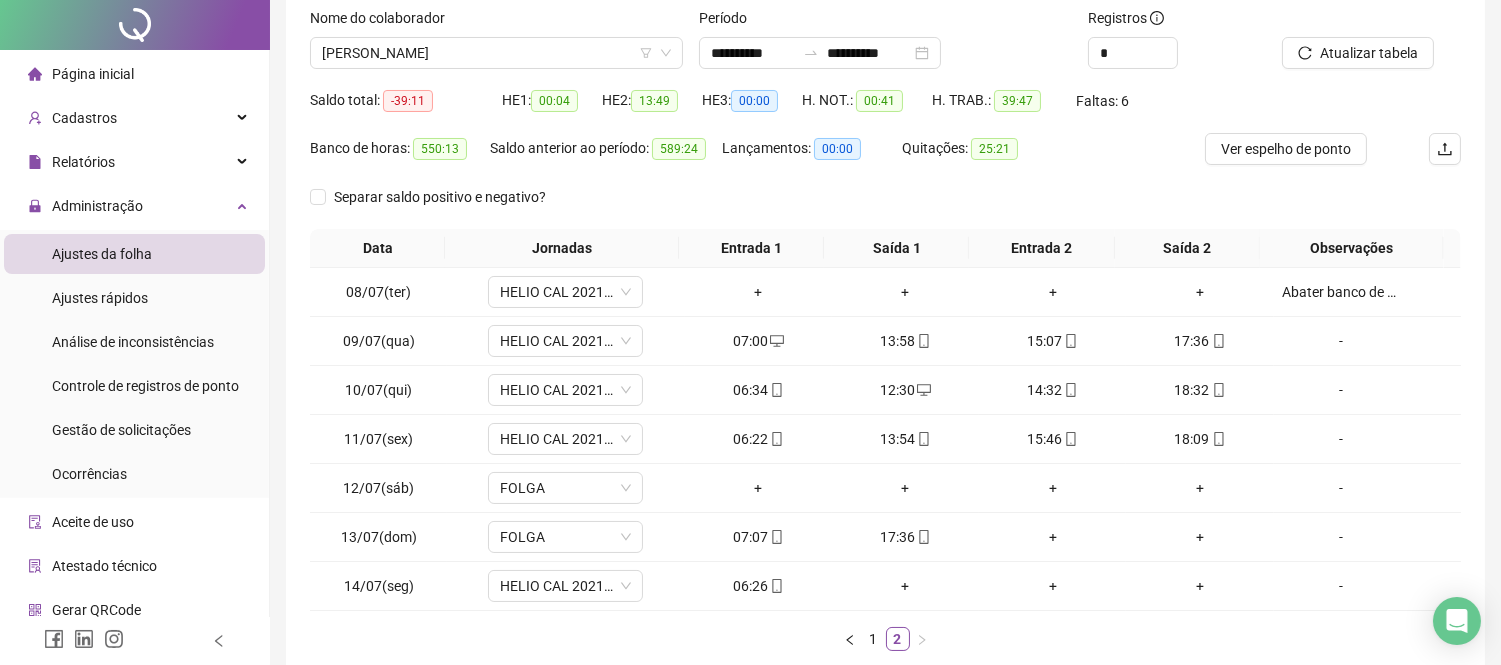 scroll, scrollTop: 0, scrollLeft: 0, axis: both 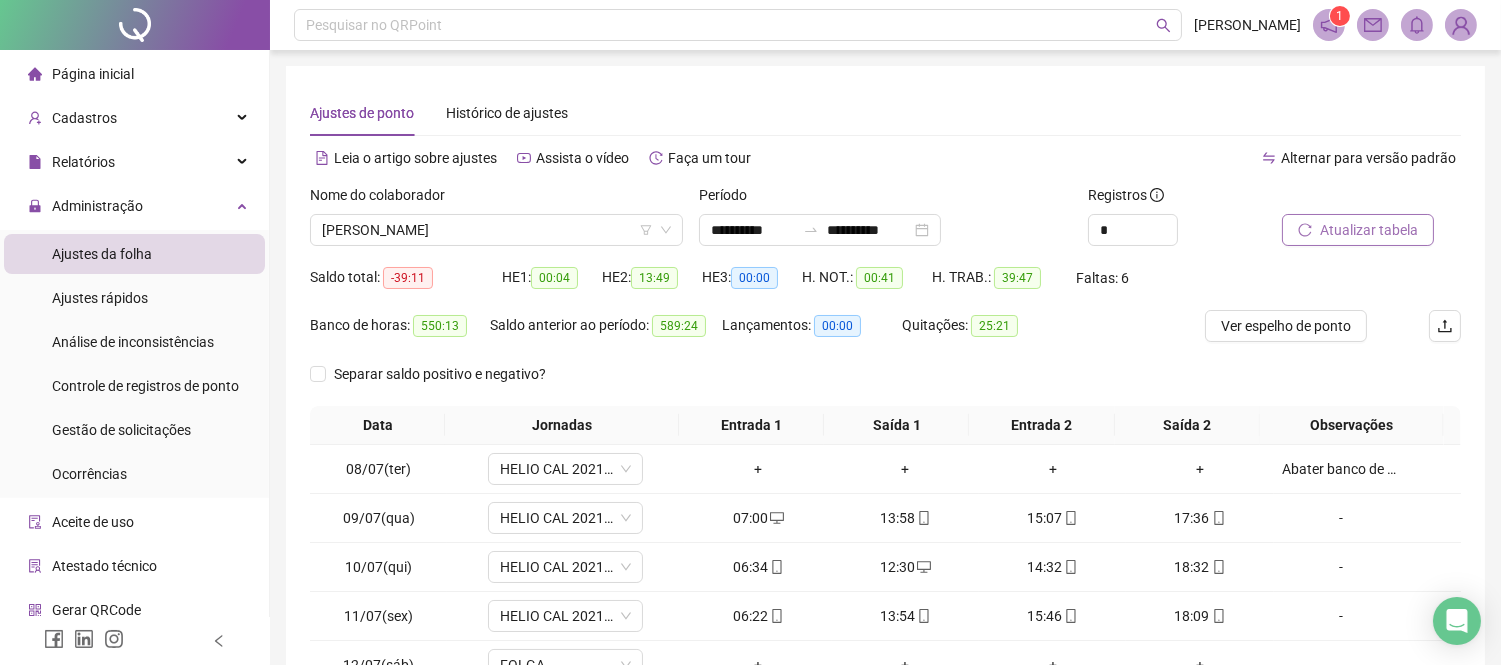 click on "Atualizar tabela" at bounding box center [1369, 230] 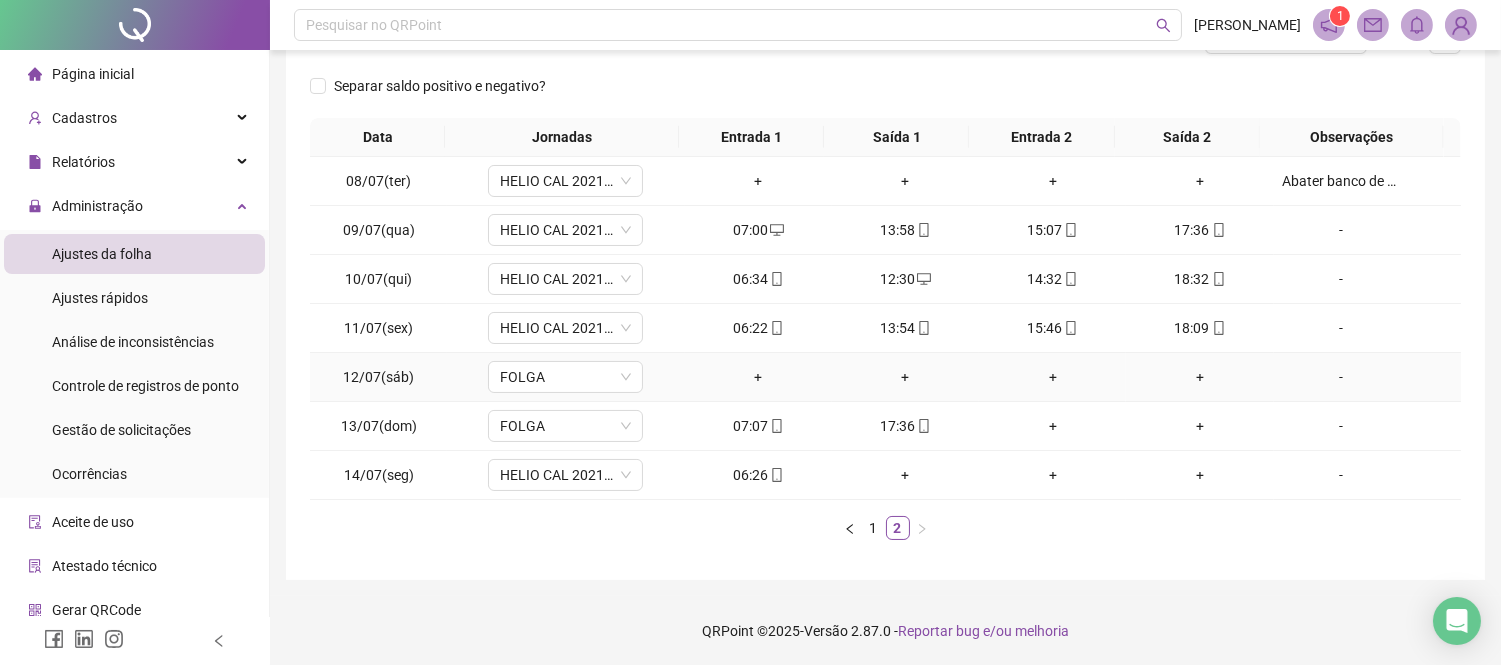 scroll, scrollTop: 0, scrollLeft: 0, axis: both 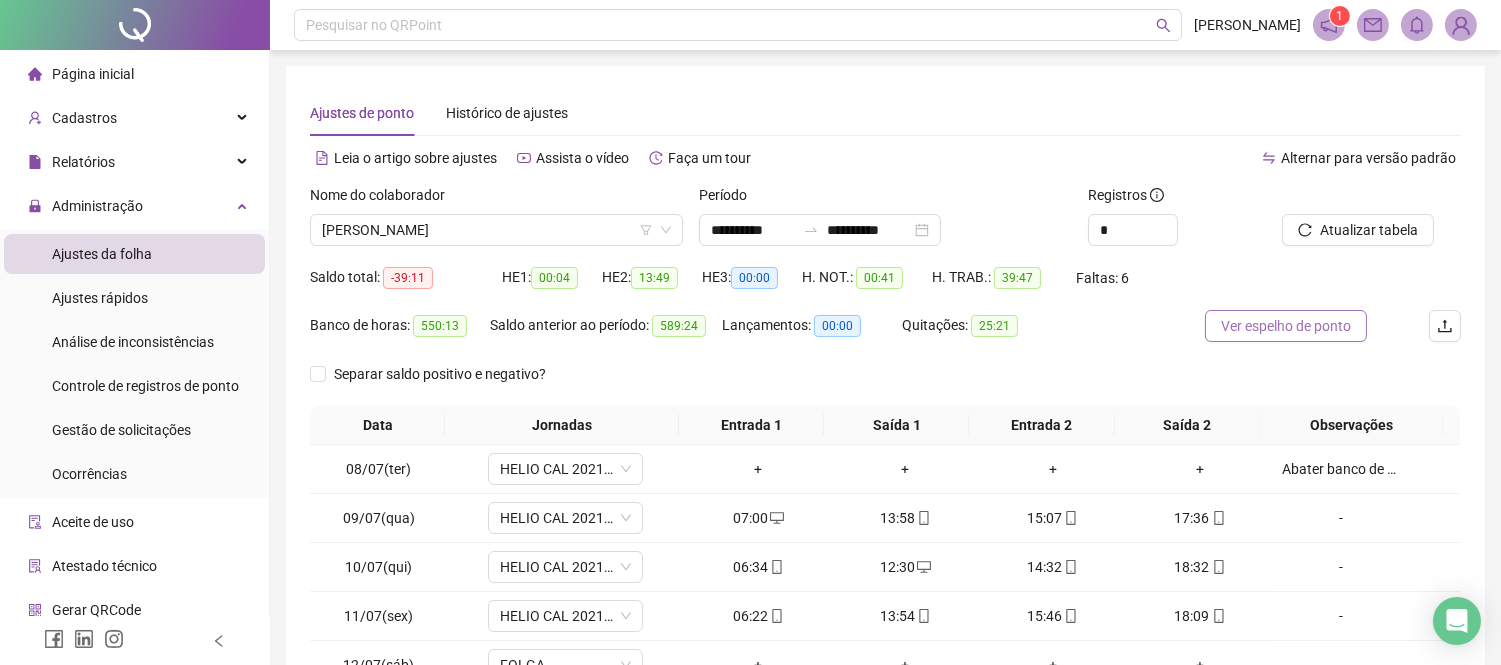 click on "Ver espelho de ponto" at bounding box center (1286, 326) 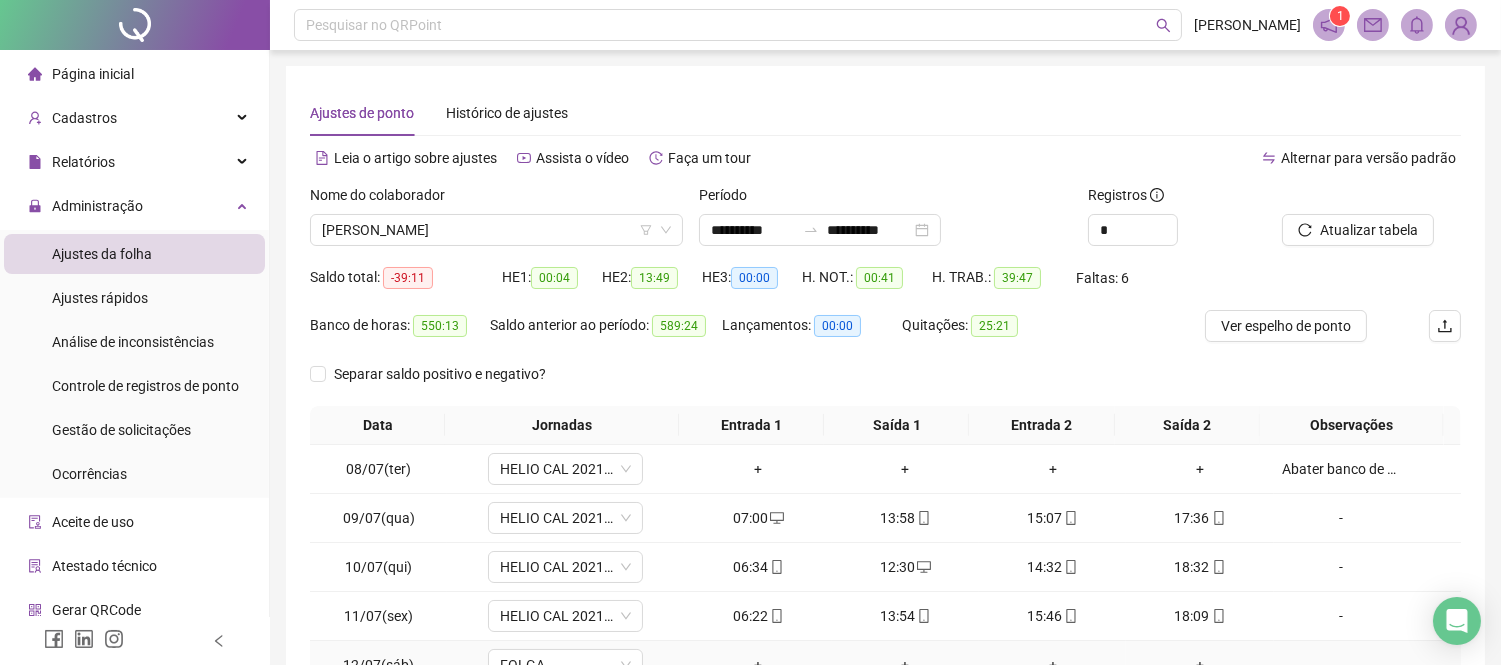scroll, scrollTop: 288, scrollLeft: 0, axis: vertical 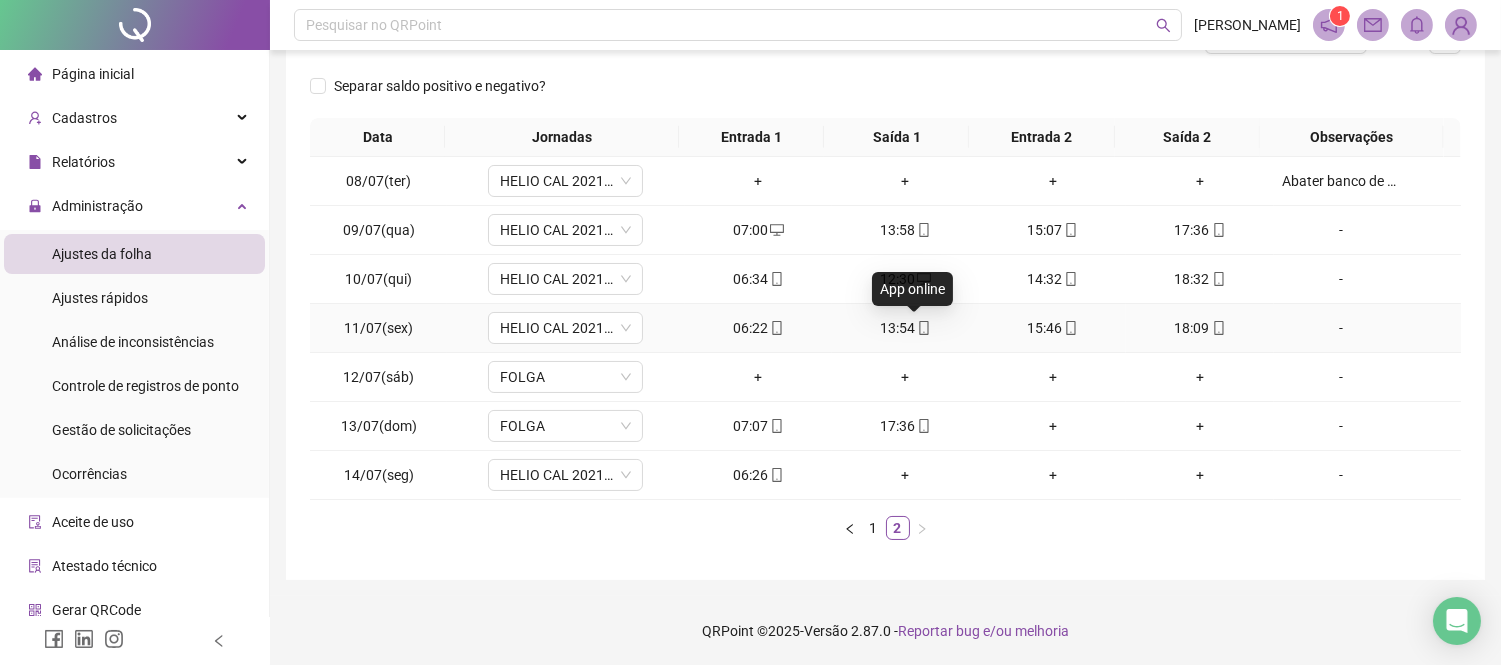 click 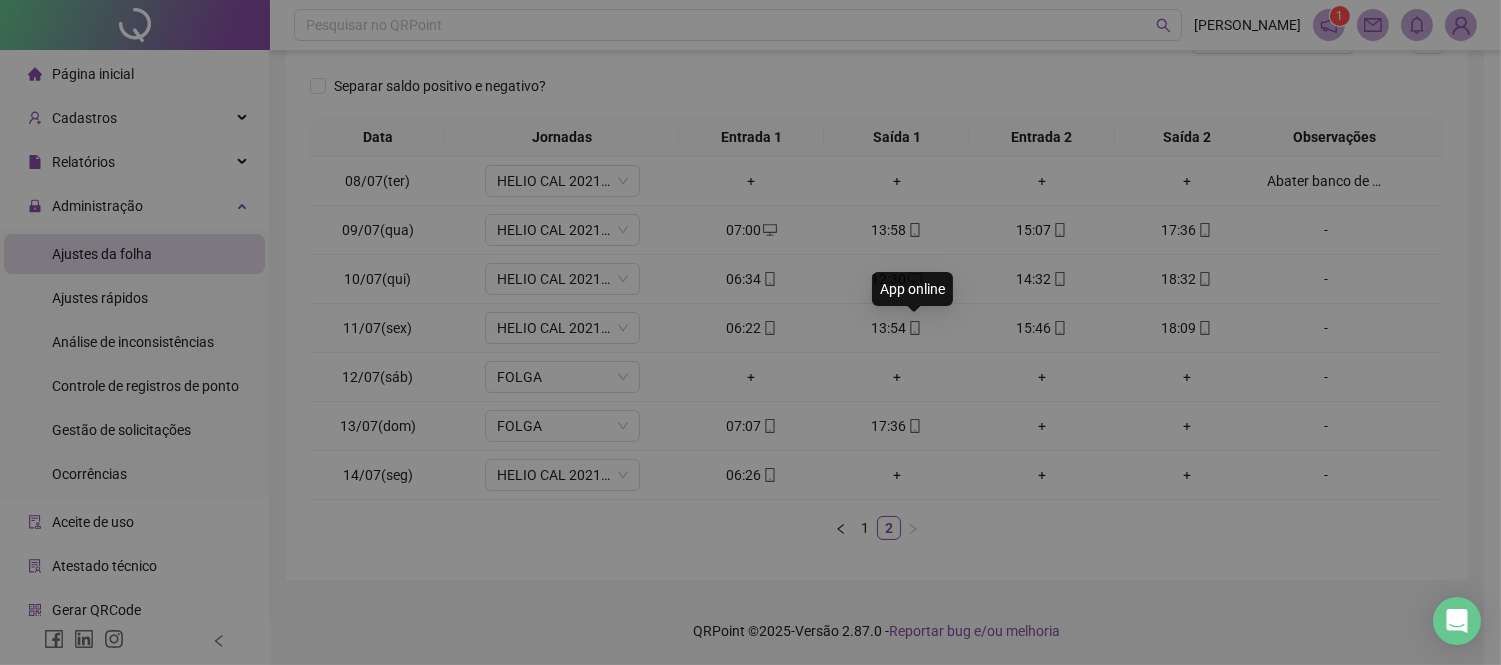 type on "**********" 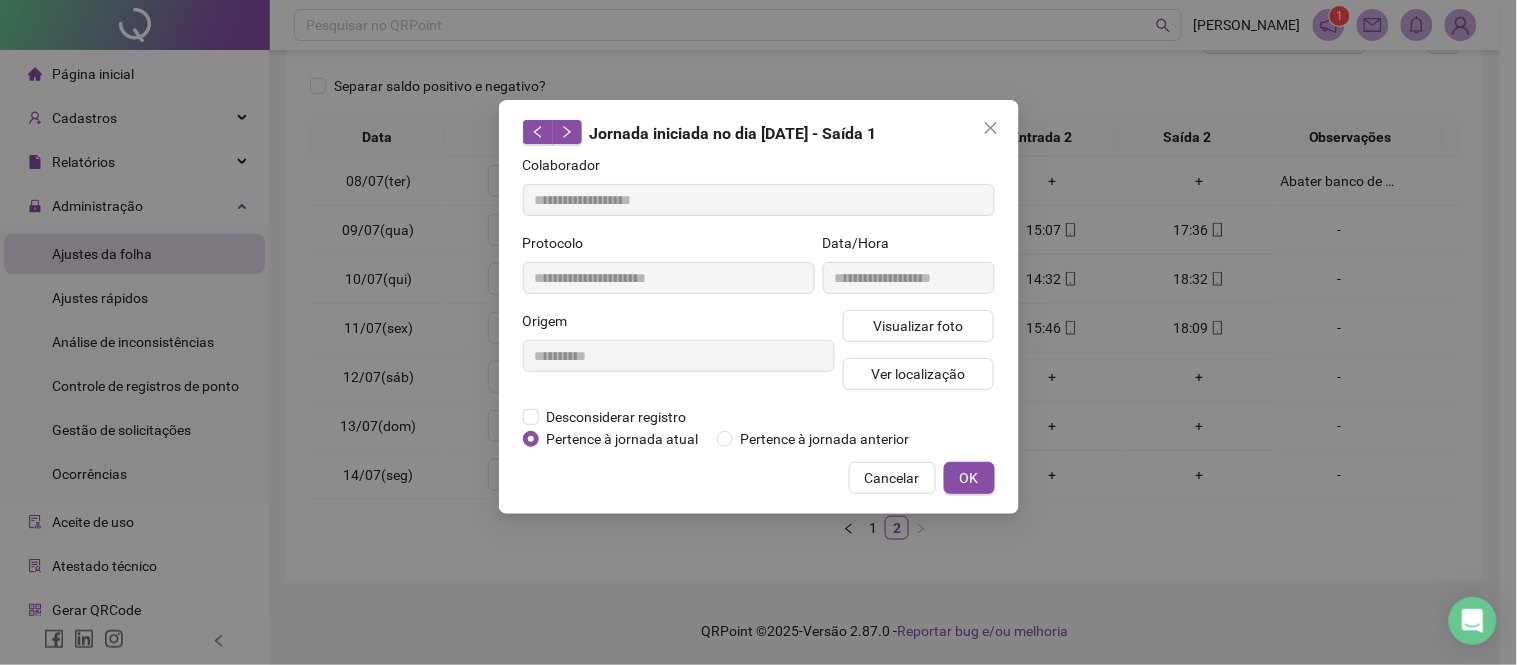 drag, startPoint x: 932, startPoint y: 473, endPoint x: 922, endPoint y: 474, distance: 10.049875 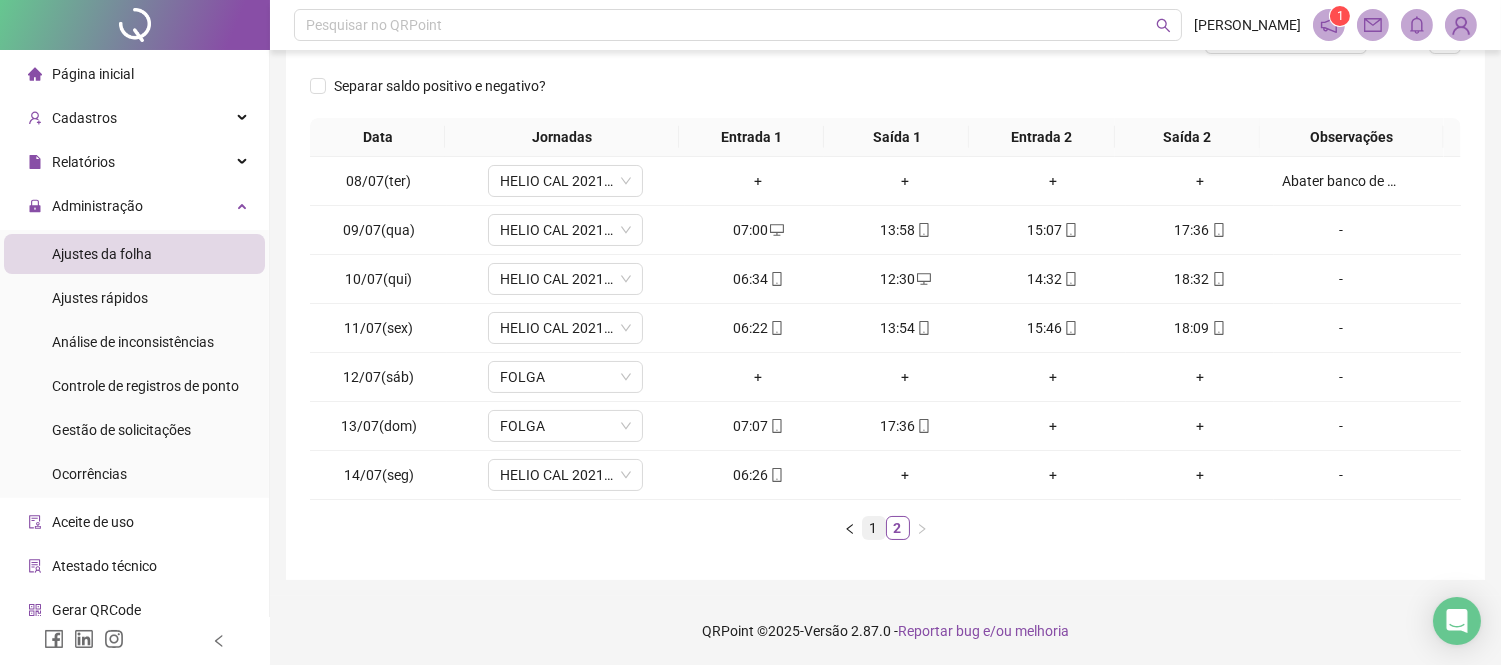 click on "1" at bounding box center (874, 528) 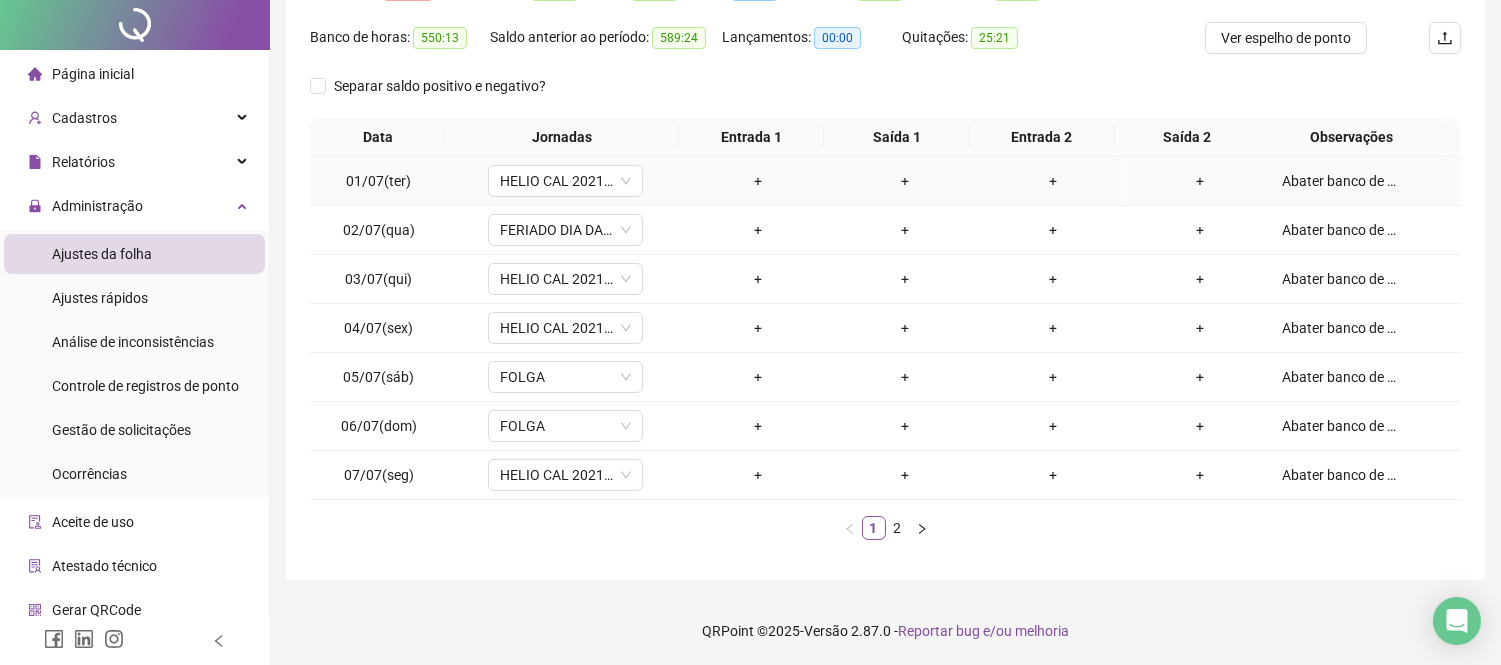 scroll, scrollTop: 0, scrollLeft: 0, axis: both 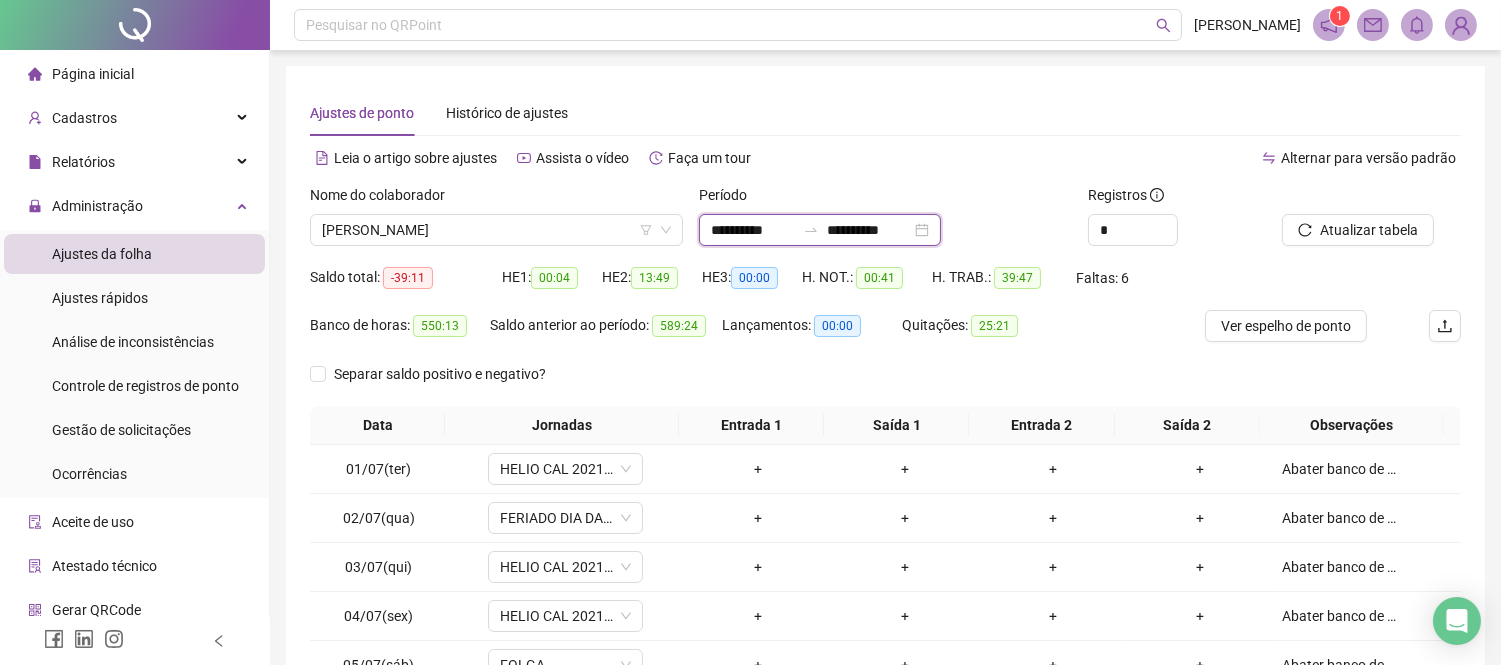 click on "**********" at bounding box center (753, 230) 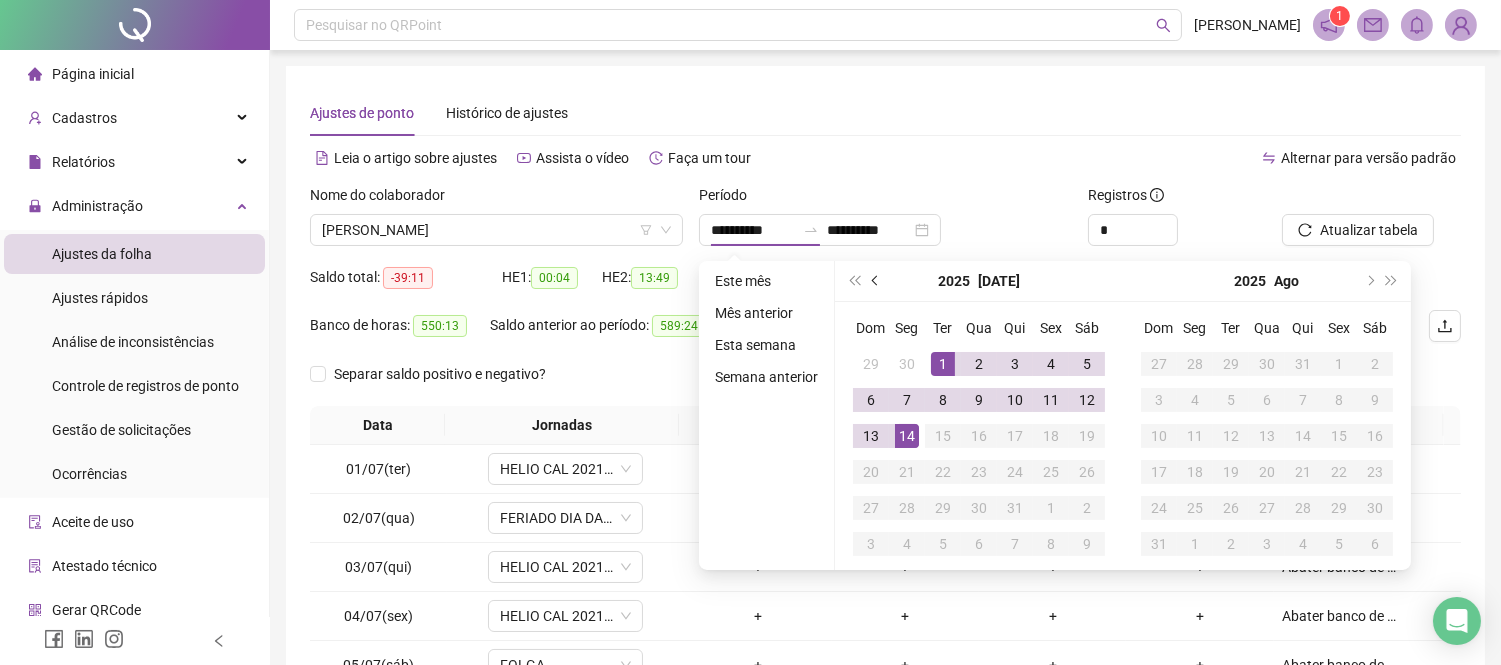 click at bounding box center [877, 281] 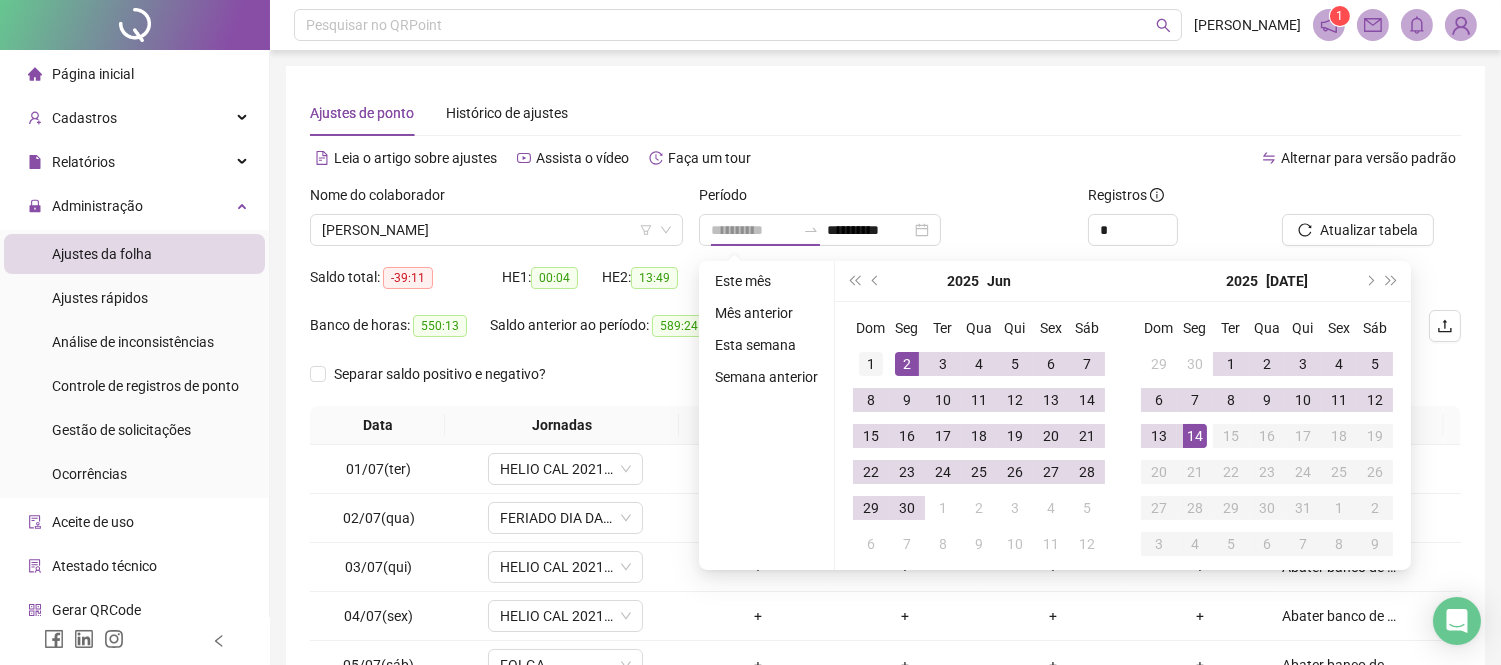 type on "**********" 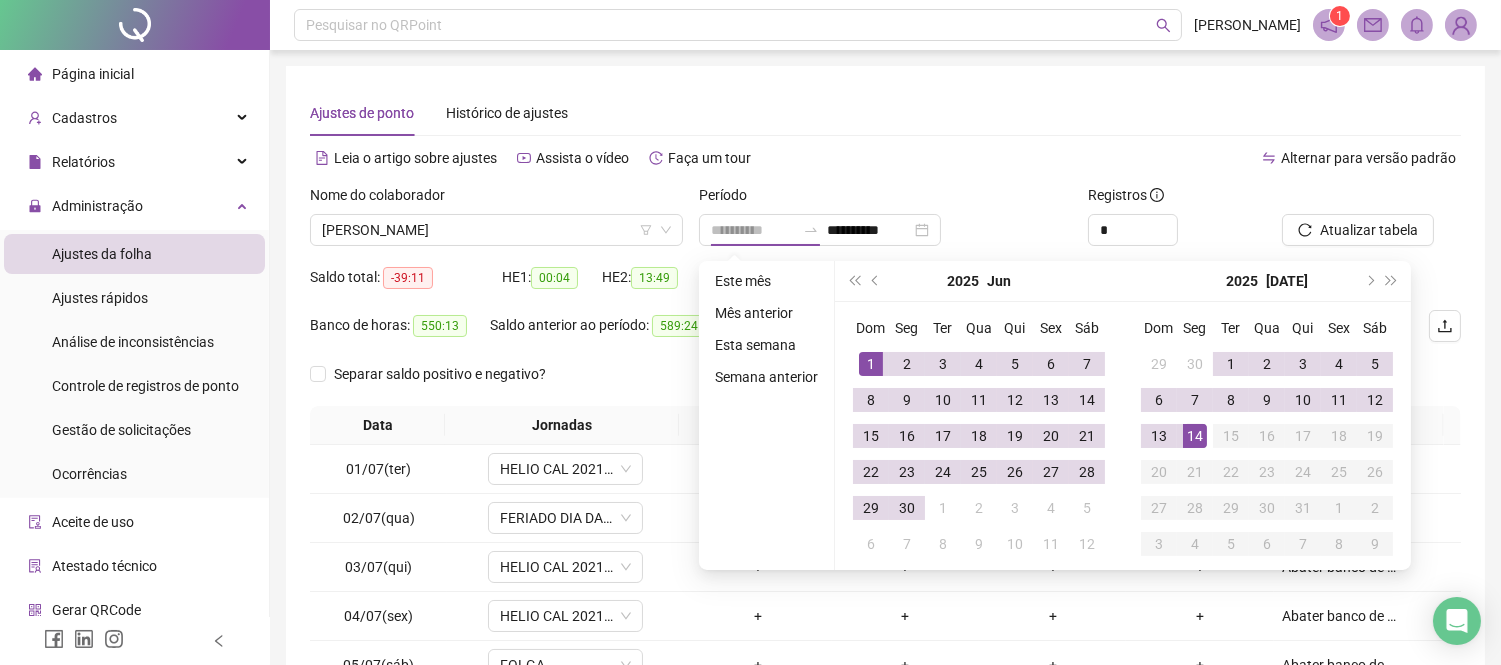click on "1" at bounding box center [871, 364] 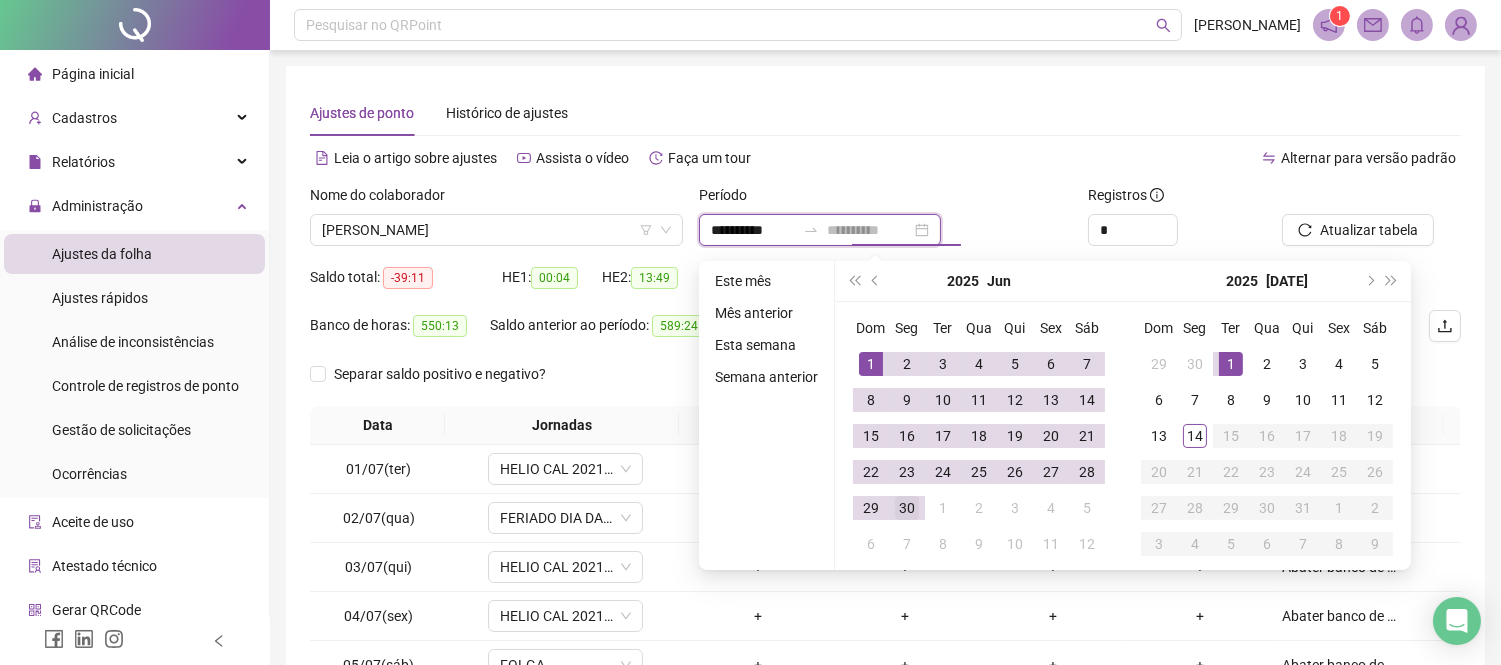 type on "**********" 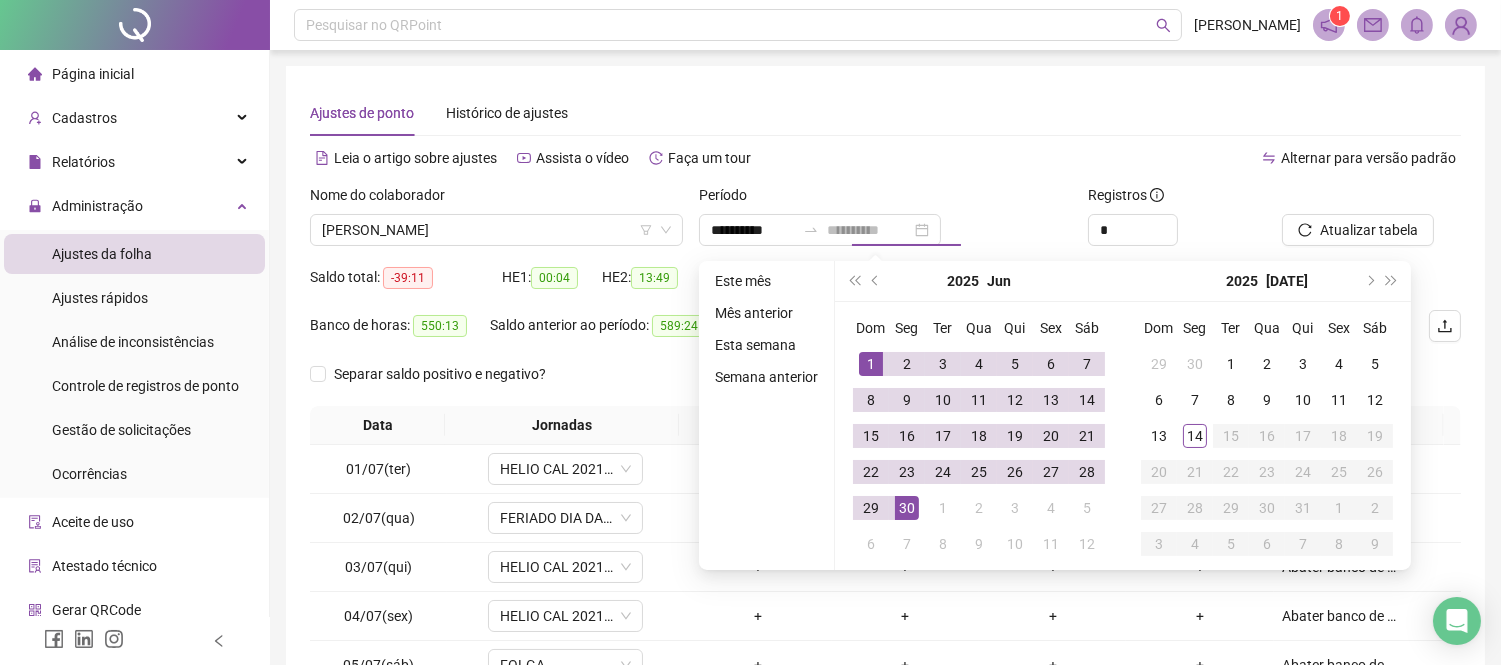click on "30" at bounding box center [907, 508] 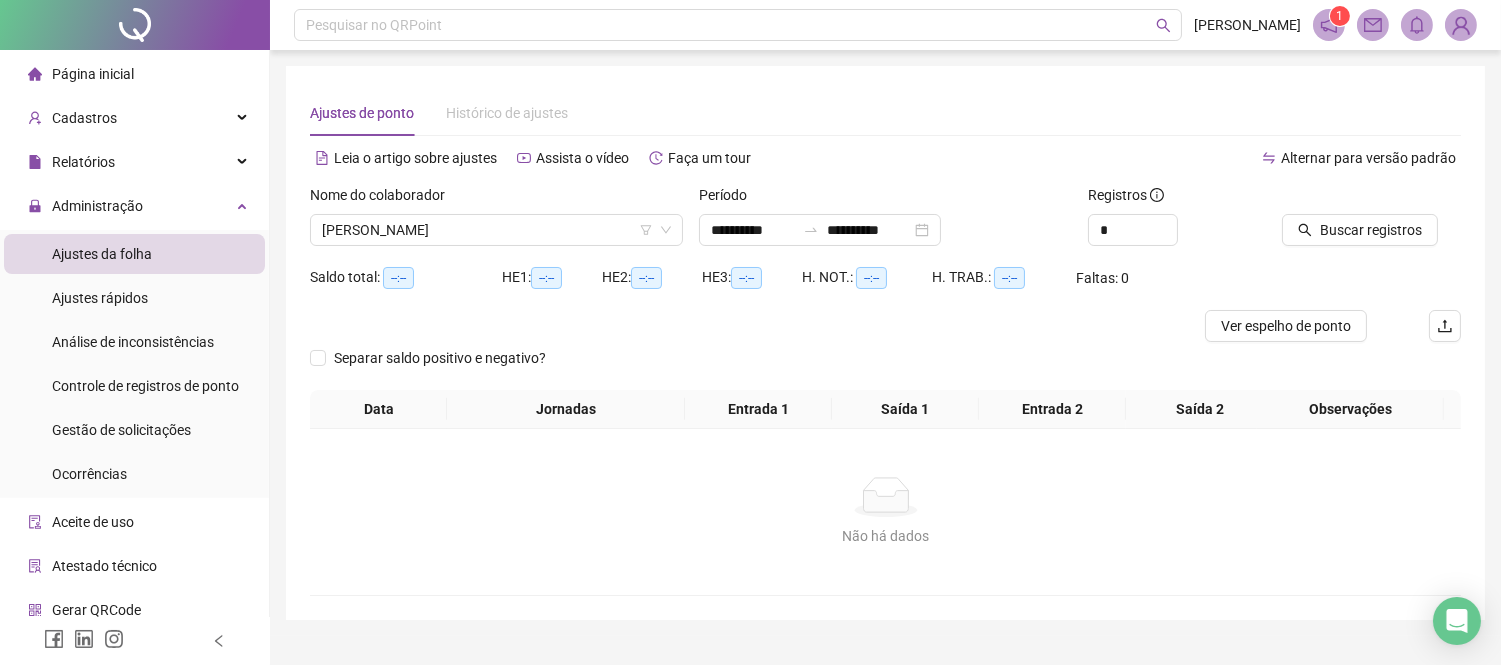 click on "Buscar registros" at bounding box center [1371, 223] 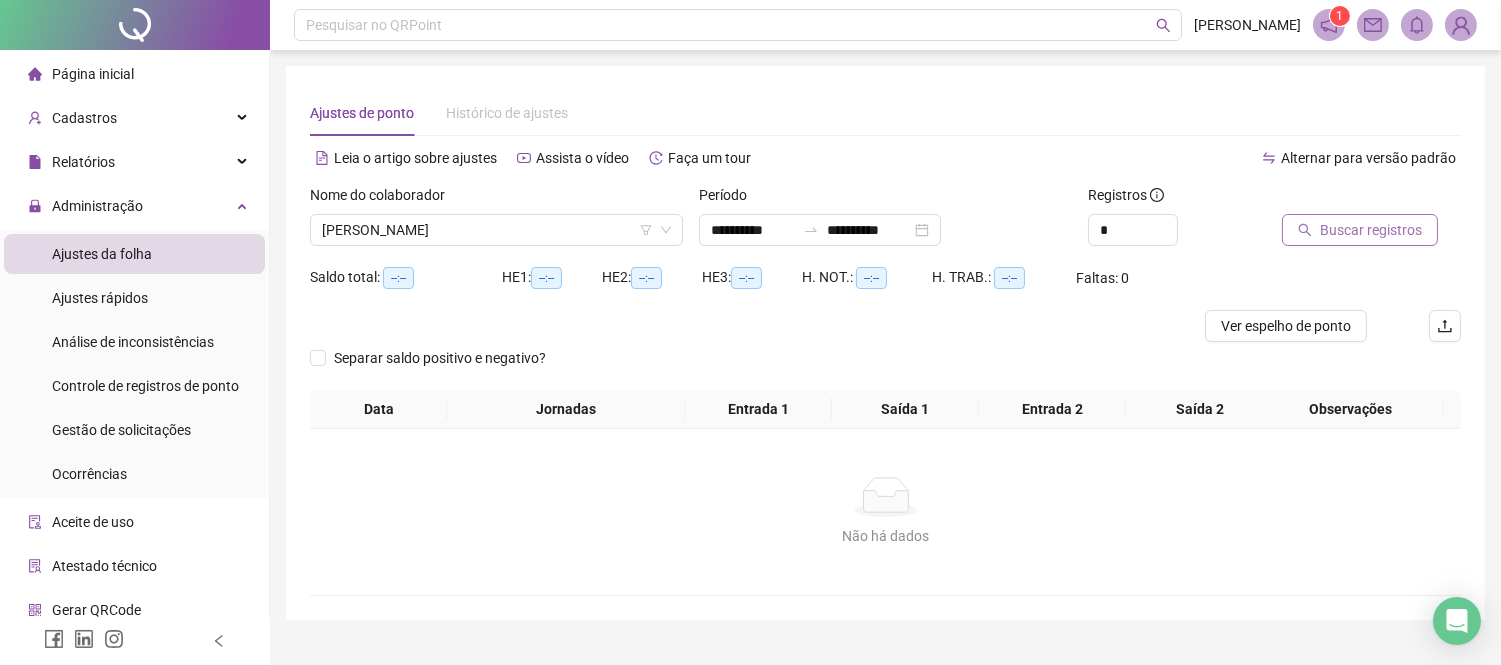 click on "Buscar registros" at bounding box center [1371, 230] 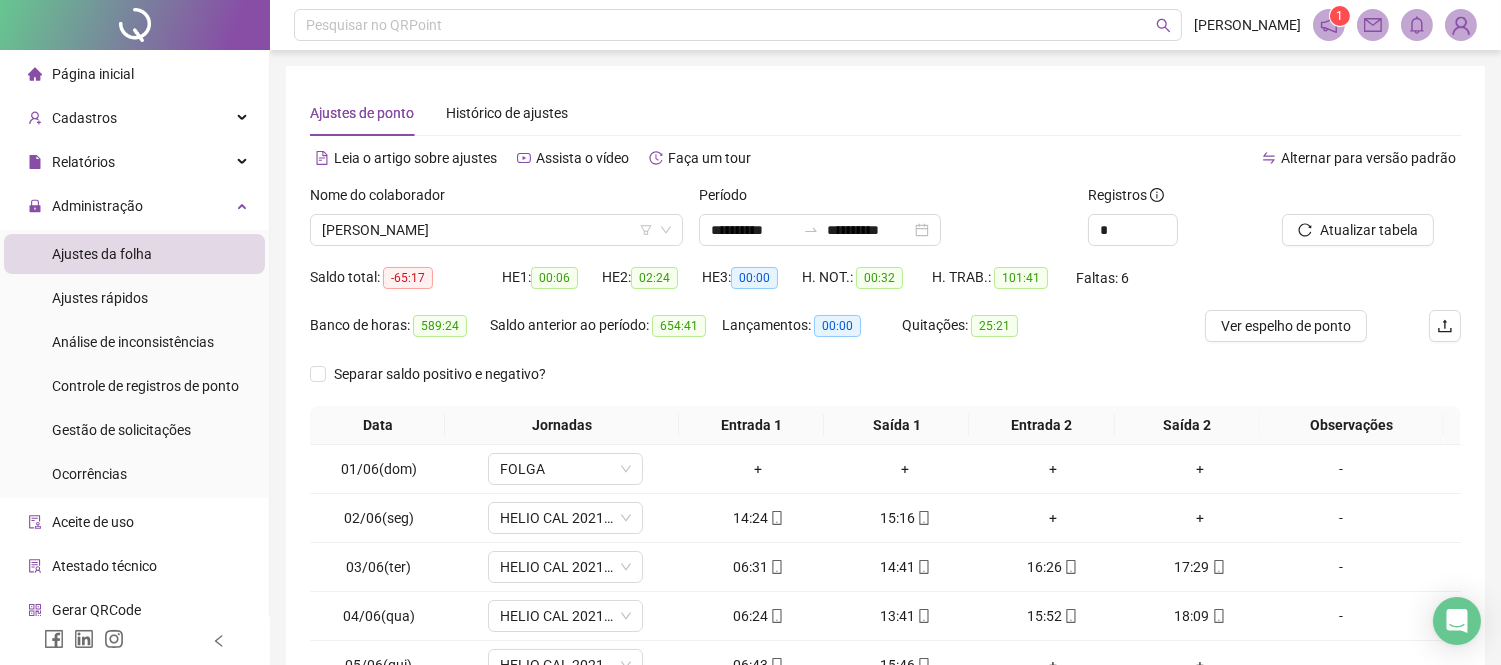 scroll, scrollTop: 222, scrollLeft: 0, axis: vertical 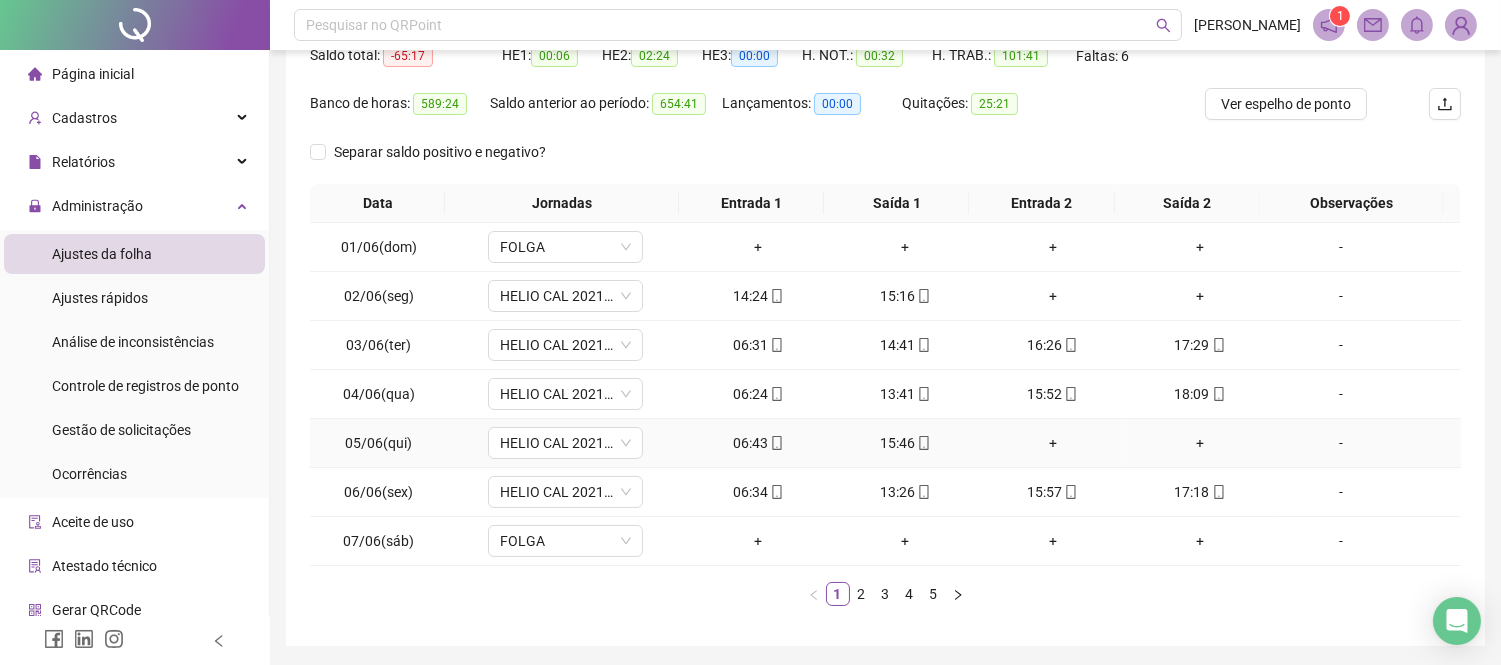 click on "+" at bounding box center (1052, 443) 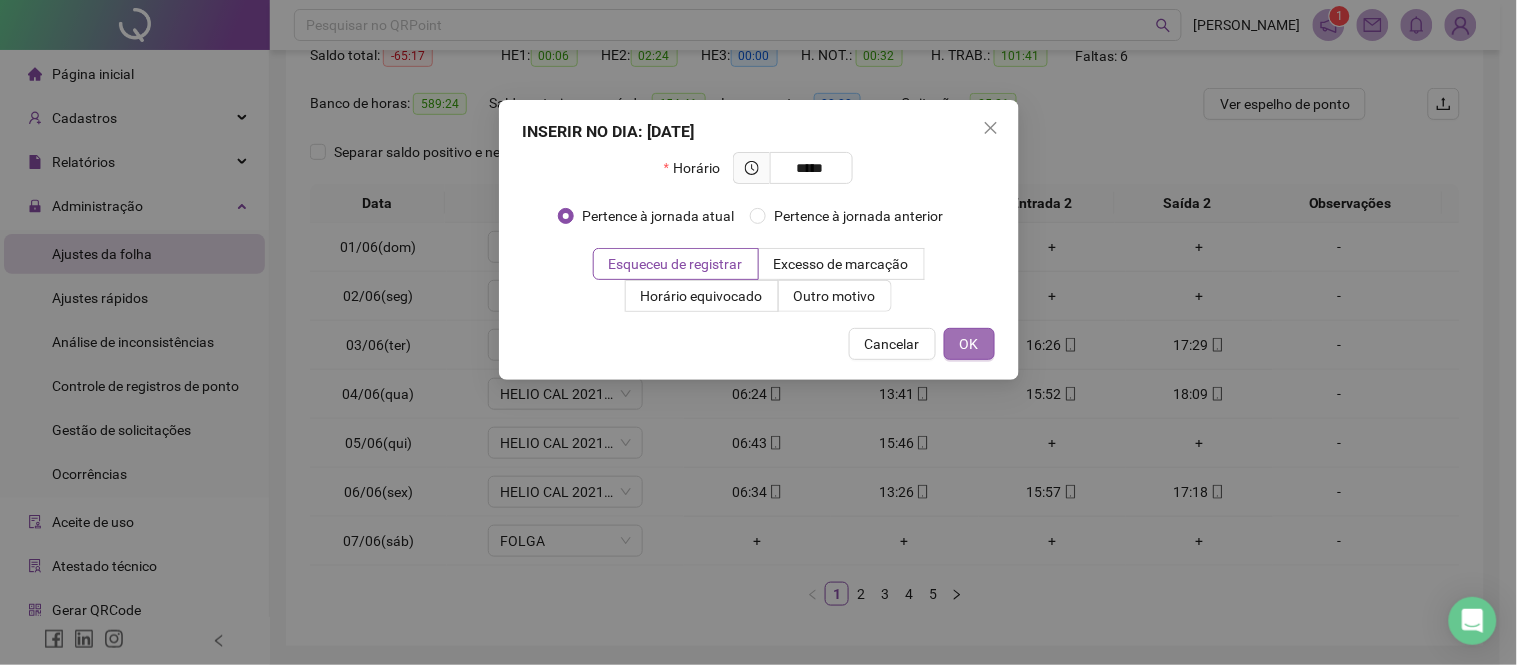 type on "*****" 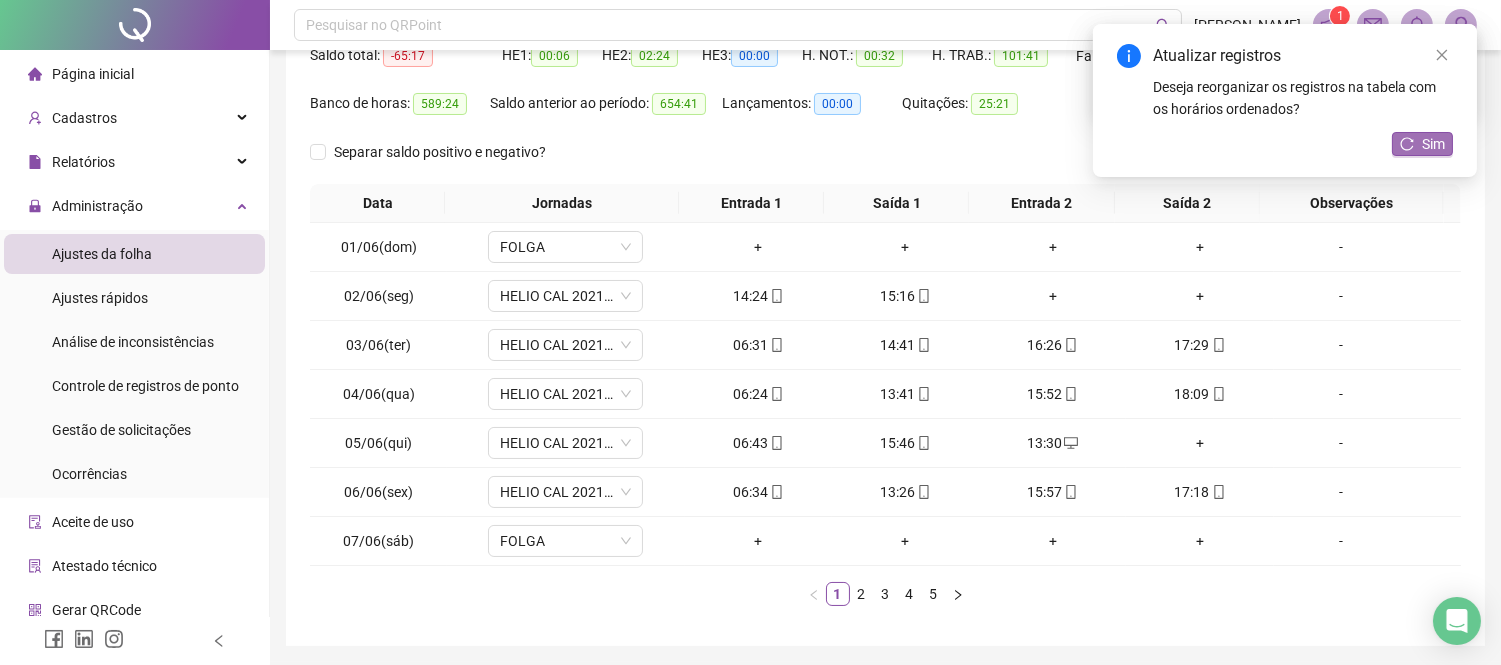 click on "Sim" at bounding box center (1433, 144) 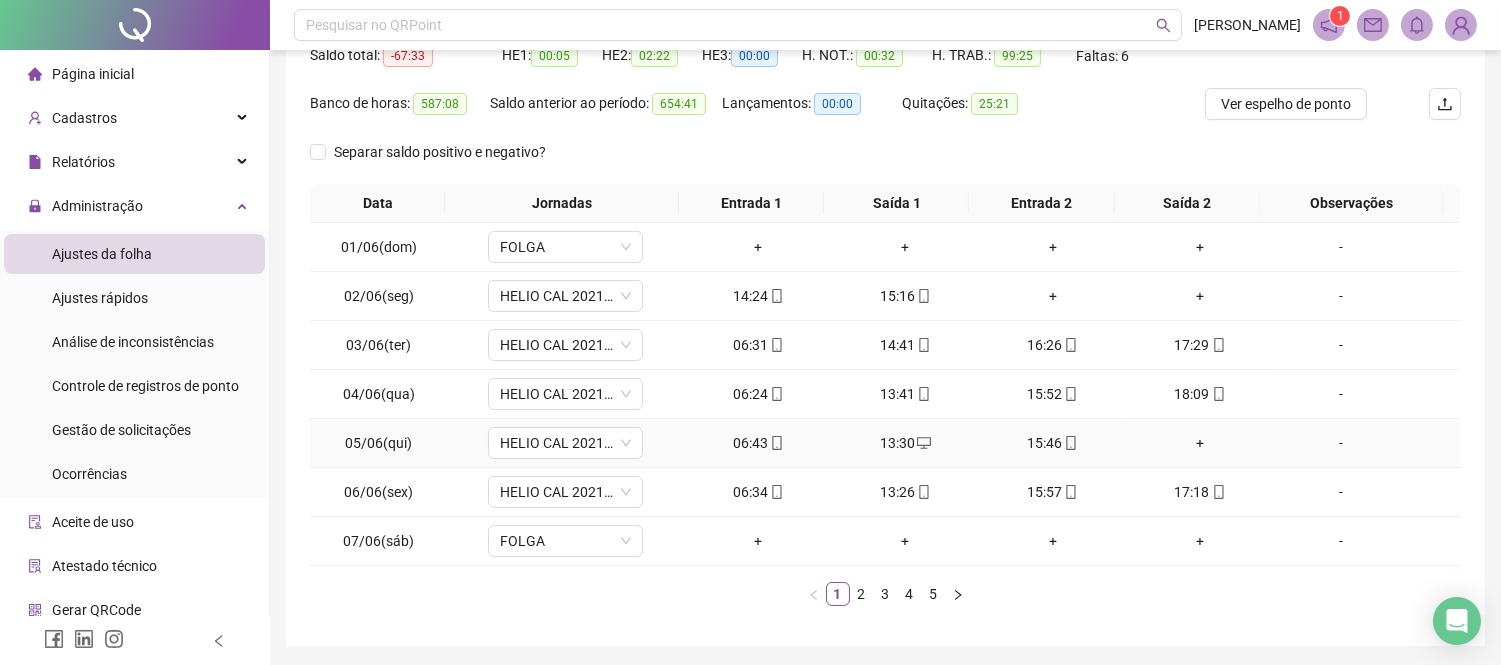 click on "+" at bounding box center [1199, 443] 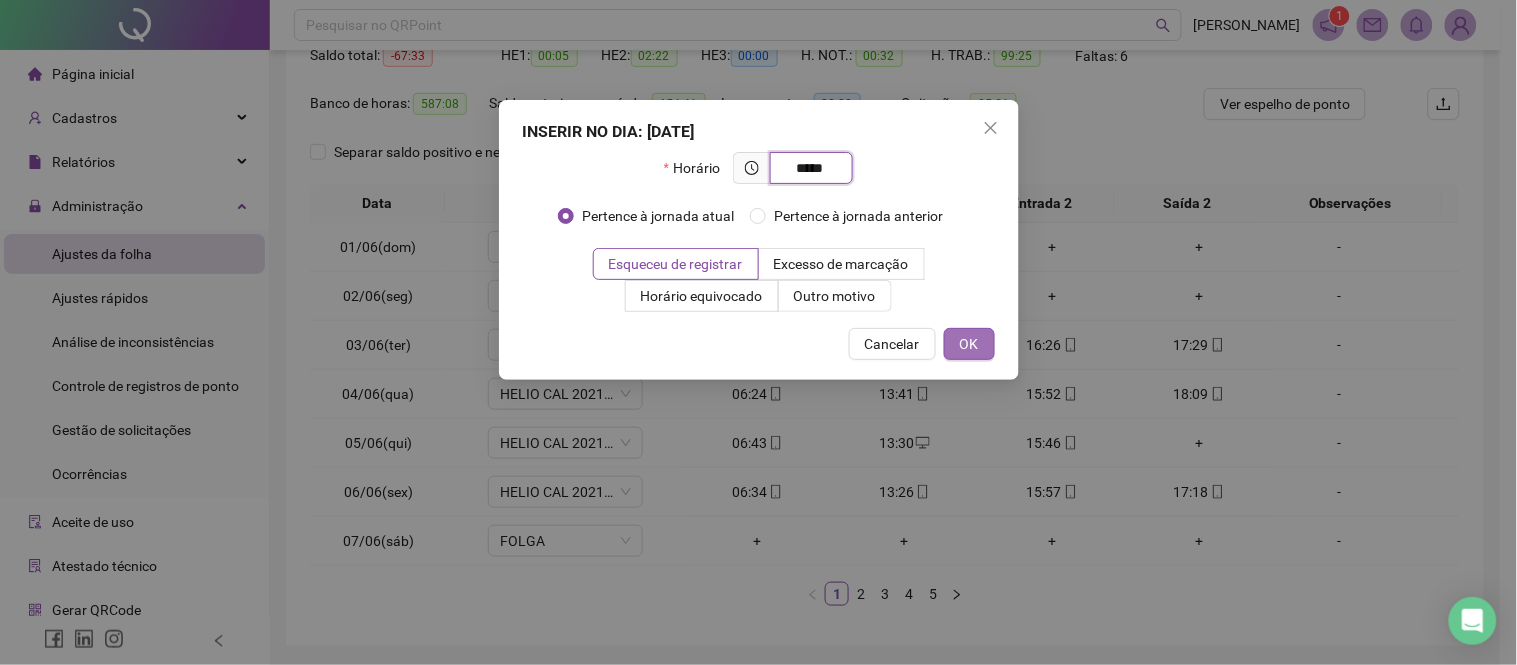 type on "*****" 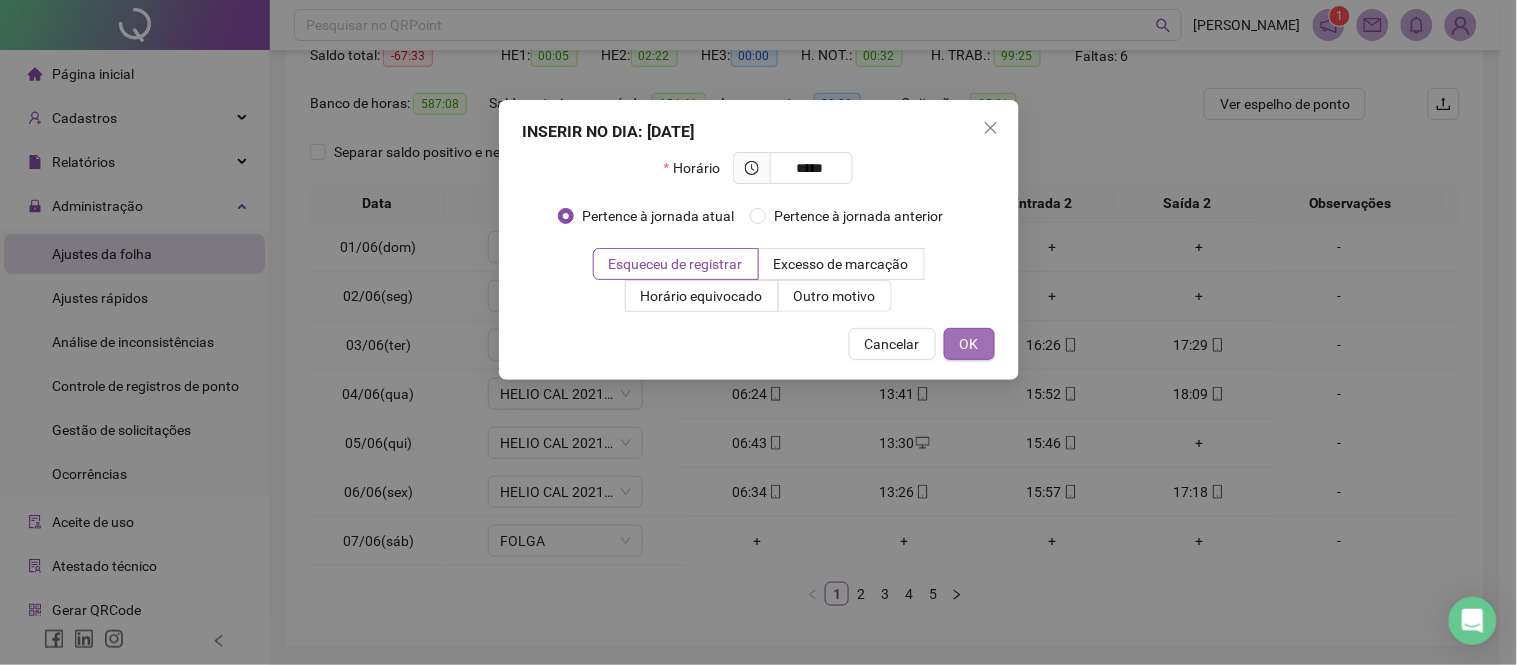 click on "OK" at bounding box center (969, 344) 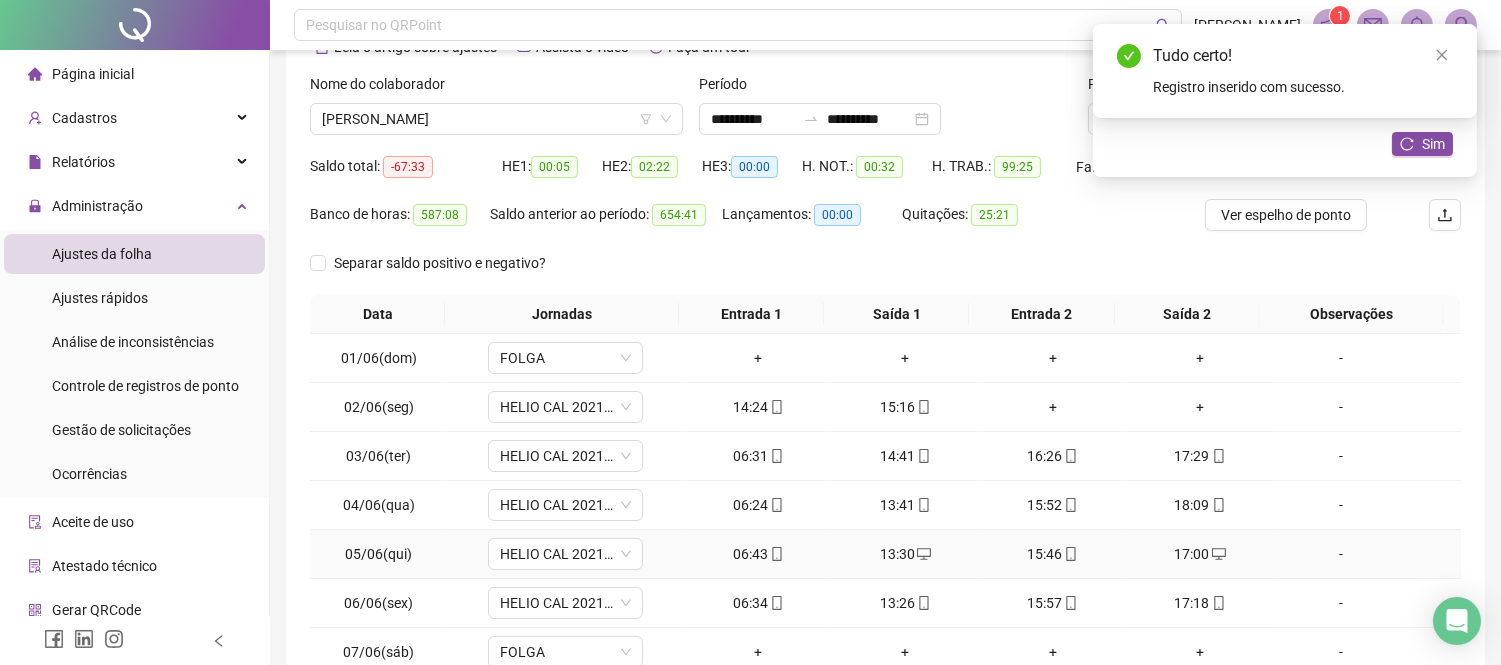 scroll, scrollTop: 222, scrollLeft: 0, axis: vertical 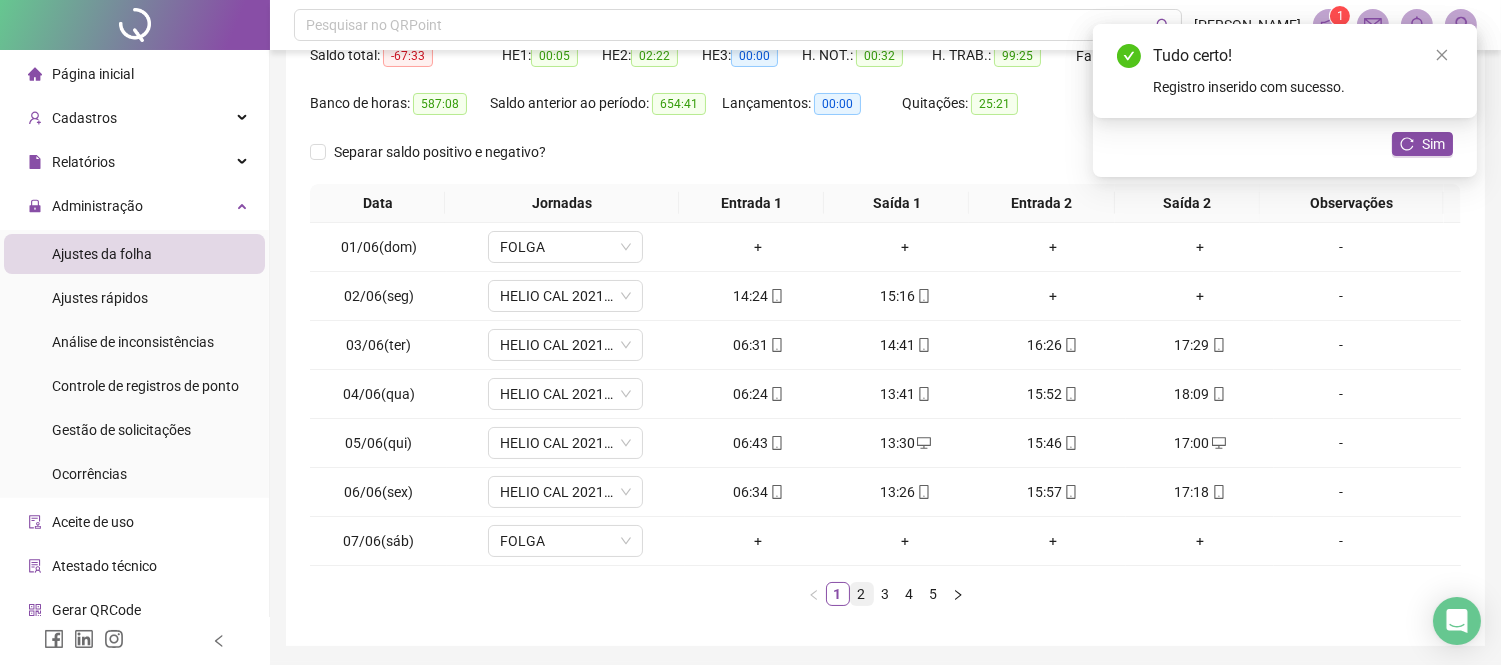 click on "2" at bounding box center [862, 594] 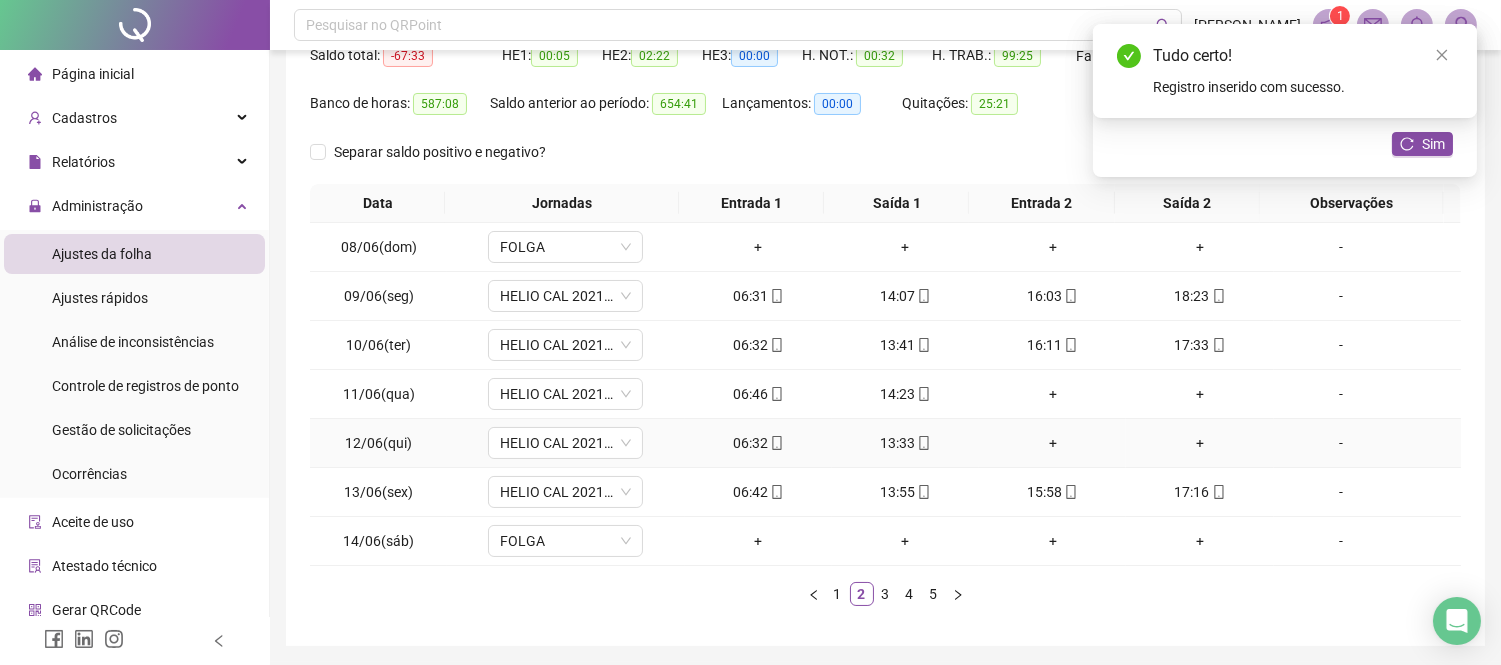 scroll, scrollTop: 0, scrollLeft: 0, axis: both 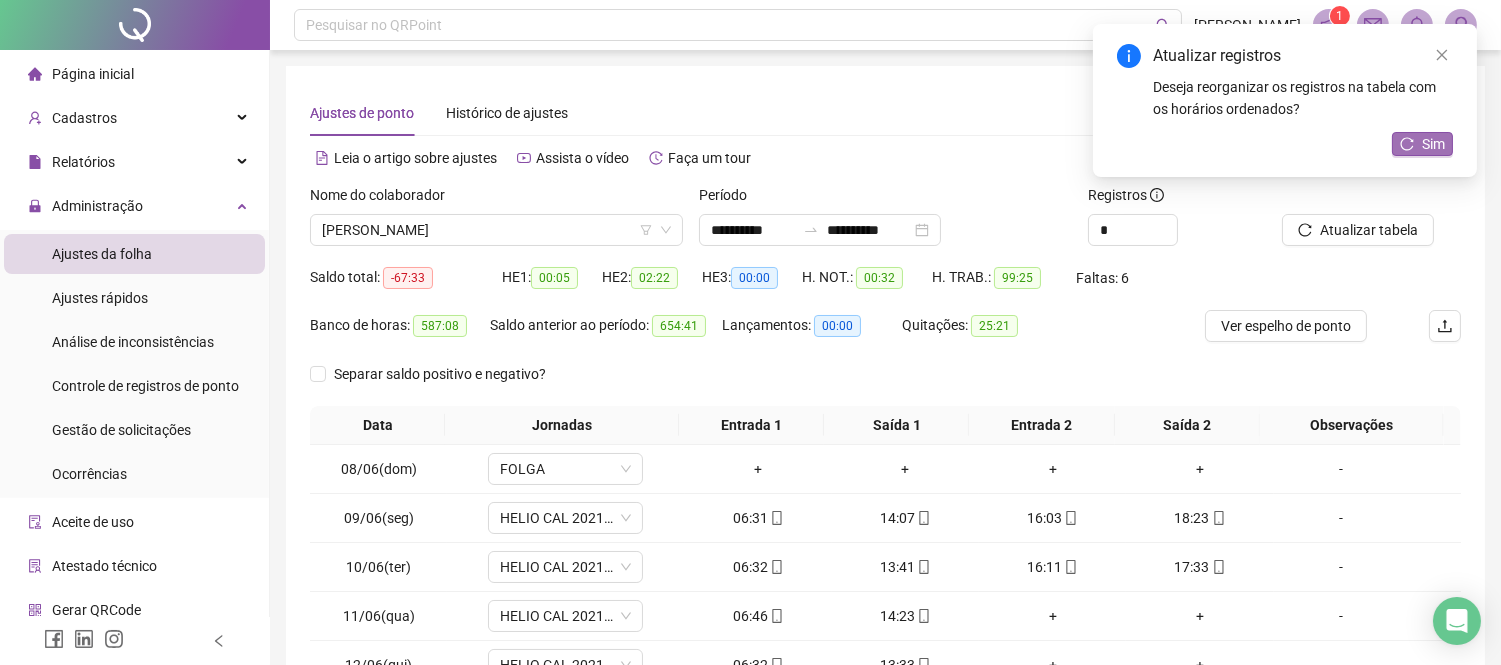 click on "Sim" at bounding box center [1433, 144] 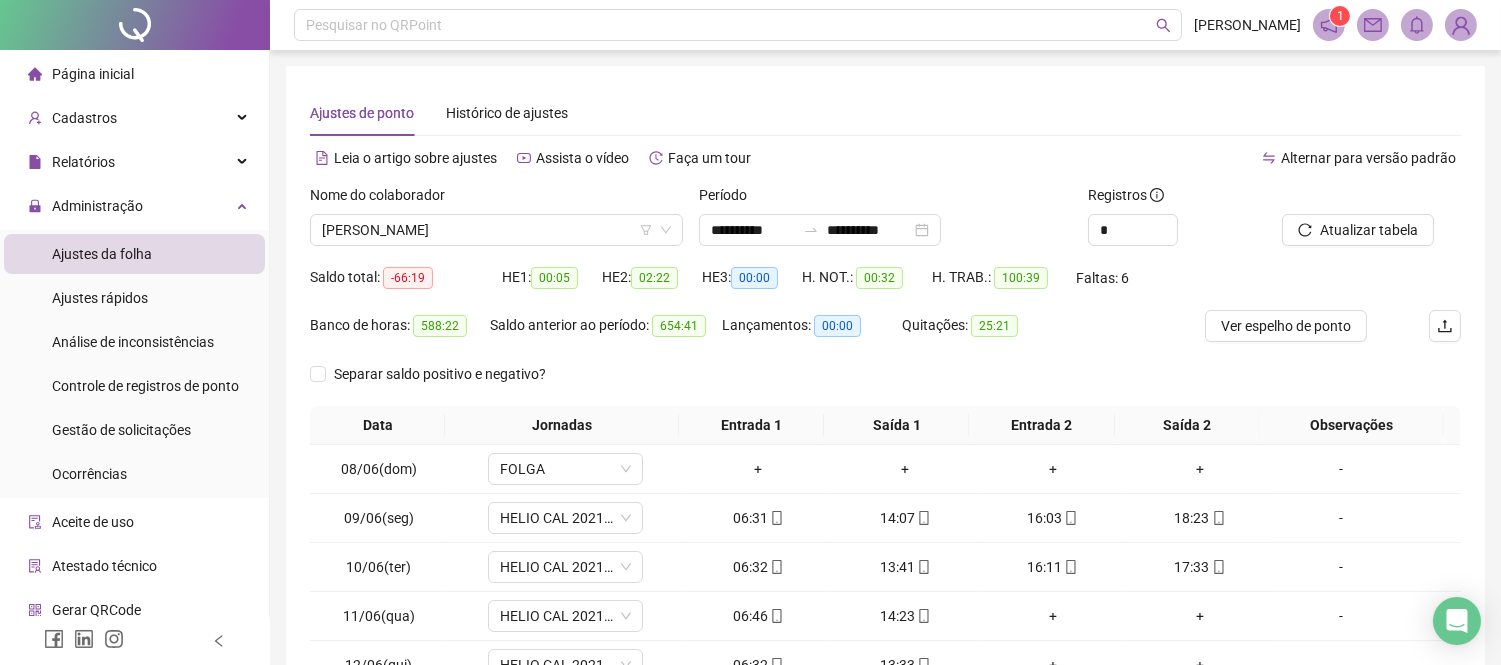scroll, scrollTop: 288, scrollLeft: 0, axis: vertical 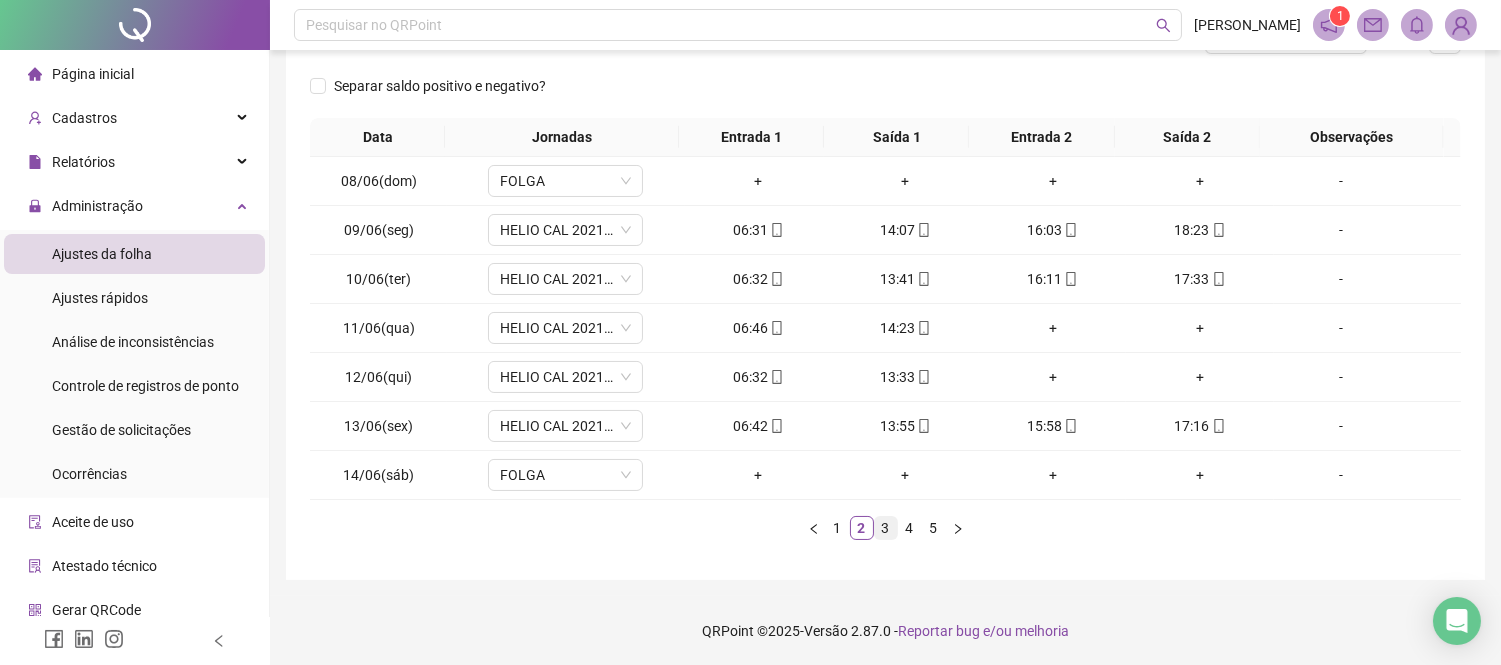 click on "3" at bounding box center (886, 528) 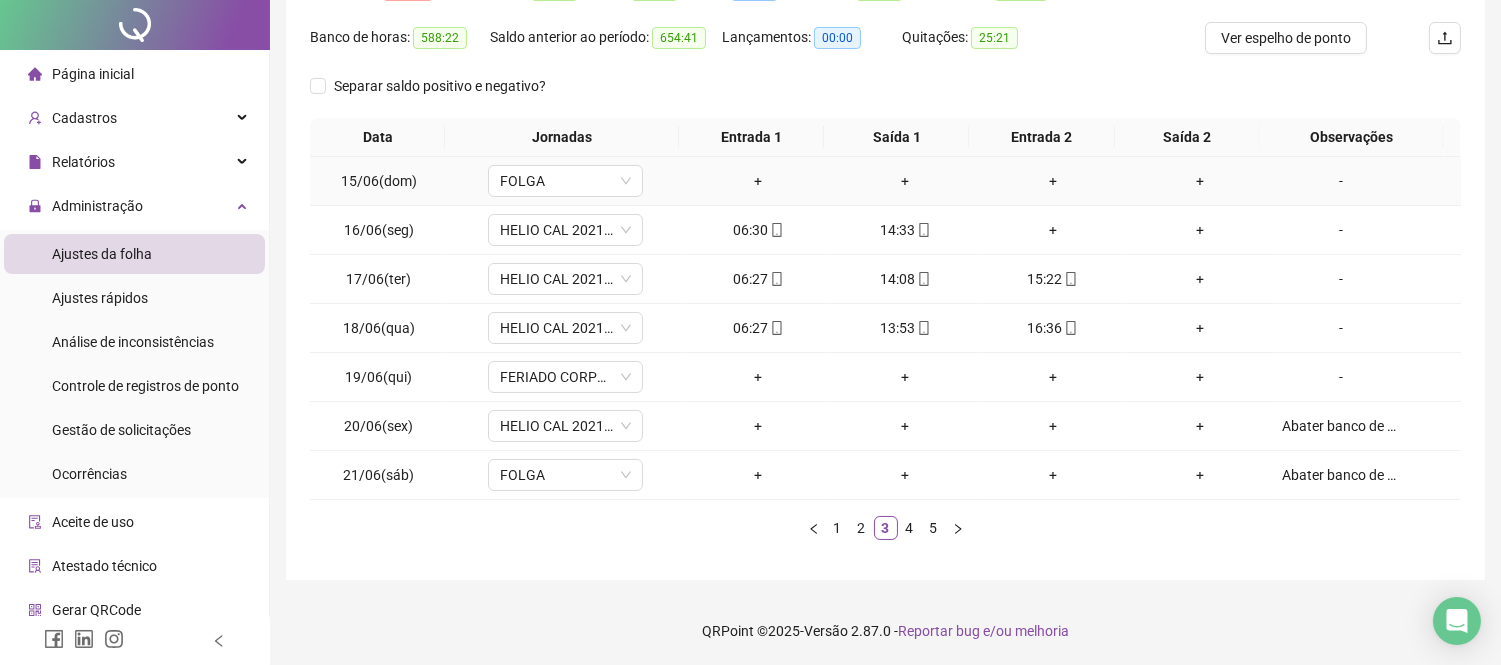 scroll, scrollTop: 0, scrollLeft: 0, axis: both 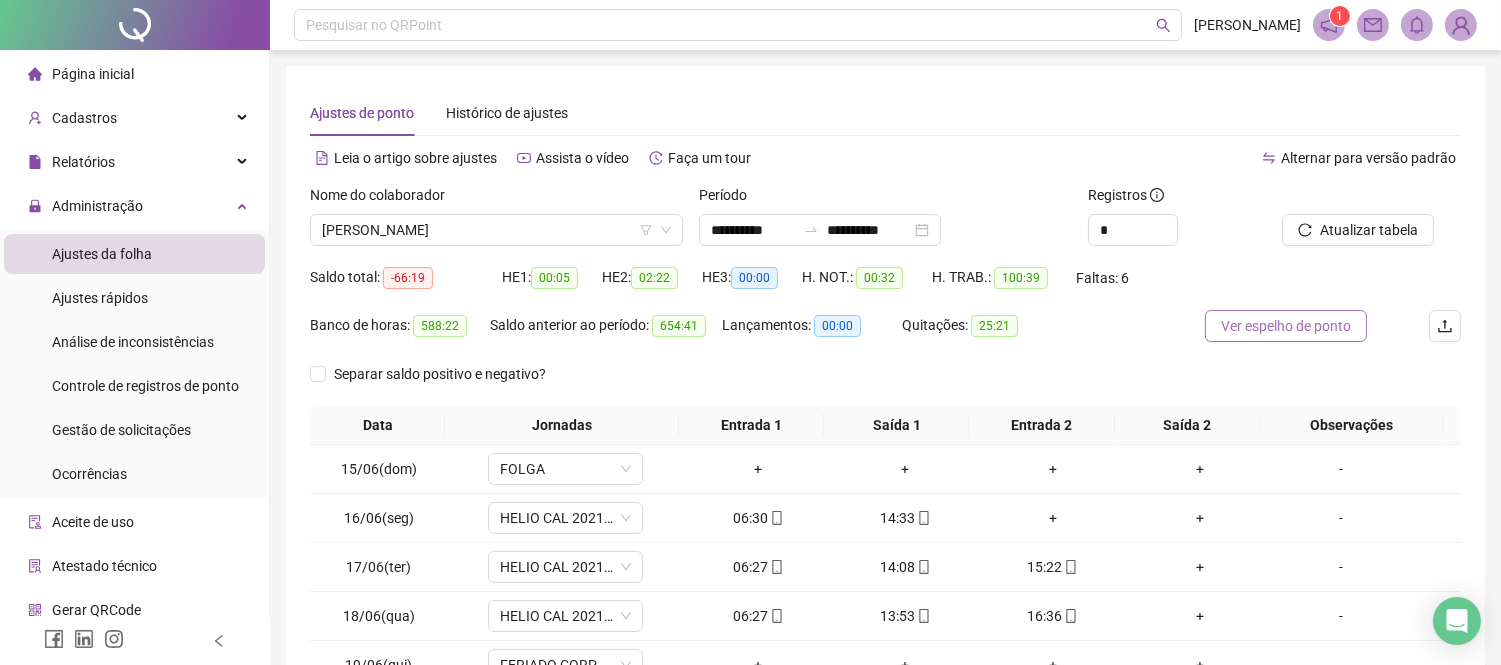click on "Ver espelho de ponto" at bounding box center (1286, 326) 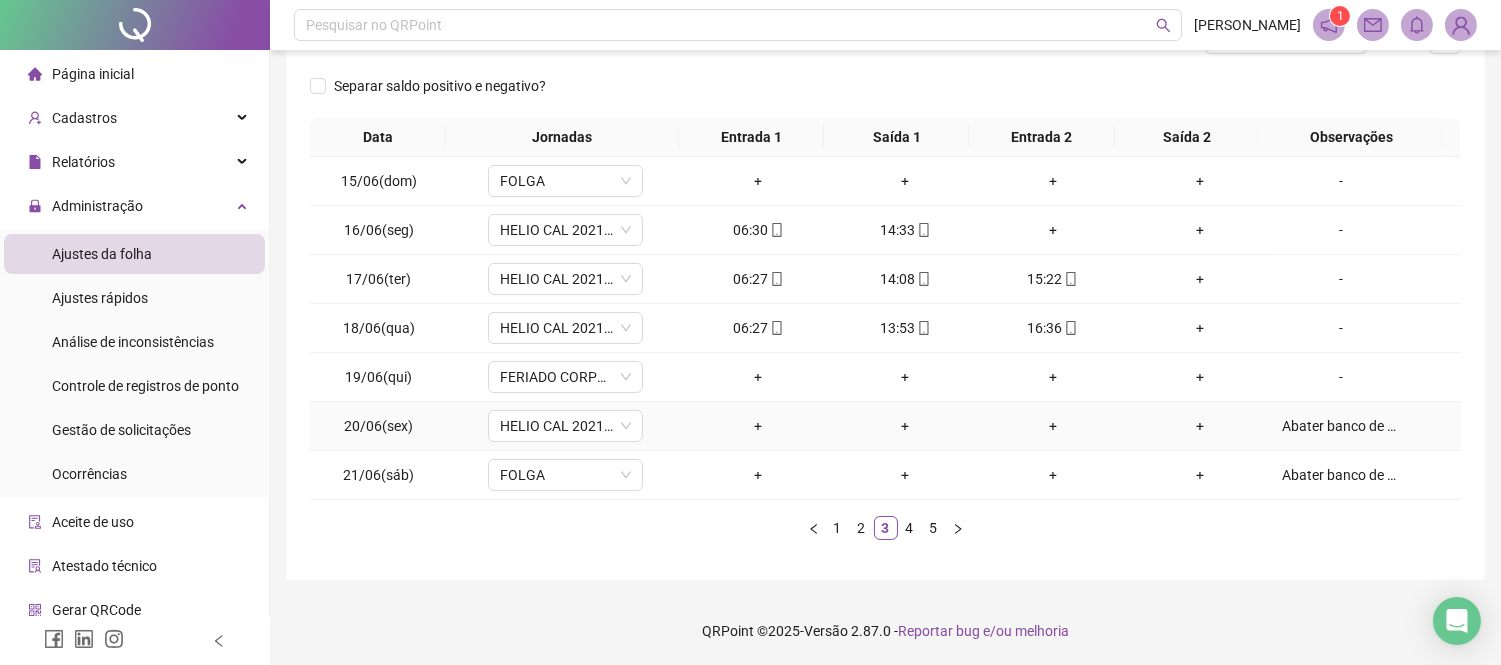scroll, scrollTop: 0, scrollLeft: 0, axis: both 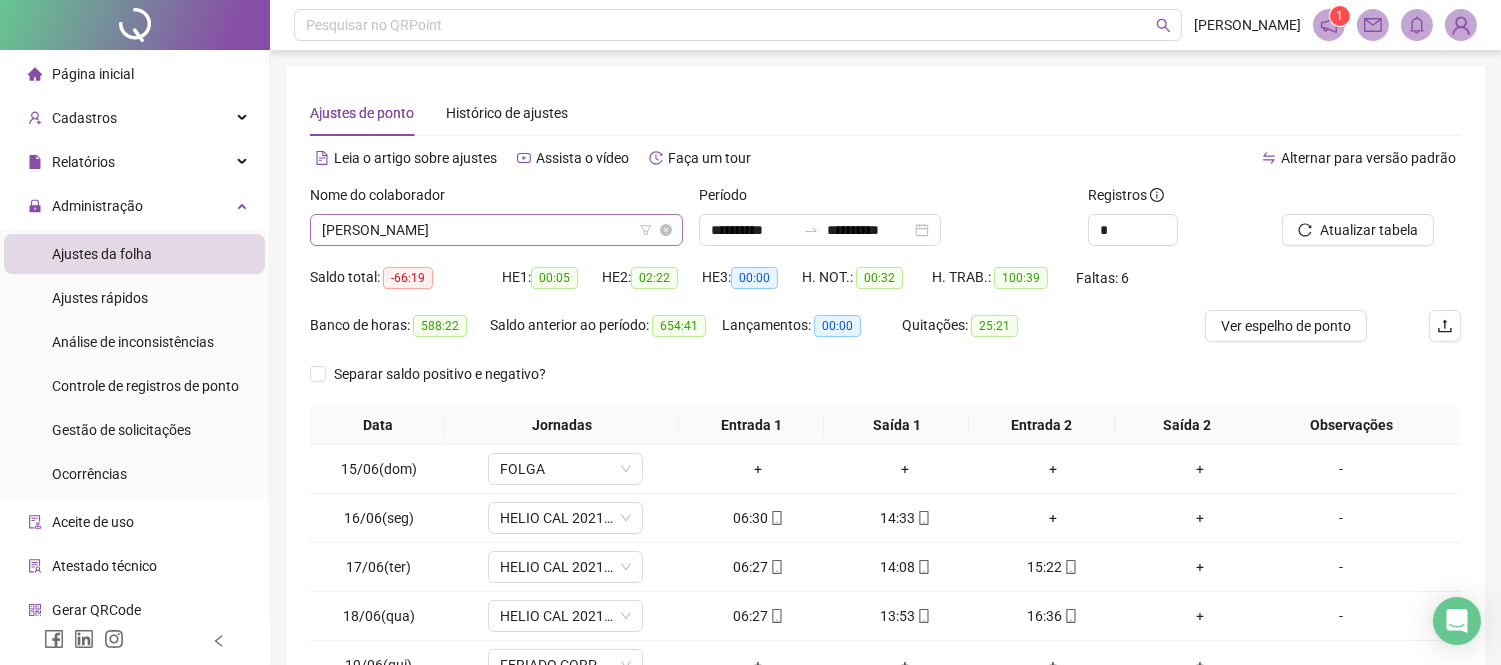 click on "[PERSON_NAME]" at bounding box center (496, 230) 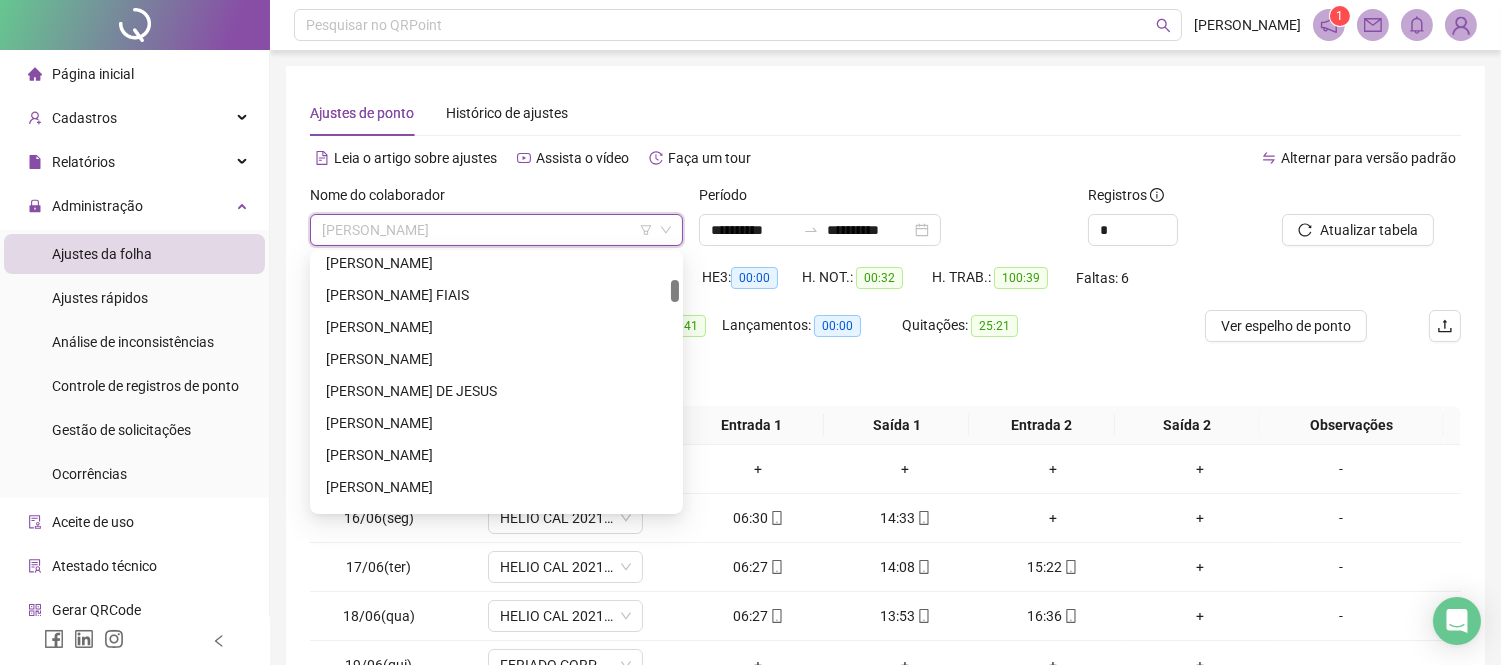scroll, scrollTop: 0, scrollLeft: 0, axis: both 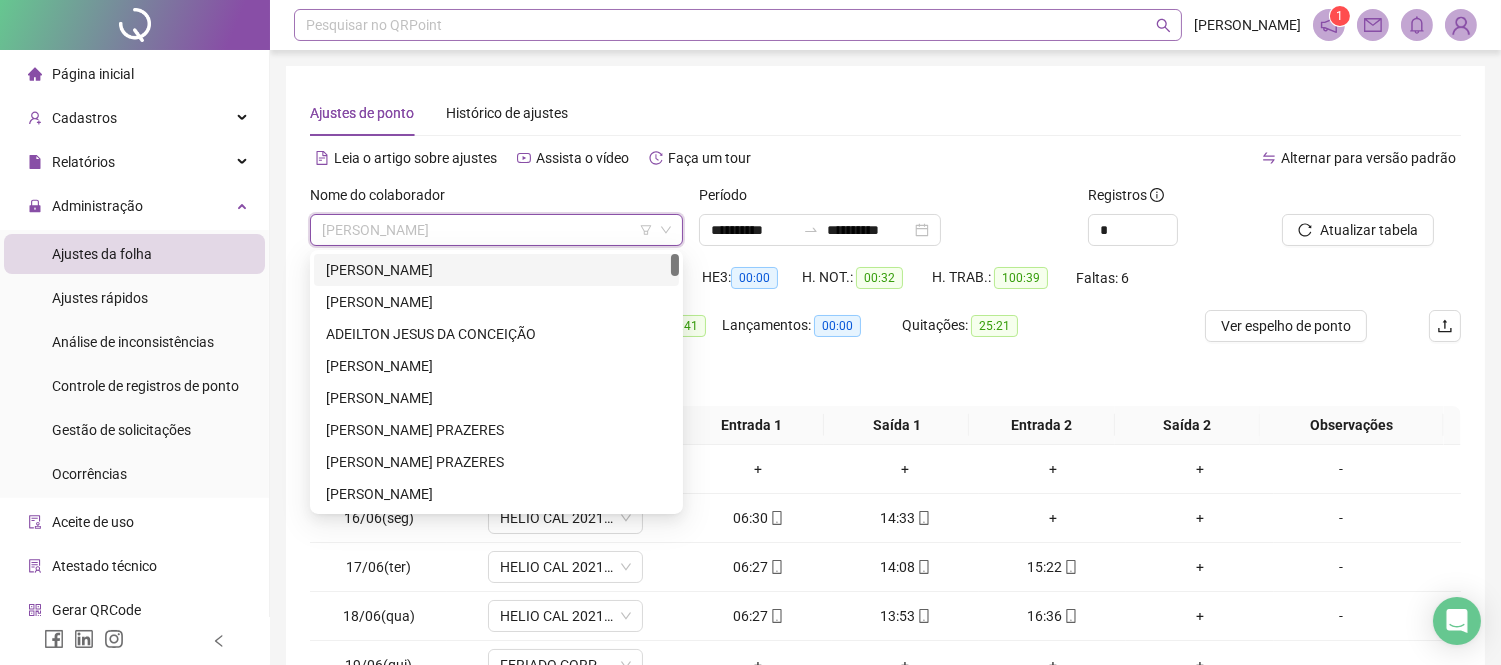 click at bounding box center [727, 25] 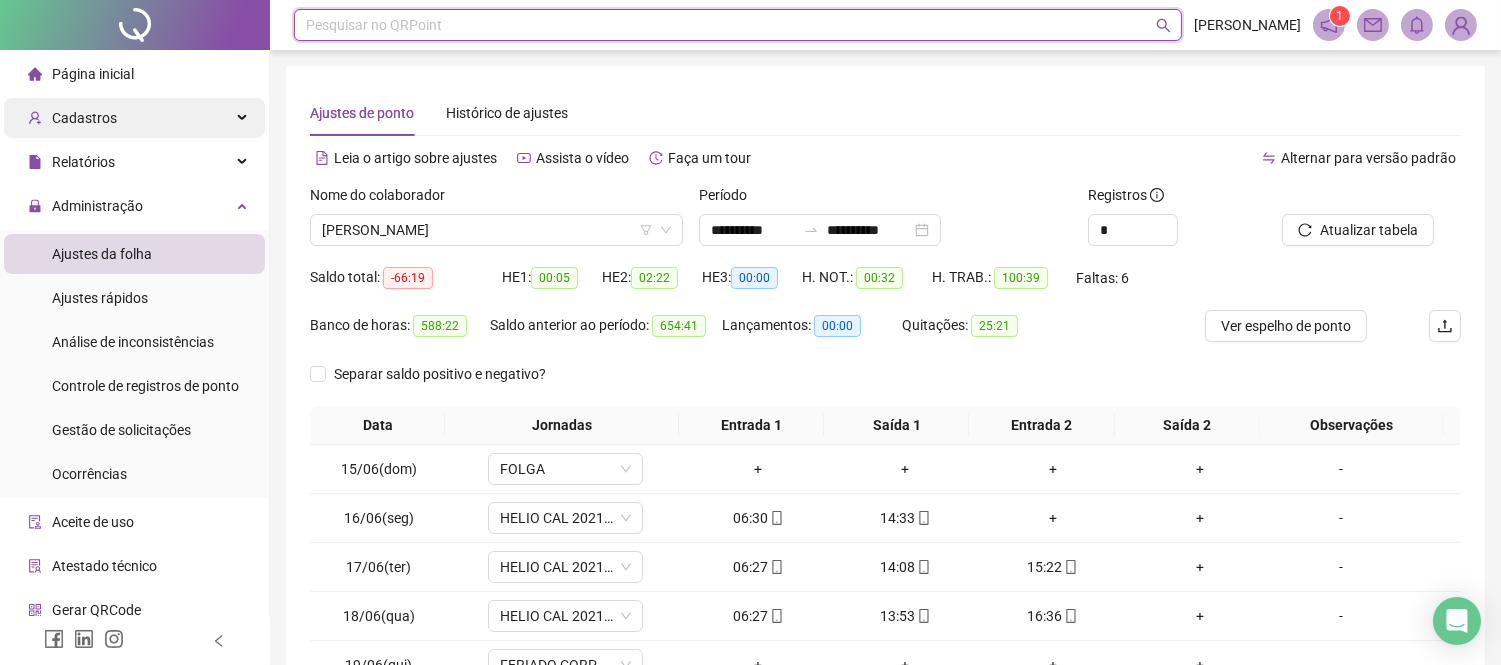 click on "Cadastros" at bounding box center (84, 118) 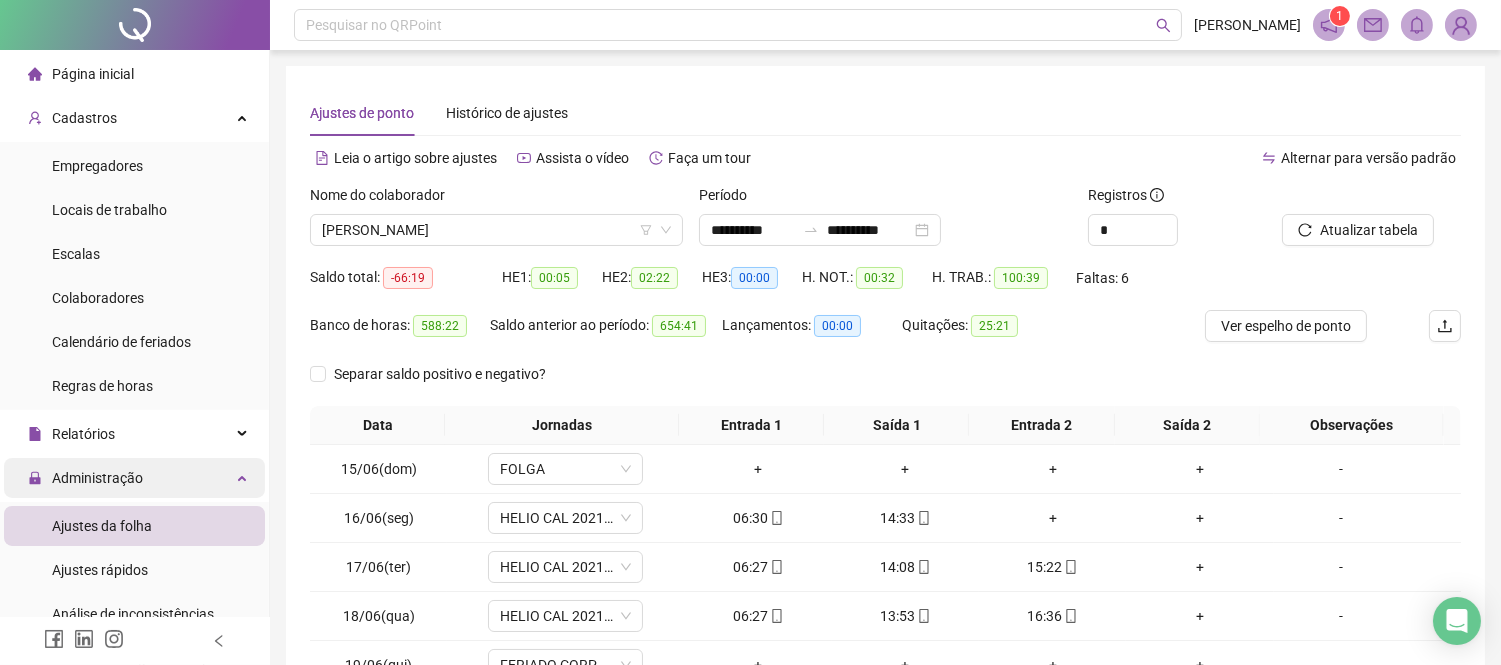click on "Administração" at bounding box center [97, 478] 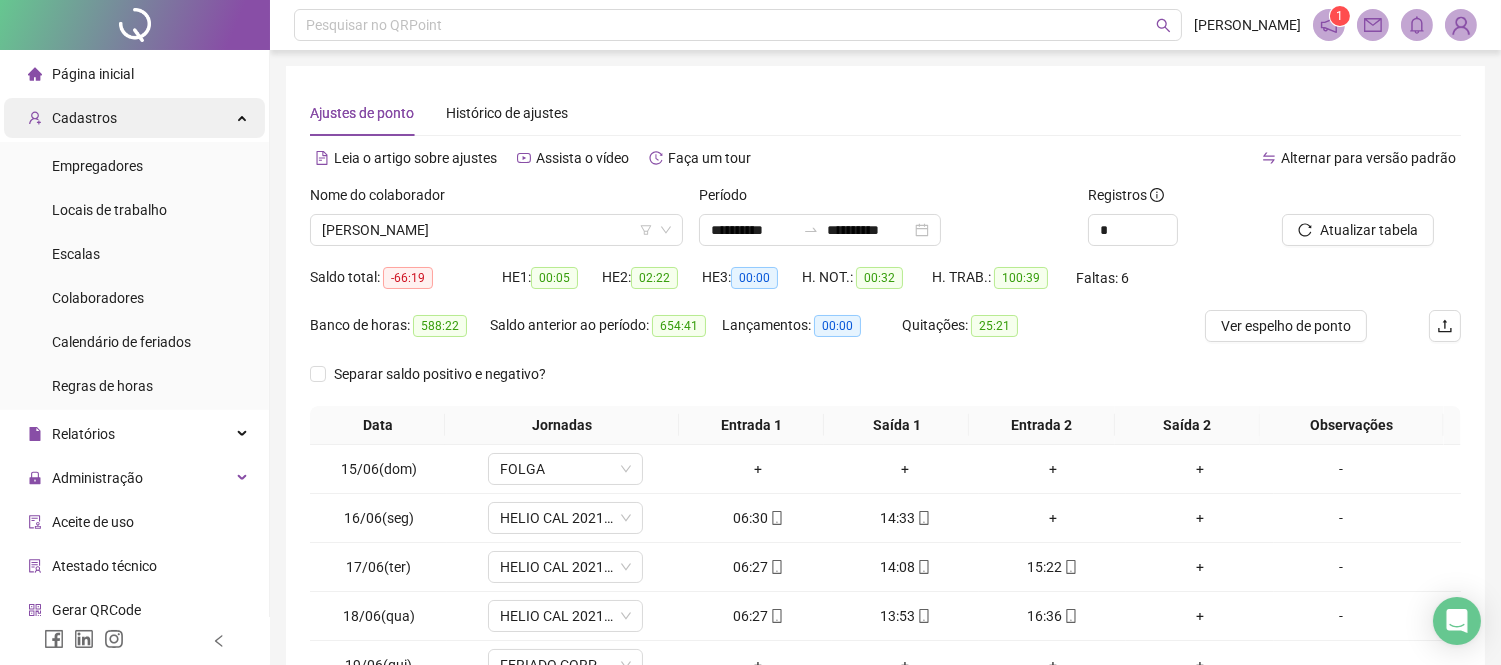 click on "Cadastros" at bounding box center (72, 118) 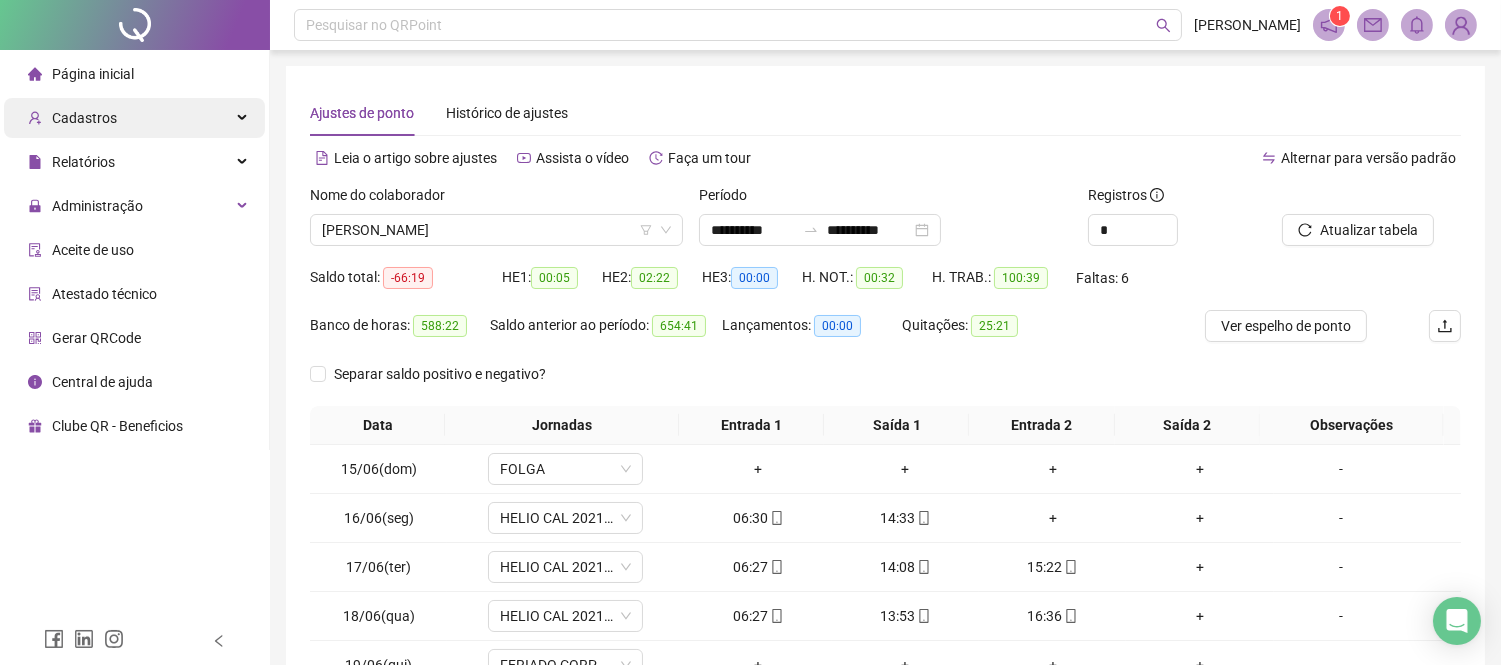 click on "Cadastros" at bounding box center (72, 118) 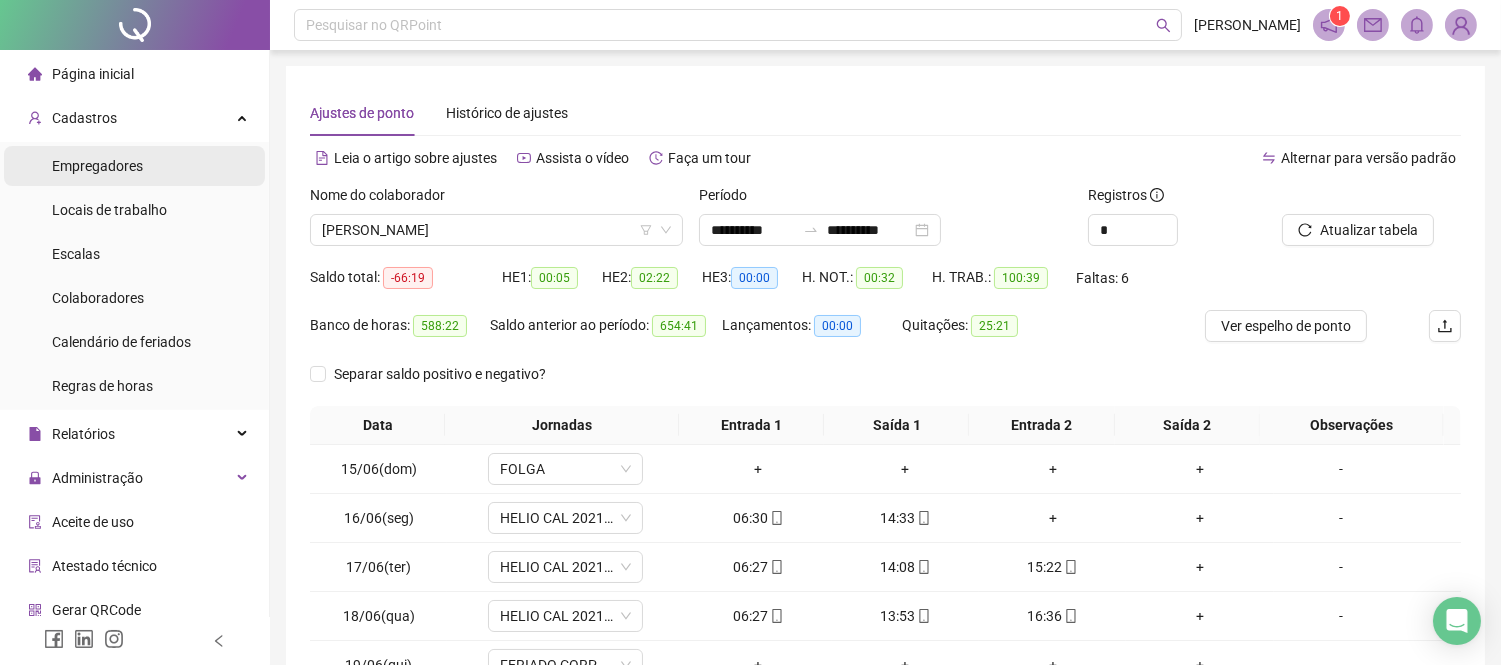 click on "Empregadores" at bounding box center (97, 166) 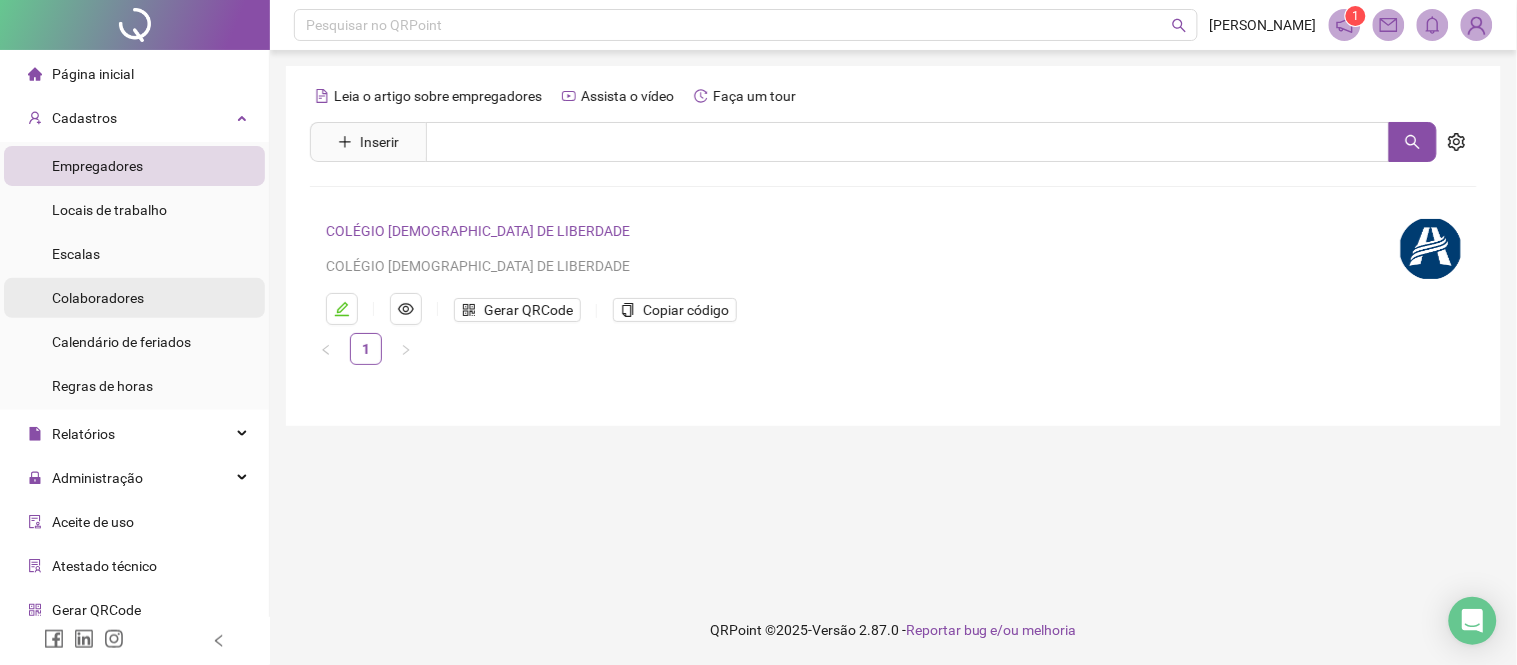 click on "Colaboradores" at bounding box center (98, 298) 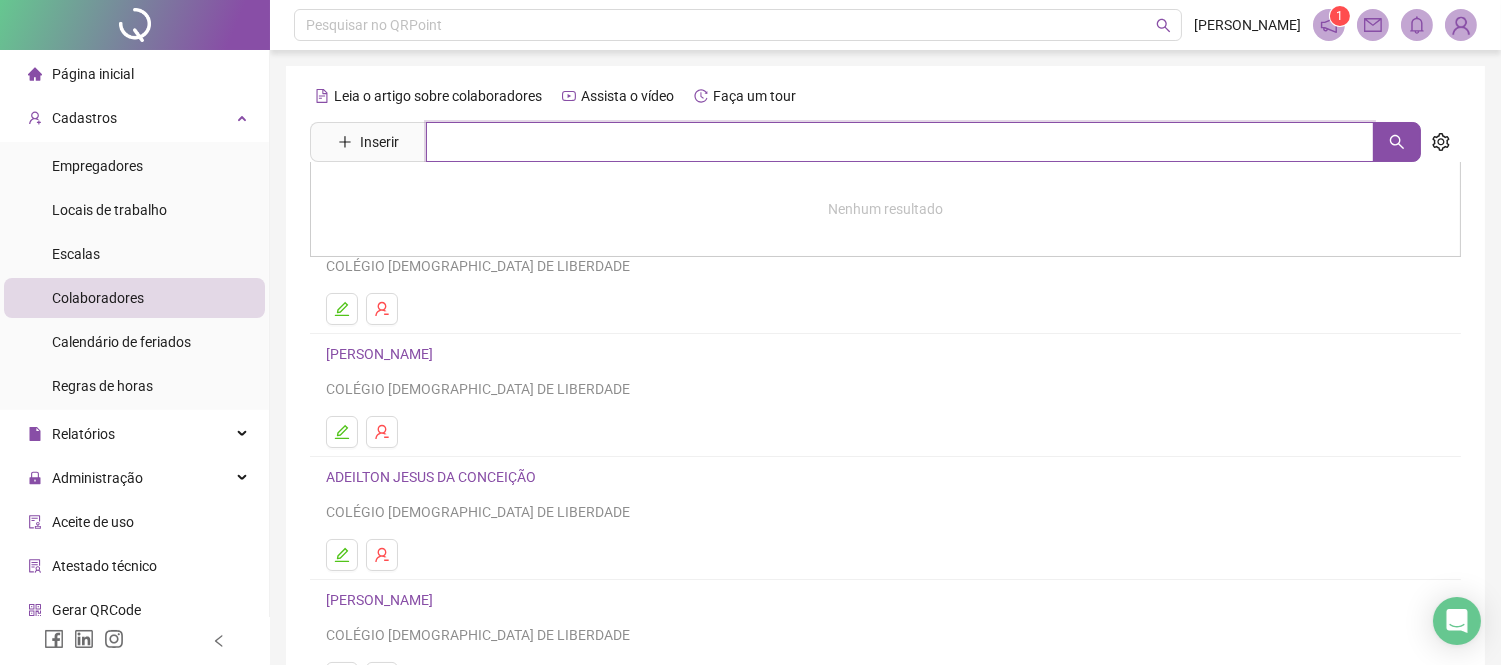 click at bounding box center [900, 142] 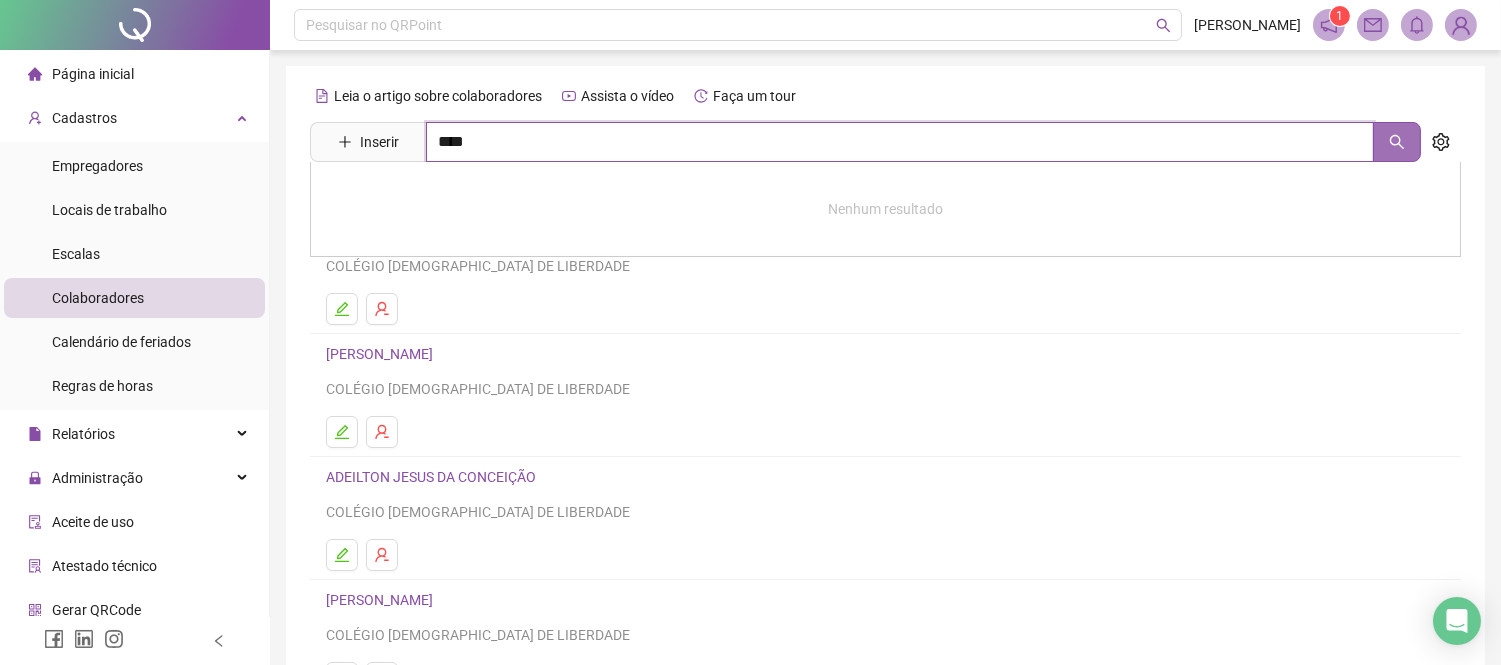 click at bounding box center [1397, 142] 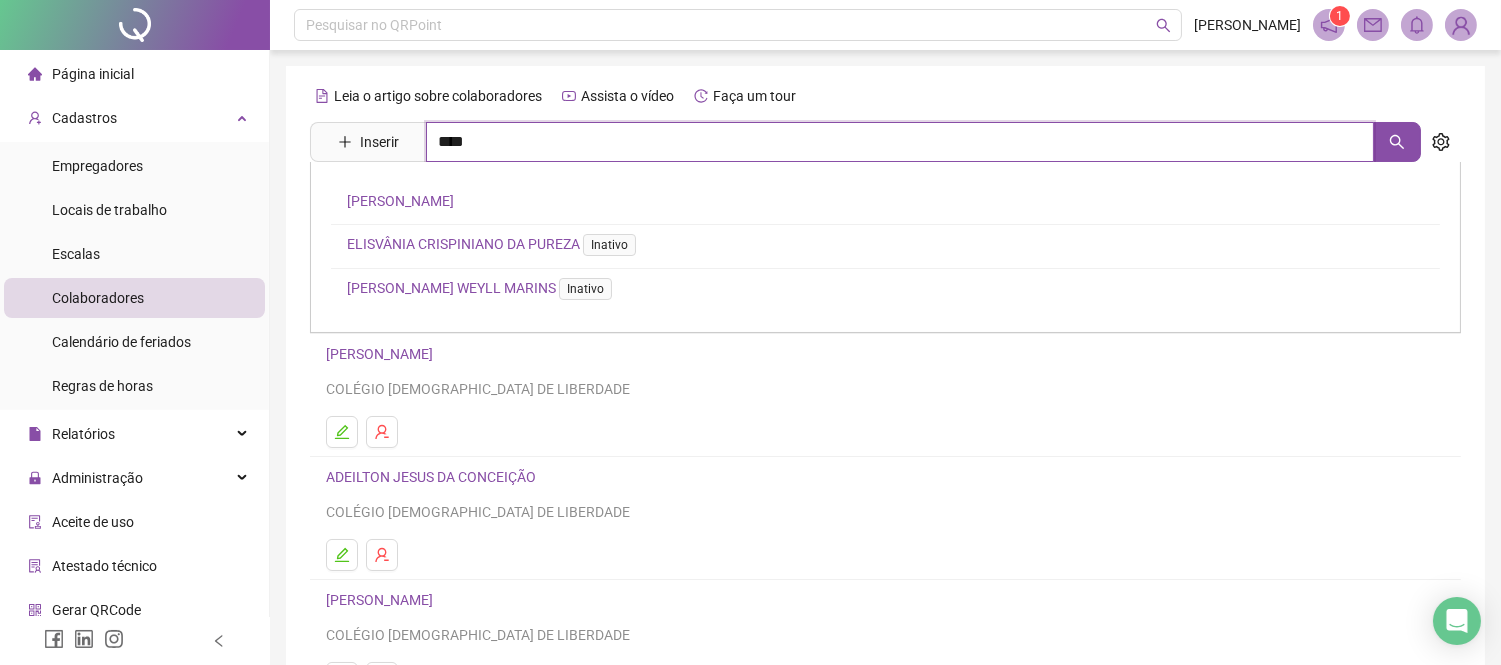 type on "****" 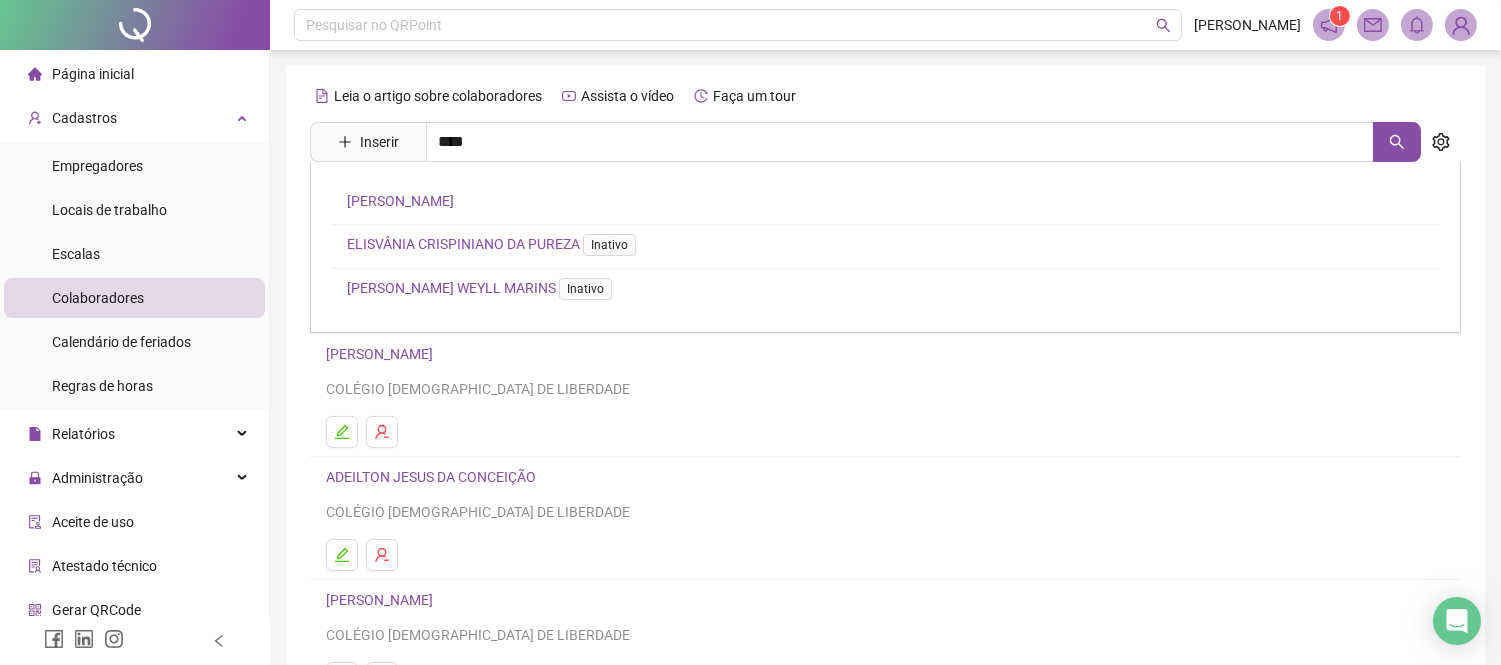 click on "[PERSON_NAME]" at bounding box center (400, 201) 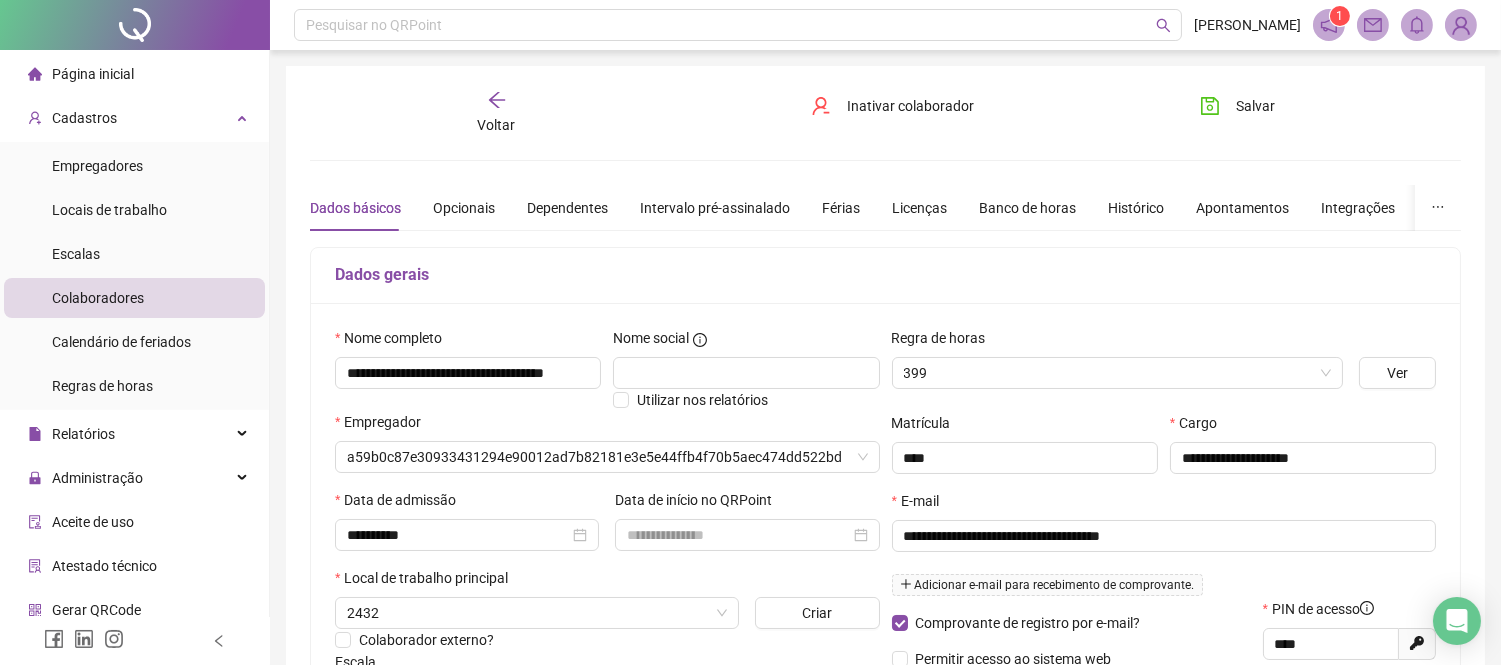 type on "**********" 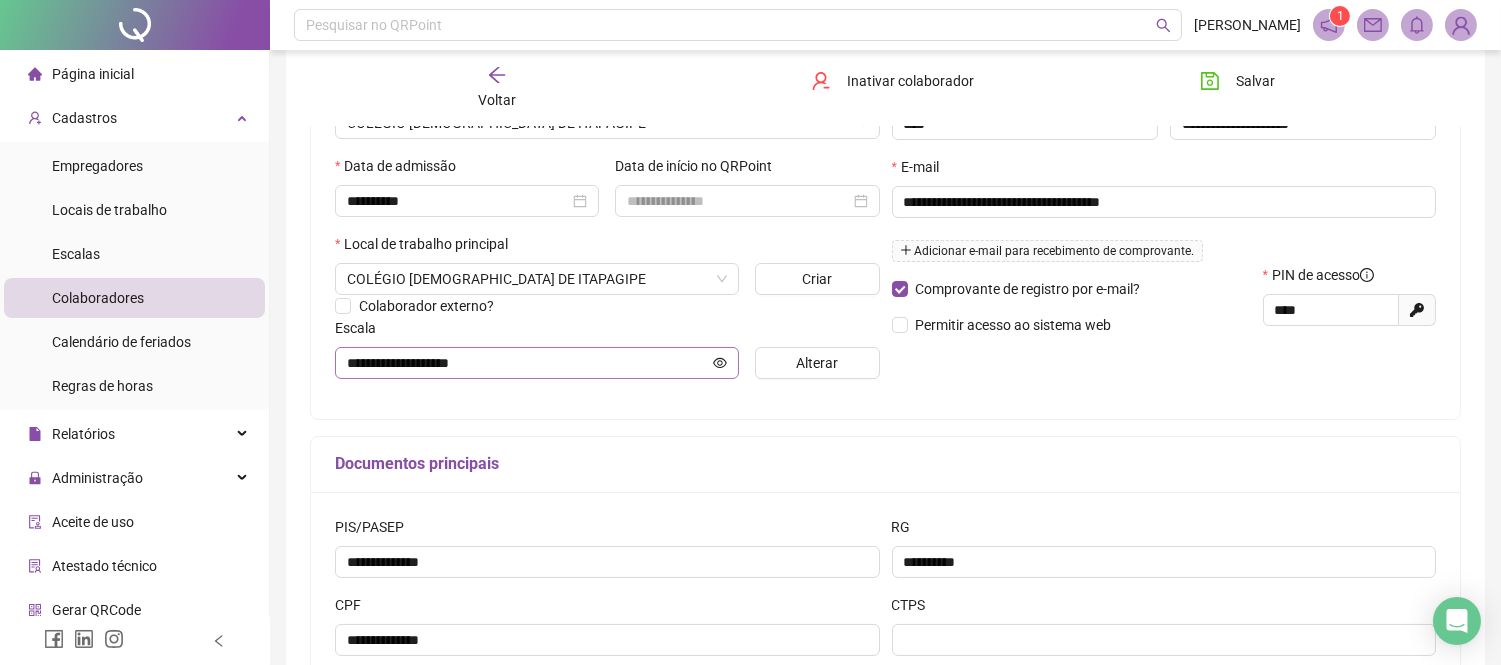 scroll, scrollTop: 222, scrollLeft: 0, axis: vertical 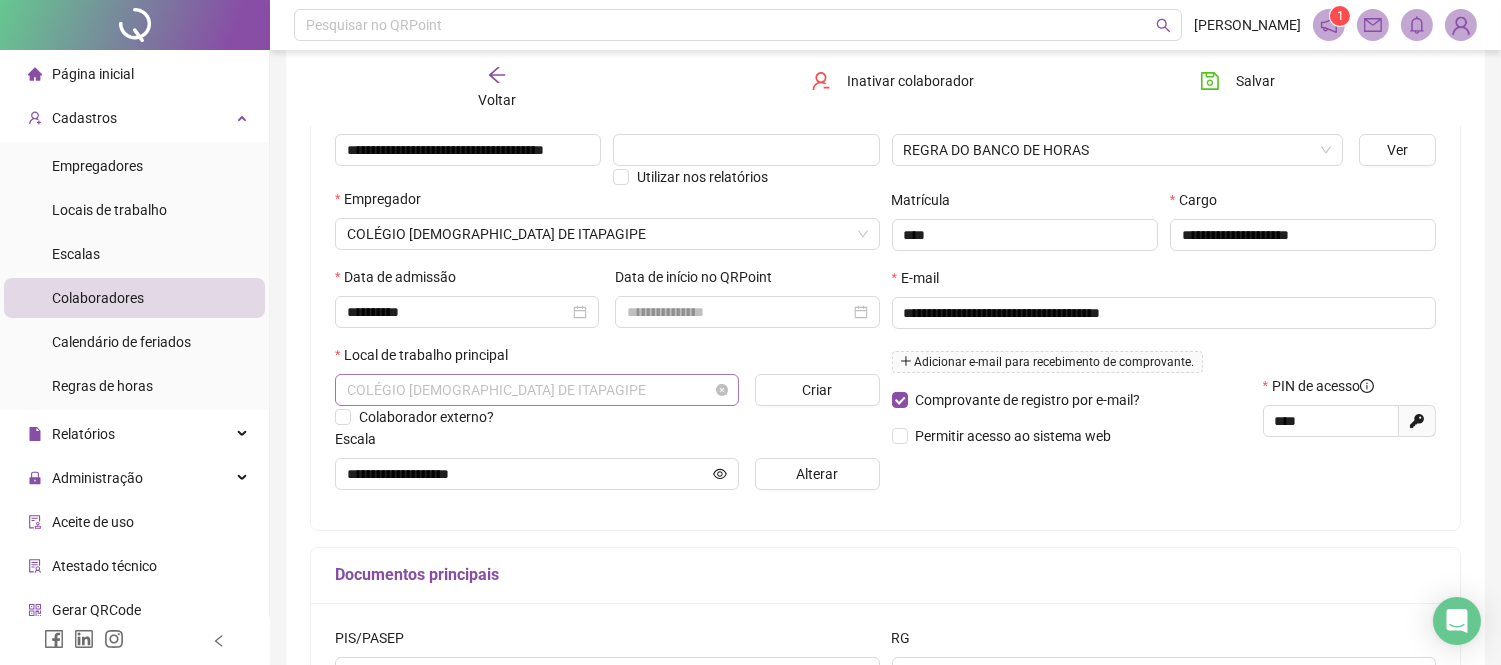 click on "COLÉGIO [DEMOGRAPHIC_DATA] DE ITAPAGIPE" at bounding box center (537, 390) 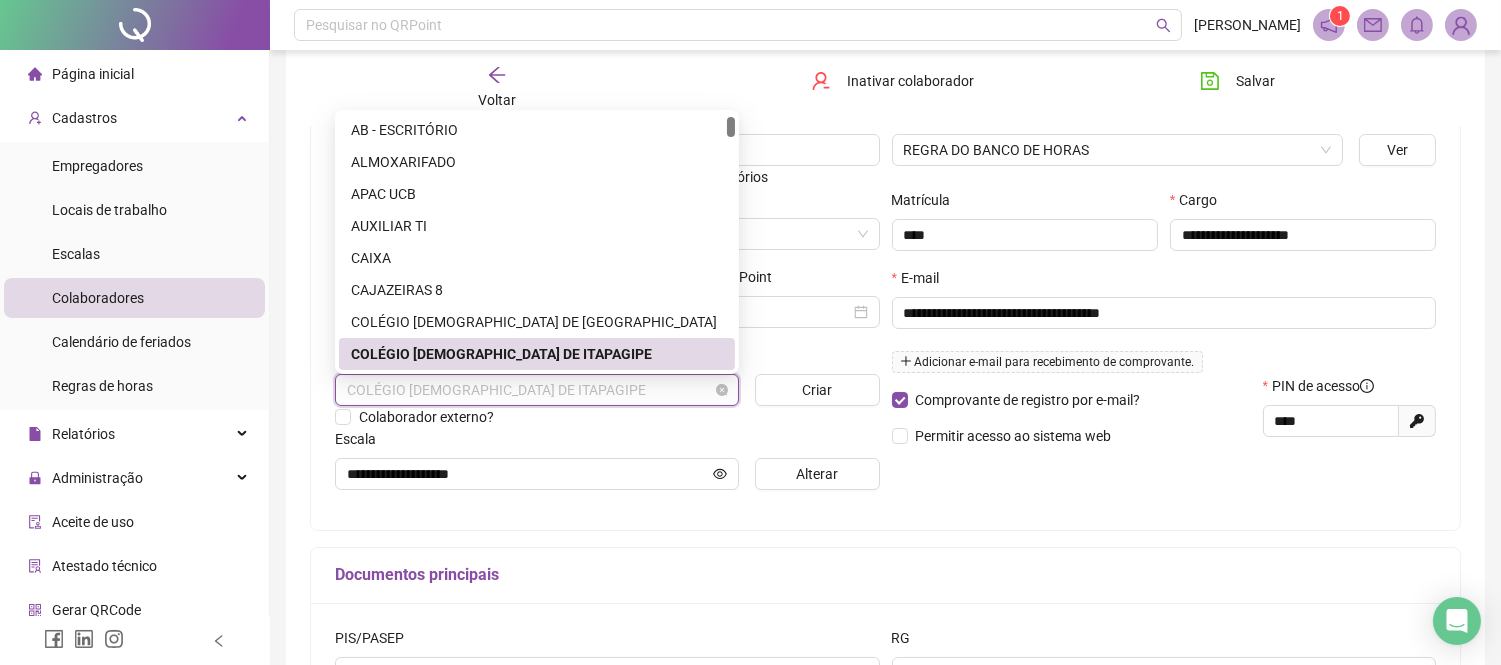 click on "COLÉGIO [DEMOGRAPHIC_DATA] DE ITAPAGIPE" at bounding box center [537, 390] 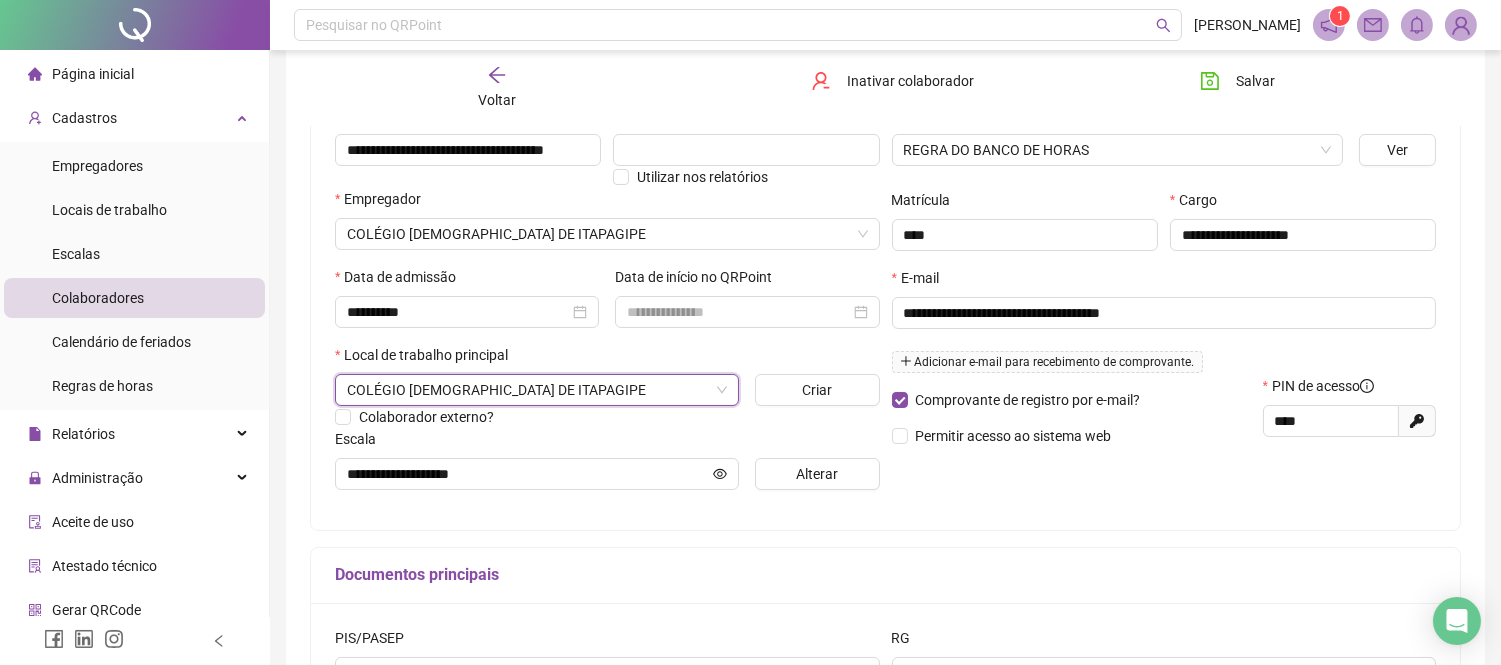 click on "Escala" at bounding box center [607, 443] 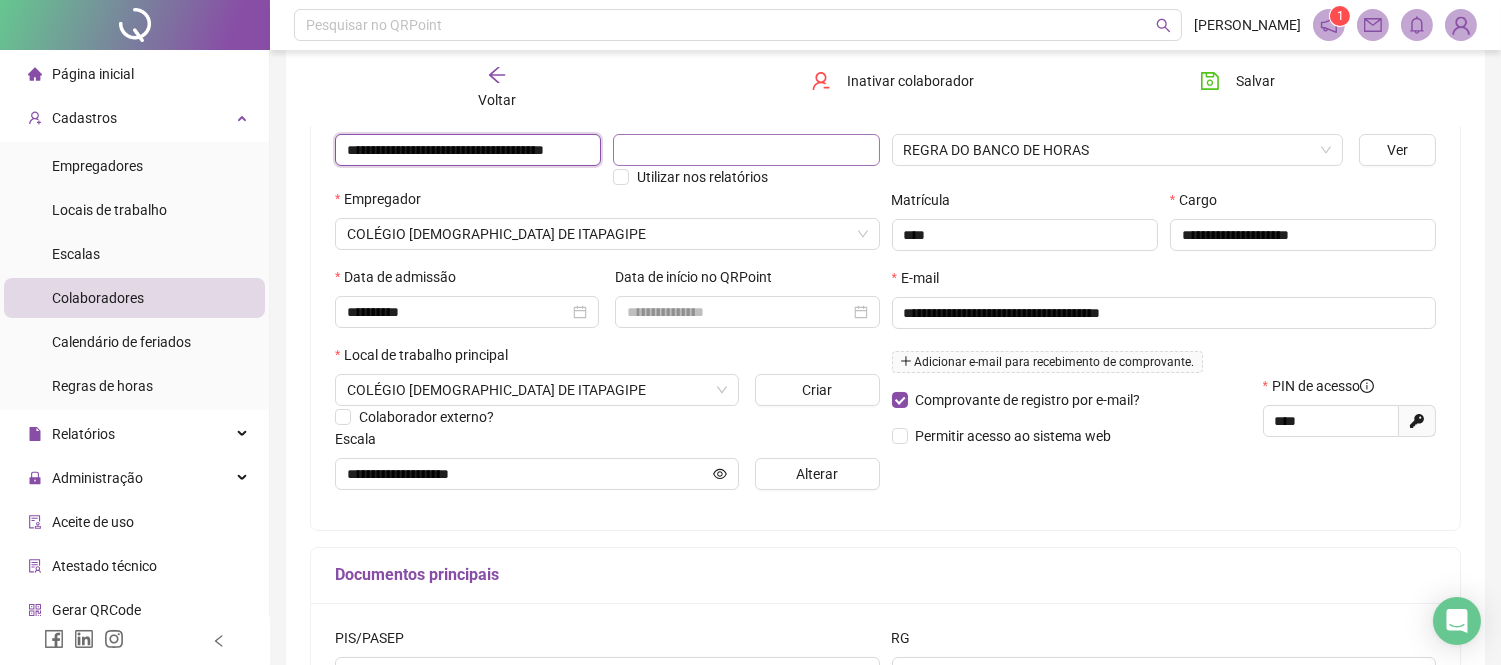 scroll, scrollTop: 0, scrollLeft: 48, axis: horizontal 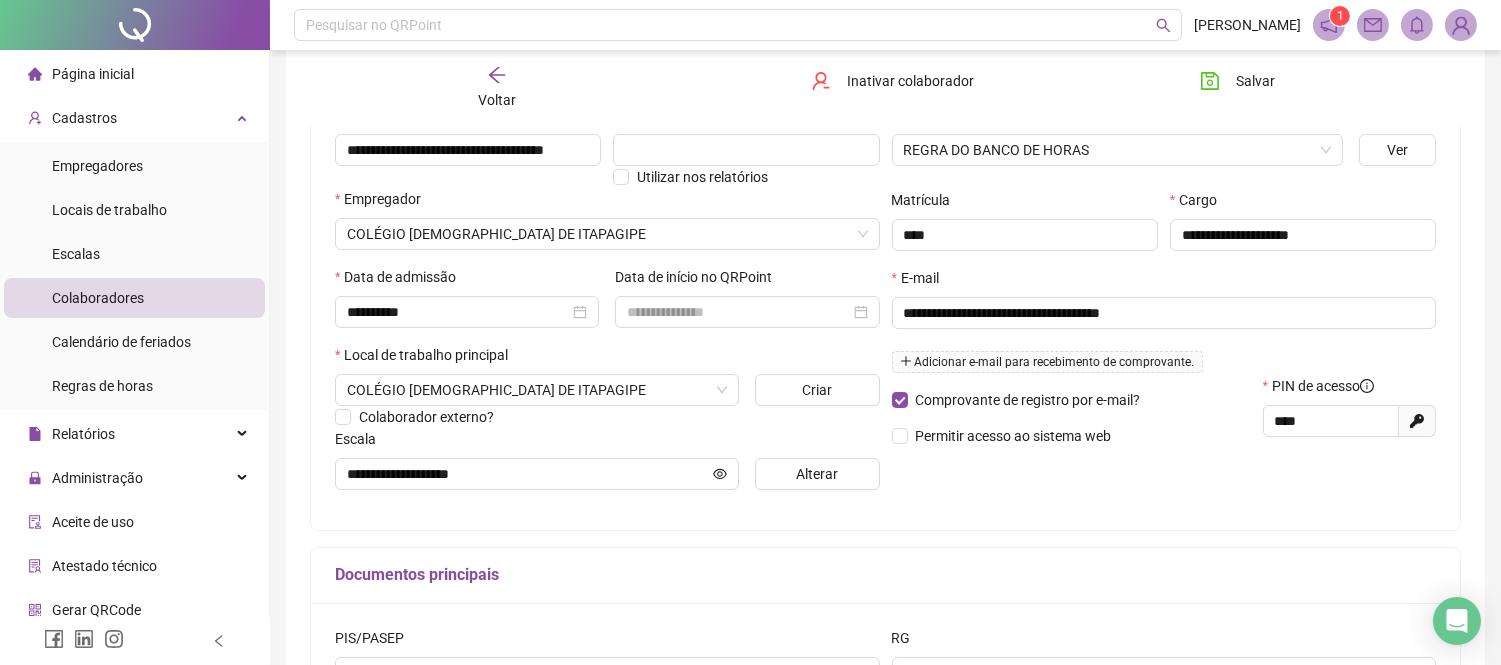 click 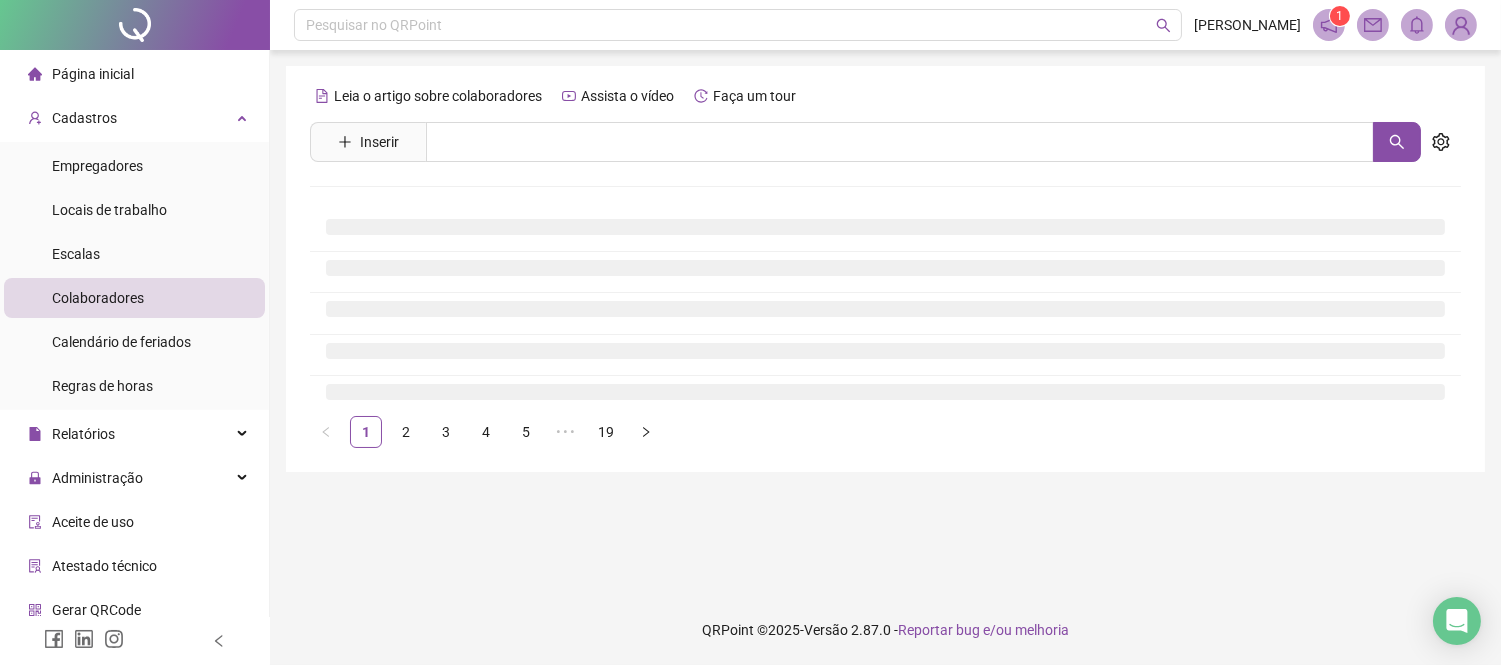 scroll, scrollTop: 0, scrollLeft: 0, axis: both 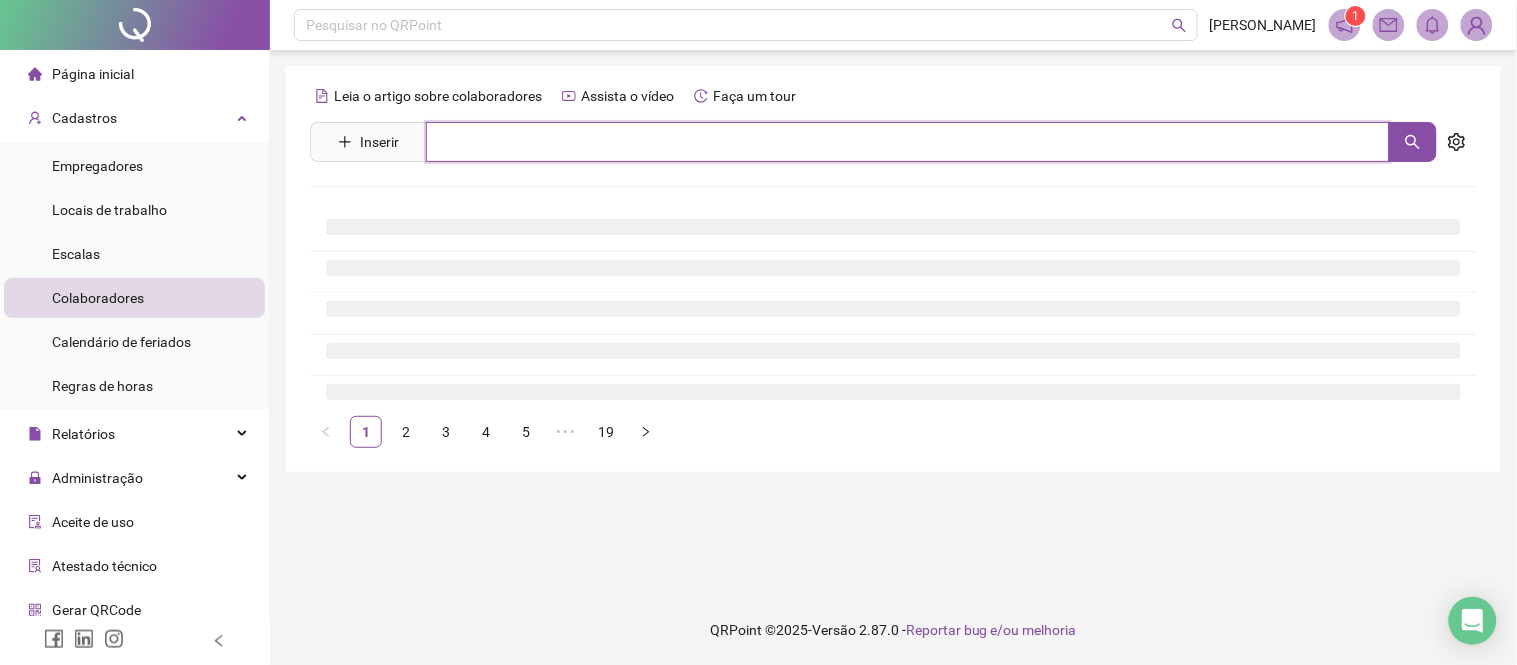 click at bounding box center (908, 142) 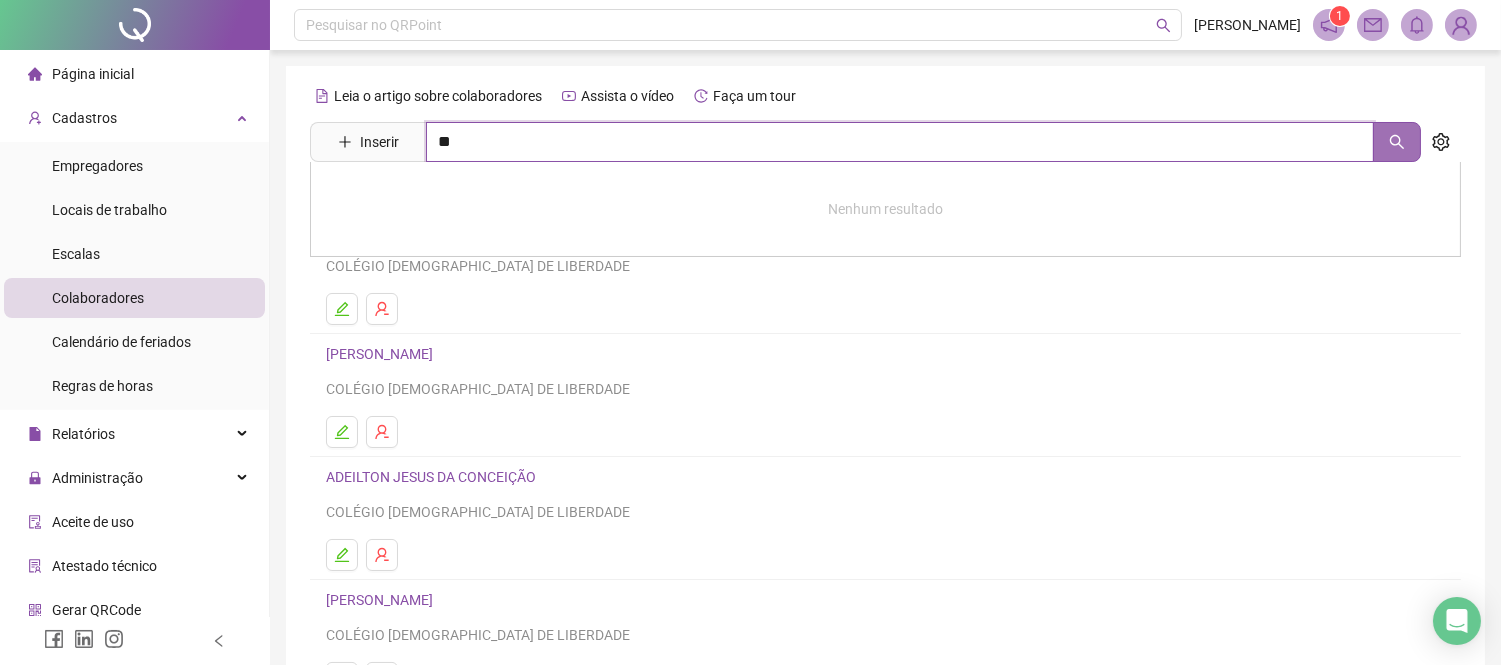 click 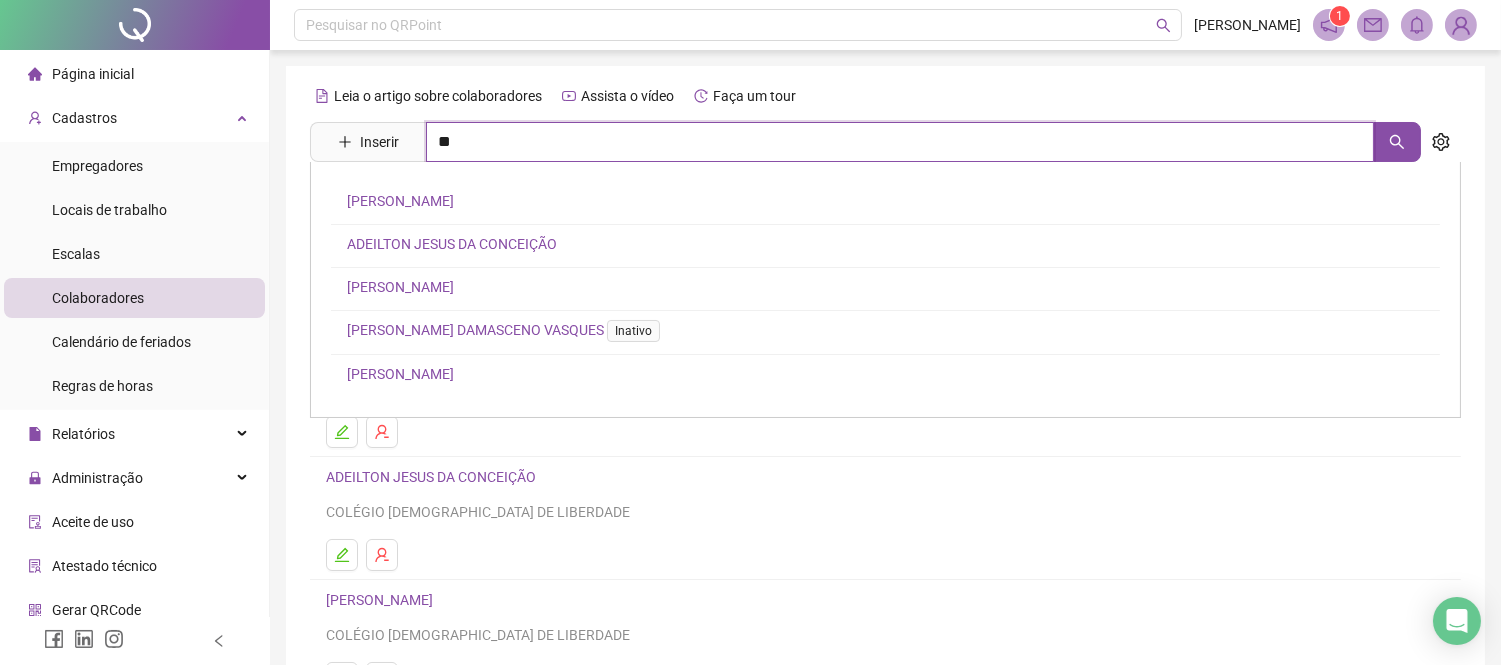 type on "**" 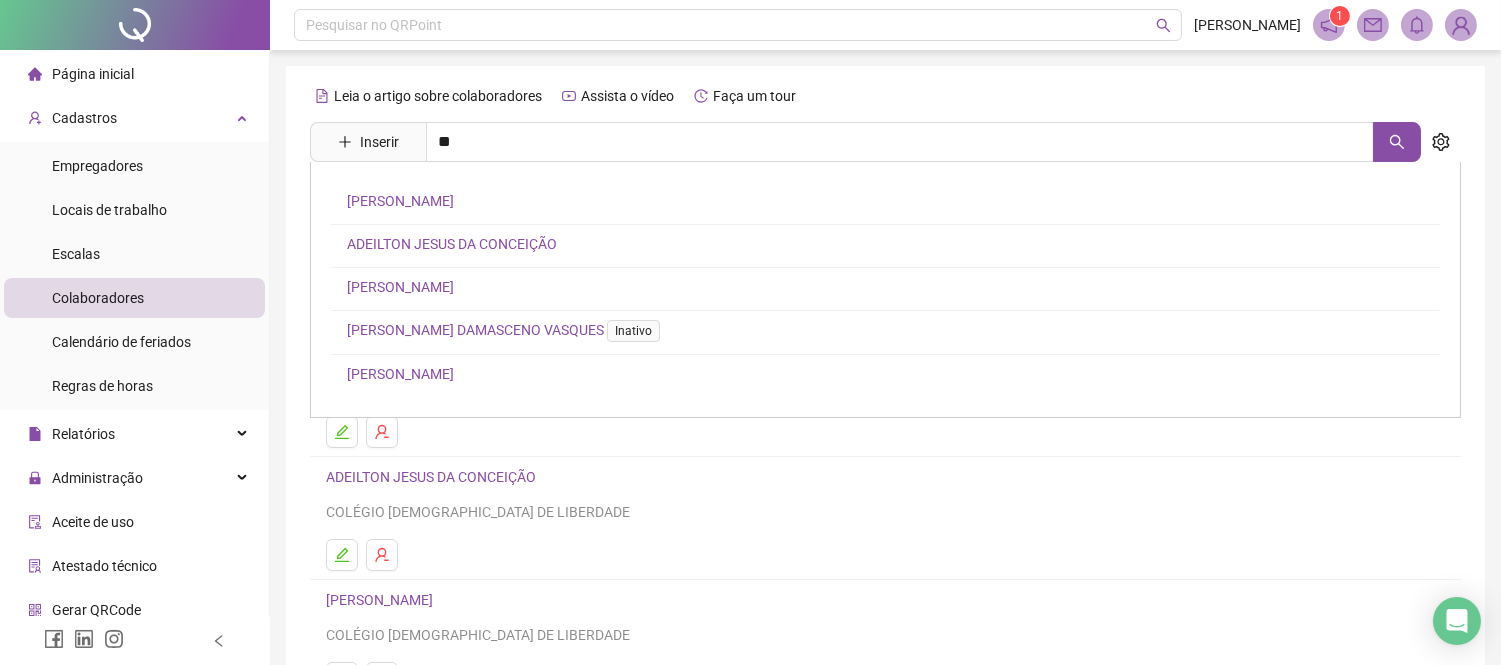 click on "ADEILTON JESUS DA CONCEIÇÃO" at bounding box center [452, 244] 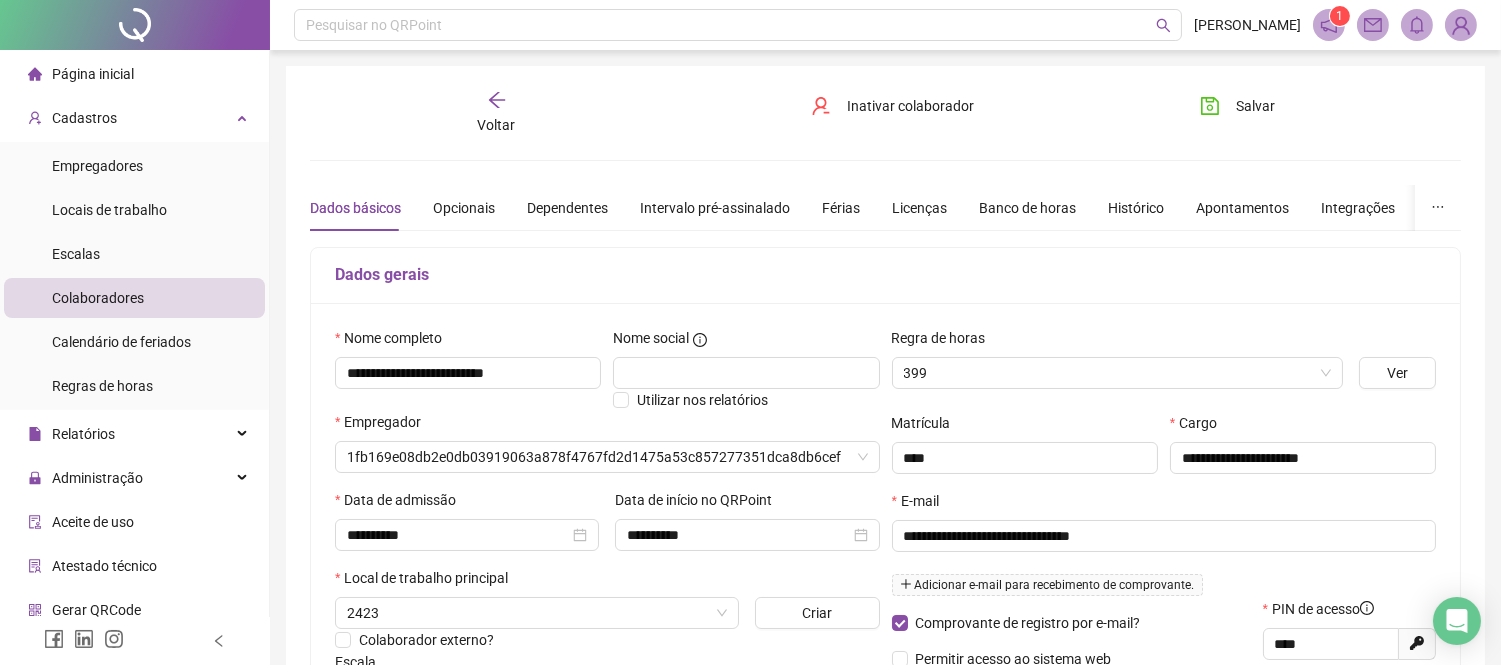 type on "*******" 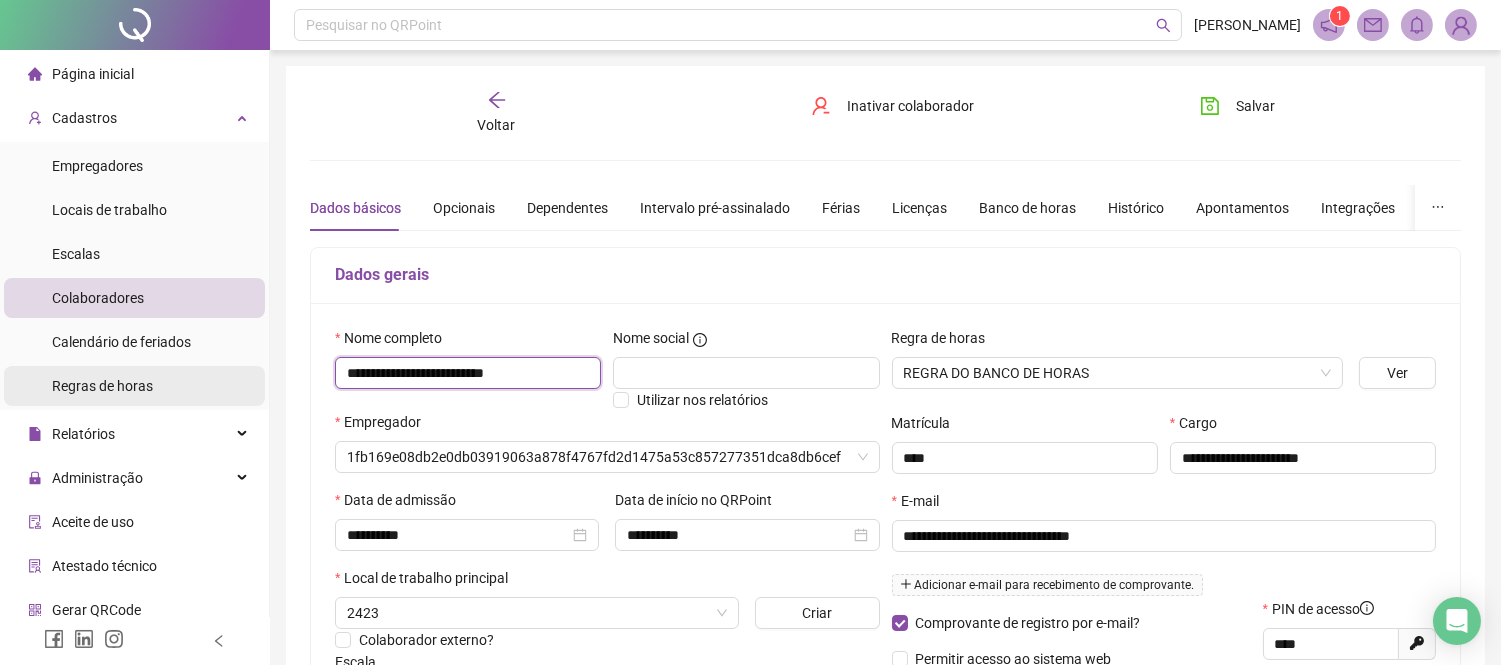 drag, startPoint x: 561, startPoint y: 377, endPoint x: 221, endPoint y: 377, distance: 340 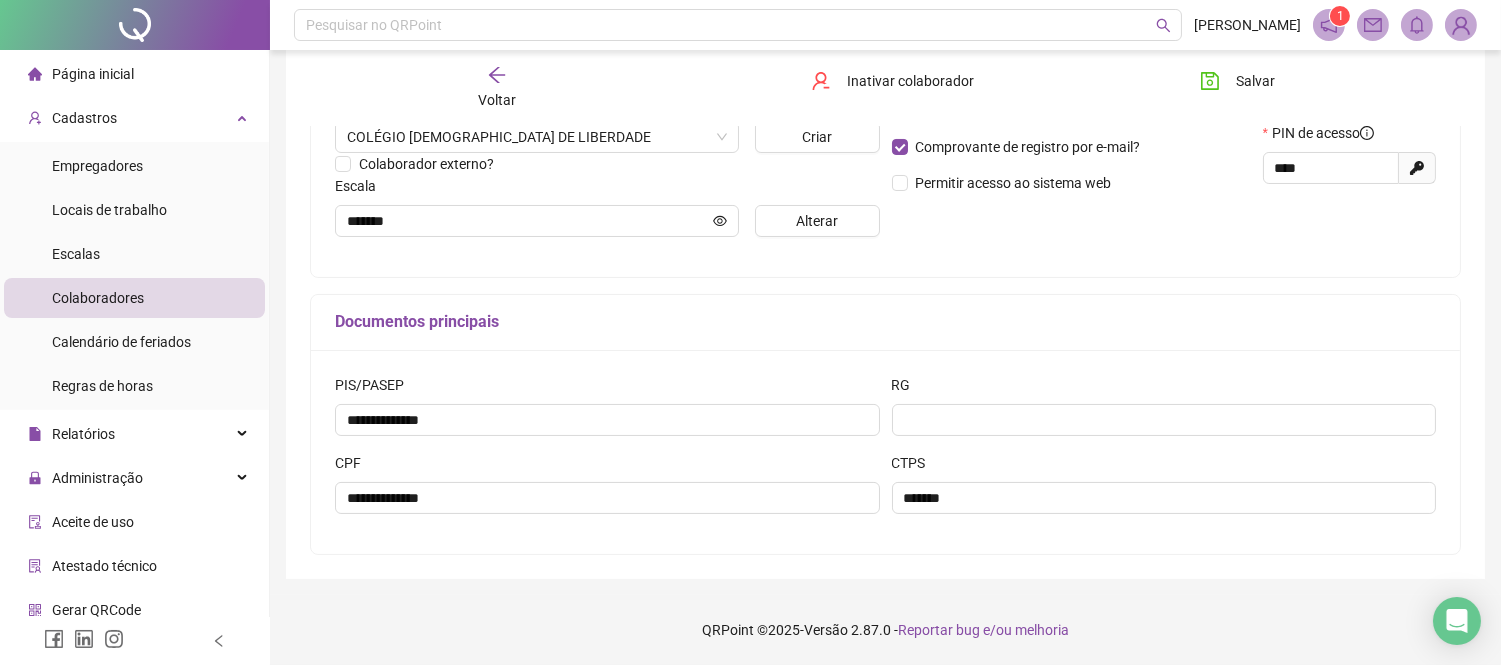 scroll, scrollTop: 0, scrollLeft: 0, axis: both 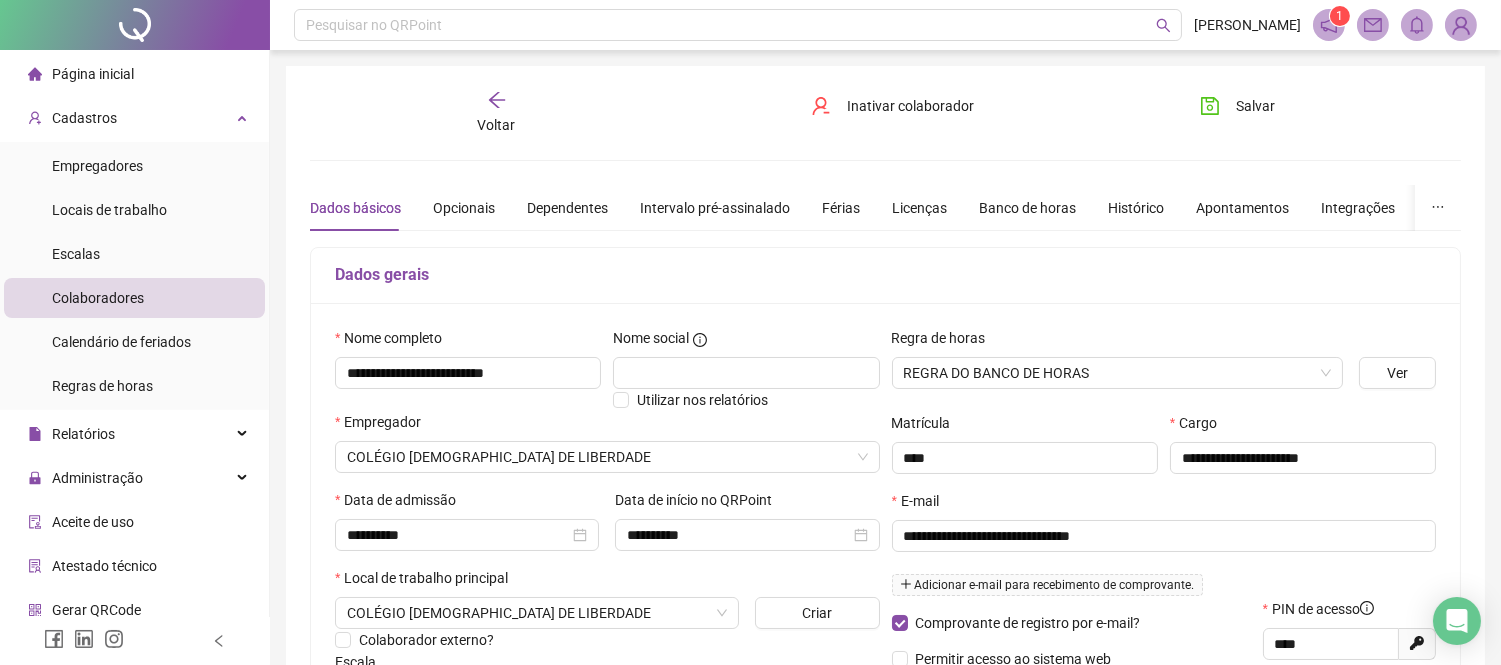 click on "Voltar" at bounding box center (497, 125) 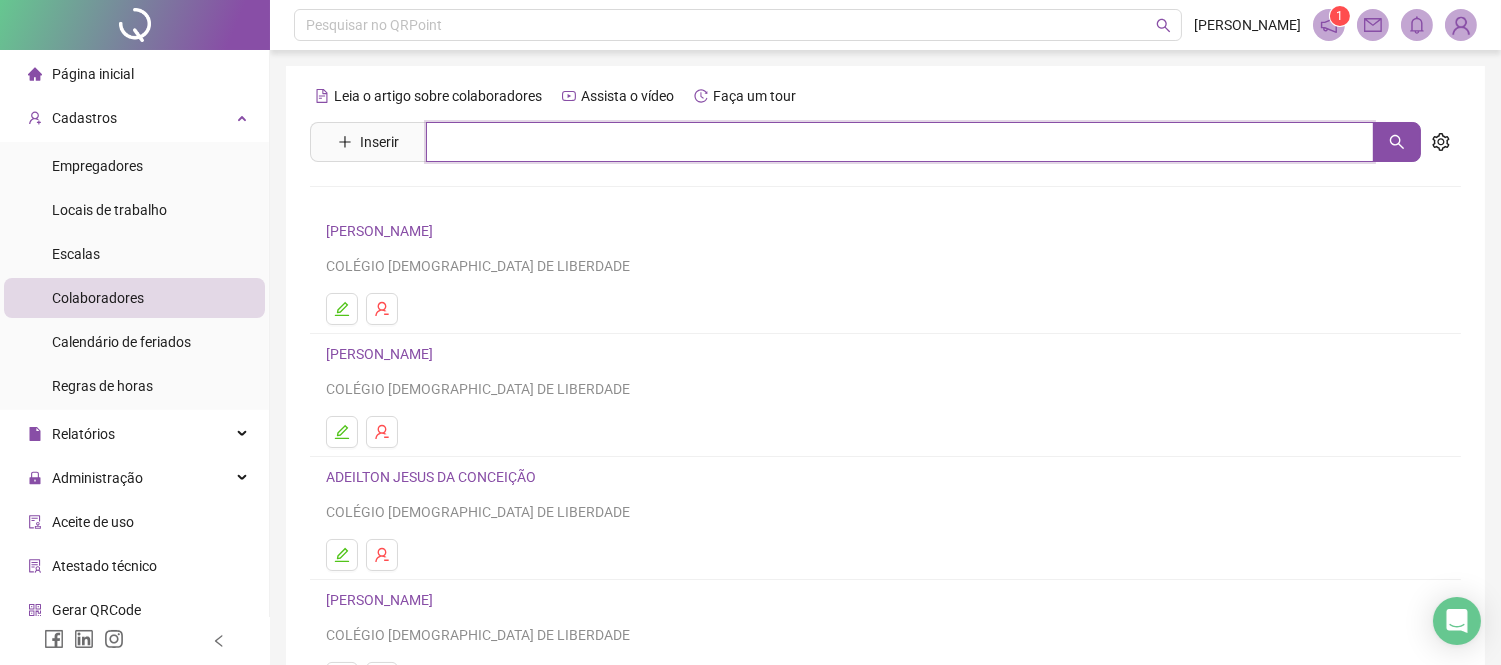click at bounding box center (900, 142) 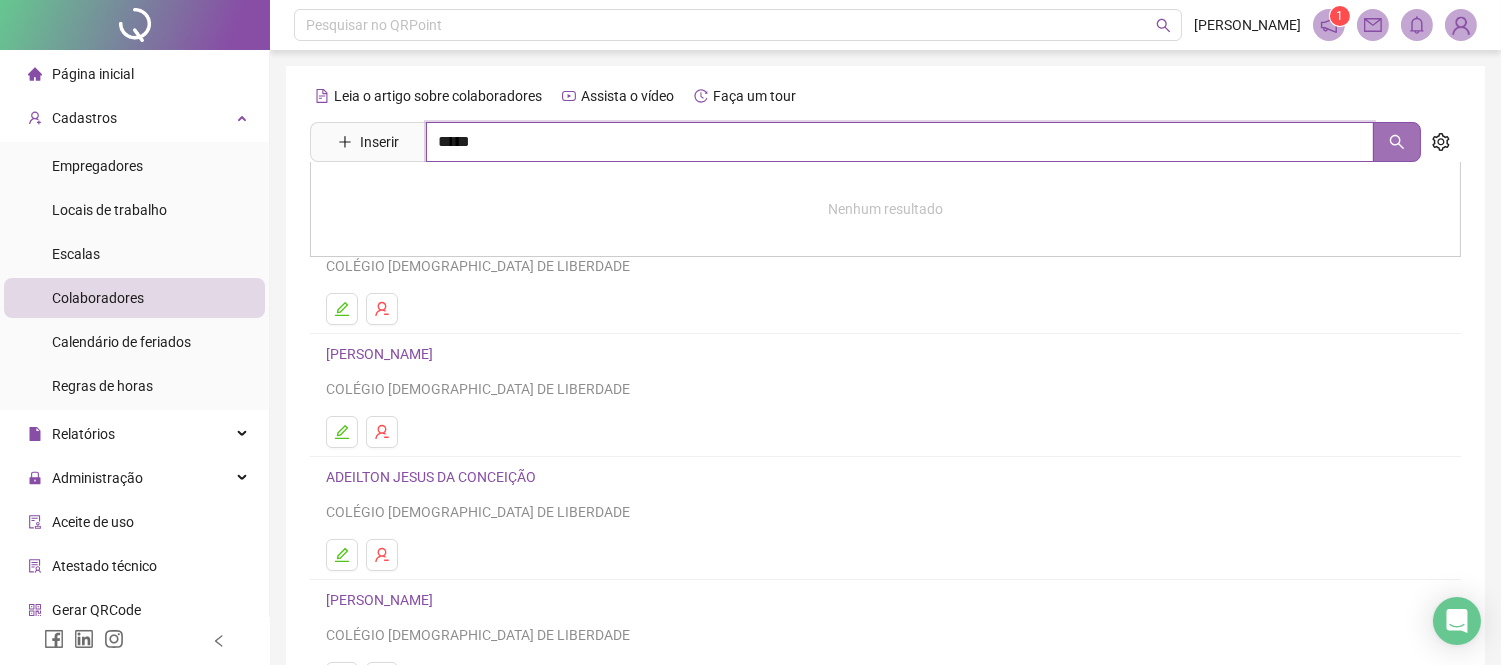 click 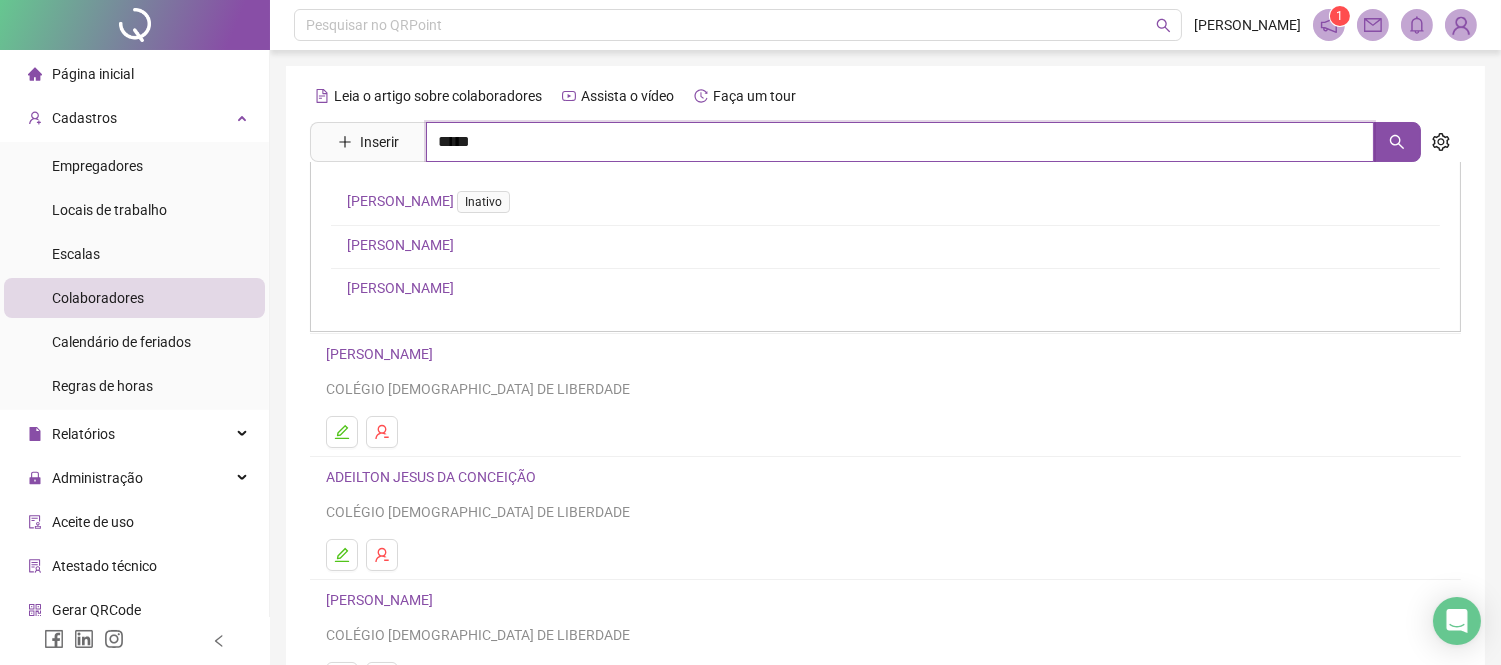 type on "*****" 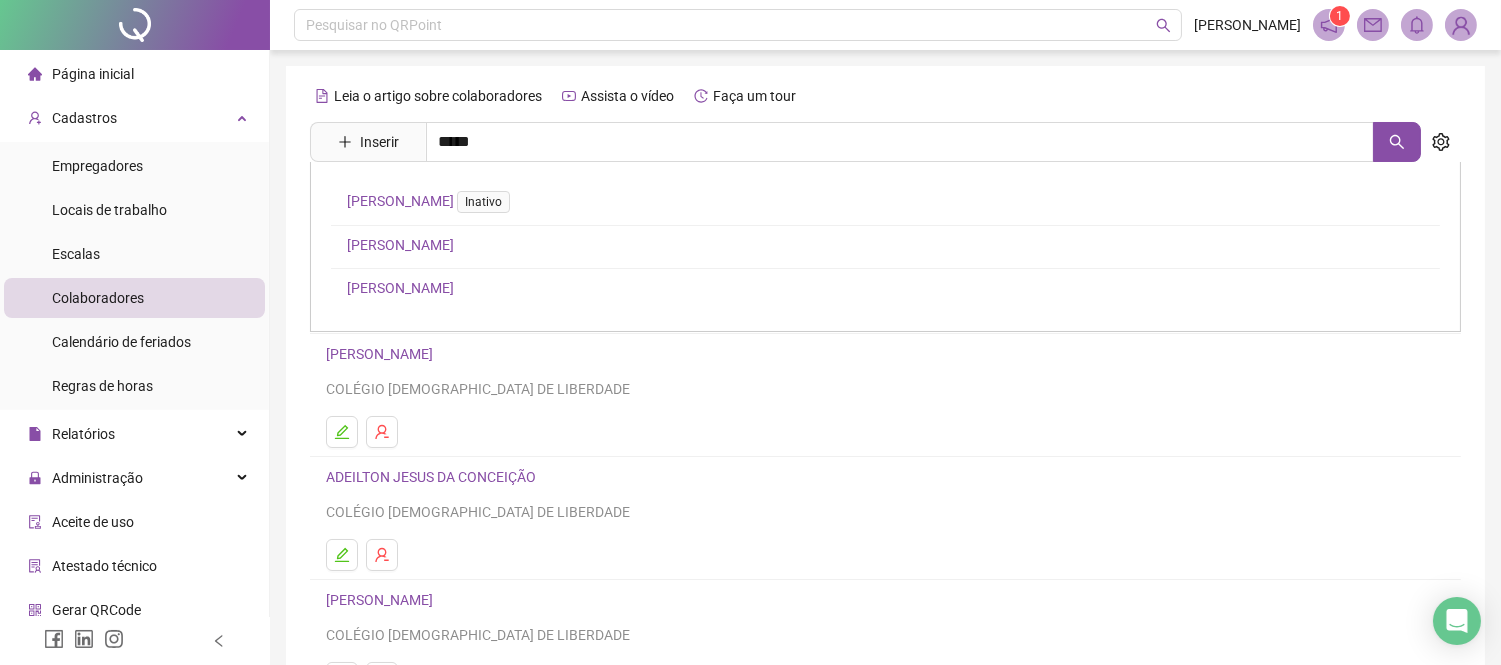 click on "[PERSON_NAME]" at bounding box center (400, 245) 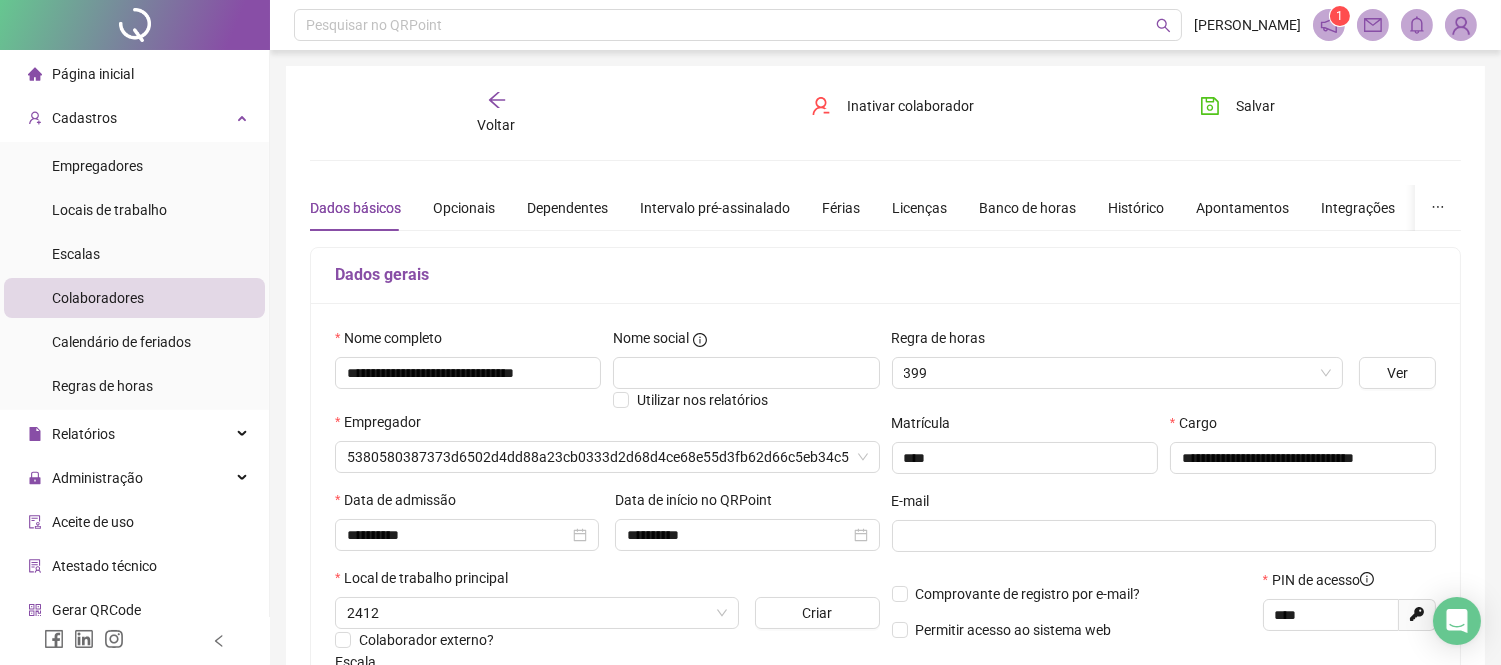 type on "**********" 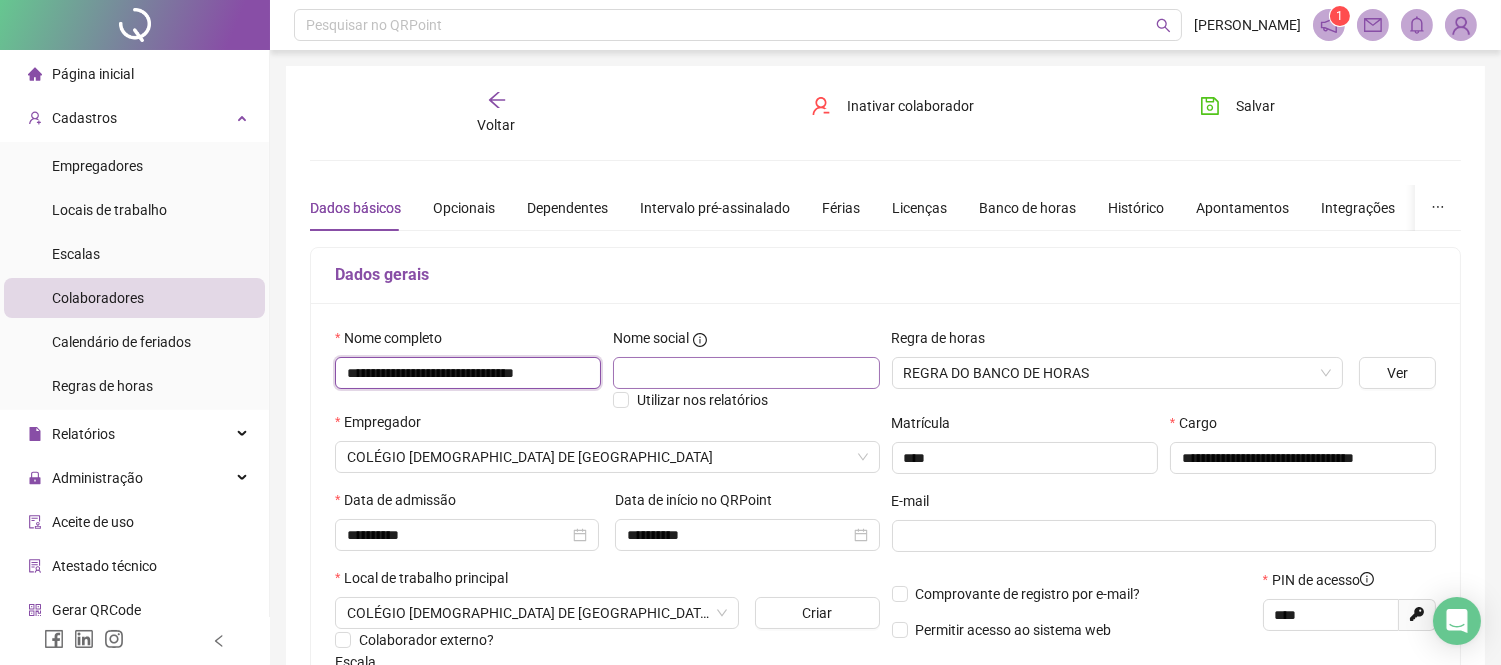 scroll, scrollTop: 0, scrollLeft: 16, axis: horizontal 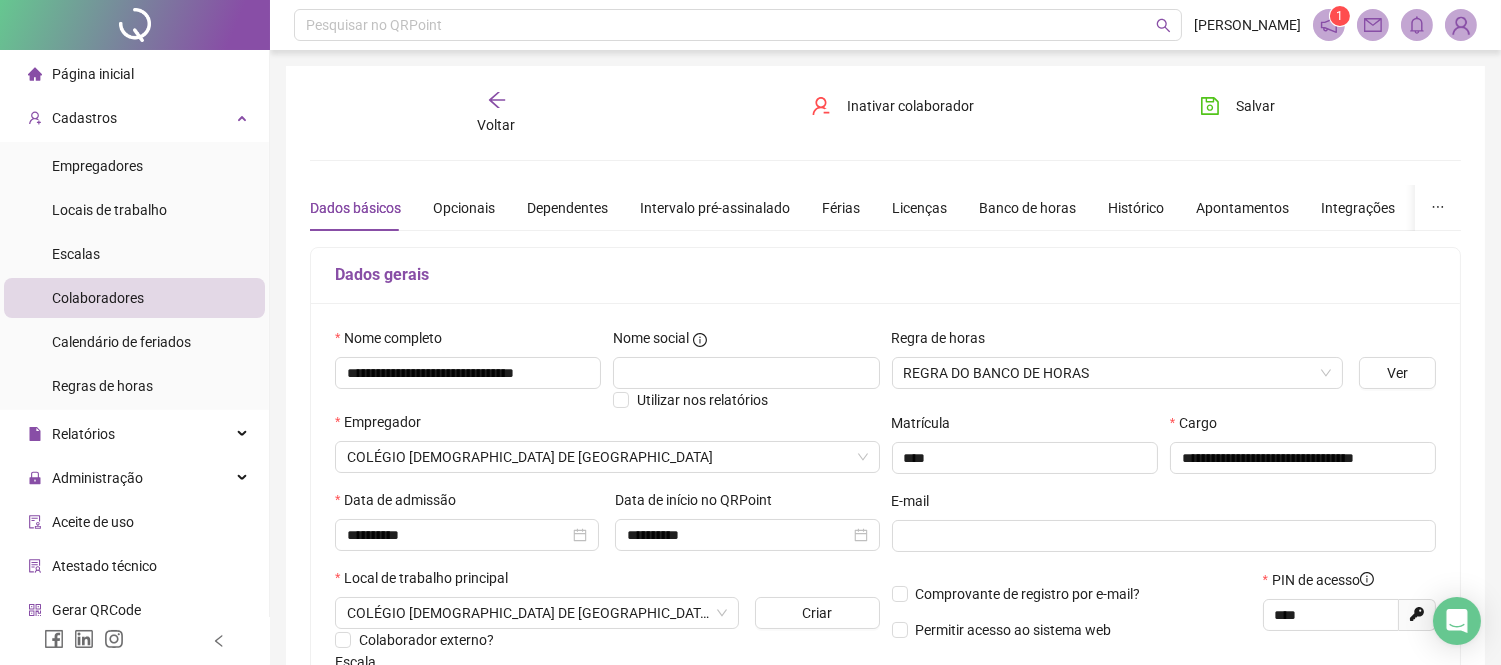 click 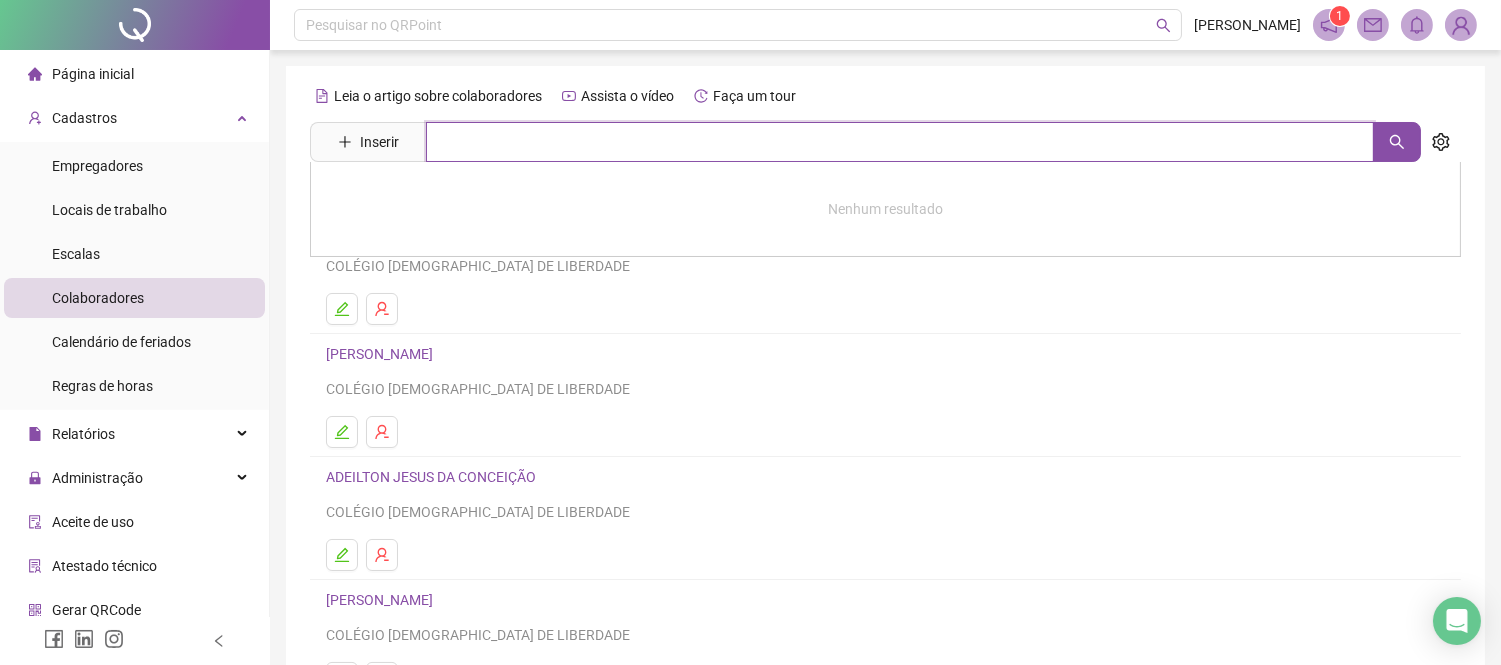 click at bounding box center (900, 142) 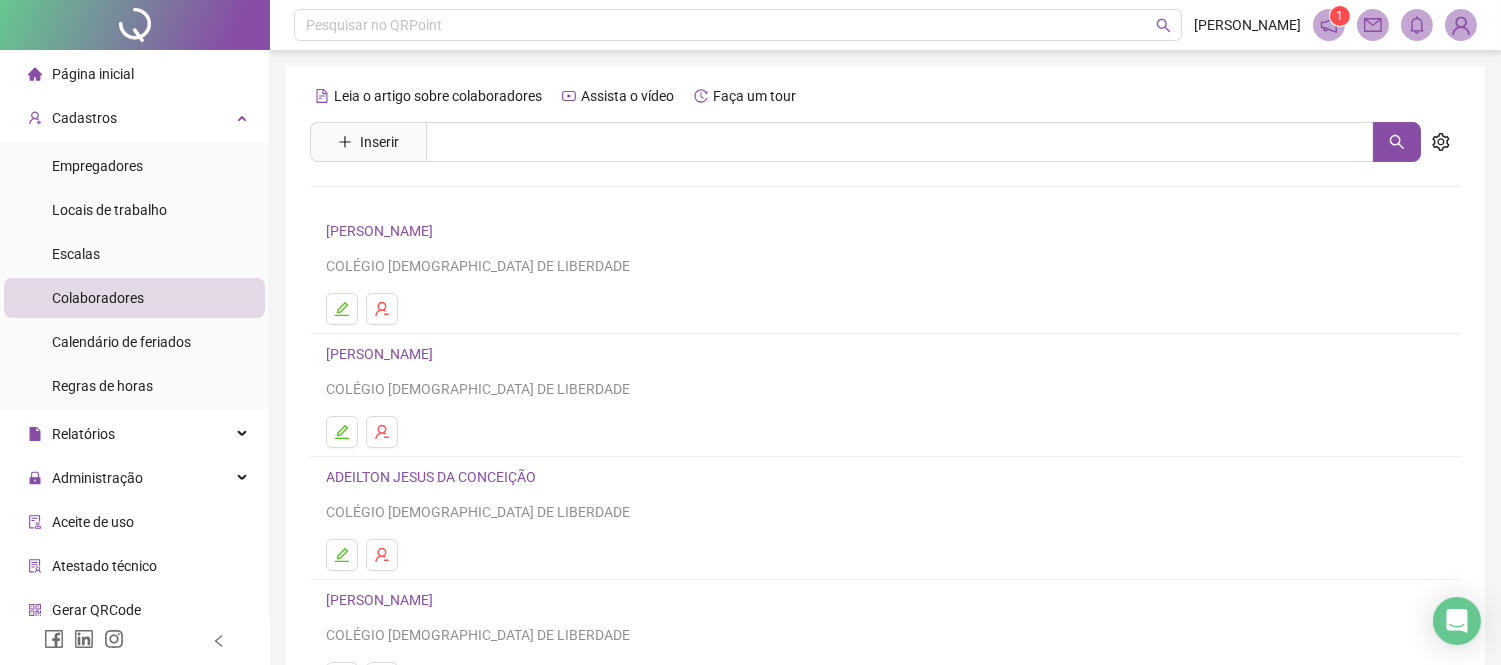 click on "[PERSON_NAME]" at bounding box center (885, 354) 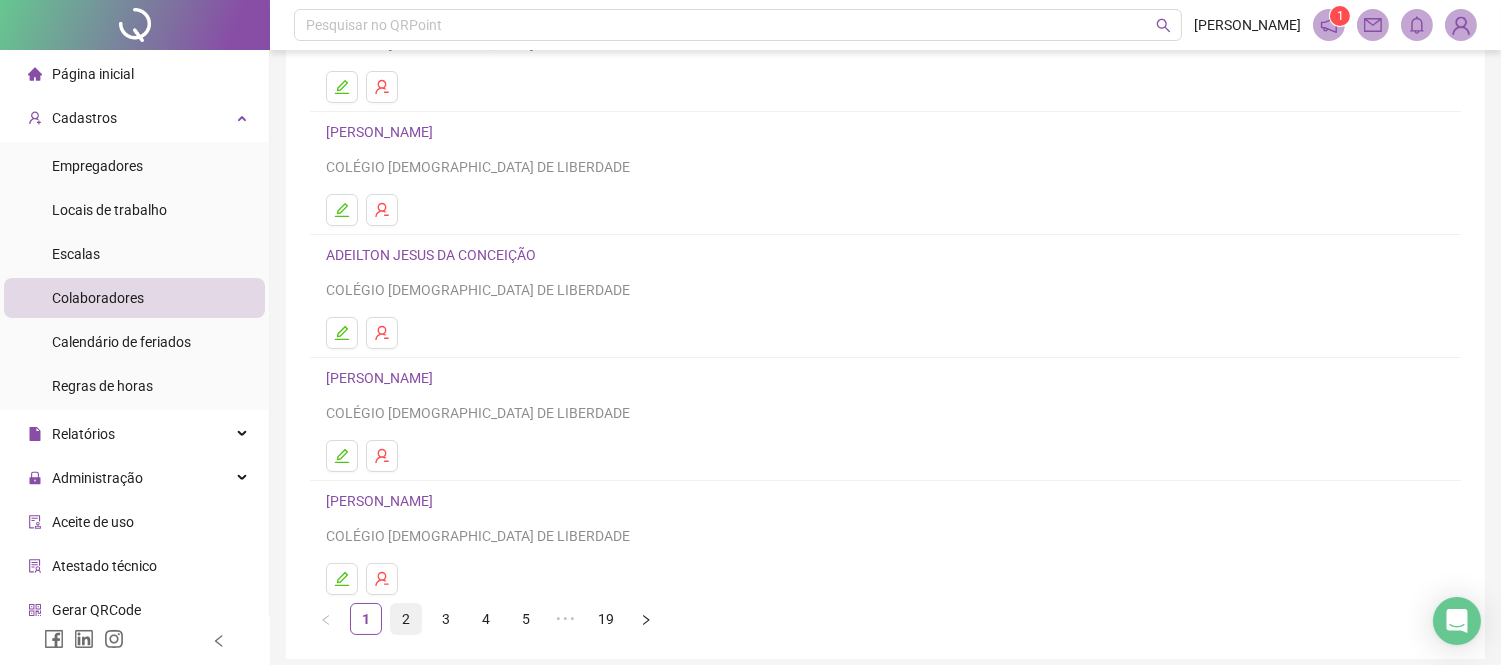 click on "2" at bounding box center (406, 619) 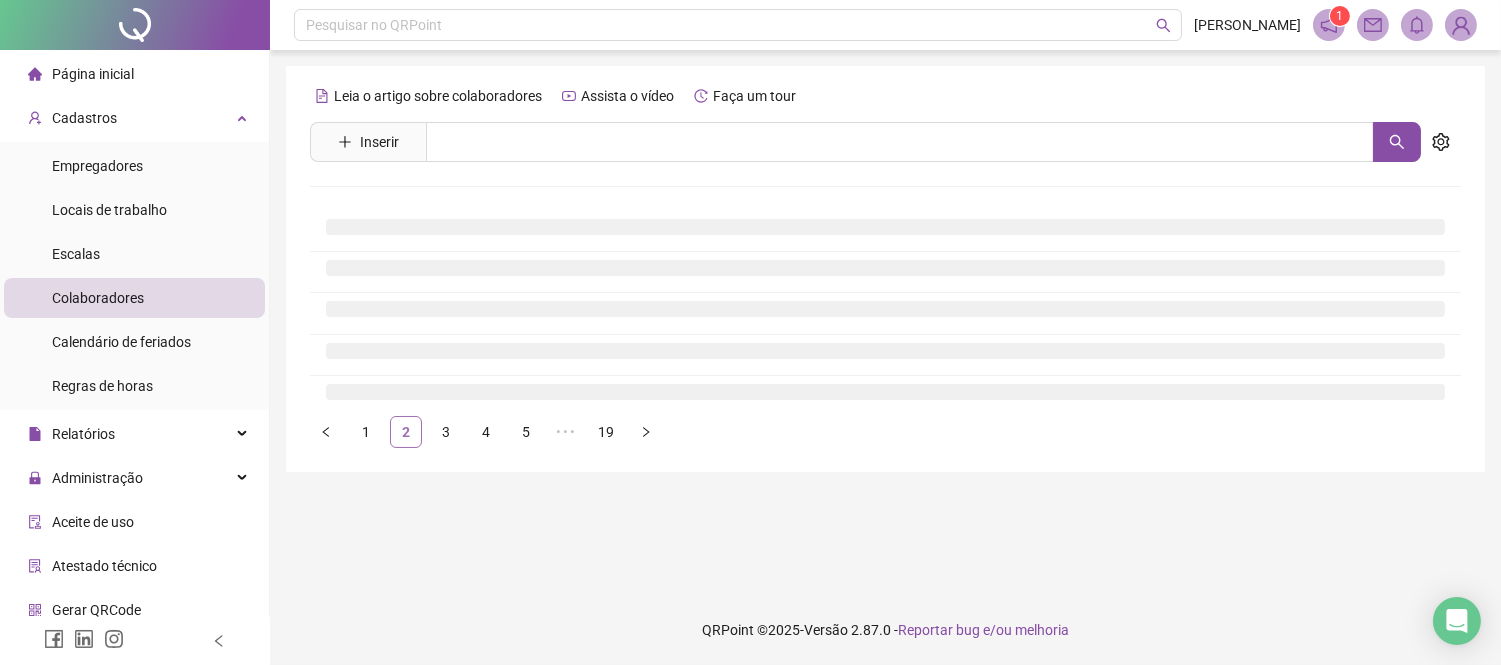 scroll, scrollTop: 0, scrollLeft: 0, axis: both 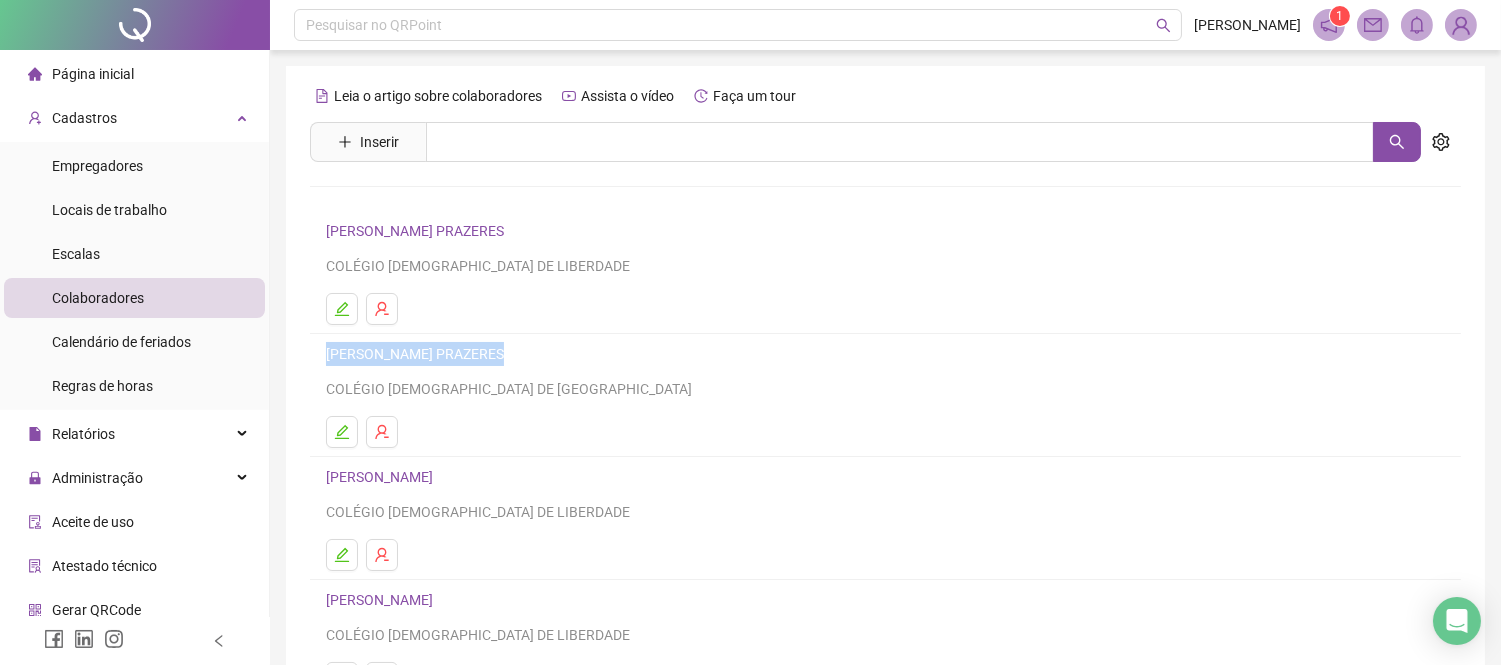 drag, startPoint x: 325, startPoint y: 356, endPoint x: 505, endPoint y: 357, distance: 180.00278 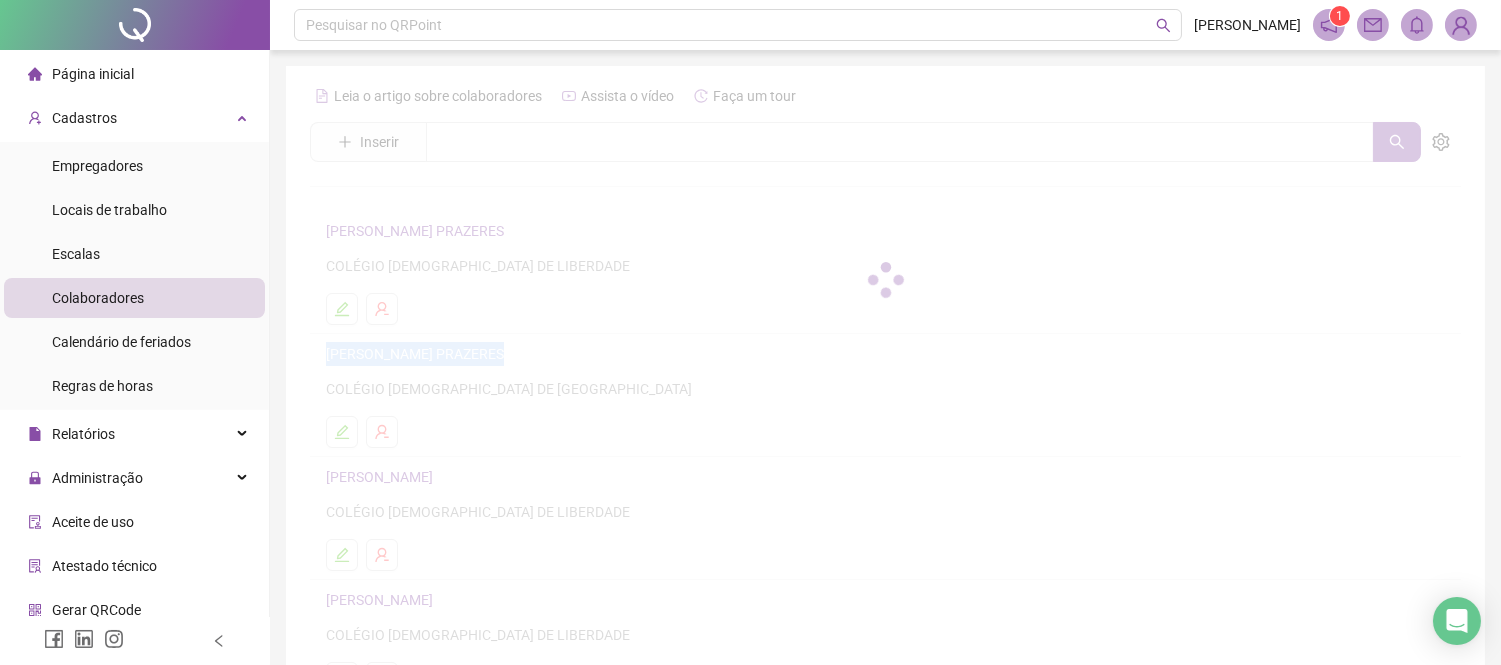 copy on "[PERSON_NAME] PRAZERES" 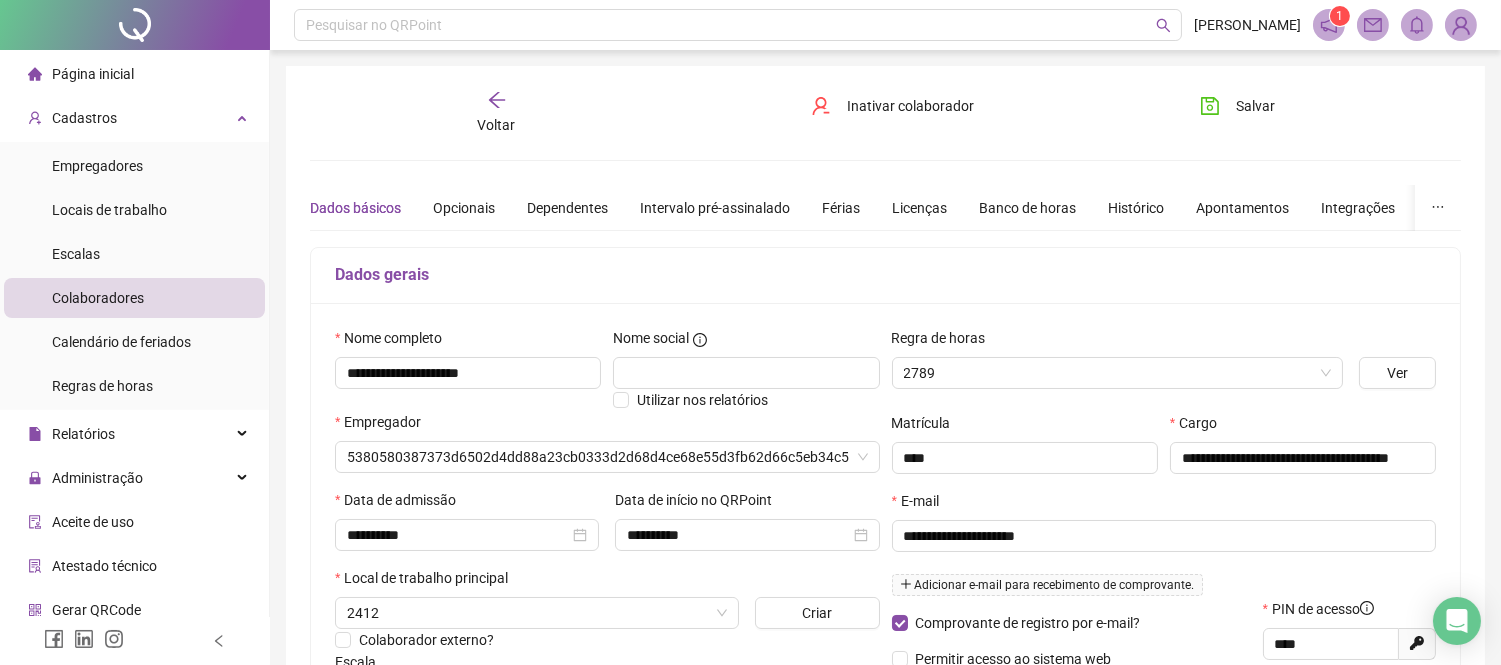 type on "**********" 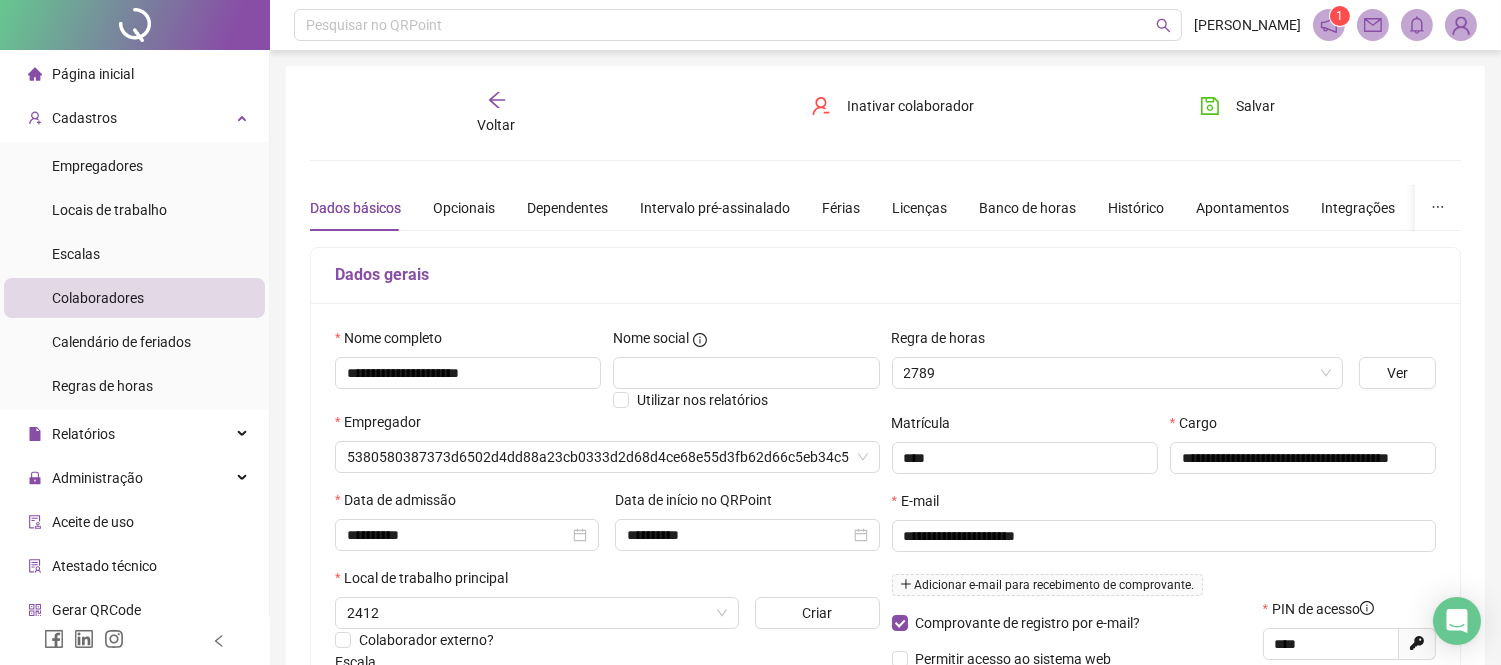 type on "**********" 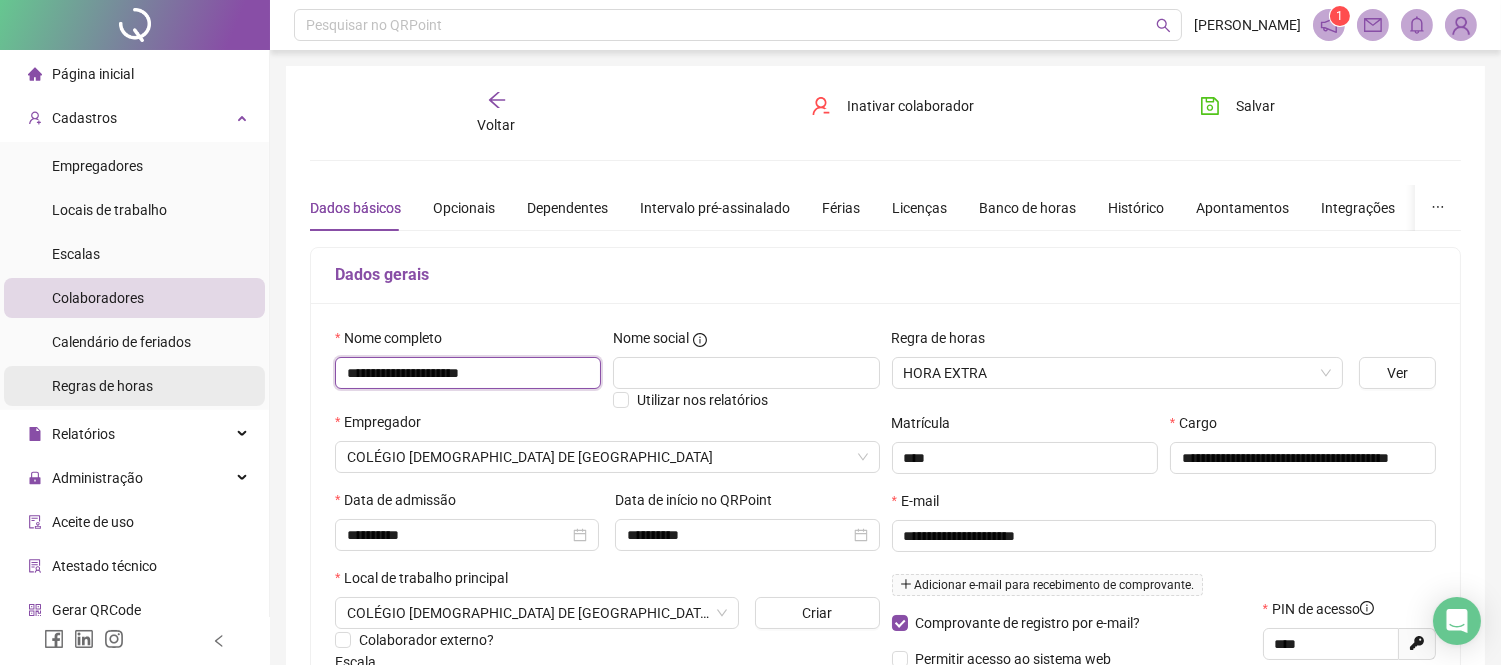 drag, startPoint x: 532, startPoint y: 365, endPoint x: 202, endPoint y: 394, distance: 331.2718 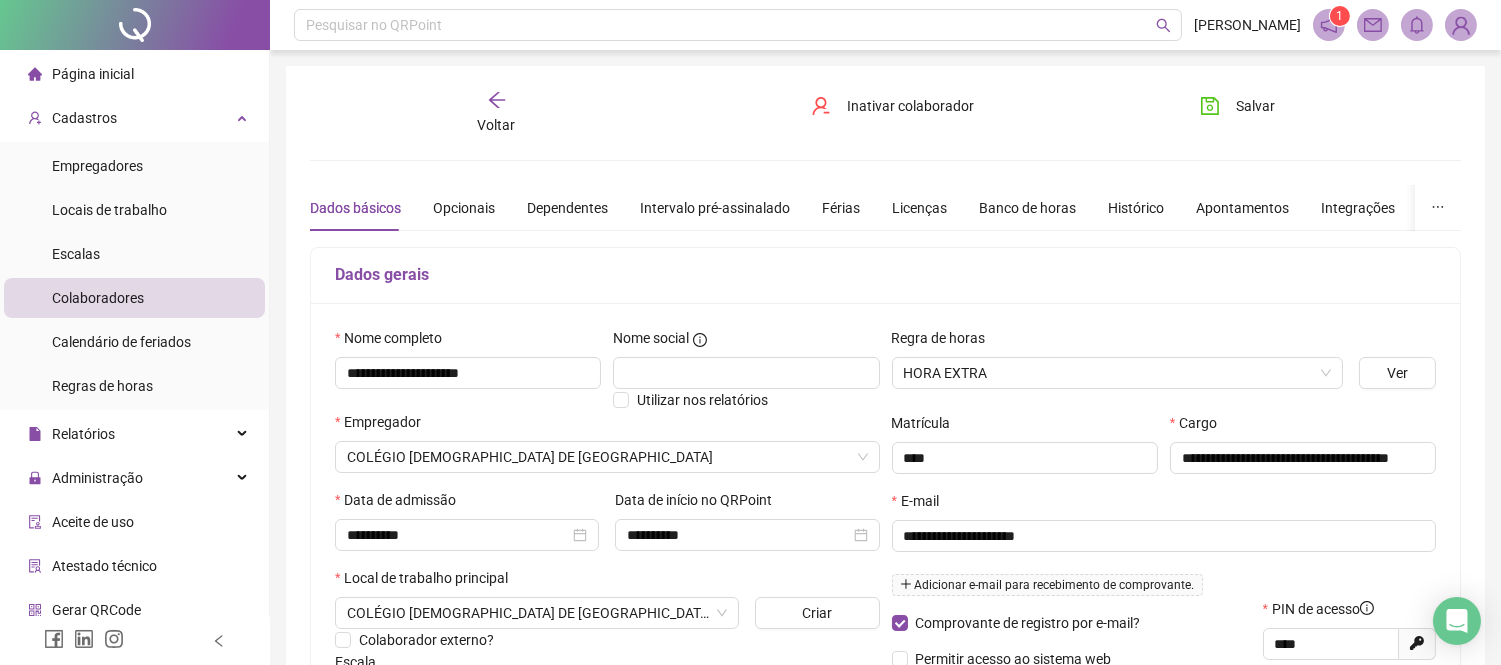click 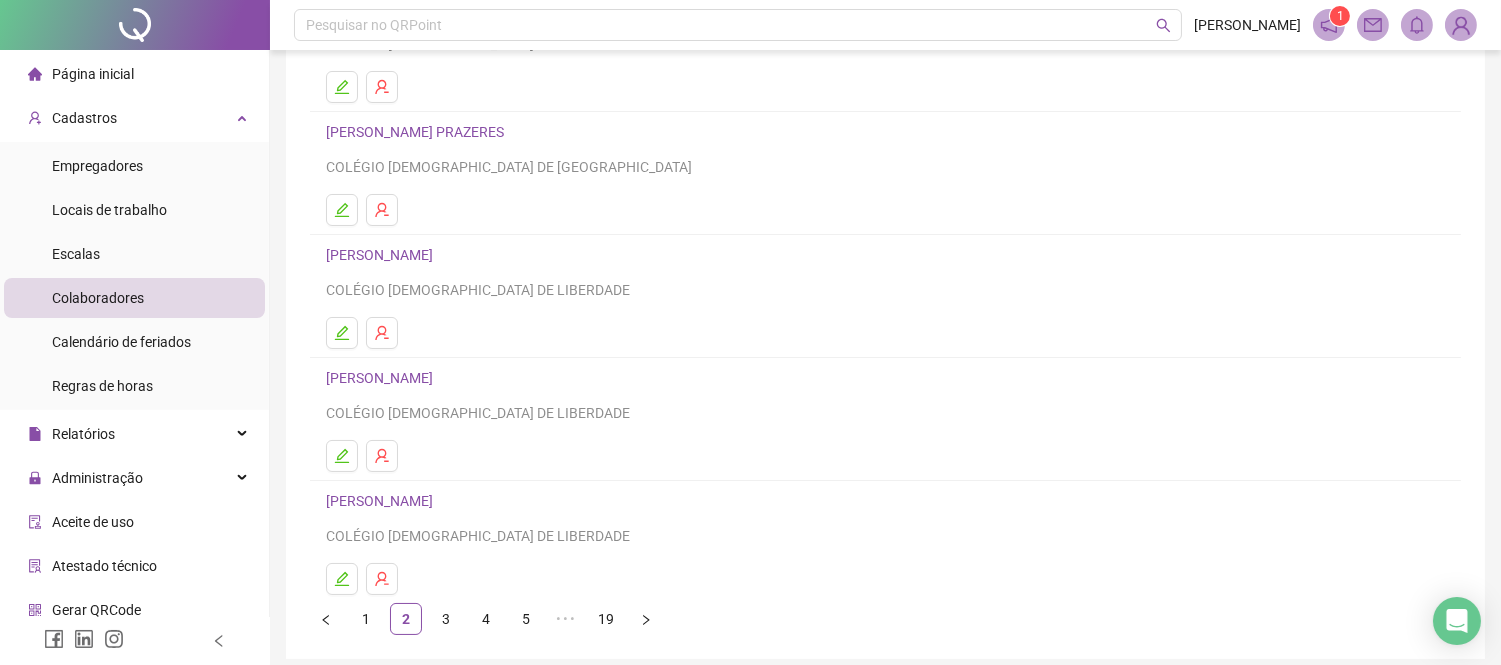 scroll, scrollTop: 302, scrollLeft: 0, axis: vertical 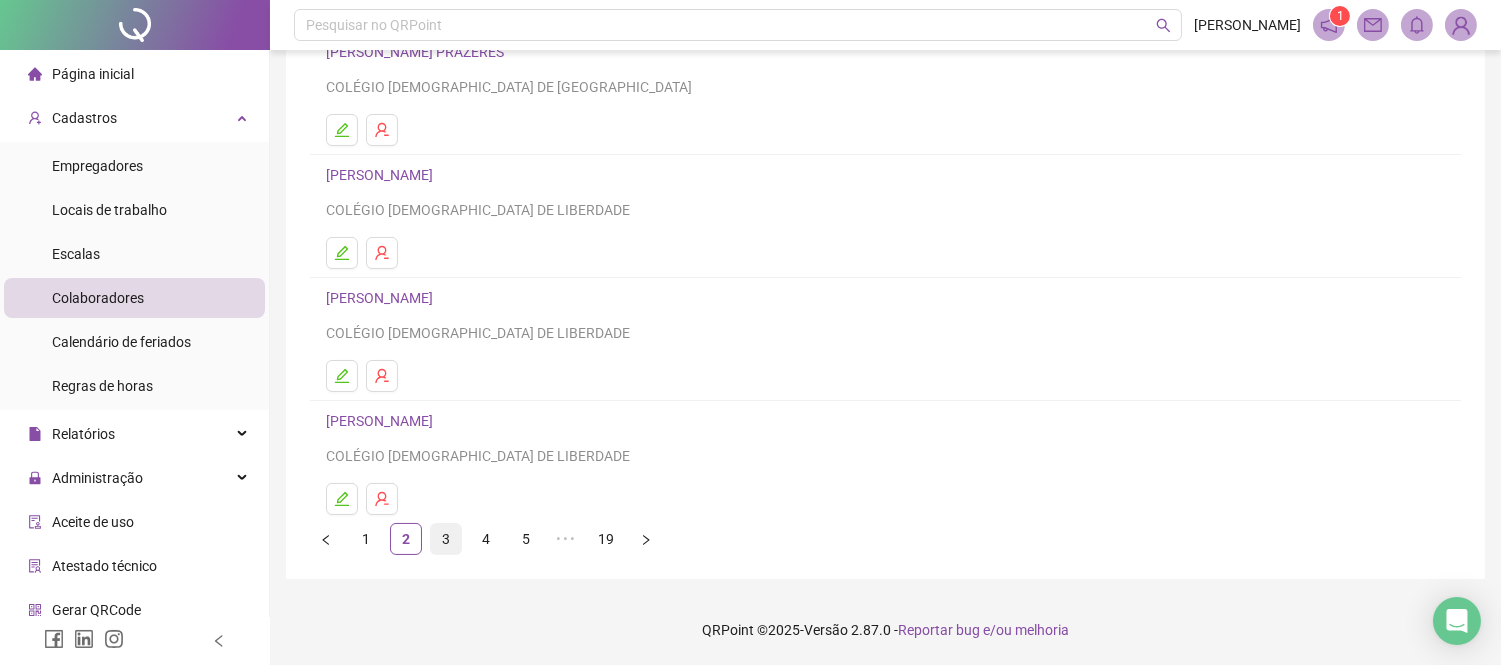click on "3" at bounding box center (446, 539) 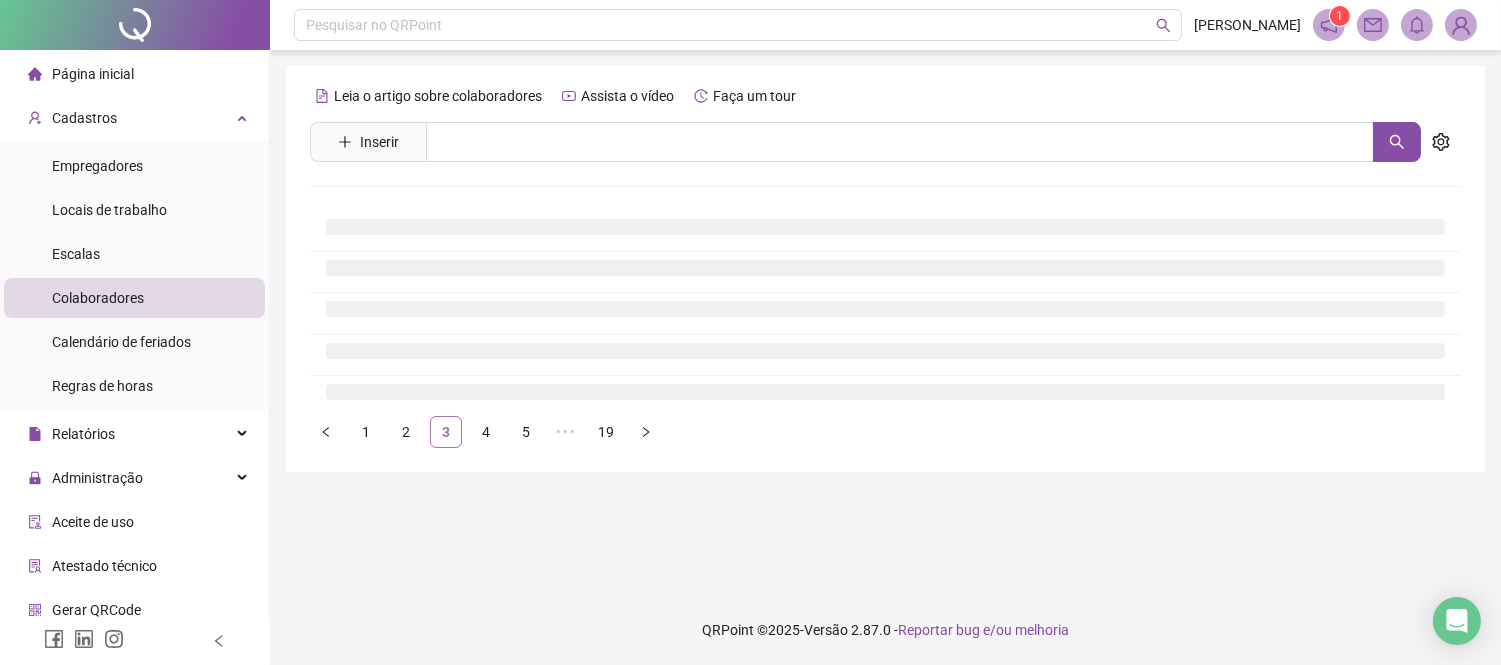 scroll, scrollTop: 0, scrollLeft: 0, axis: both 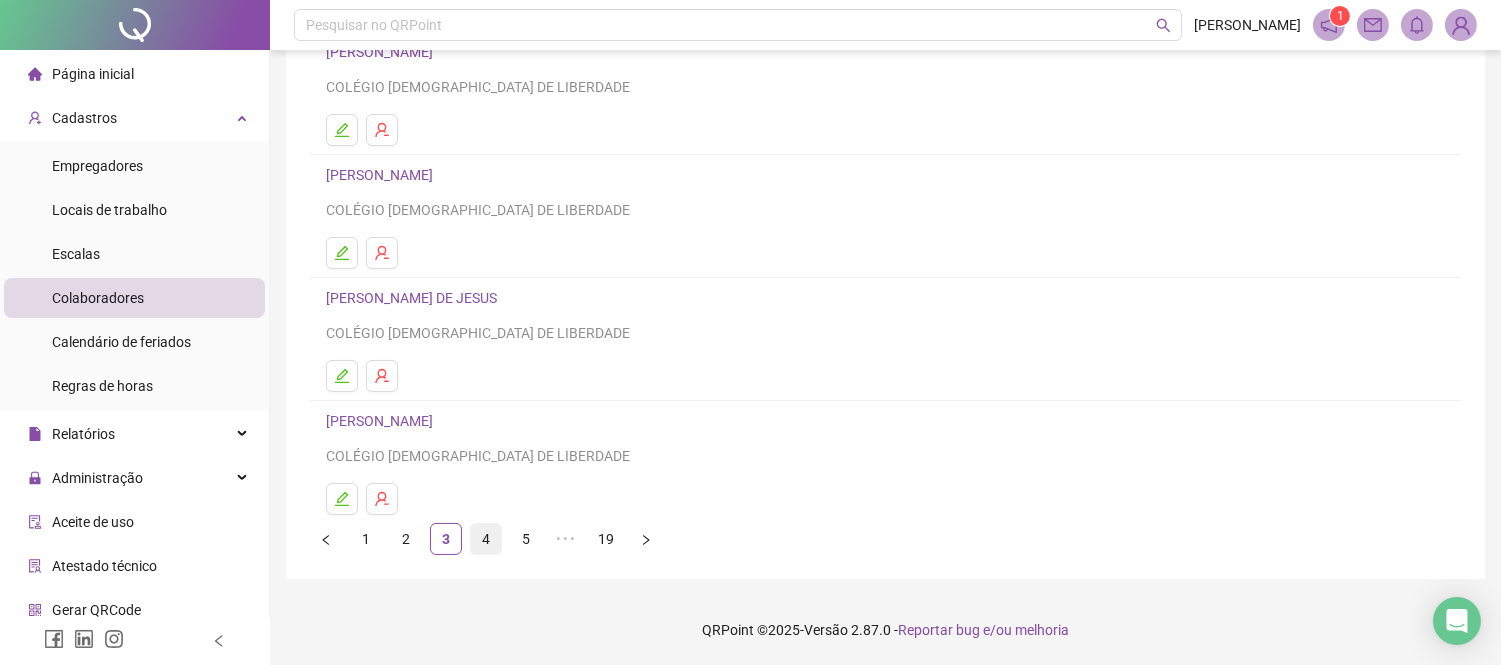 click on "4" at bounding box center [486, 539] 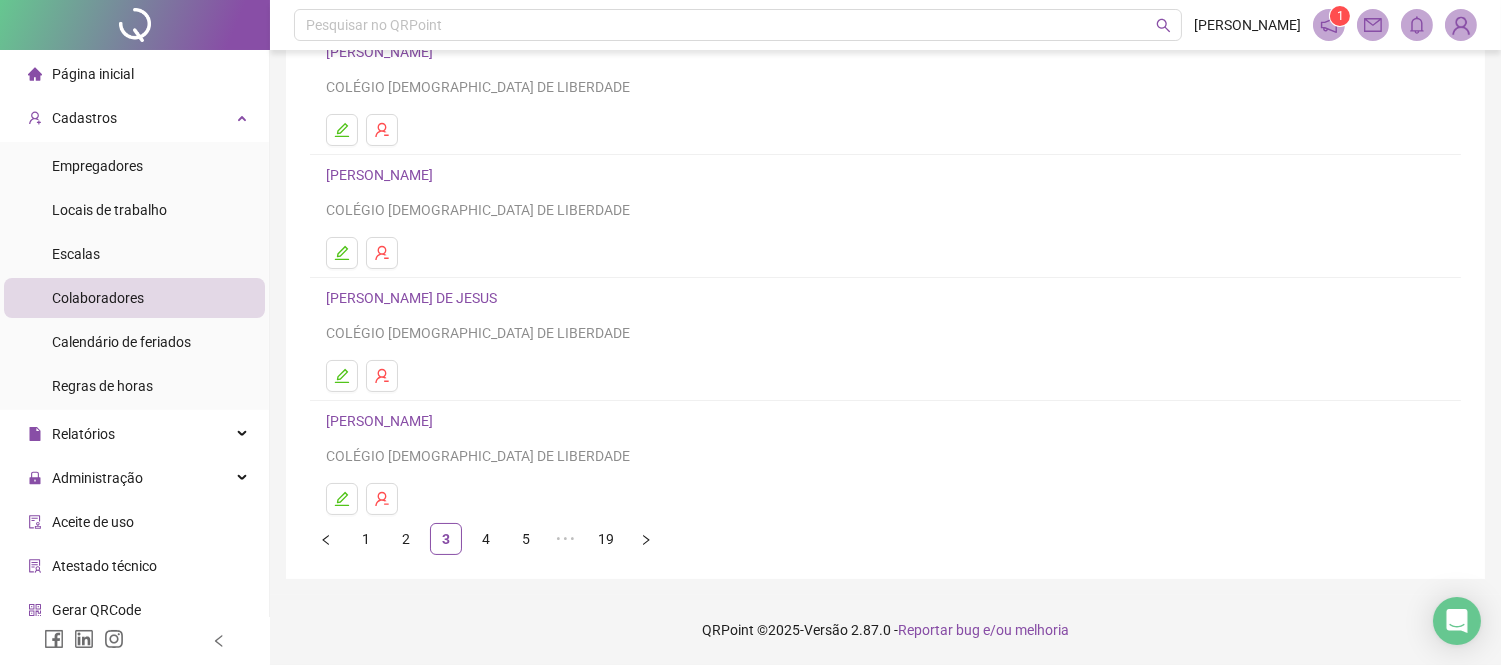 scroll, scrollTop: 0, scrollLeft: 0, axis: both 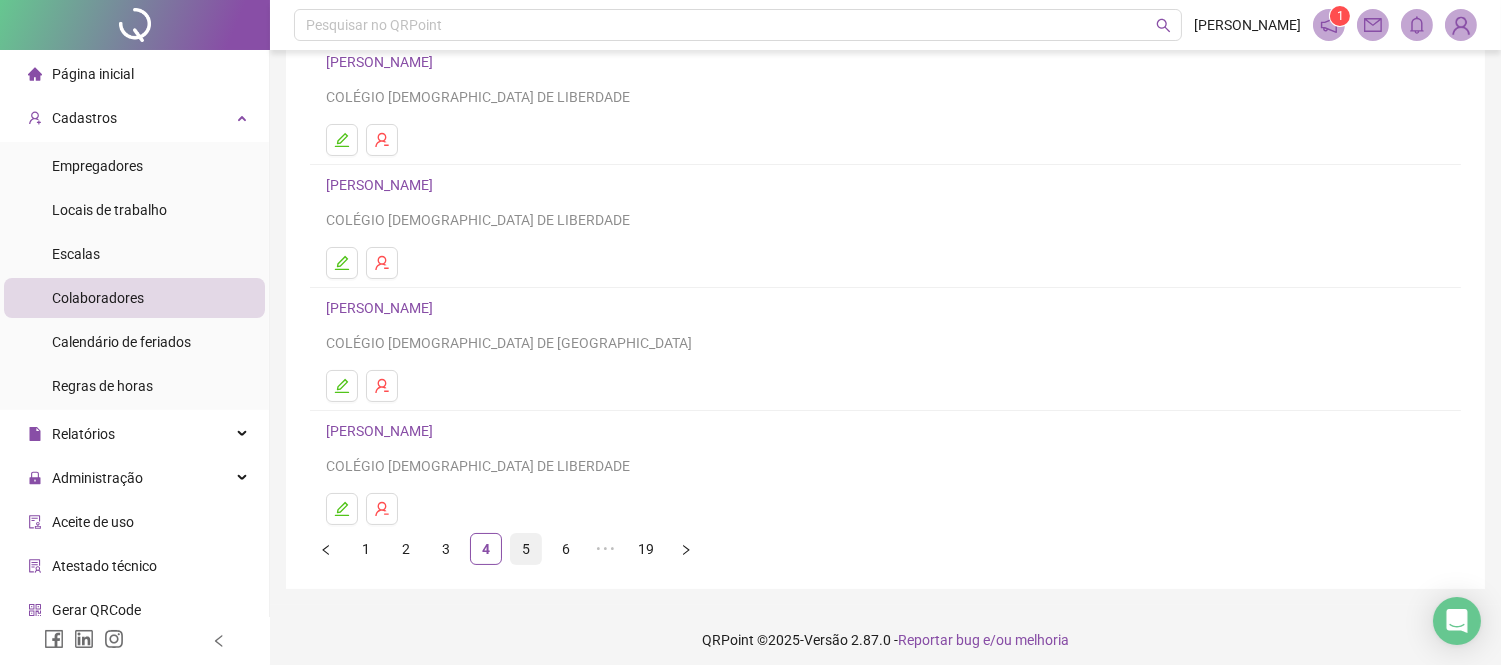 click on "5" at bounding box center [526, 549] 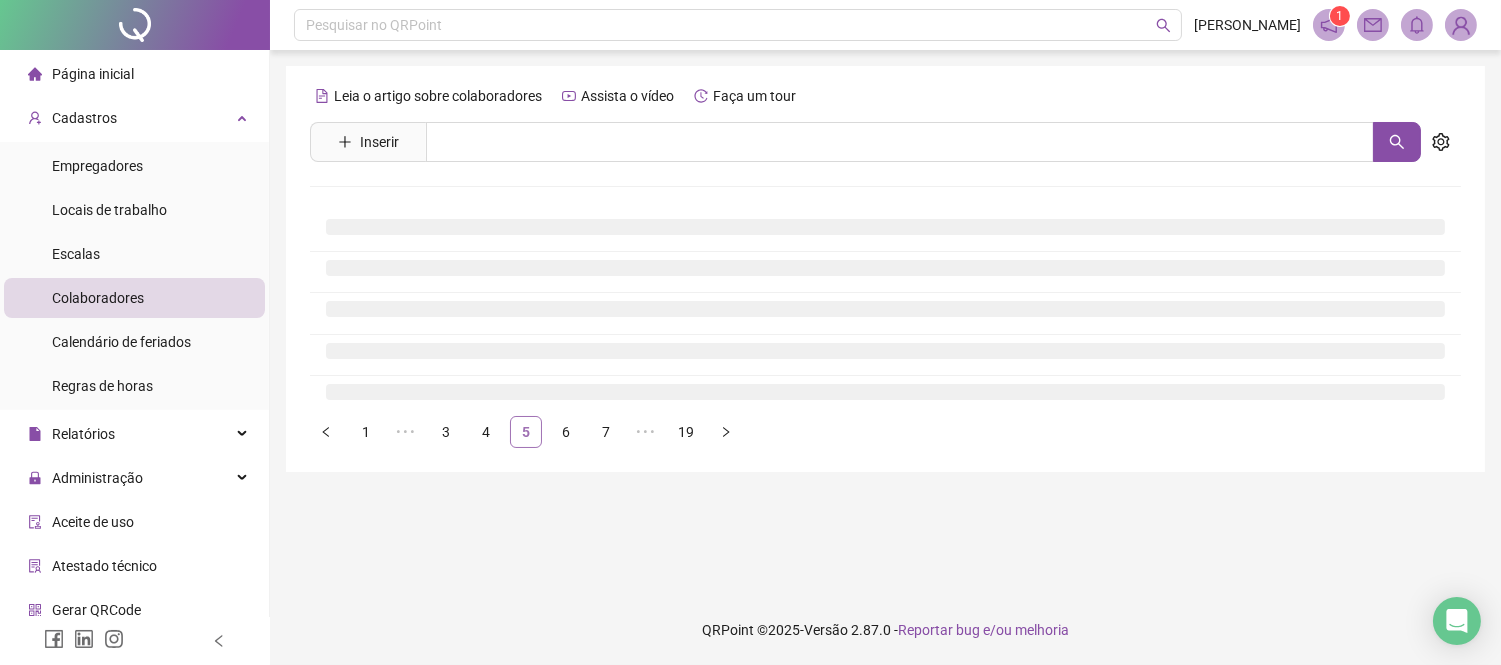 scroll, scrollTop: 0, scrollLeft: 0, axis: both 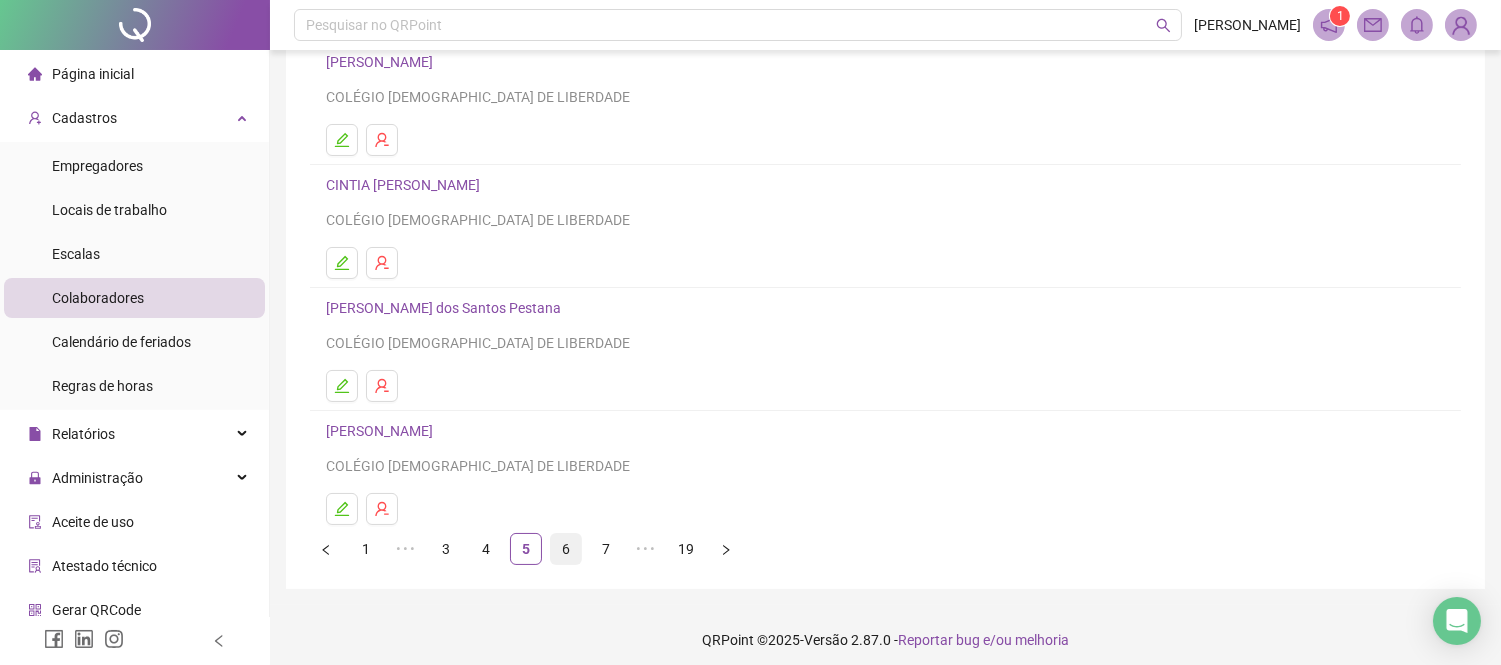 click on "6" at bounding box center [566, 549] 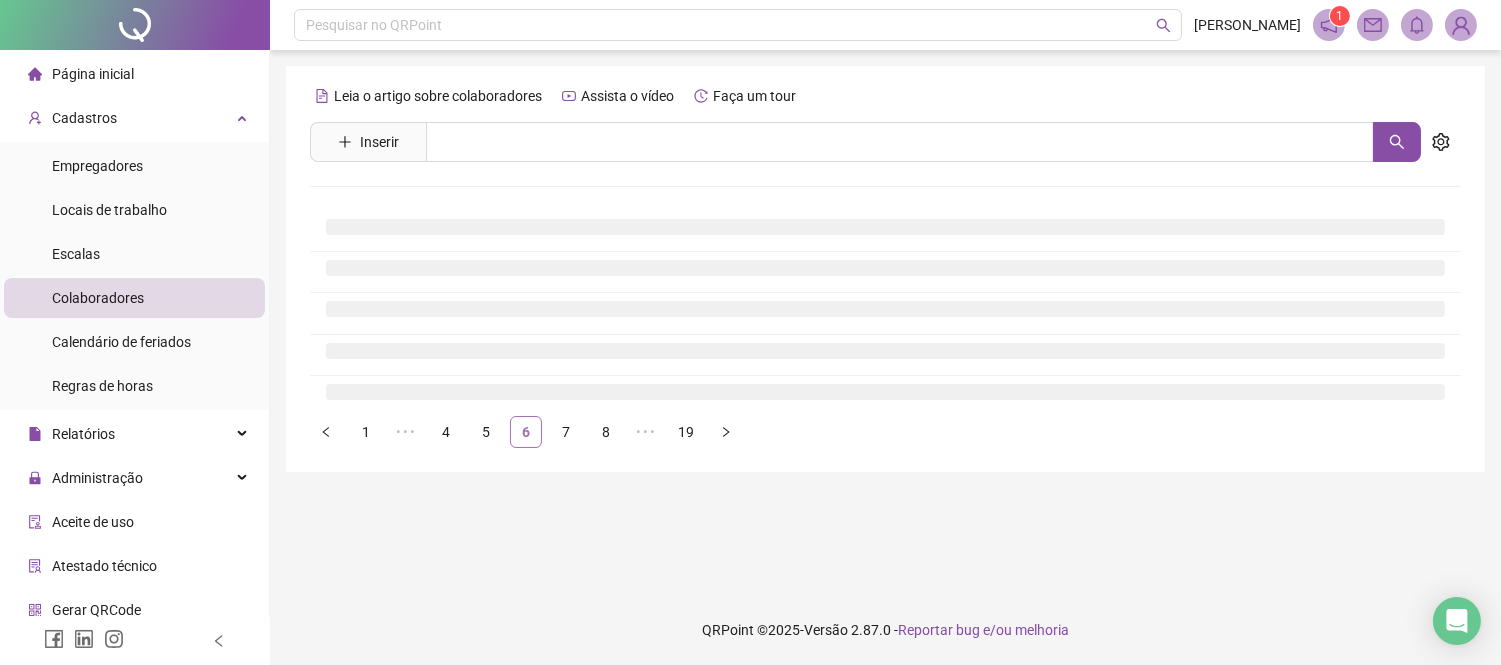 scroll, scrollTop: 0, scrollLeft: 0, axis: both 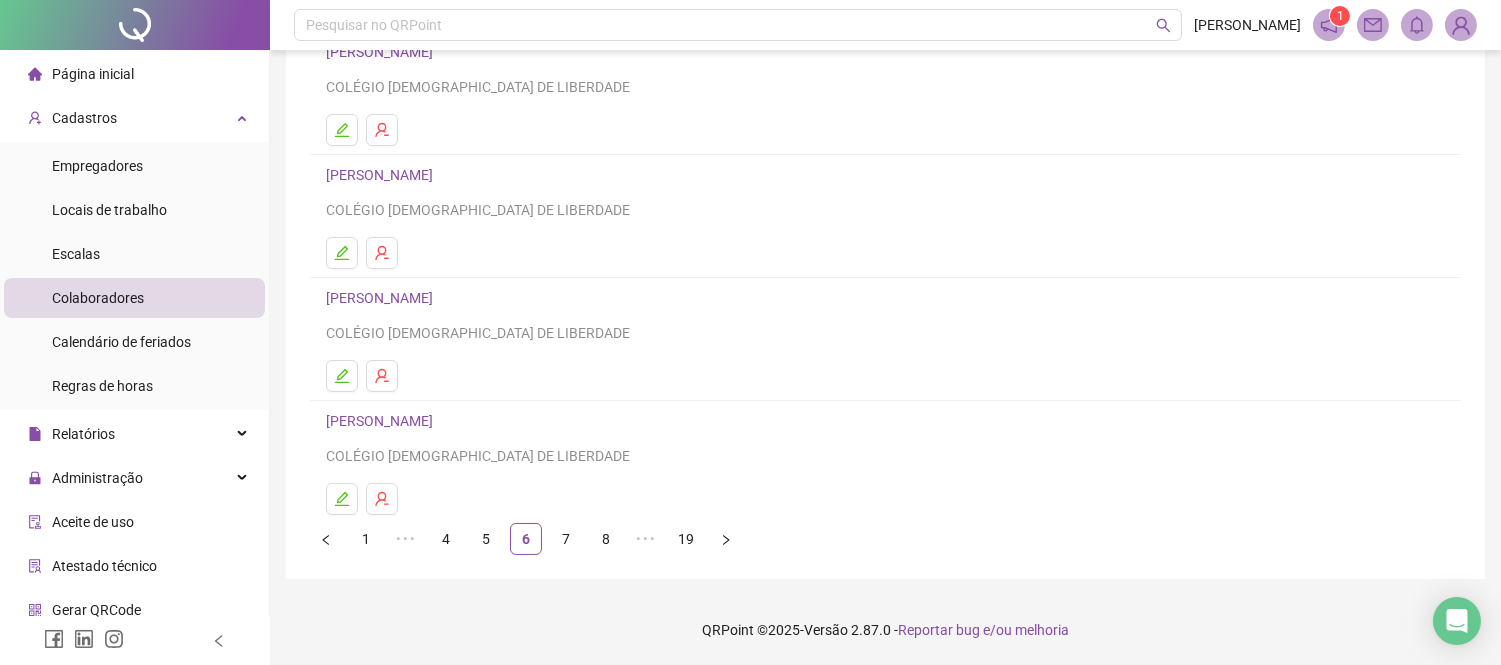 click on "7" at bounding box center (566, 539) 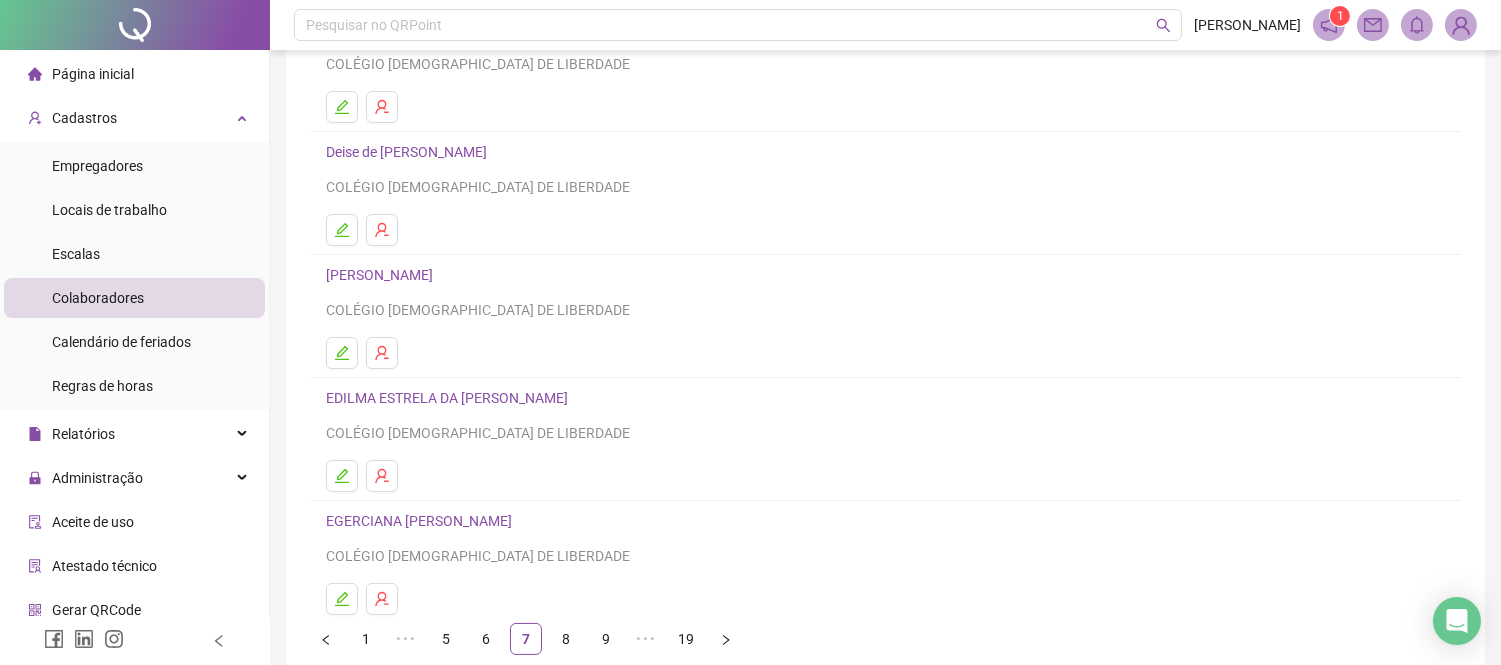 scroll, scrollTop: 302, scrollLeft: 0, axis: vertical 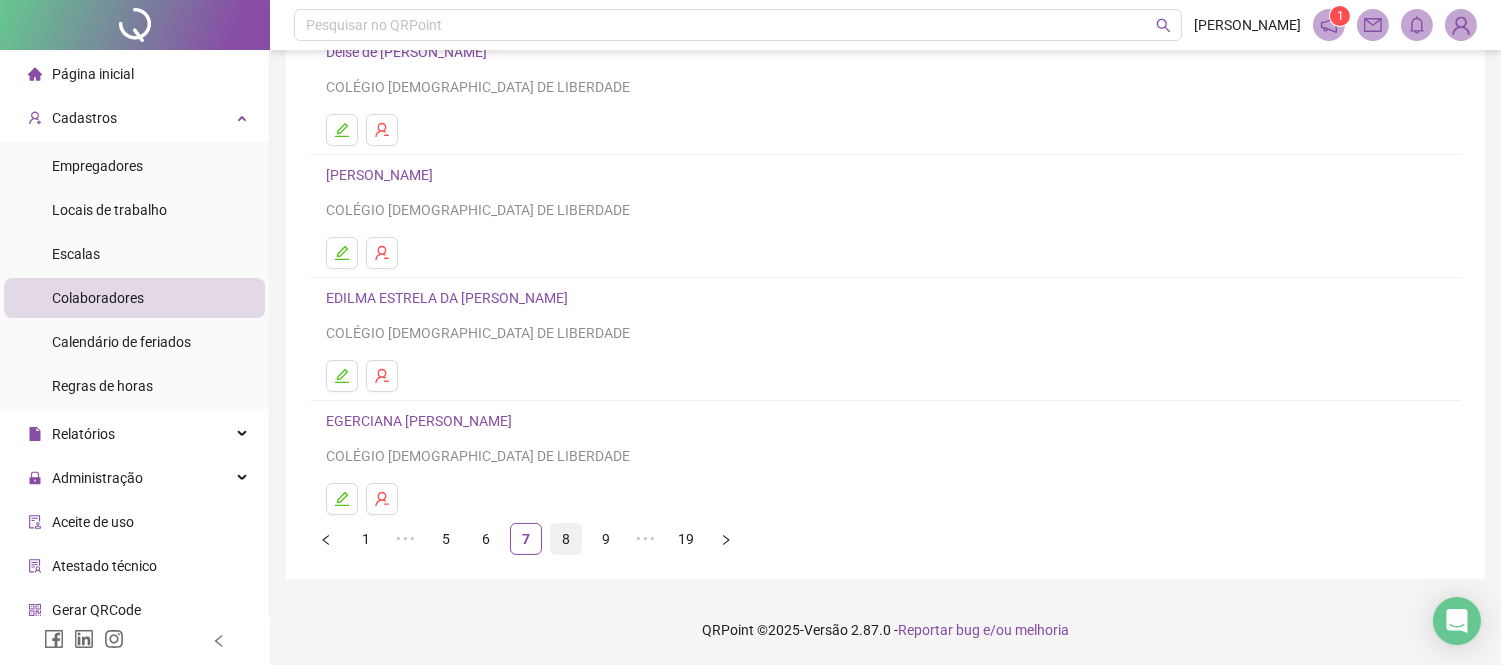 click on "8" at bounding box center [566, 539] 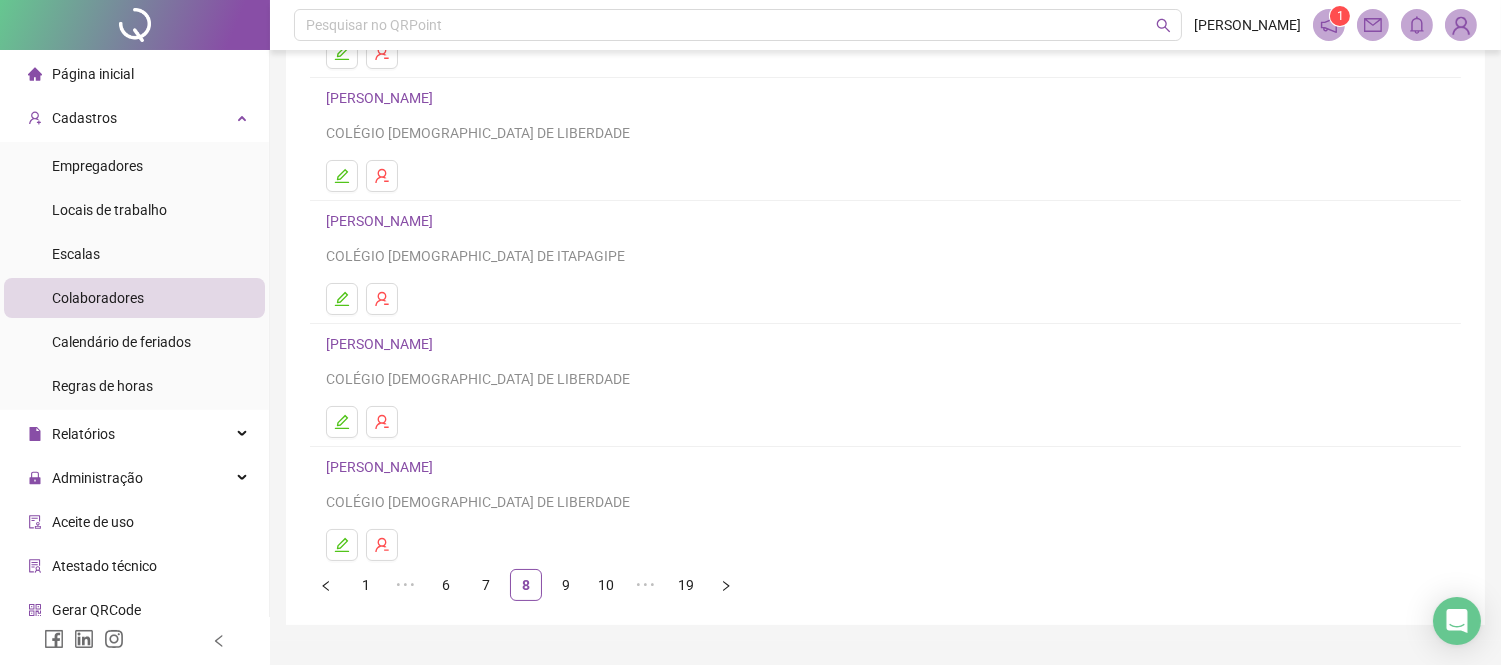 scroll, scrollTop: 302, scrollLeft: 0, axis: vertical 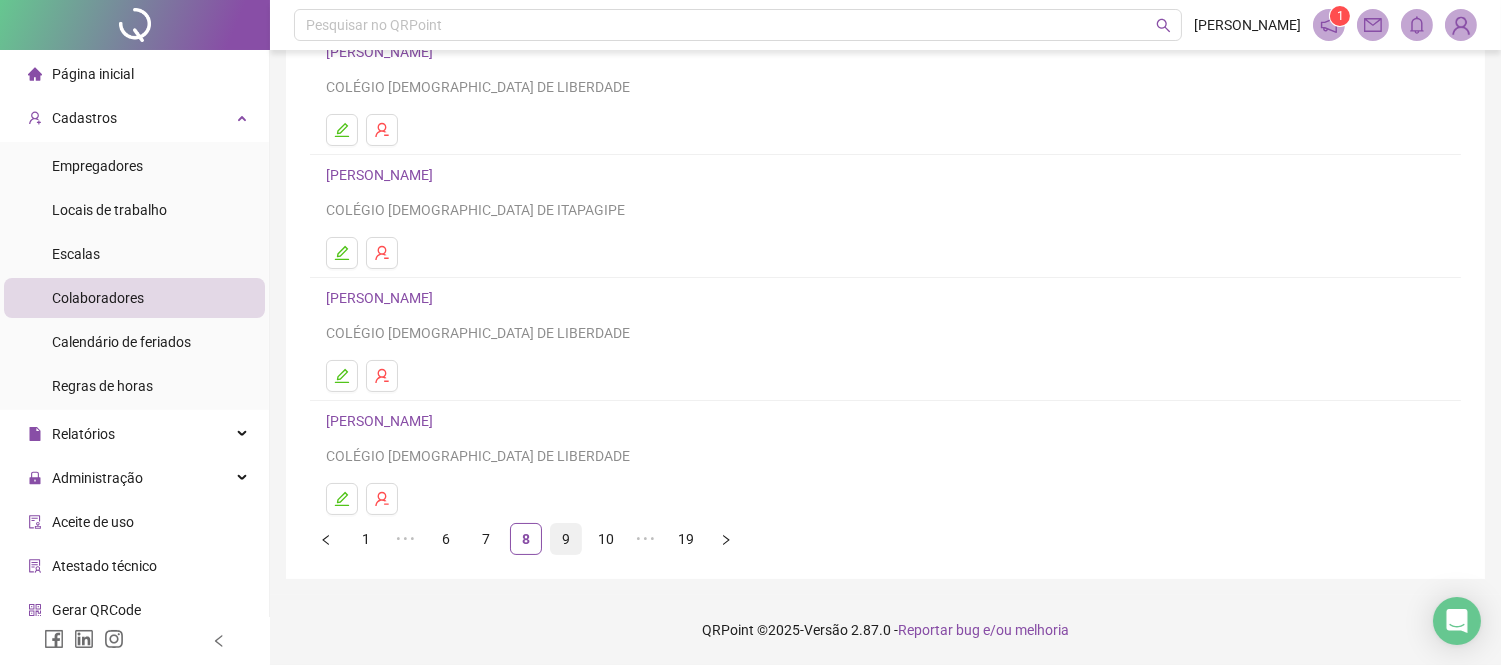 click on "9" at bounding box center (566, 539) 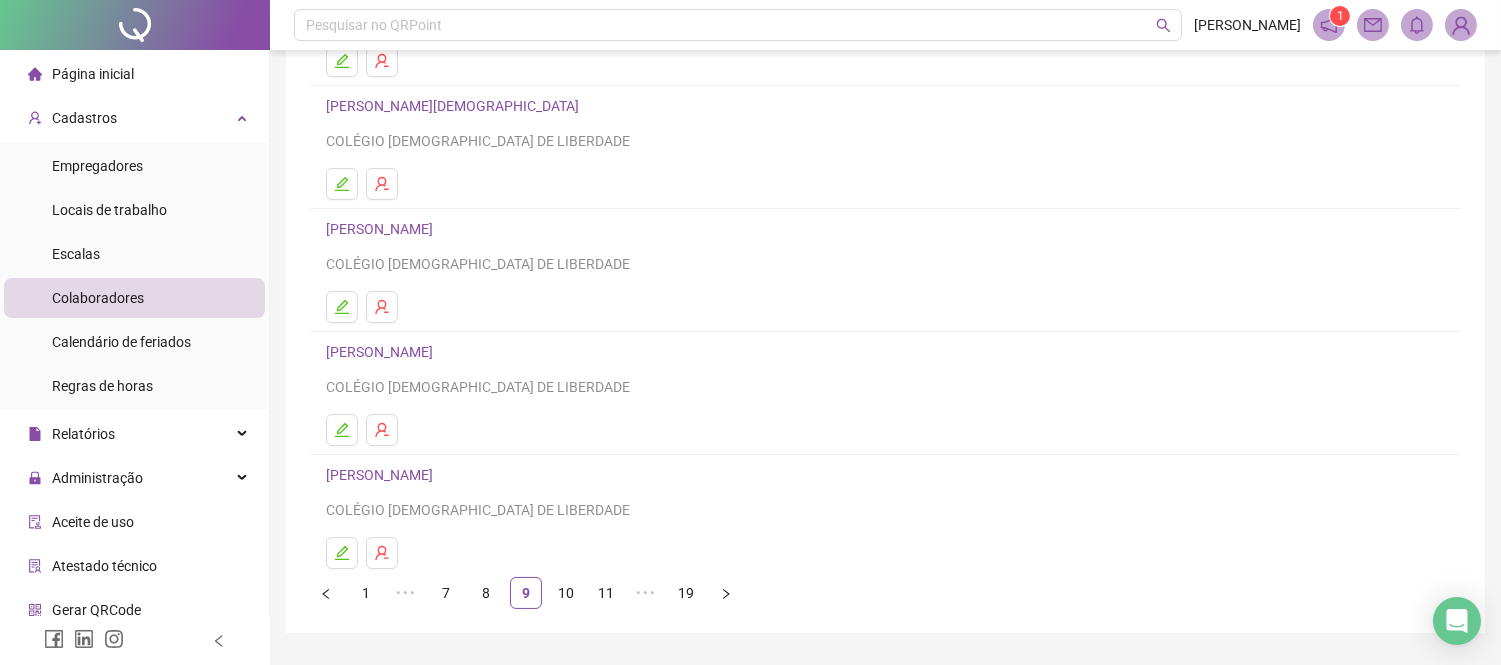 scroll, scrollTop: 302, scrollLeft: 0, axis: vertical 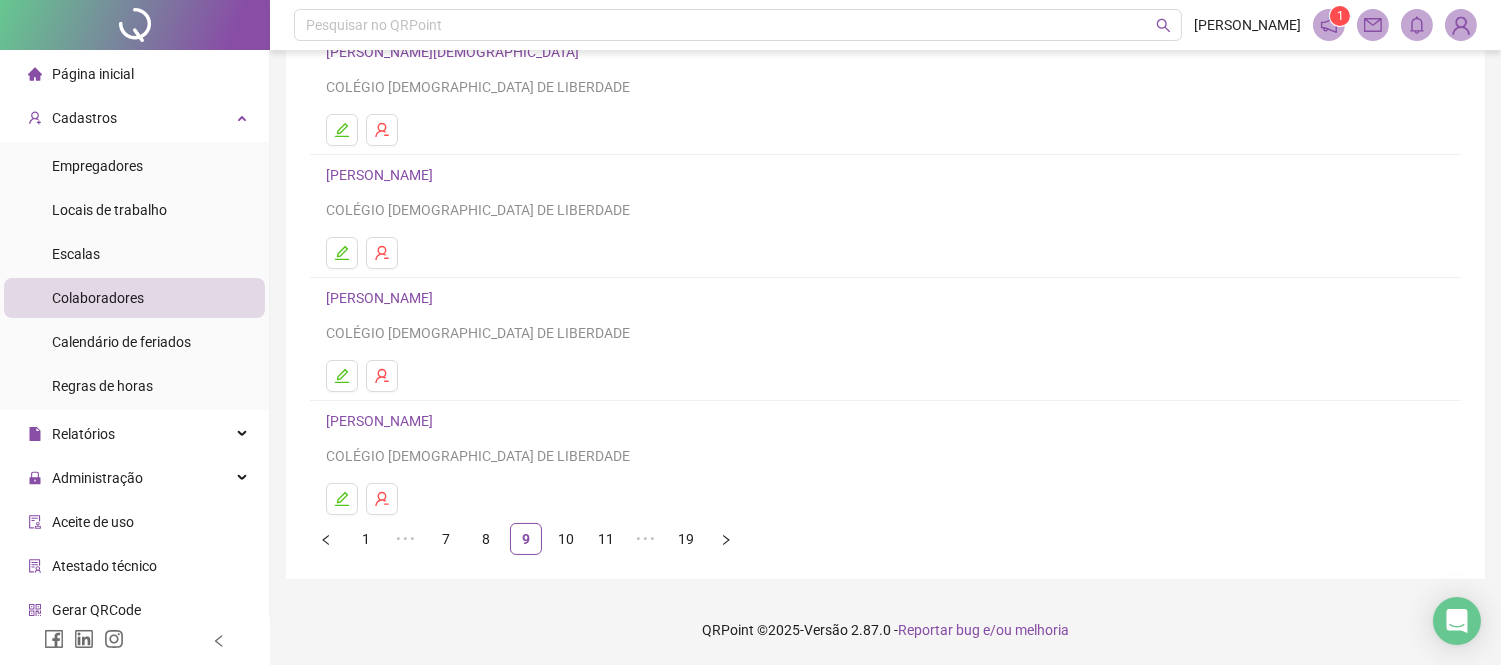click on "10" at bounding box center [566, 539] 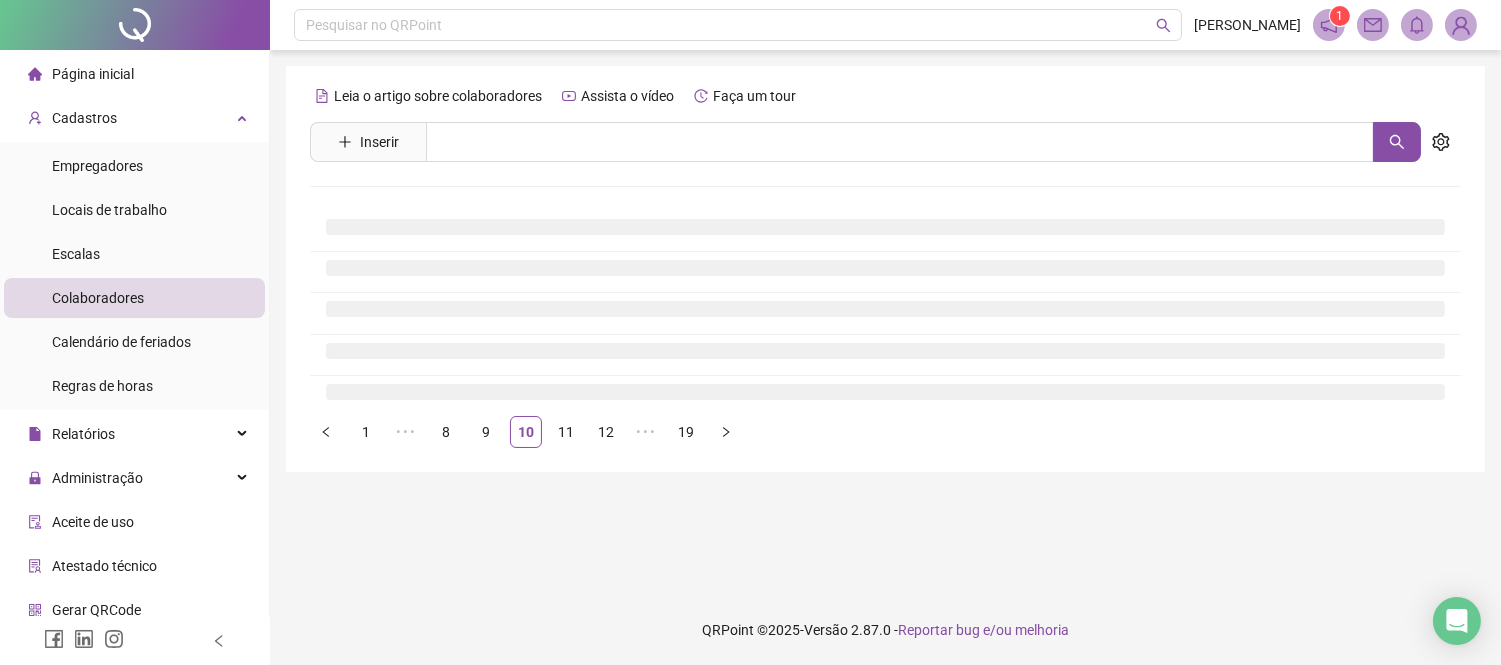 scroll, scrollTop: 0, scrollLeft: 0, axis: both 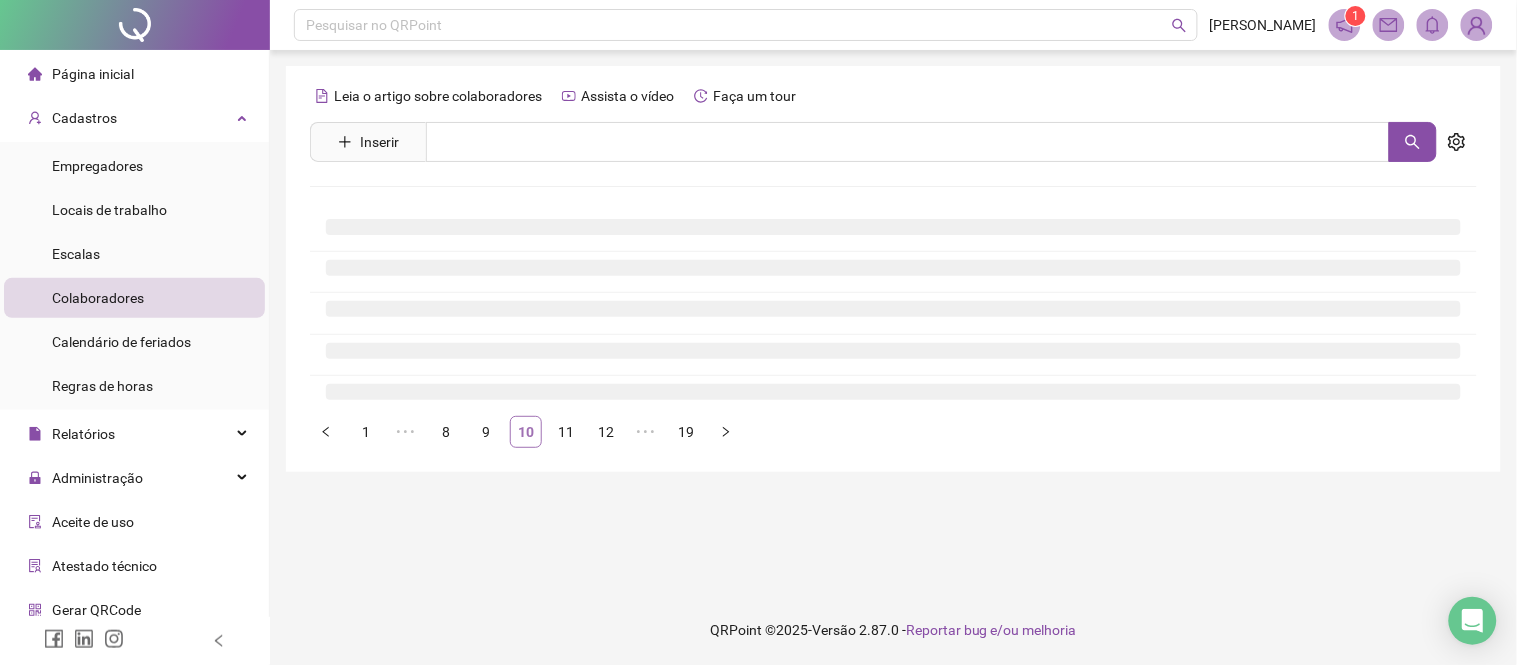 click on "10" at bounding box center [526, 432] 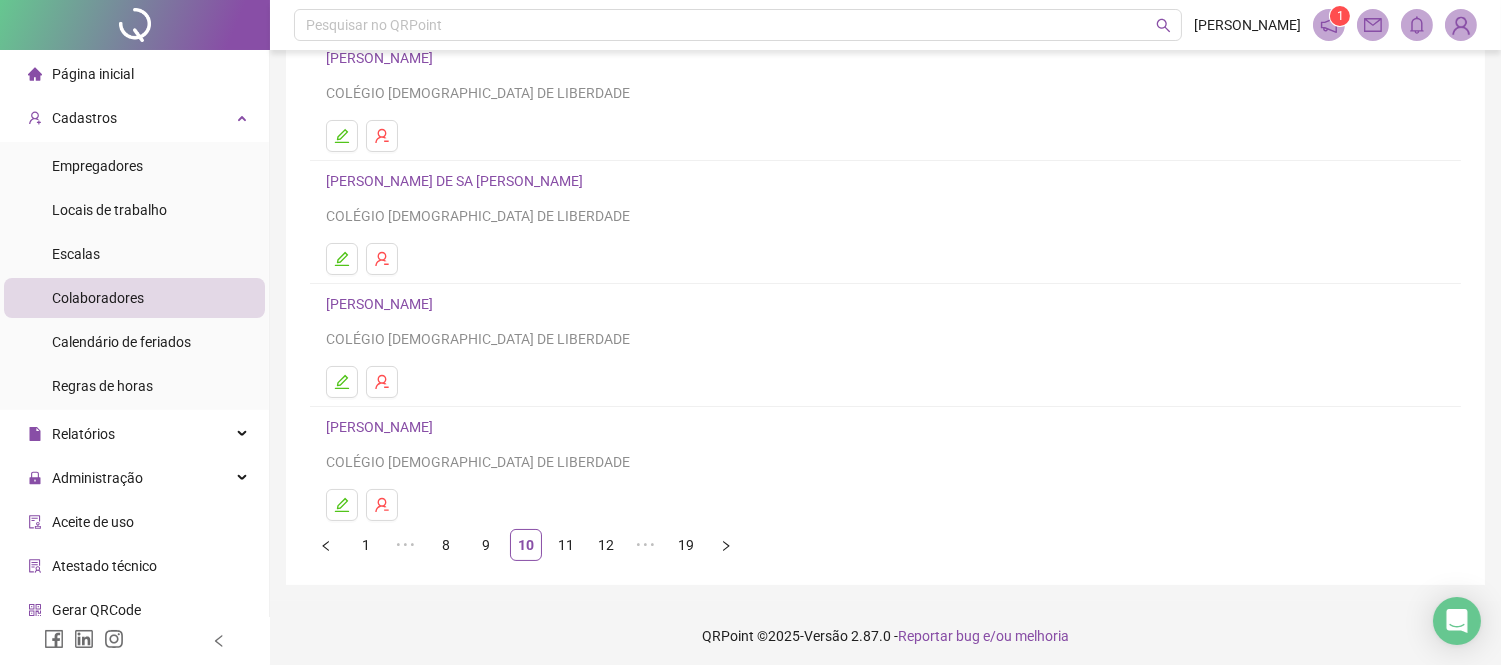 scroll, scrollTop: 302, scrollLeft: 0, axis: vertical 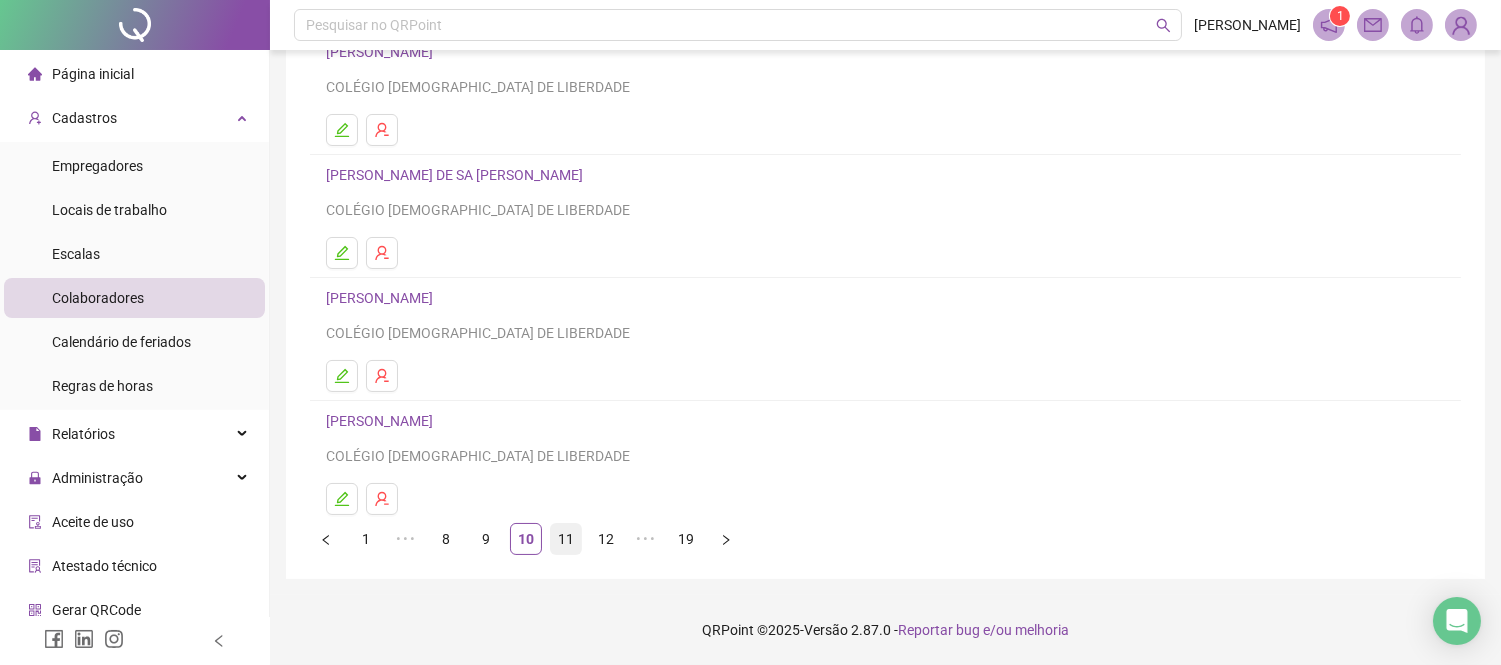 click on "11" at bounding box center (566, 539) 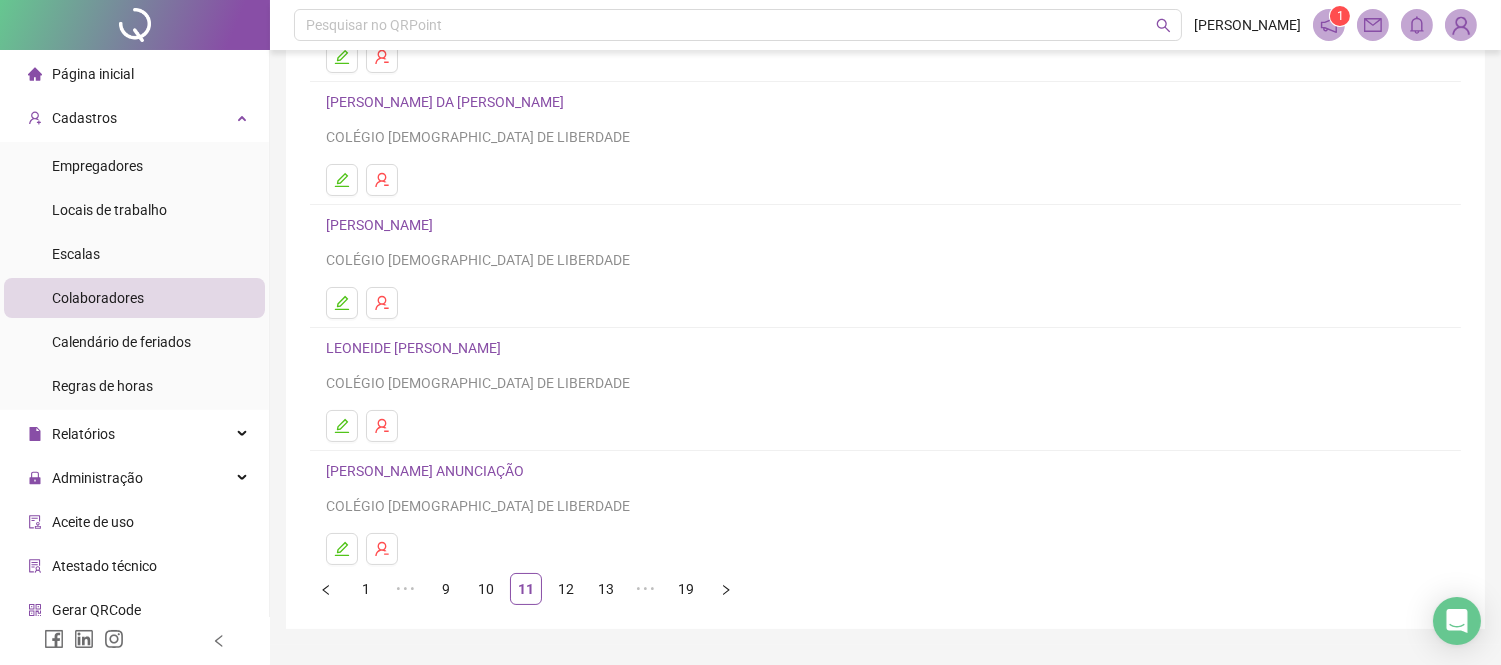 scroll, scrollTop: 302, scrollLeft: 0, axis: vertical 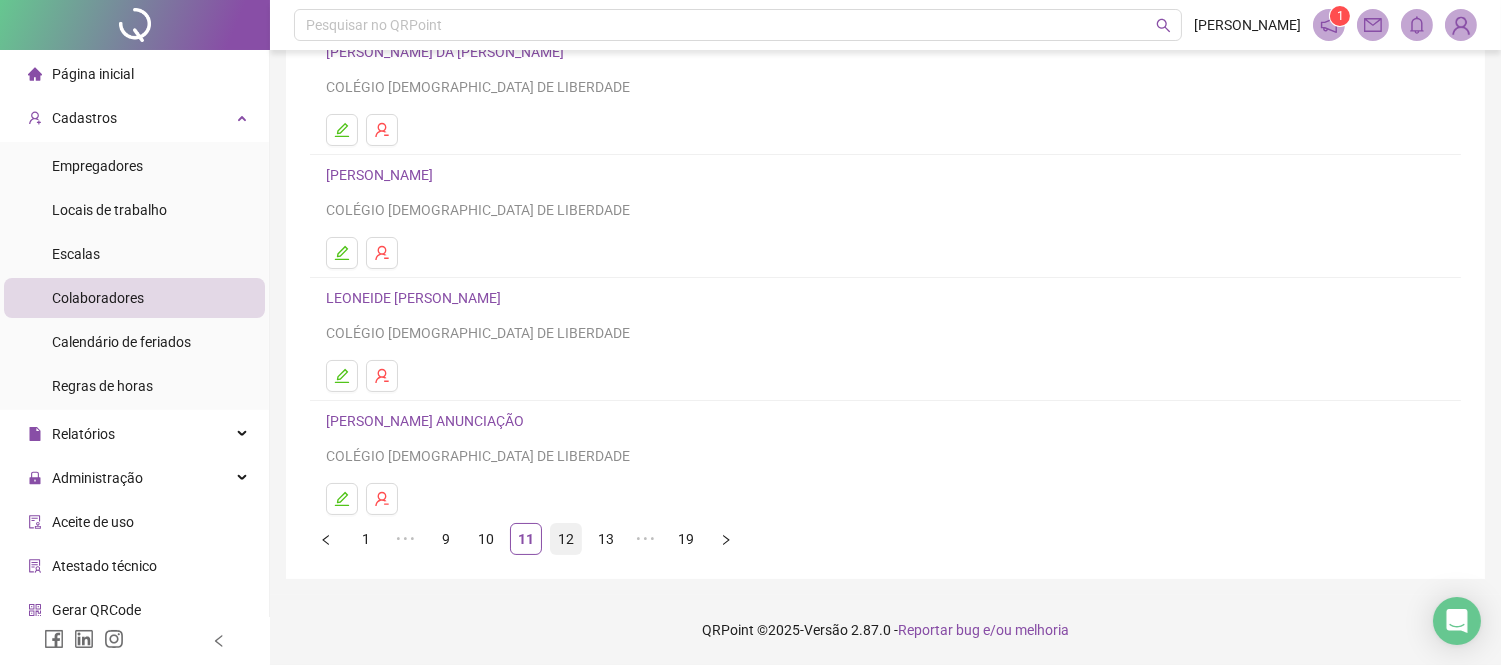 click on "12" at bounding box center (566, 539) 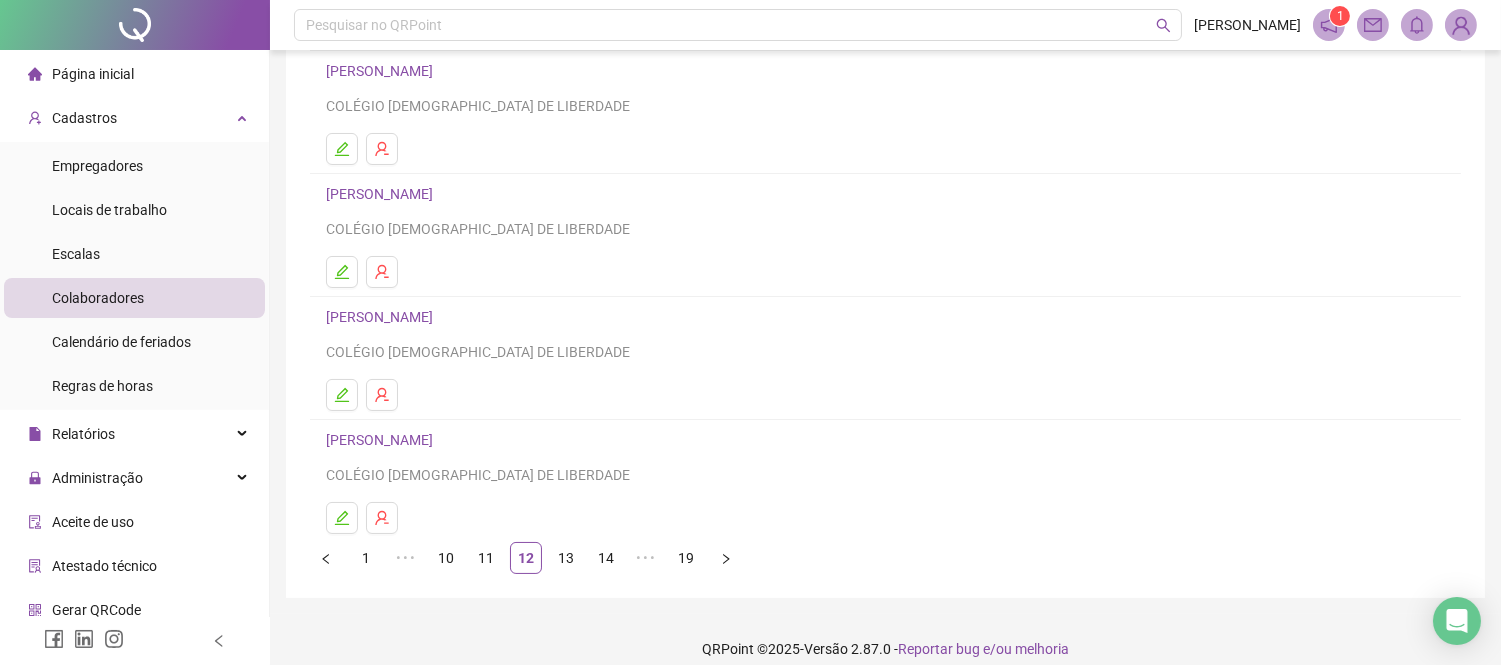 scroll, scrollTop: 302, scrollLeft: 0, axis: vertical 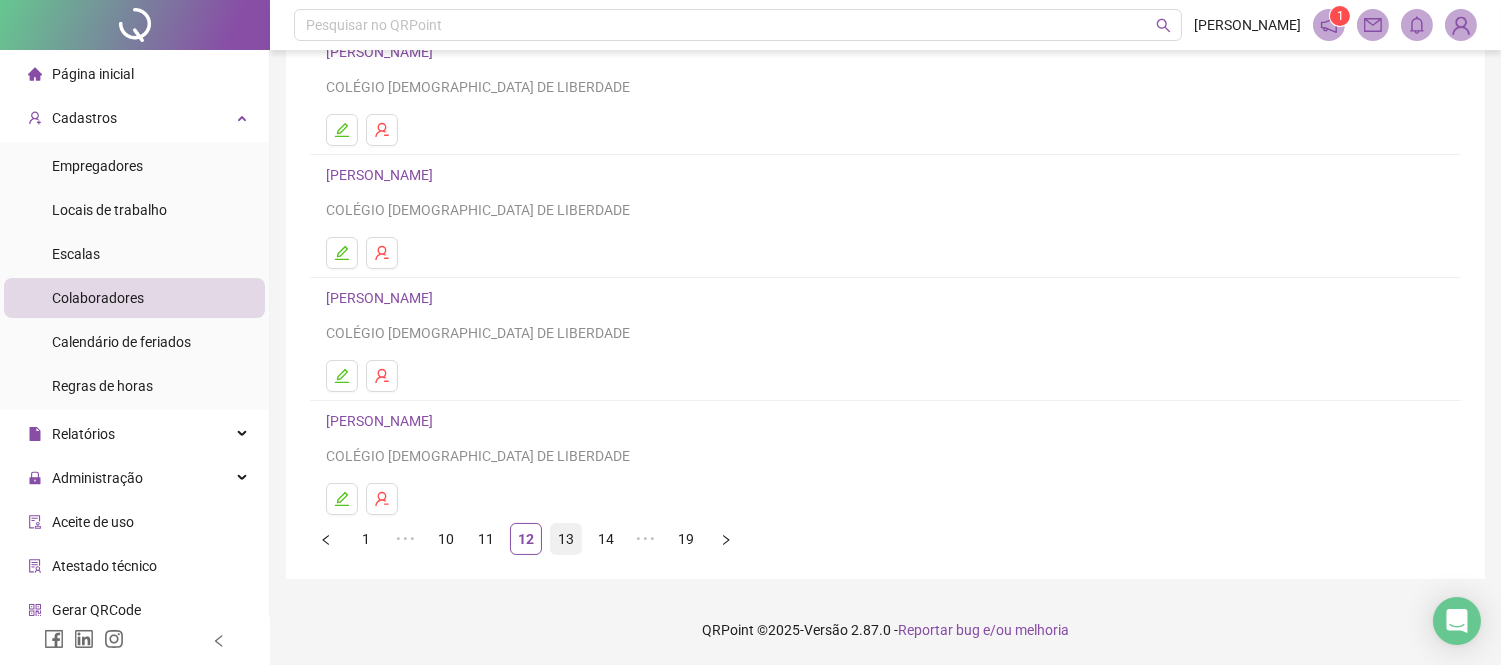 click on "13" at bounding box center (566, 539) 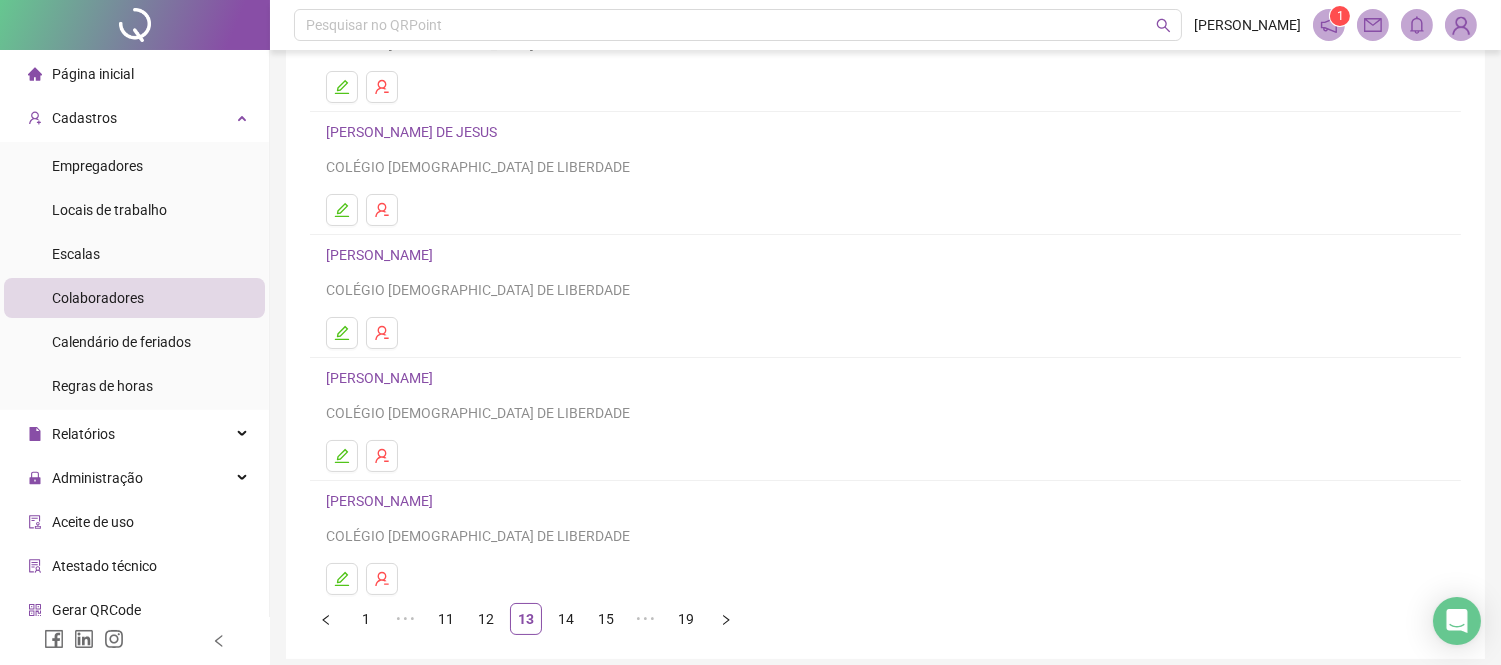 scroll, scrollTop: 302, scrollLeft: 0, axis: vertical 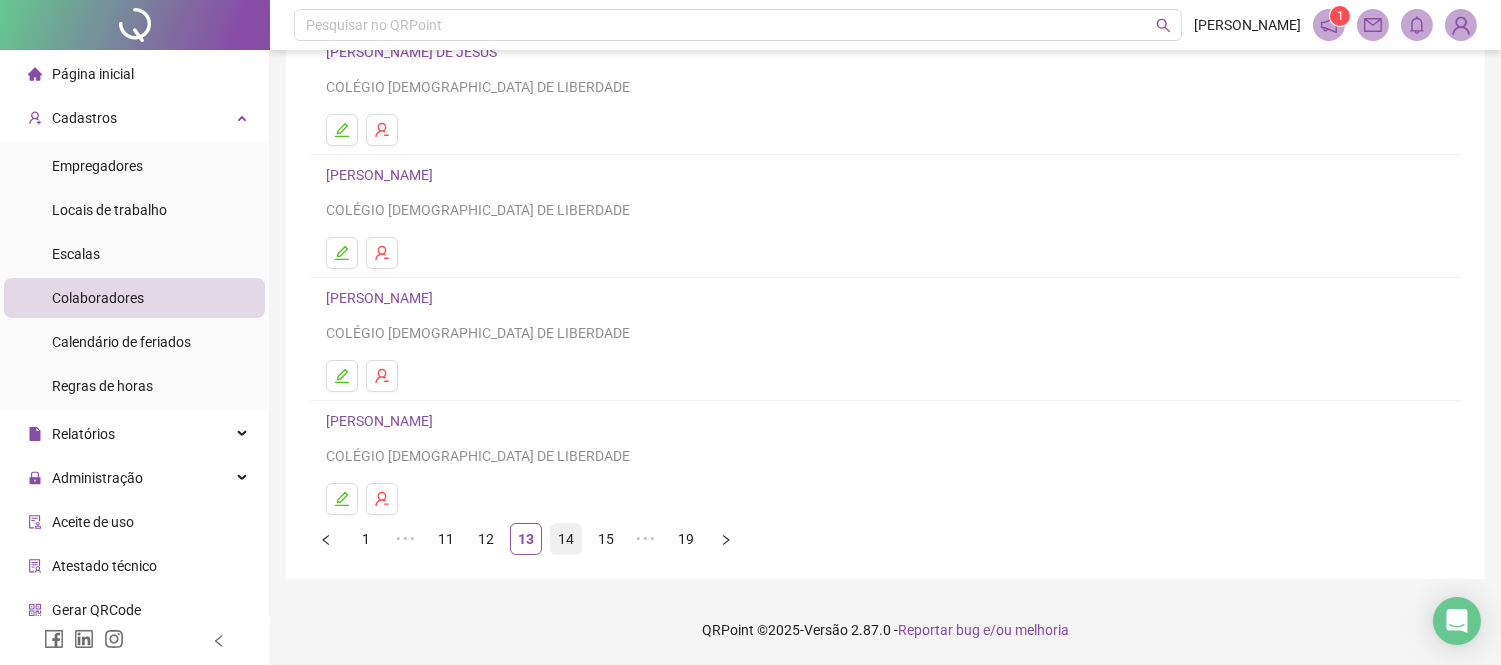 click on "14" at bounding box center (566, 539) 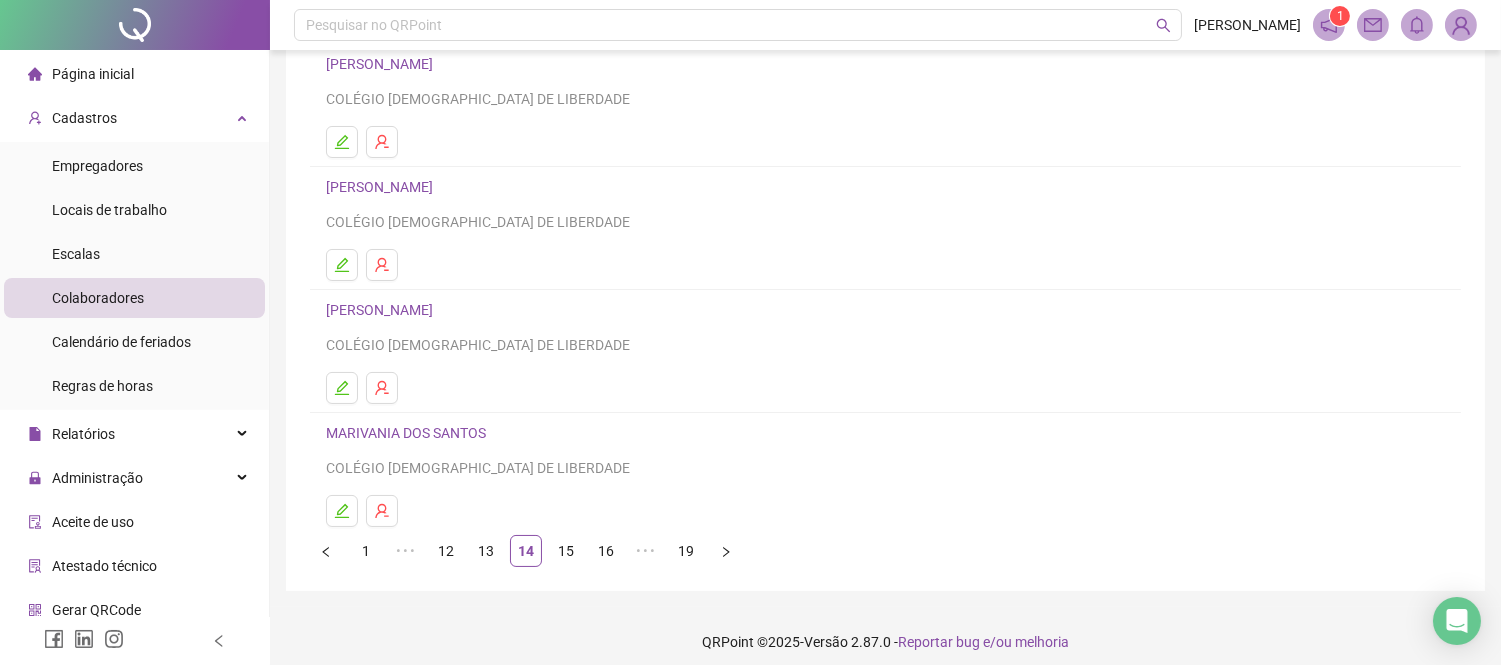 scroll, scrollTop: 302, scrollLeft: 0, axis: vertical 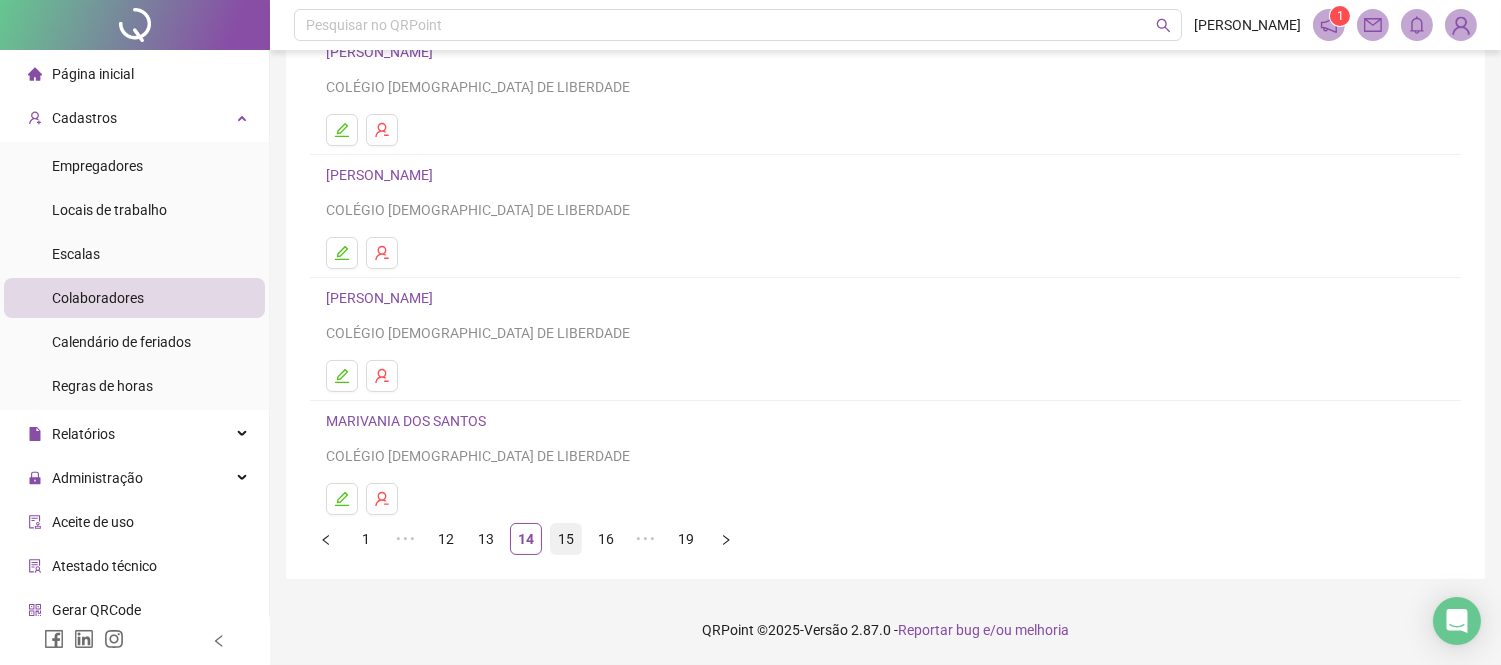 click on "15" at bounding box center (566, 539) 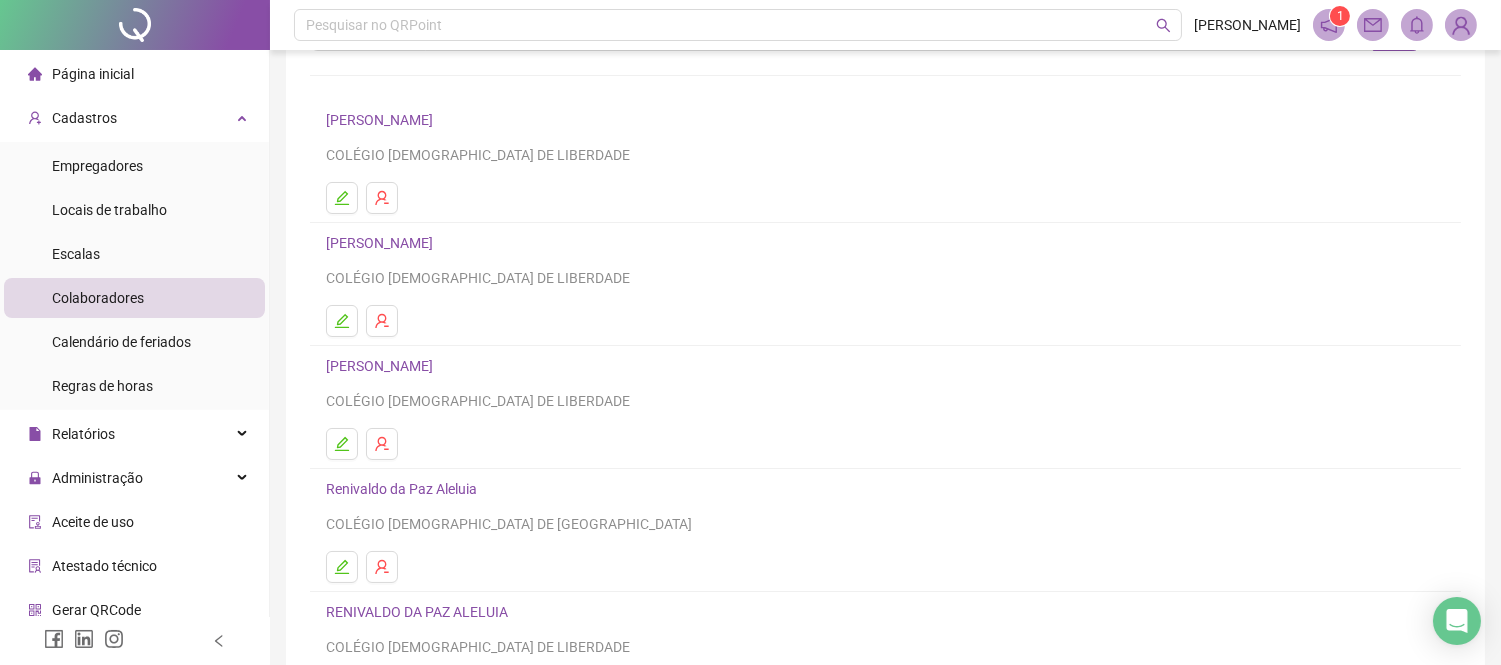 scroll, scrollTop: 222, scrollLeft: 0, axis: vertical 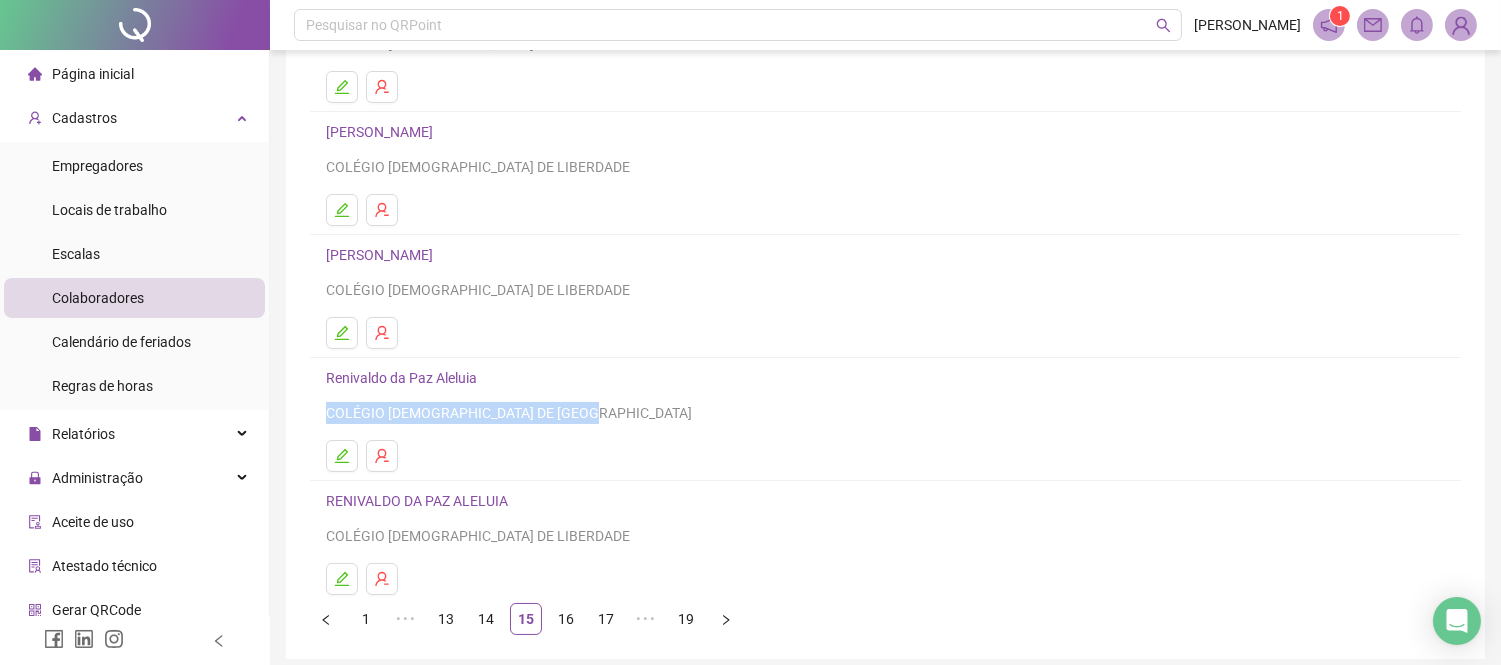 drag, startPoint x: 325, startPoint y: 414, endPoint x: 550, endPoint y: 401, distance: 225.37524 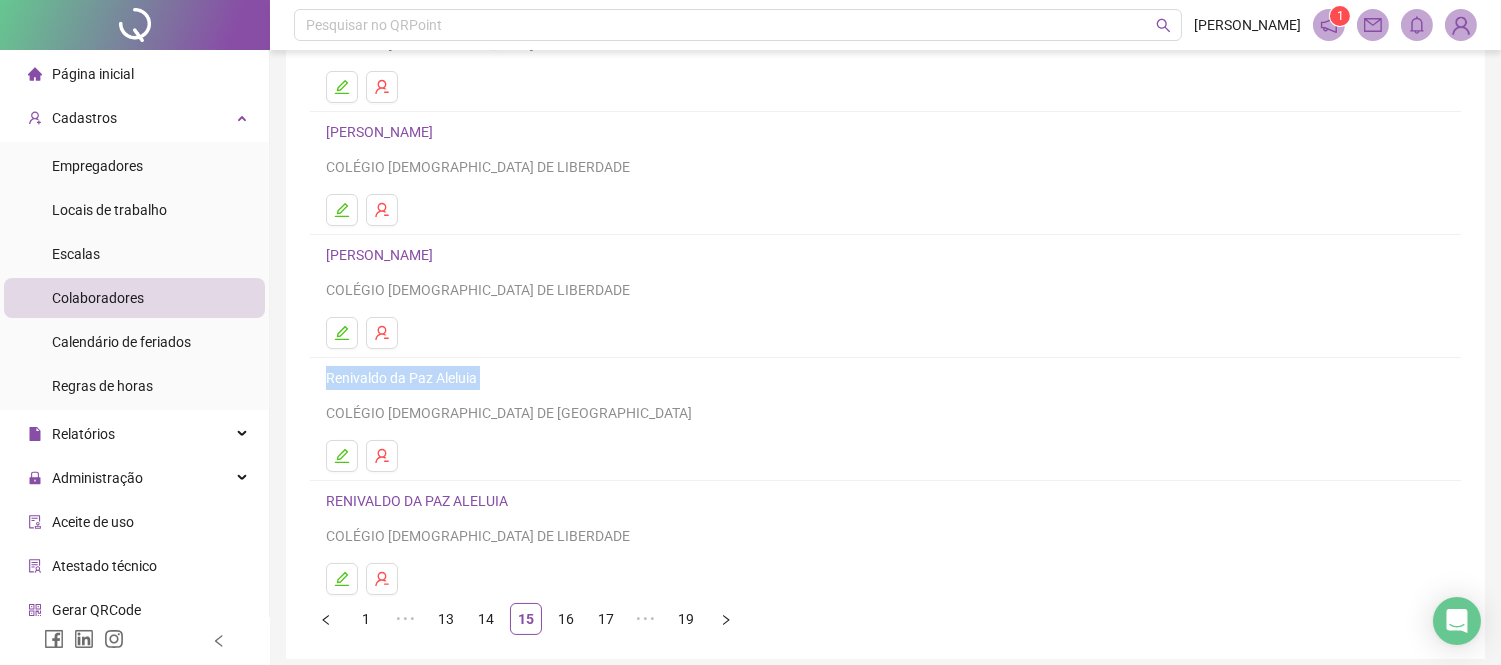 drag, startPoint x: 483, startPoint y: 378, endPoint x: 326, endPoint y: 382, distance: 157.05095 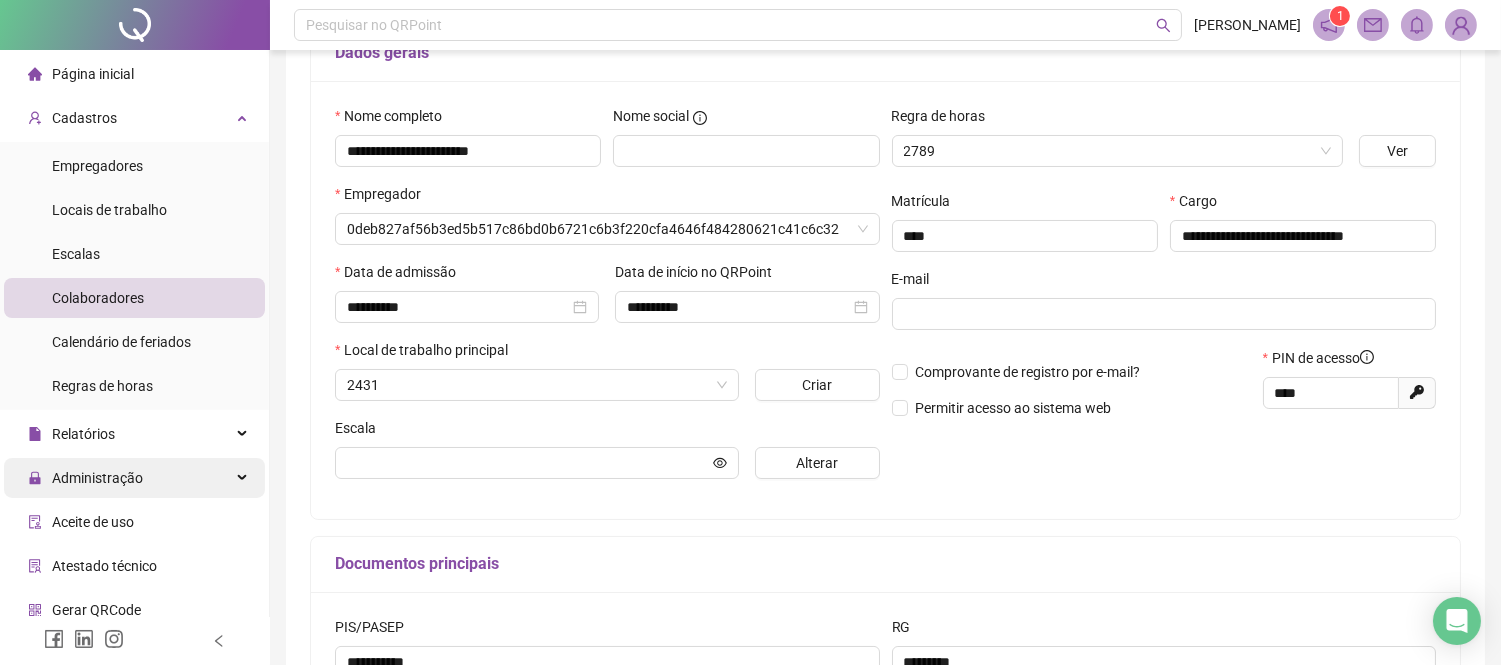type on "**********" 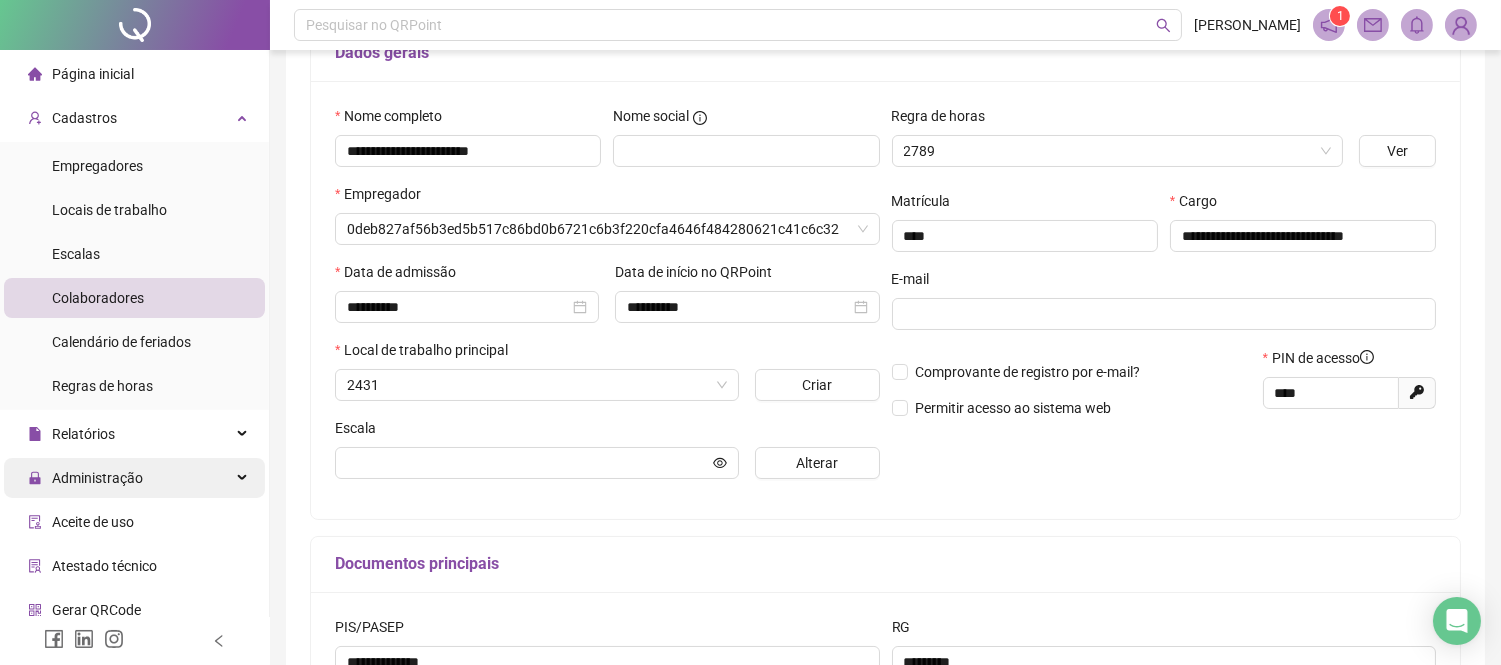 scroll, scrollTop: 232, scrollLeft: 0, axis: vertical 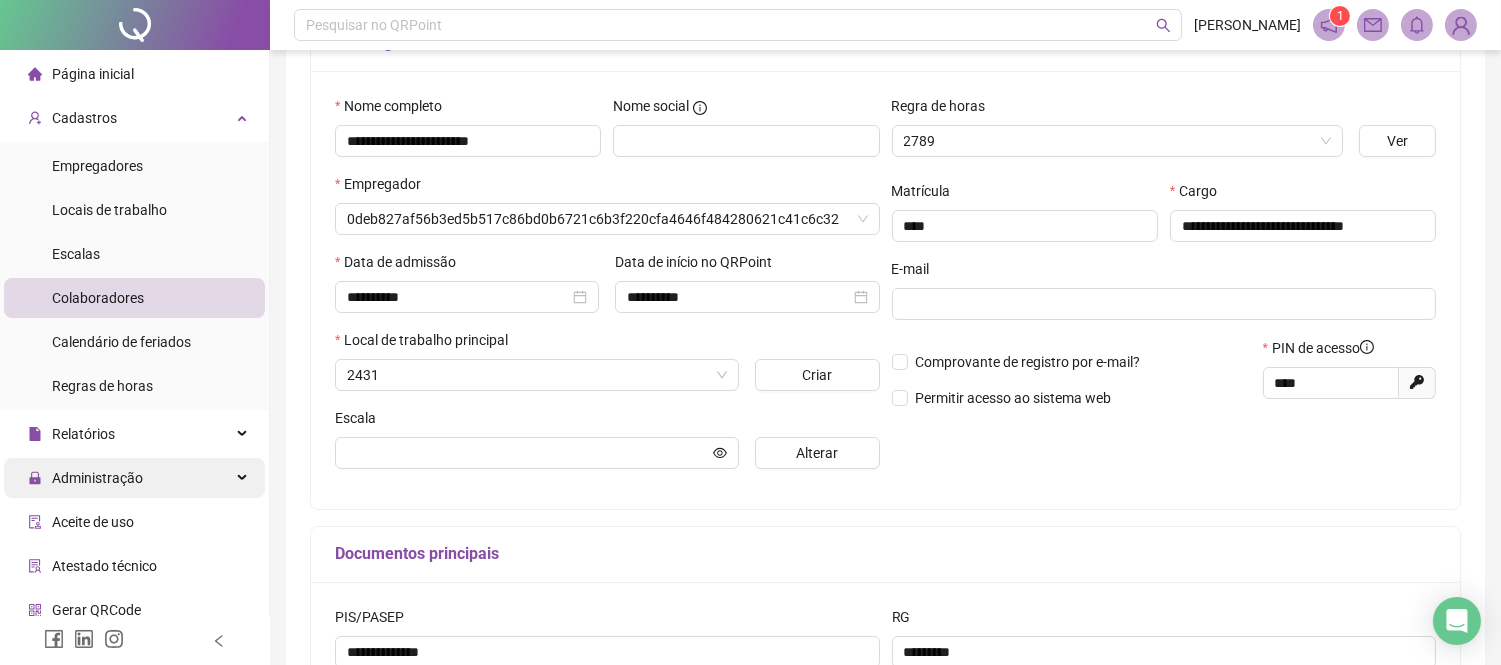 type on "**********" 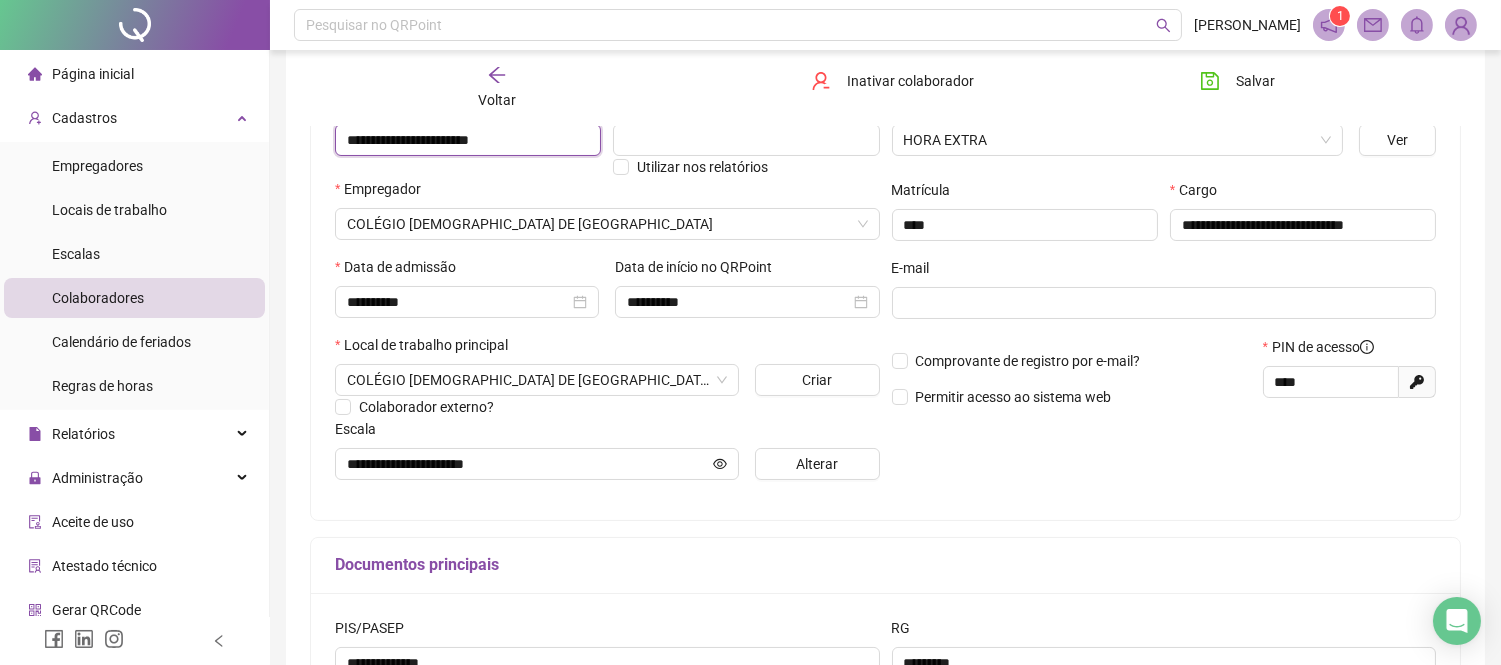 drag, startPoint x: 545, startPoint y: 138, endPoint x: 318, endPoint y: 151, distance: 227.37195 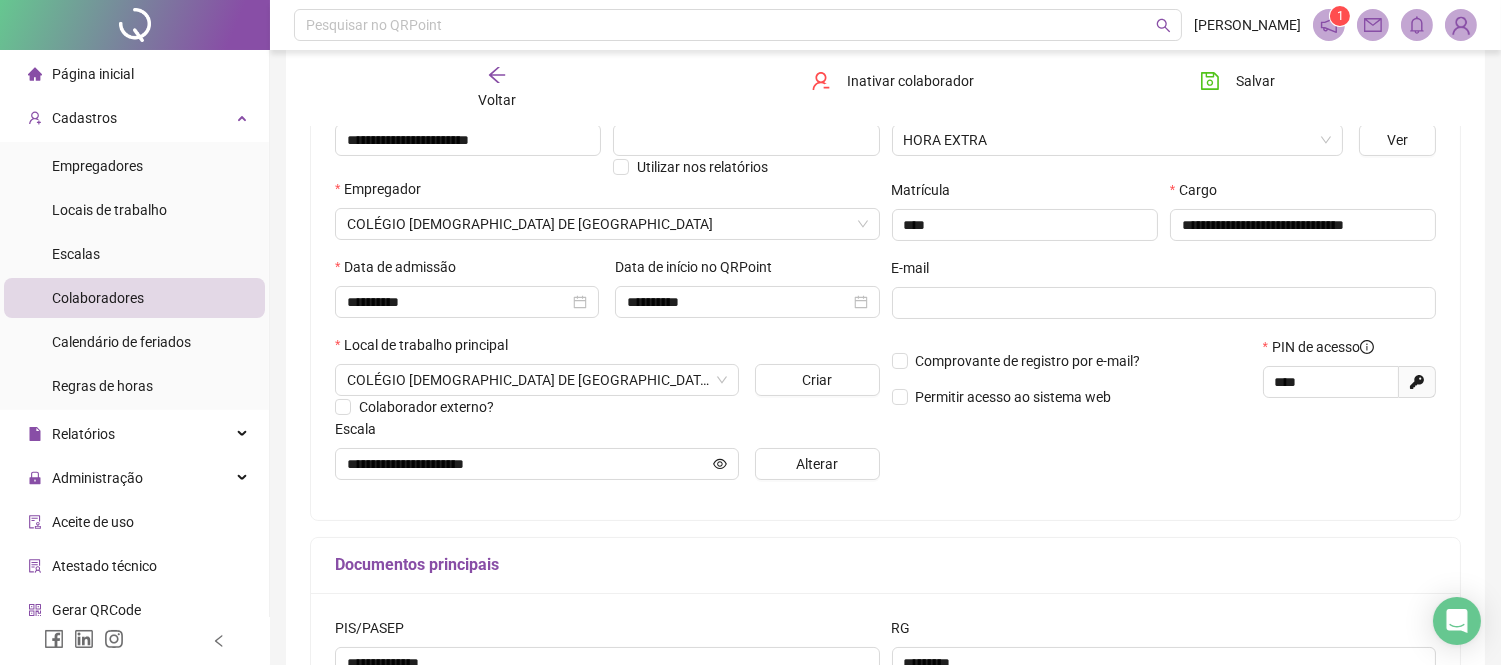click on "Voltar Inativar colaborador [PERSON_NAME]" at bounding box center (885, 88) 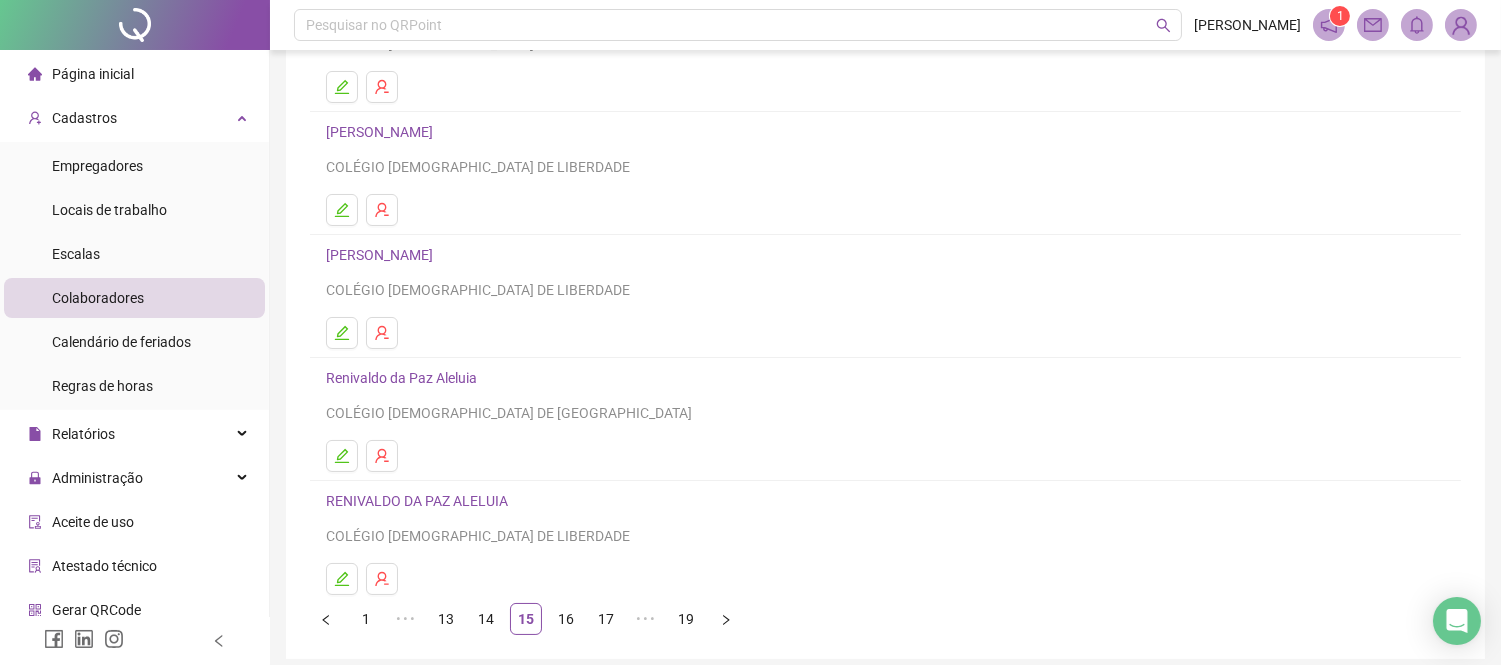 scroll, scrollTop: 302, scrollLeft: 0, axis: vertical 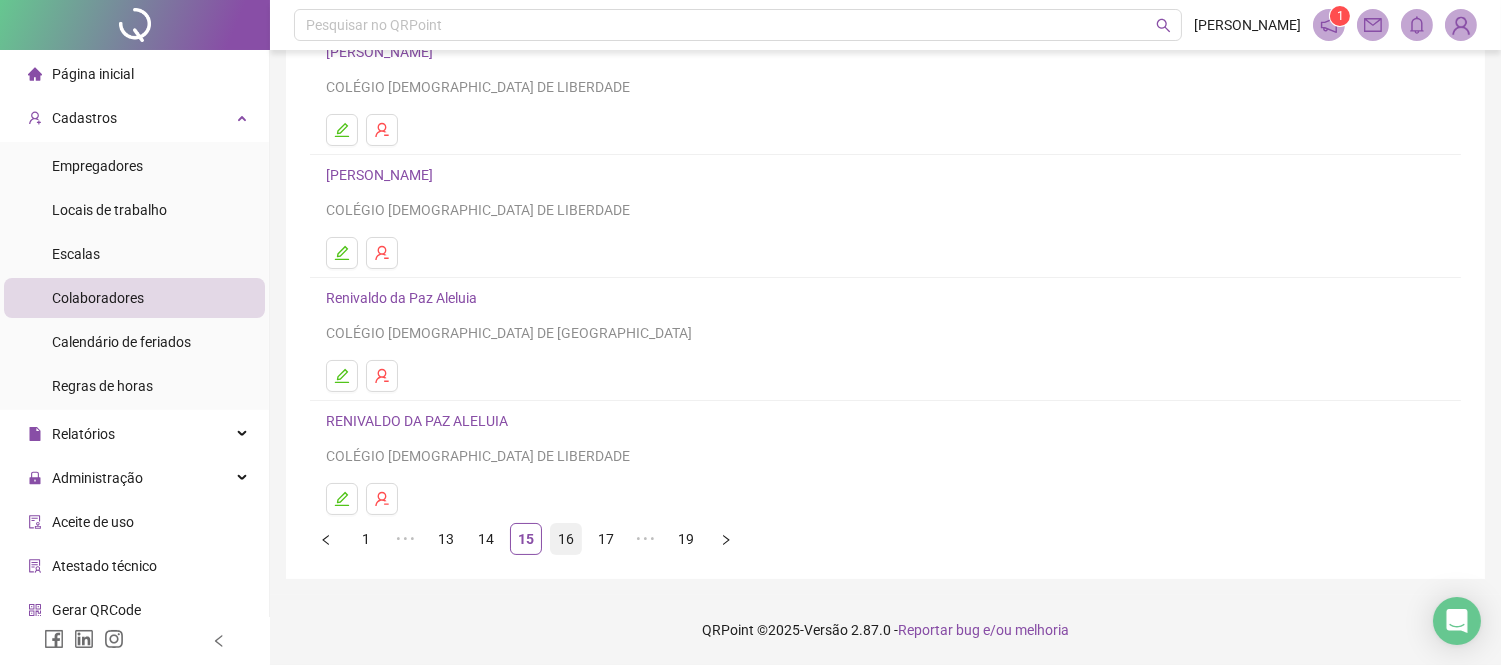 click on "16" at bounding box center [566, 539] 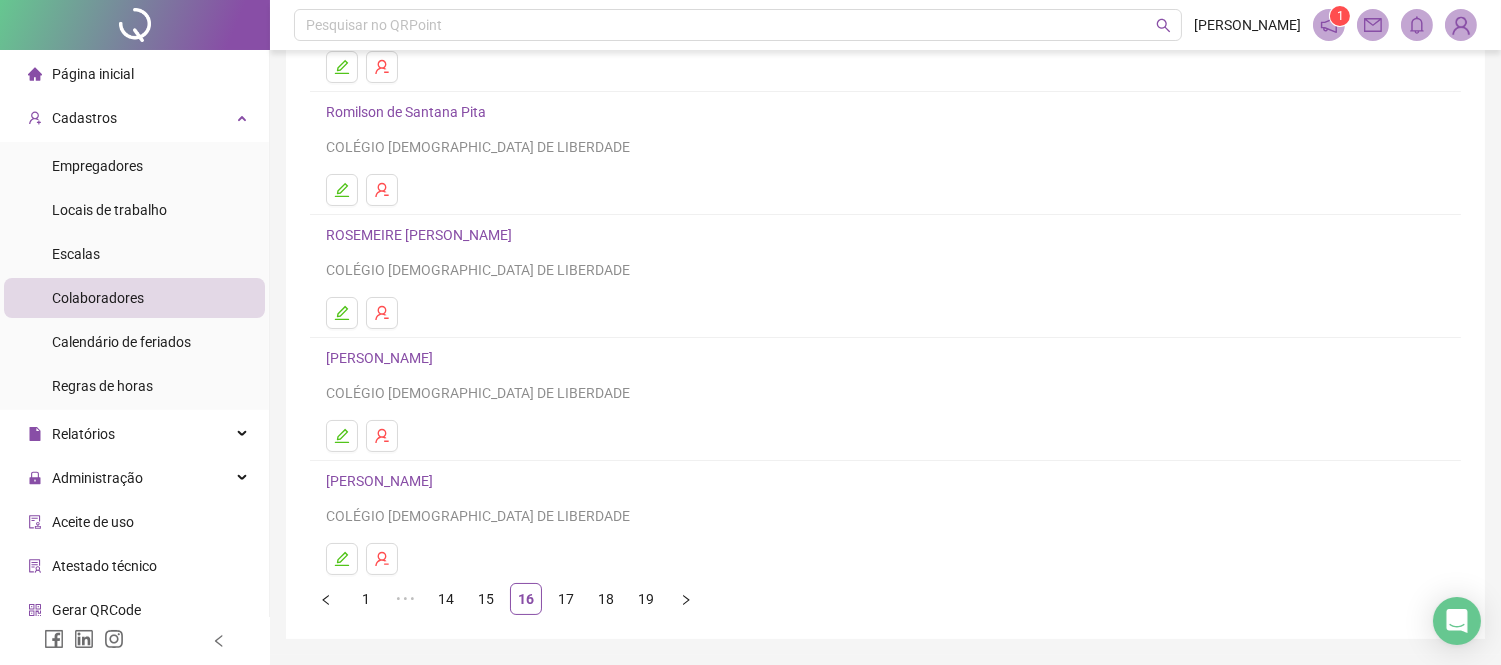 scroll, scrollTop: 243, scrollLeft: 0, axis: vertical 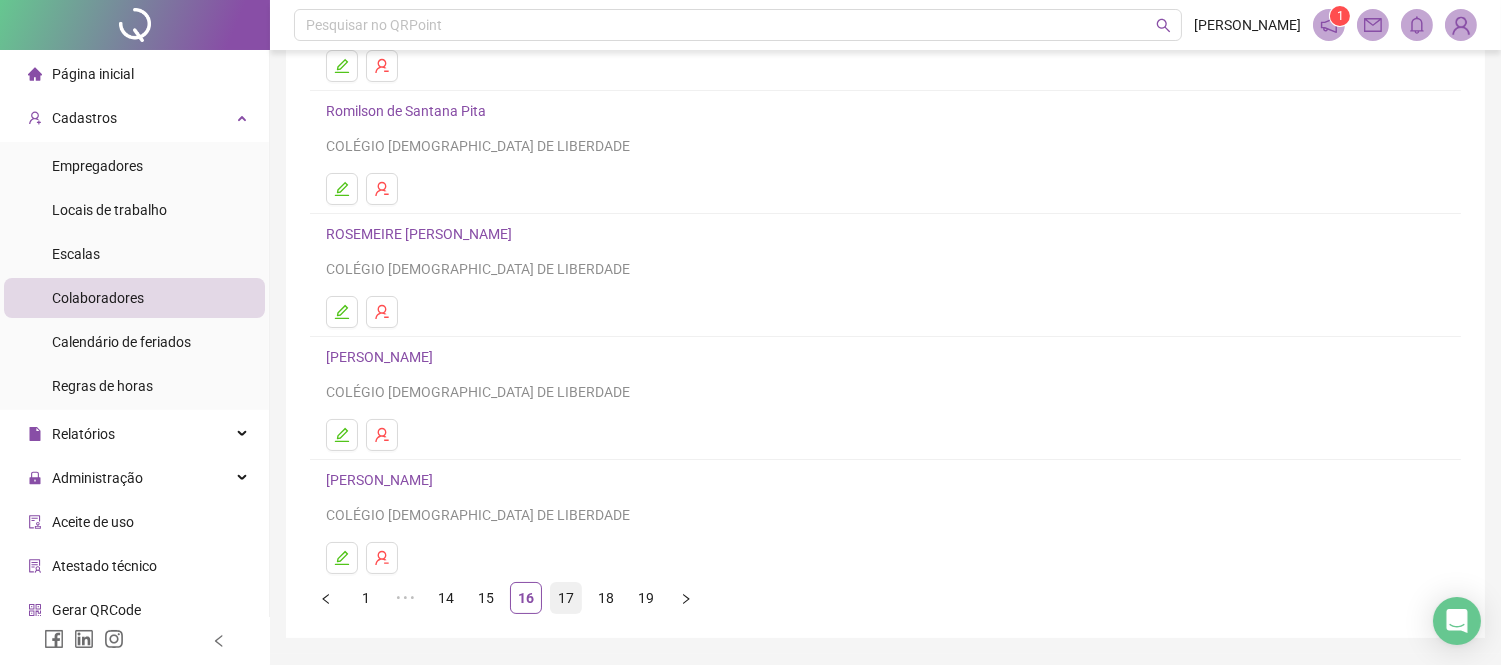 click on "17" at bounding box center (566, 598) 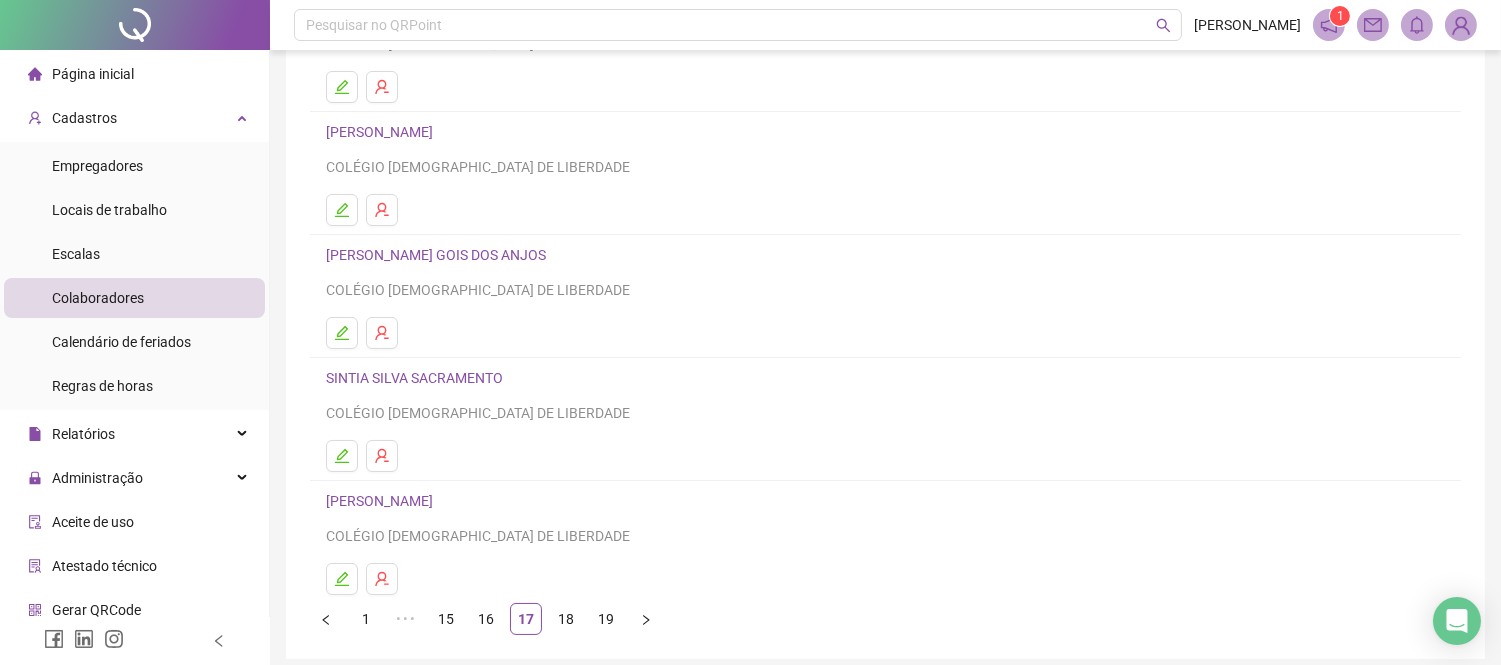 scroll, scrollTop: 302, scrollLeft: 0, axis: vertical 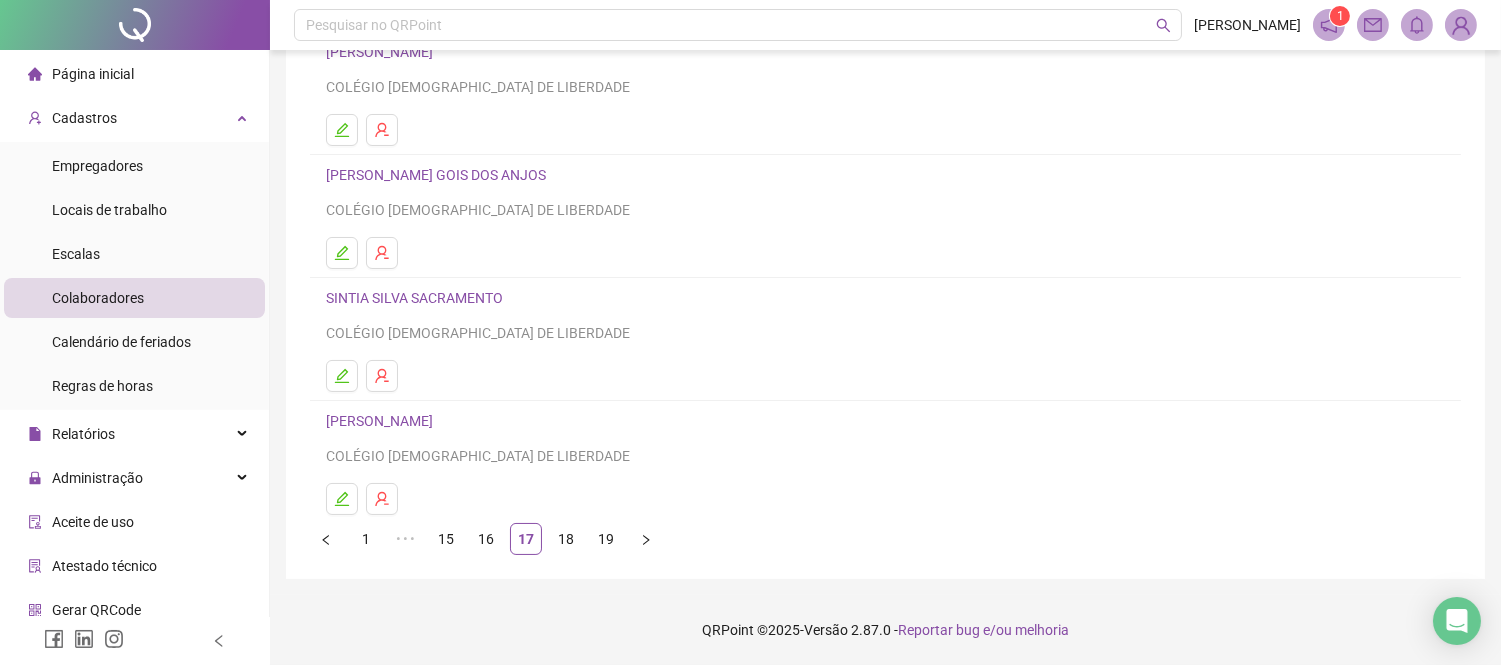 click on "18" at bounding box center [566, 539] 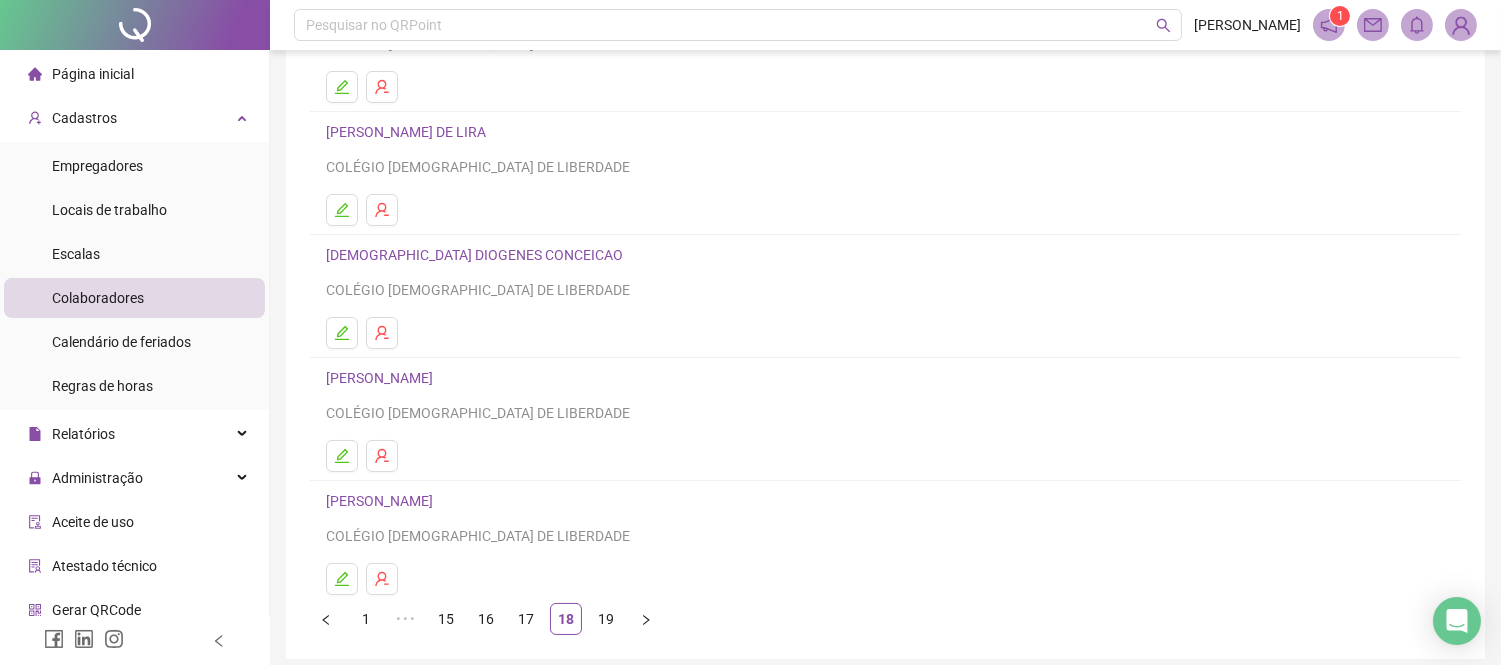 scroll, scrollTop: 302, scrollLeft: 0, axis: vertical 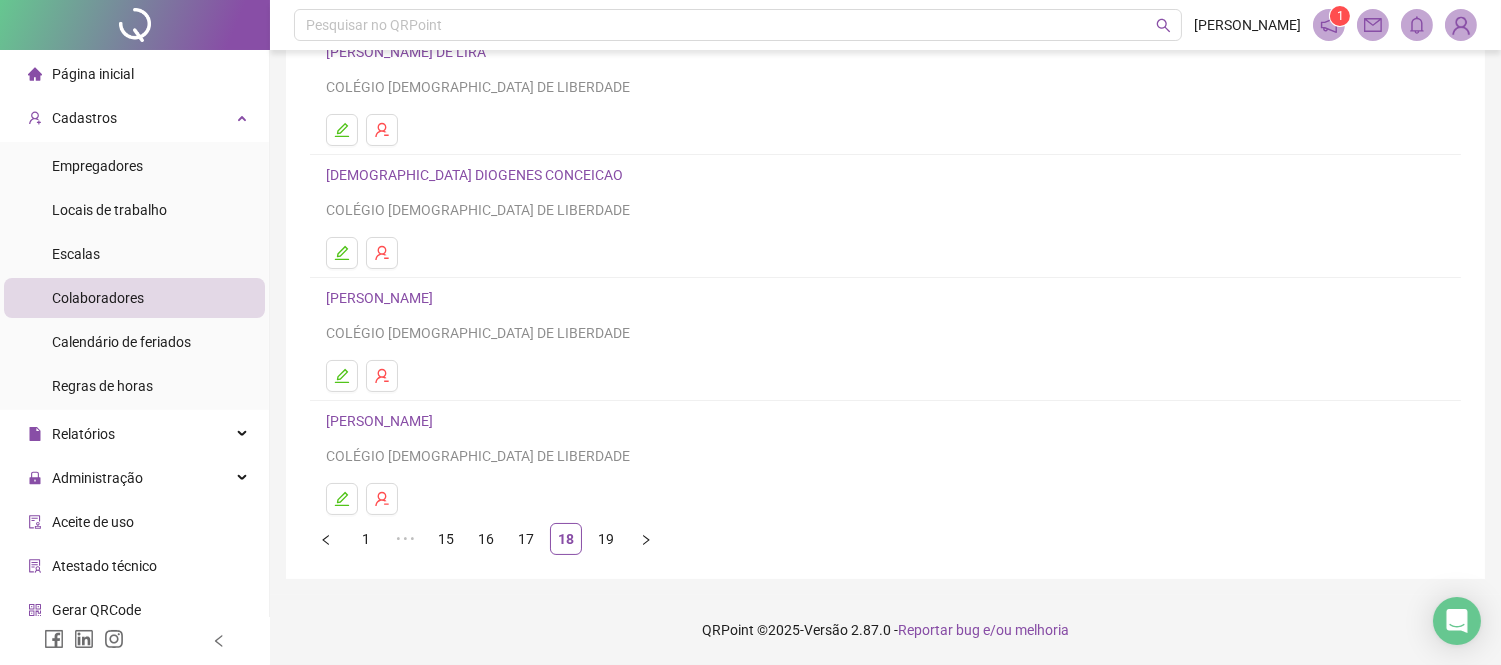 click on "19" at bounding box center [606, 539] 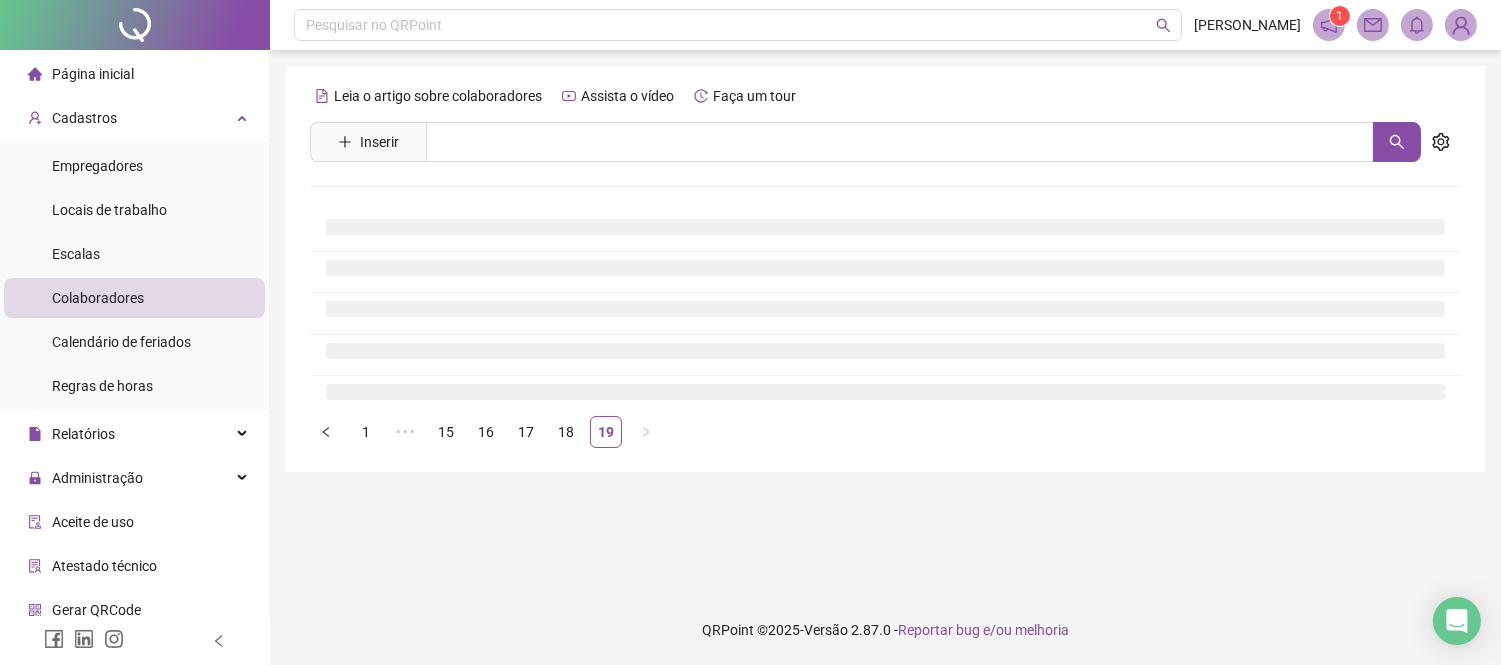 scroll, scrollTop: 0, scrollLeft: 0, axis: both 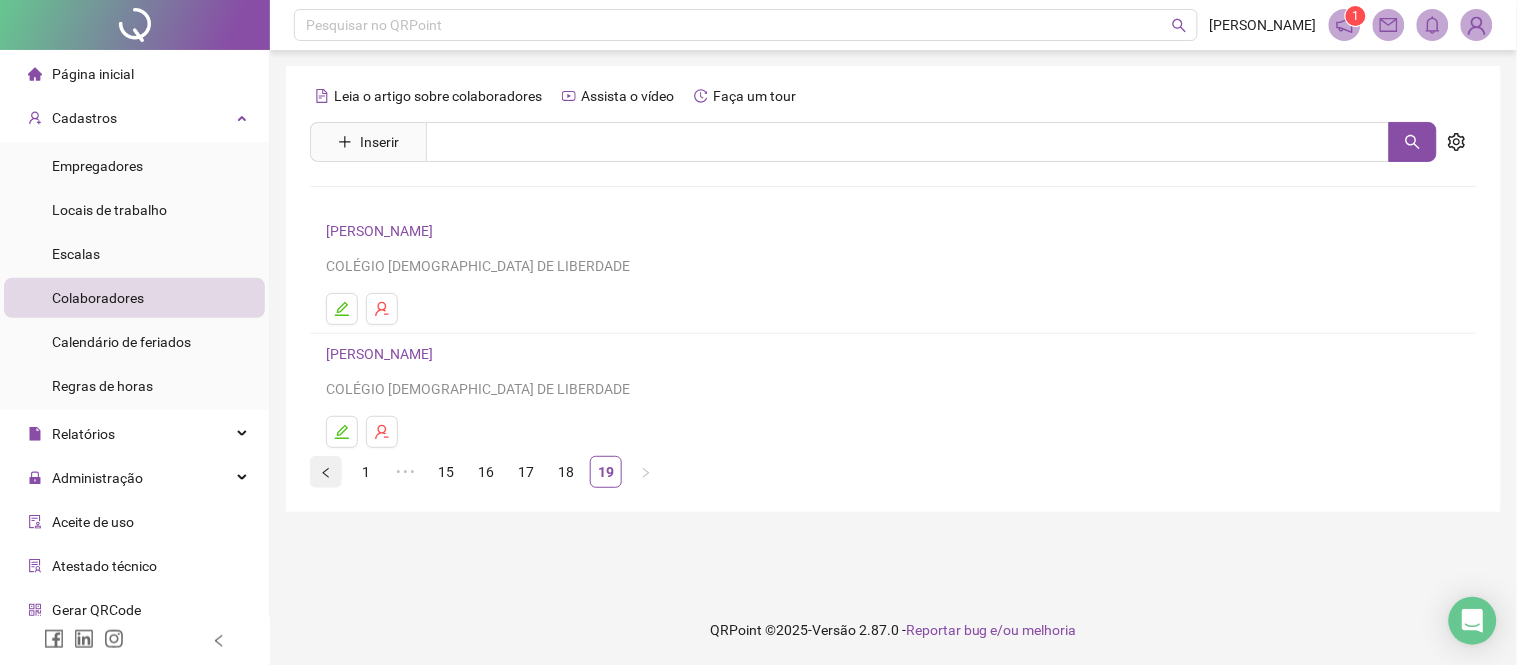 click 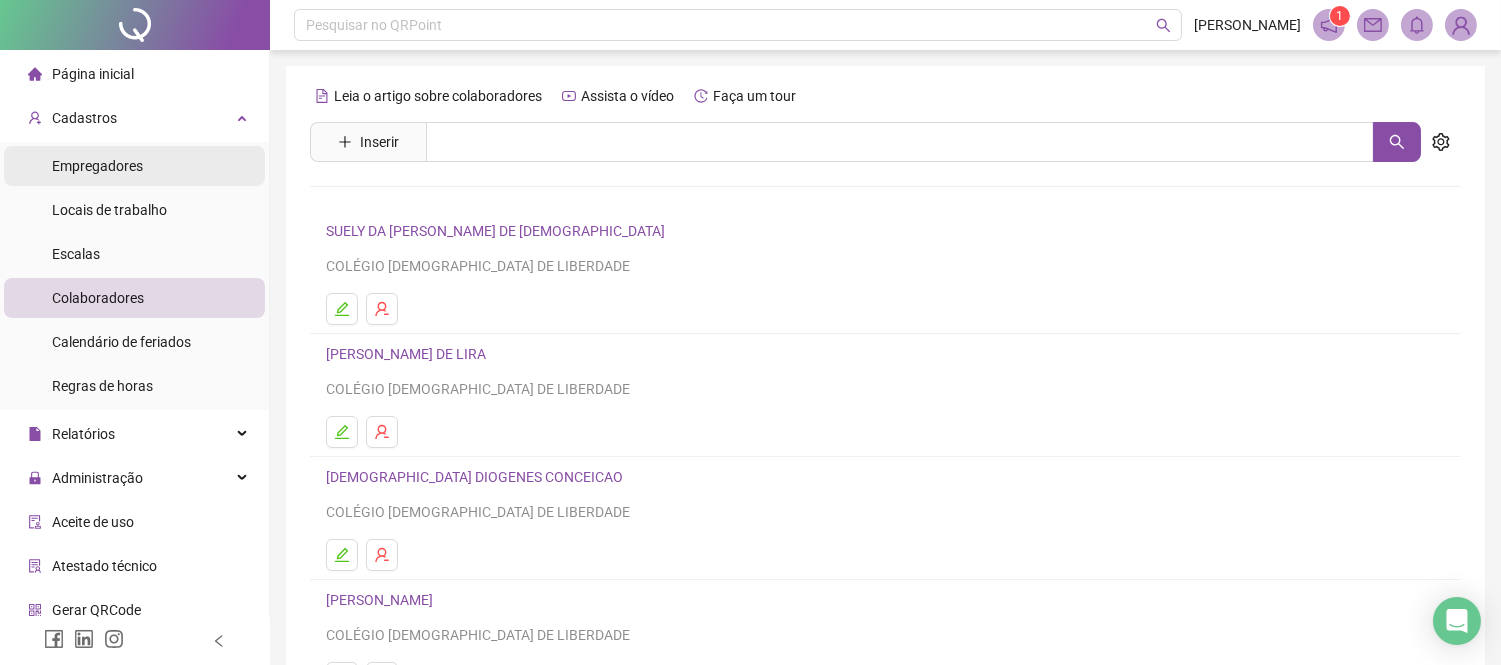 click on "Empregadores" at bounding box center [97, 166] 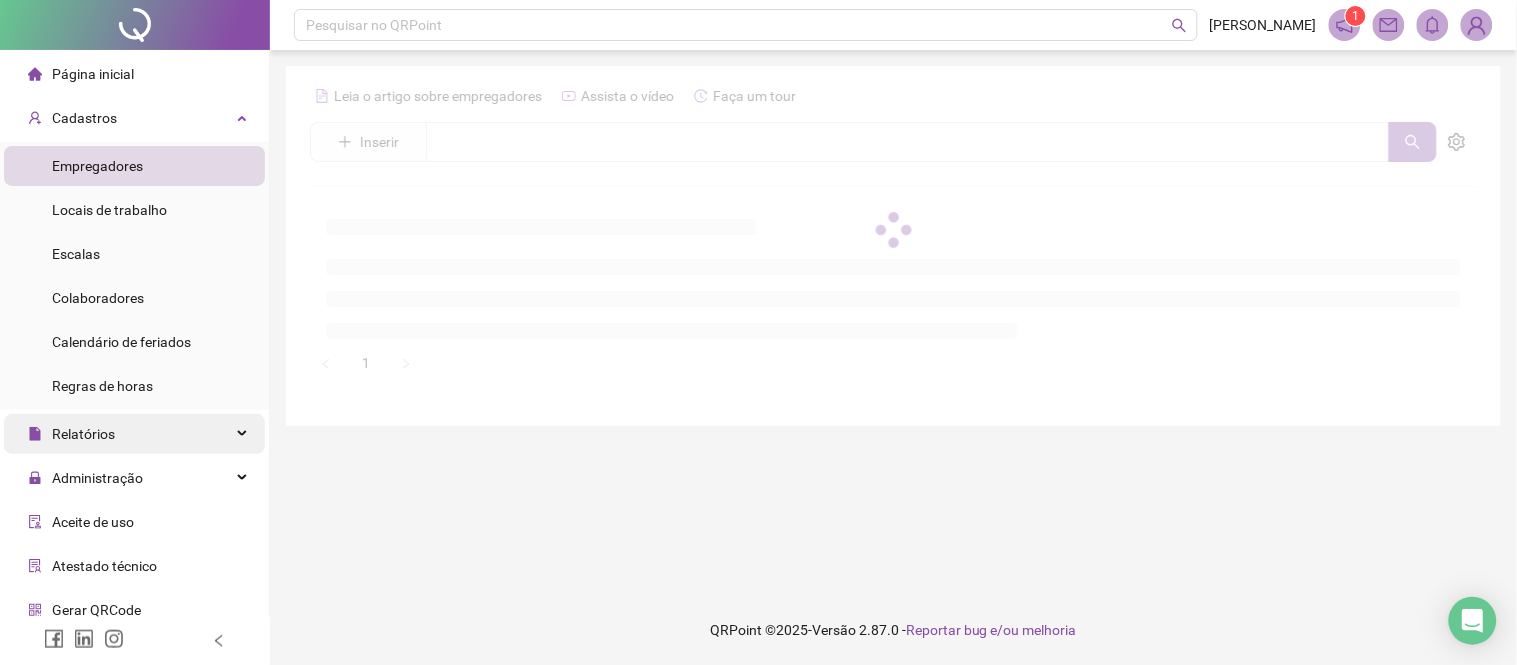 click on "Relatórios" at bounding box center [83, 434] 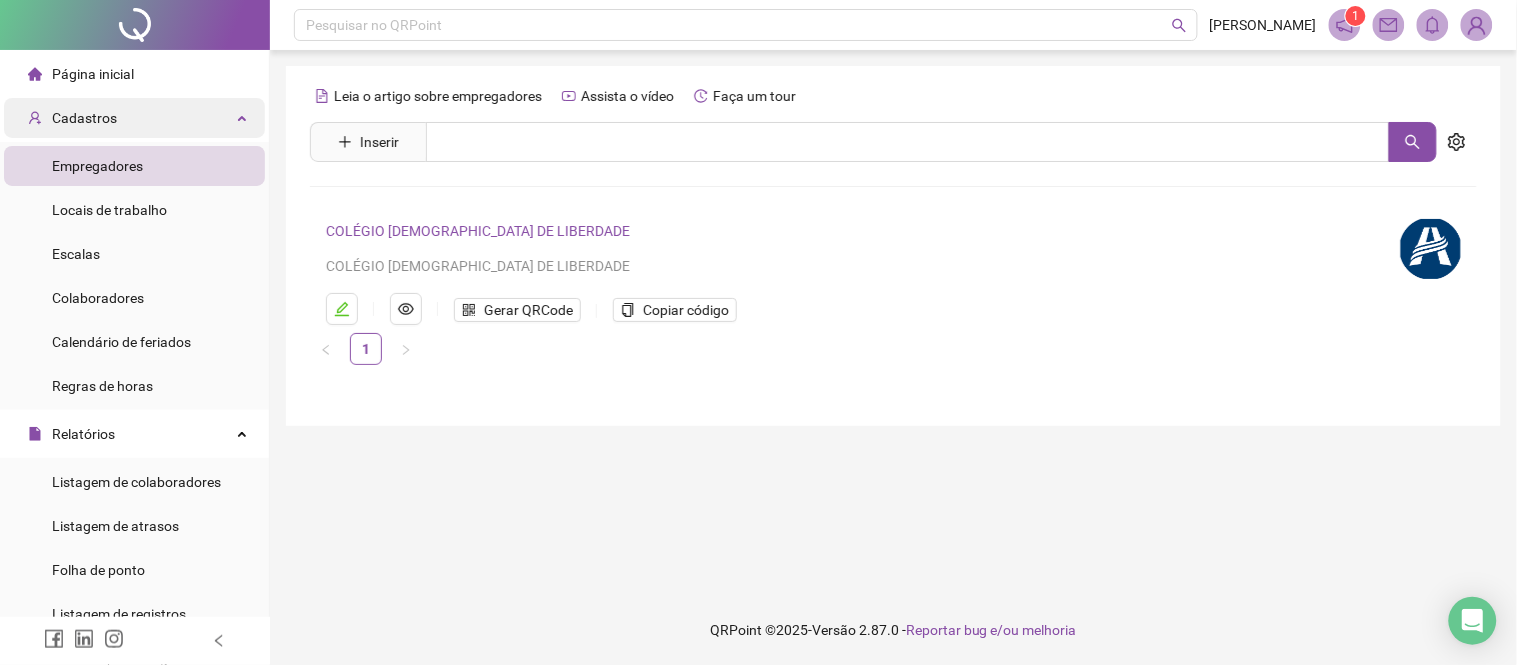 click on "Cadastros" at bounding box center (134, 118) 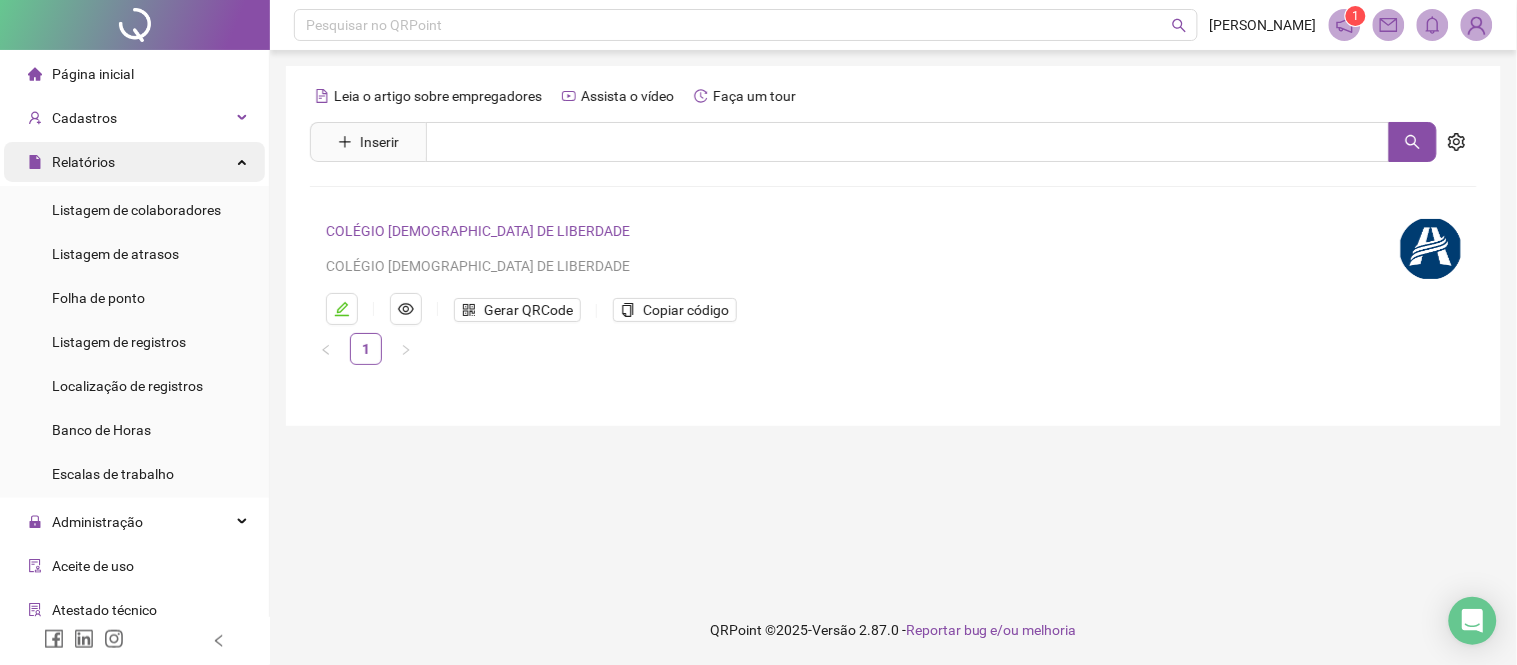 click on "Relatórios" at bounding box center (134, 162) 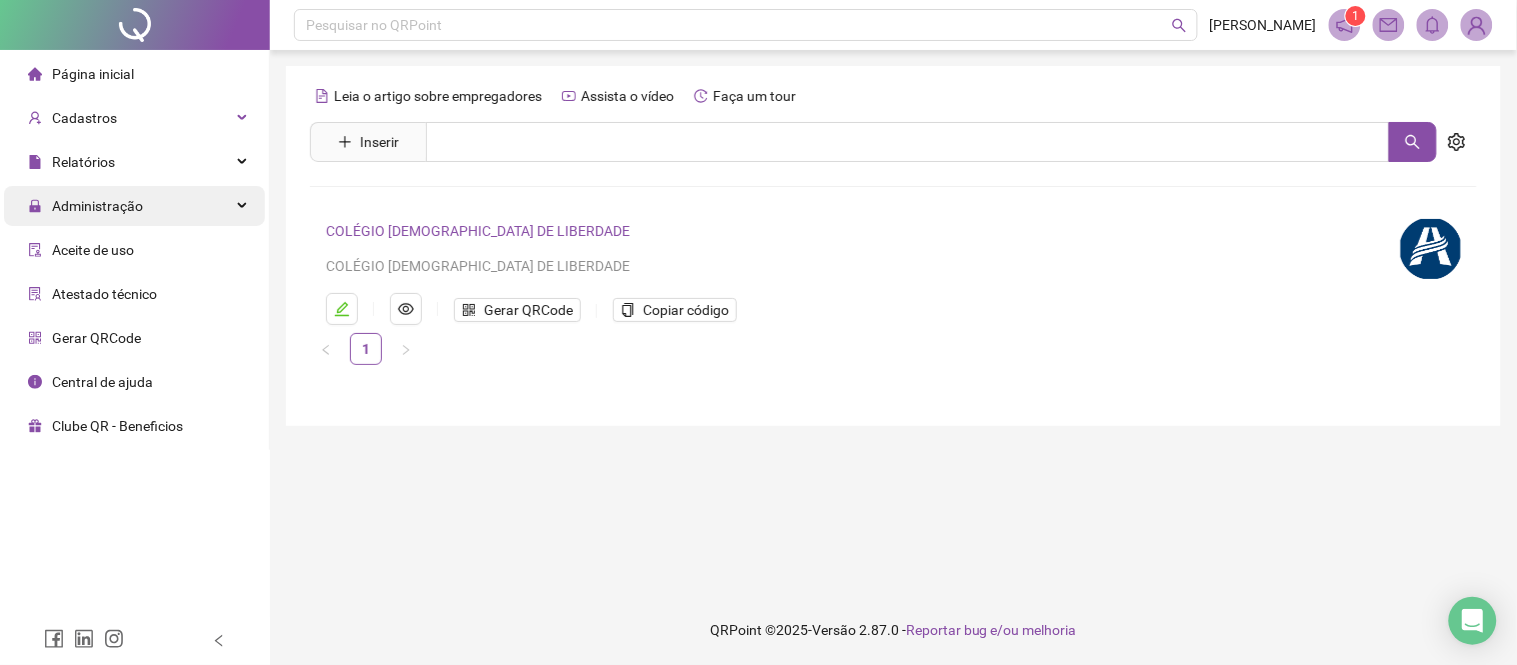 click on "Administração" at bounding box center (134, 206) 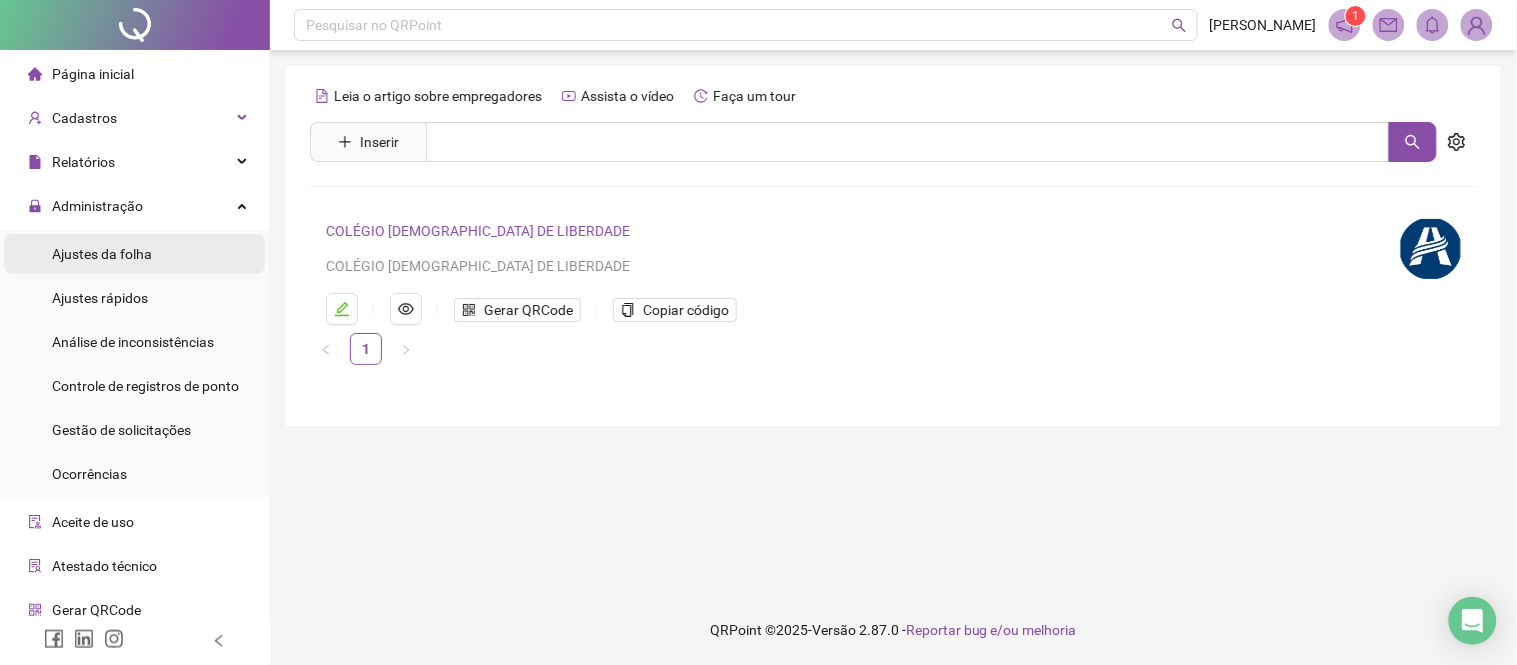 click on "Ajustes da folha" at bounding box center (102, 254) 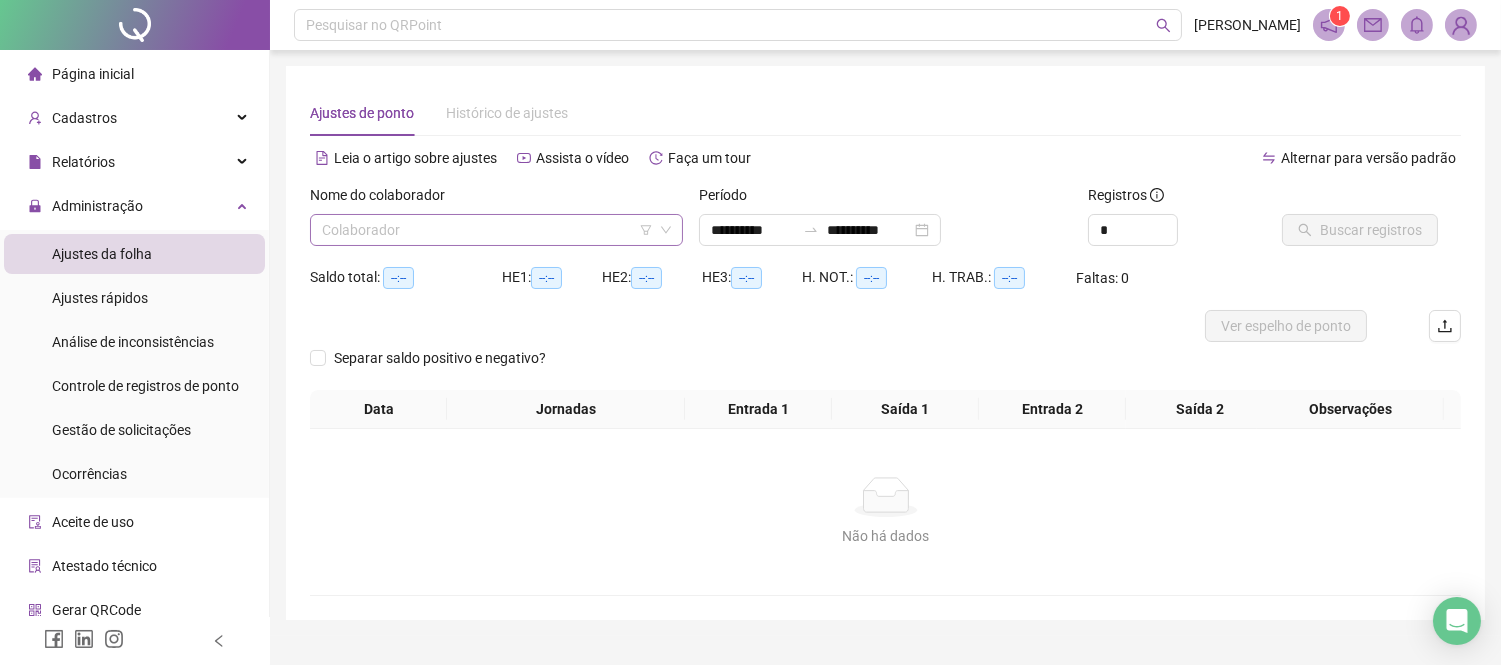 click at bounding box center [490, 230] 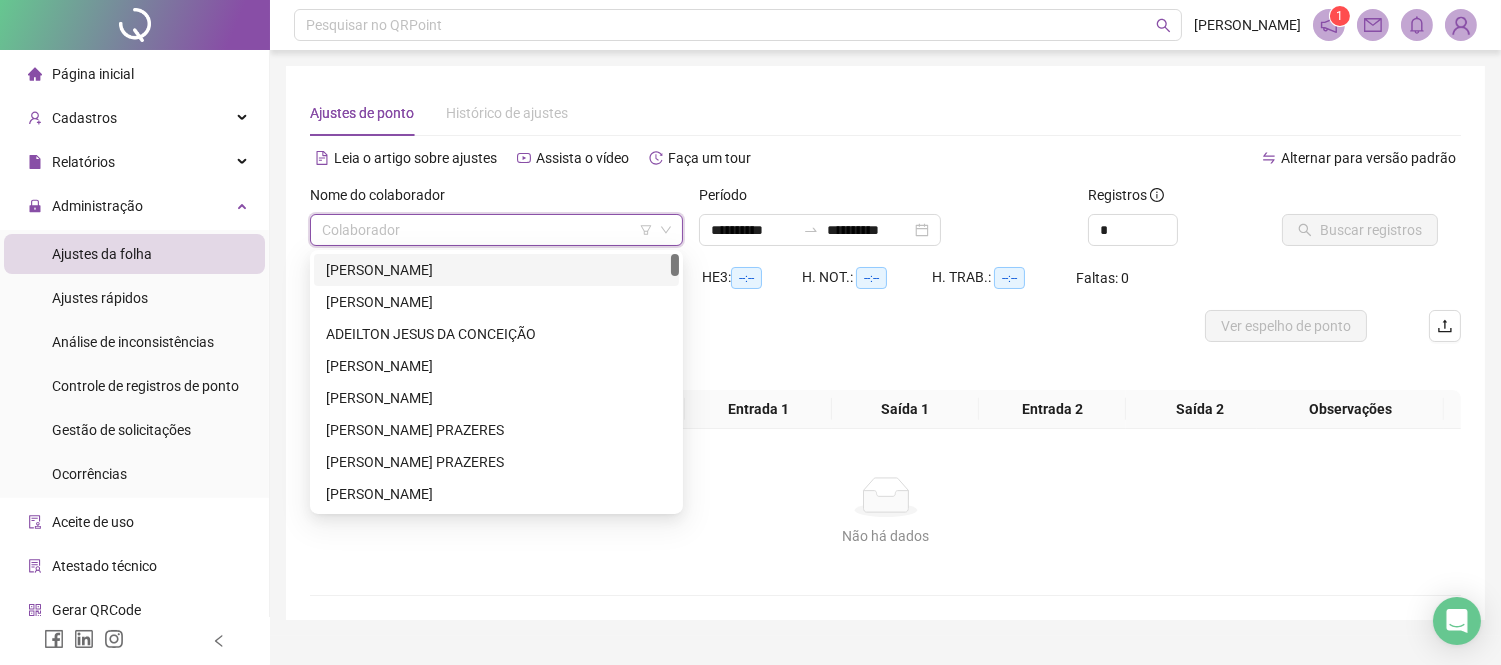 type on "*" 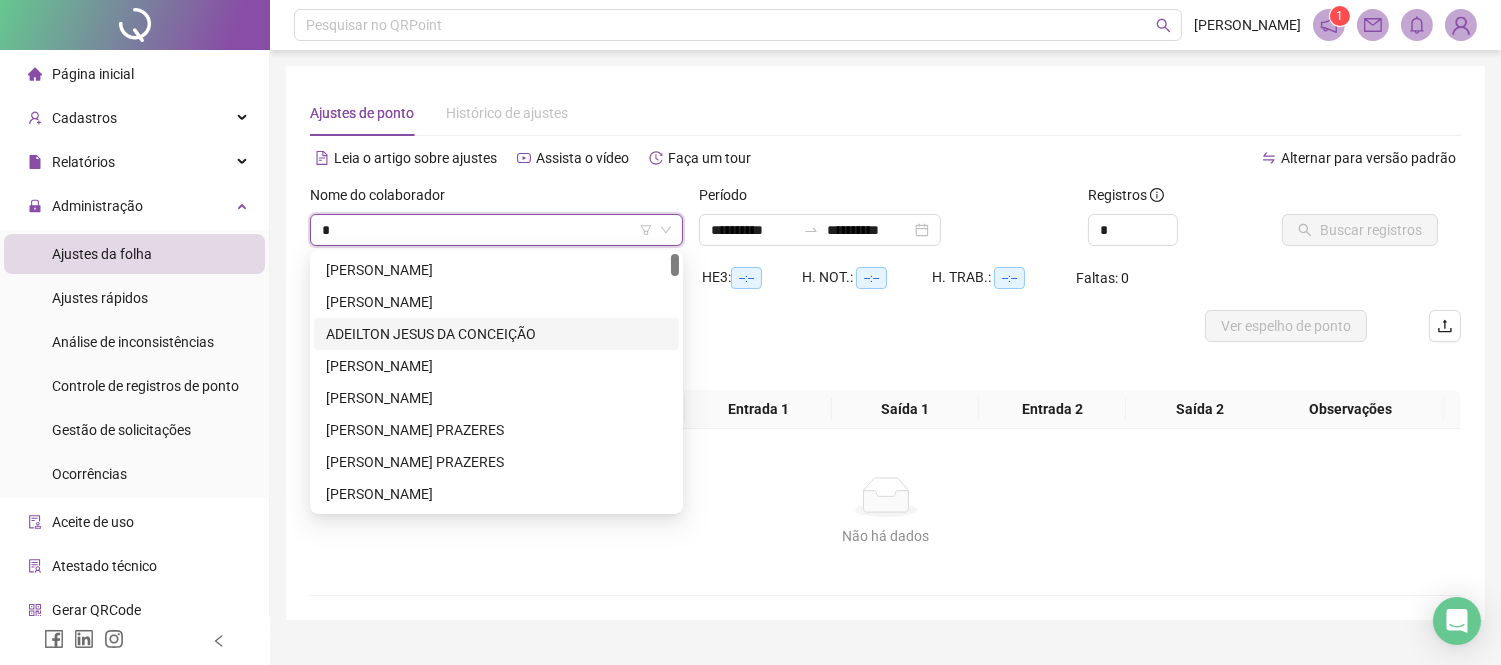 click on "ADEILTON JESUS DA CONCEIÇÃO" at bounding box center (496, 334) 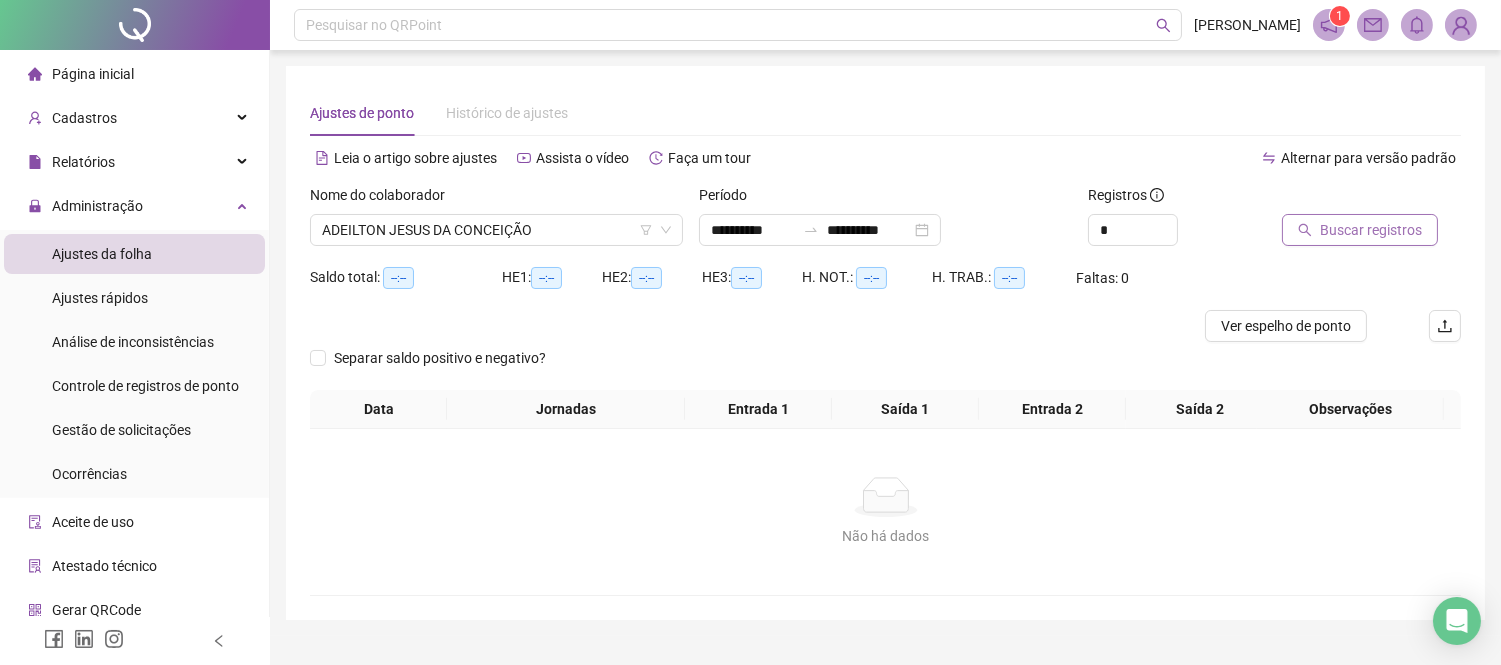 click on "Buscar registros" at bounding box center [1371, 230] 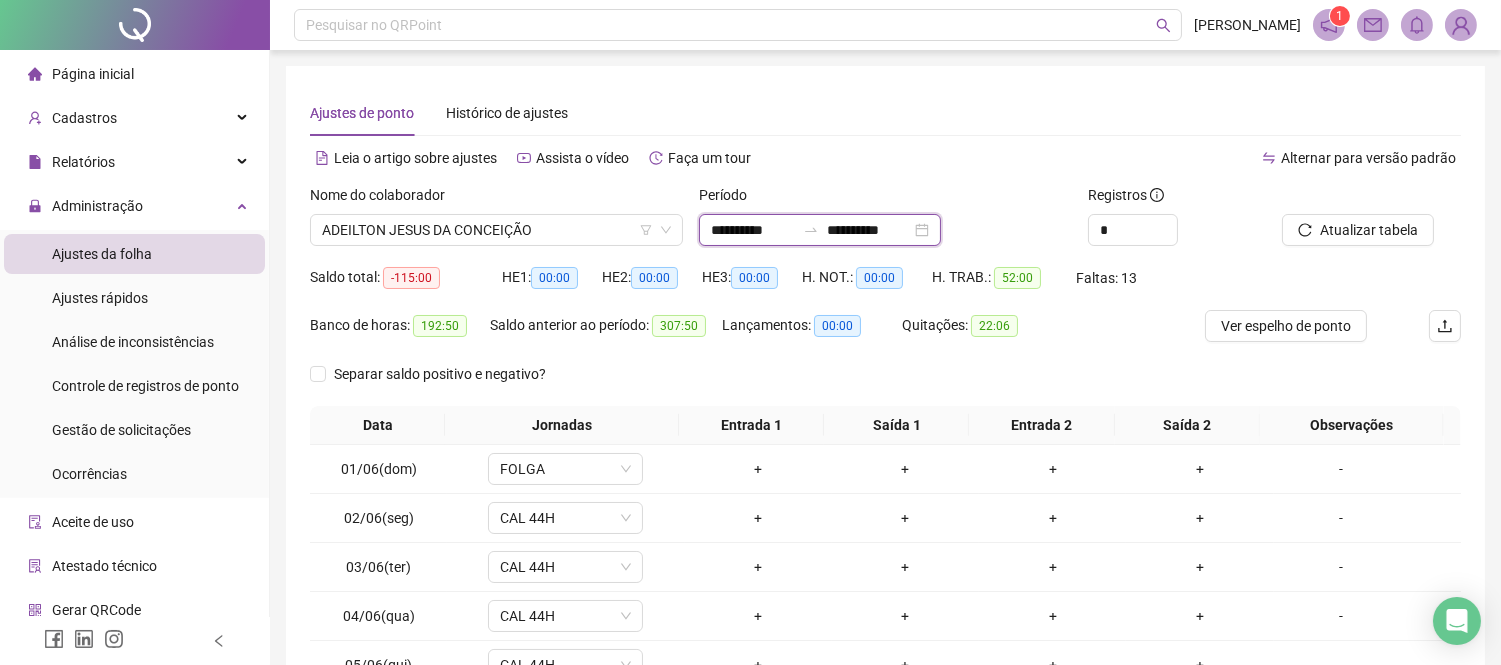 click on "**********" at bounding box center [753, 230] 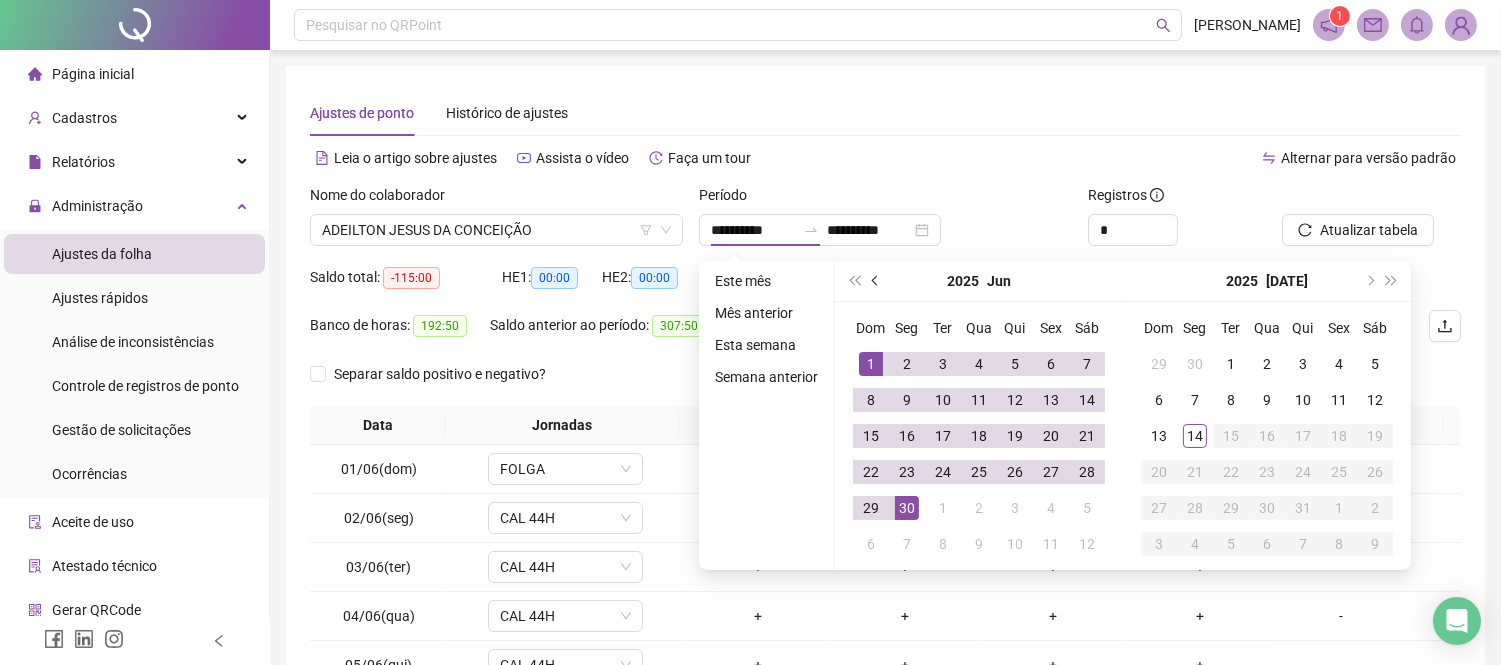 click at bounding box center [876, 281] 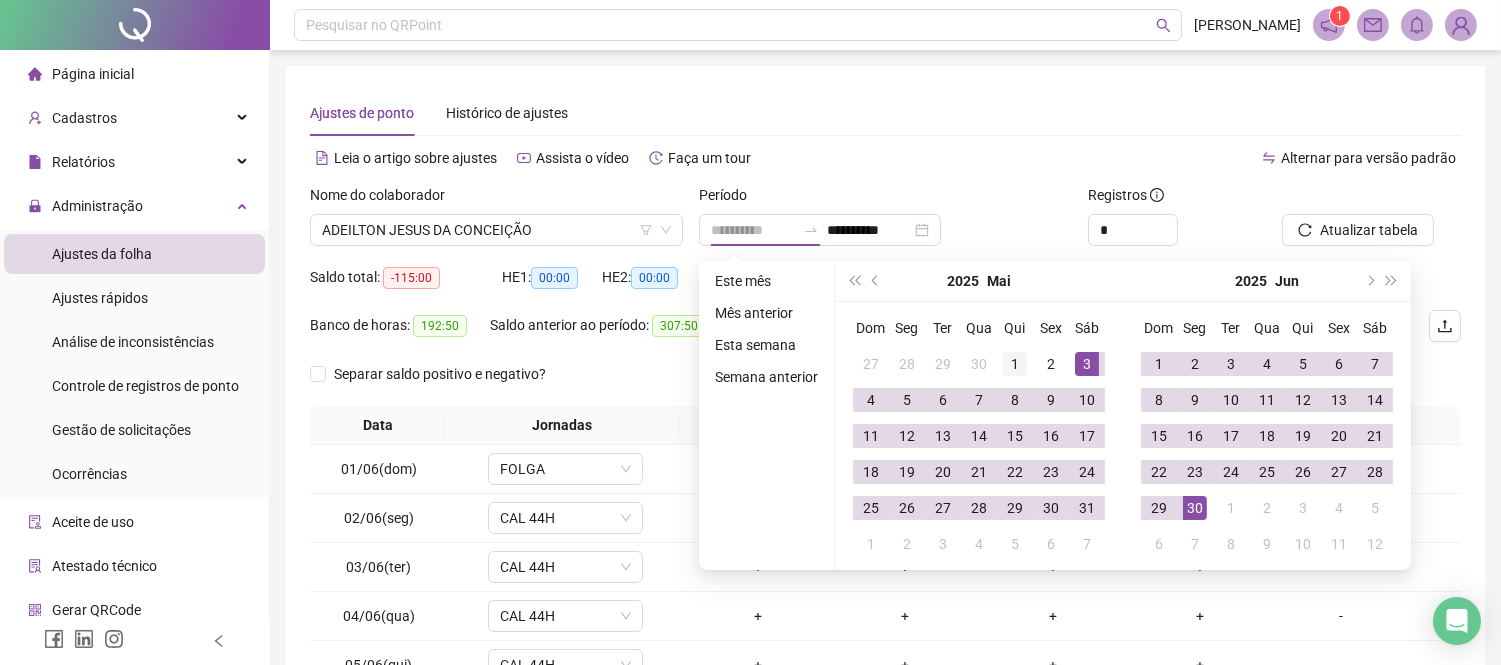 type on "**********" 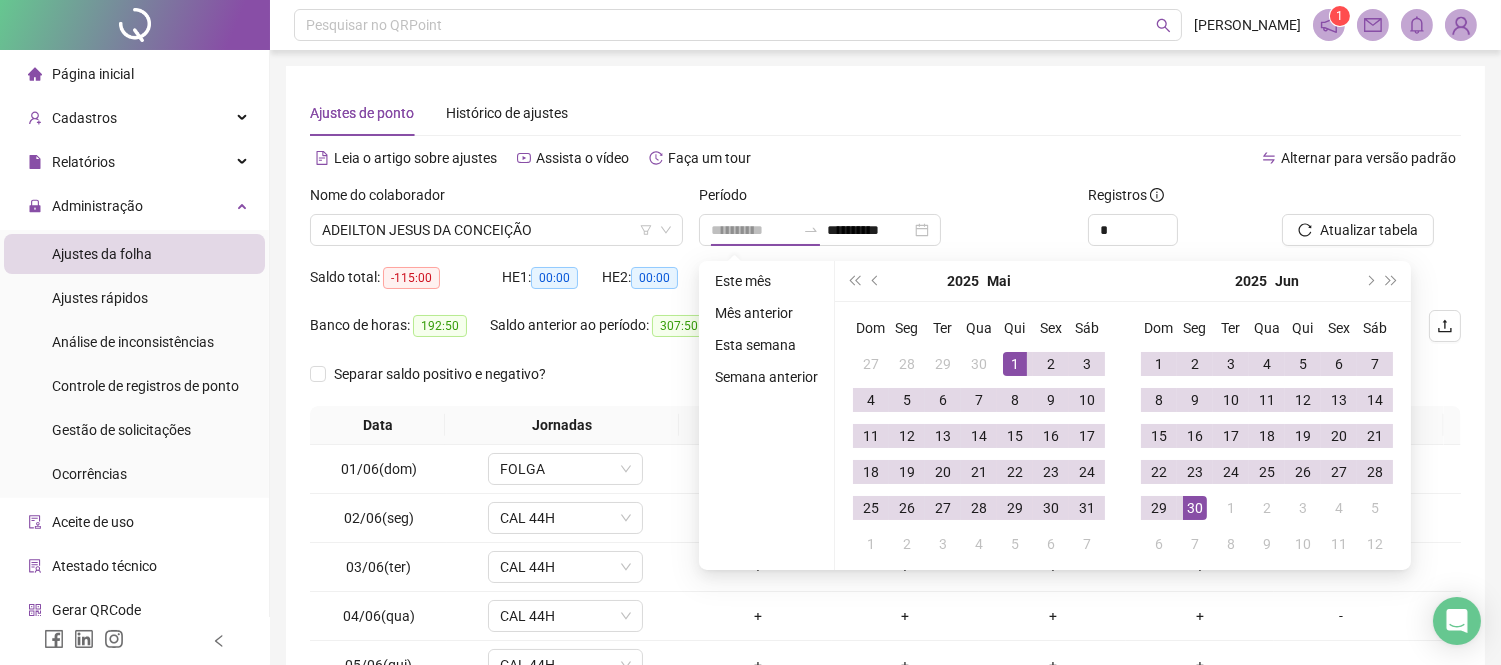 click on "1" at bounding box center [1015, 364] 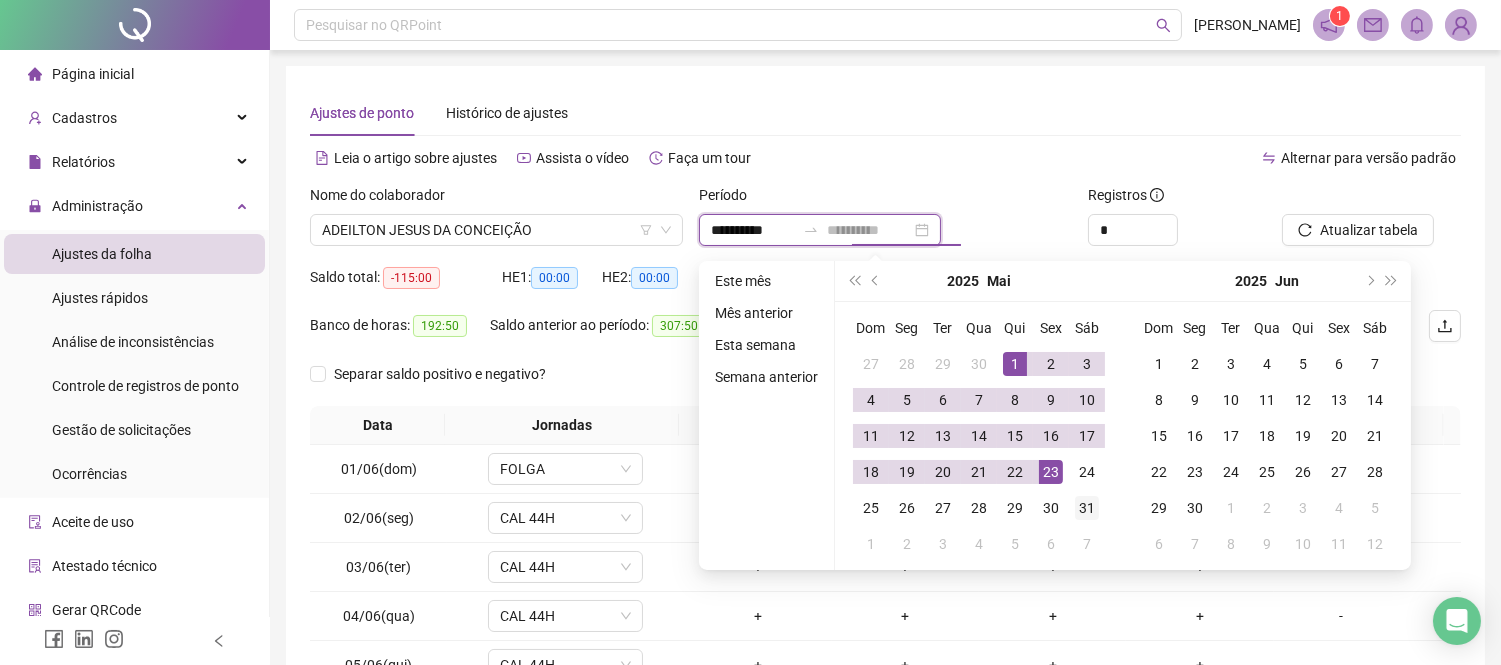 type on "**********" 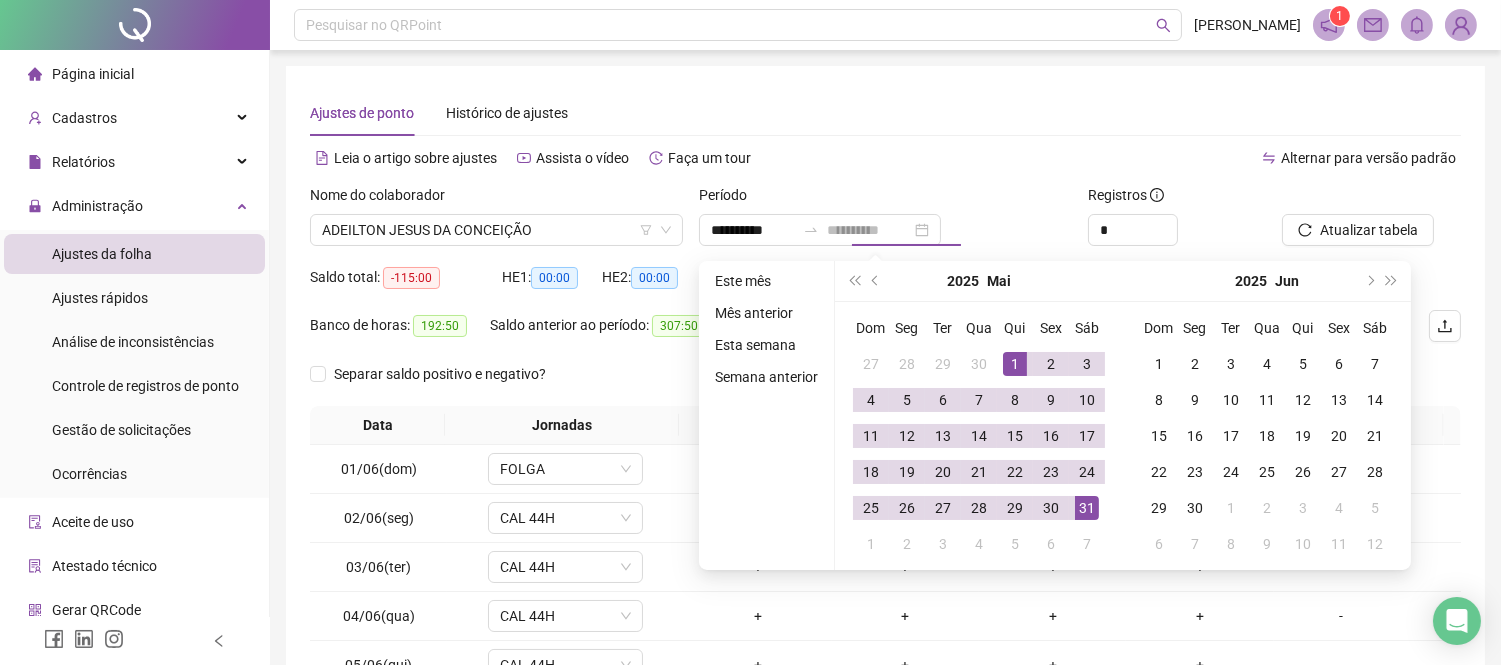 click on "31" at bounding box center [1087, 508] 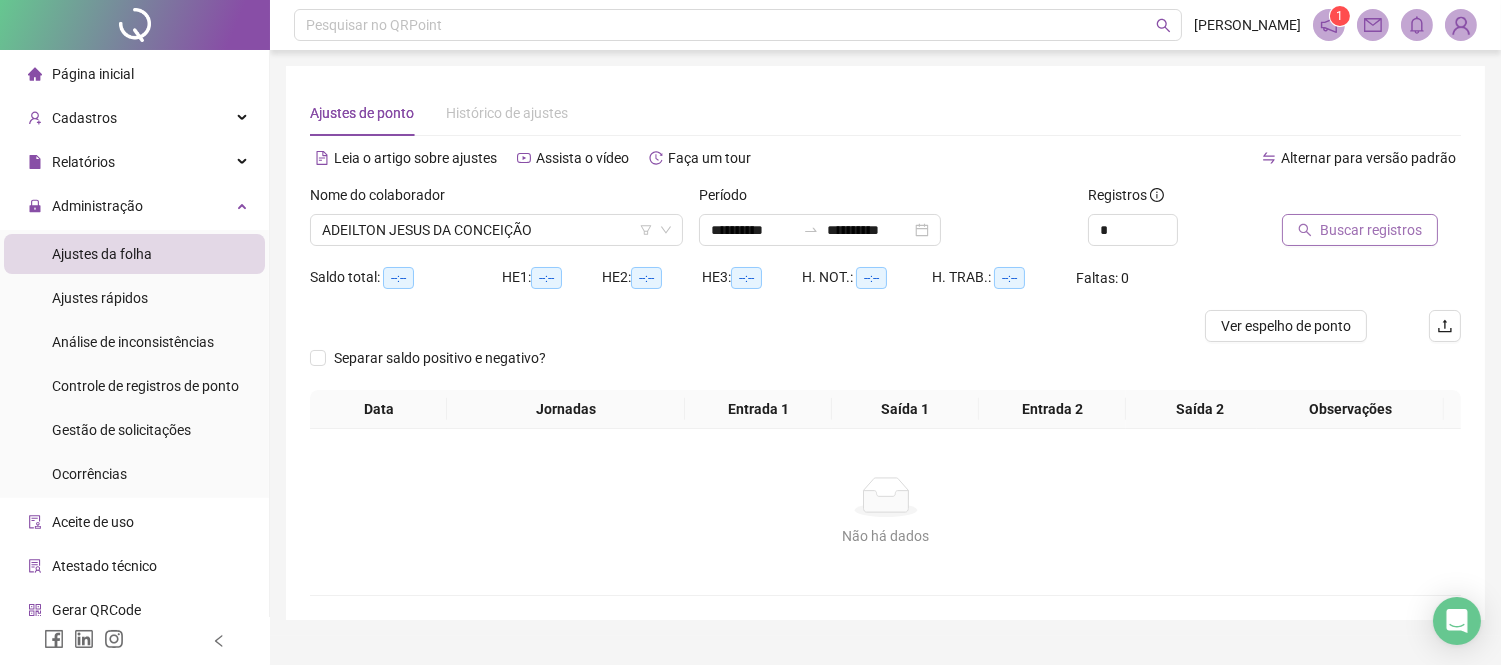 click on "Buscar registros" at bounding box center [1371, 230] 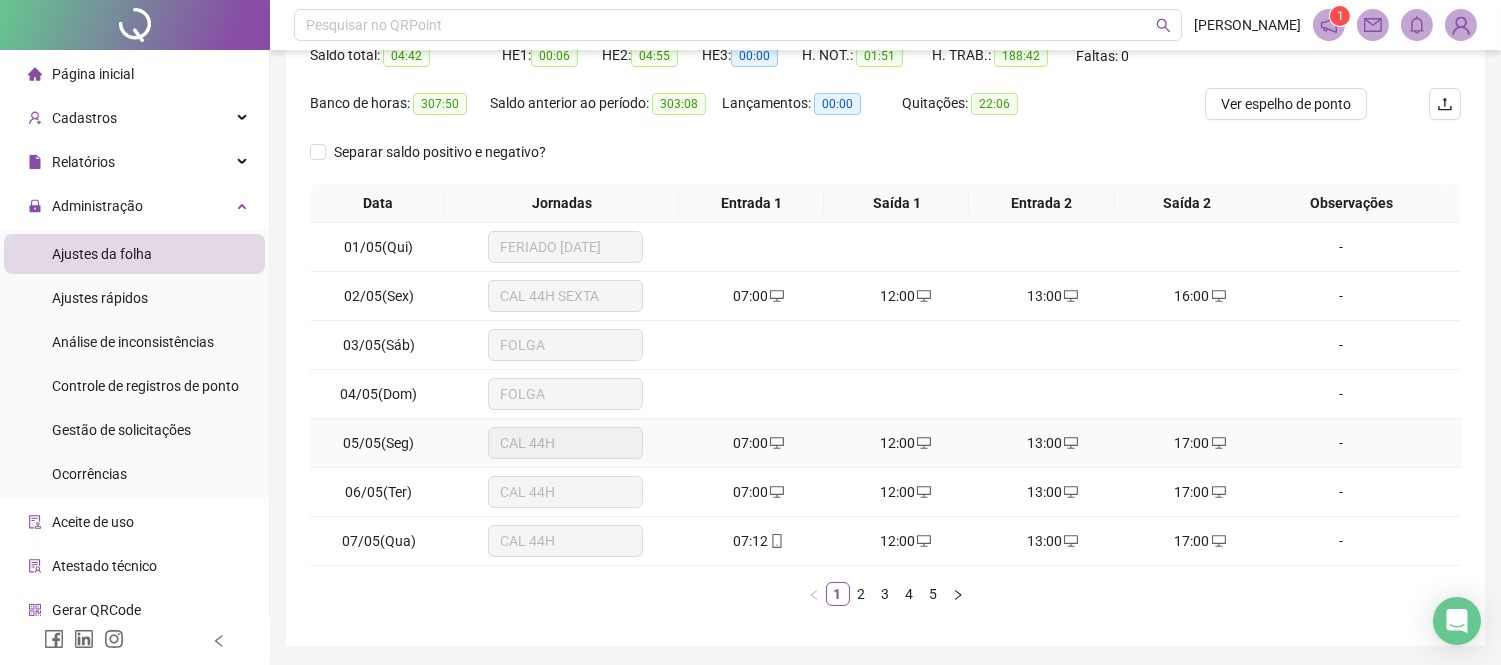 scroll, scrollTop: 288, scrollLeft: 0, axis: vertical 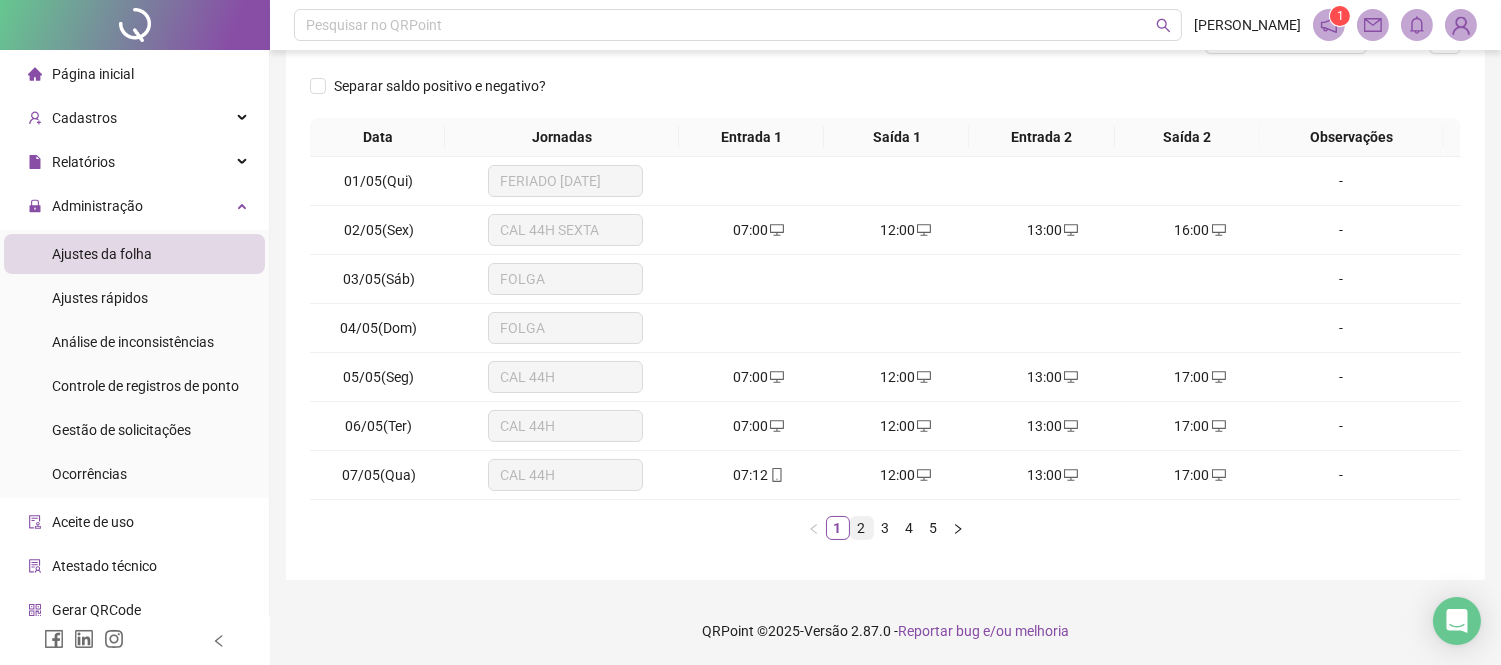 click on "2" at bounding box center [862, 528] 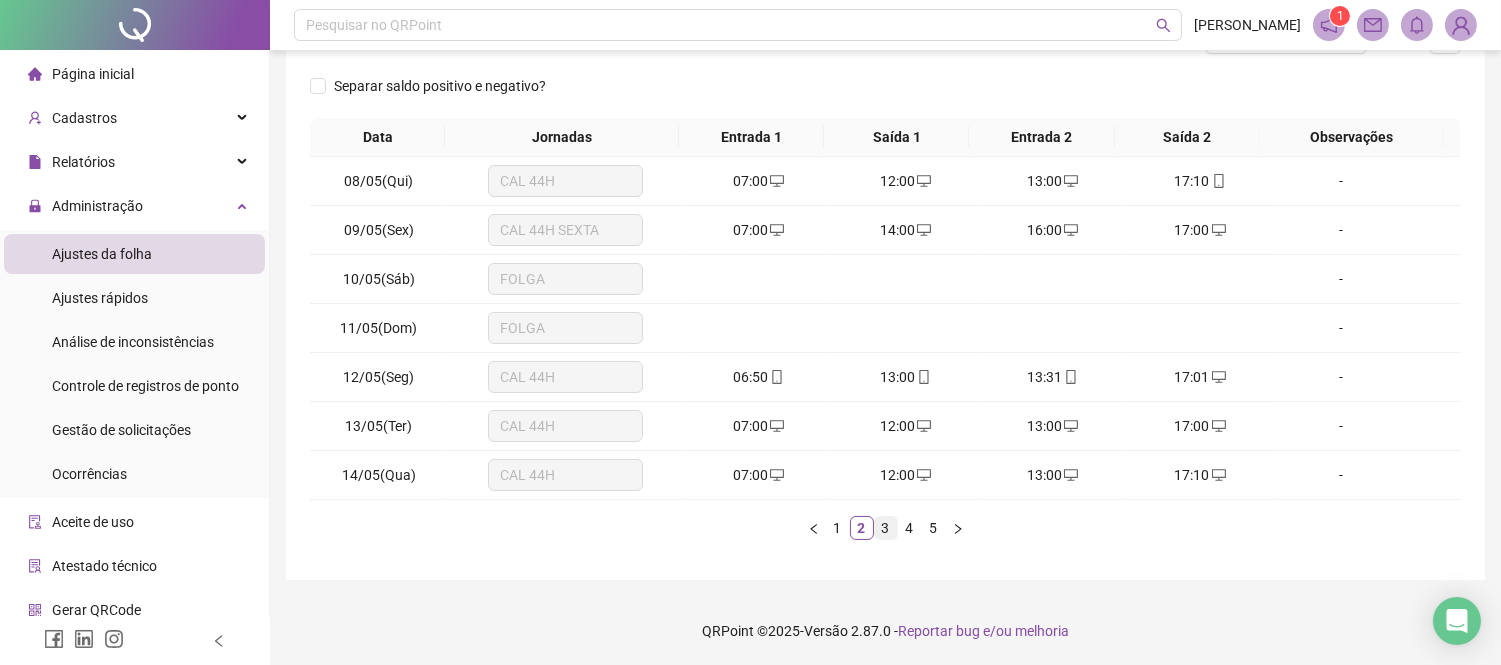 click on "3" at bounding box center [886, 528] 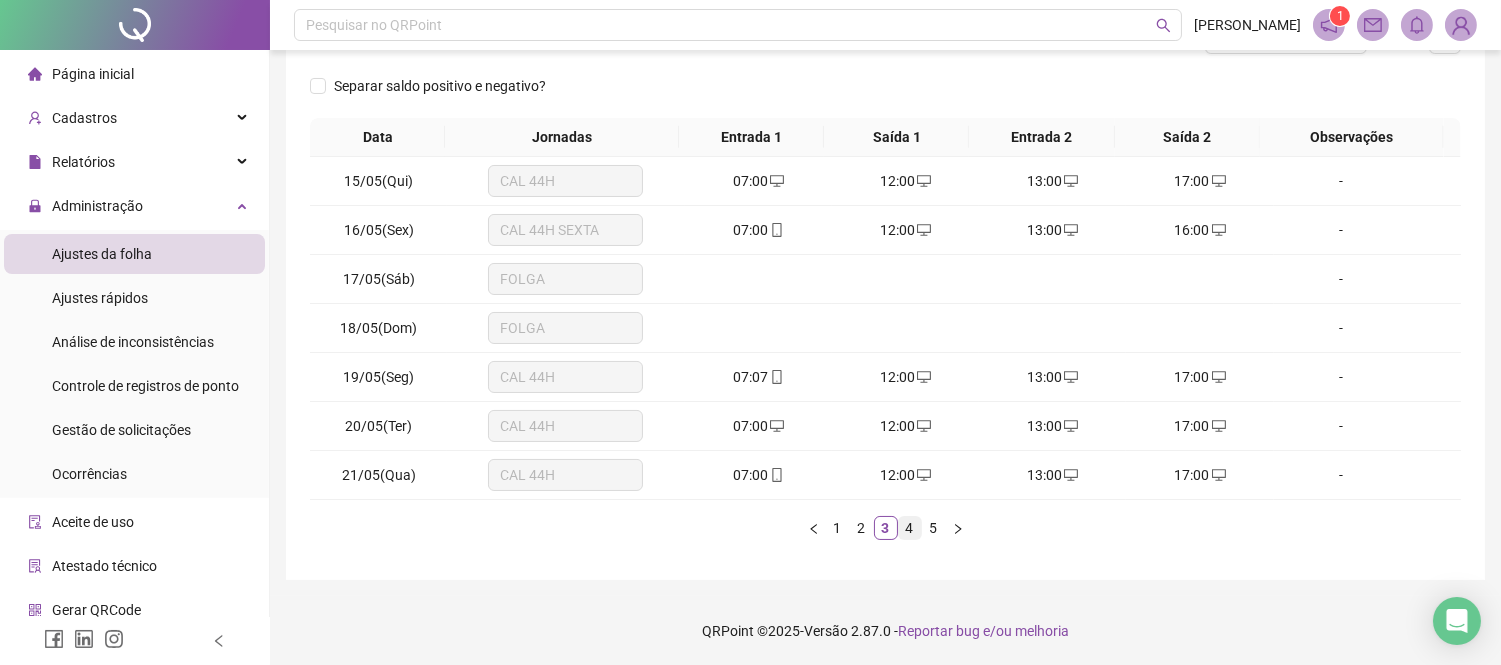 click on "4" at bounding box center [910, 528] 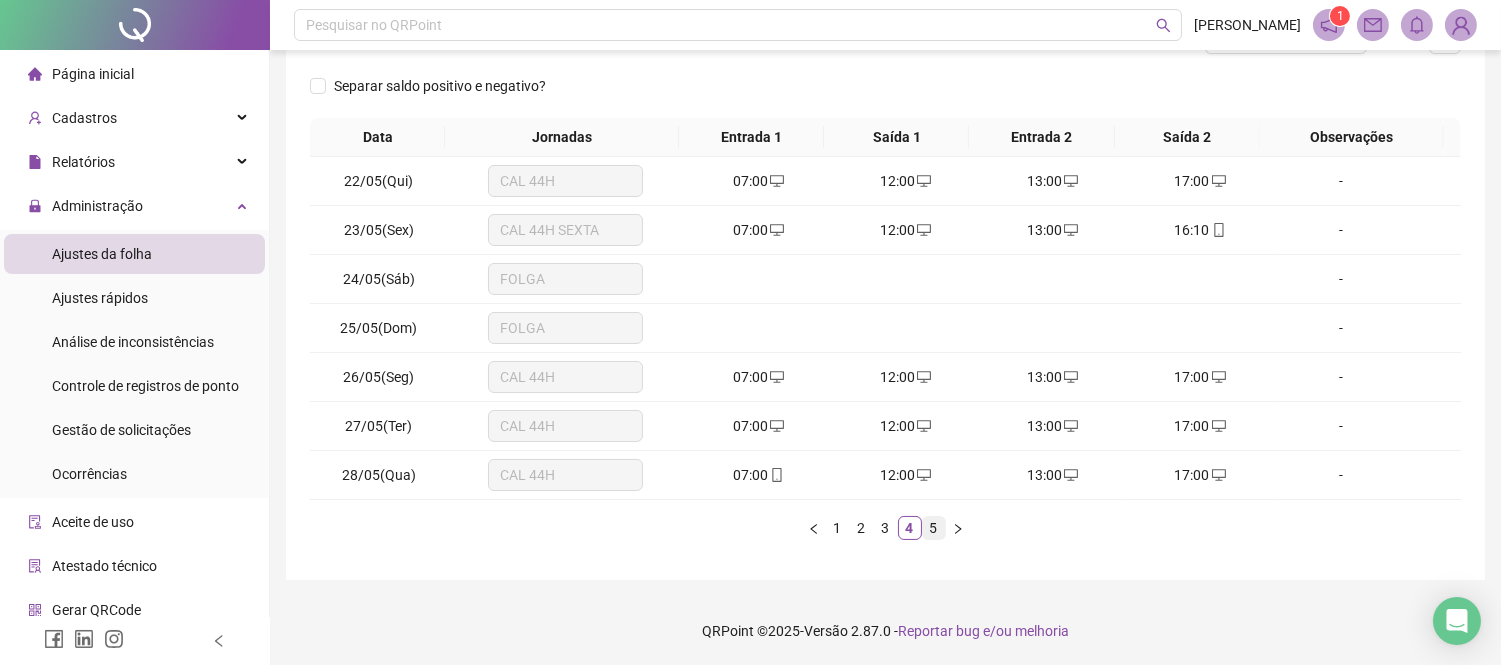 click on "5" at bounding box center [934, 528] 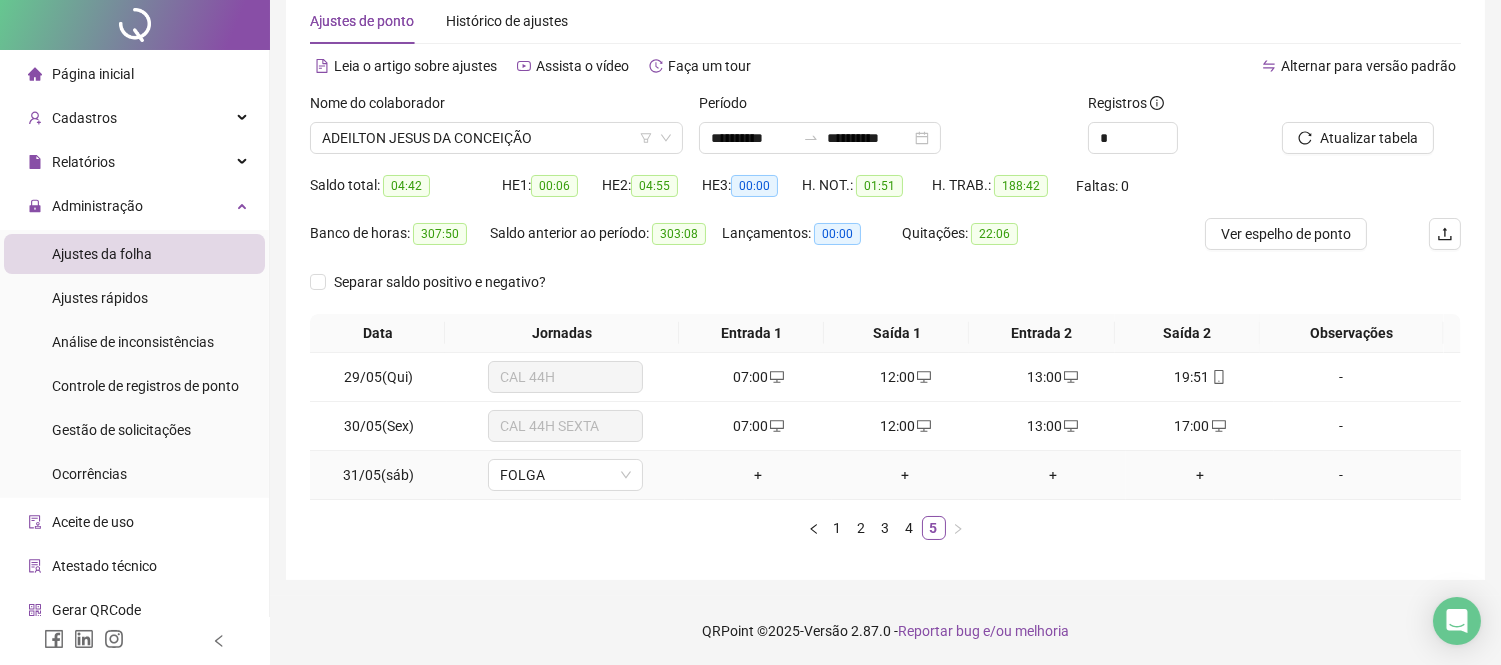 scroll, scrollTop: 0, scrollLeft: 0, axis: both 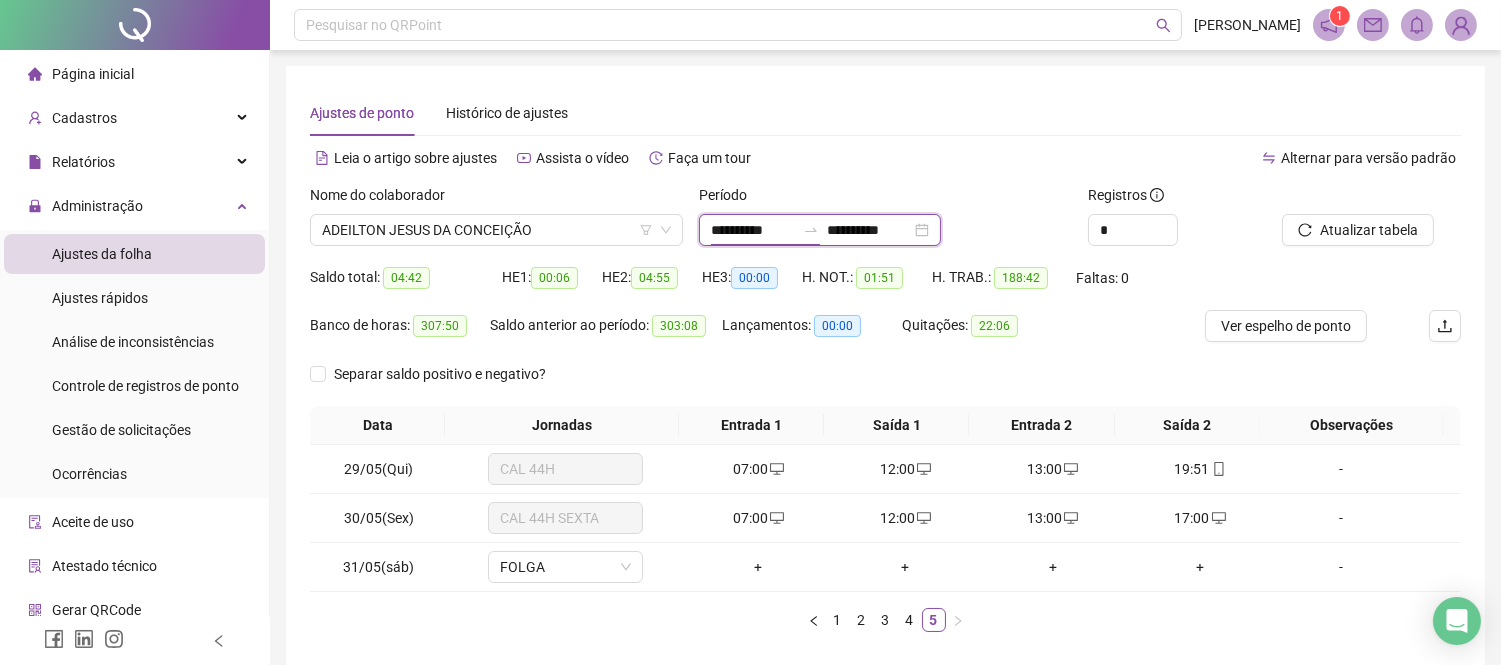 click on "**********" at bounding box center (753, 230) 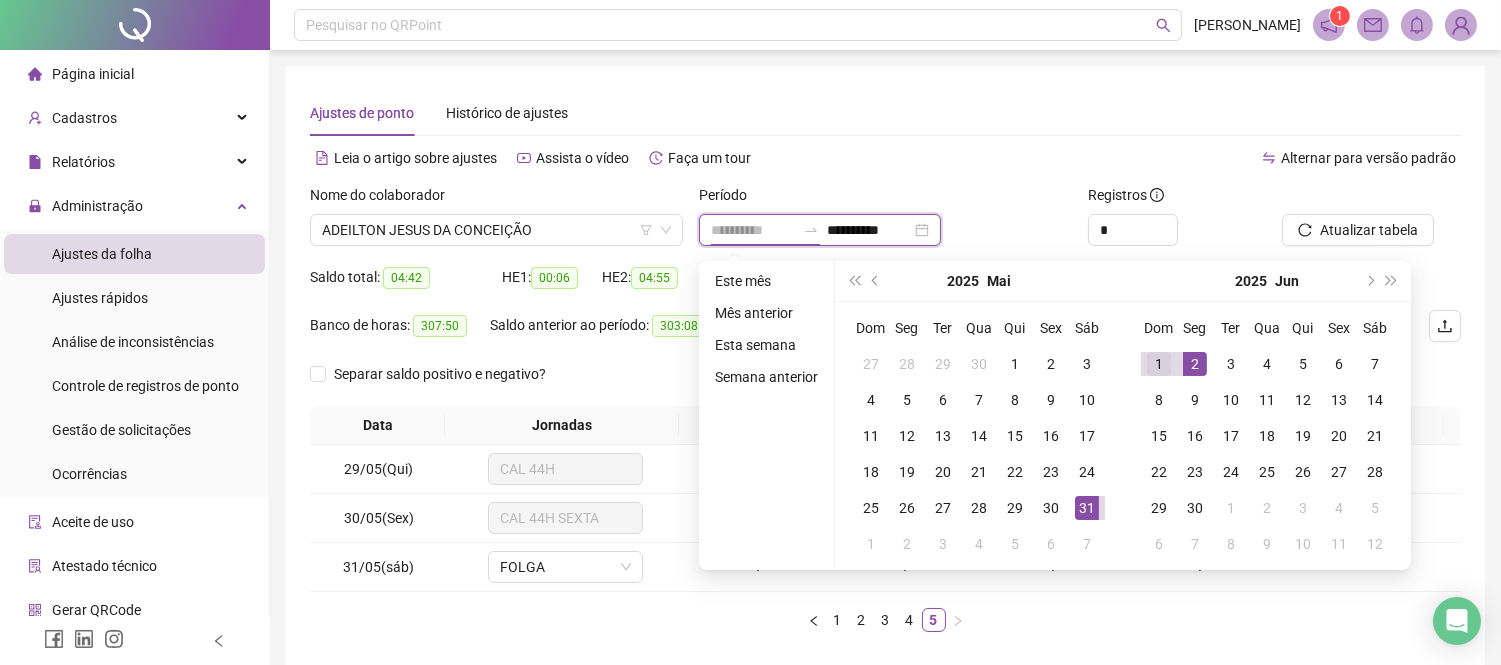 type on "**********" 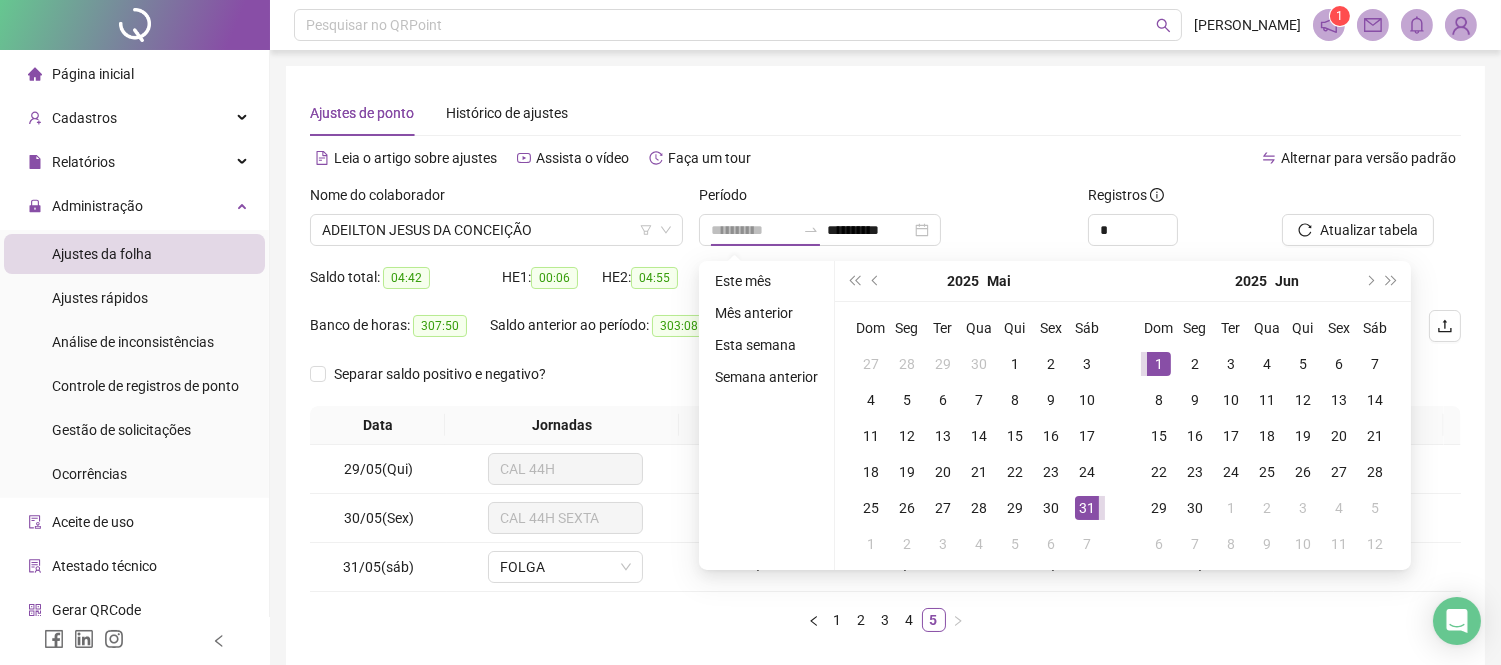 click on "1" at bounding box center [1159, 364] 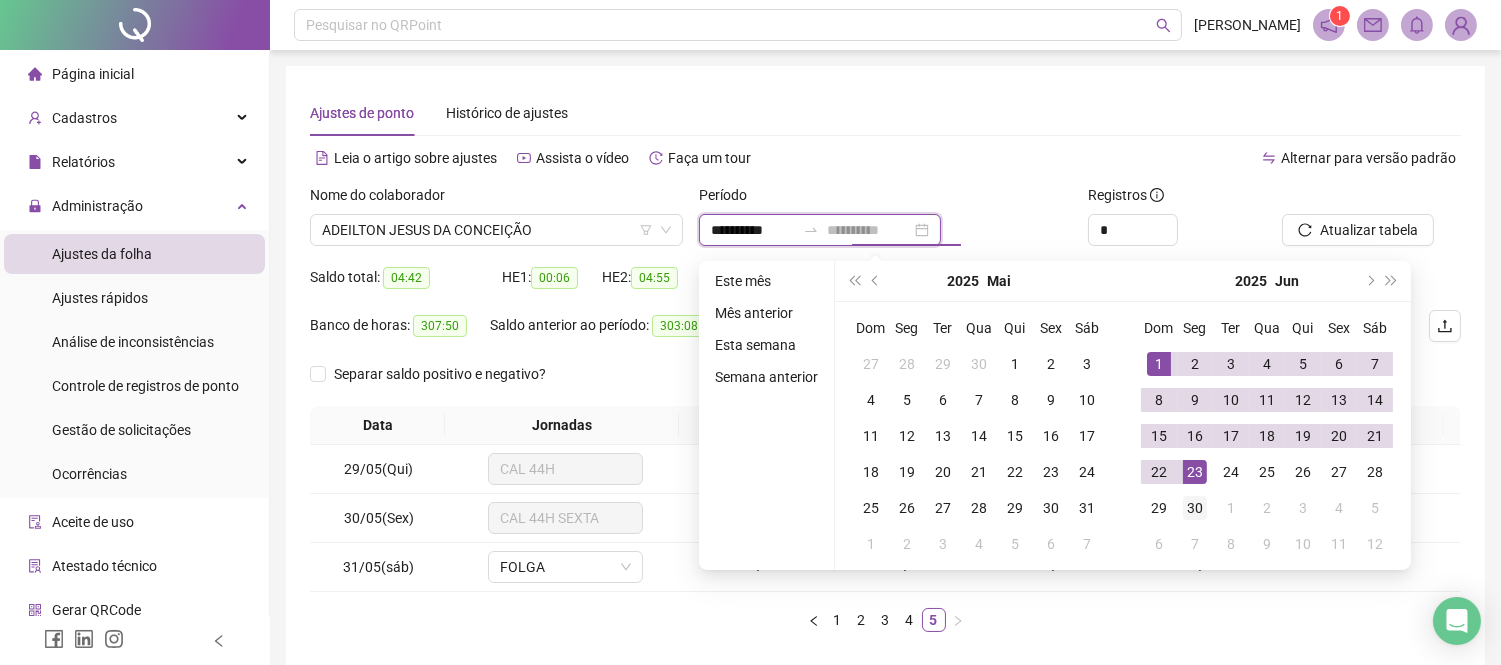 type on "**********" 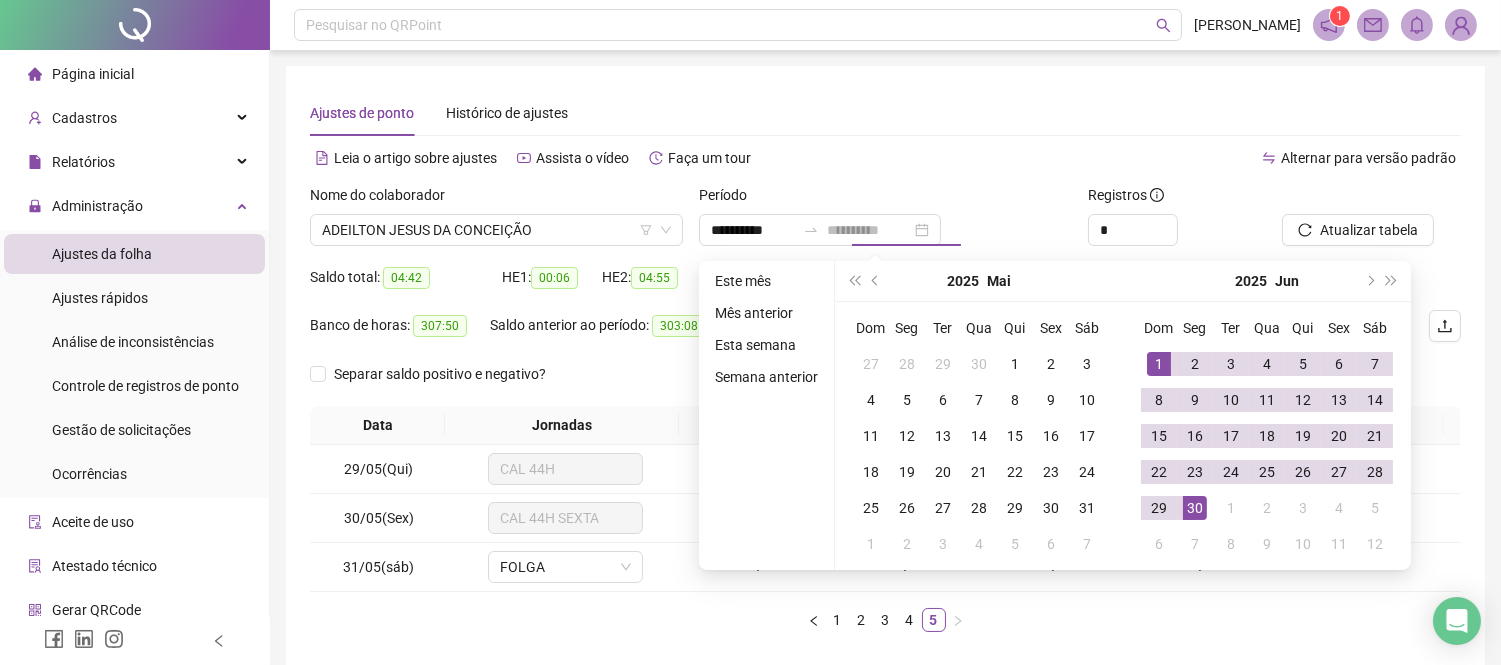 click on "30" at bounding box center [1195, 508] 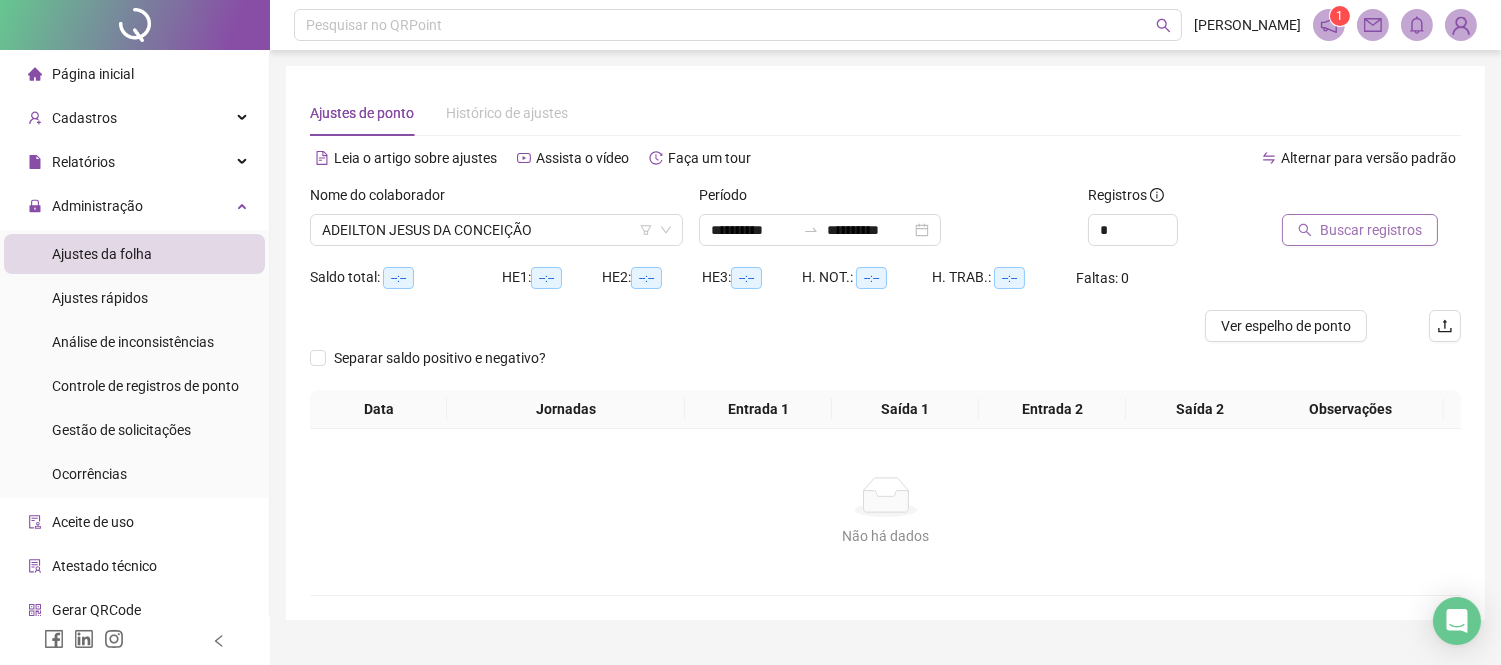 click on "Buscar registros" at bounding box center (1371, 230) 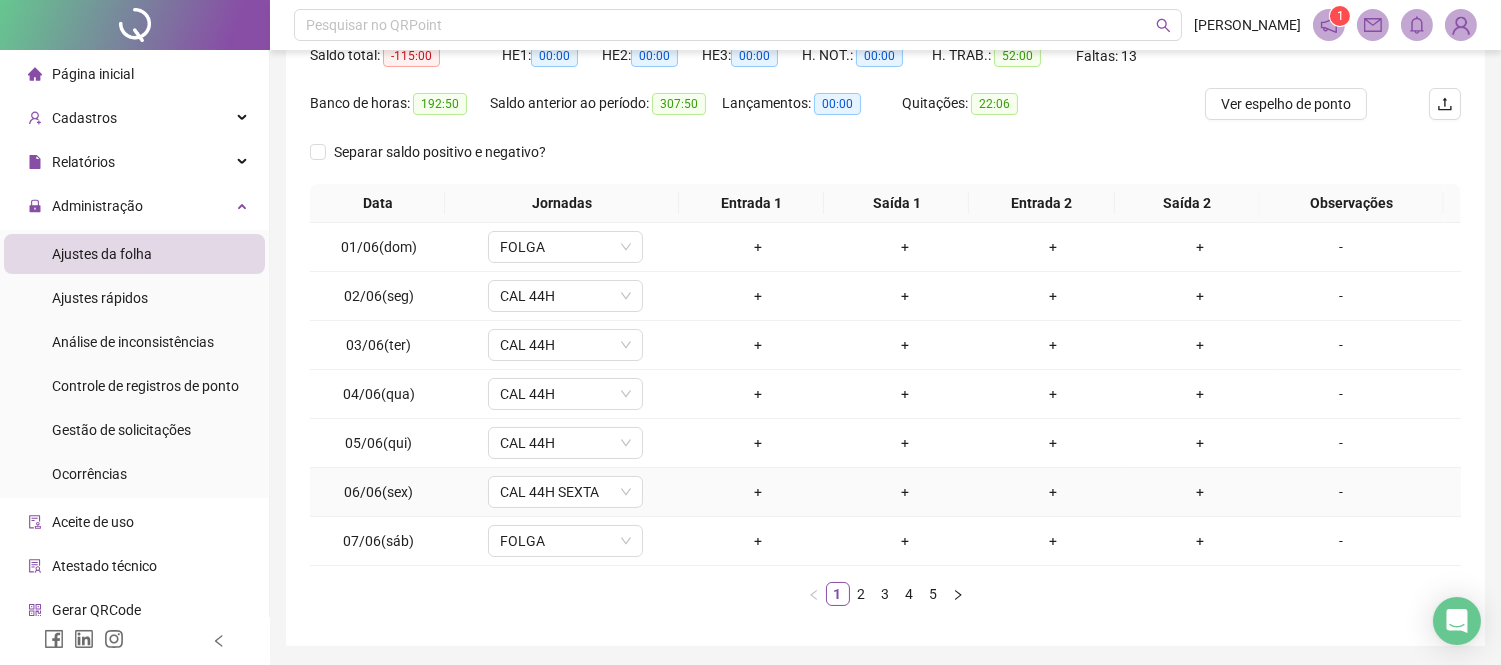 scroll, scrollTop: 288, scrollLeft: 0, axis: vertical 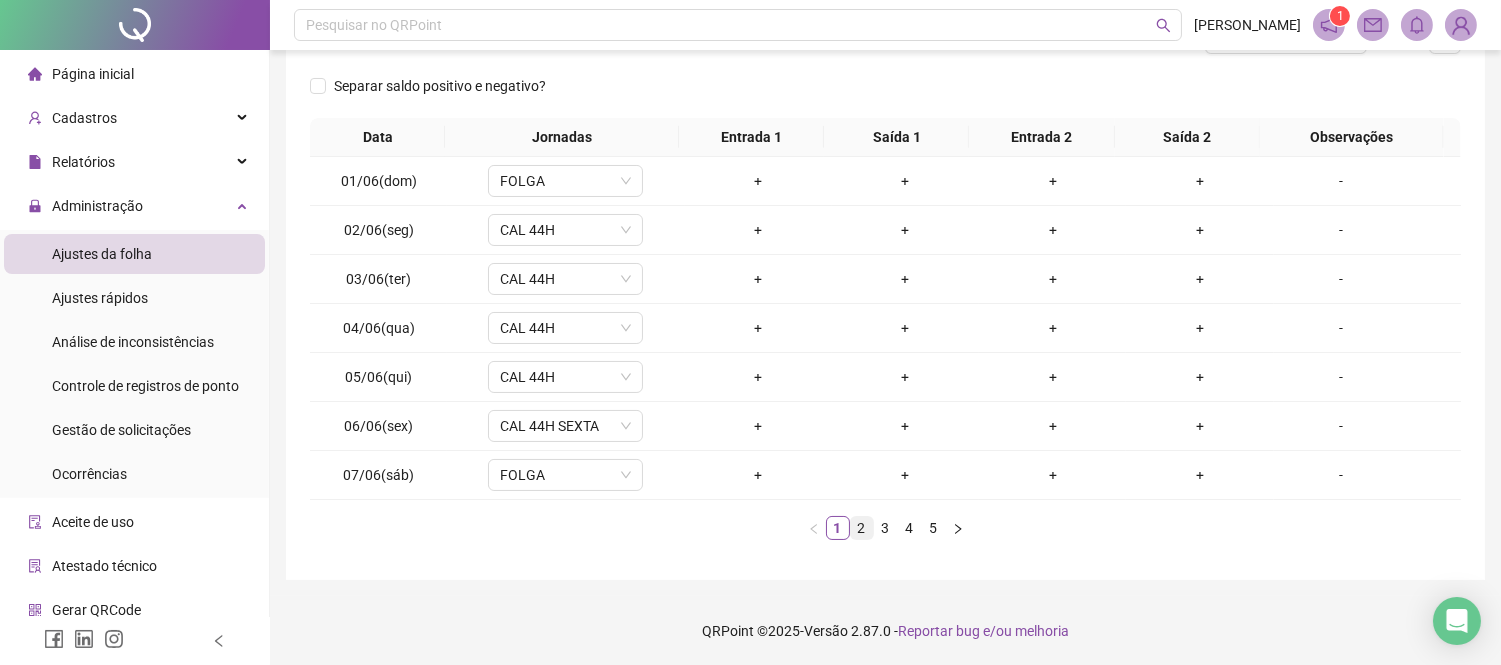click on "2" at bounding box center (862, 528) 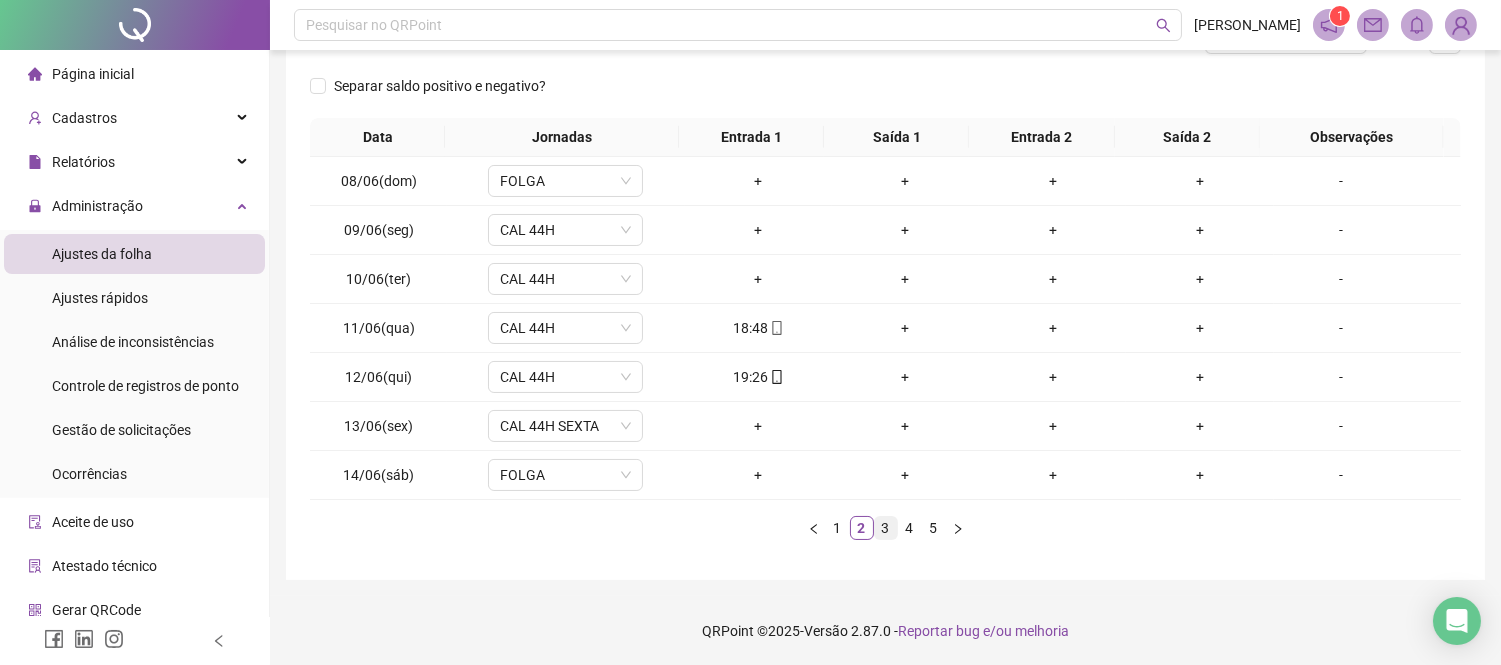 click on "3" at bounding box center [886, 528] 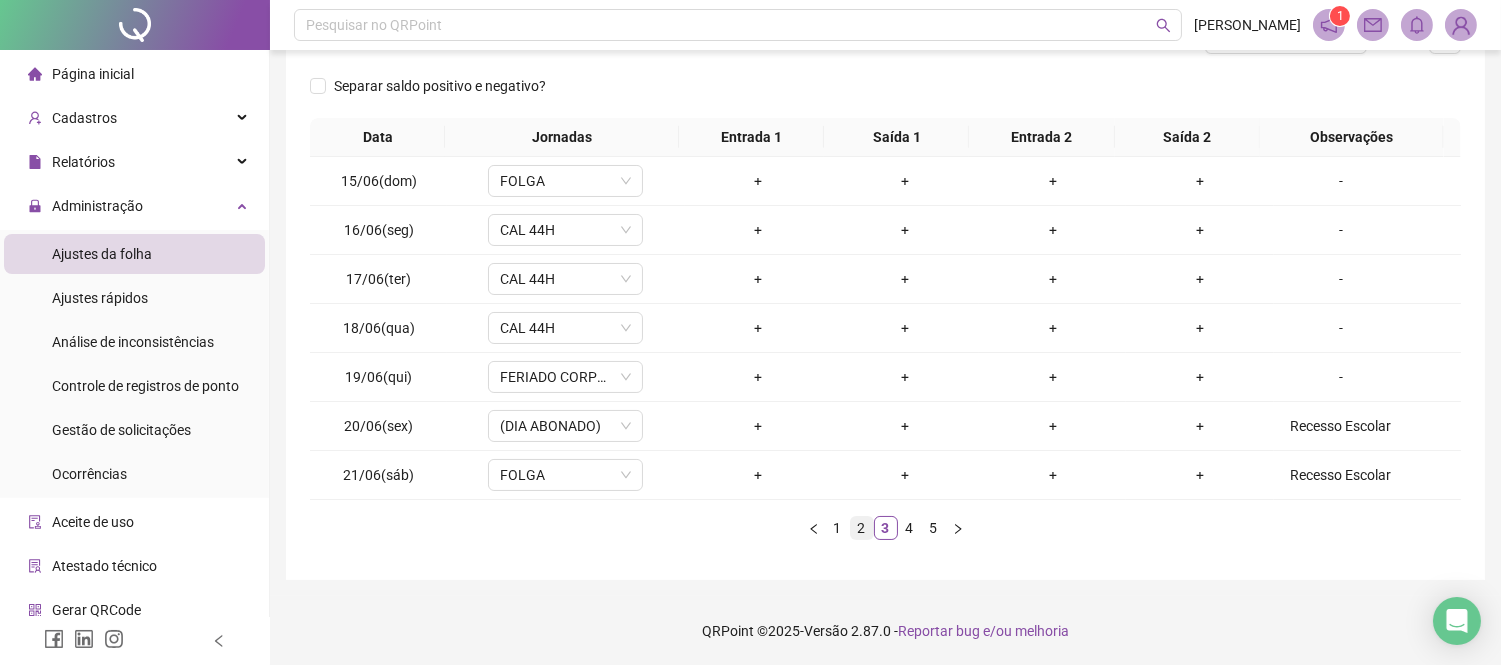 click on "2" at bounding box center (862, 528) 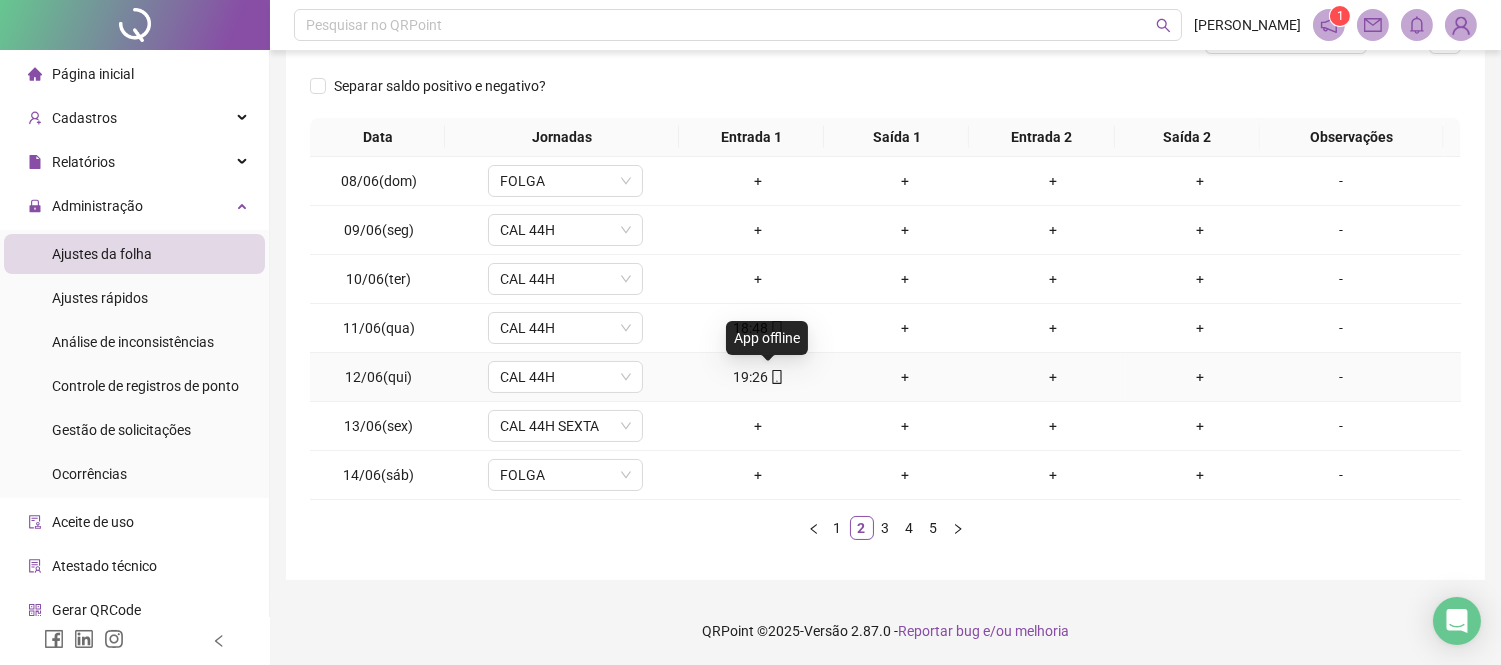 click 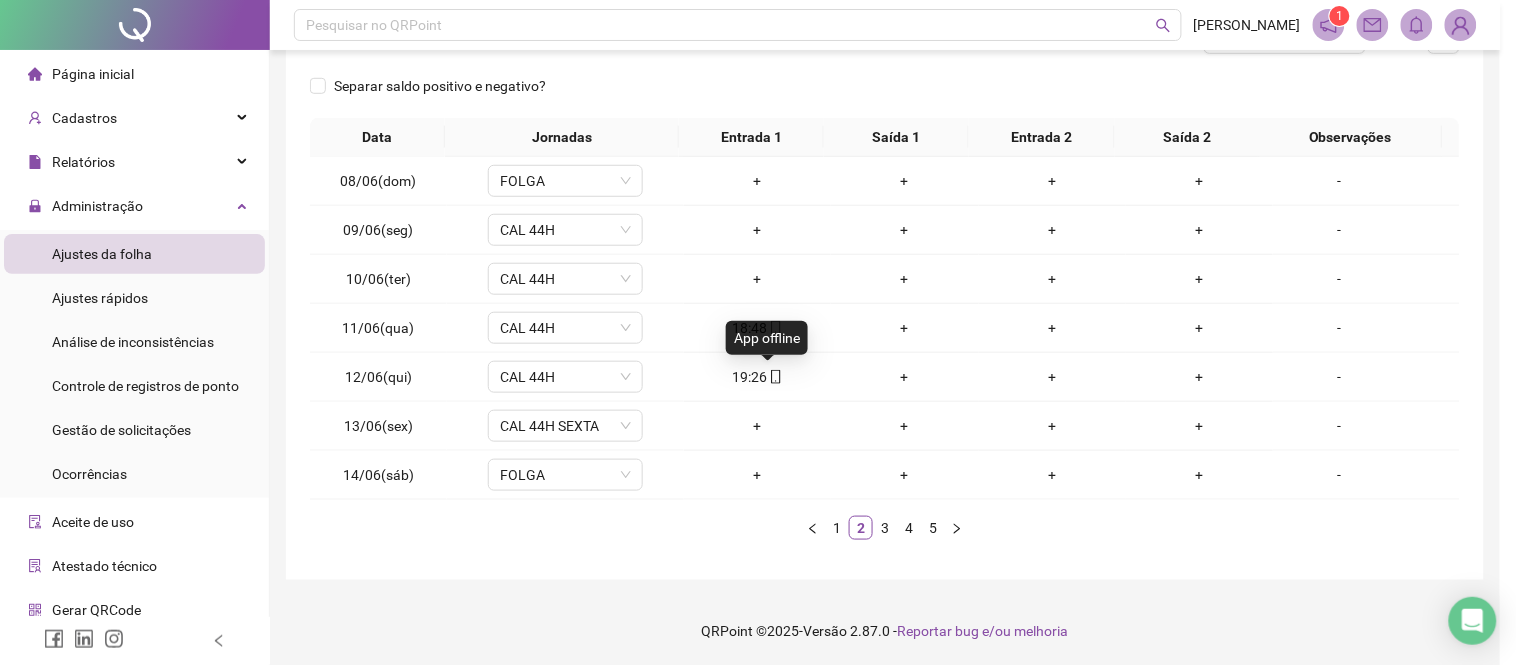 type on "**********" 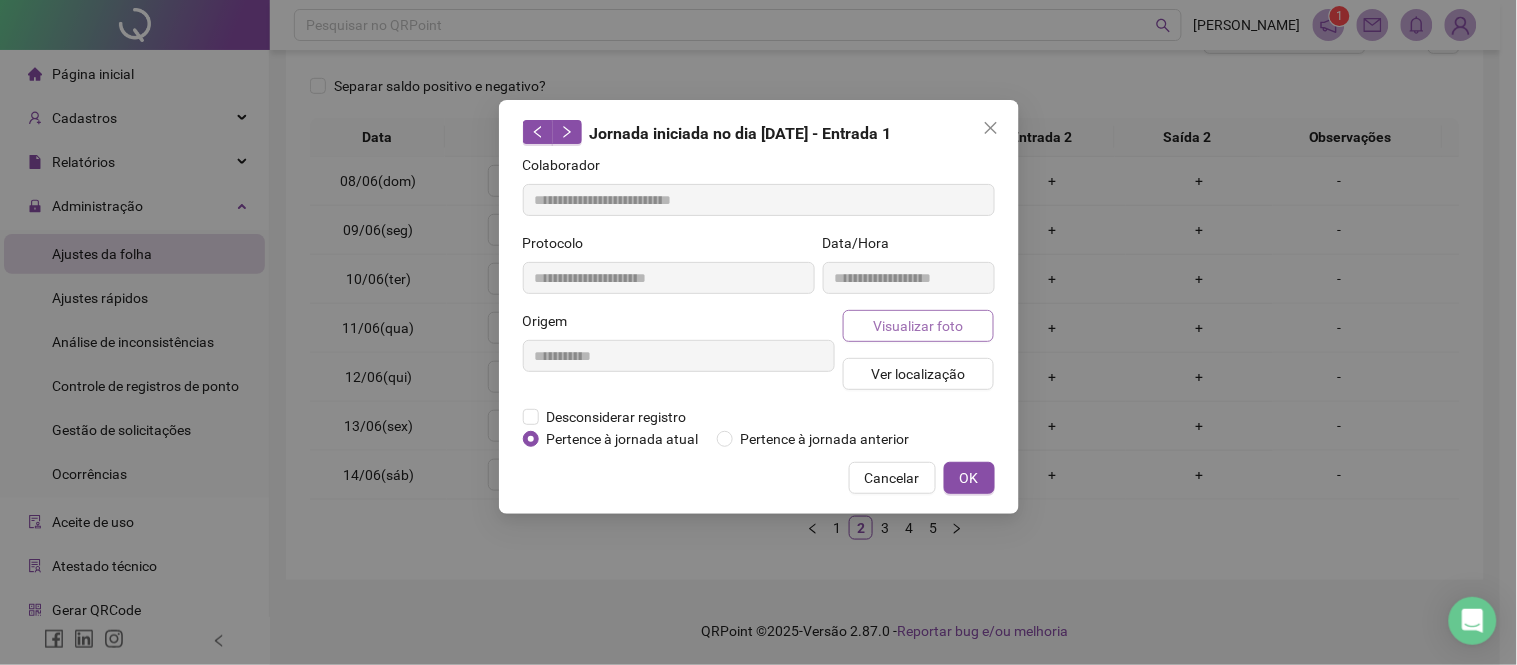 click on "Visualizar foto" at bounding box center [918, 326] 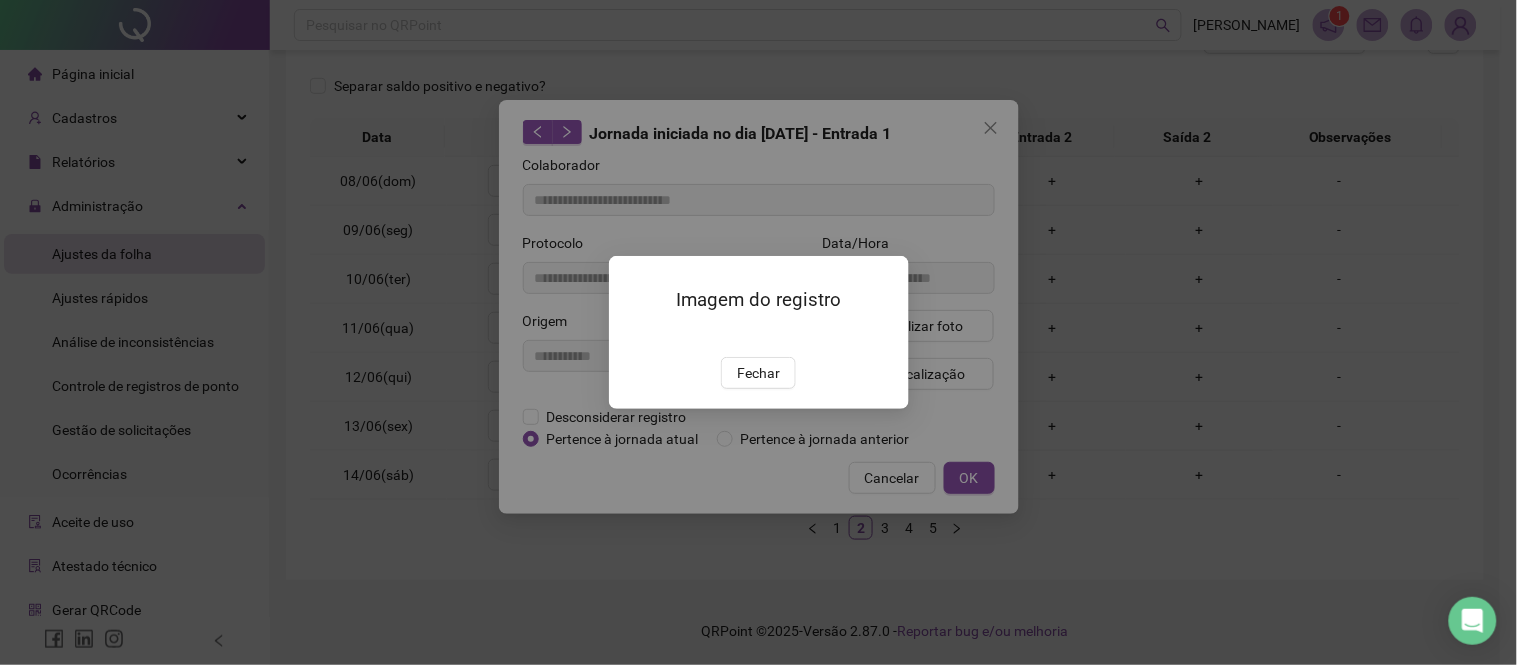 click on "Fechar" at bounding box center (758, 373) 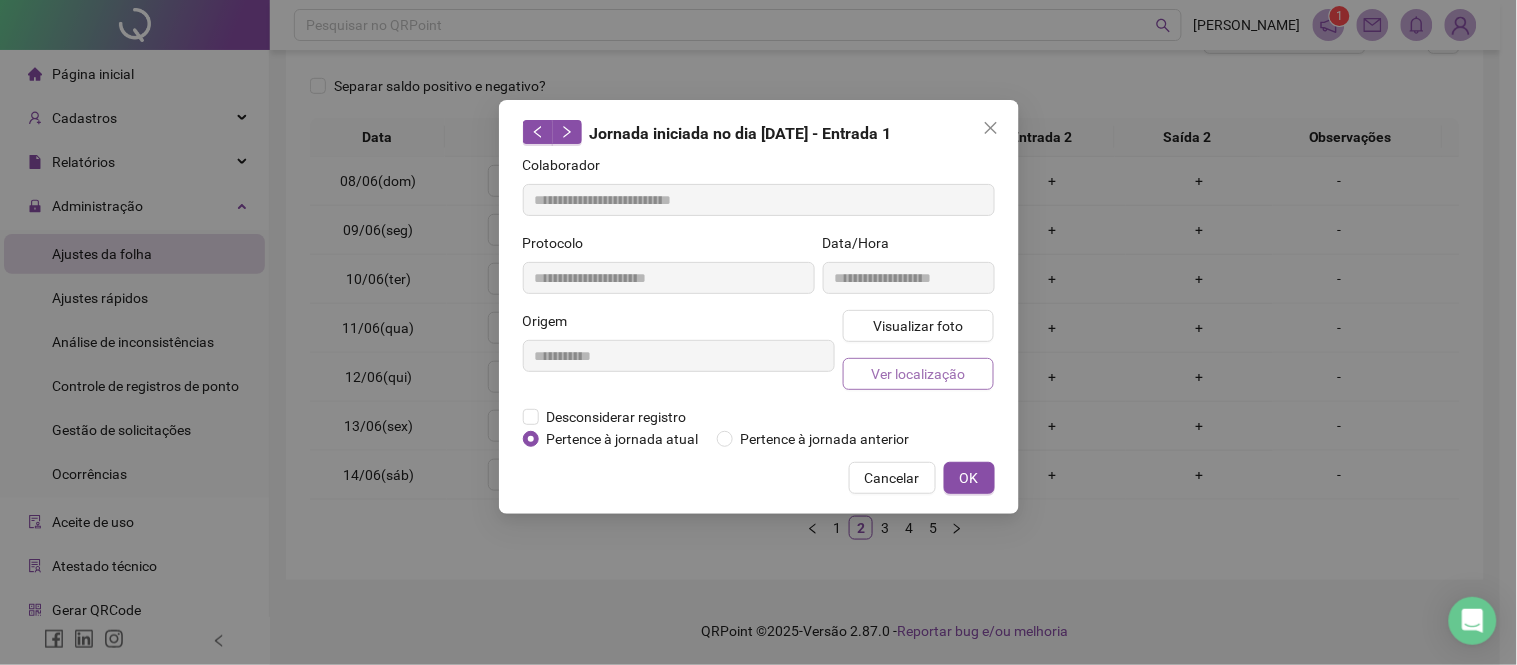 click on "Ver localização" at bounding box center [918, 374] 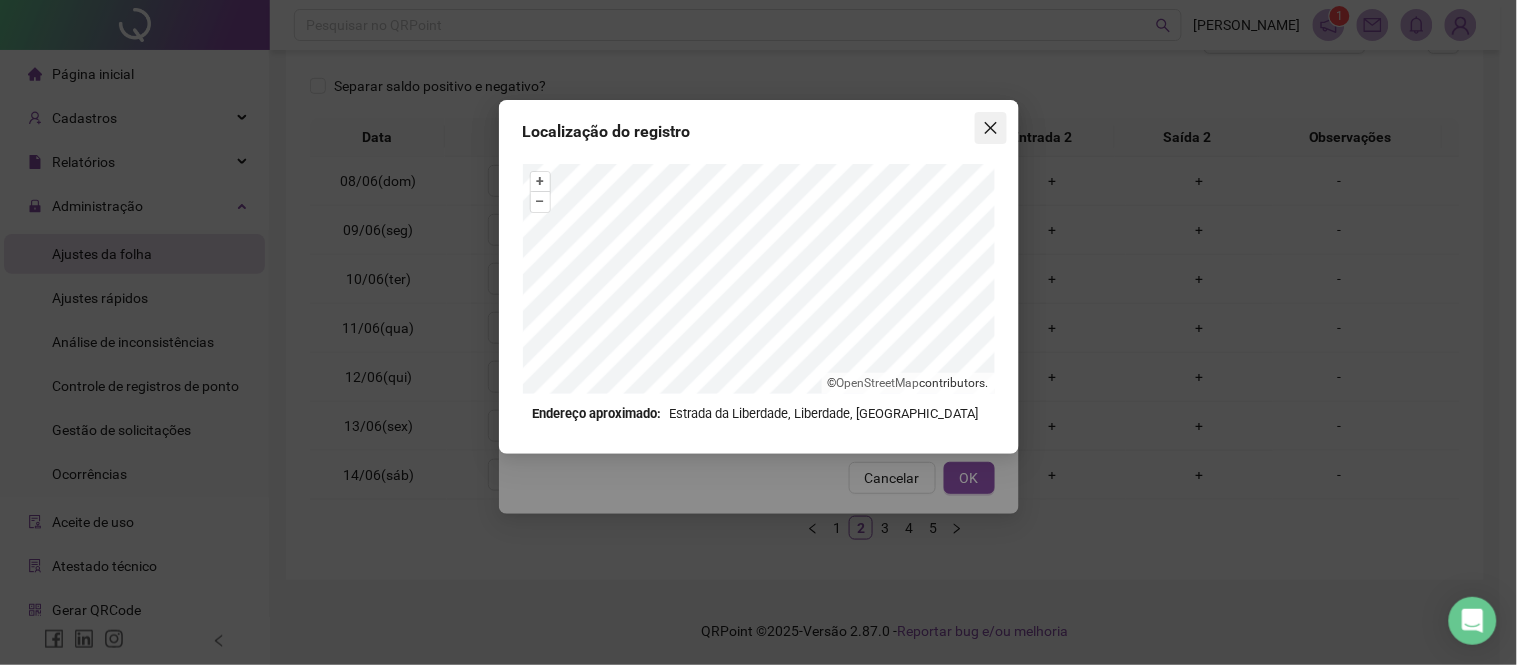 click 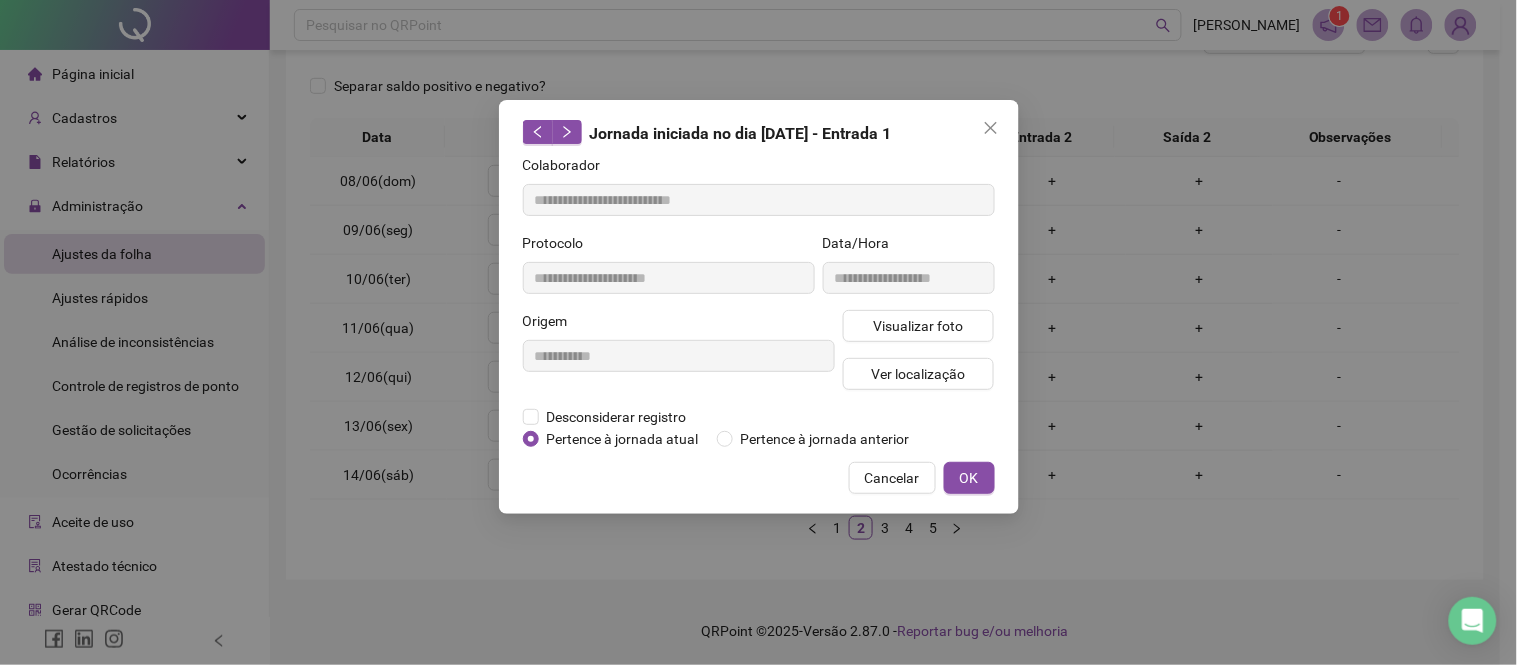 click on "Cancelar" at bounding box center (892, 478) 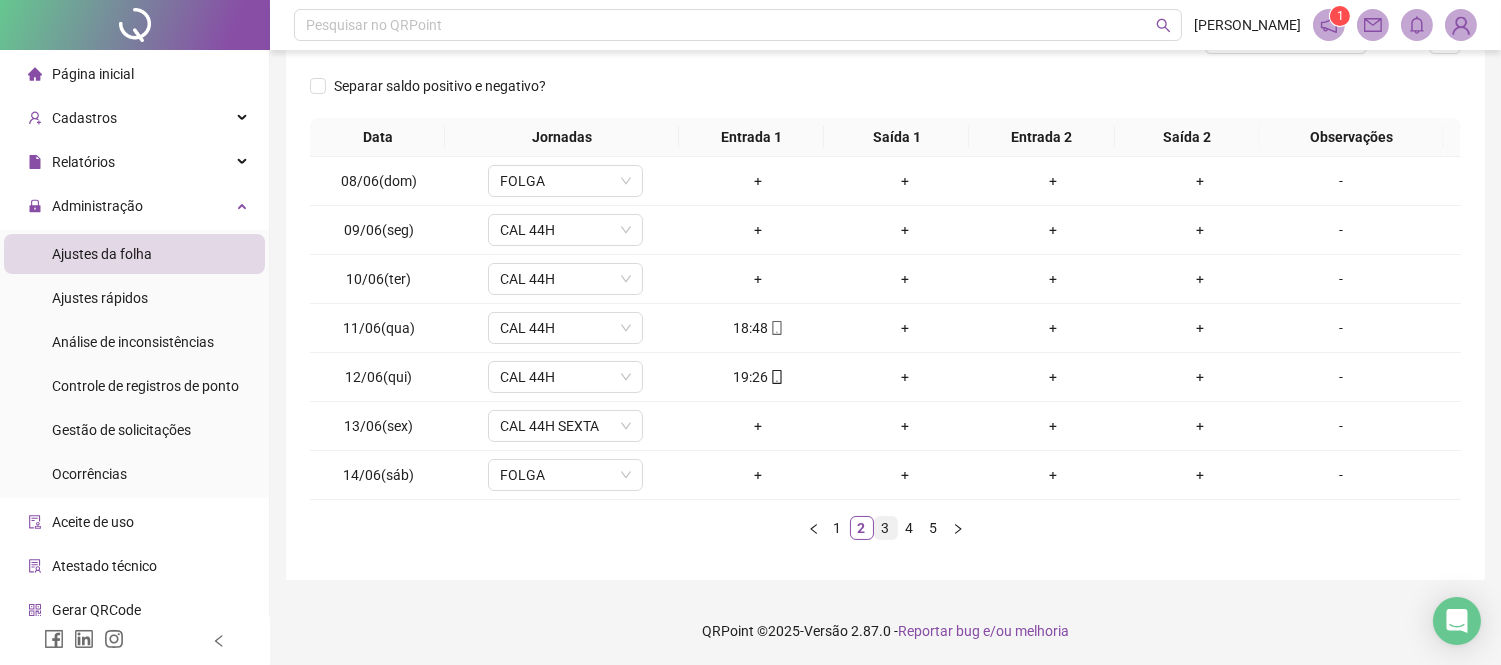 click on "3" at bounding box center [886, 528] 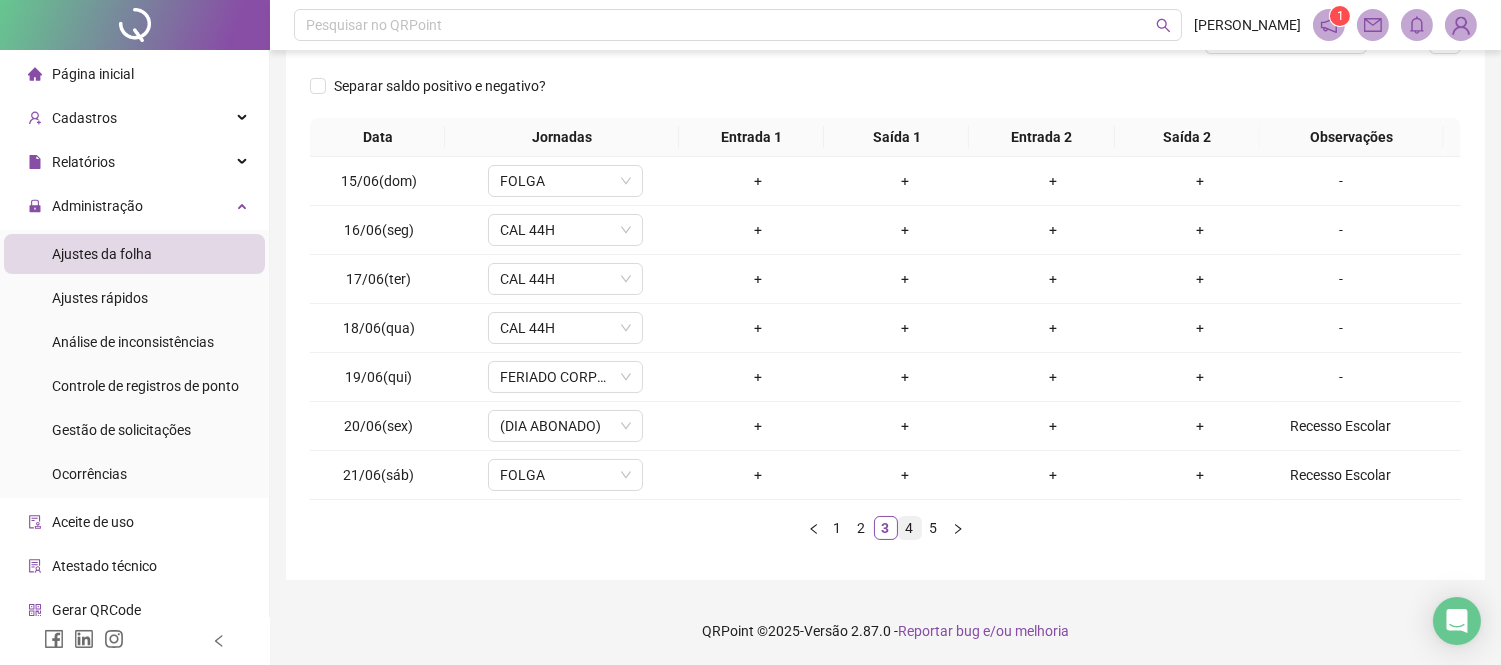 click on "4" at bounding box center (910, 528) 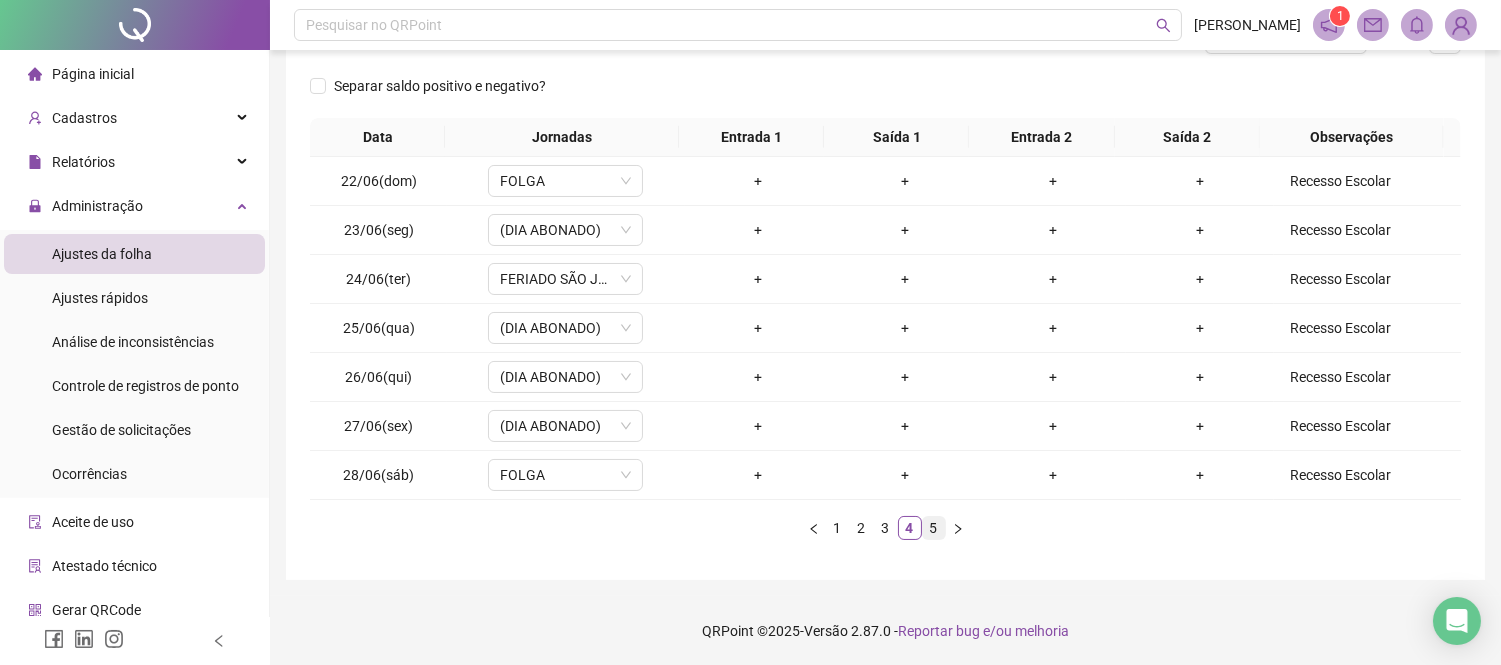 click on "5" at bounding box center (934, 528) 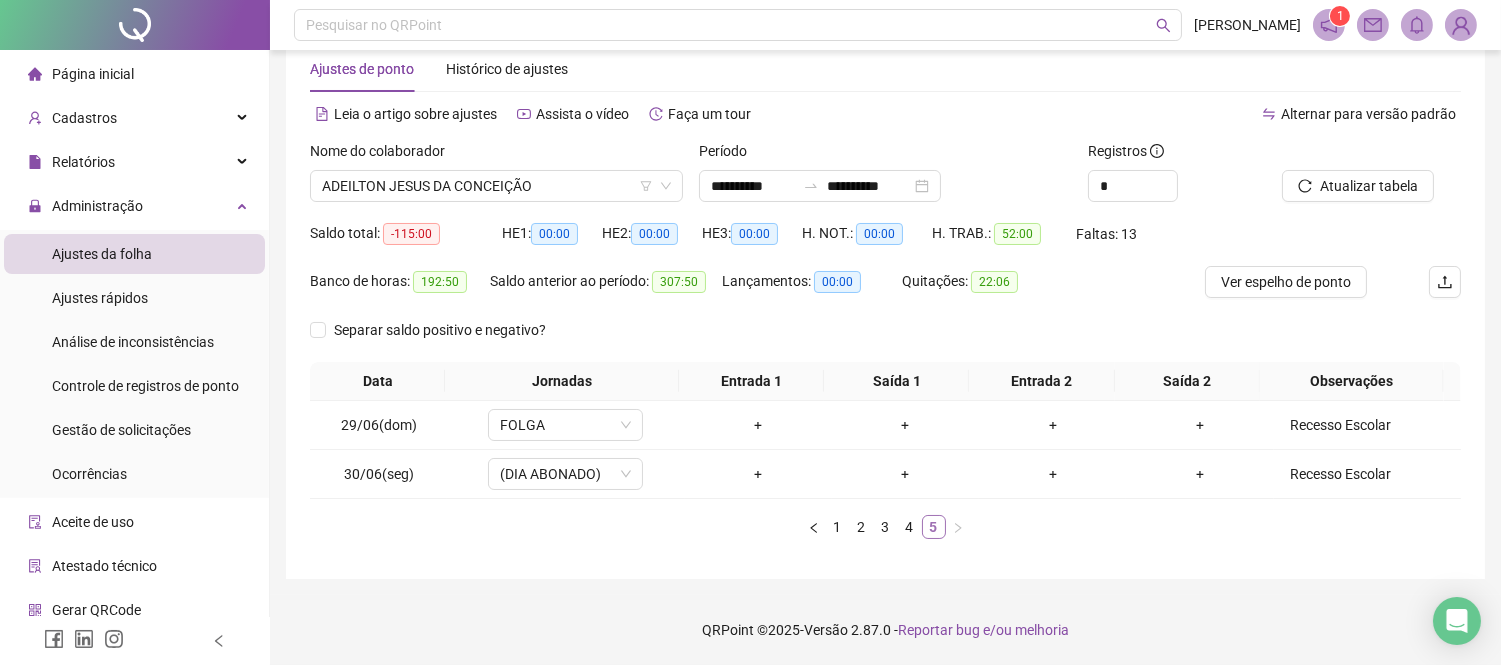 scroll, scrollTop: 43, scrollLeft: 0, axis: vertical 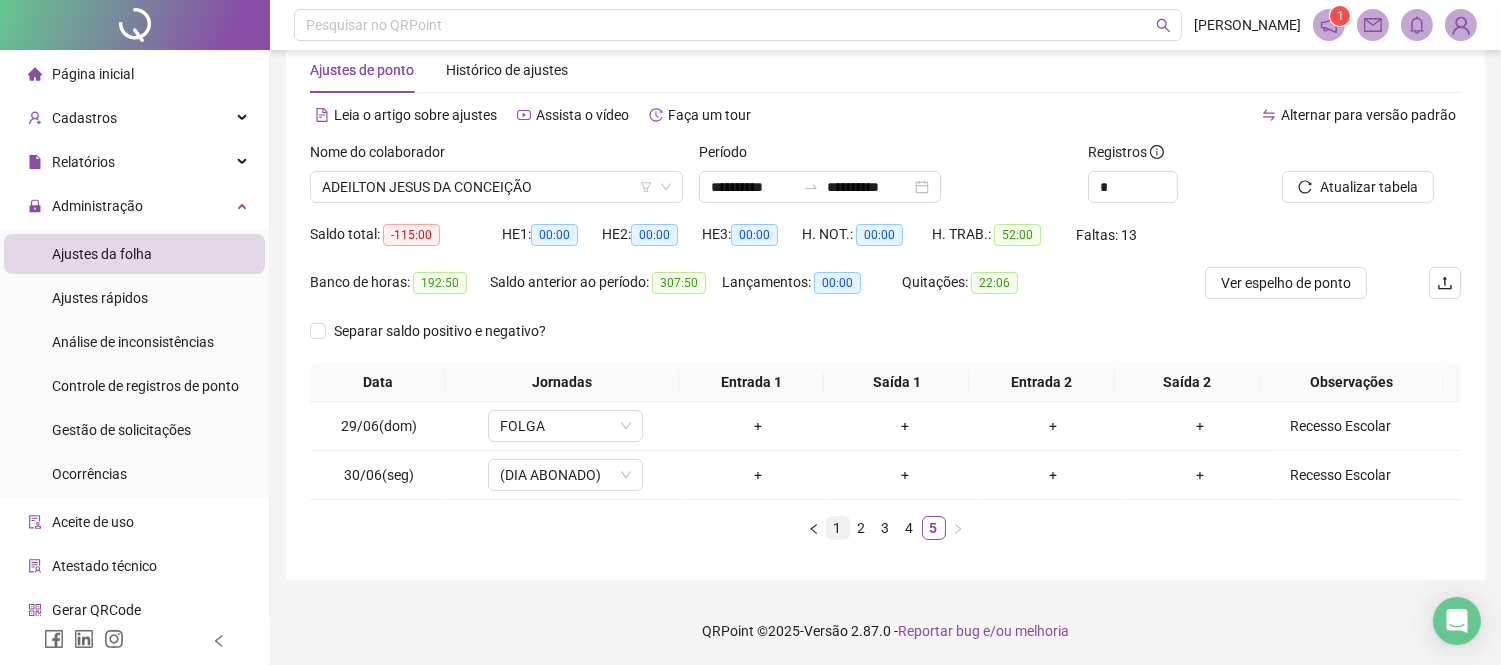 click on "1" at bounding box center (838, 528) 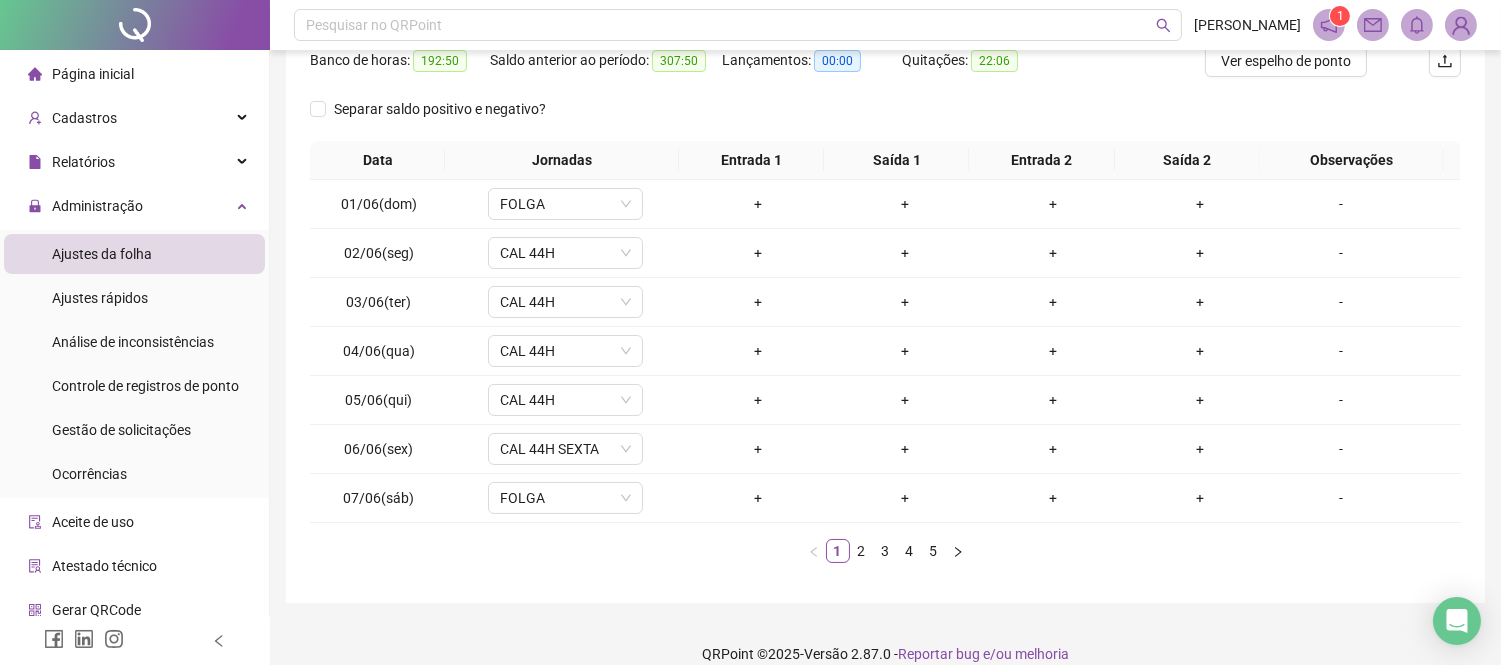 scroll, scrollTop: 288, scrollLeft: 0, axis: vertical 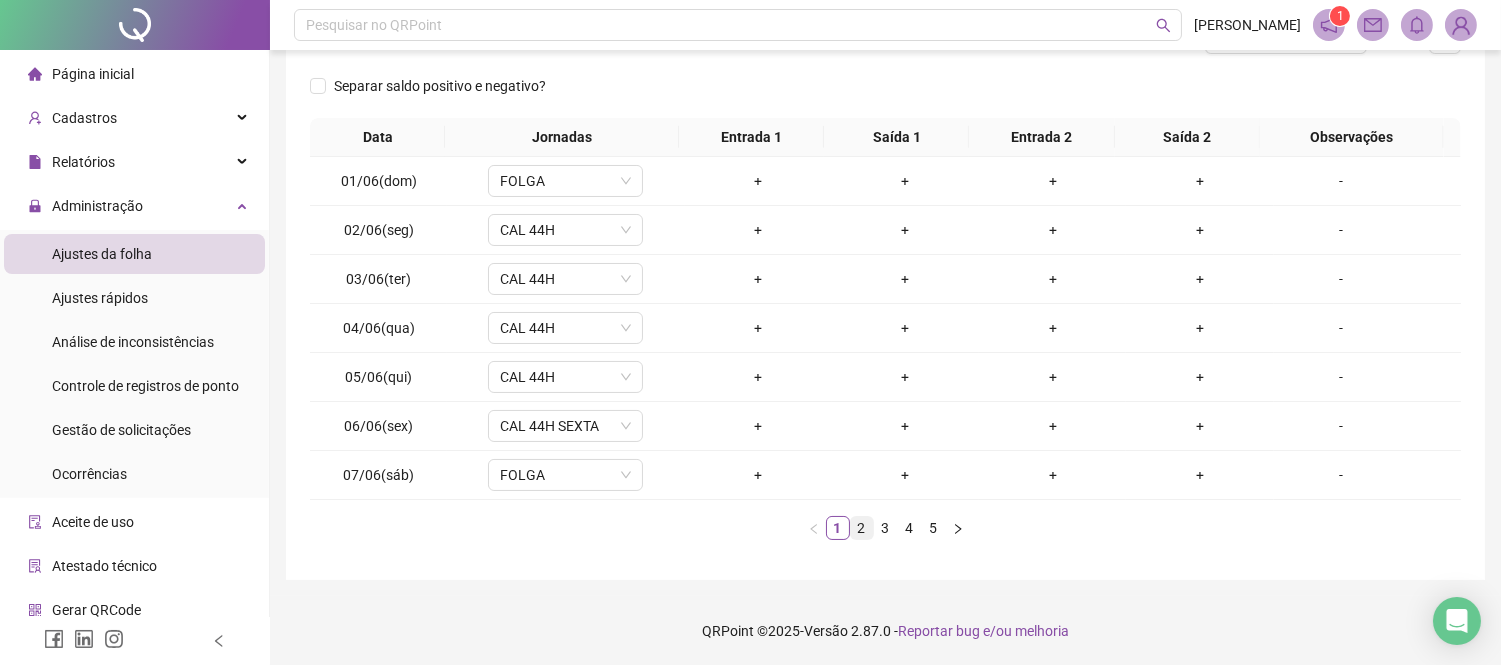 click on "2" at bounding box center (862, 528) 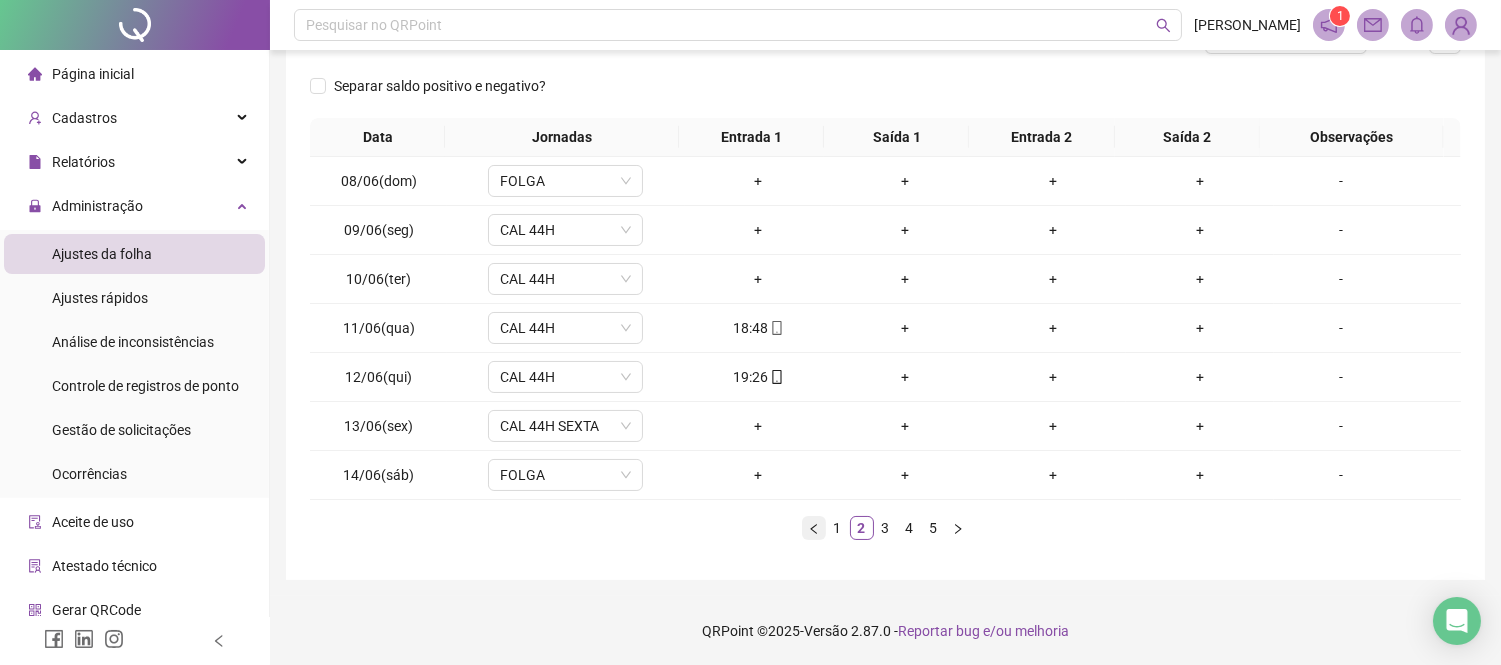 click 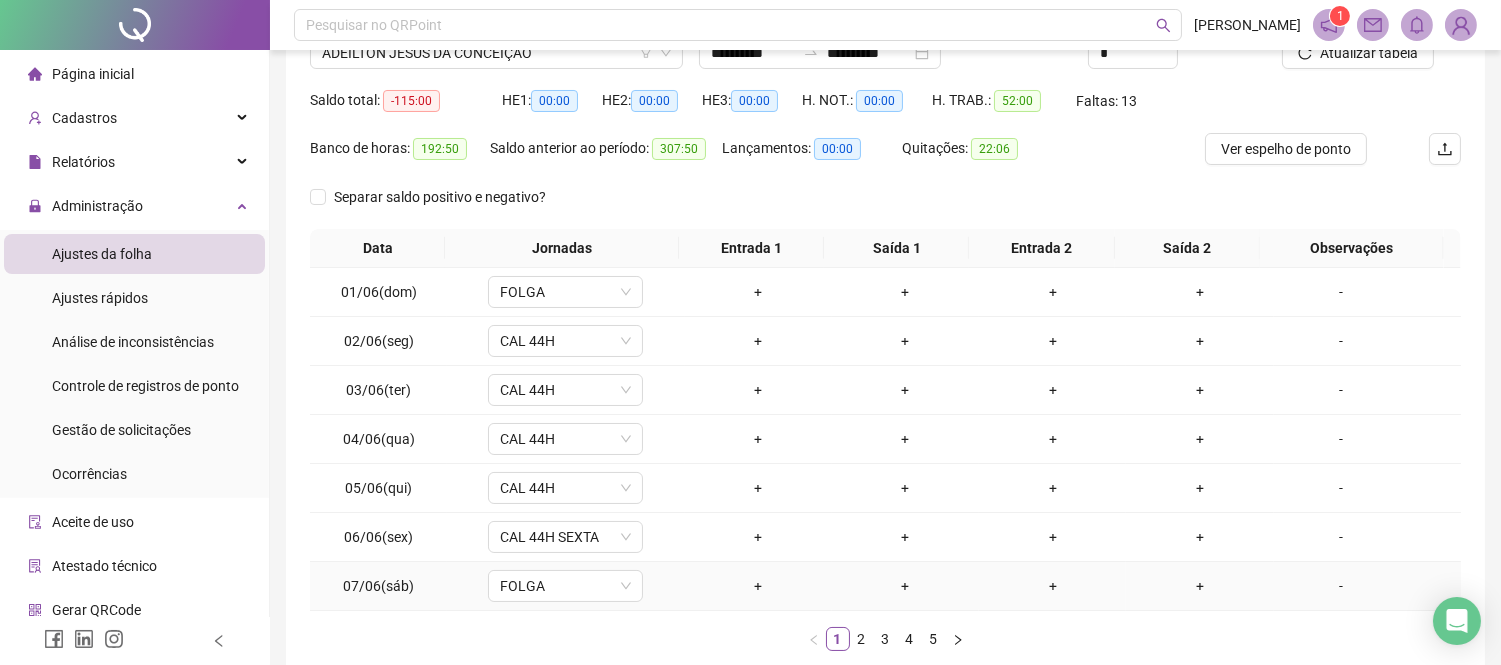scroll, scrollTop: 288, scrollLeft: 0, axis: vertical 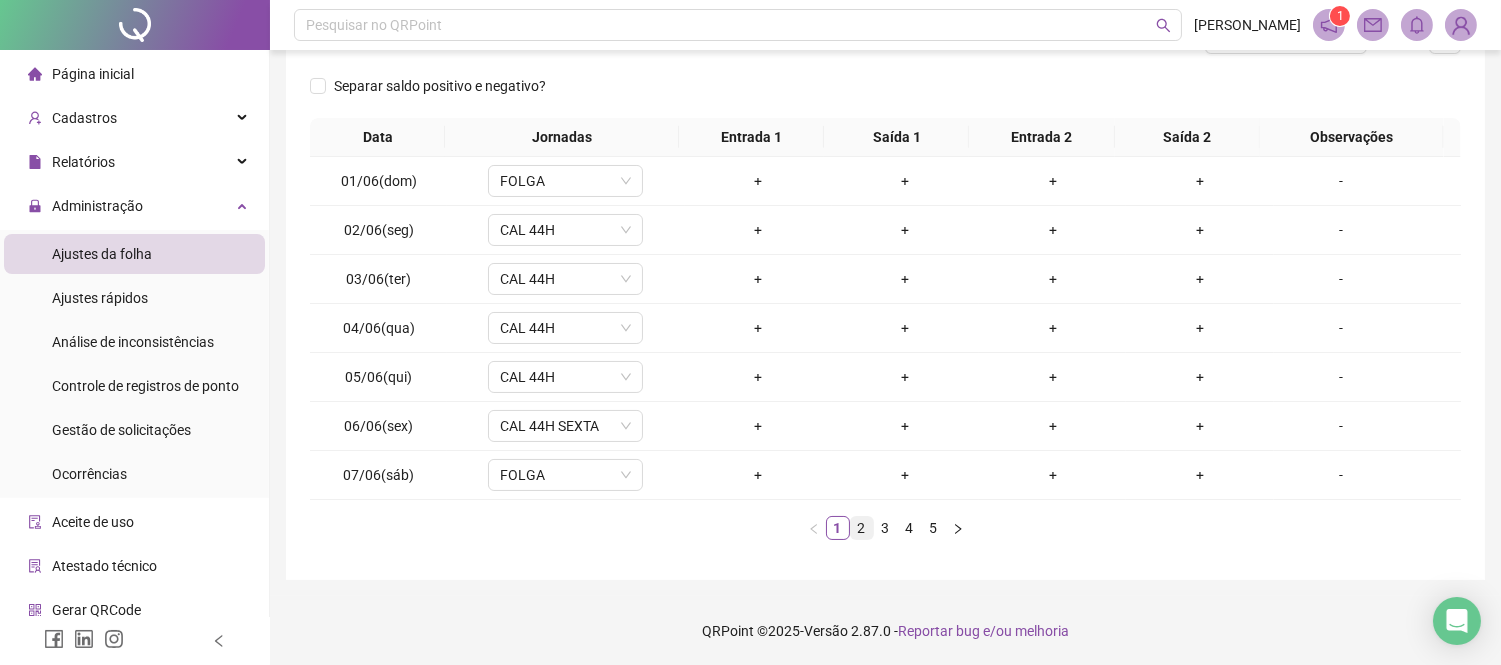 click on "2" at bounding box center [862, 528] 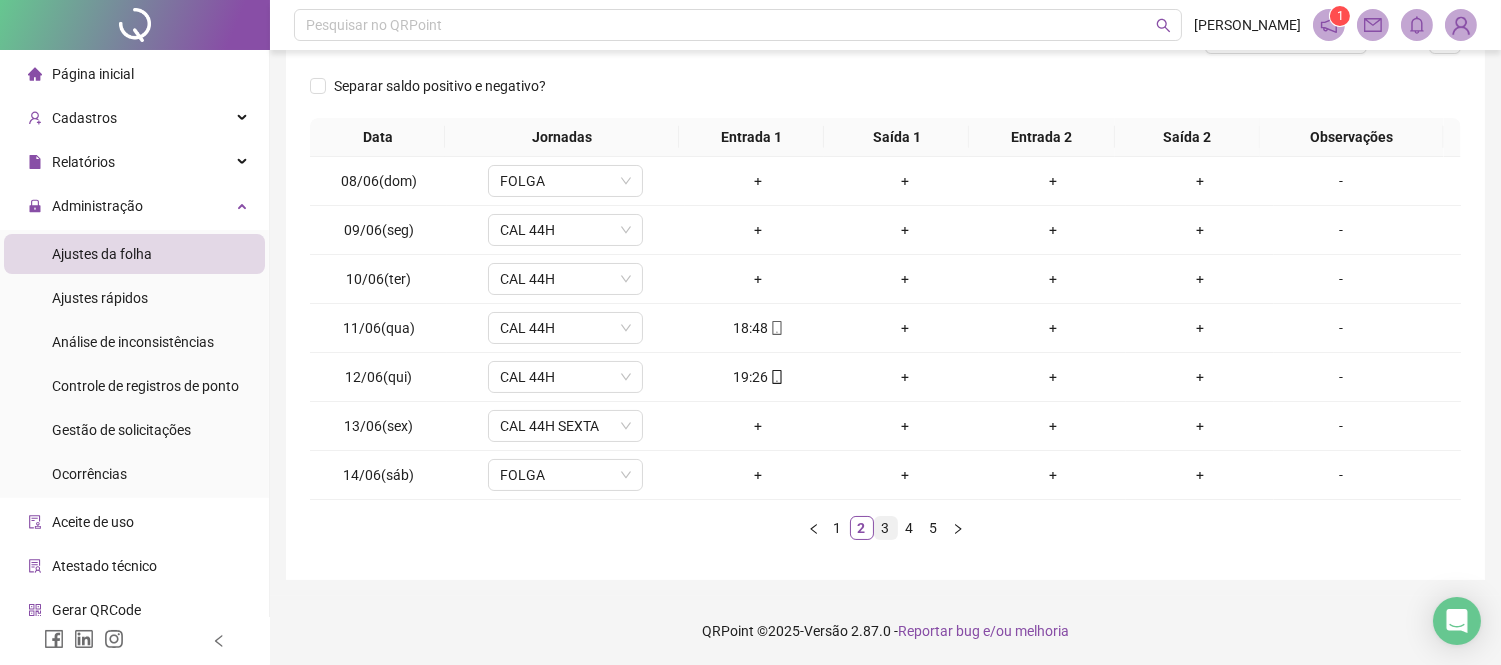 click on "3" at bounding box center (886, 528) 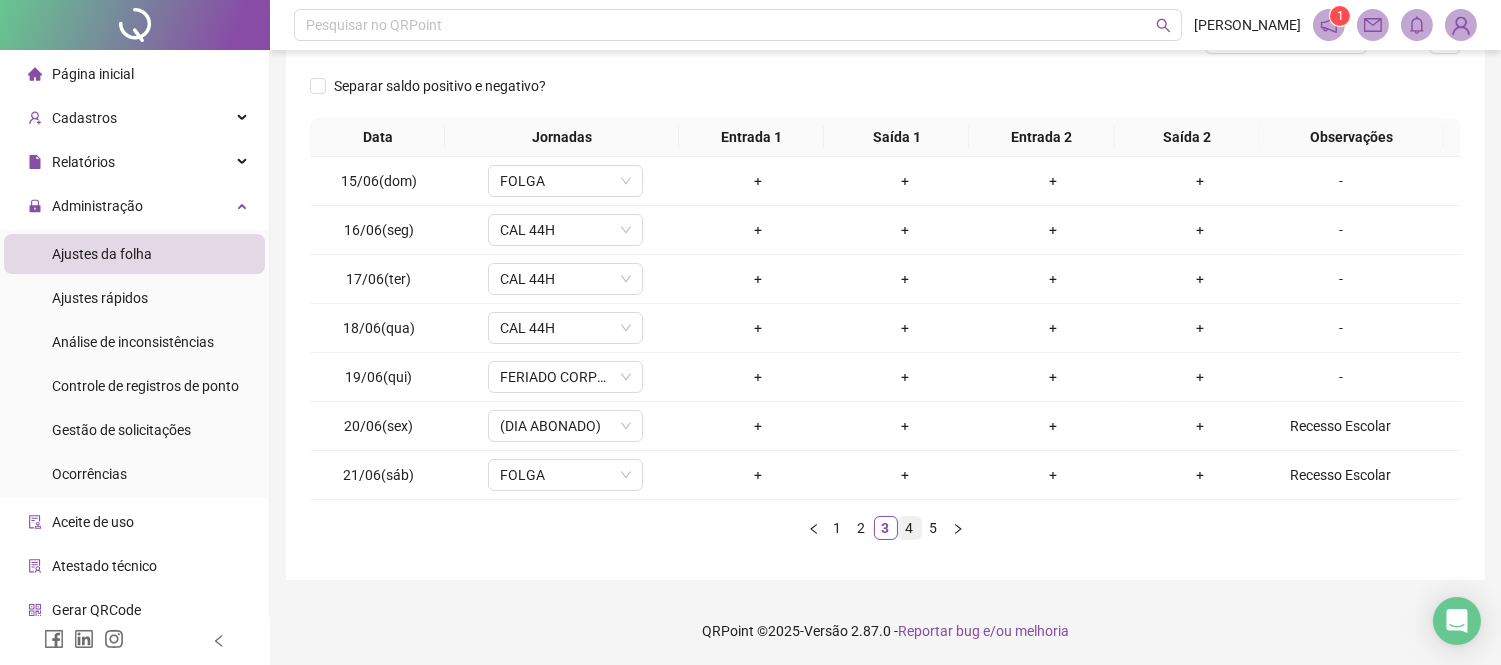 click on "4" at bounding box center [910, 528] 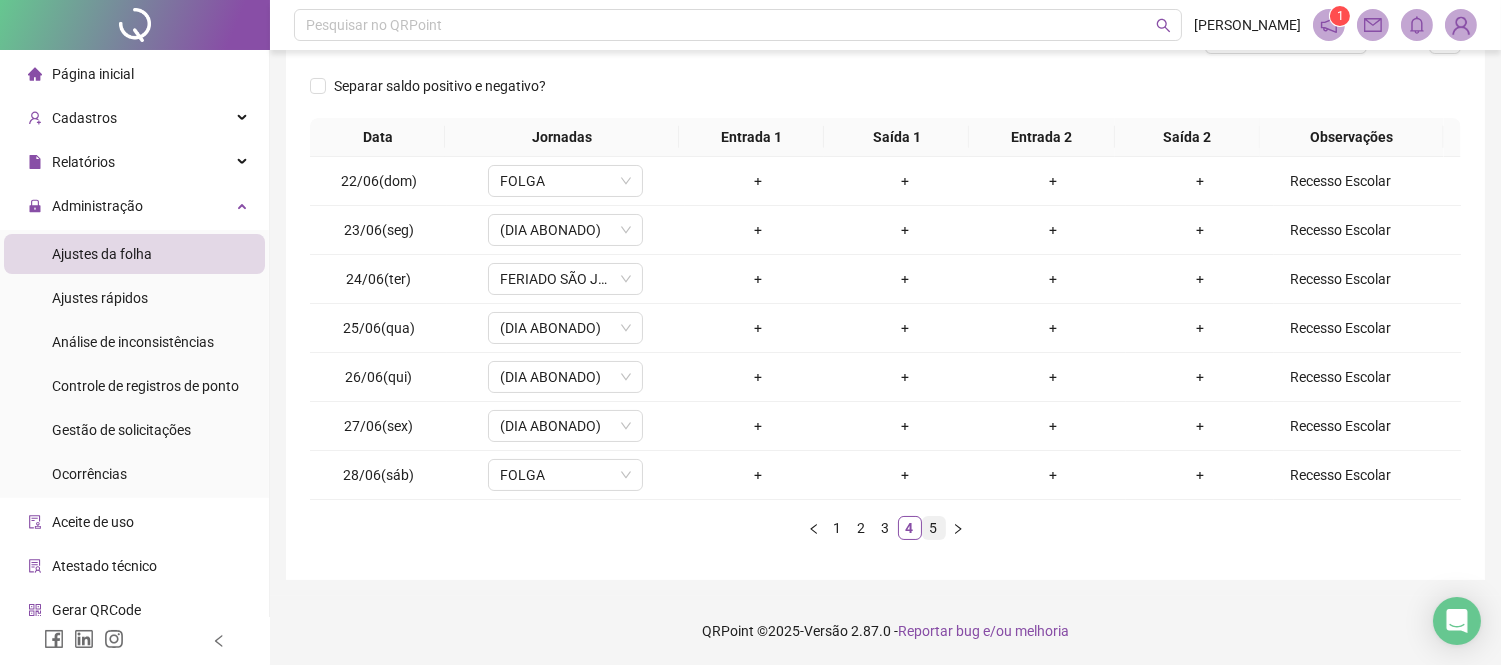 click on "5" at bounding box center (934, 528) 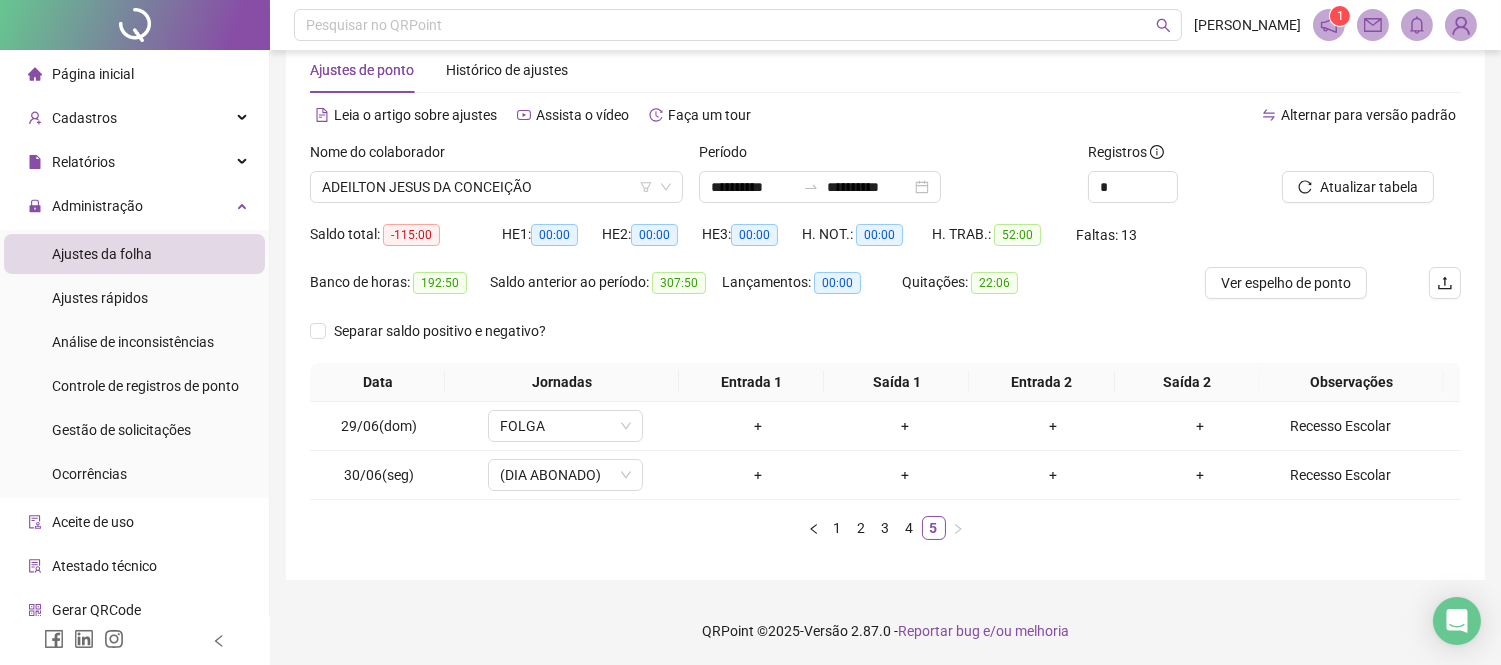 scroll, scrollTop: 0, scrollLeft: 0, axis: both 